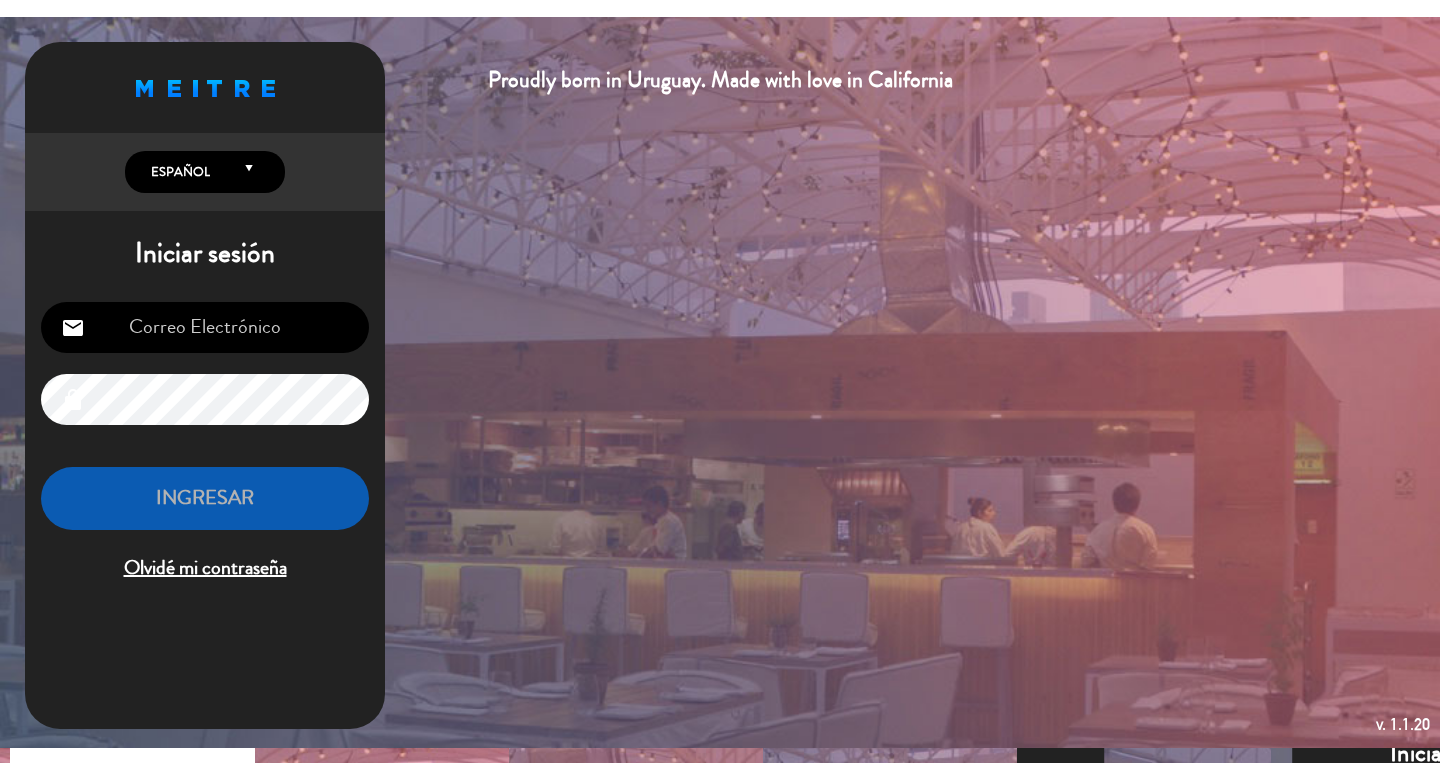 scroll, scrollTop: 0, scrollLeft: 0, axis: both 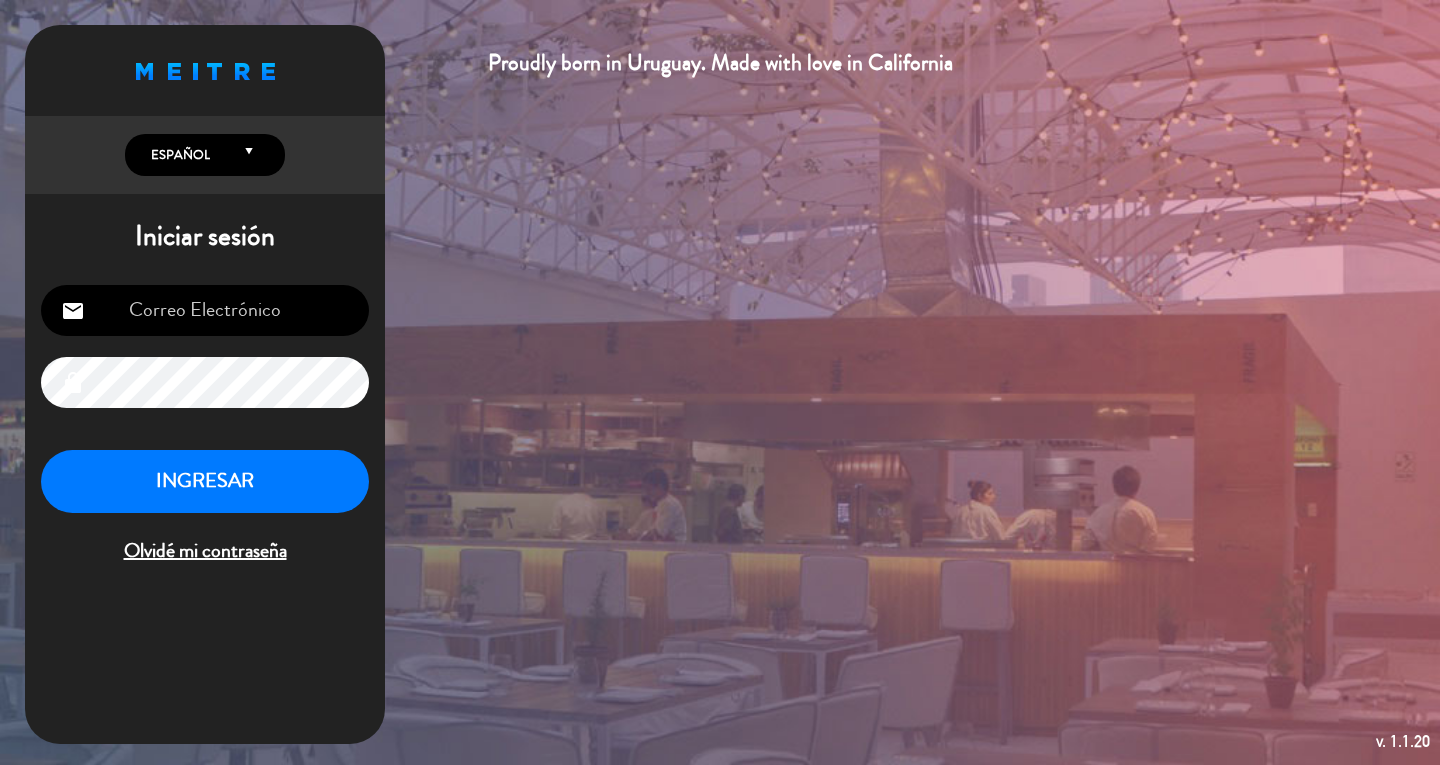type on "[EMAIL]" 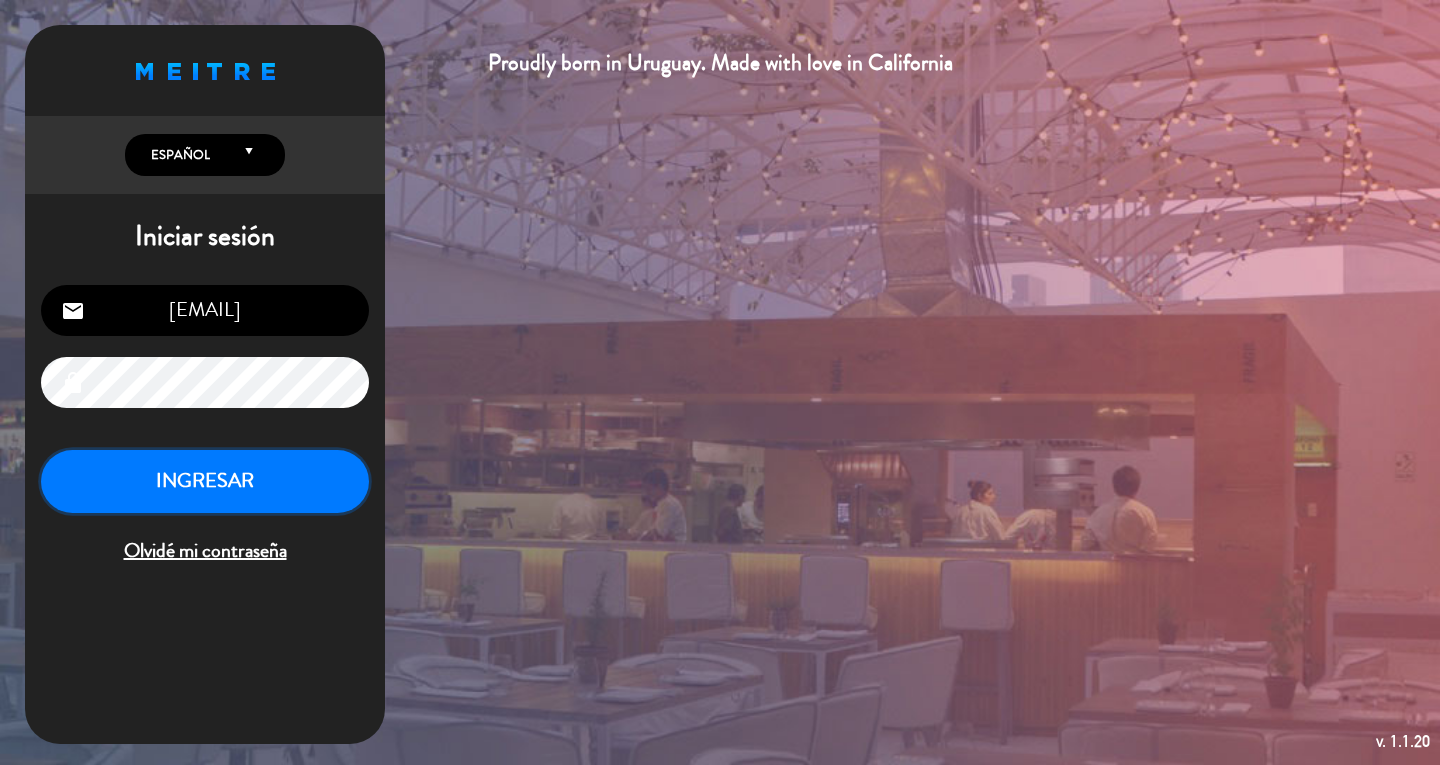 click on "INGRESAR" at bounding box center (205, 481) 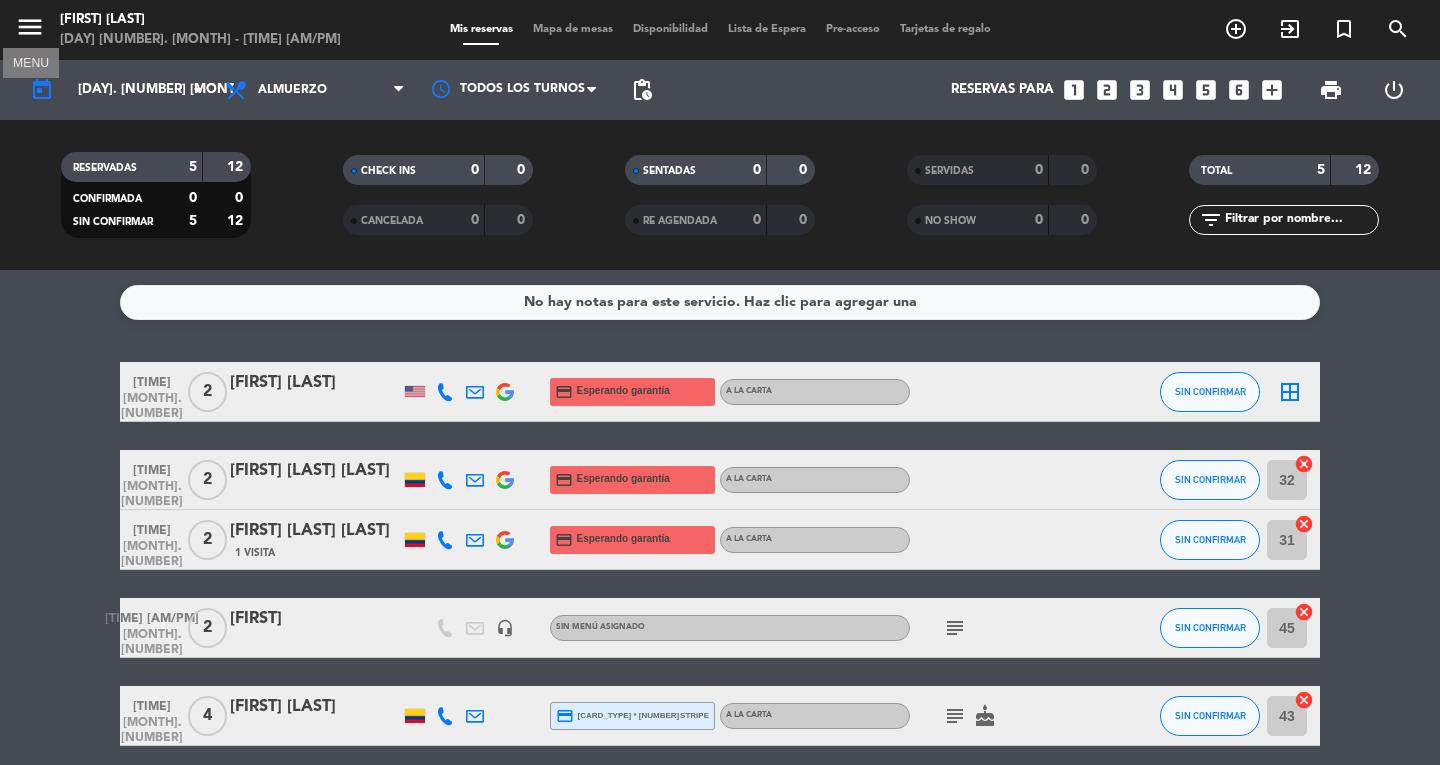 click on "menu" at bounding box center (30, 27) 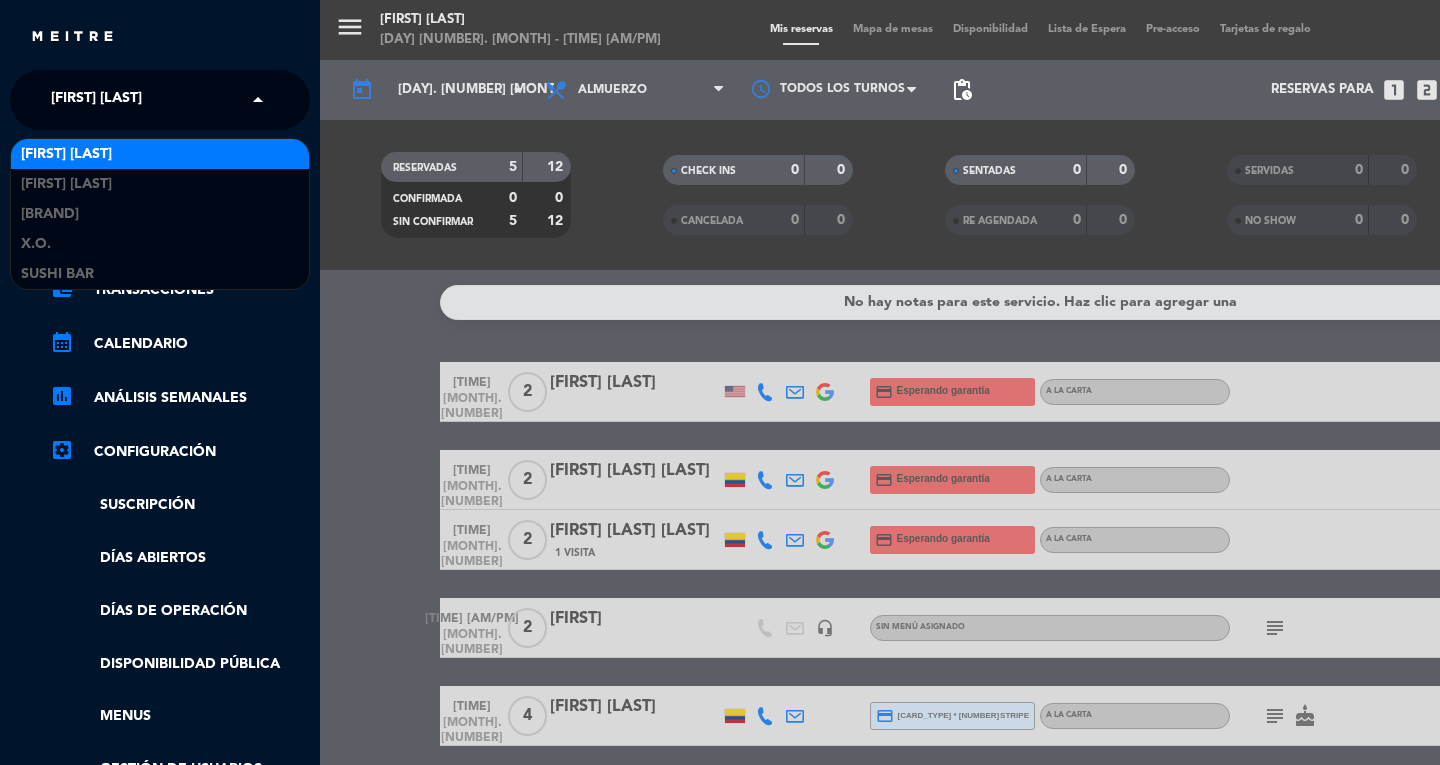 click on "[FIRST] [LAST]" 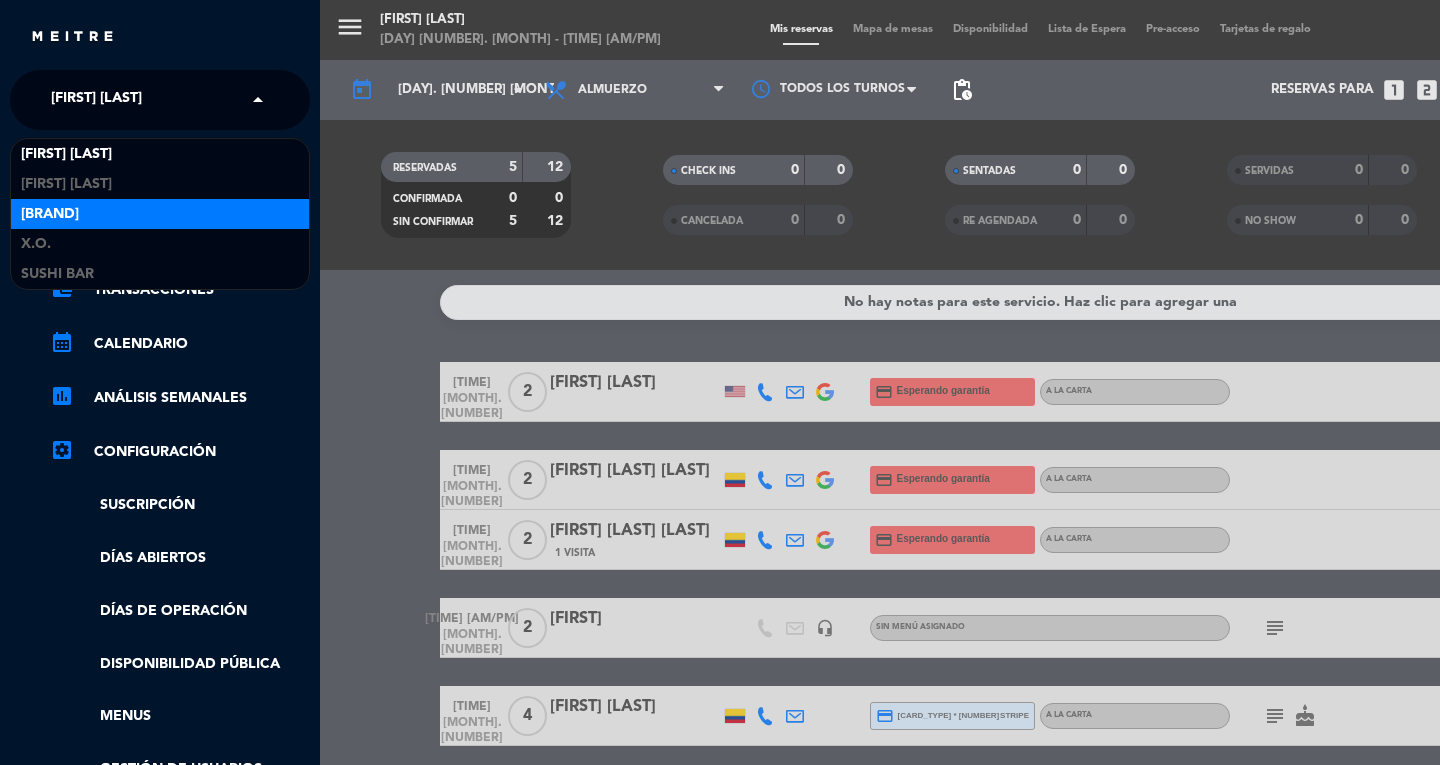 click on "[BRAND]" at bounding box center (160, 214) 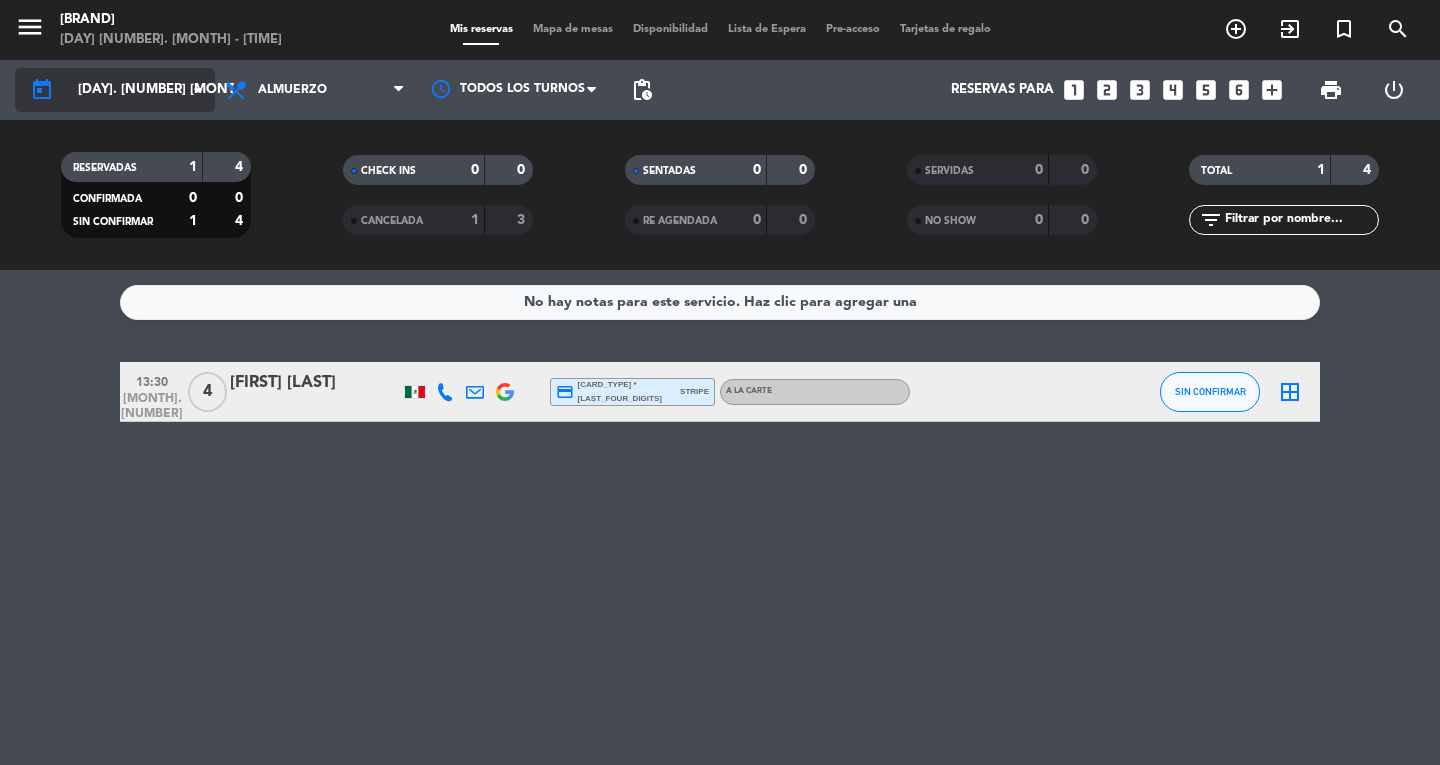 click on "[DAY]. [NUMBER] [MONTH]." 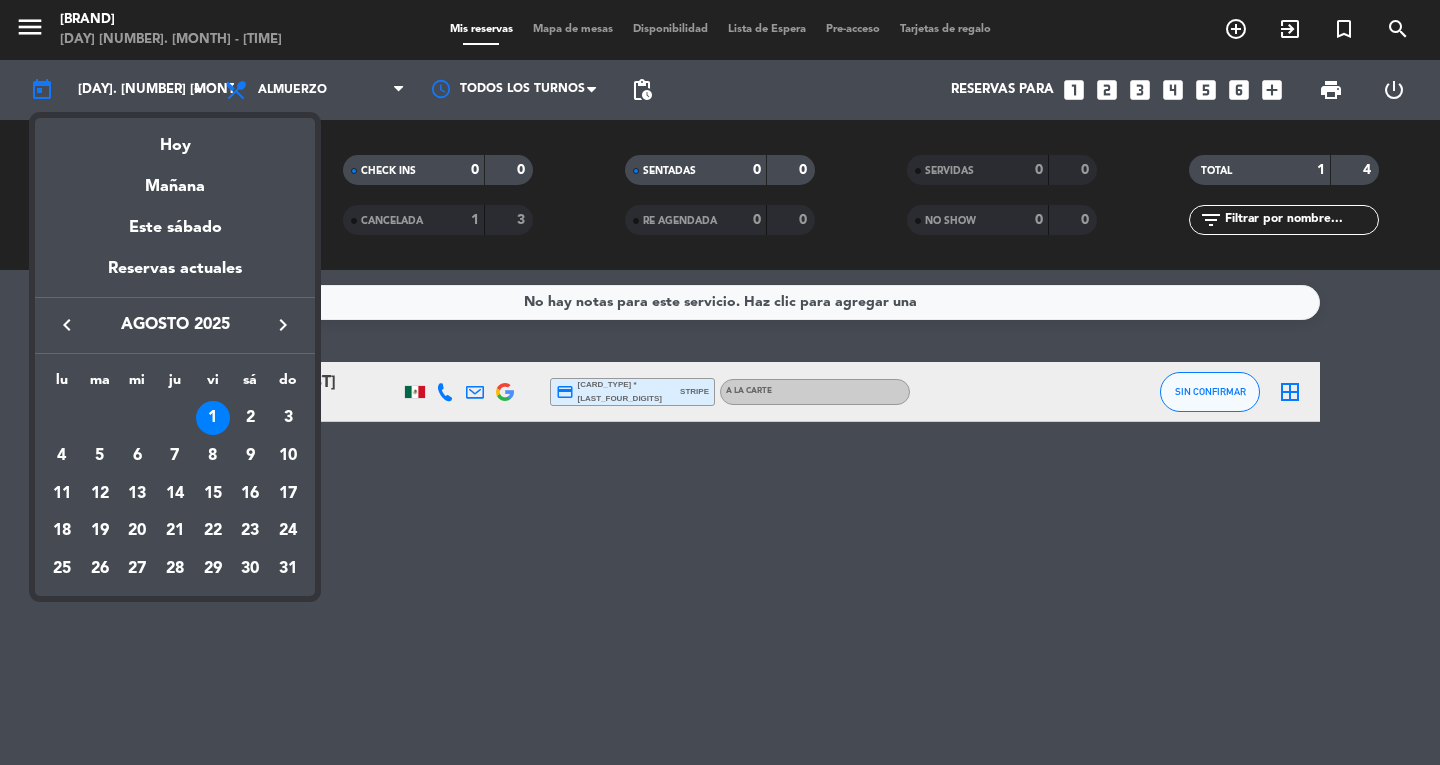 click at bounding box center [720, 382] 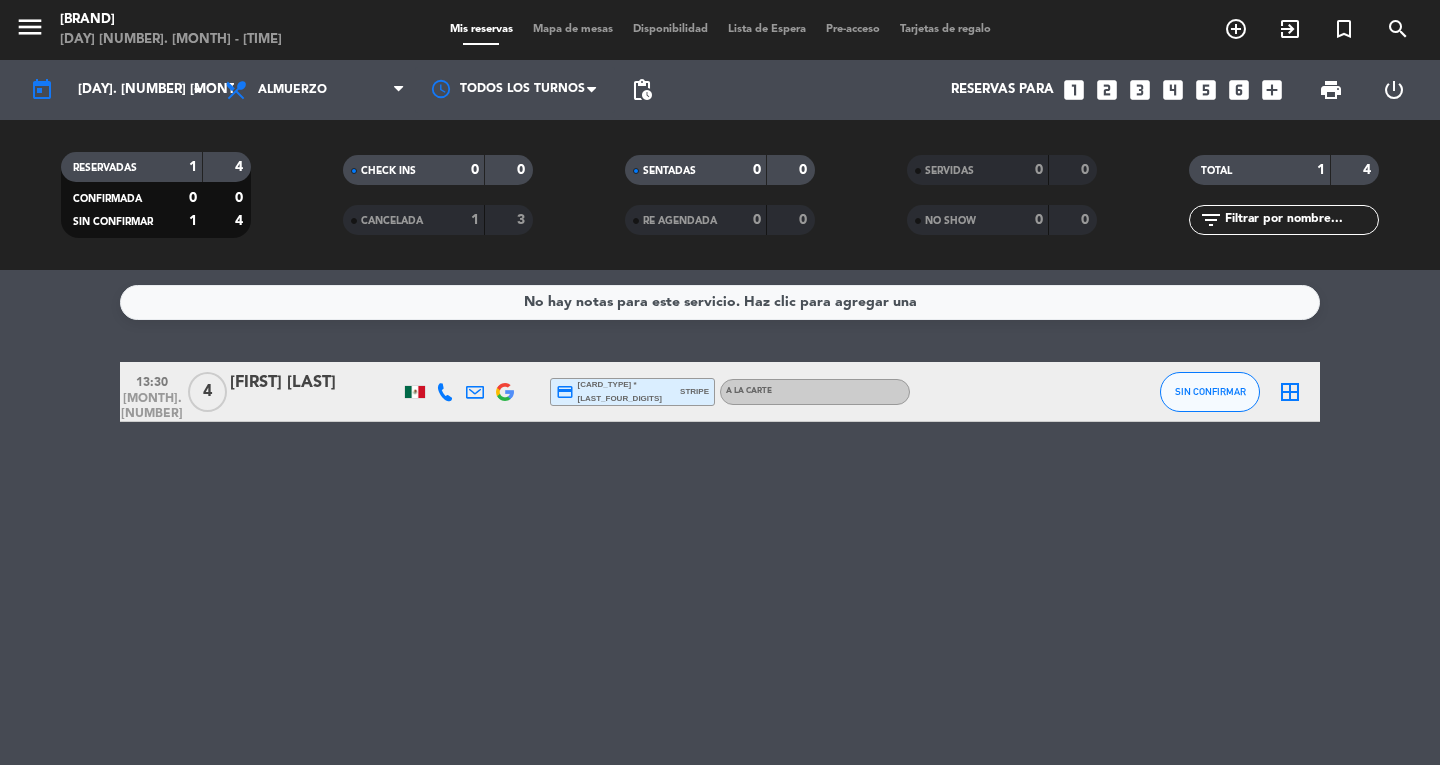 click on "Almuerzo" at bounding box center [315, 90] 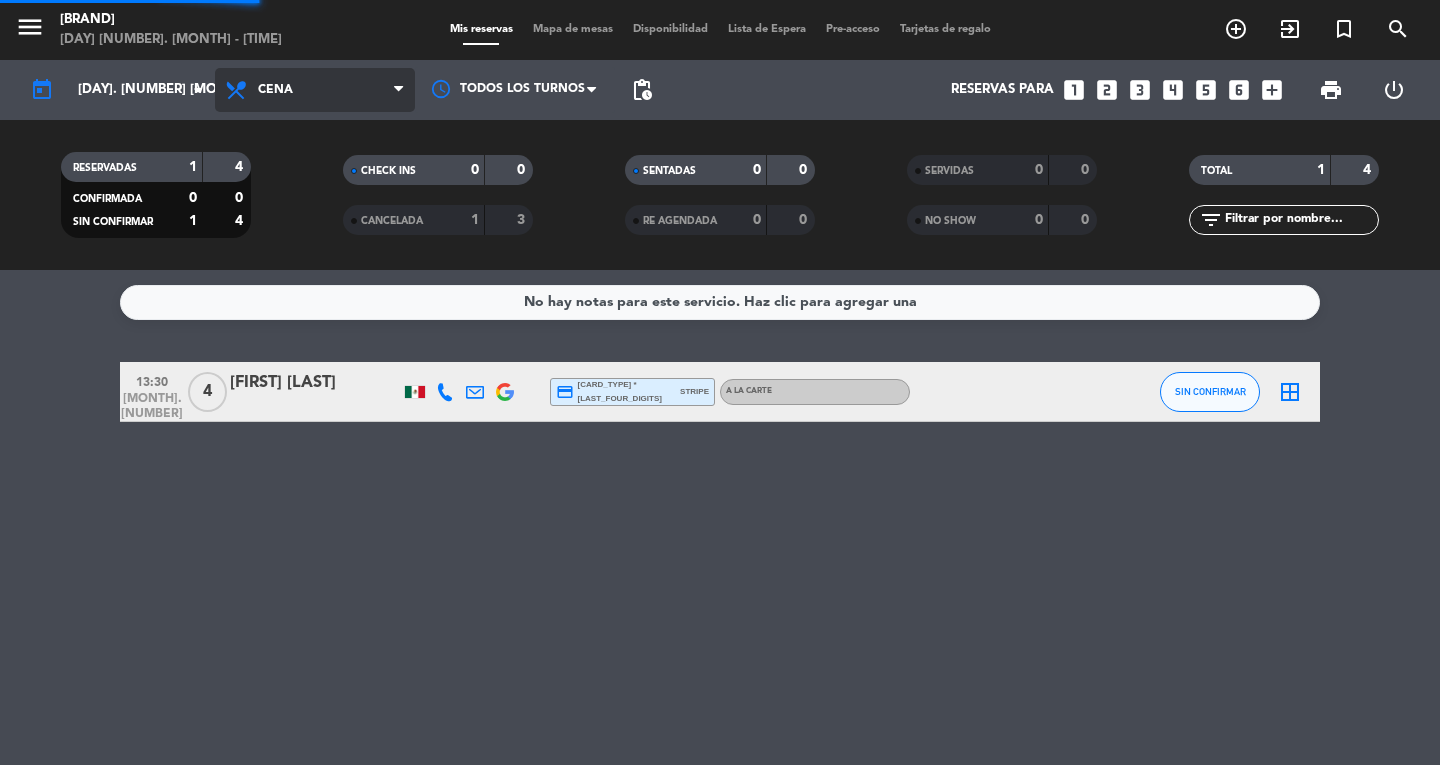 click on "menu  [BRAND]   [DAY] [NUMBER]. [MONTH] - [TIME]   Mis reservas   Mapa de mesas   Disponibilidad   Lista de Espera   Pre-acceso   Tarjetas de regalo  add_circle_outline exit_to_app turned_in_not search today    [DAY]. [NUMBER] [MONTH]  arrow_drop_down  Todos los servicios  Almuerzo  Cena  Cena  Todos los servicios  Almuerzo  Cena Todos los turnos pending_actions  Reservas para   looks_one   looks_two   looks_3   looks_4   looks_5   looks_6   add_box  print  power_settings_new   RESERVADAS   1   4   CONFIRMADA   0   0   SIN CONFIRMAR   1   4   CHECK INS   0   0   CANCELADA   1   3   SENTADAS   0   0   RE AGENDADA   0   0   SERVIDAS   0   0   NO SHOW   0   0   TOTAL   1   4  filter_list" 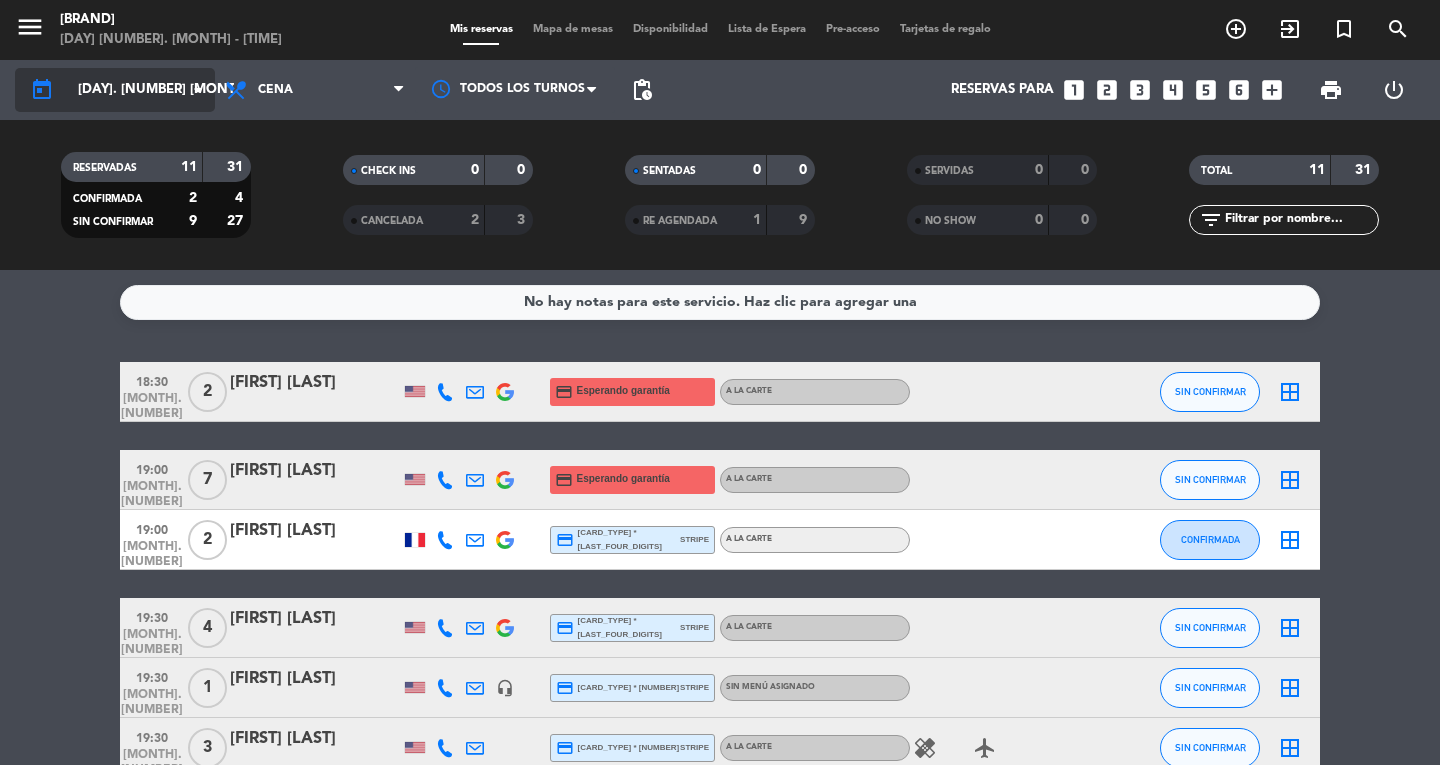 click on "[DAY]. [NUMBER] [MONTH]." 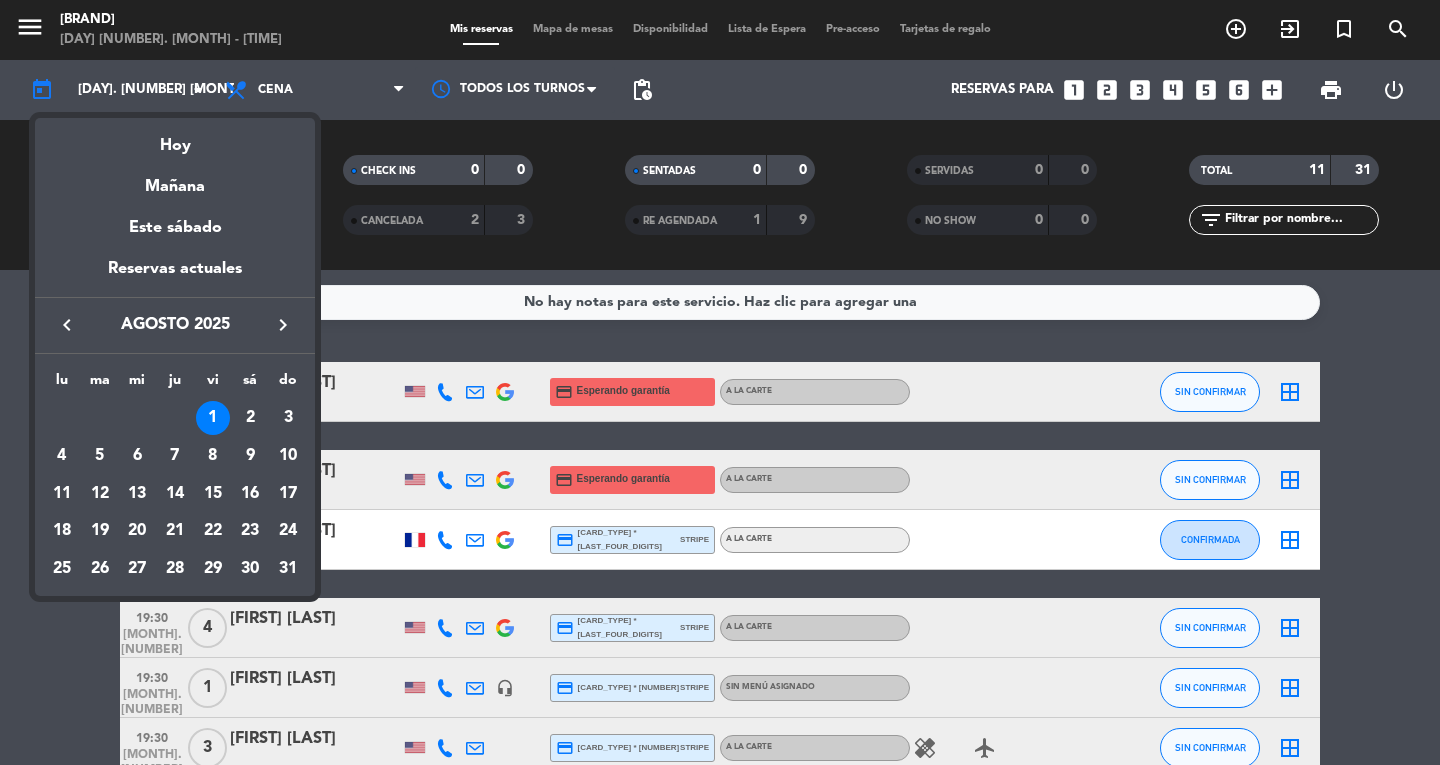 click at bounding box center (720, 382) 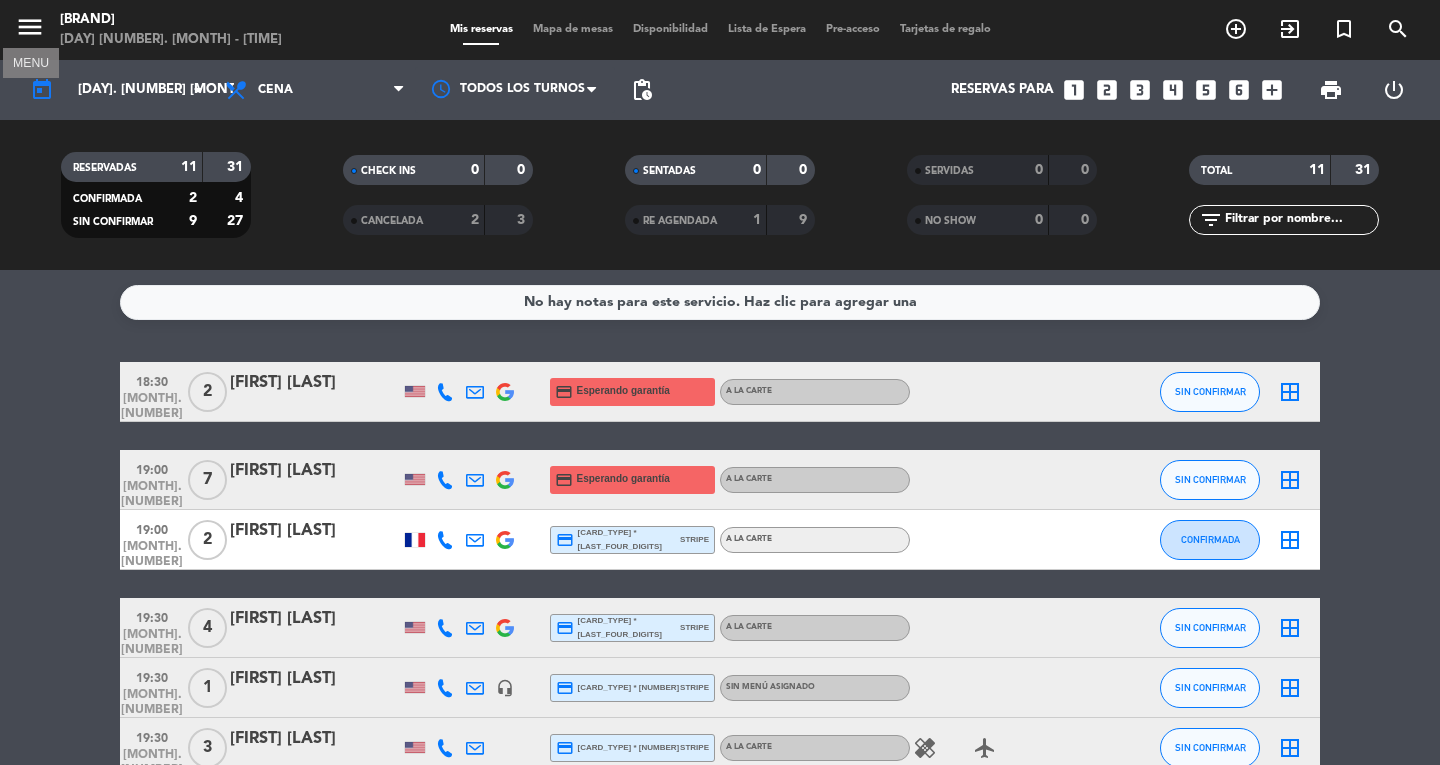 click on "menu" at bounding box center [30, 30] 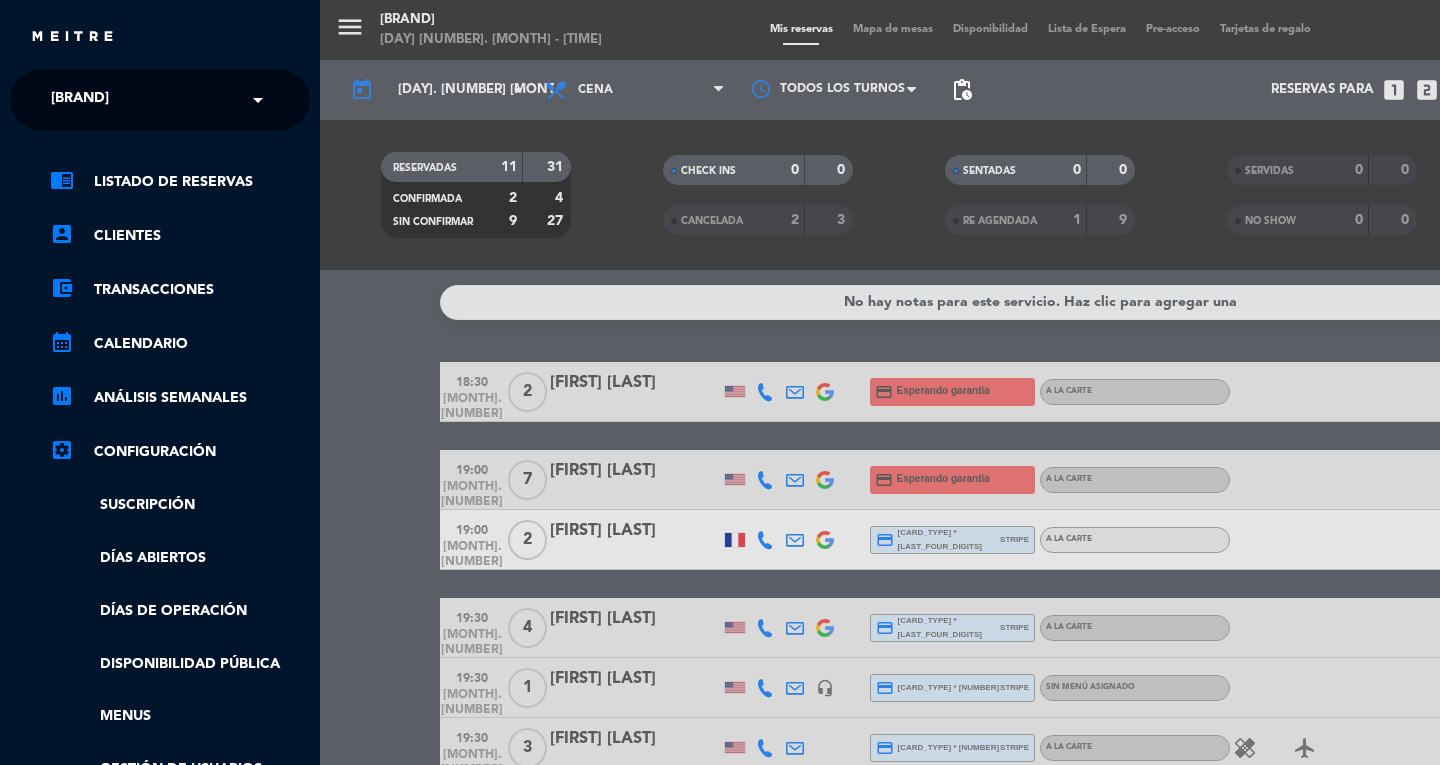 click on "Don Diablo" 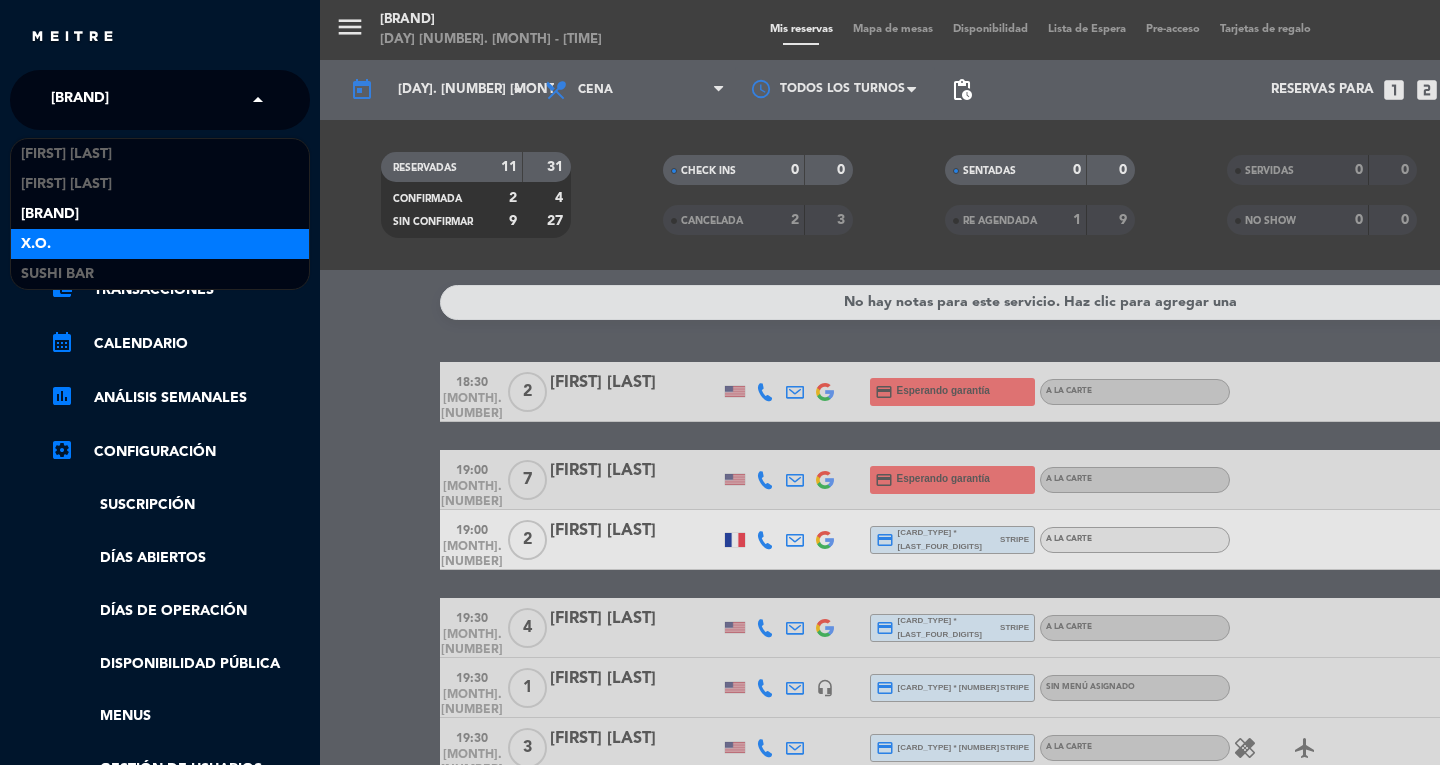 click on "X.O." at bounding box center (160, 244) 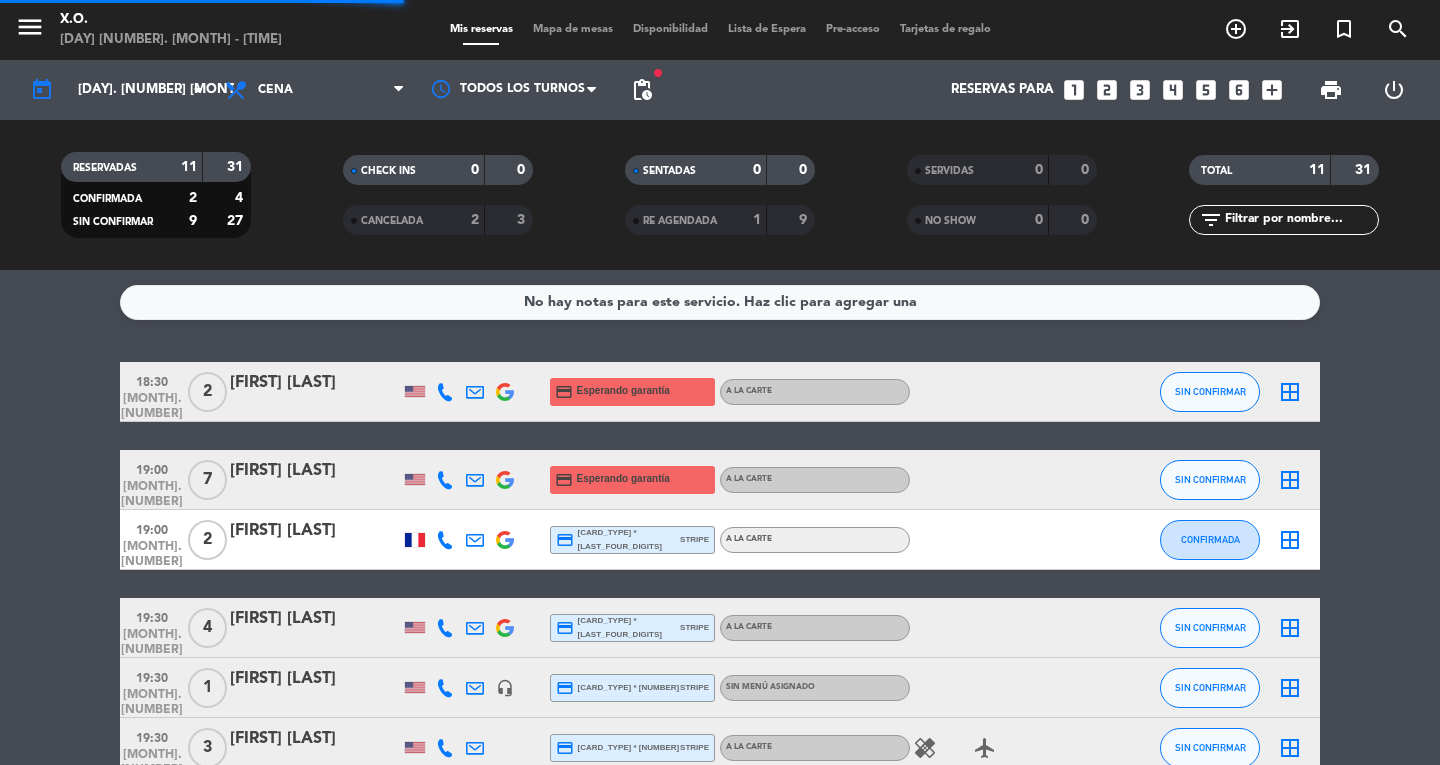 click on "RESERVADAS   11   31   CONFIRMADA   2   4   SIN CONFIRMAR   9   27" 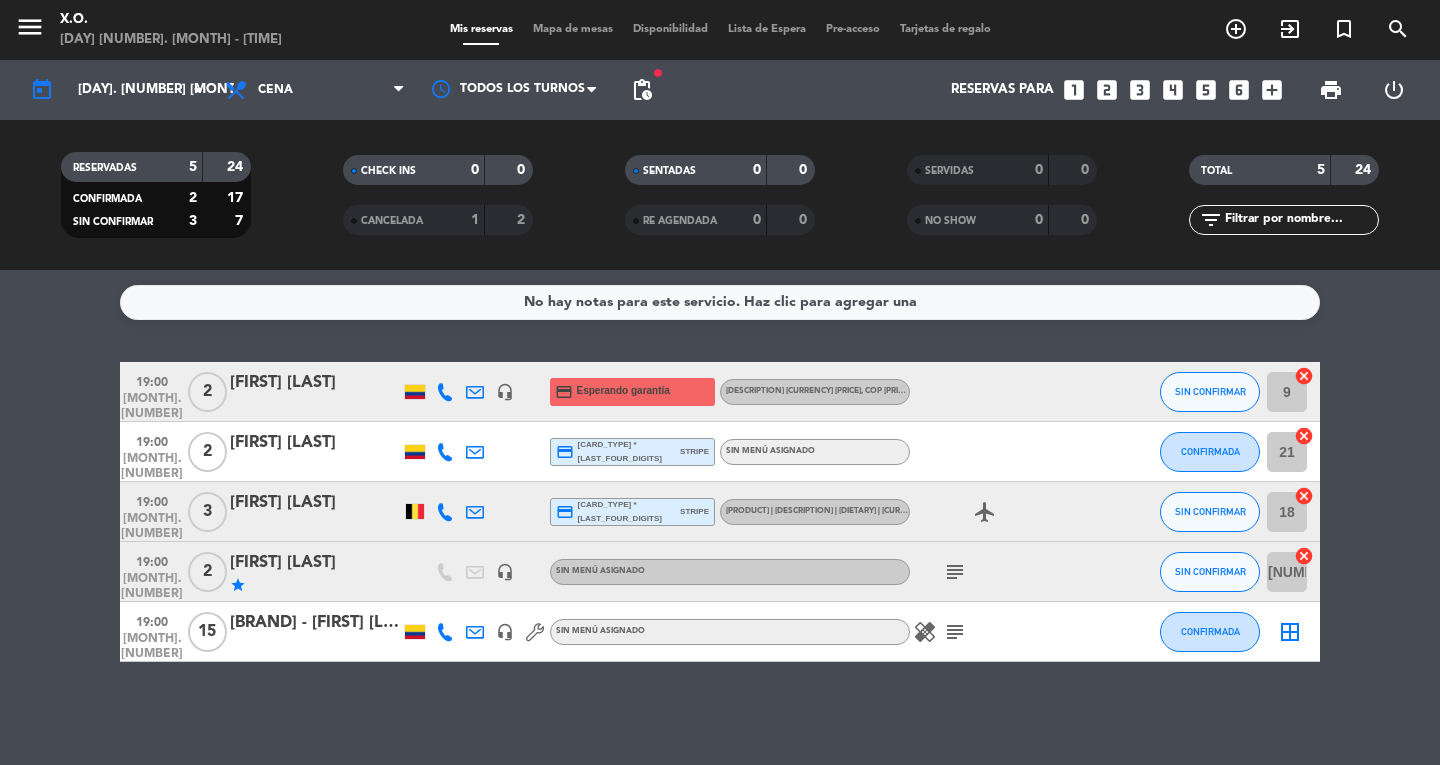 click on "[FIRST] [LAST]" 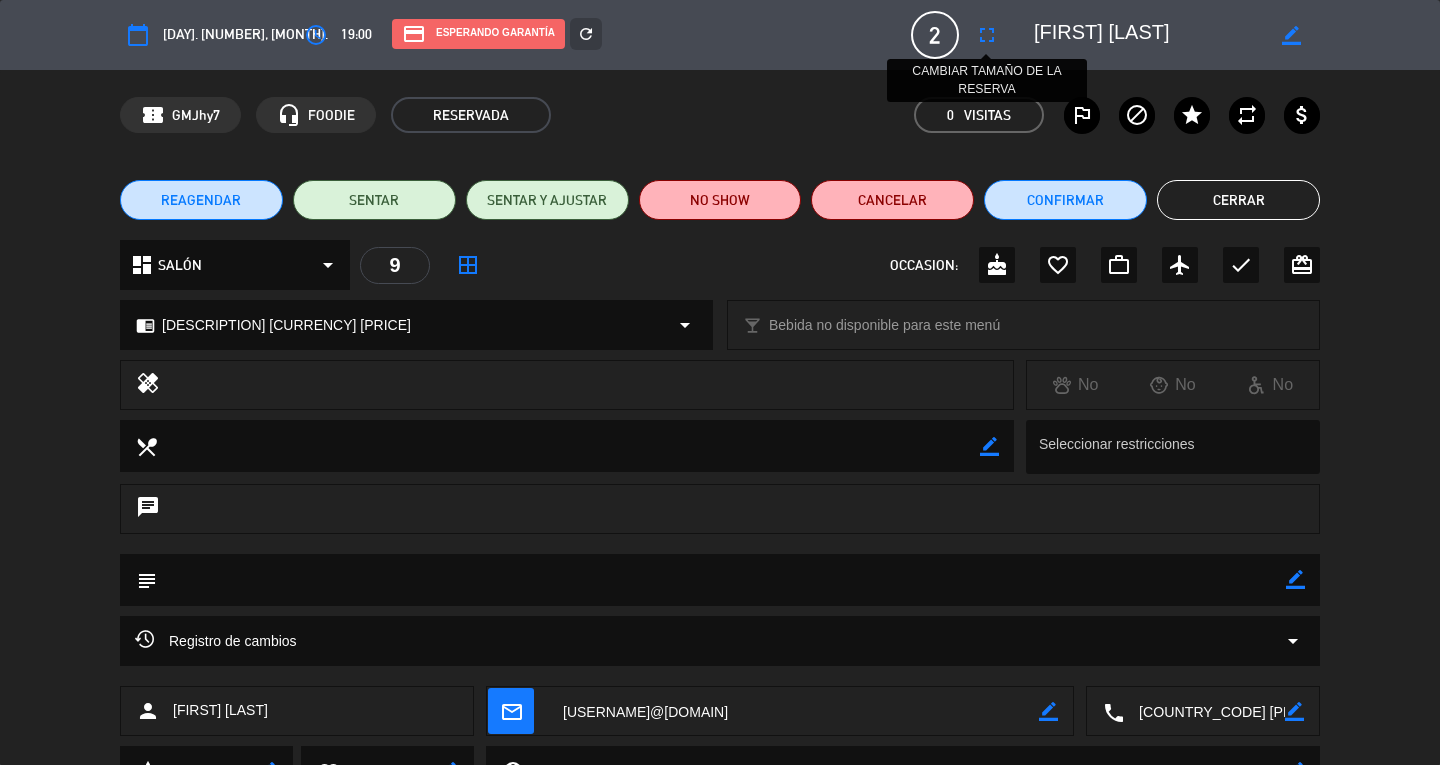 click on "fullscreen" at bounding box center (987, 35) 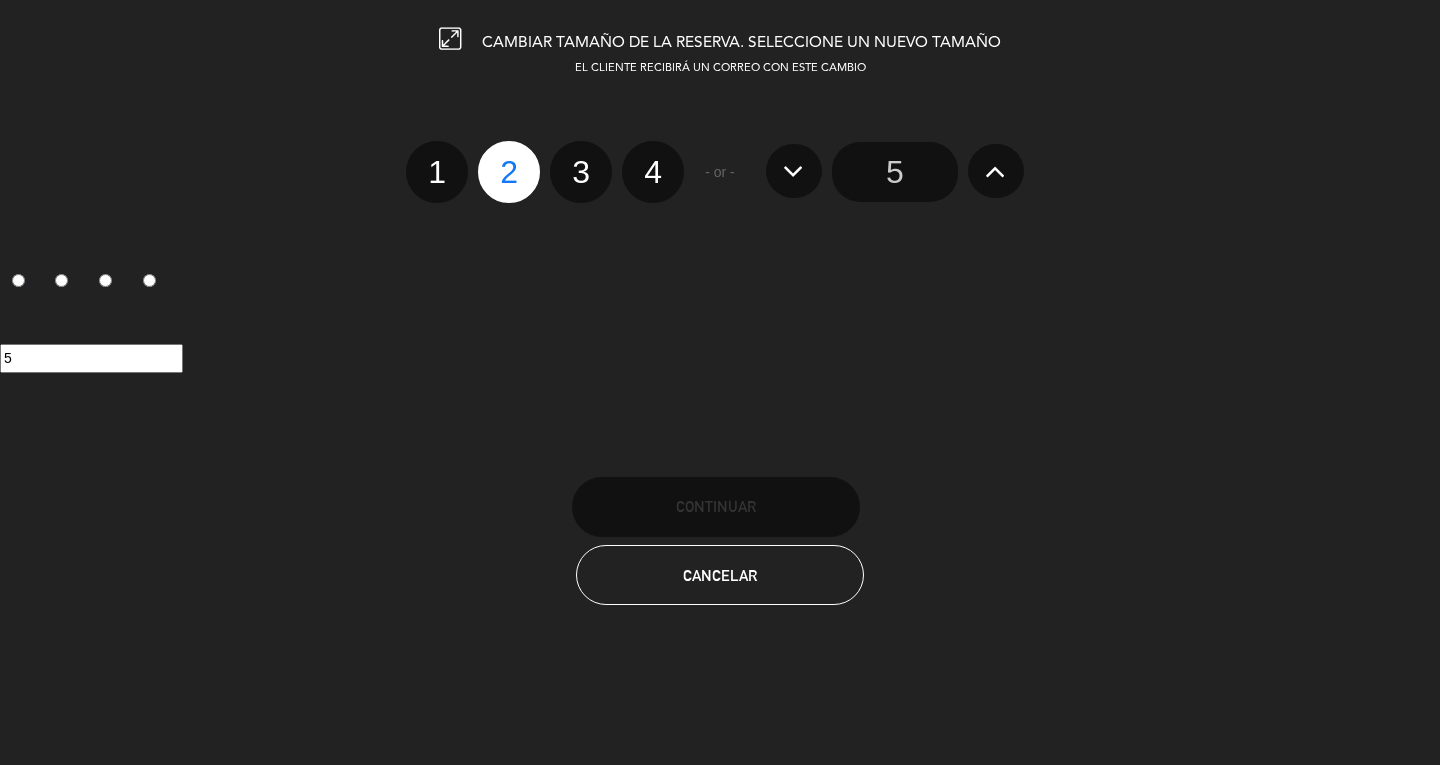 click 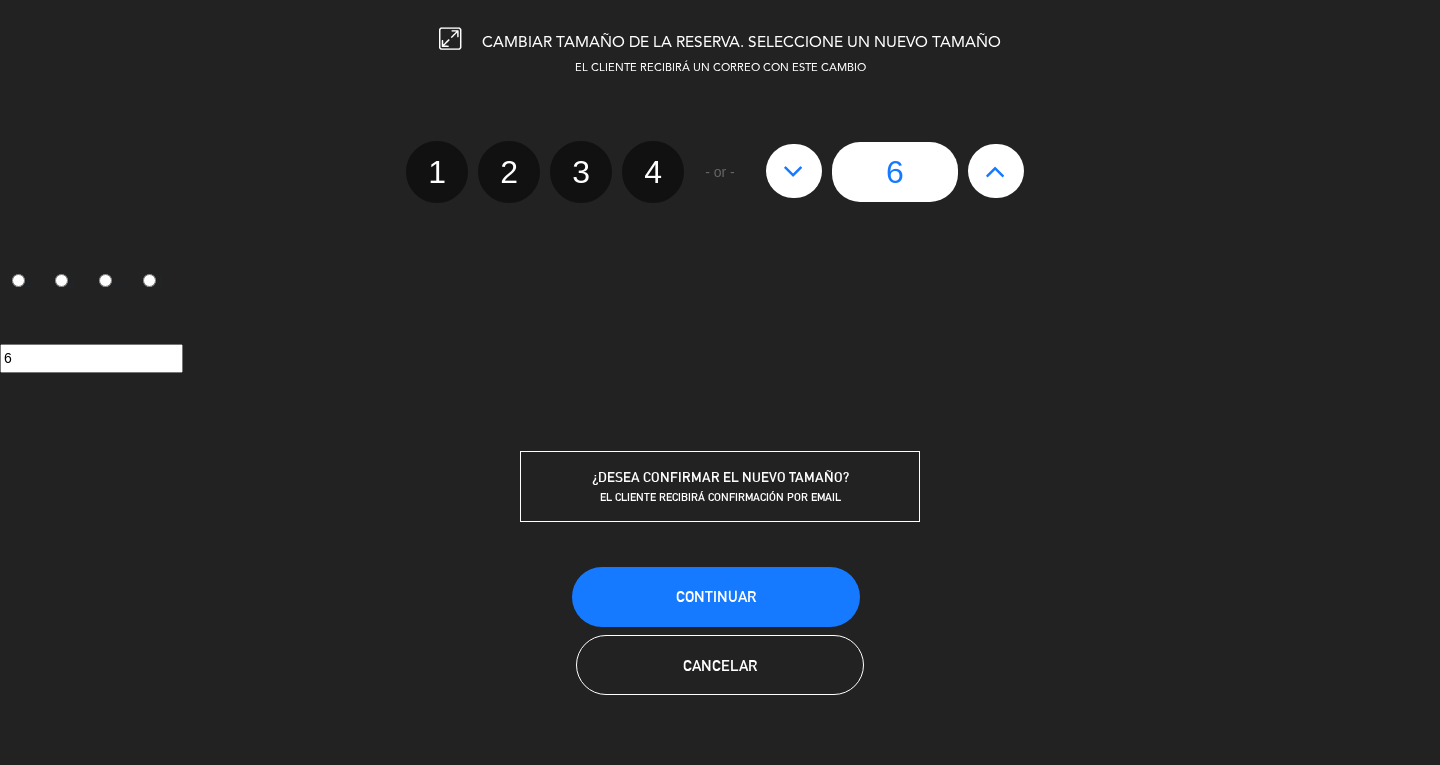 click on "3" 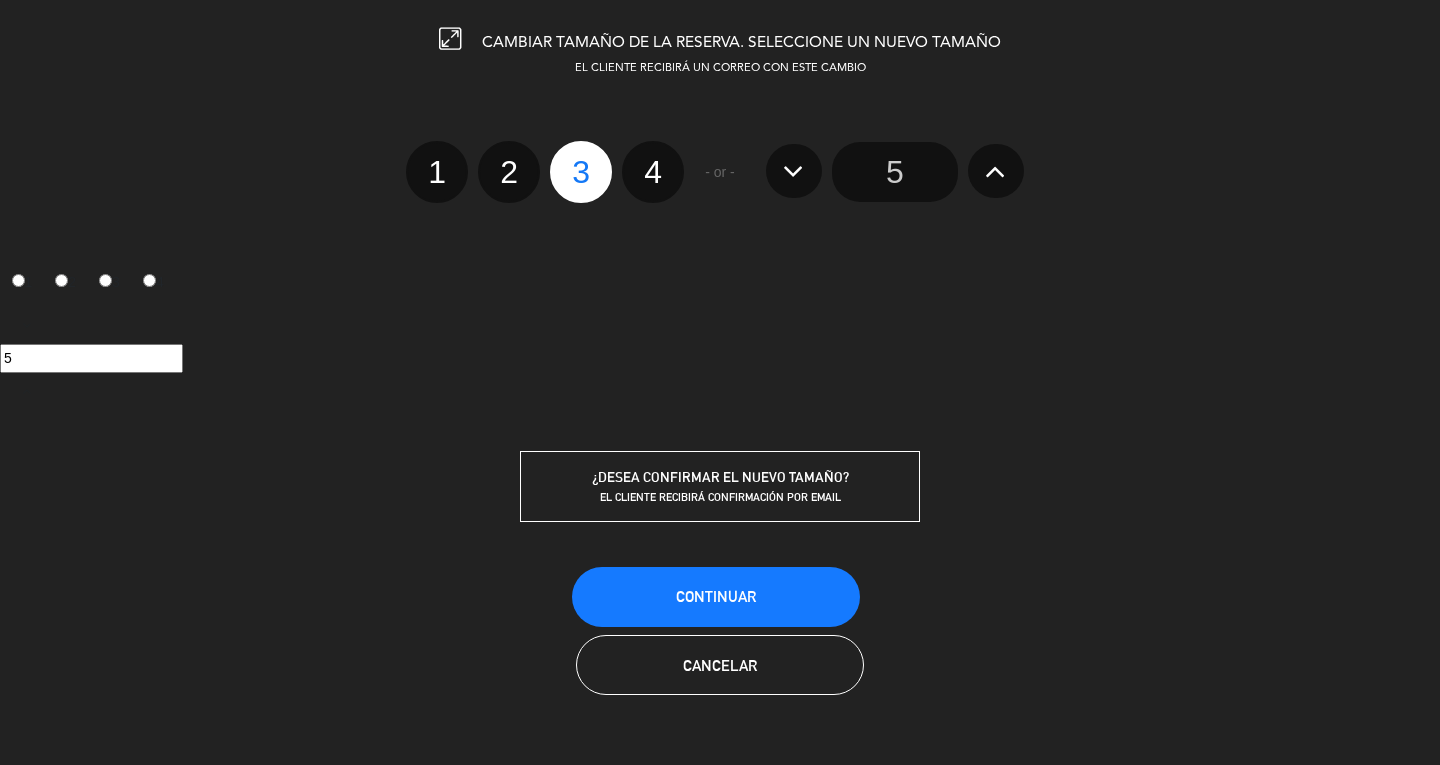 radio on "false" 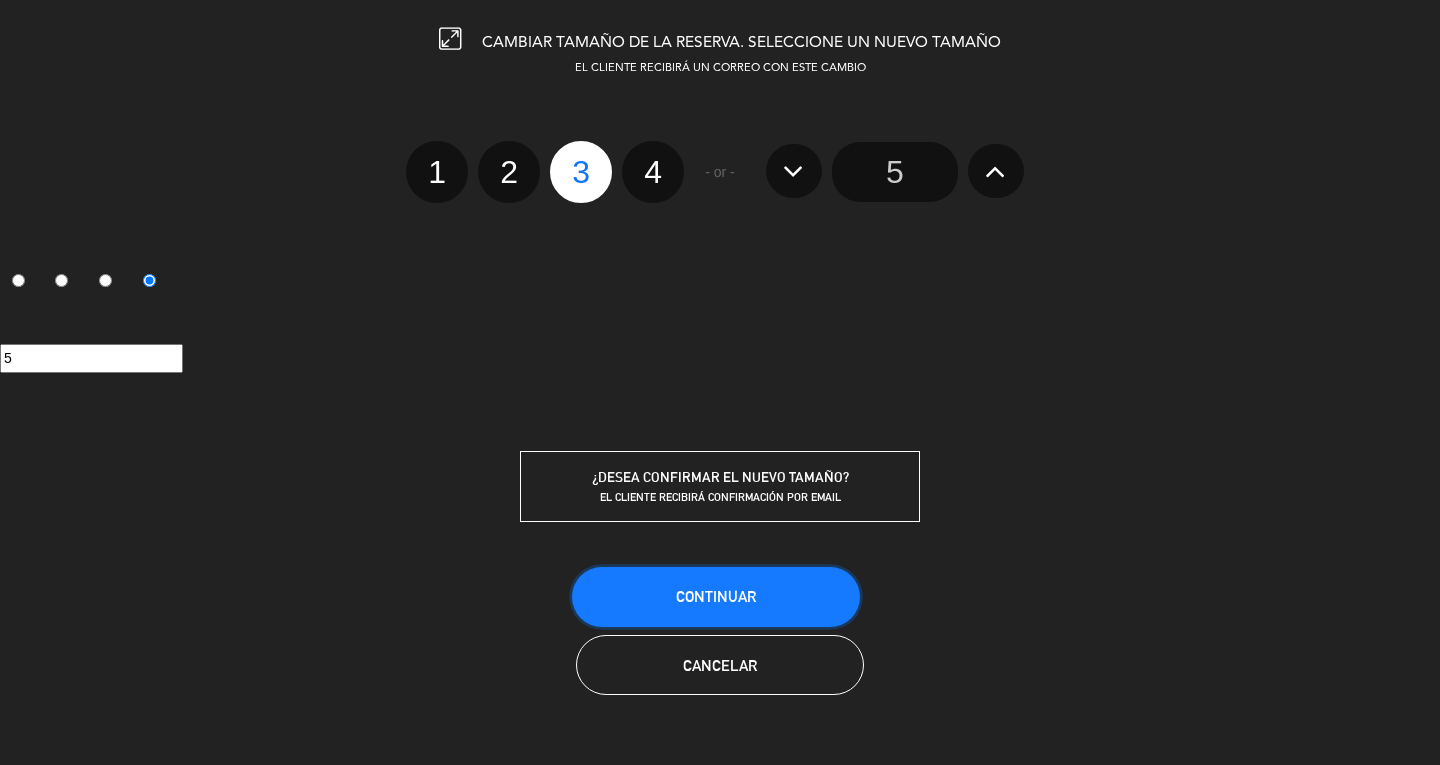 click on "Continuar" at bounding box center [716, 596] 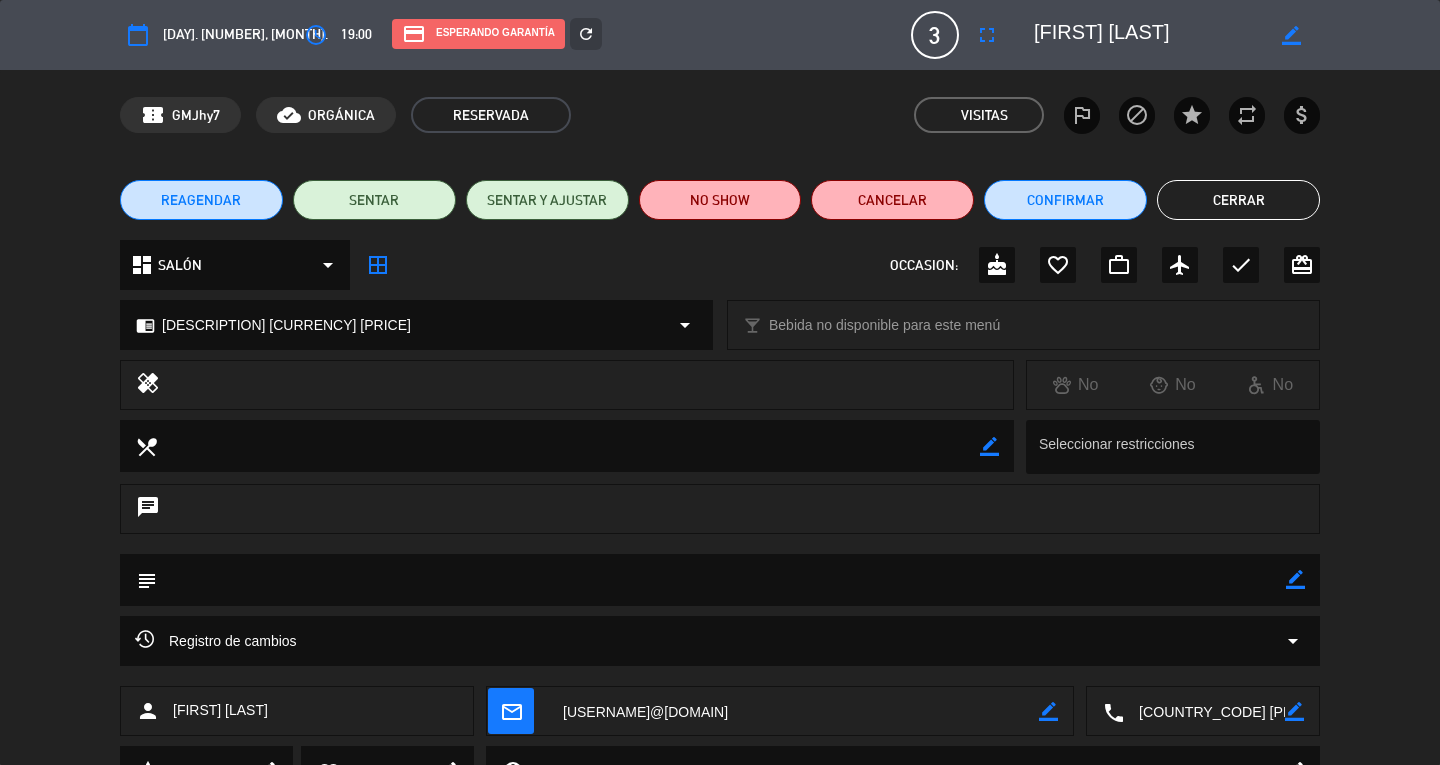 click on "Cerrar" 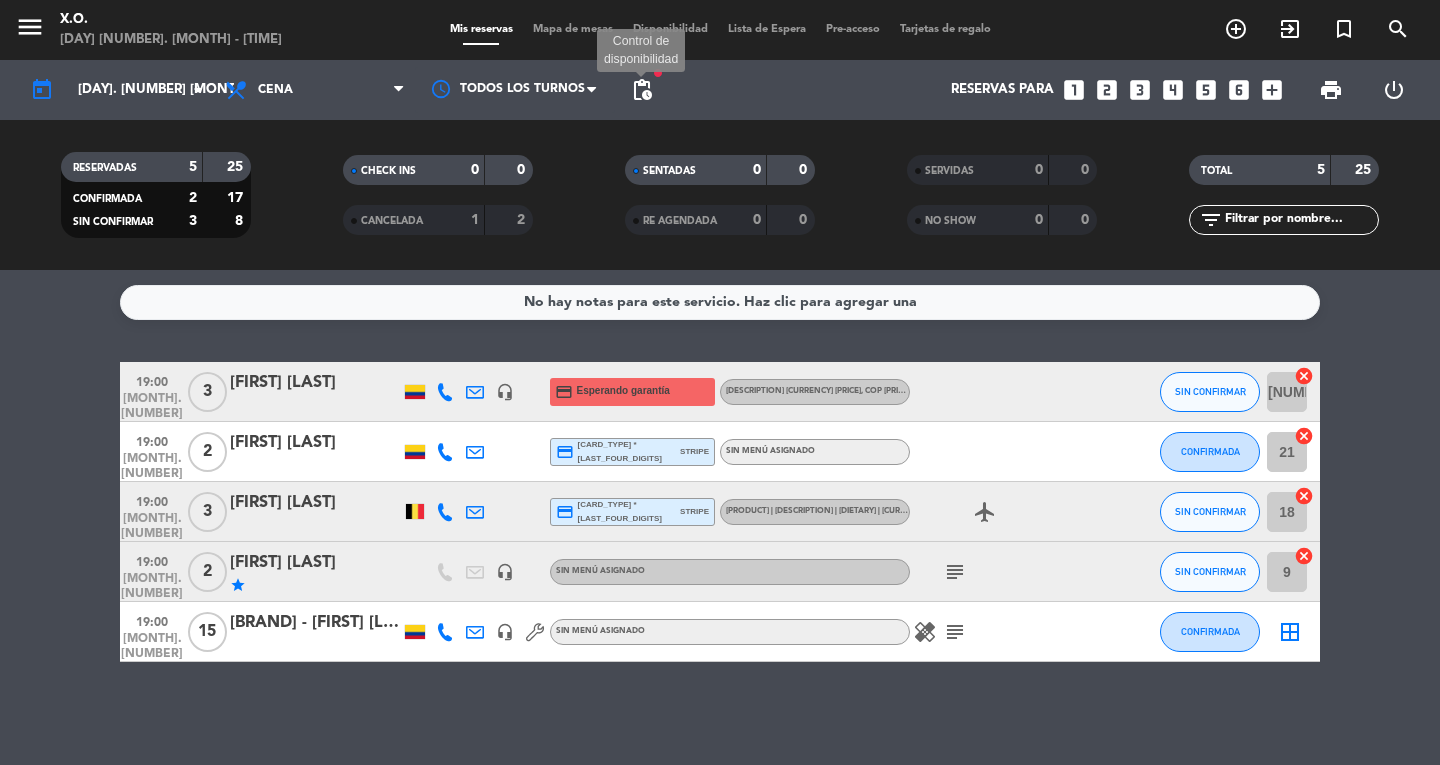 click on "pending_actions" 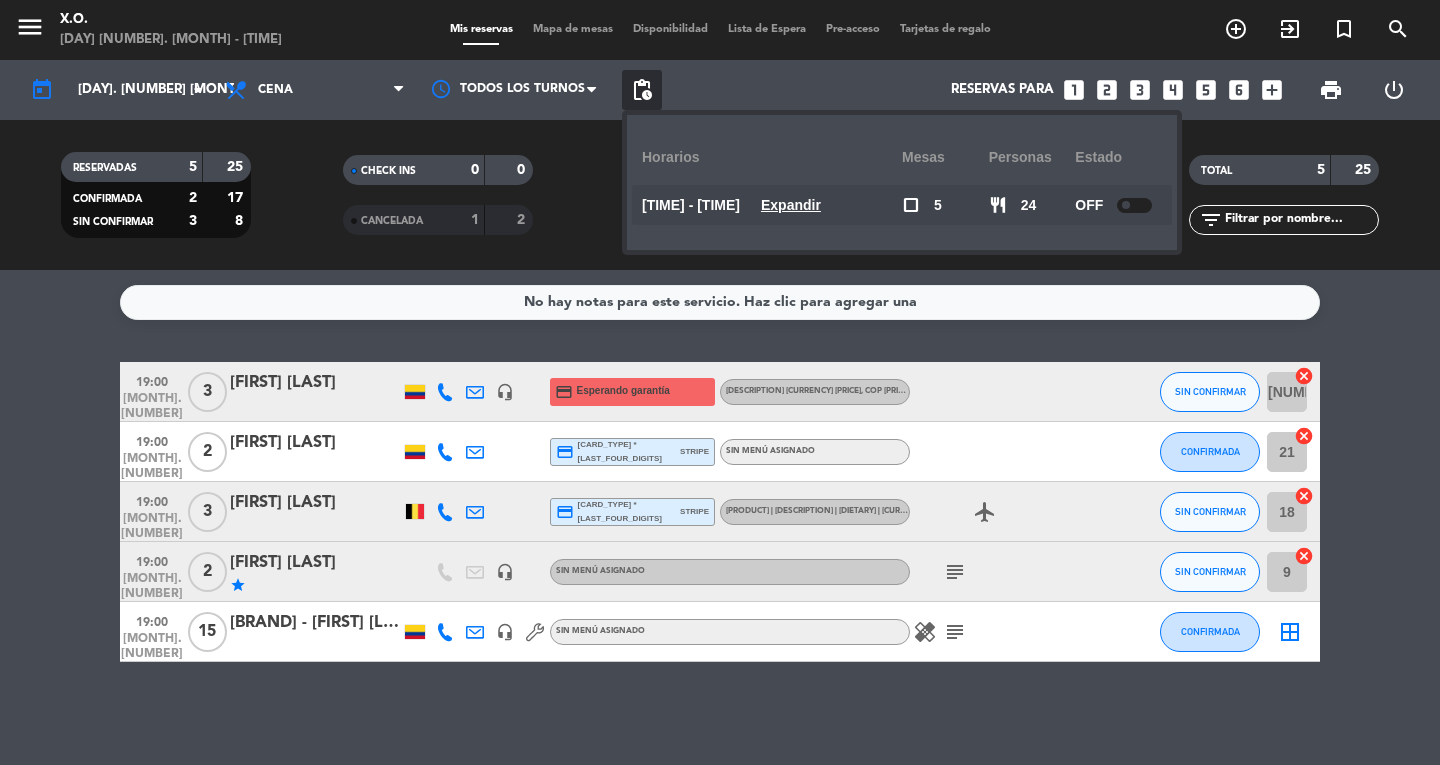 click on "CHECK INS   0   0   CANCELADA   1   2" 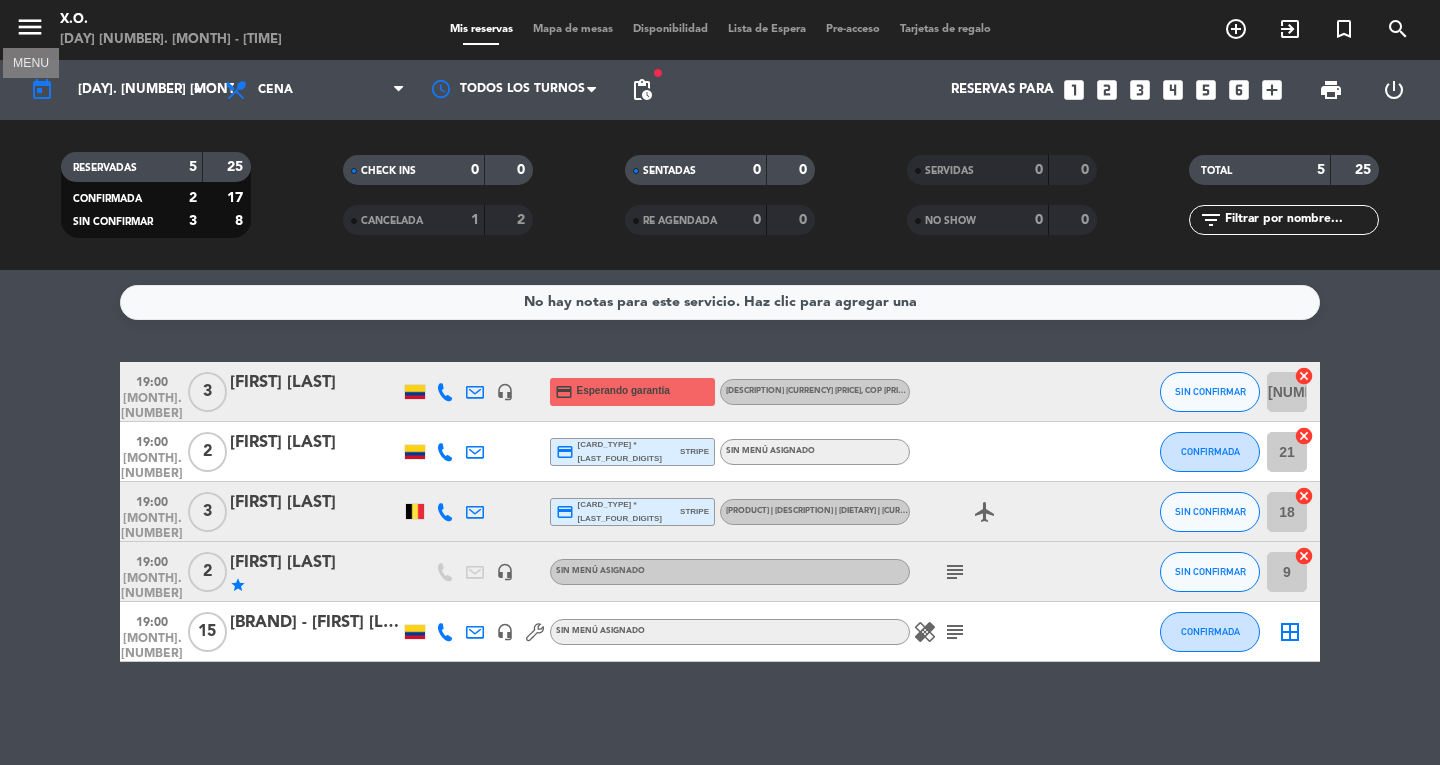 click on "menu" at bounding box center [30, 27] 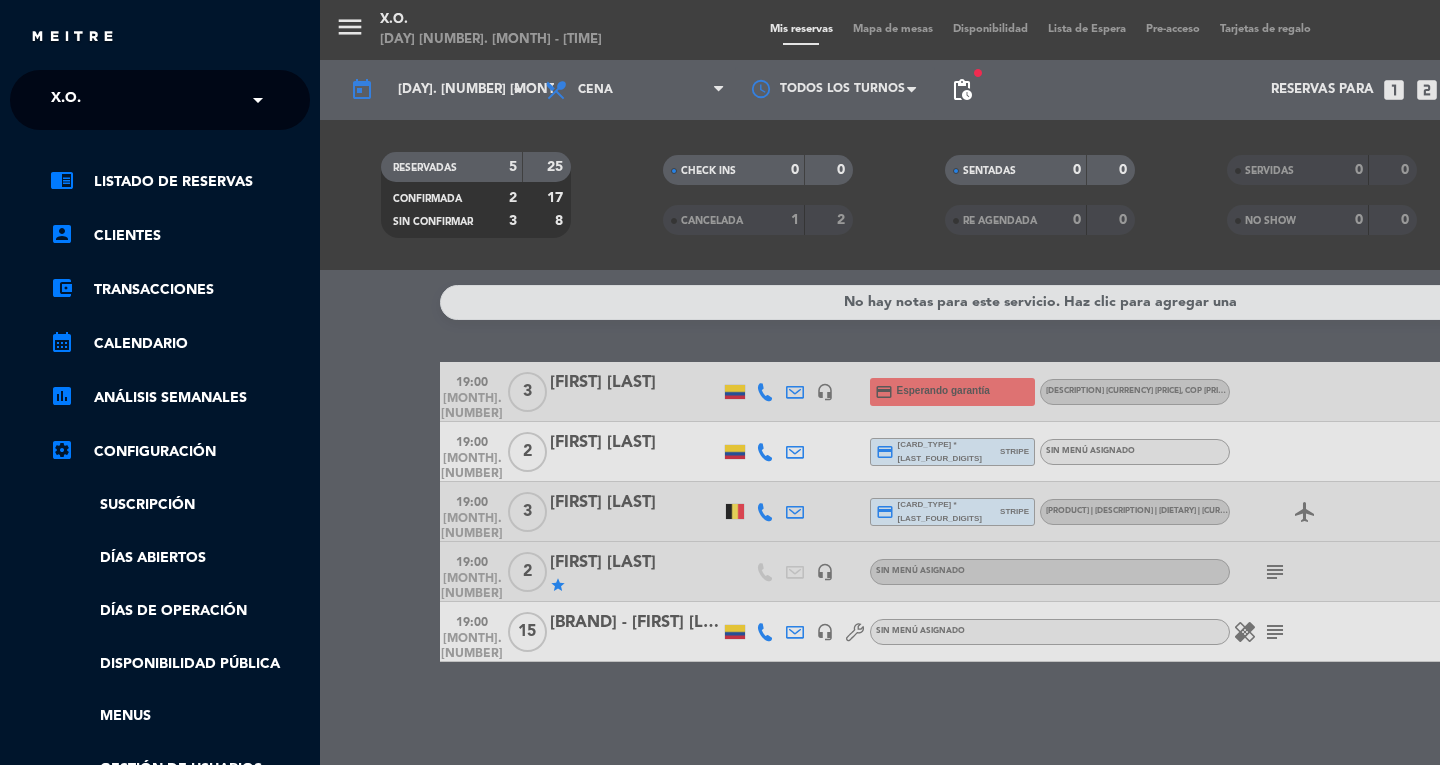 click on "X.O." 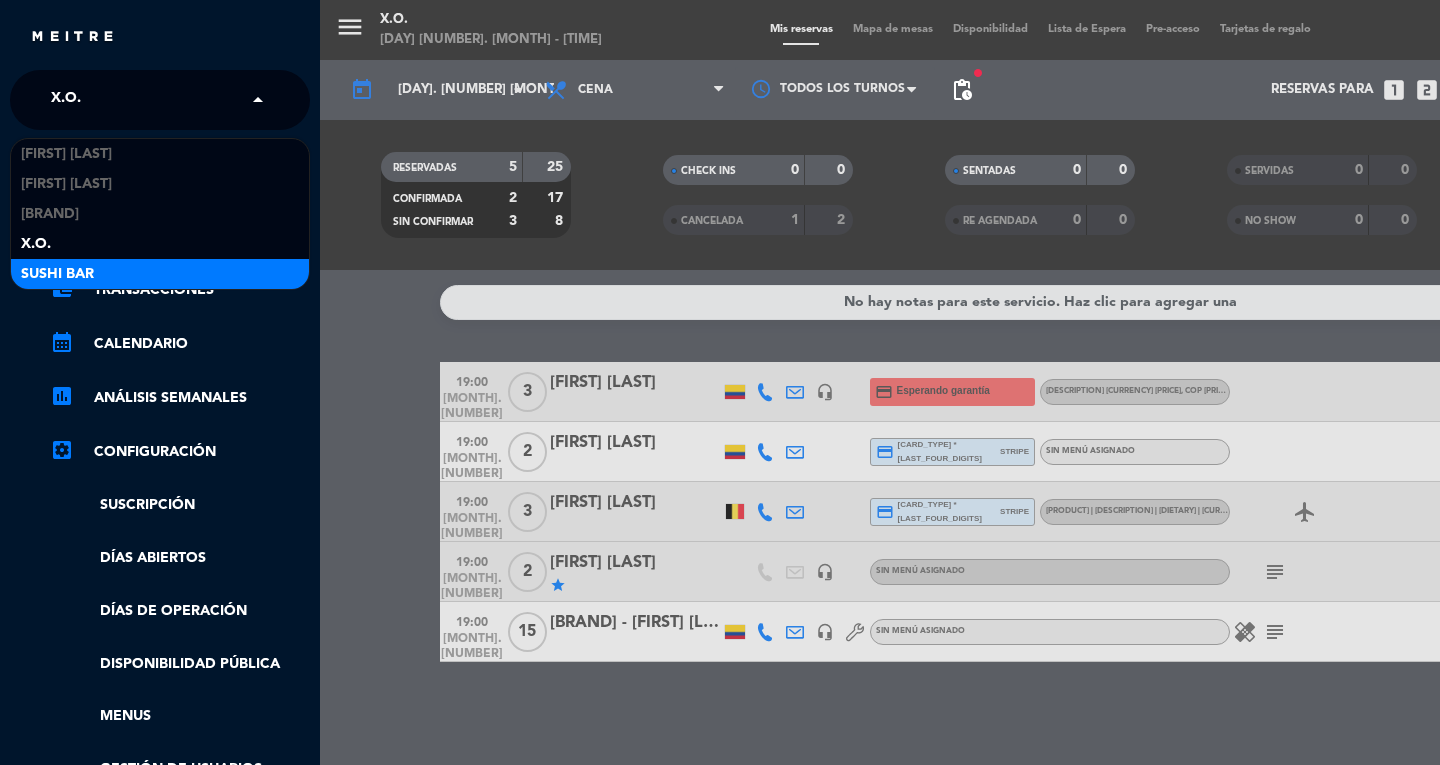click on "SUSHI BAR" at bounding box center [57, 274] 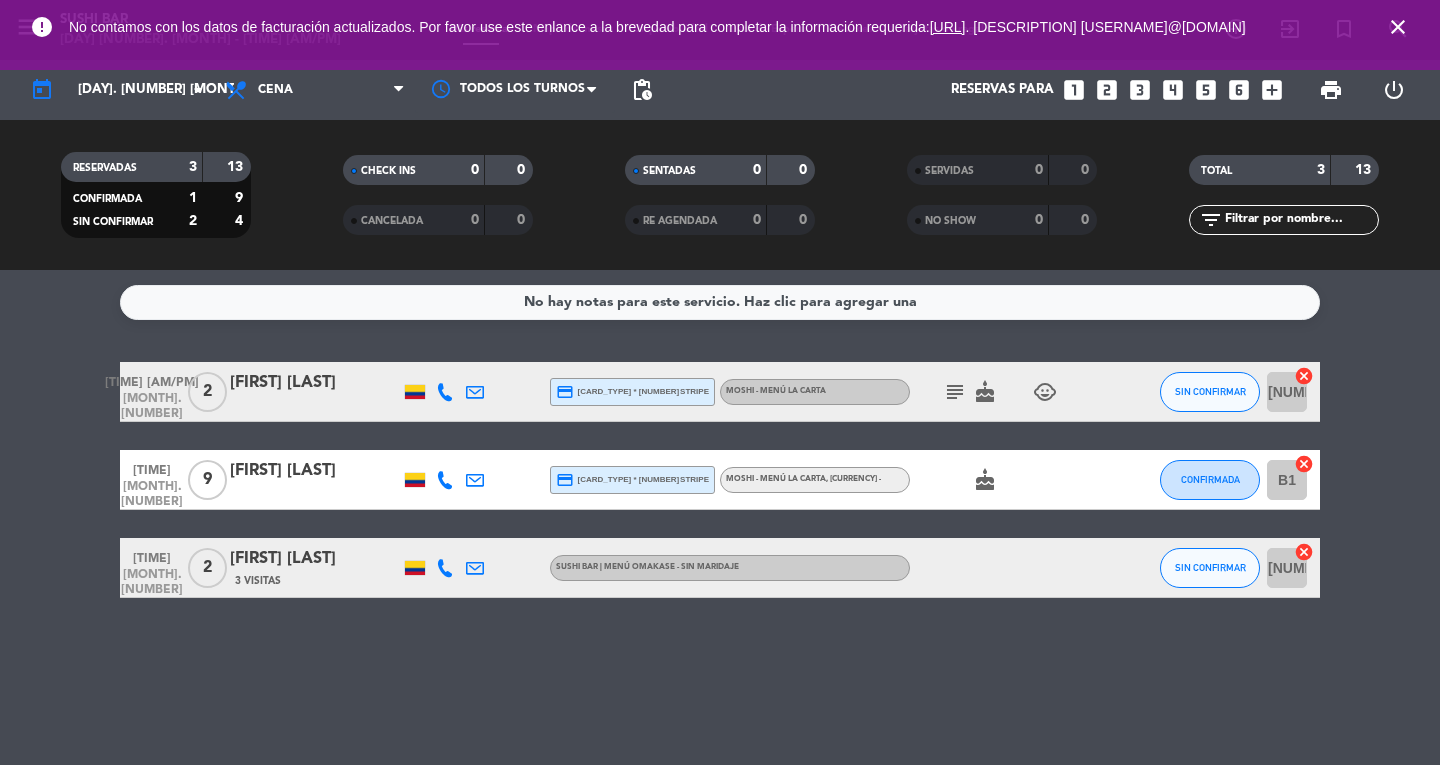 click on "close" at bounding box center (1398, 27) 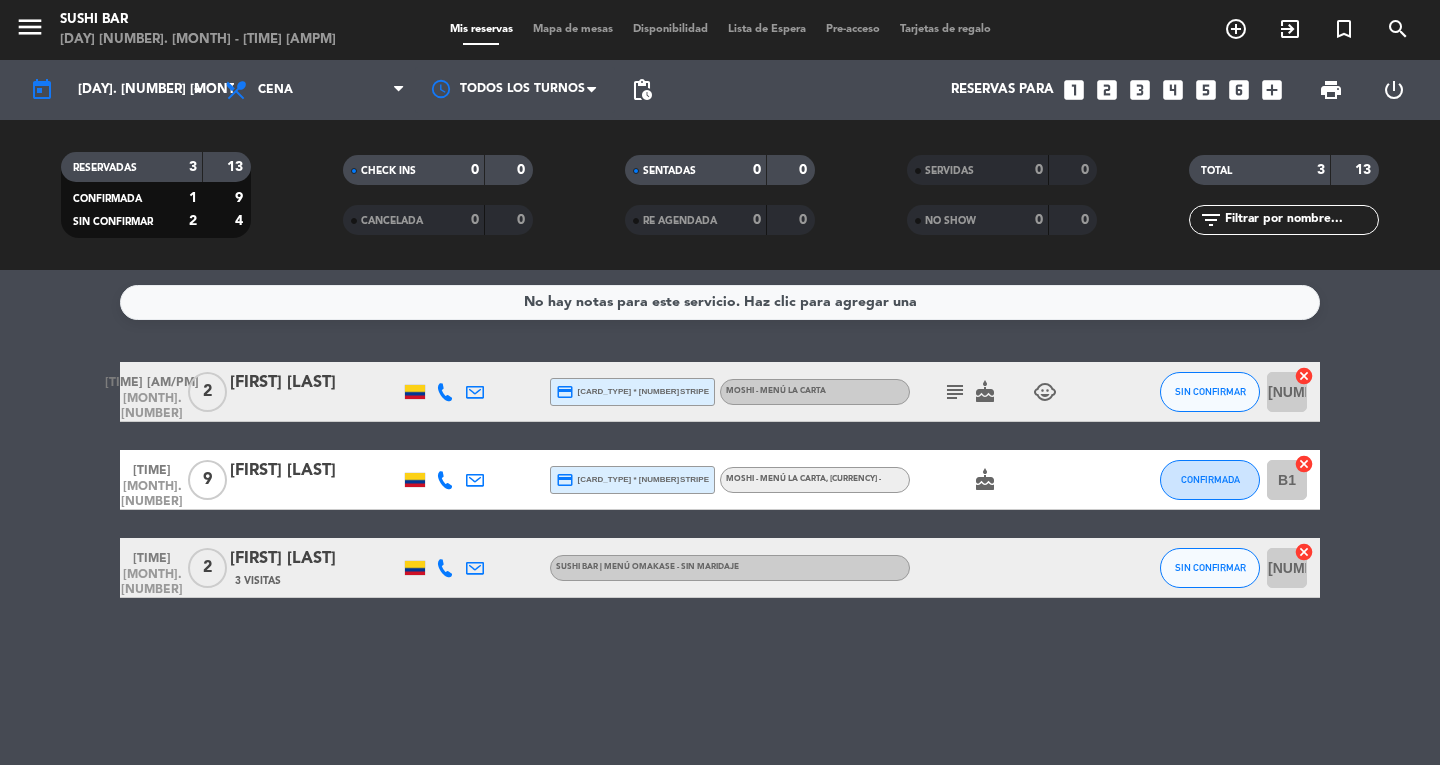 click on "subject" 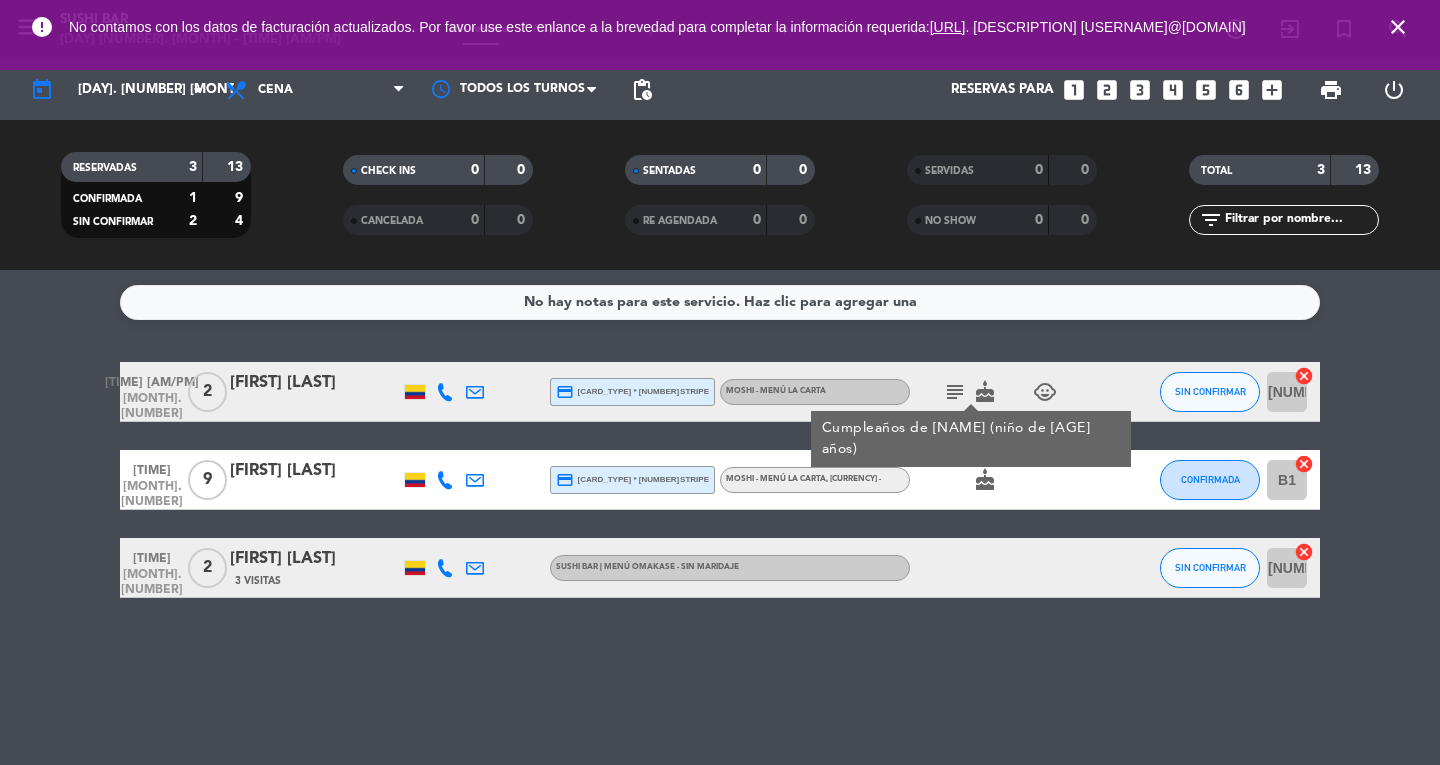 click on "close" at bounding box center (1398, 27) 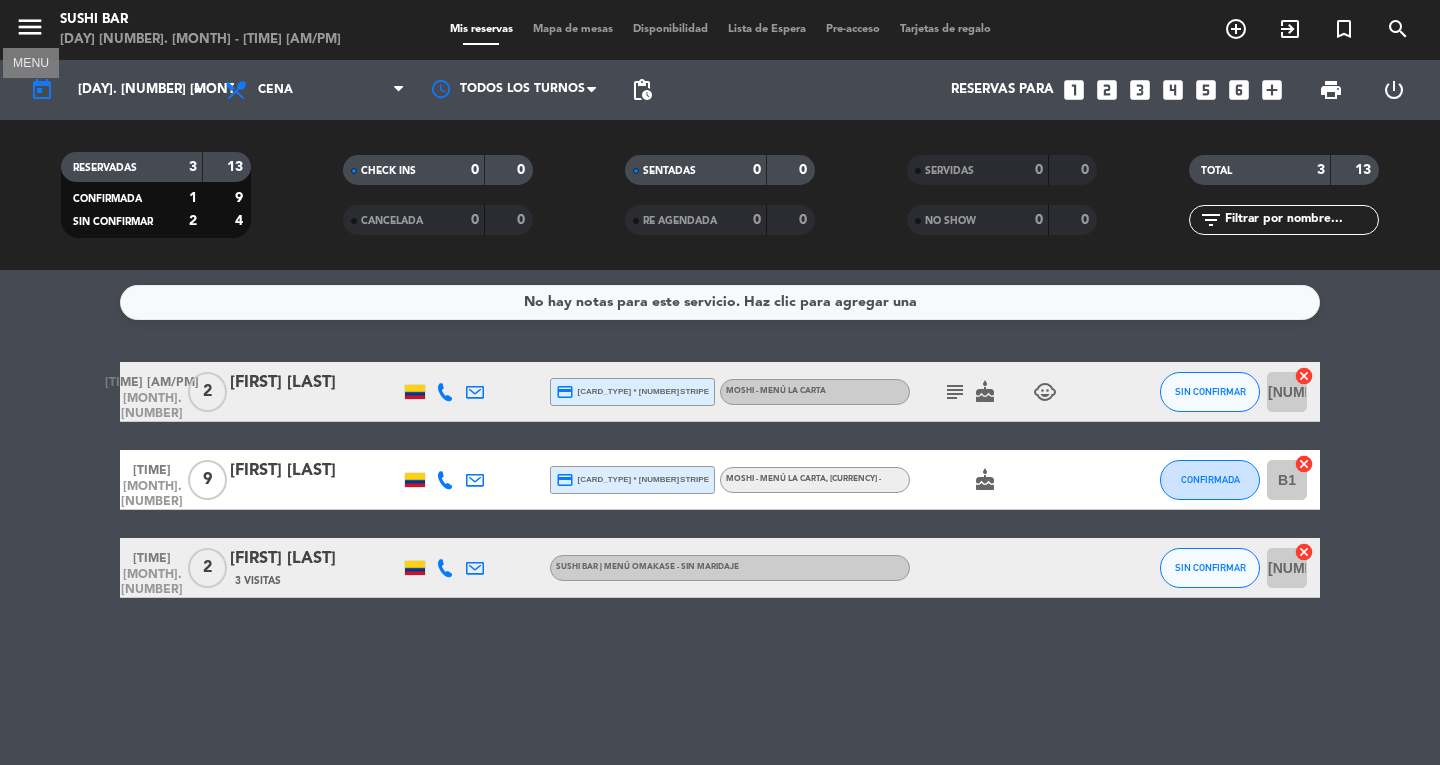 click on "menu" at bounding box center [30, 27] 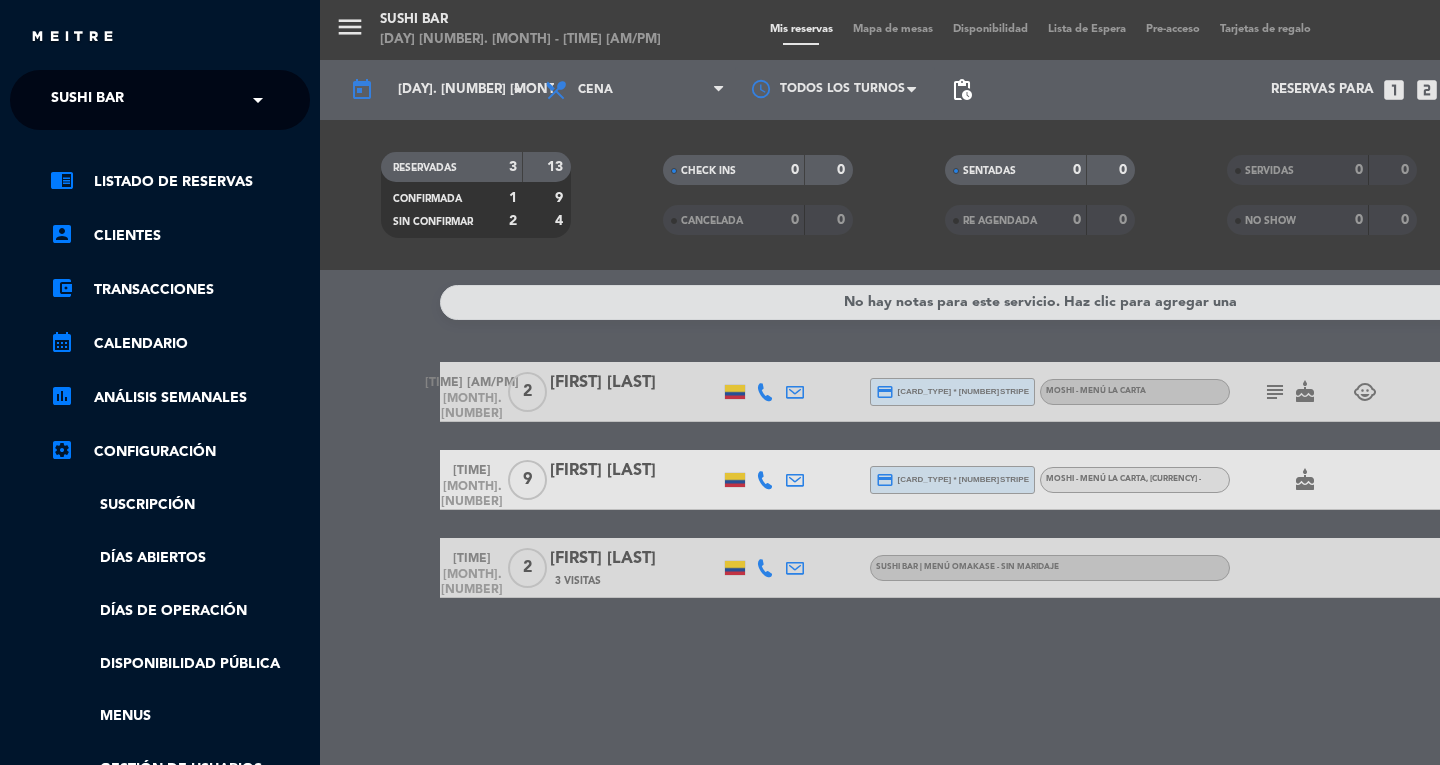 click on "× SUSHI BAR" 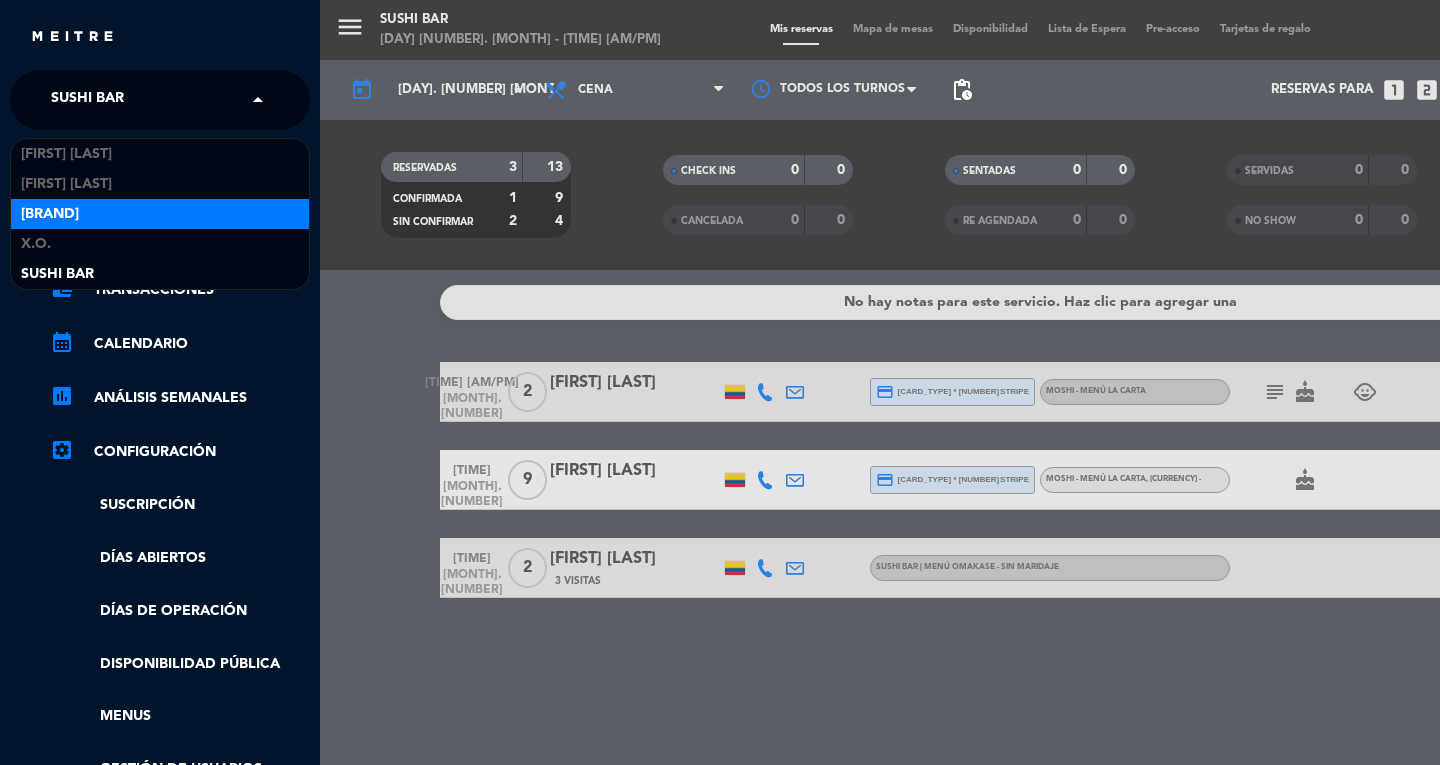 click on "Don Diablo" at bounding box center [160, 214] 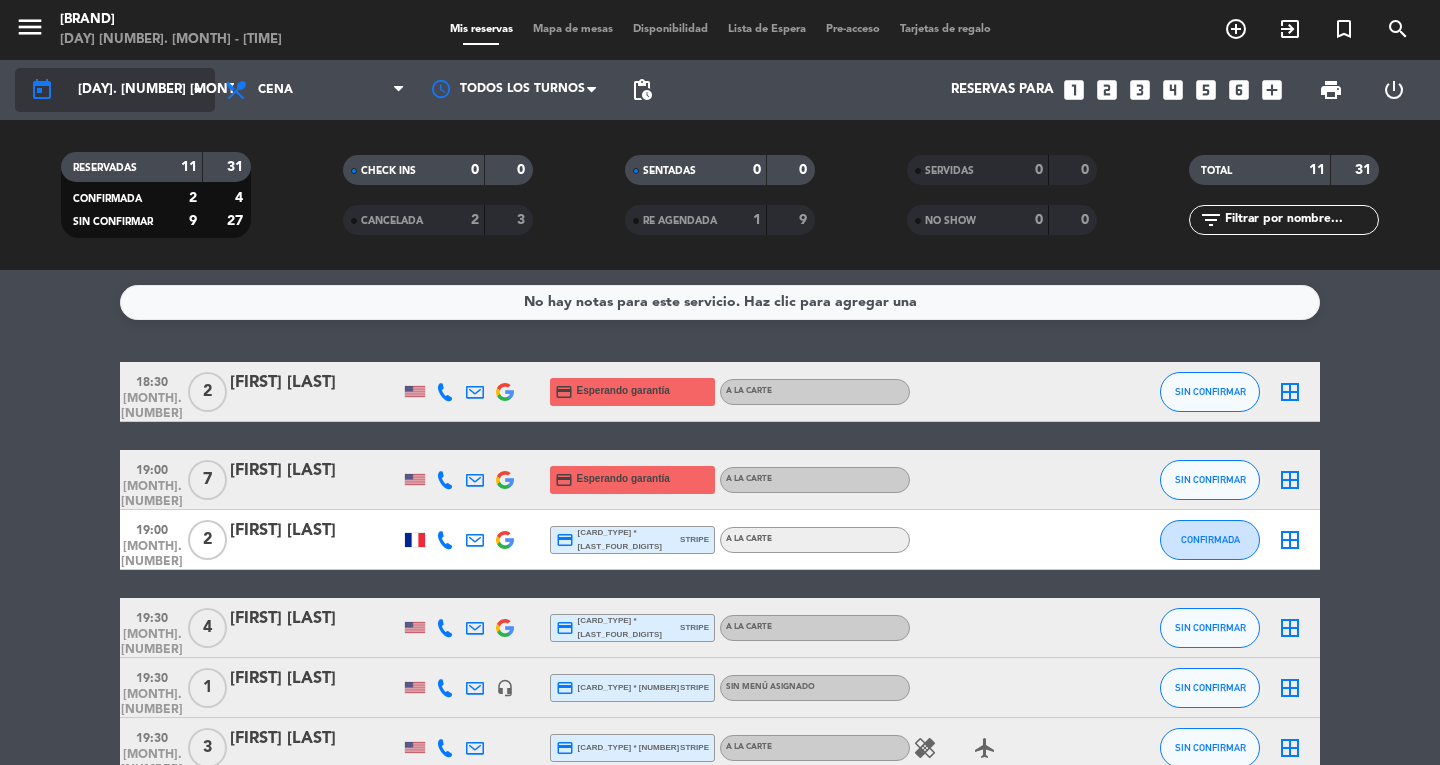 click on "vie. 1 ago." 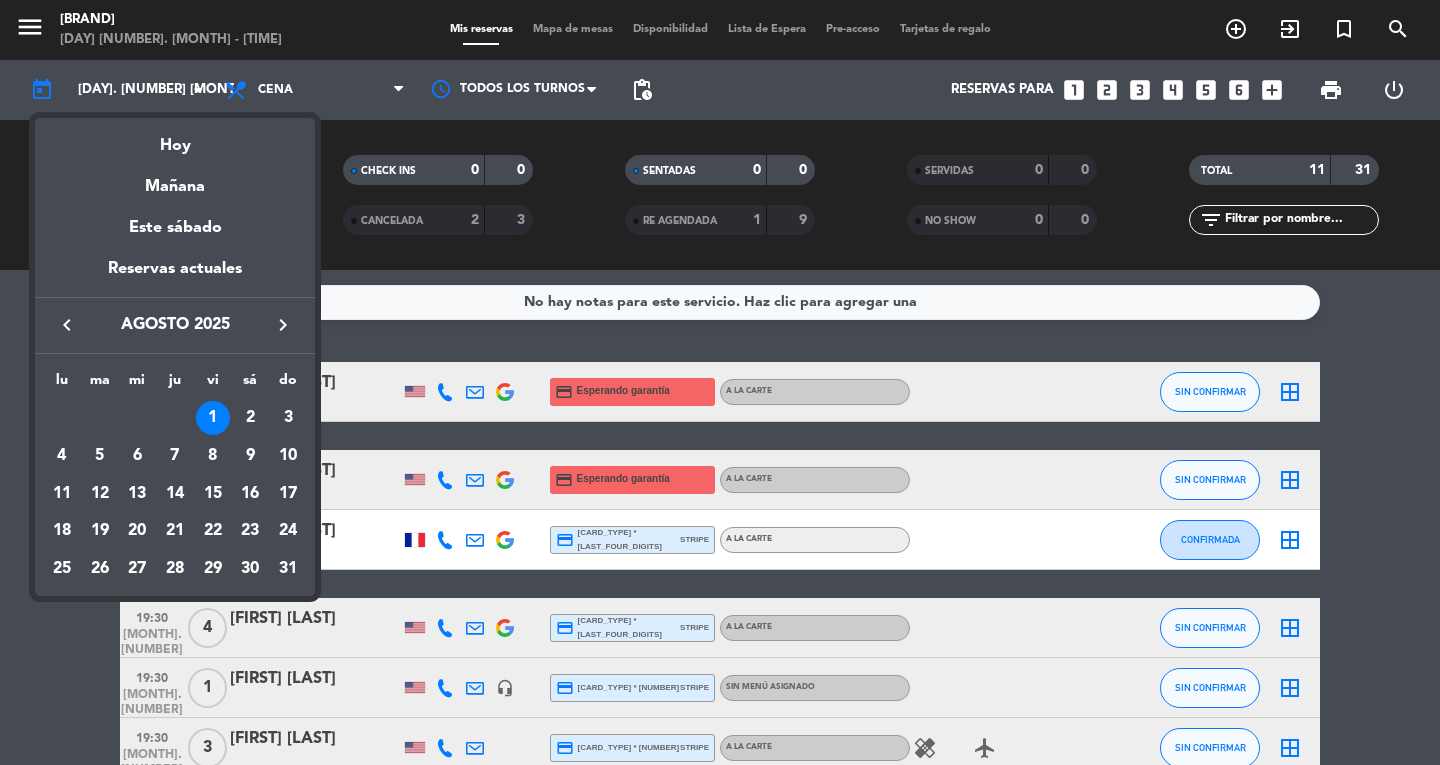 click at bounding box center [720, 382] 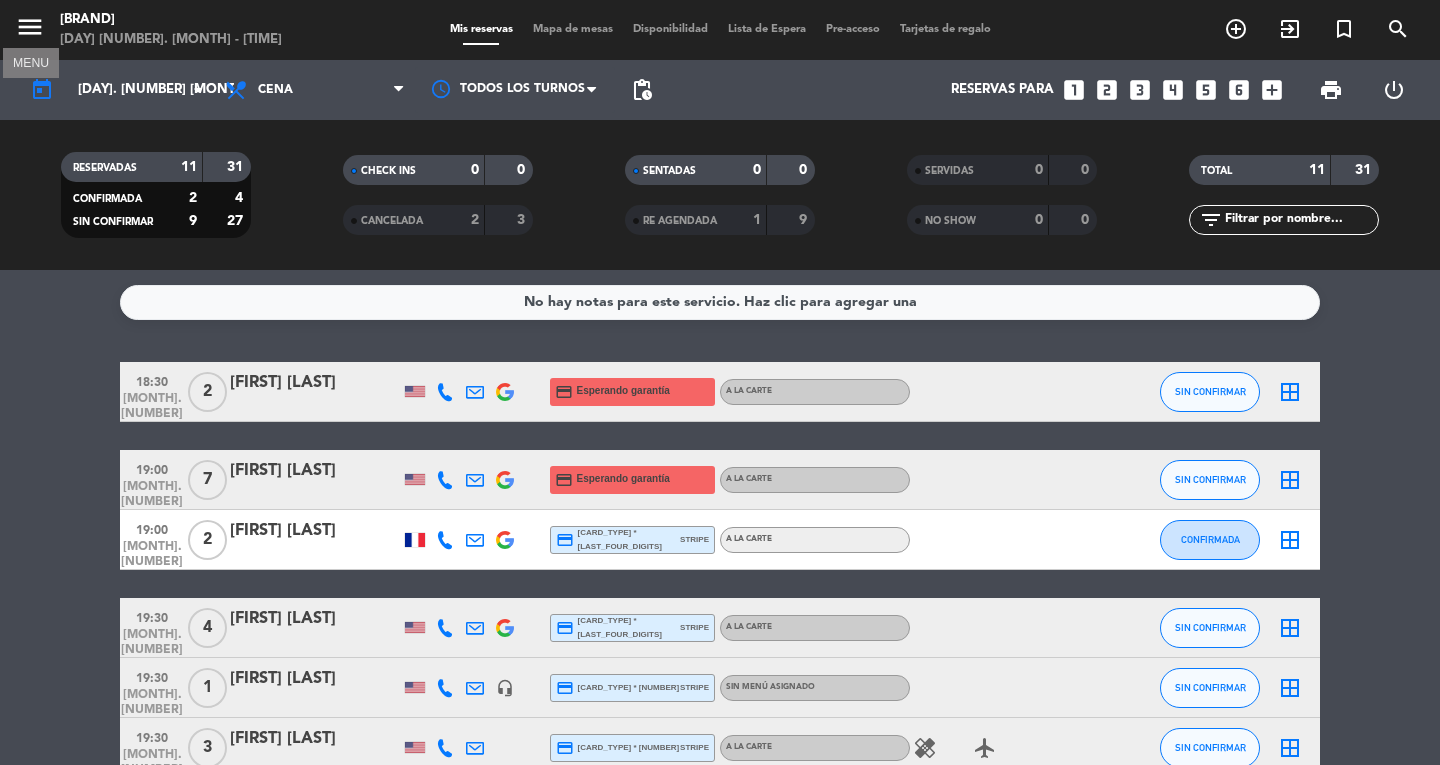click on "menu" at bounding box center (30, 27) 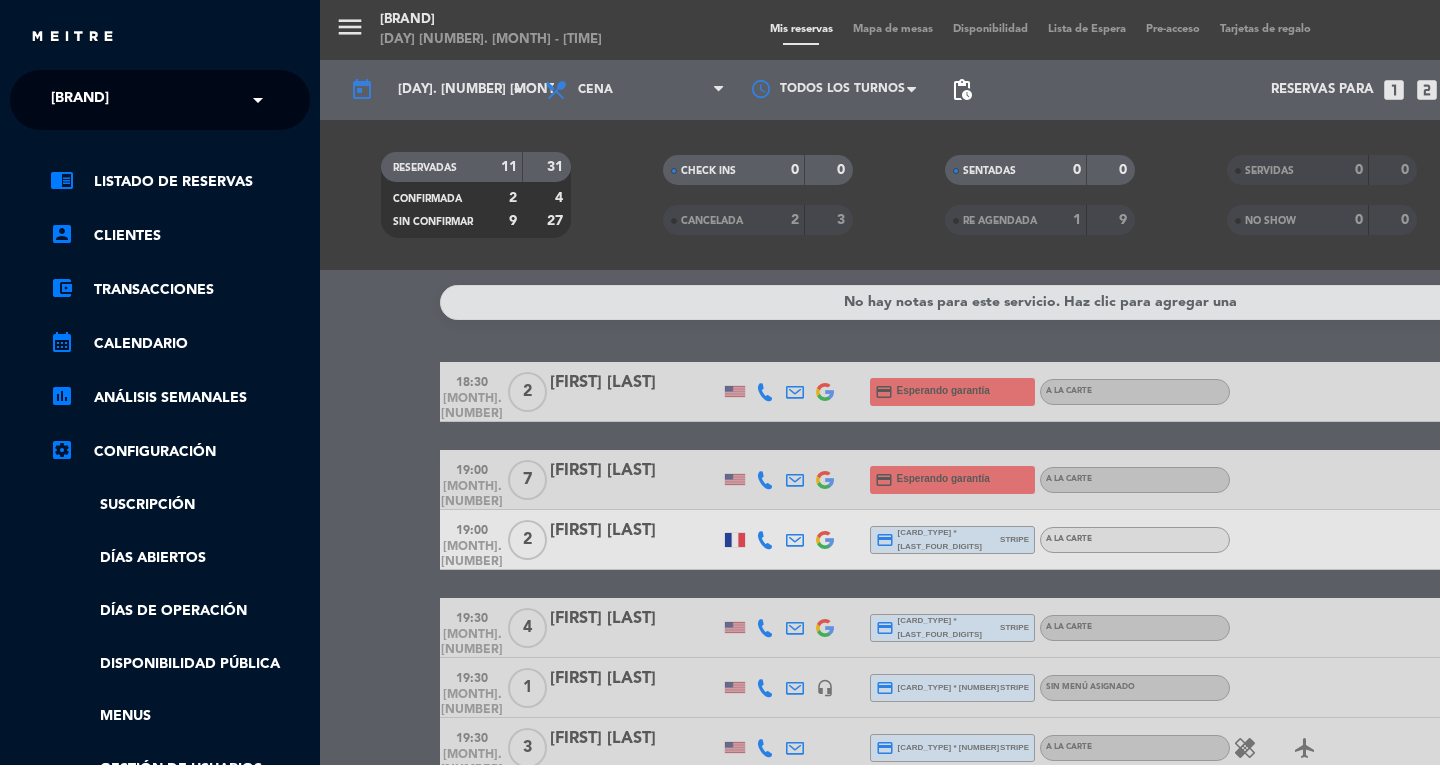 click on "Don Diablo" 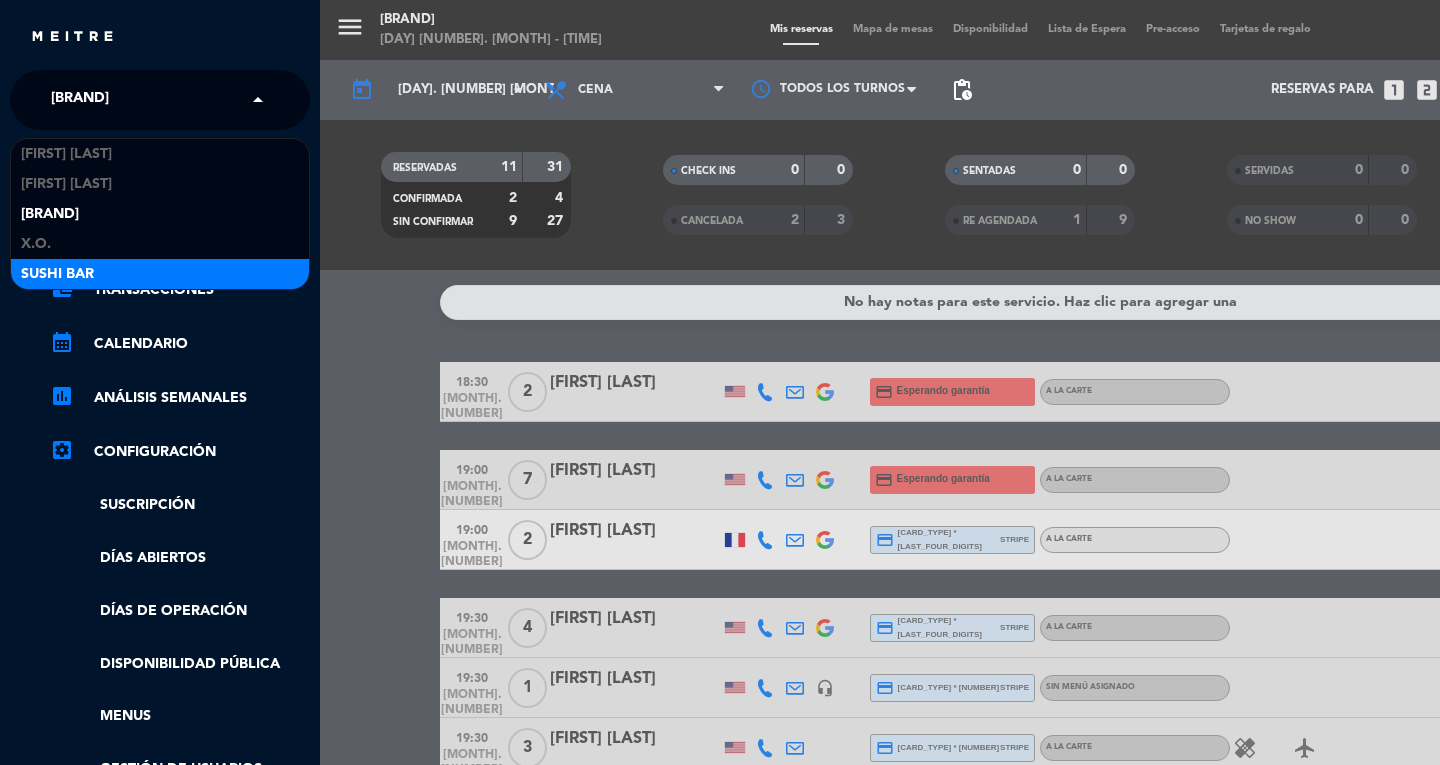 click on "SUSHI BAR" at bounding box center [57, 274] 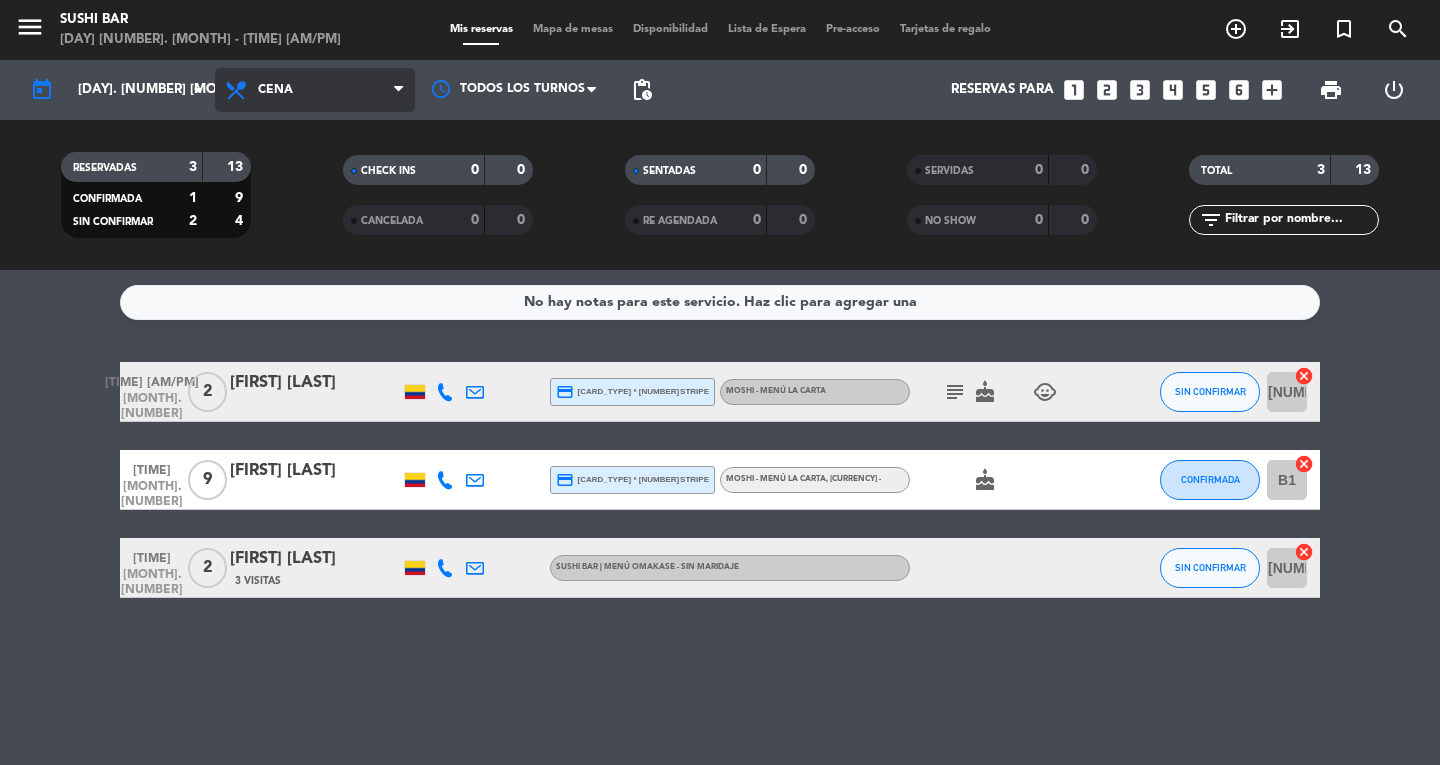 click on "Cena" at bounding box center (315, 90) 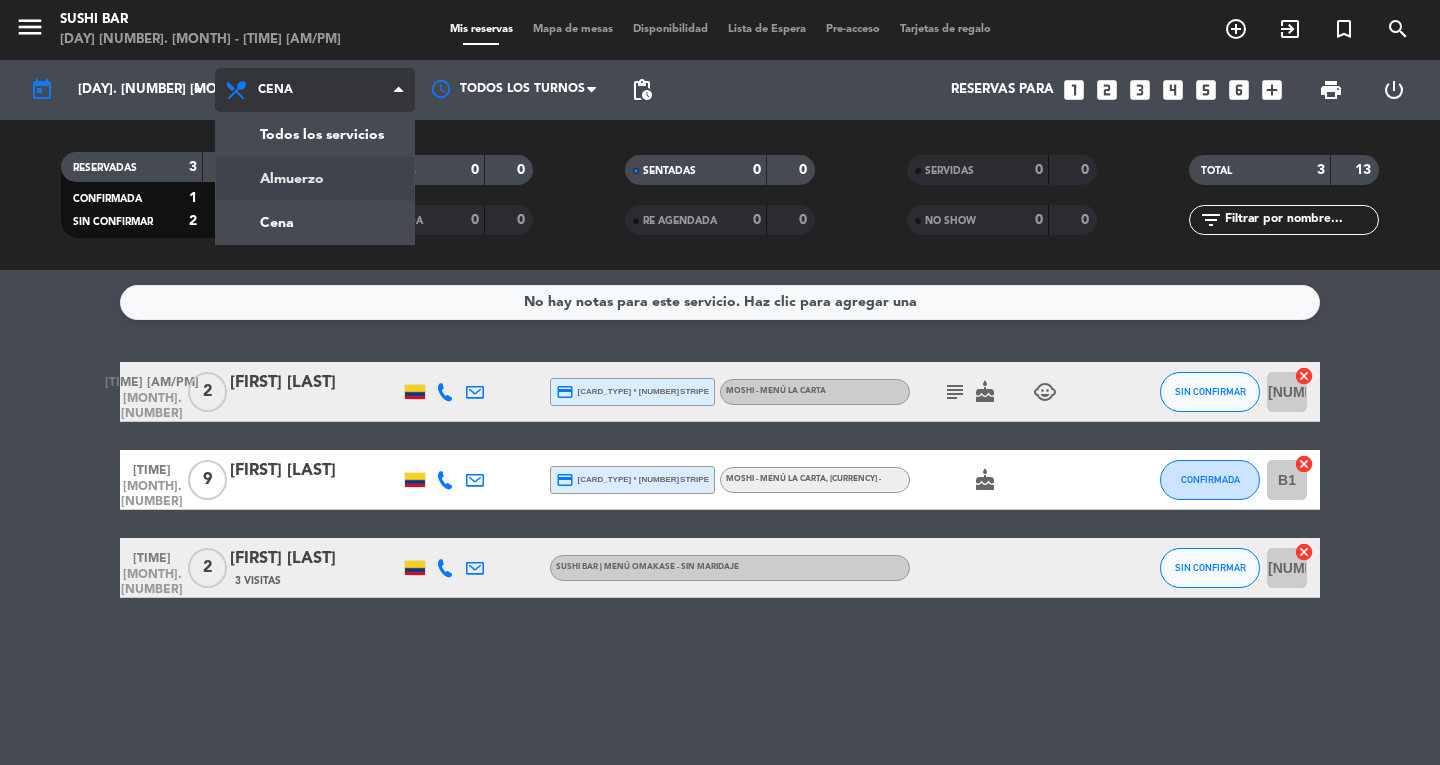click on "menu  SUSHI BAR   viernes 1. agosto - 11:21 AM   Mis reservas   Mapa de mesas   Disponibilidad   Lista de Espera   Pre-acceso   Tarjetas de regalo  add_circle_outline exit_to_app turned_in_not search today    vie. 1 ago. arrow_drop_down  Todos los servicios  Almuerzo  Cena  Cena  Todos los servicios  Almuerzo  Cena Todos los turnos pending_actions  Reservas para   looks_one   looks_two   looks_3   looks_4   looks_5   looks_6   add_box  print  power_settings_new   RESERVADAS   3   13   CONFIRMADA   1   9   SIN CONFIRMAR   2   4   CHECK INS   0   0   CANCELADA   0   0   SENTADAS   0   0   RE AGENDADA   0   0   SERVIDAS   0   0   NO SHOW   0   0   TOTAL   3   13  filter_list" 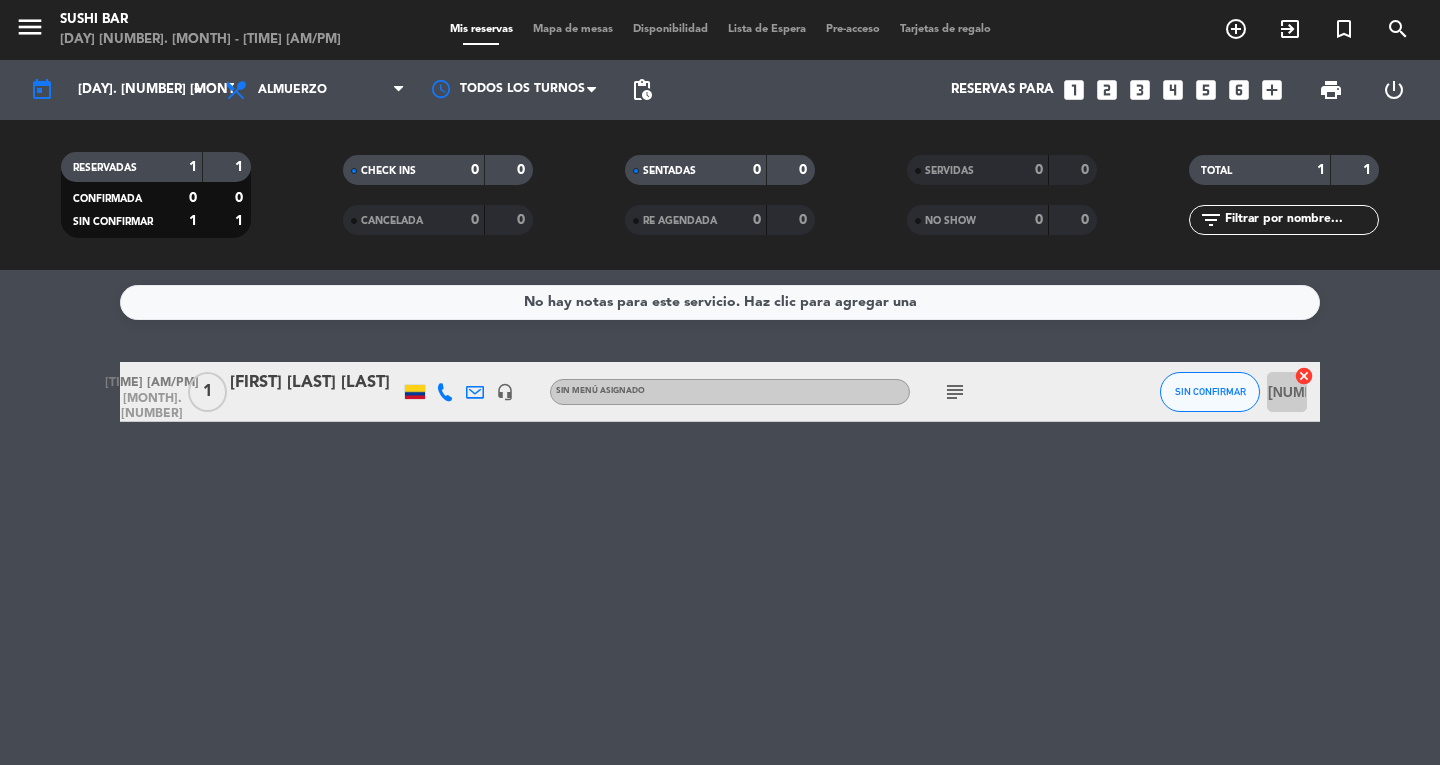 click on "subject" 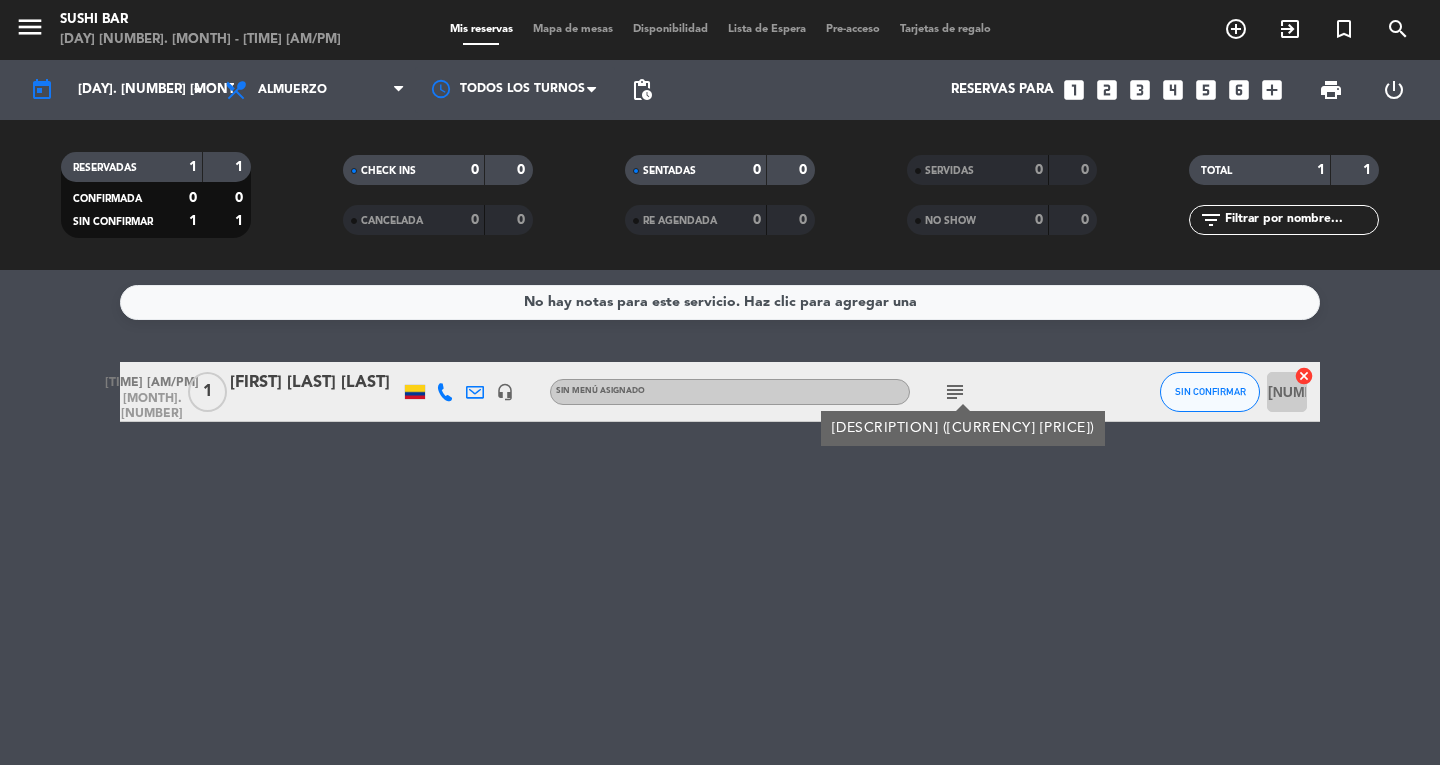 click on "2:00 PM   ago. 1   1   Patricia Jaramillo Velez   headset_mic  Sin menú asignado  subject  Clase de Sushi (Pago total $197.000) SIN CONFIRMAR 130  cancel" 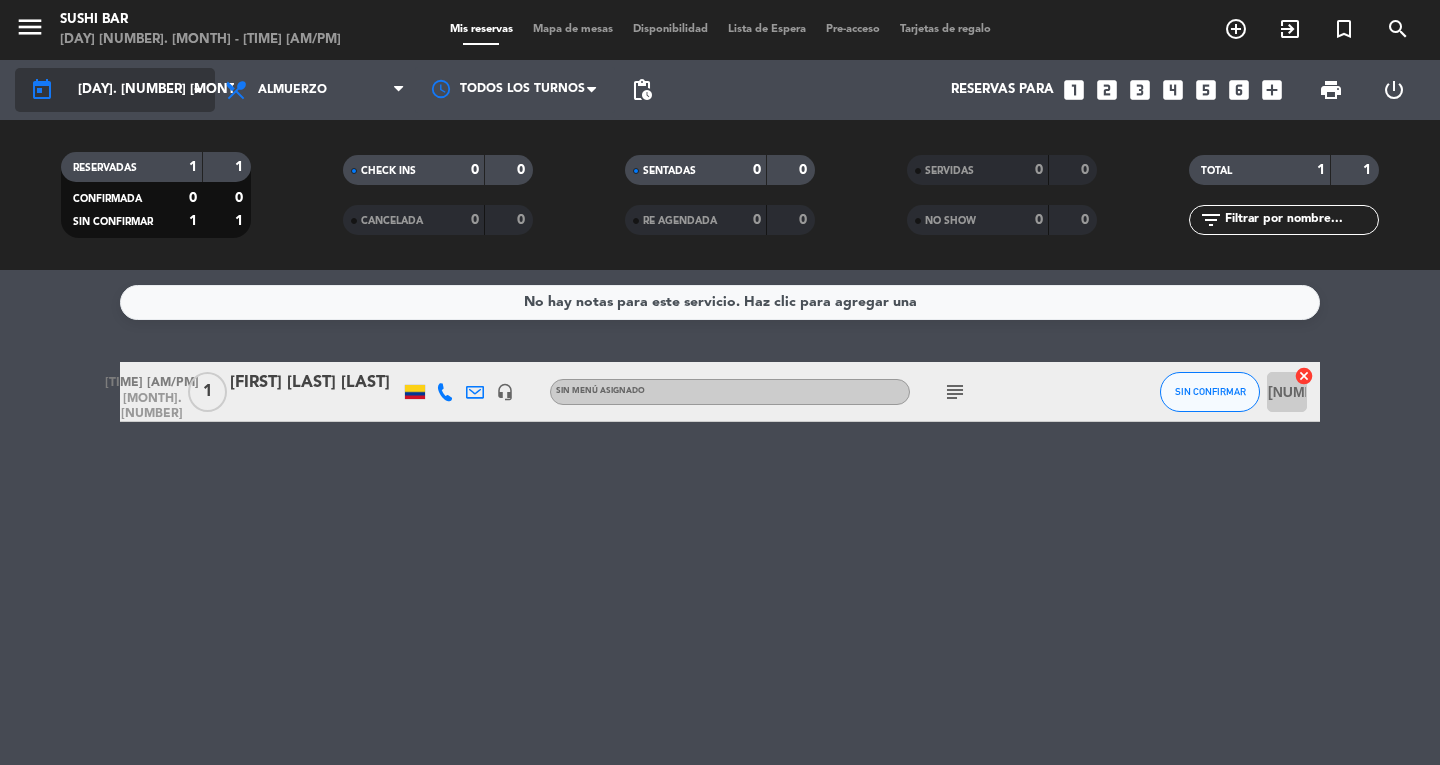 click on "today vie. 1 [MONTH] arrow_drop_down" 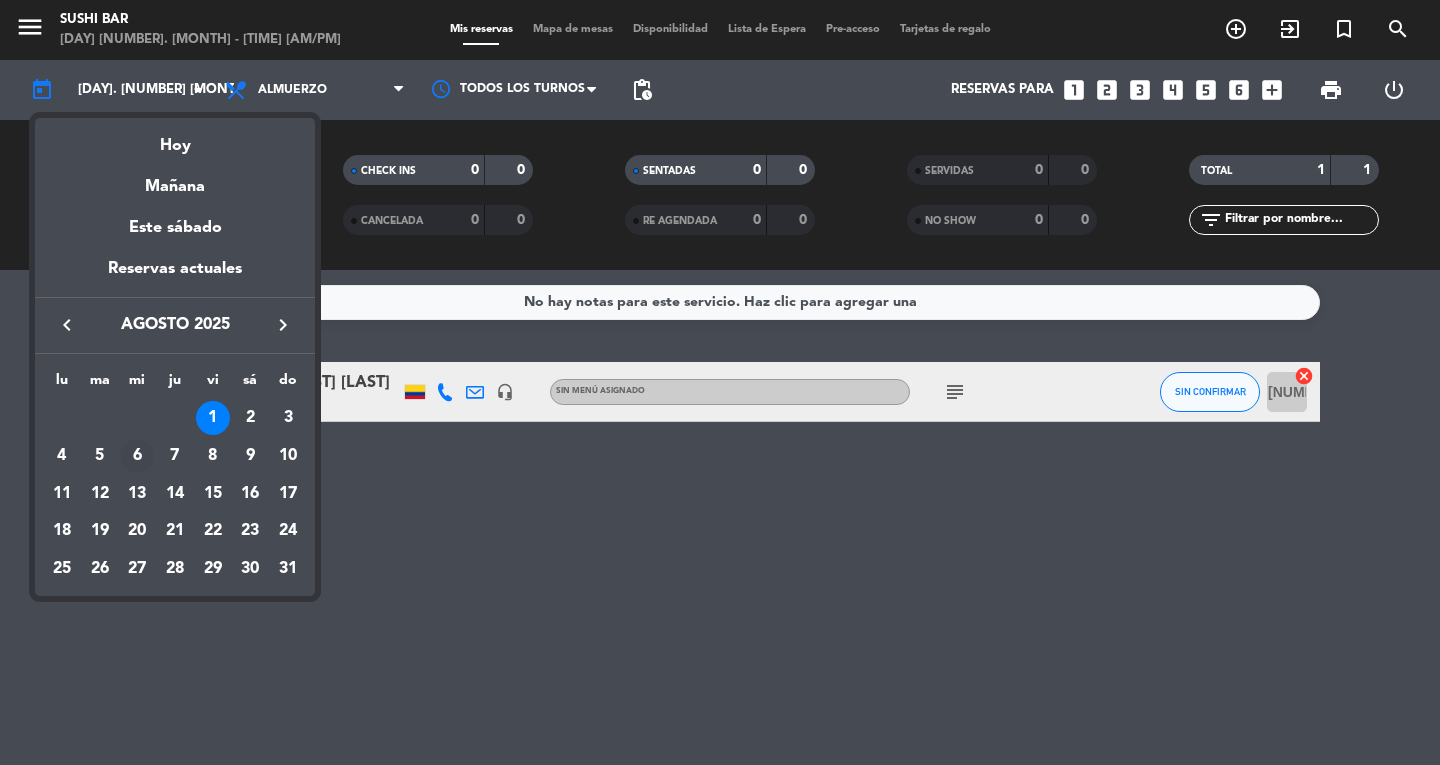 click on "6" at bounding box center (137, 456) 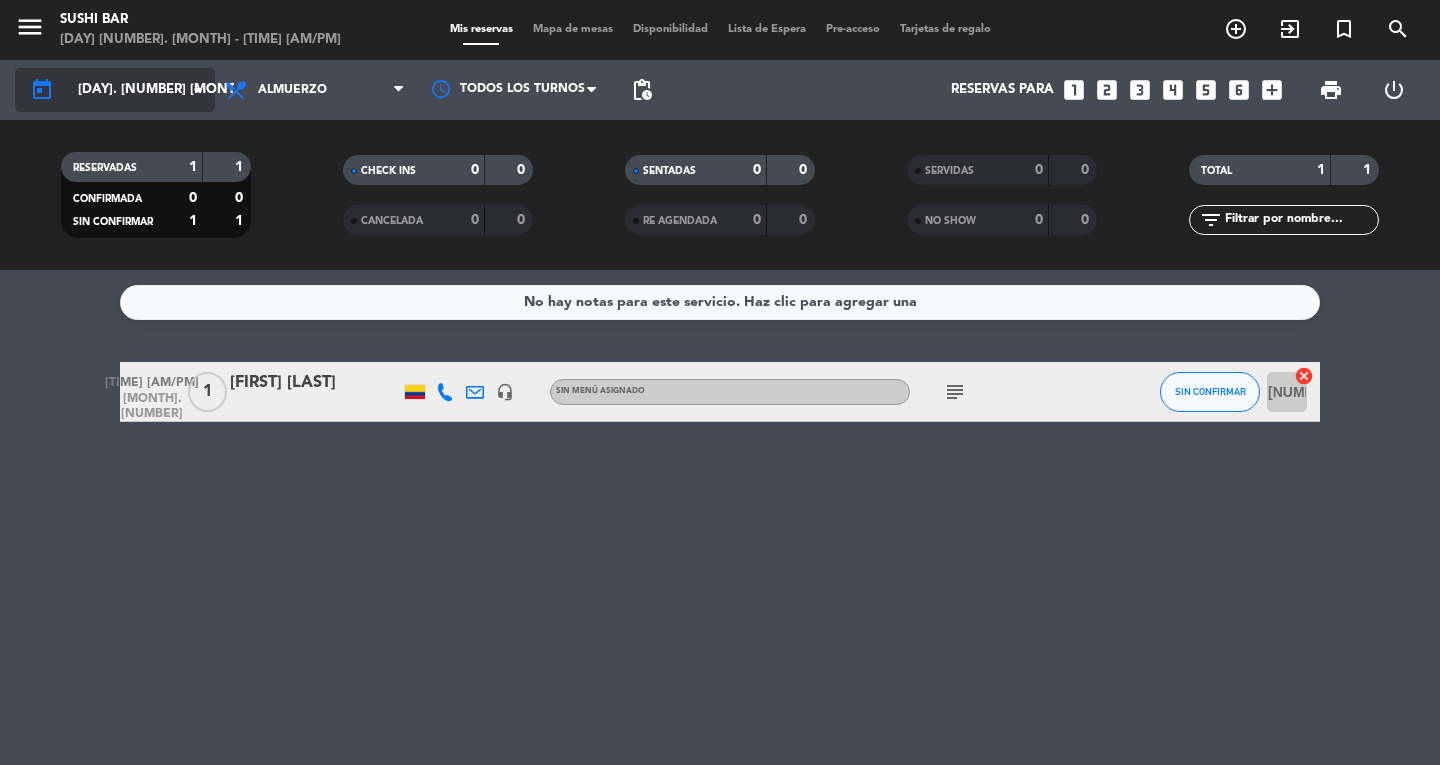 click on "mié. 6 ago." 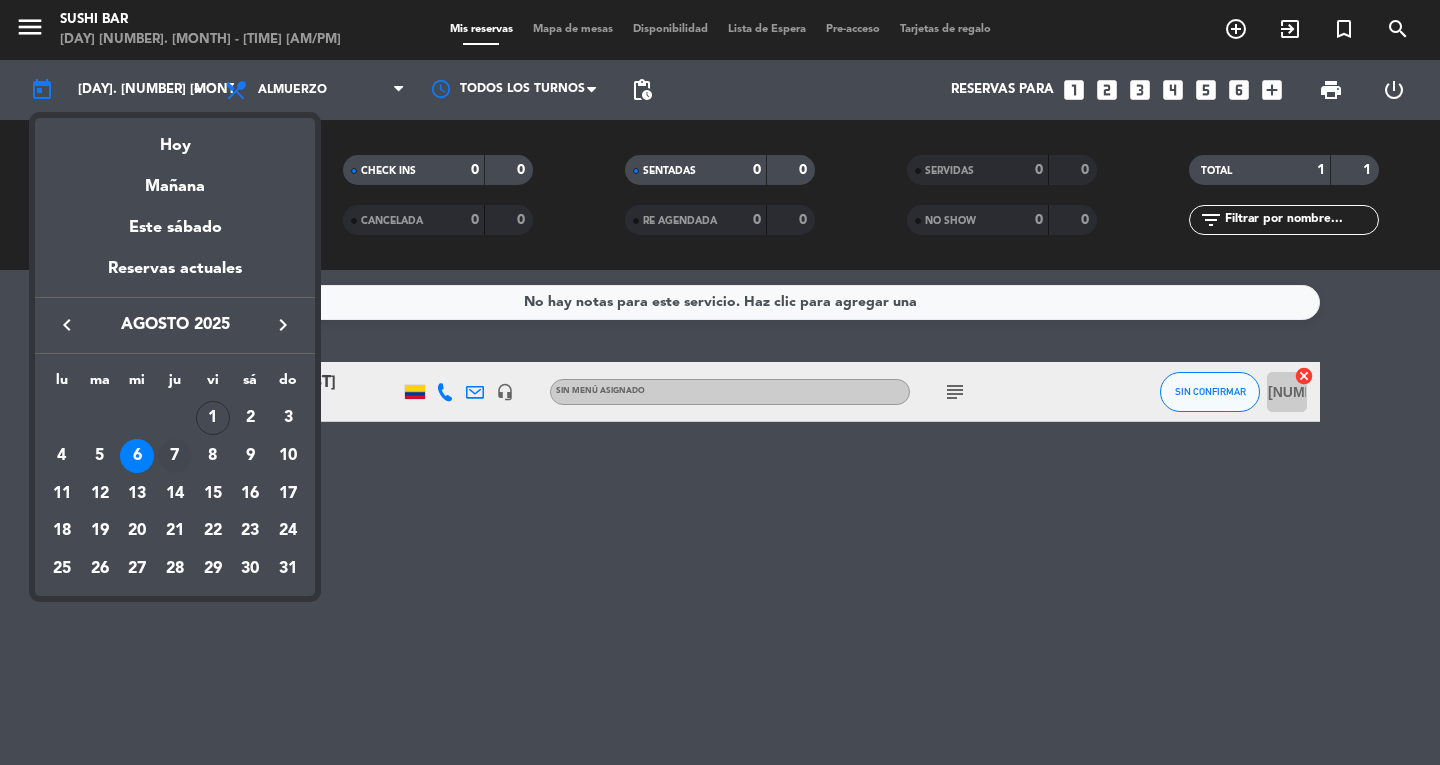 click on "7" at bounding box center [175, 456] 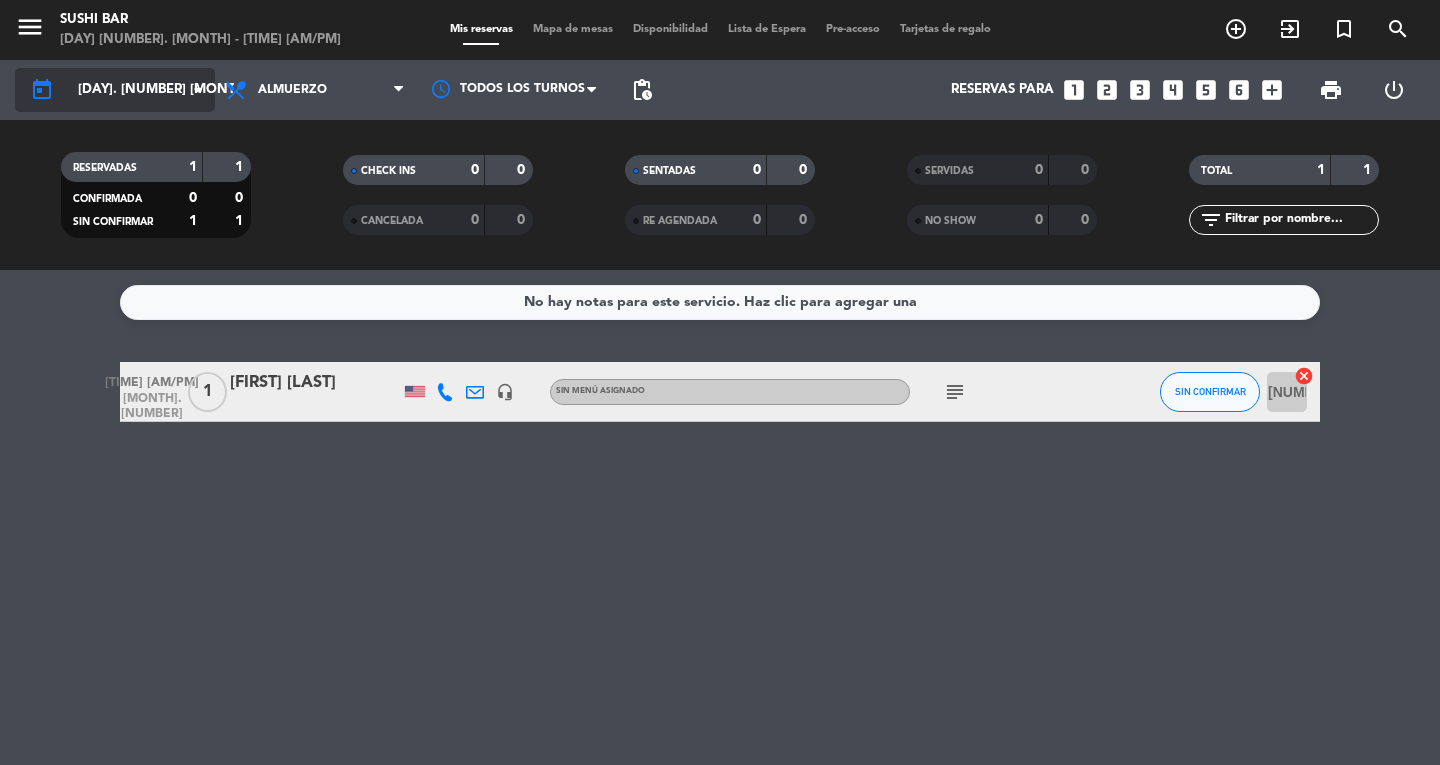 click on "jue. 7 ago." 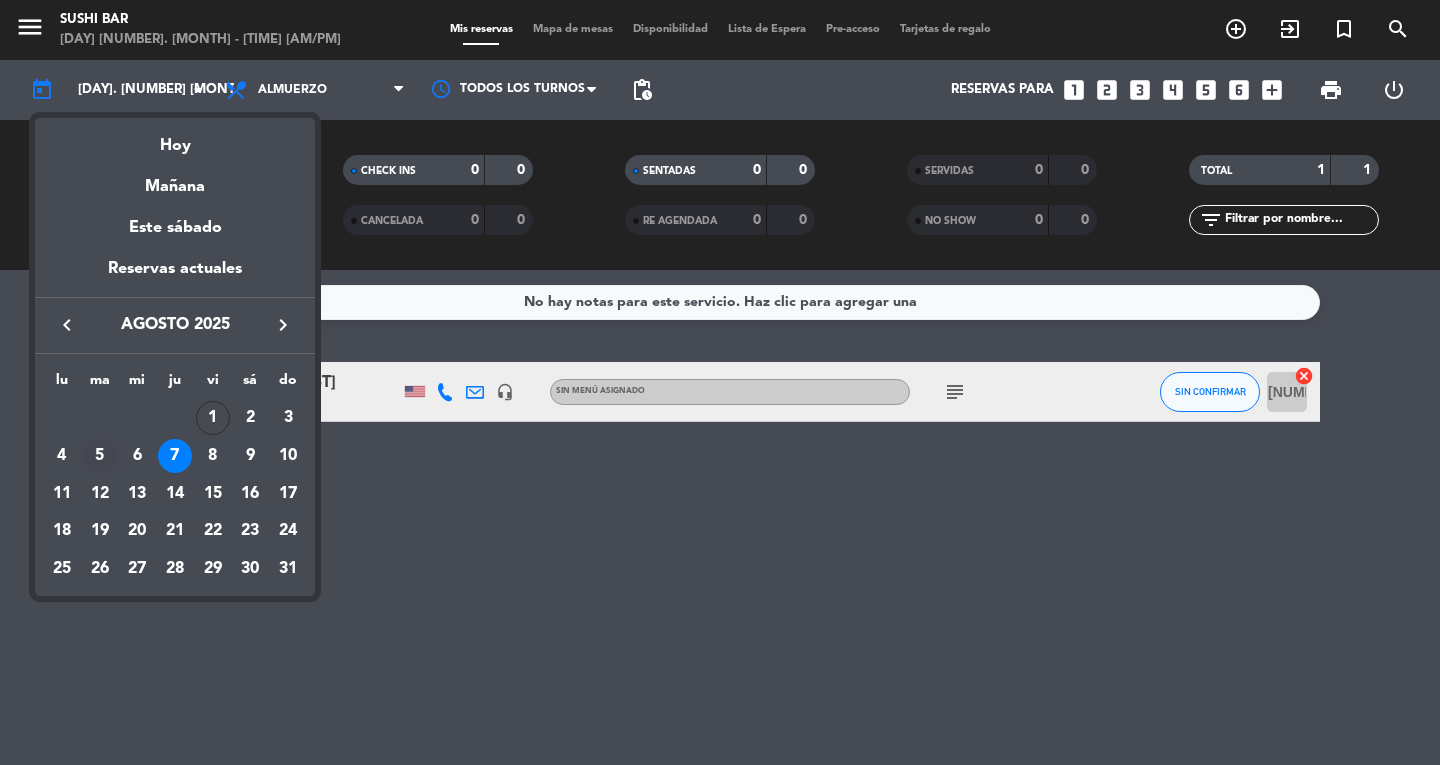 click on "5" at bounding box center (100, 456) 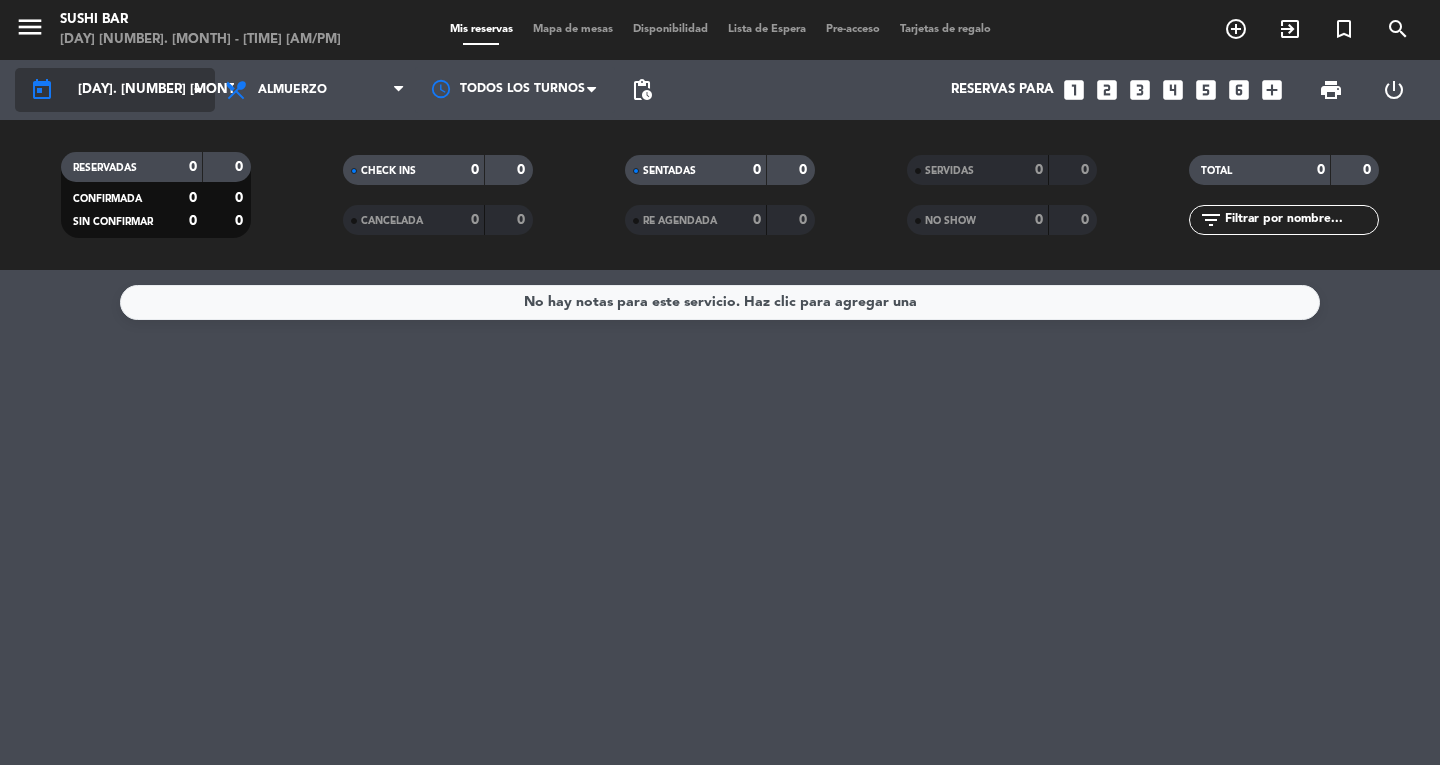 click on "mar. 5 ago." 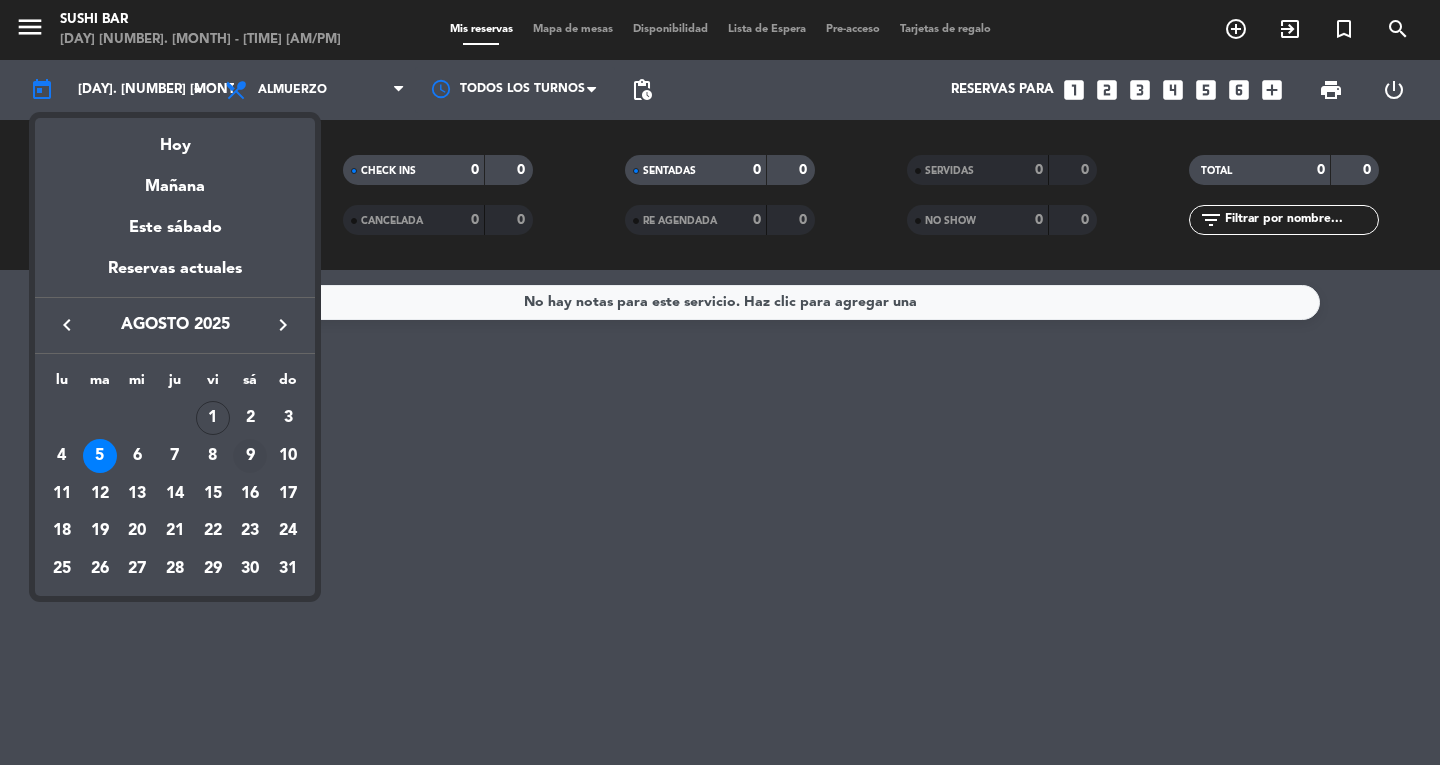 click on "9" at bounding box center [250, 456] 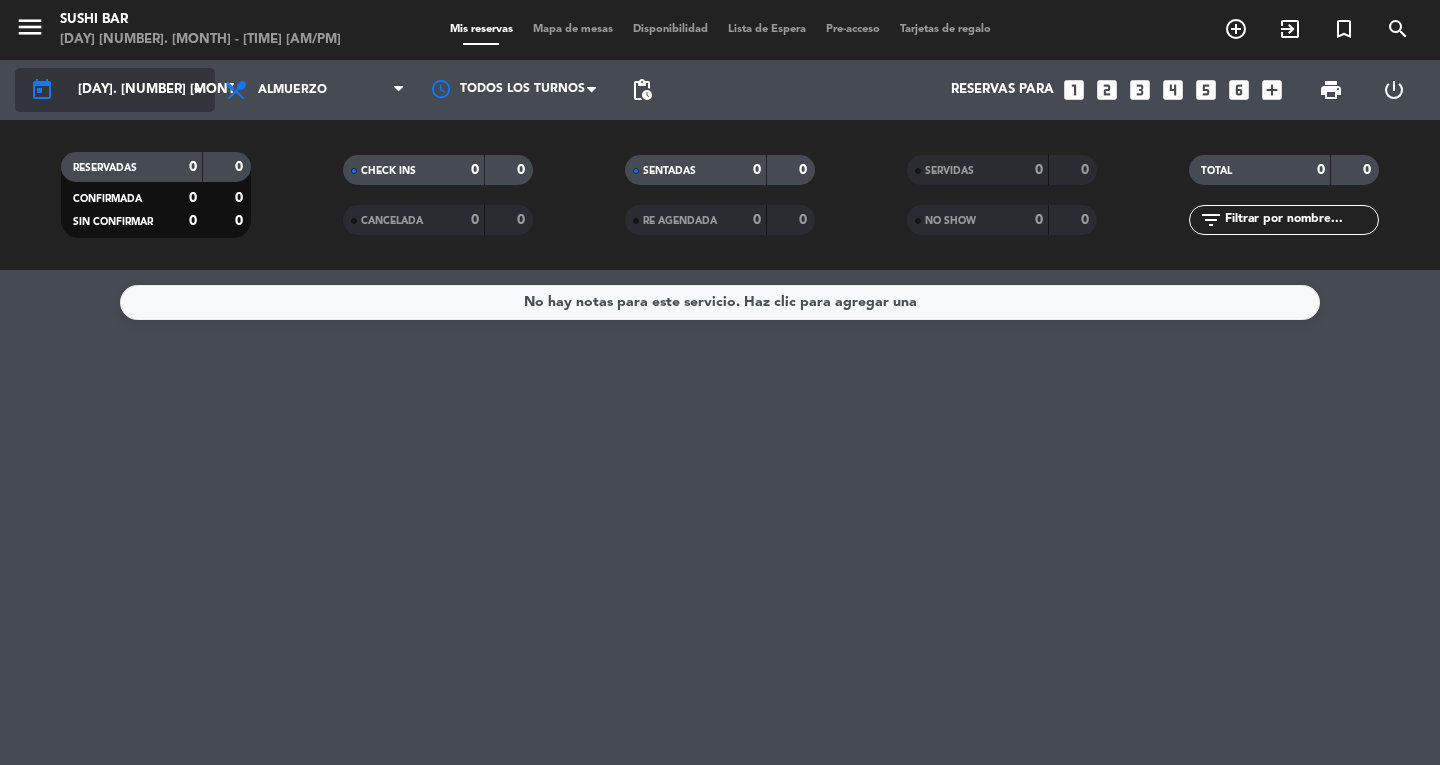 click on "today    sáb. 9 ago. arrow_drop_down" 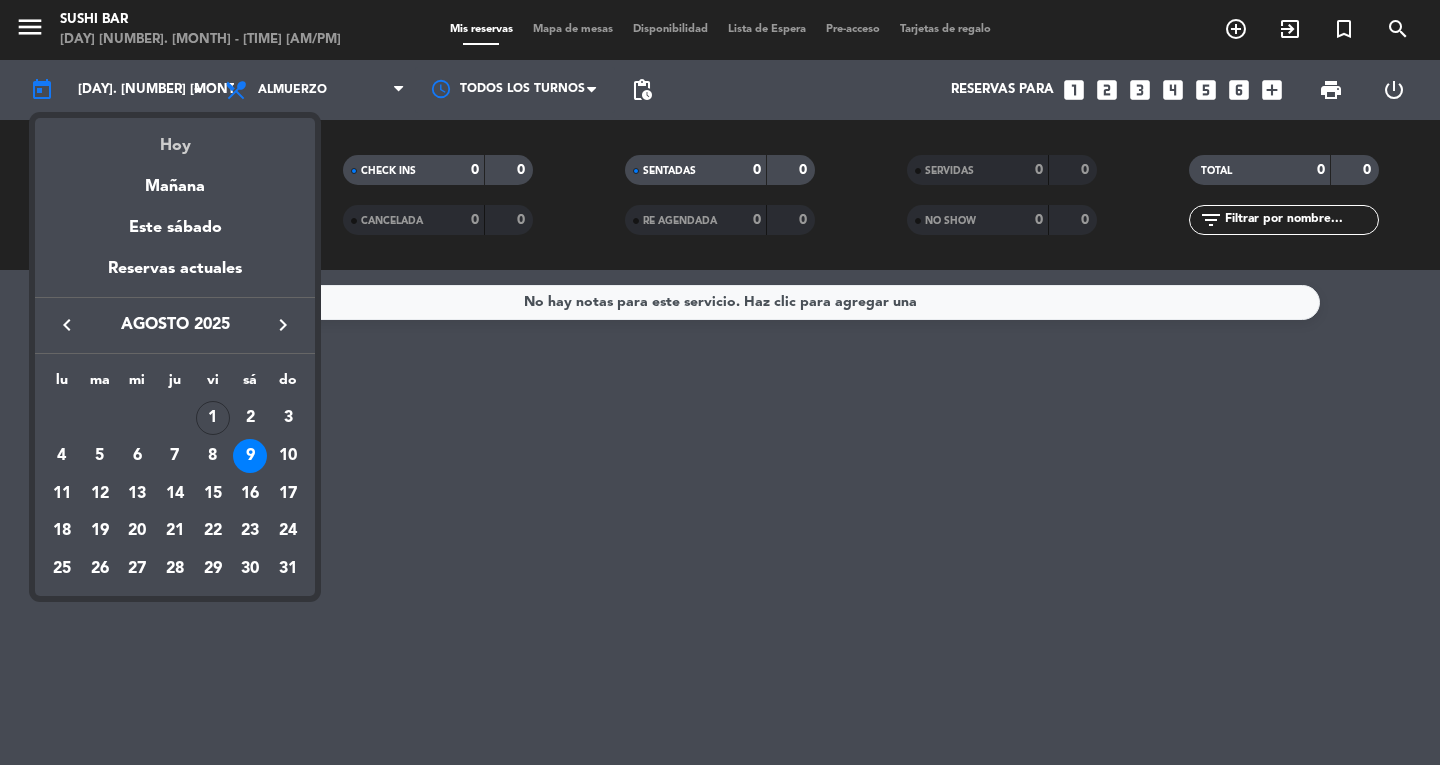 click on "Hoy" at bounding box center [175, 138] 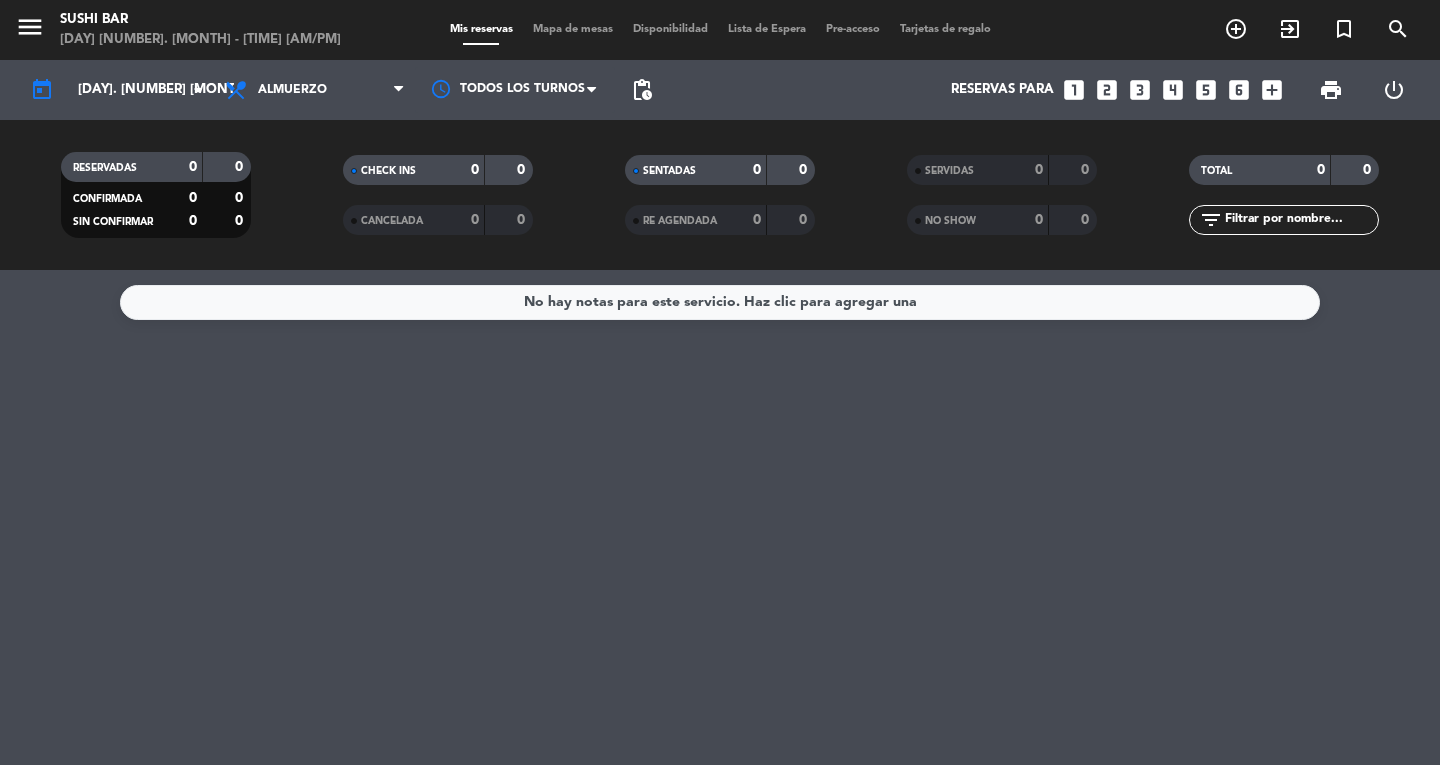 type on "vie. 1 ago." 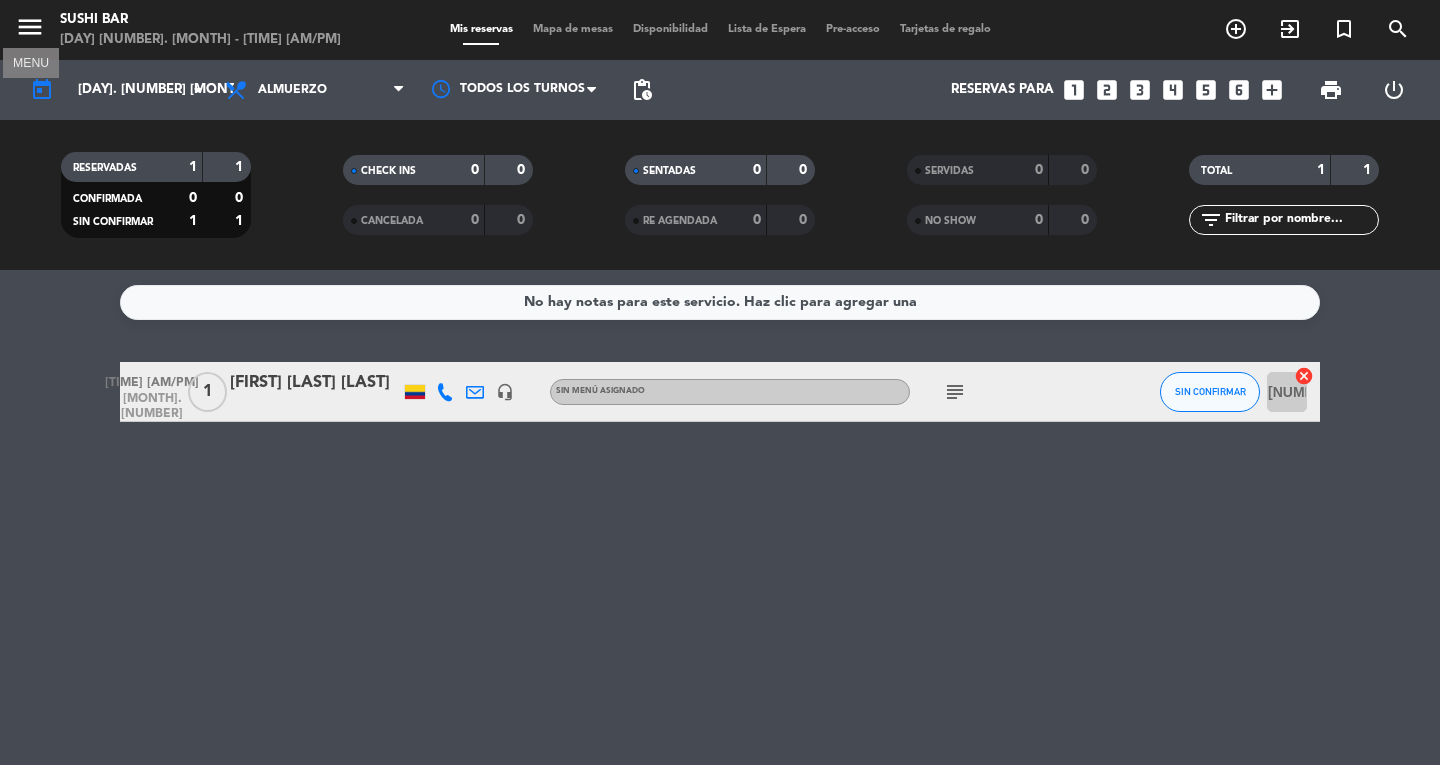 click on "menu" at bounding box center [30, 27] 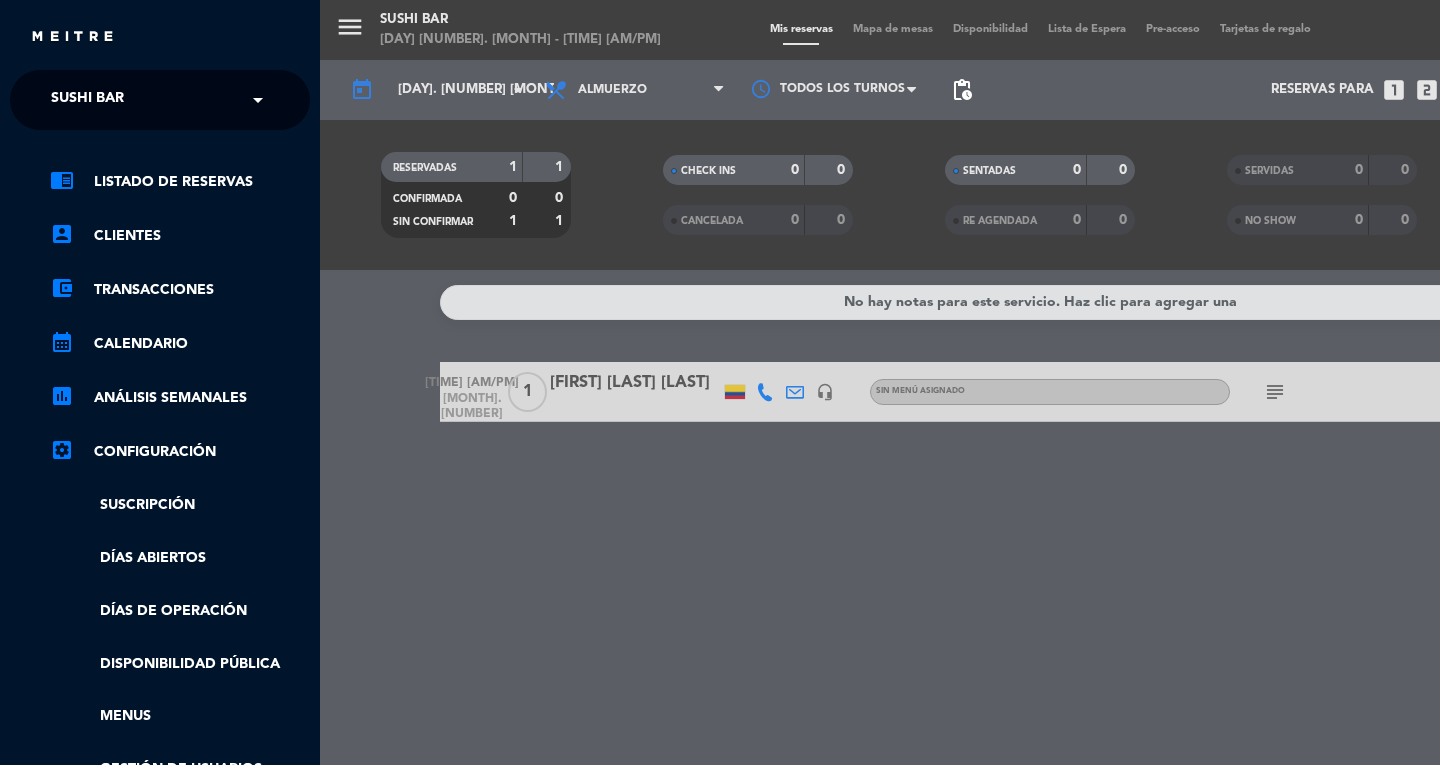 click on "SUSHI BAR" 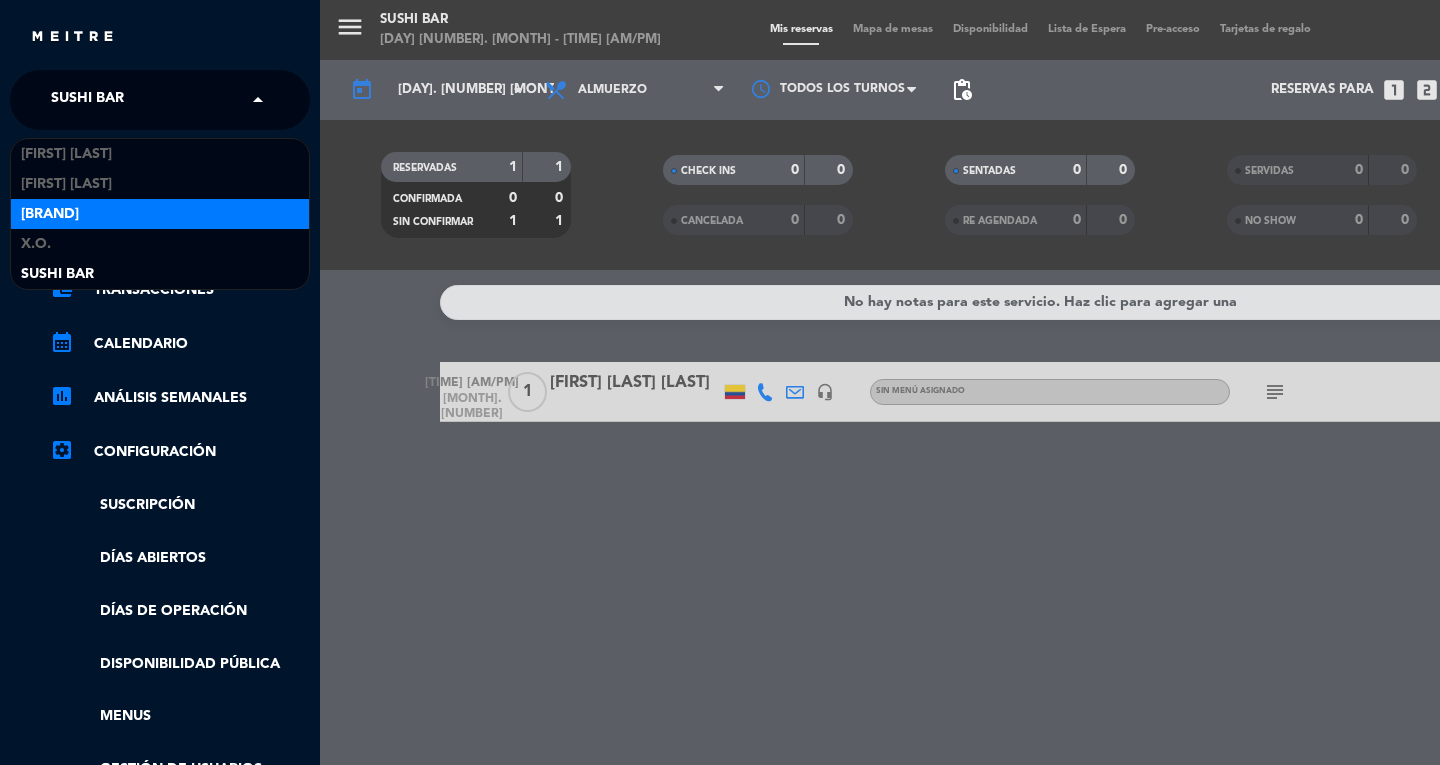click on "Don Diablo" at bounding box center [160, 214] 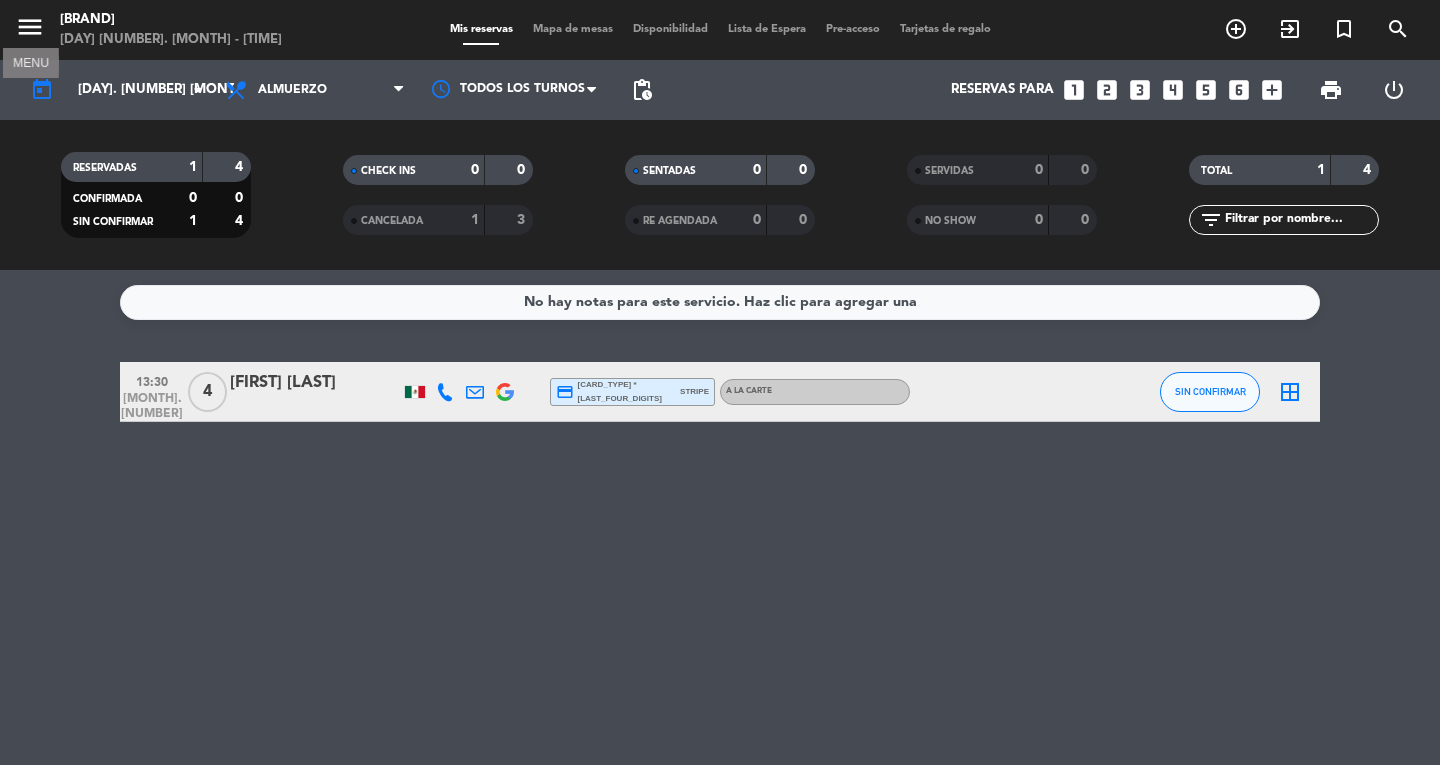 click on "menu MENU  Don Diablo   viernes 1. agosto - 11:22" 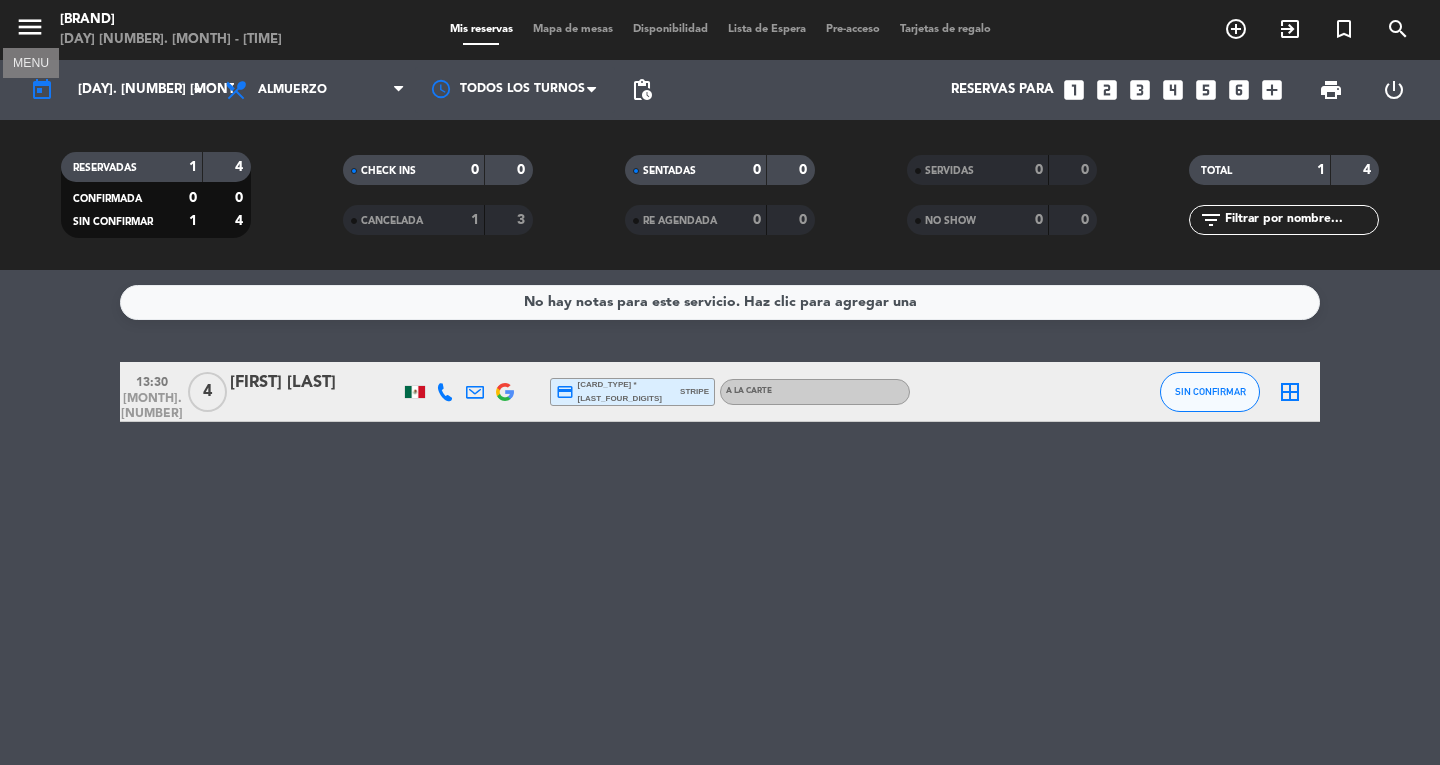 click on "menu" at bounding box center [30, 27] 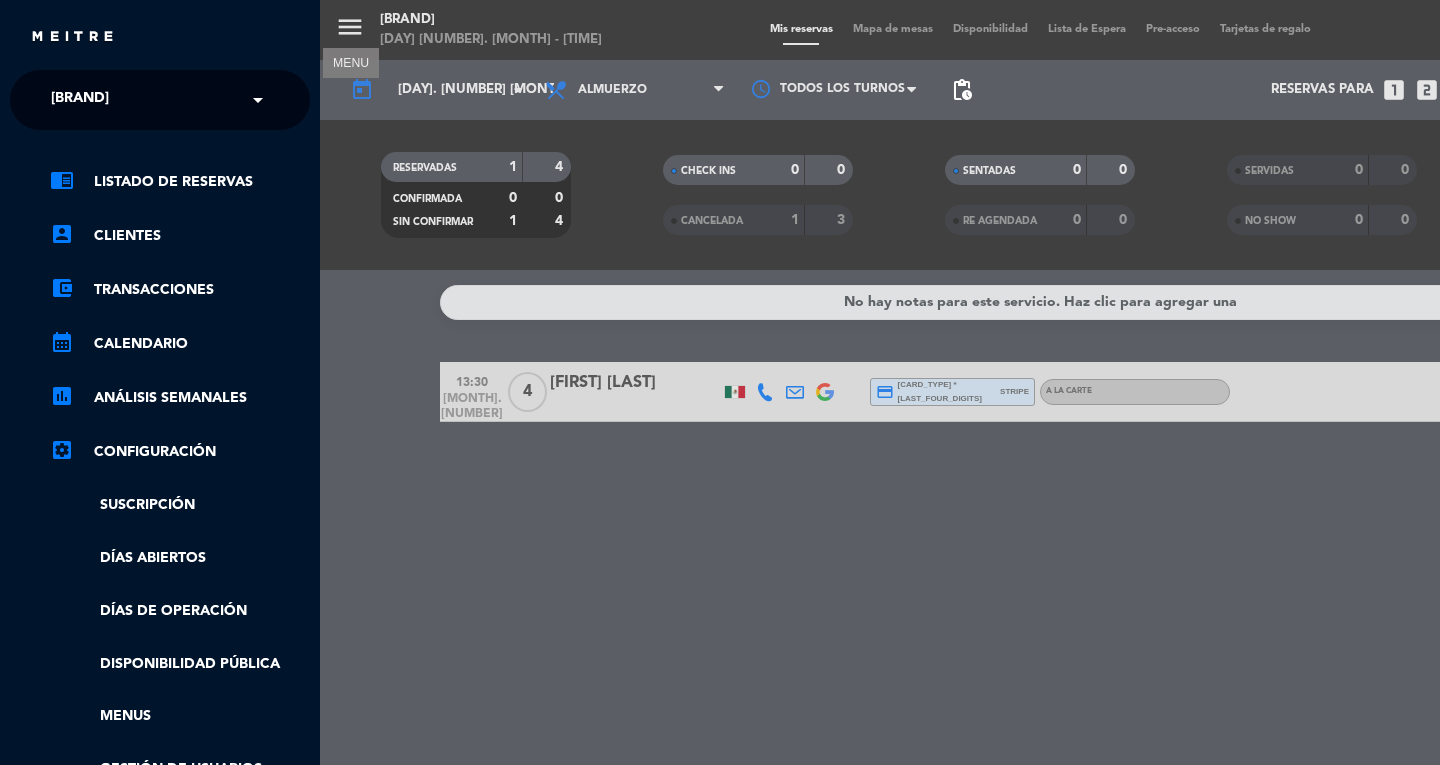 click on "menu MENU  Don Diablo   viernes 1. agosto - 11:23   Mis reservas   Mapa de mesas   Disponibilidad   Lista de Espera   Pre-acceso   Tarjetas de regalo  add_circle_outline exit_to_app turned_in_not search today    vie. 1 ago. arrow_drop_down  Todos los servicios  Almuerzo  Cena  Almuerzo  Todos los servicios  Almuerzo  Cena Todos los turnos pending_actions  Reservas para   looks_one   looks_two   looks_3   looks_4   looks_5   looks_6   add_box  print  power_settings_new   RESERVADAS   1   4   CONFIRMADA   0   0   SIN CONFIRMAR   1   4   CHECK INS   0   0   CANCELADA   1   3   SENTADAS   0   0   RE AGENDADA   0   0   SERVIDAS   0   0   NO SHOW   0   0   TOTAL   1   4  filter_list  No hay notas para este servicio. Haz clic para agregar una   13:30   ago. 1   4   Abel Salinas  credit_card  master * 3928   stripe   A la carte SIN CONFIRMAR  border_all" at bounding box center [1040, 382] 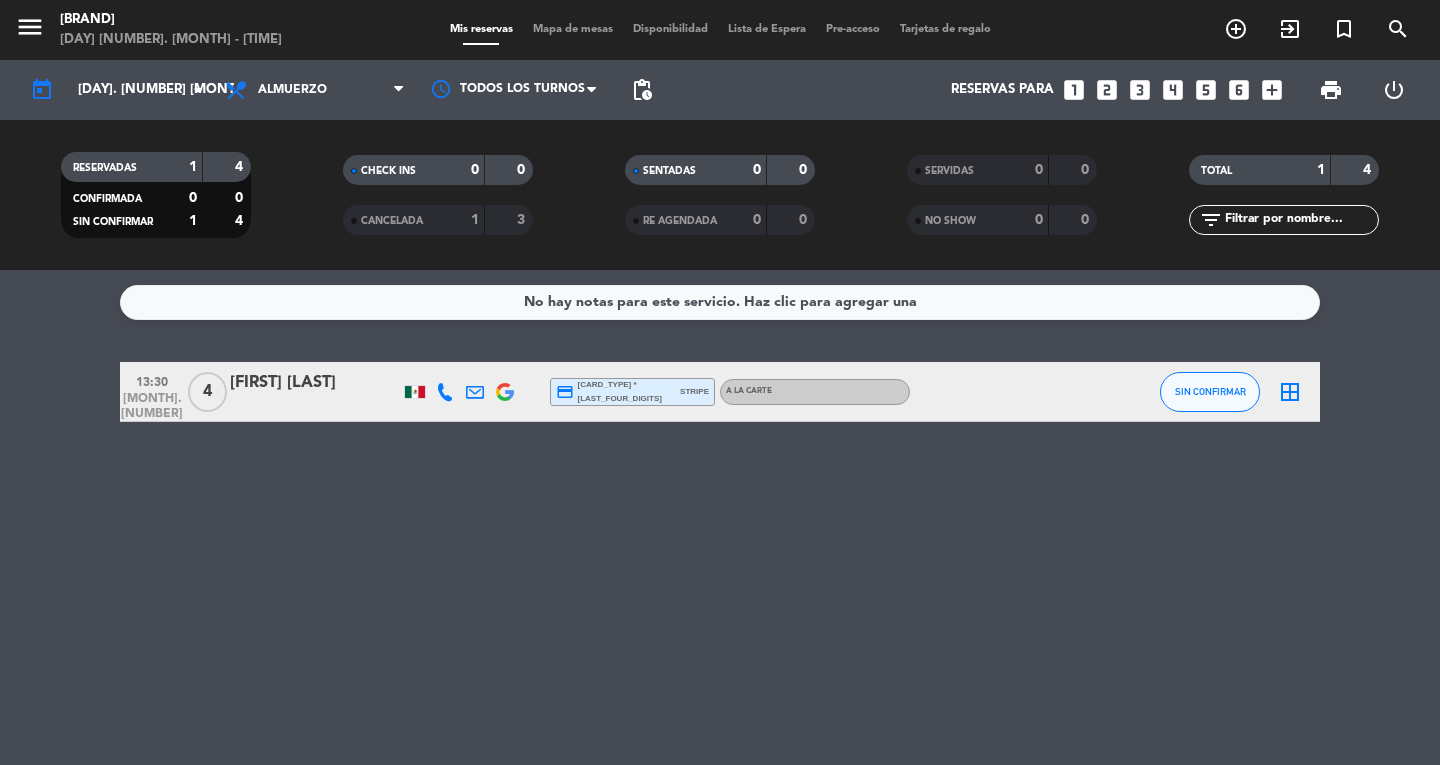 click on "looks_two" at bounding box center (1107, 90) 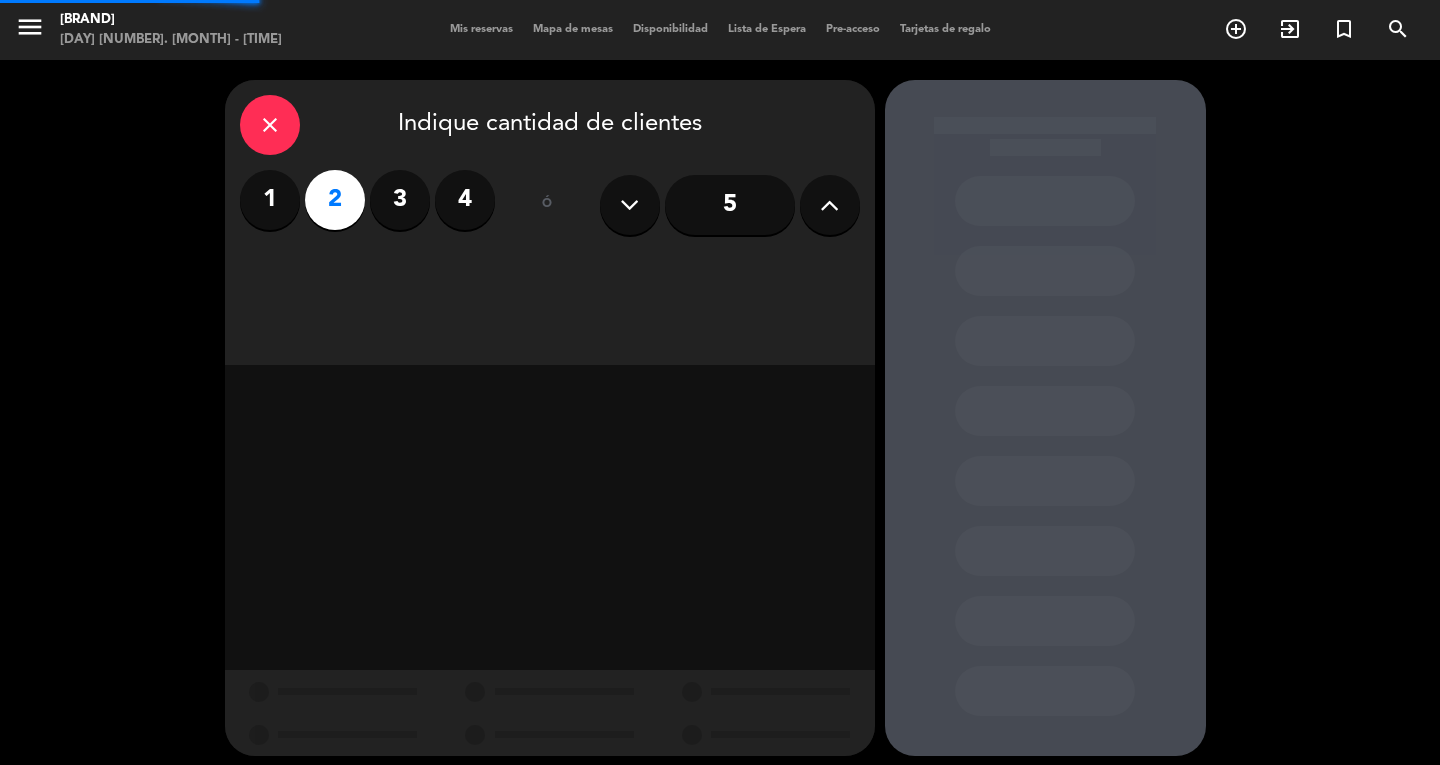 click at bounding box center (1045, 418) 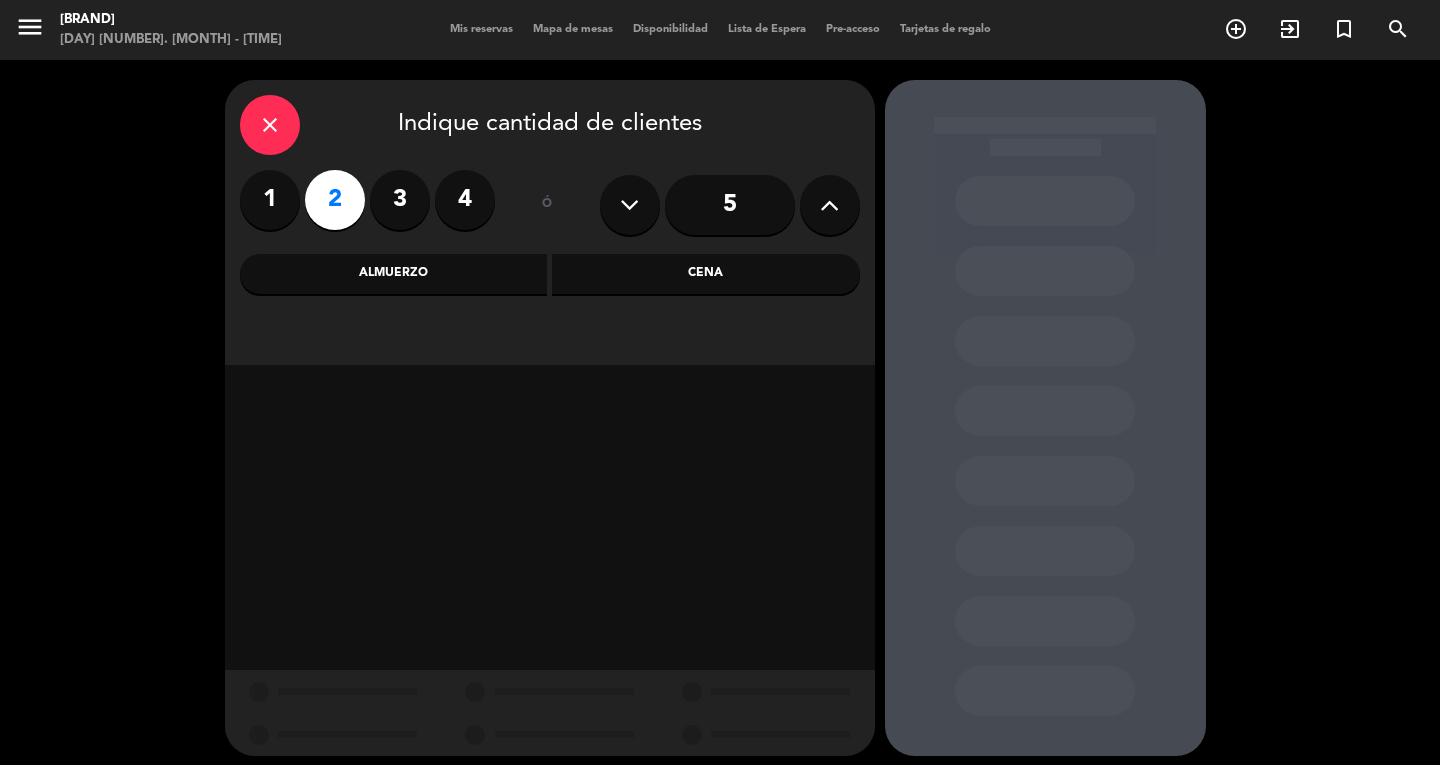 click on "Cena" at bounding box center (706, 274) 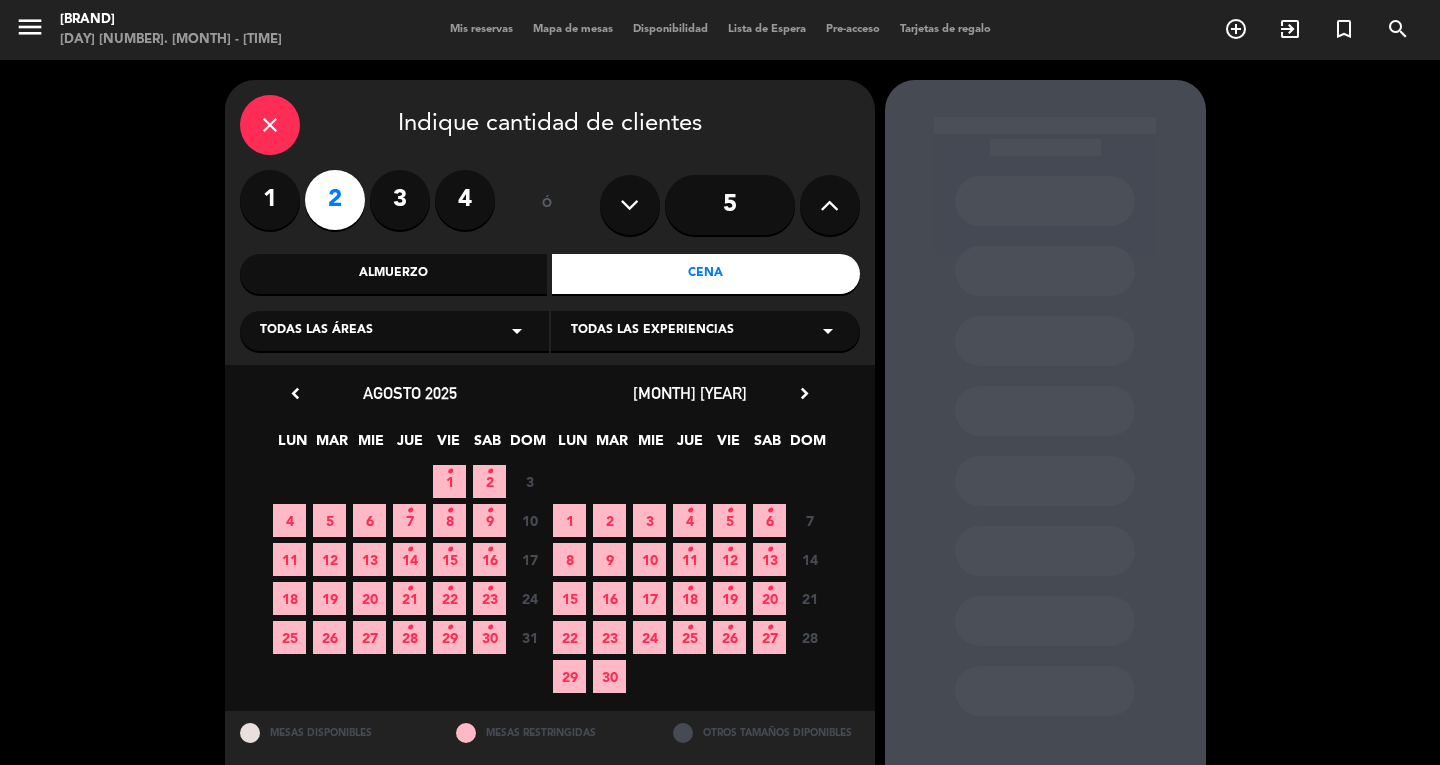 click on "2  •" at bounding box center [489, 481] 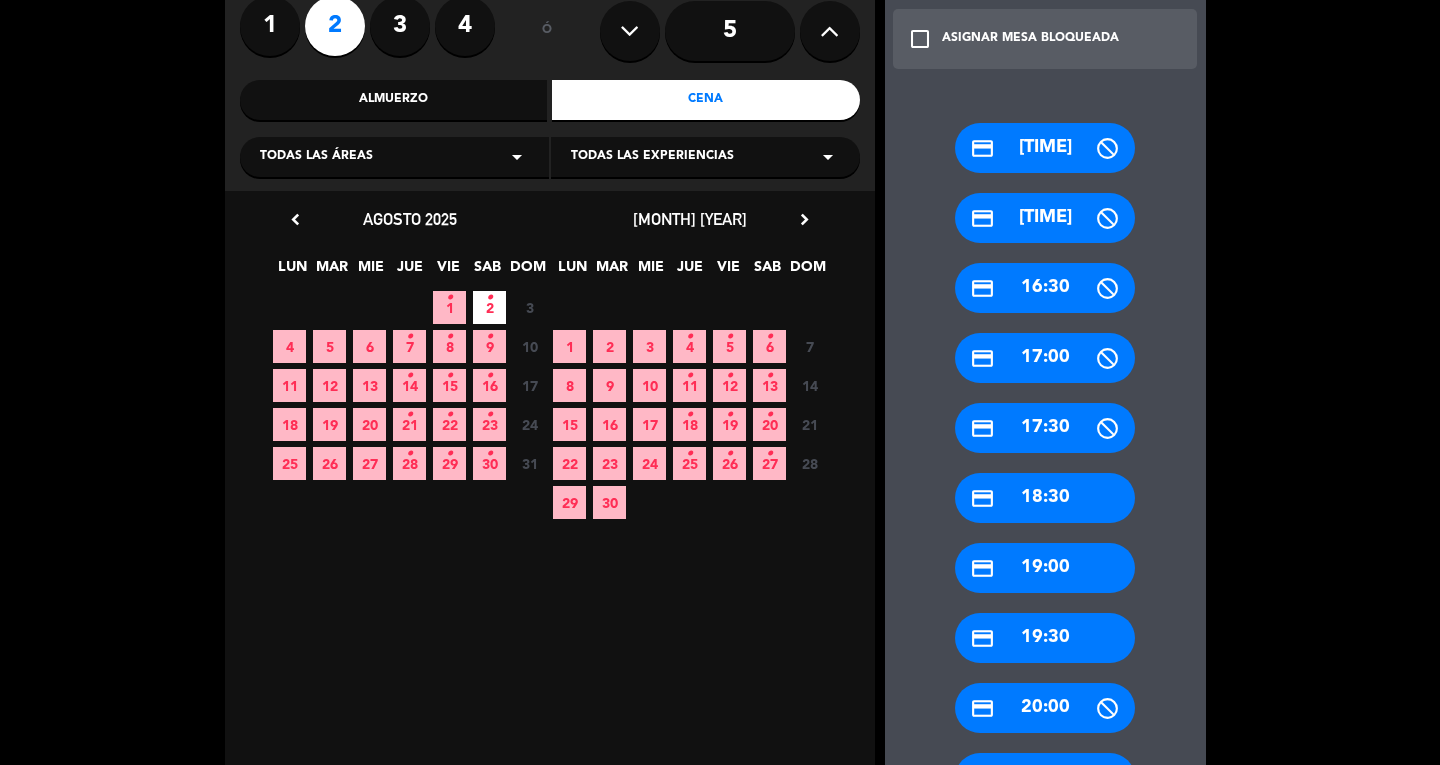 scroll, scrollTop: 246, scrollLeft: 0, axis: vertical 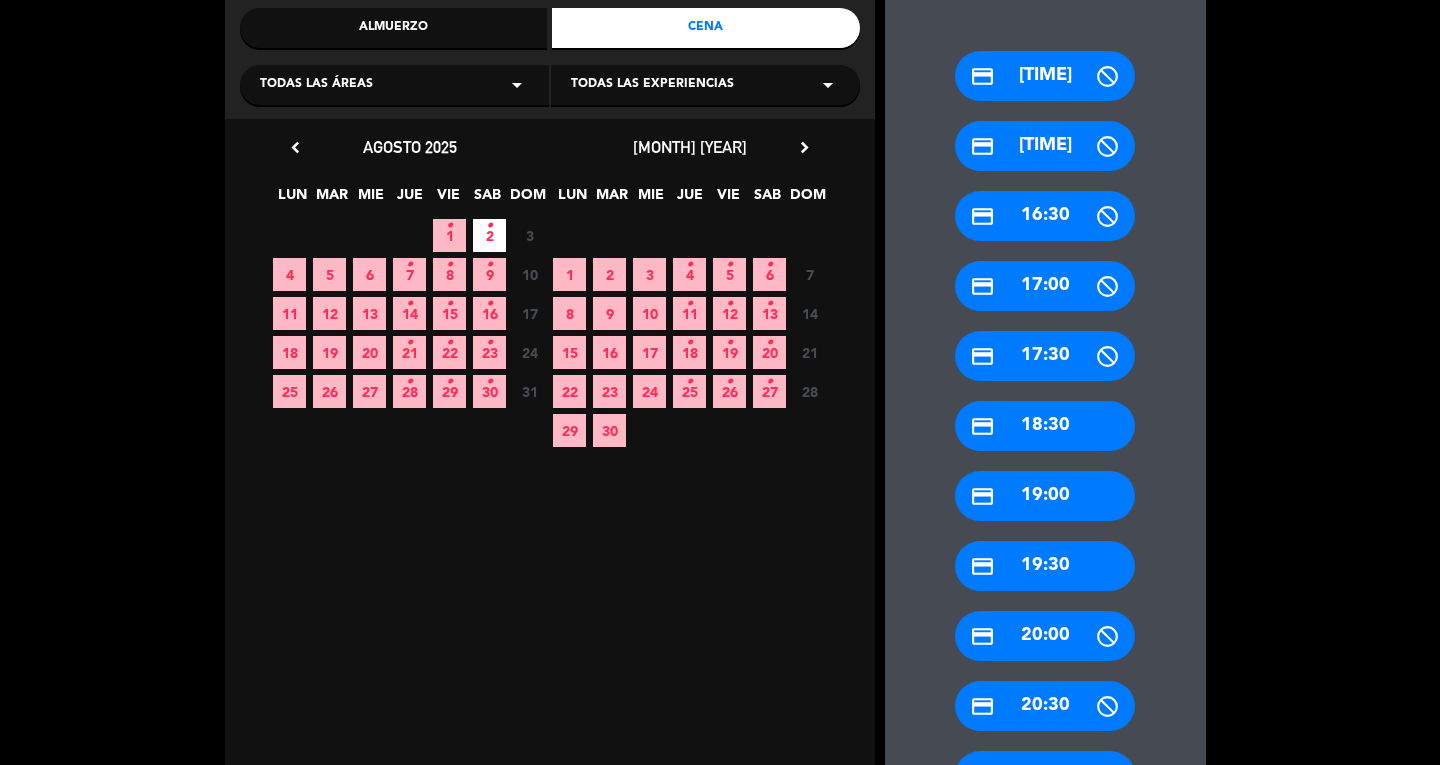 click on "credit_card  20:00" at bounding box center (1045, 636) 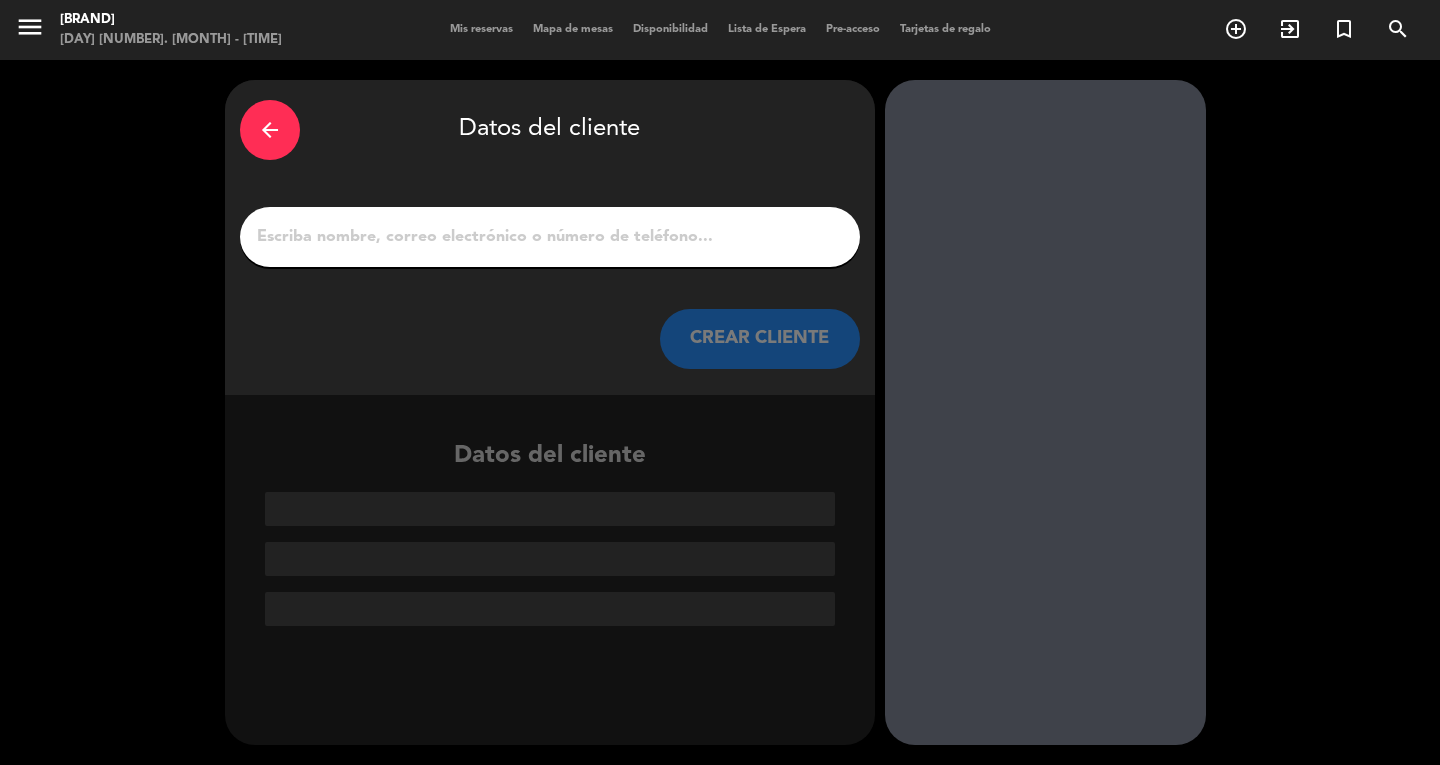 click on "1" at bounding box center [550, 237] 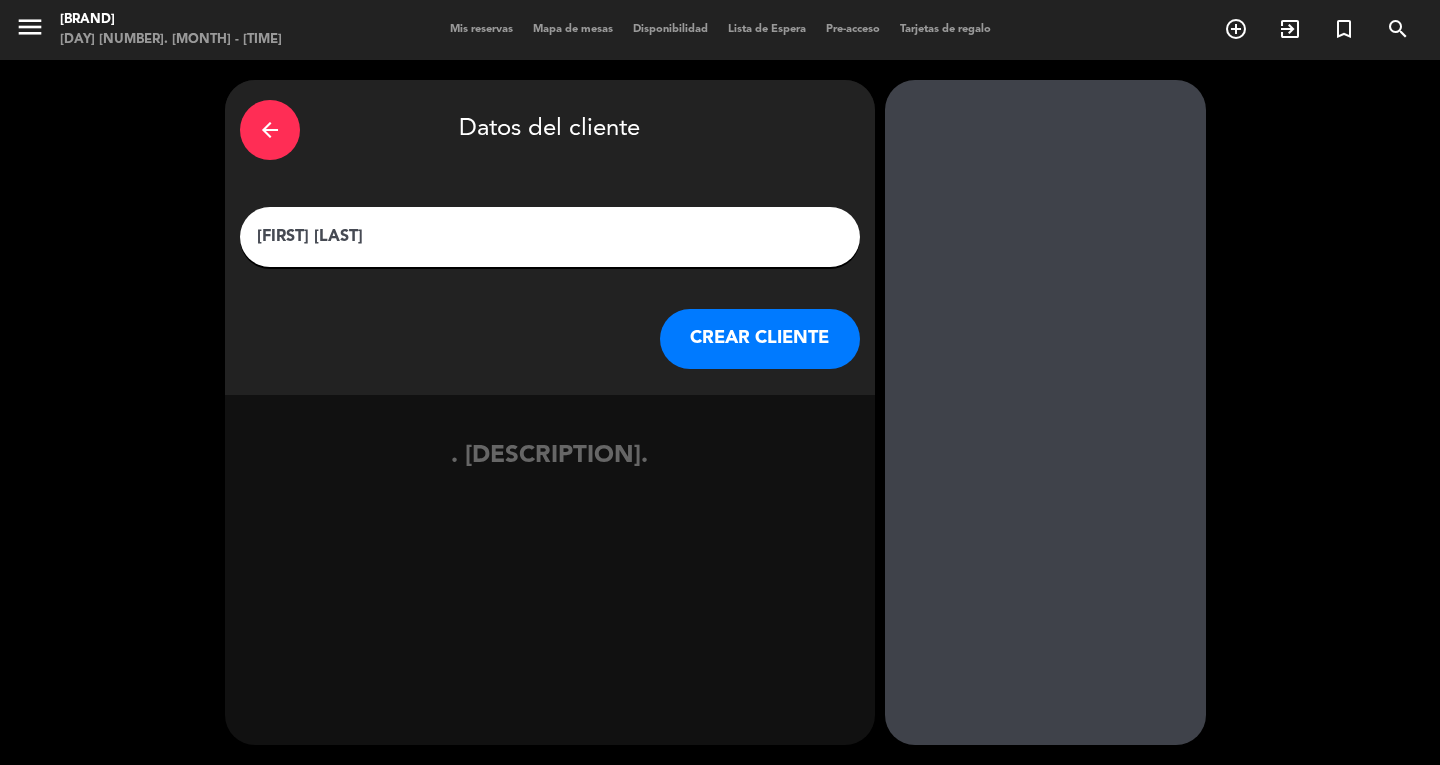 type on "[FIRSTNAME] [LASTNAME]" 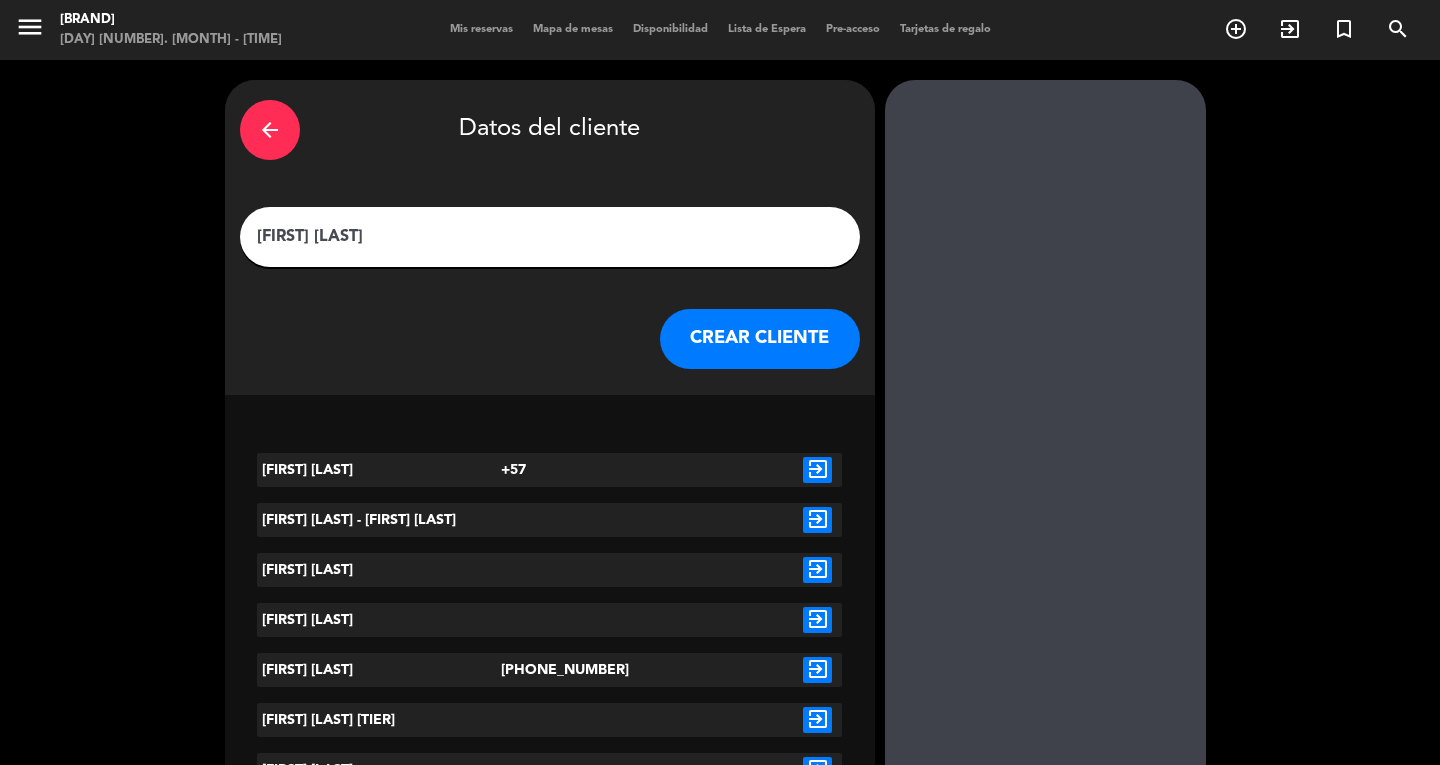 click on "CREAR CLIENTE" at bounding box center [760, 339] 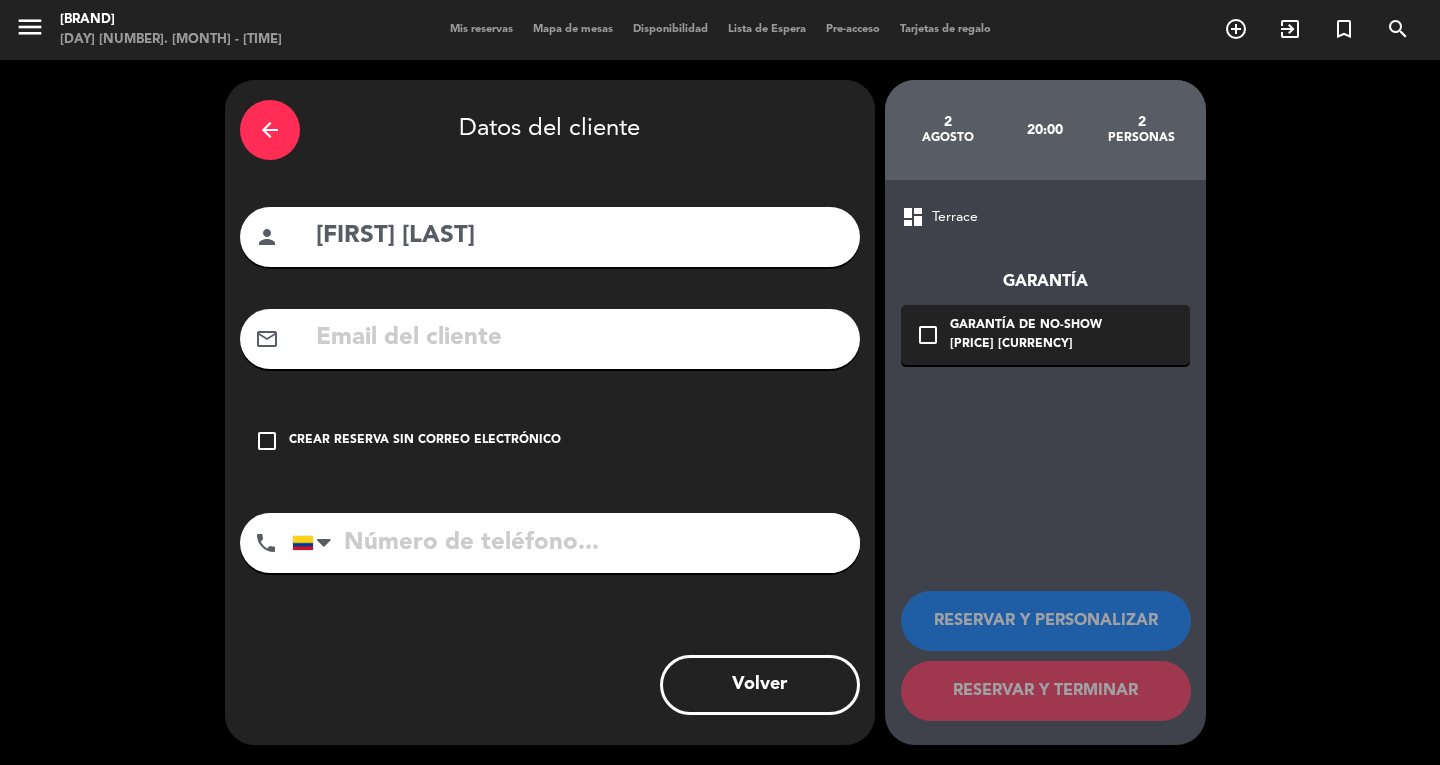 click on "Crear reserva sin correo electrónico" at bounding box center [425, 441] 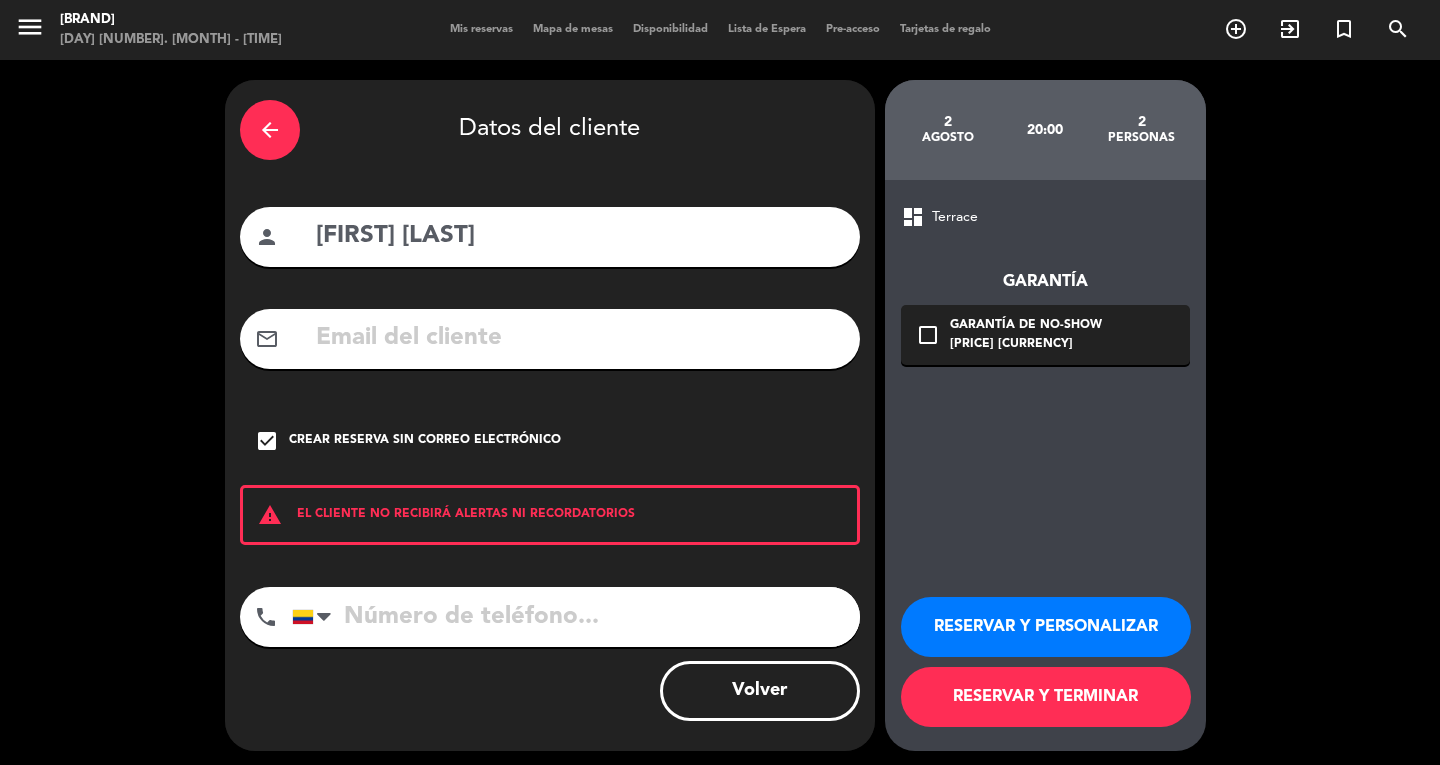 click on "RESERVAR Y PERSONALIZAR" at bounding box center (1046, 627) 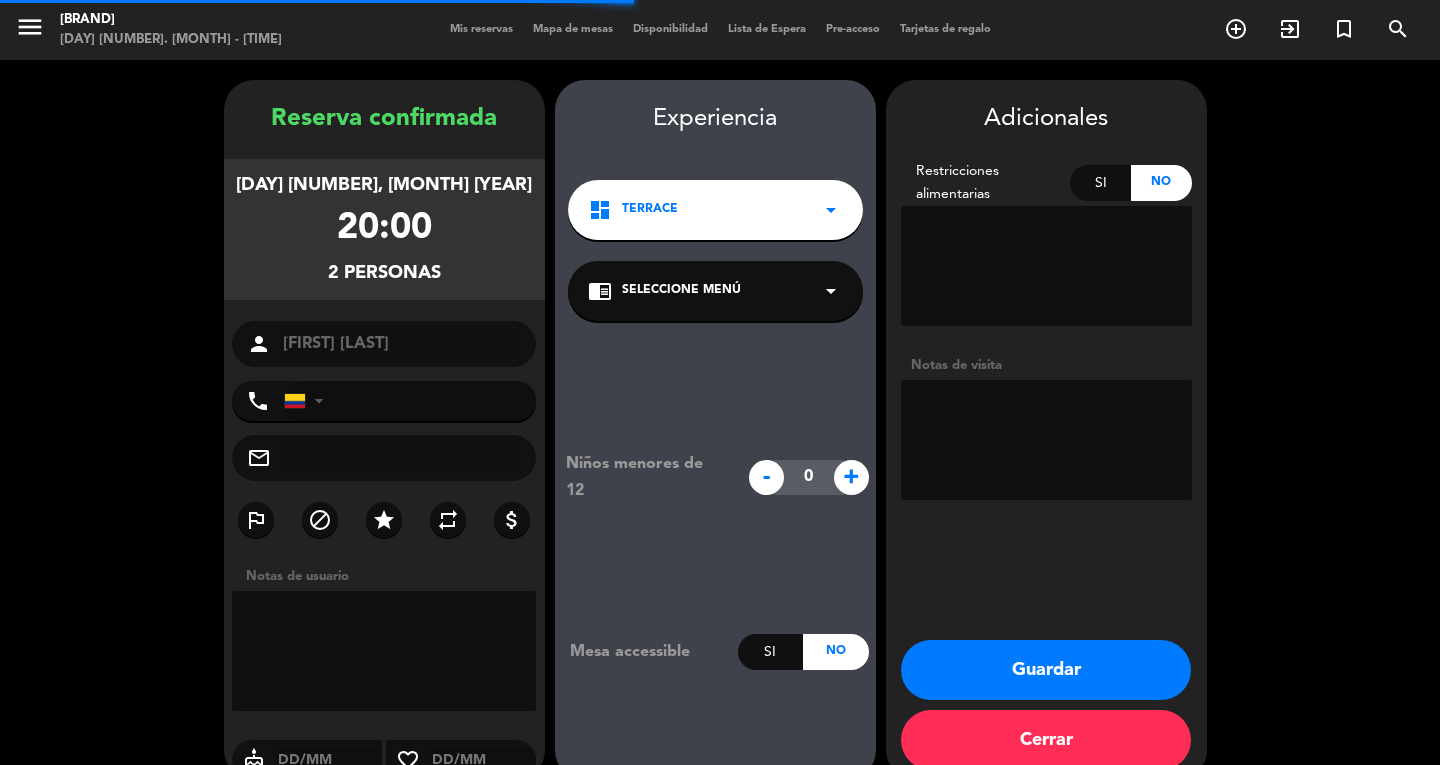 scroll, scrollTop: 34, scrollLeft: 0, axis: vertical 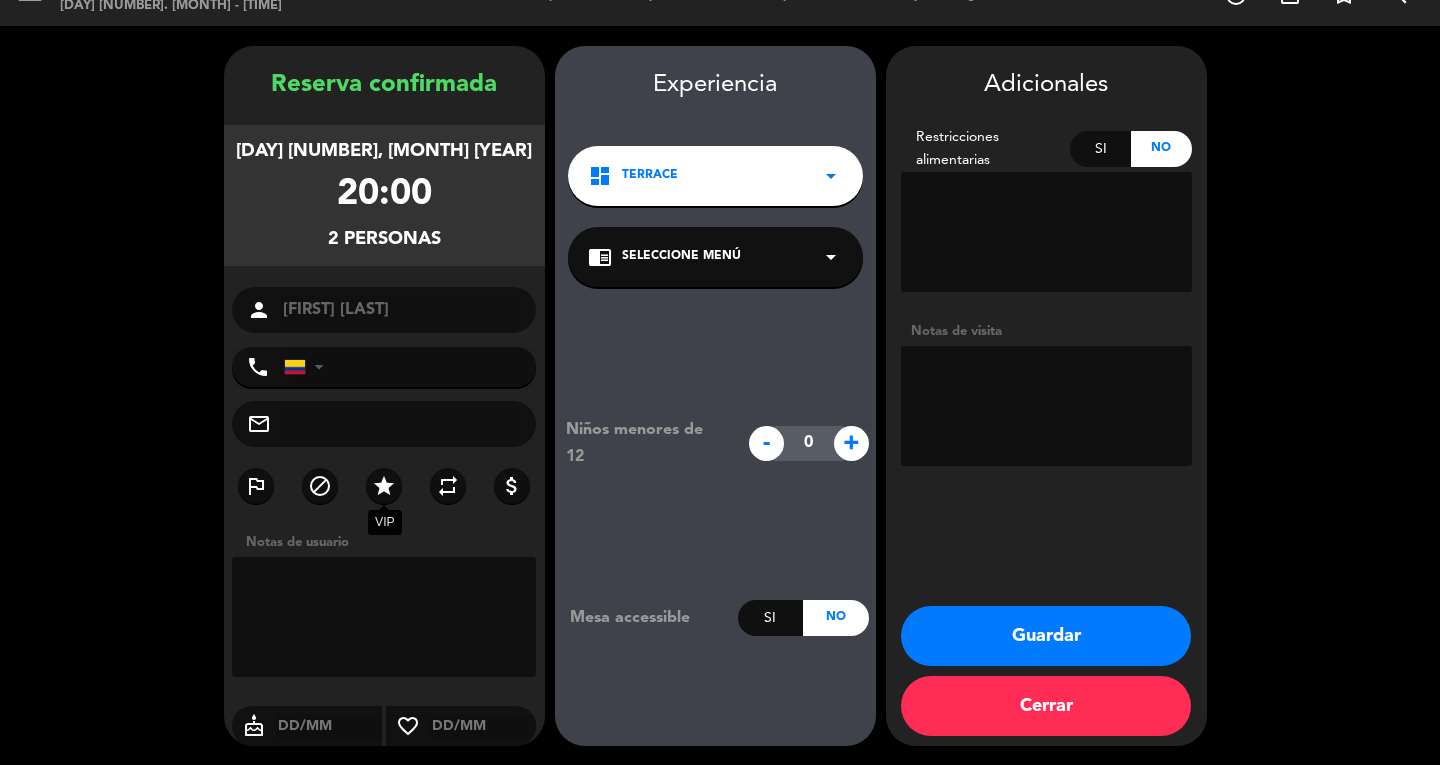 click on "star" at bounding box center (384, 486) 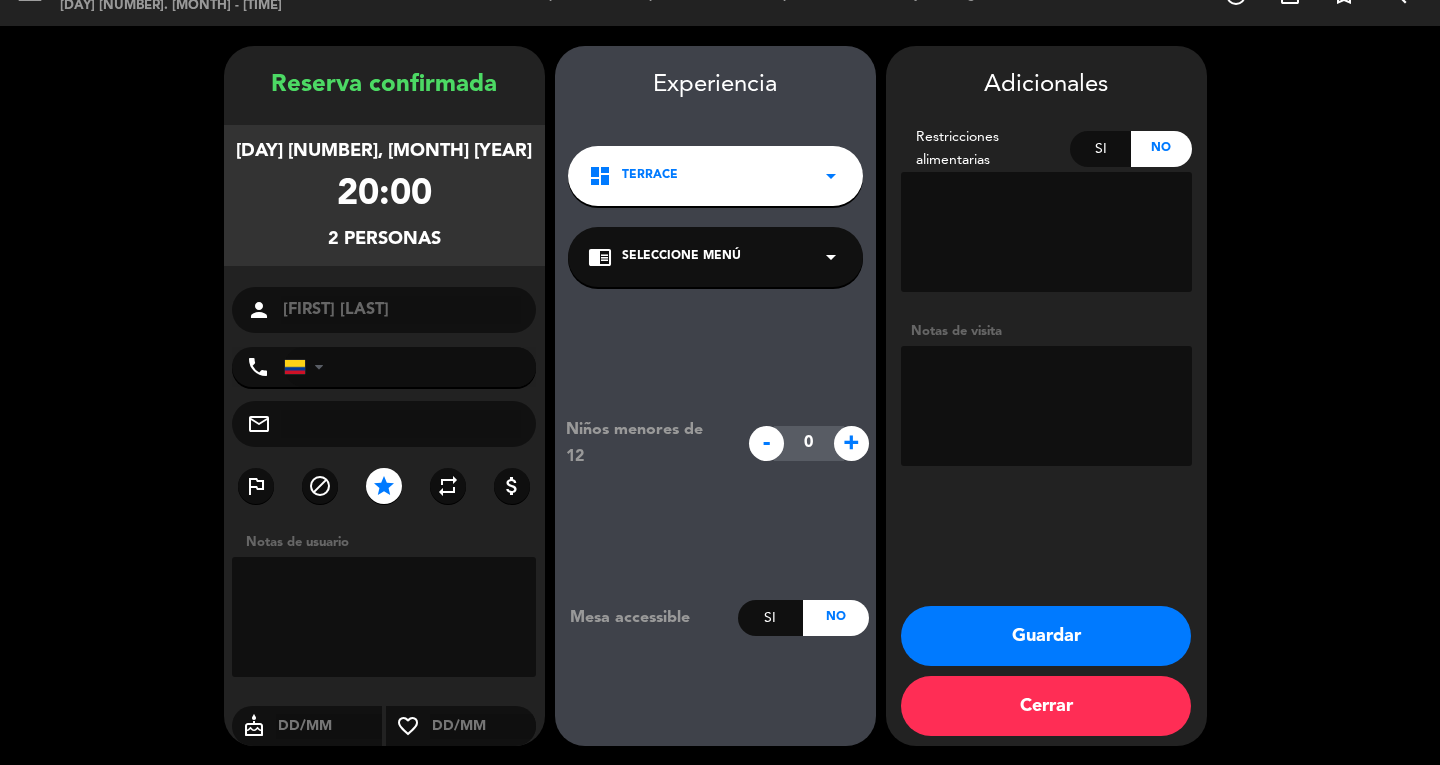 click on "Guardar" at bounding box center [1046, 636] 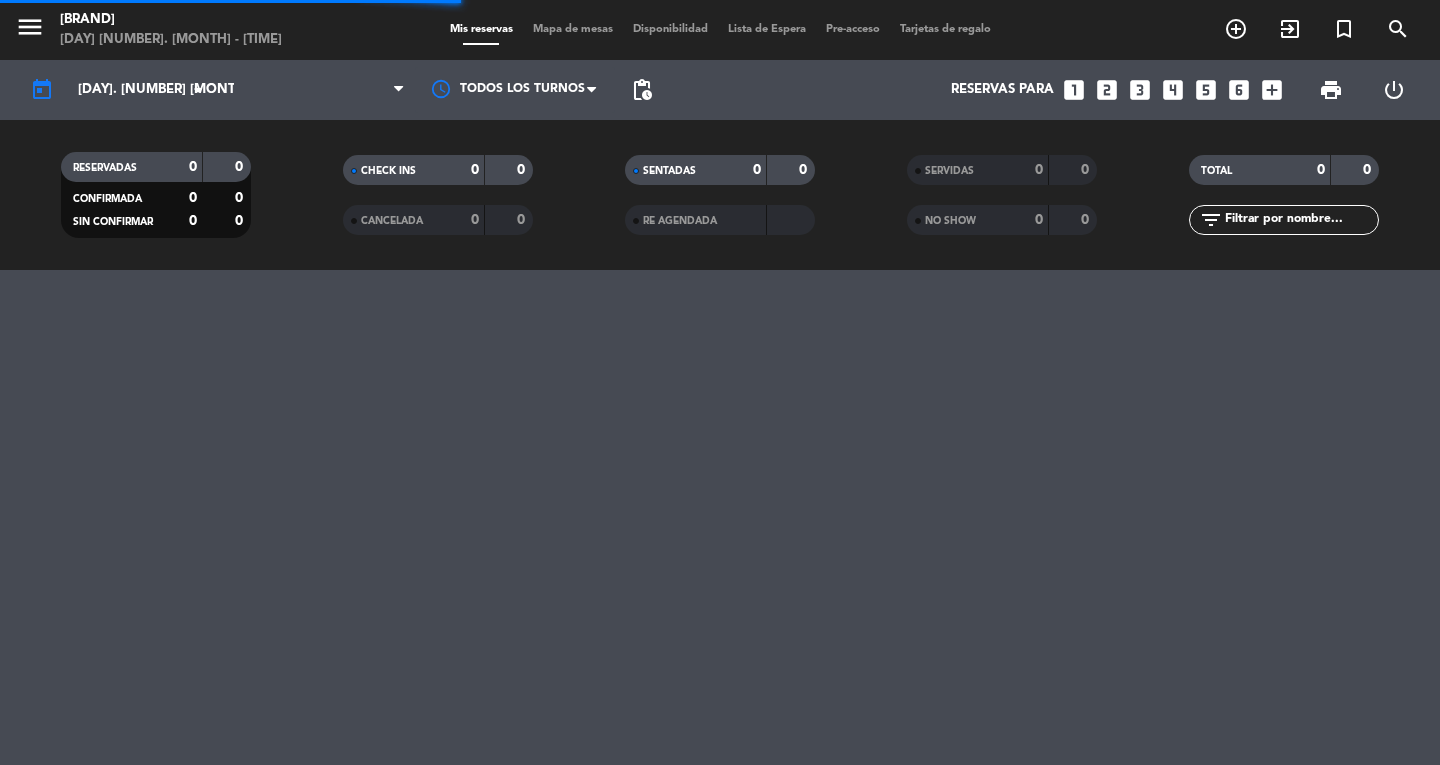 scroll, scrollTop: 0, scrollLeft: 0, axis: both 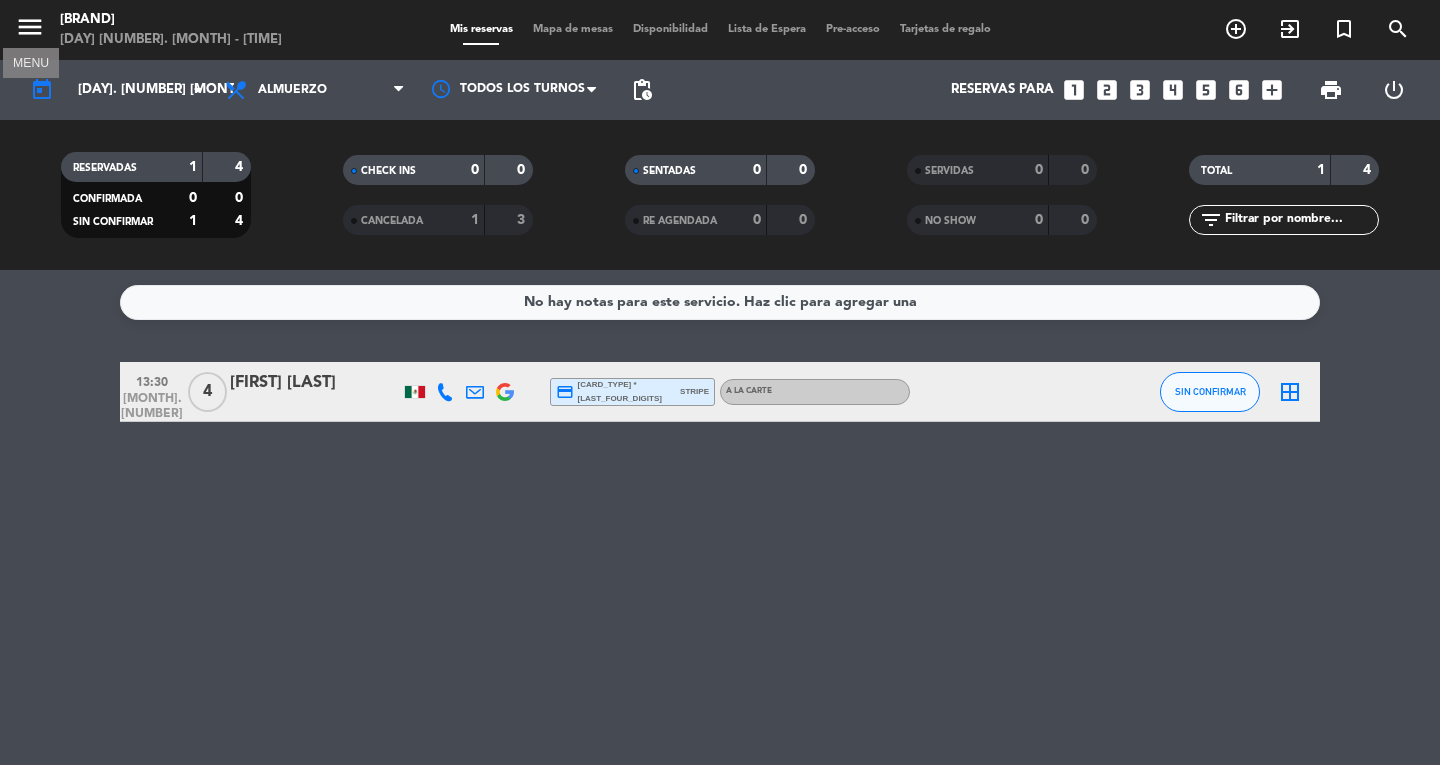 click on "menu" at bounding box center [30, 27] 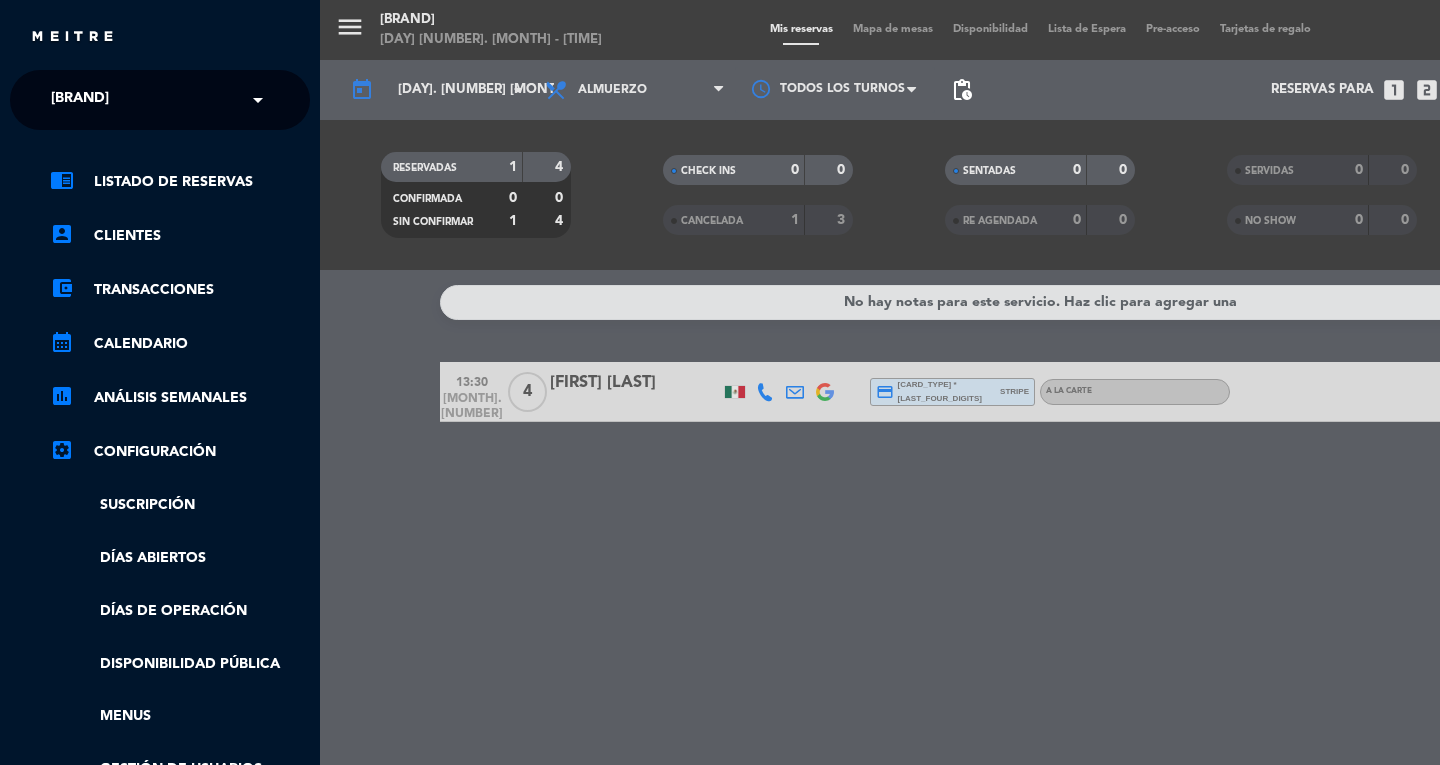 click on "× Don Diablo ×" 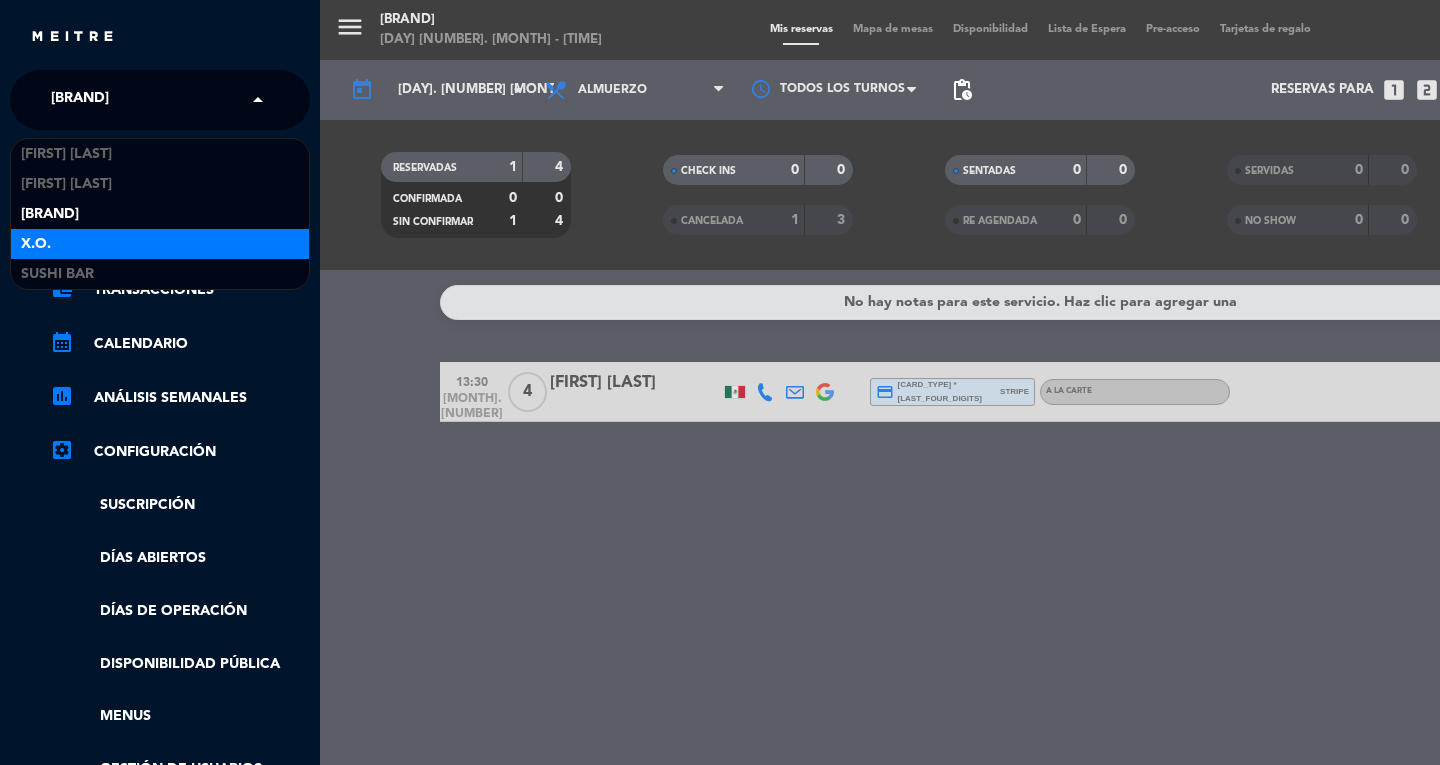 click on "X.O." at bounding box center [160, 244] 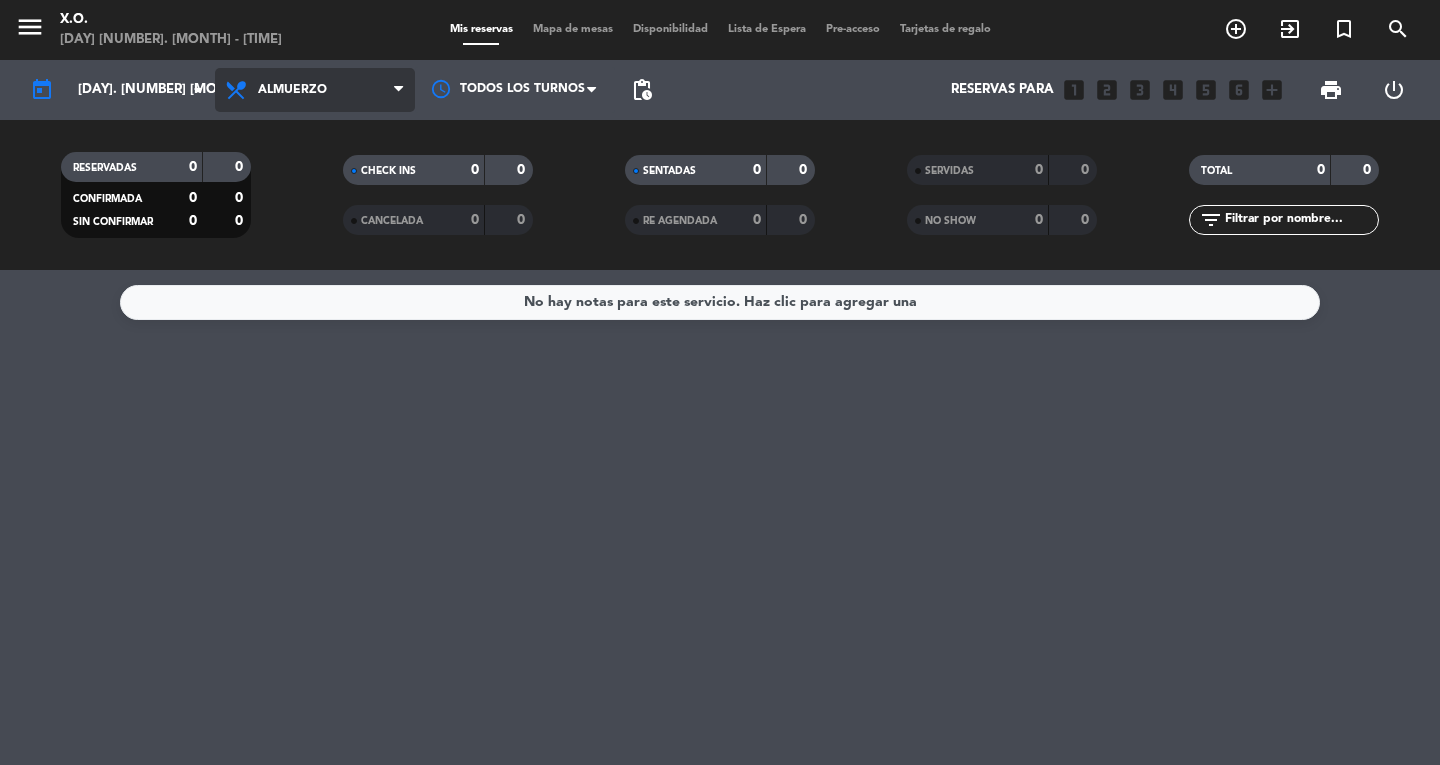 click on "Almuerzo" at bounding box center (292, 90) 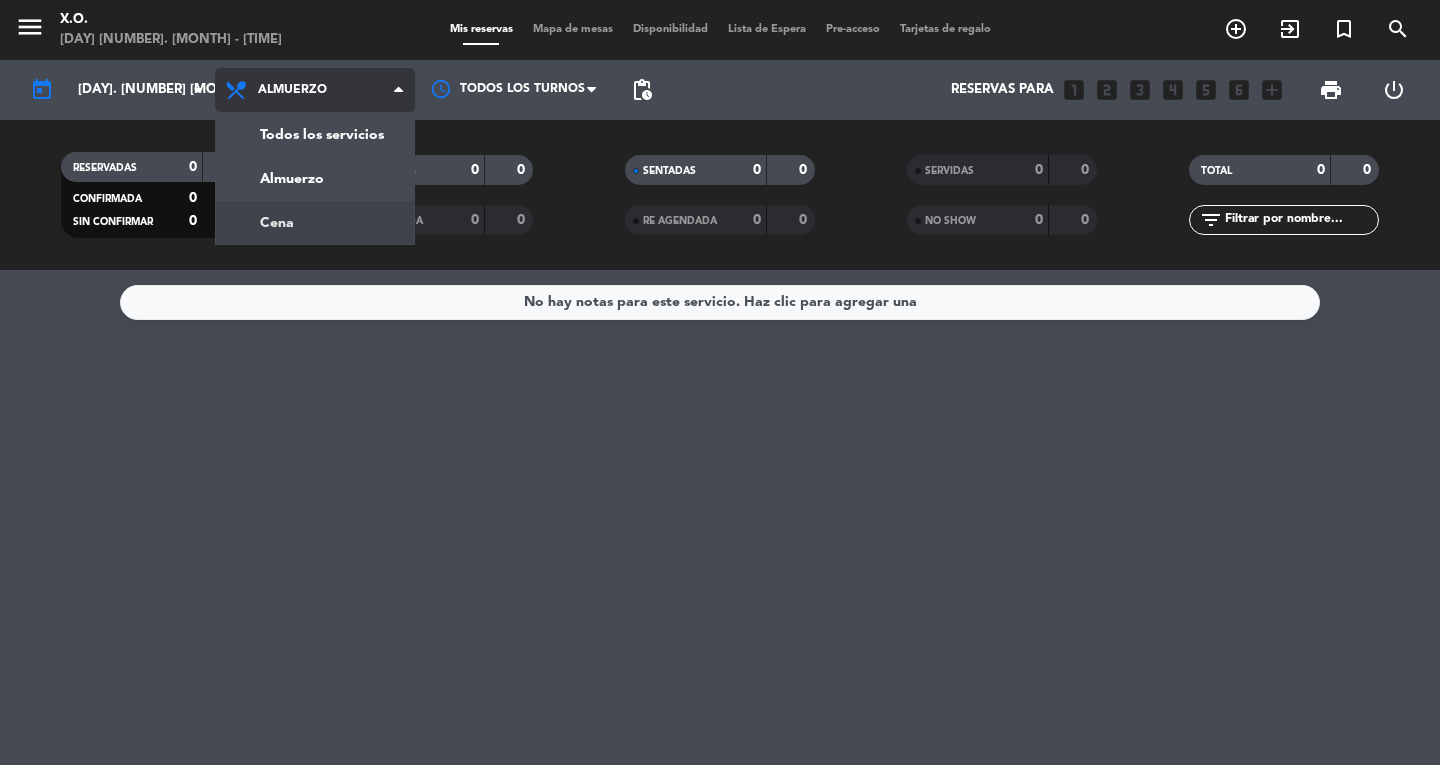 click on "menu  X.O.   viernes 1. agosto - 11:26   Mis reservas   Mapa de mesas   Disponibilidad   Lista de Espera   Pre-acceso   Tarjetas de regalo  add_circle_outline exit_to_app turned_in_not search today    vie. 1 ago. arrow_drop_down  Todos los servicios  Almuerzo  Cena  Almuerzo  Todos los servicios  Almuerzo  Cena Todos los turnos pending_actions  Reservas para   looks_one   looks_two   looks_3   looks_4   looks_5   looks_6   add_box  print  power_settings_new   RESERVADAS   0   0   CONFIRMADA   0   0   SIN CONFIRMAR   0   0   CHECK INS   0   0   CANCELADA   0   0   SENTADAS   0   0   RE AGENDADA   0   0   SERVIDAS   0   0   NO SHOW   0   0   TOTAL   0   0  filter_list" 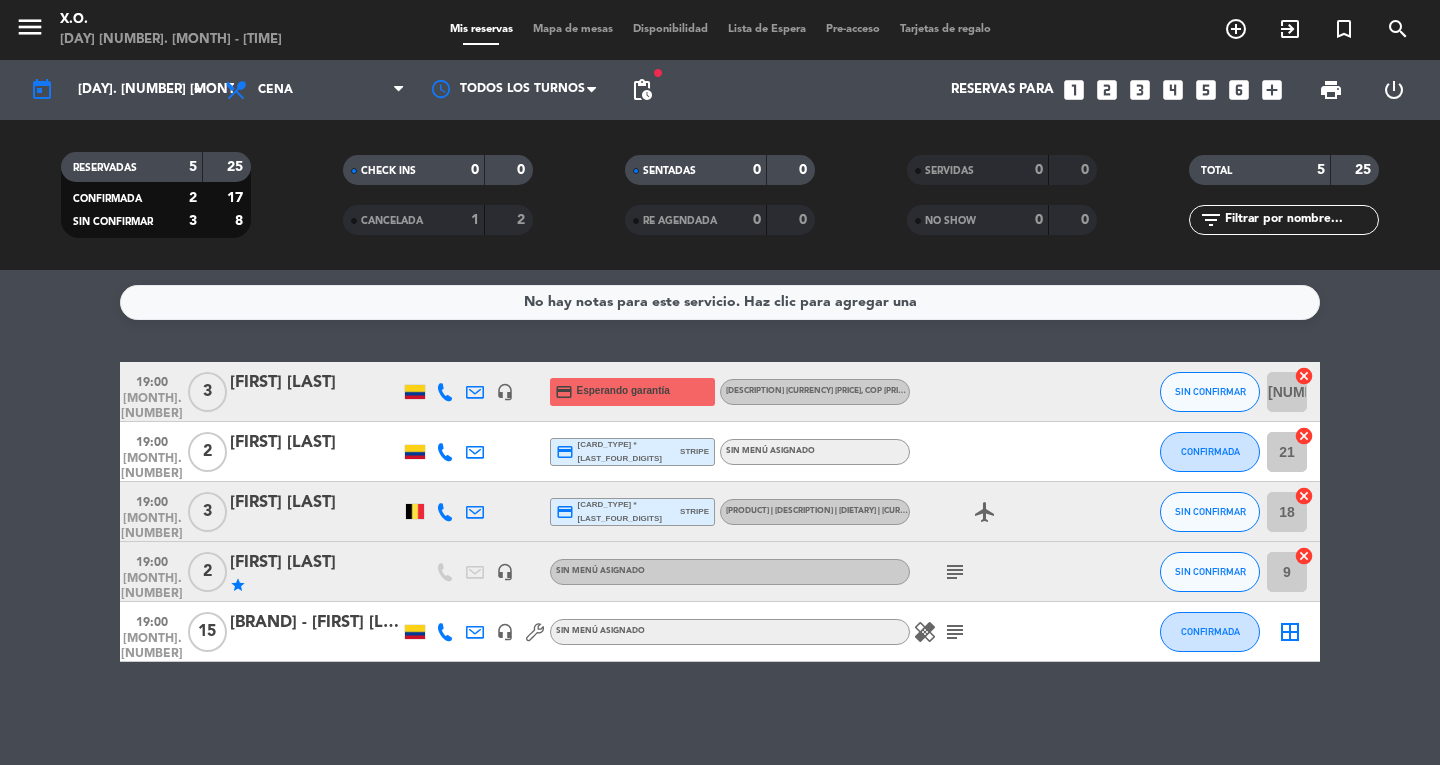 click on "subject" 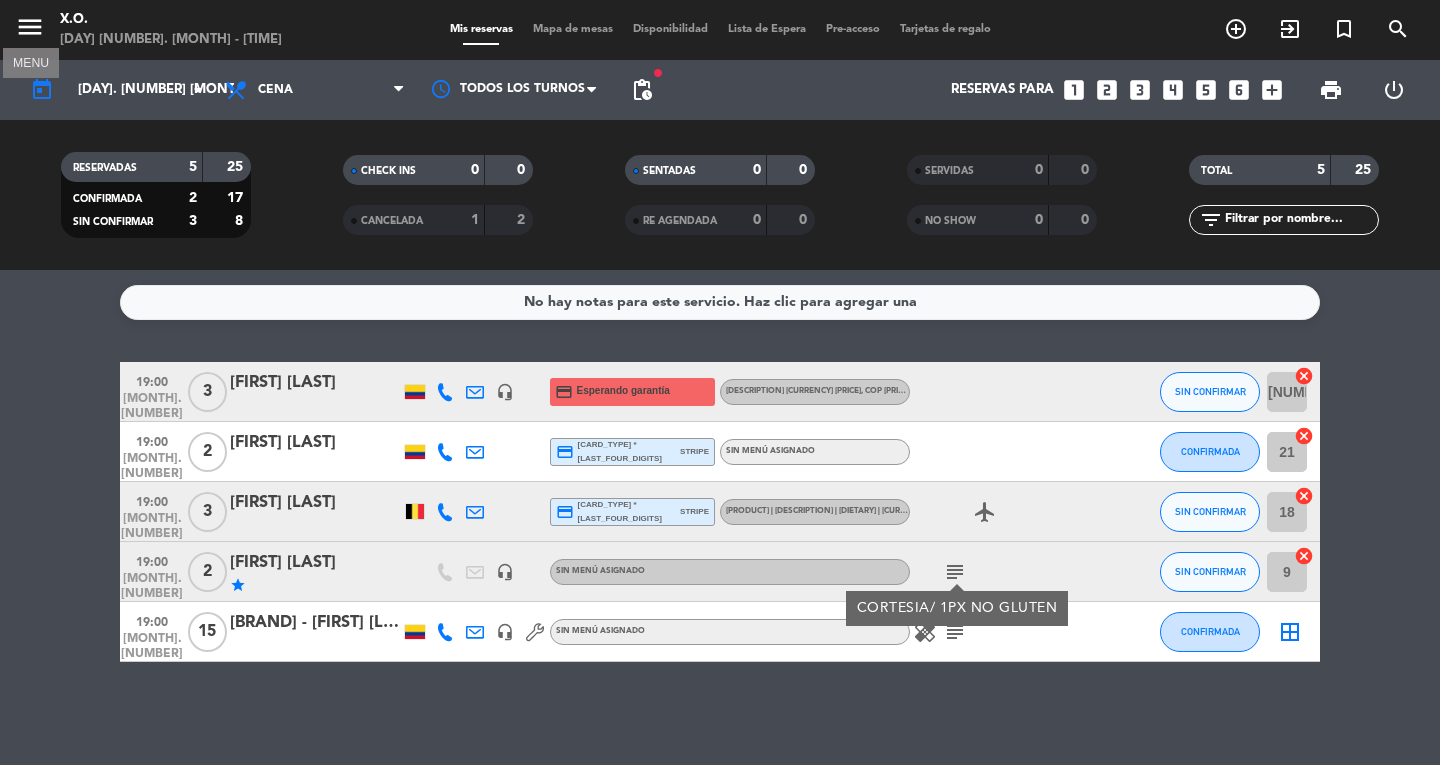 click on "menu" at bounding box center [30, 27] 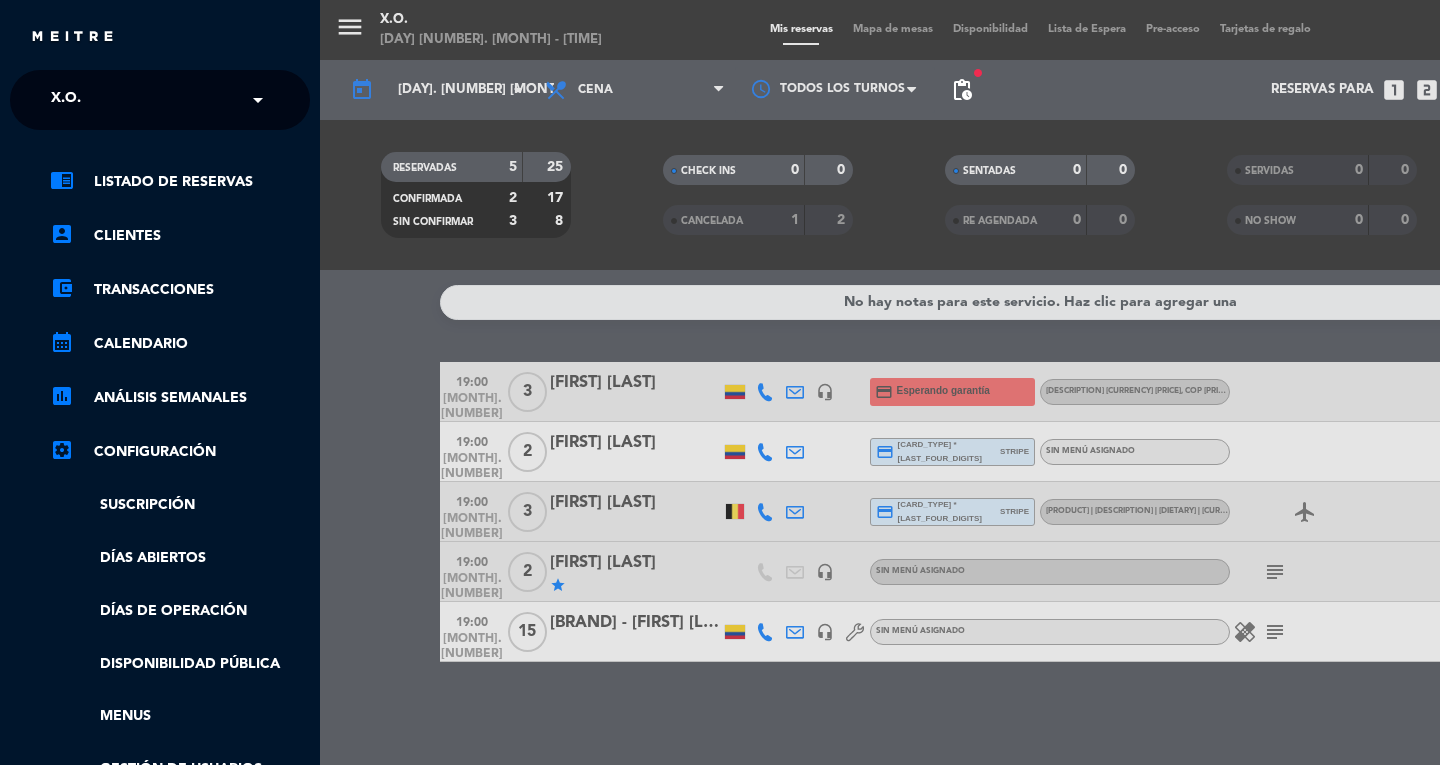 click on "× X.O." 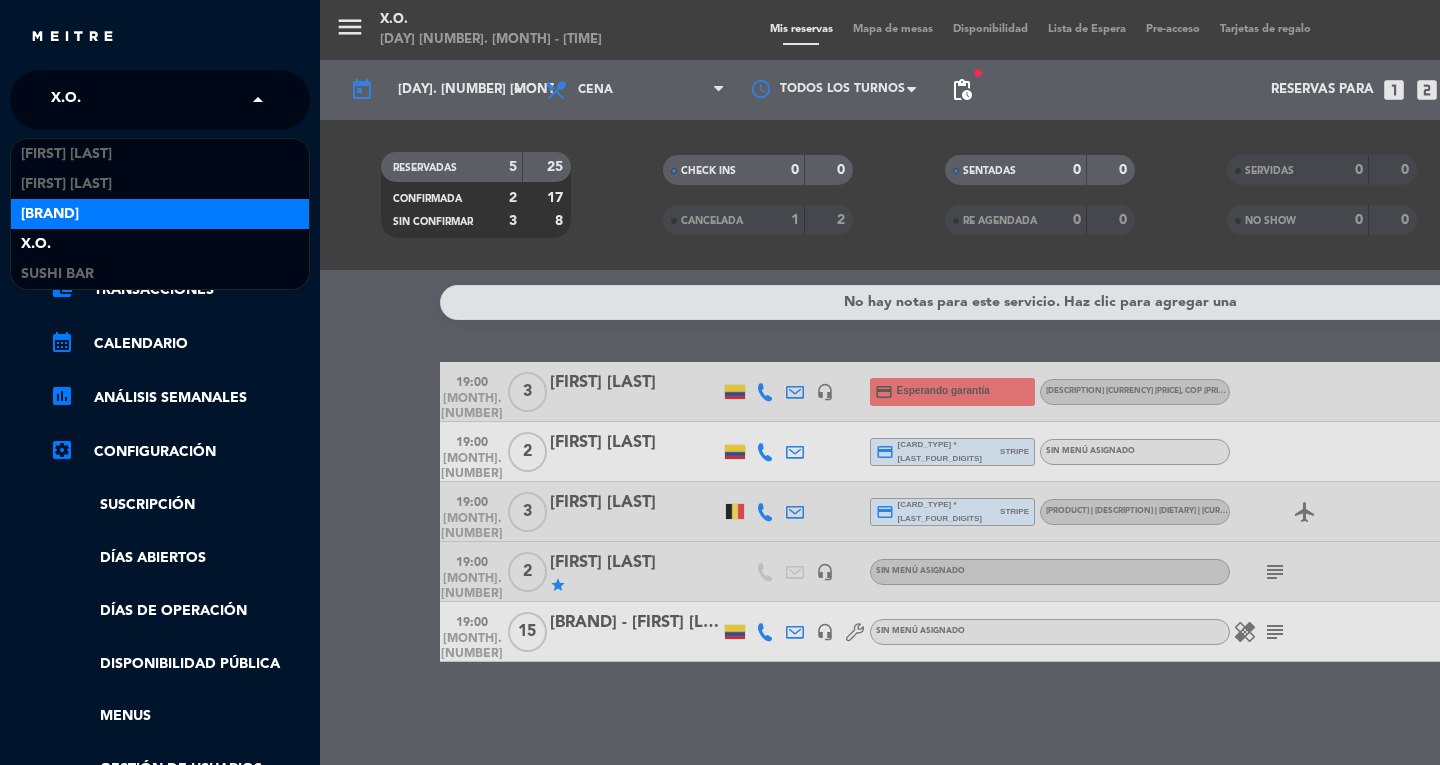click on "Don Diablo" at bounding box center [50, 214] 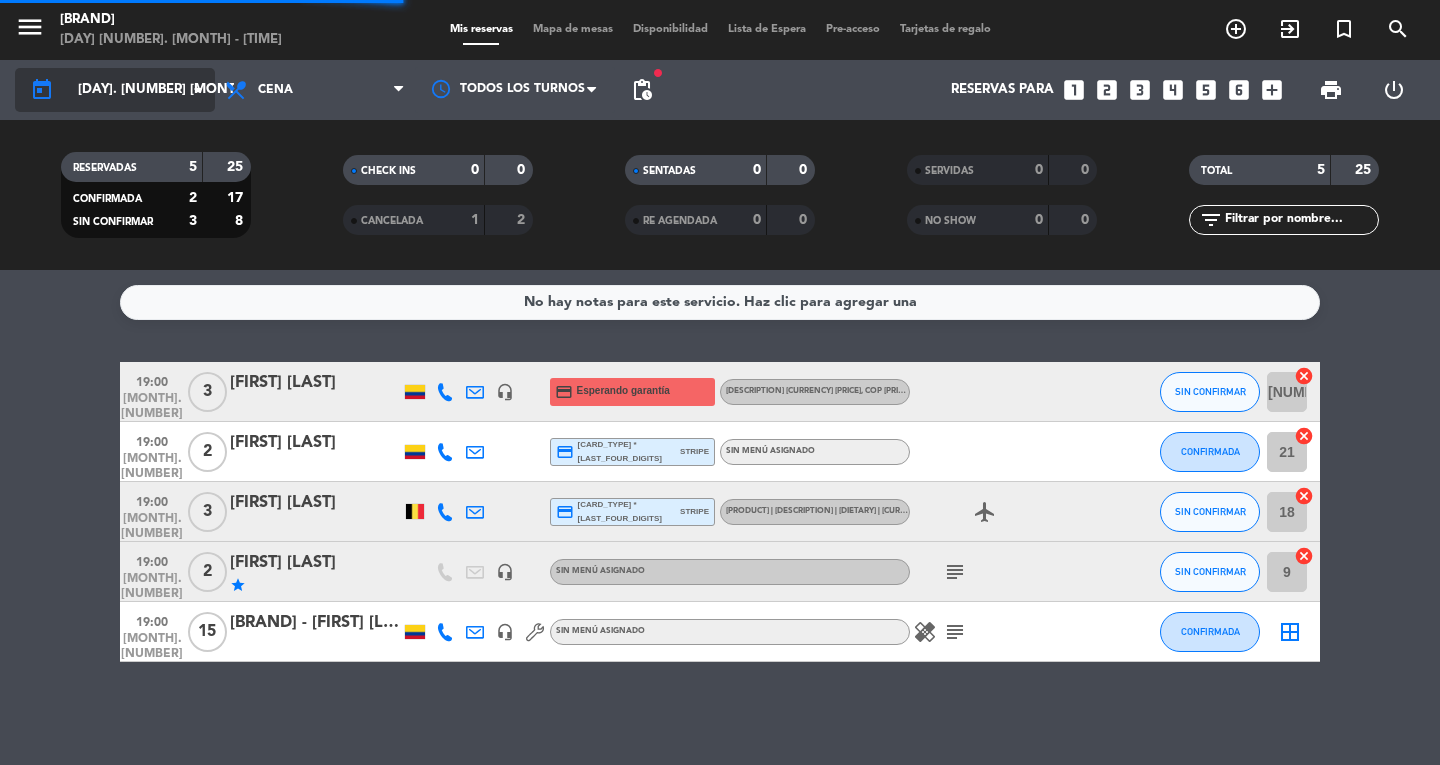 click on "vie. 1 ago." 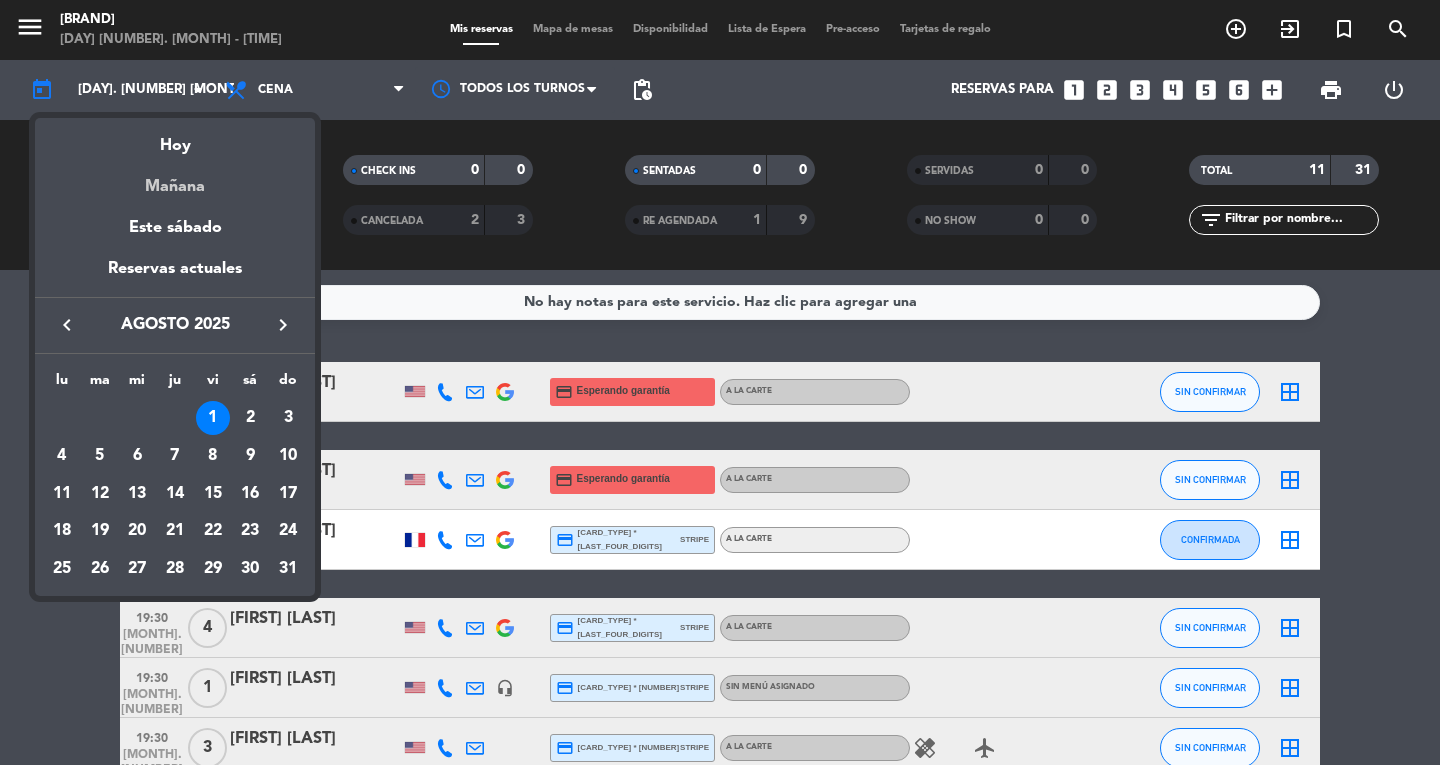 click on "Mañana" at bounding box center [175, 179] 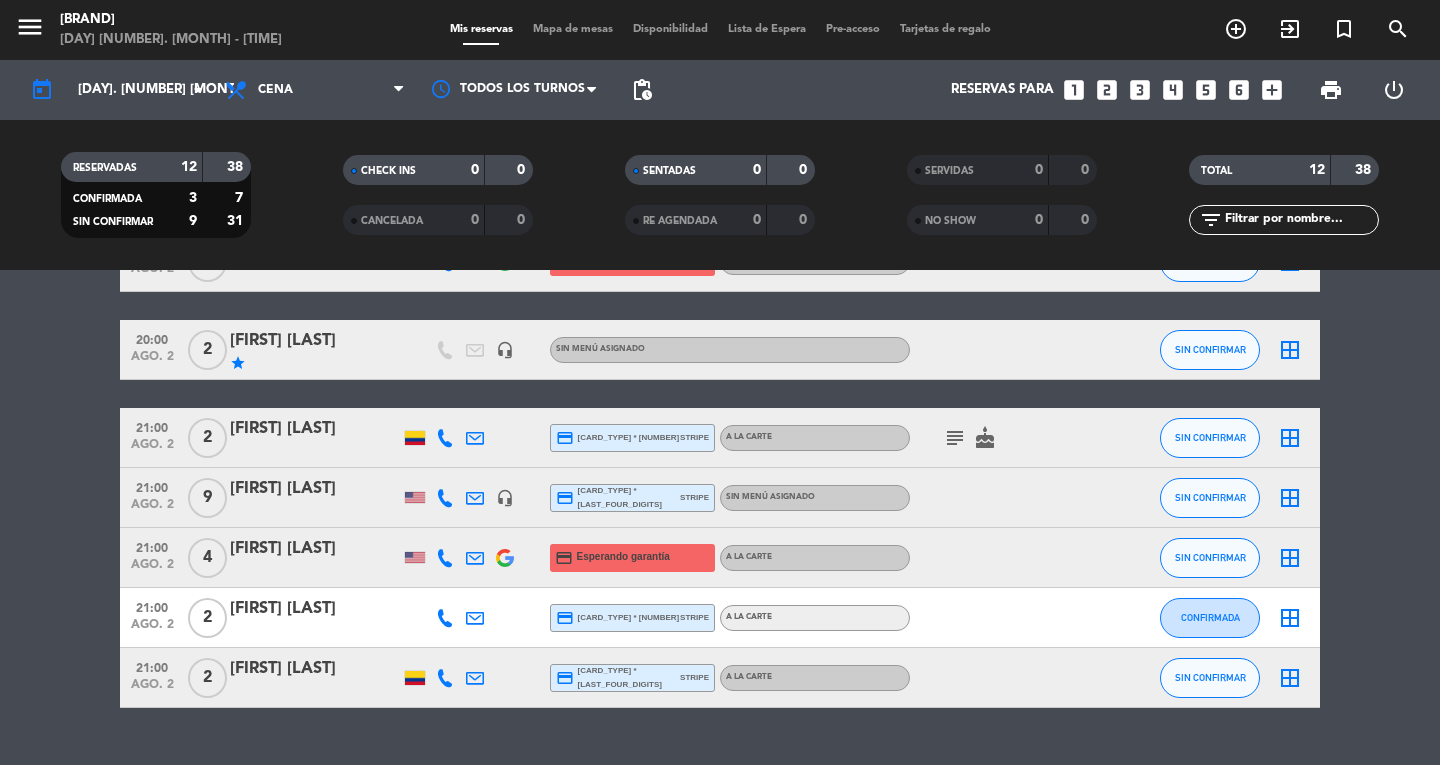 scroll, scrollTop: 500, scrollLeft: 0, axis: vertical 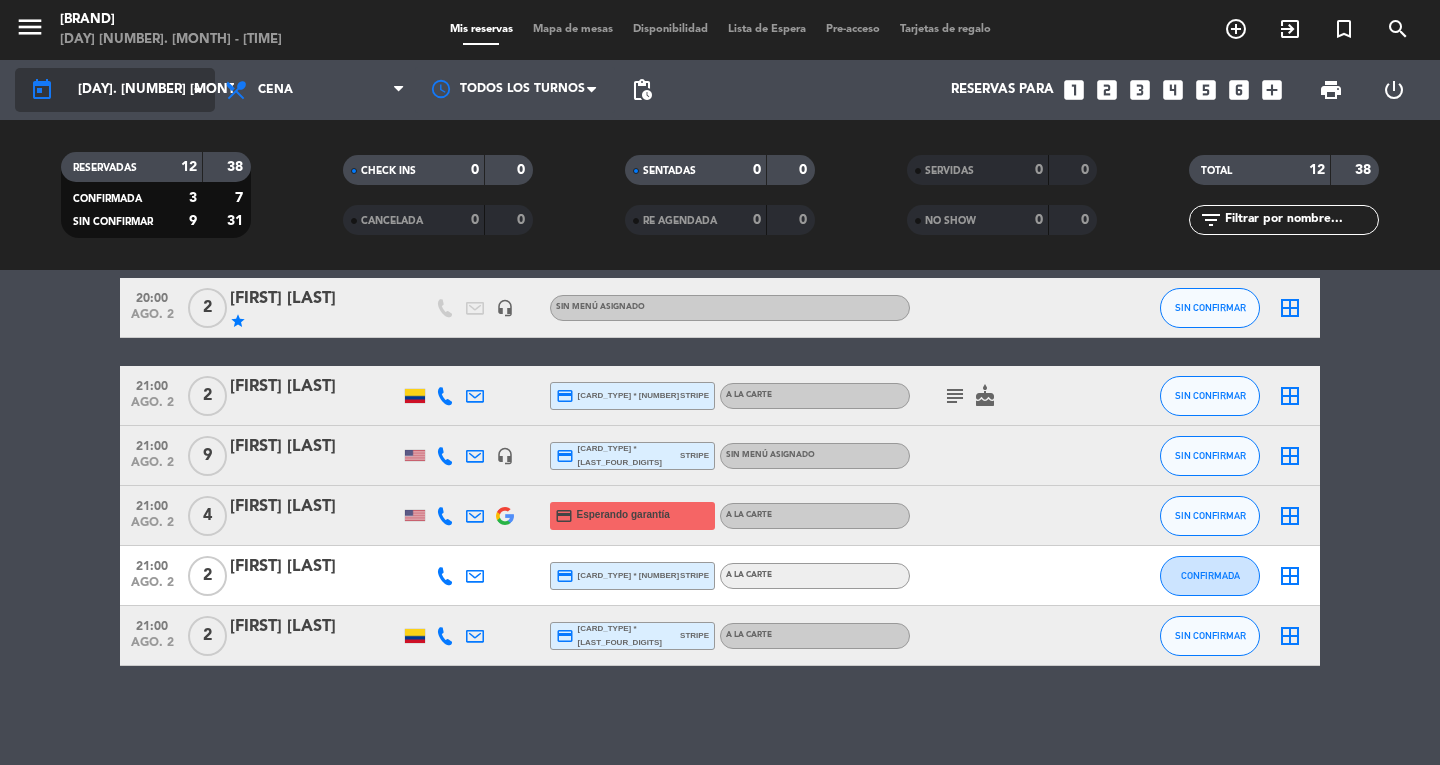 click on "arrow_drop_down" 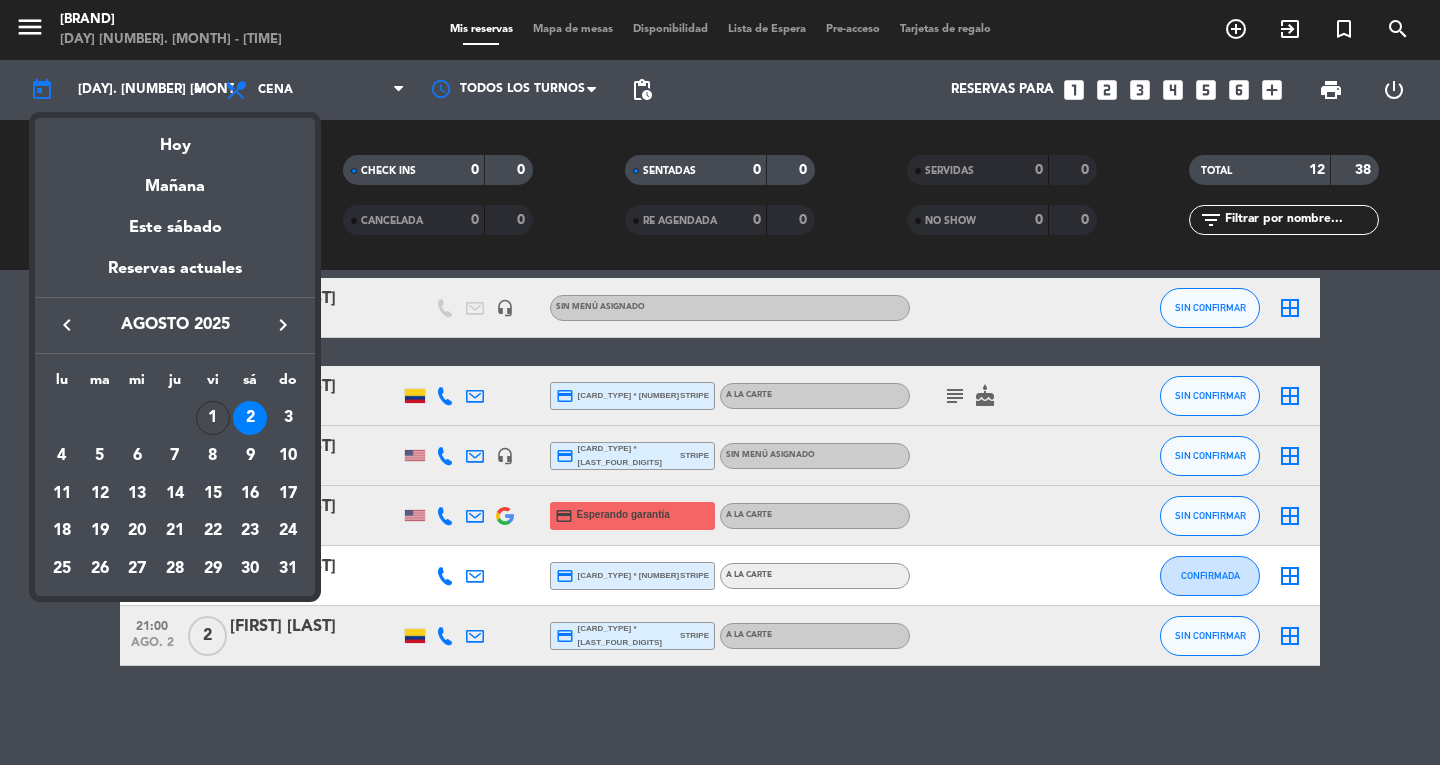 click at bounding box center (720, 382) 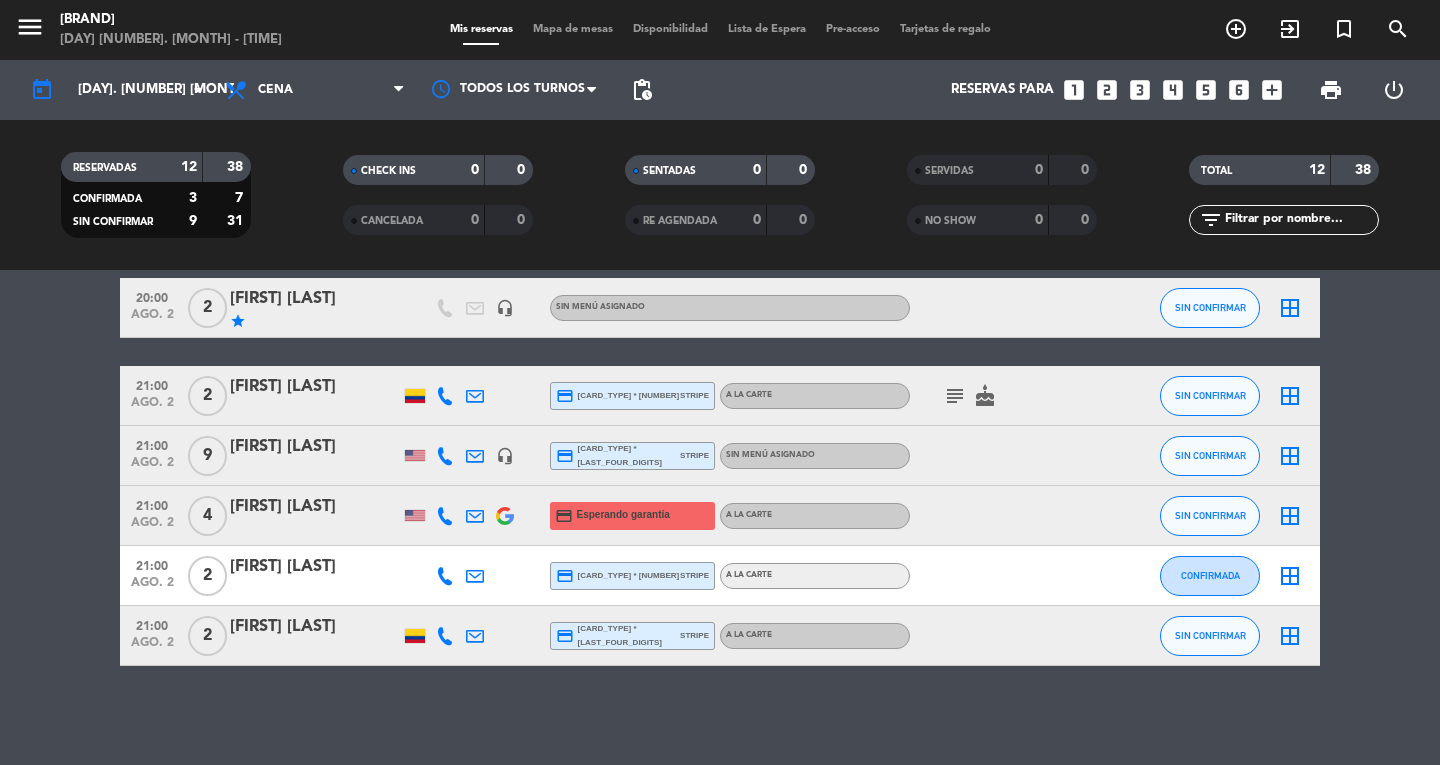 click on "Cena" at bounding box center [315, 90] 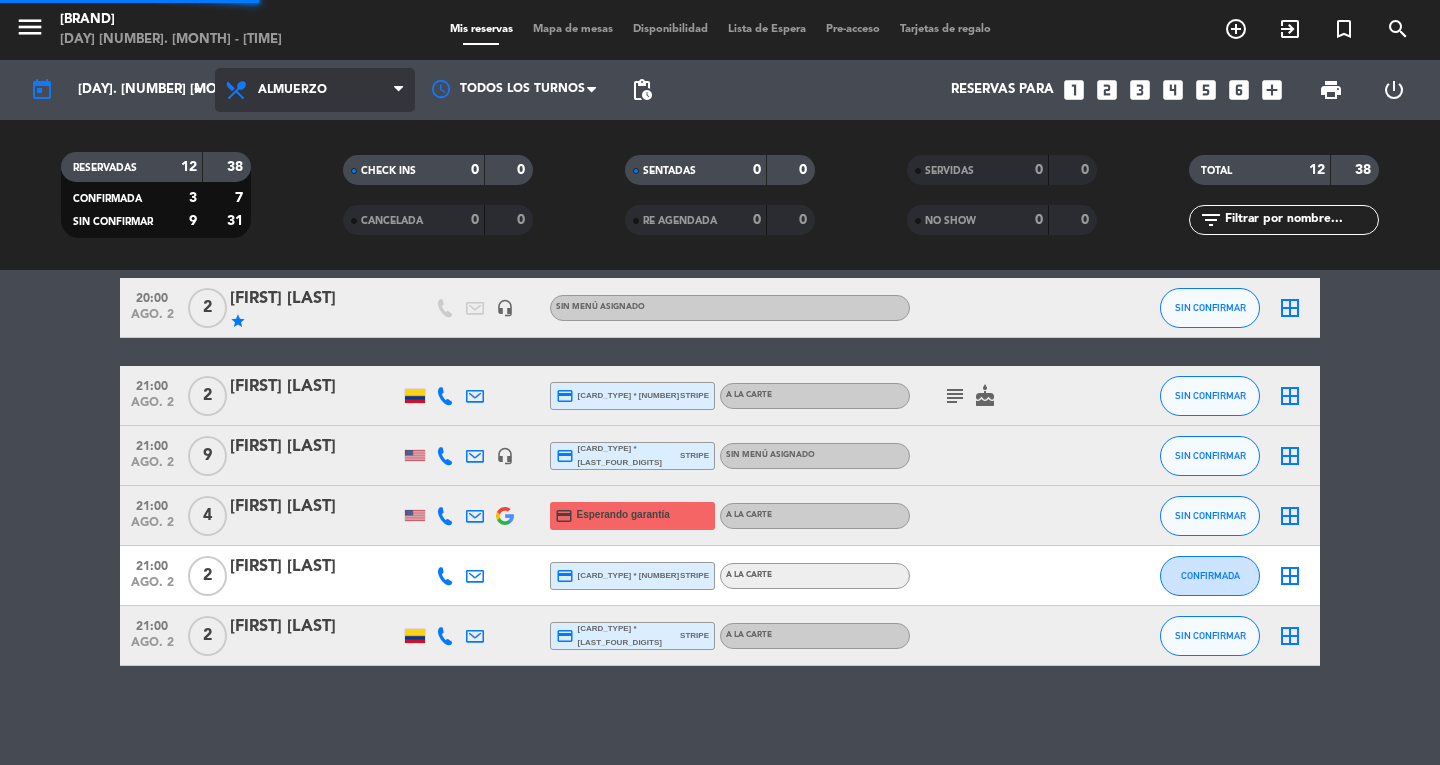 click on "menu  Don Diablo   viernes 1. agosto - 11:32   Mis reservas   Mapa de mesas   Disponibilidad   Lista de Espera   Pre-acceso   Tarjetas de regalo  add_circle_outline exit_to_app turned_in_not search today    sáb. 2 ago. arrow_drop_down  Todos los servicios  Almuerzo  Cena  Almuerzo  Todos los servicios  Almuerzo  Cena Todos los turnos pending_actions  Reservas para   looks_one   looks_two   looks_3   looks_4   looks_5   looks_6   add_box  print  power_settings_new   RESERVADAS   12   38   CONFIRMADA   3   7   SIN CONFIRMAR   9   31   CHECK INS   0   0   CANCELADA   0   0   SENTADAS   0   0   RE AGENDADA   0   0   SERVIDAS   0   0   NO SHOW   0   0   TOTAL   12   38  filter_list" 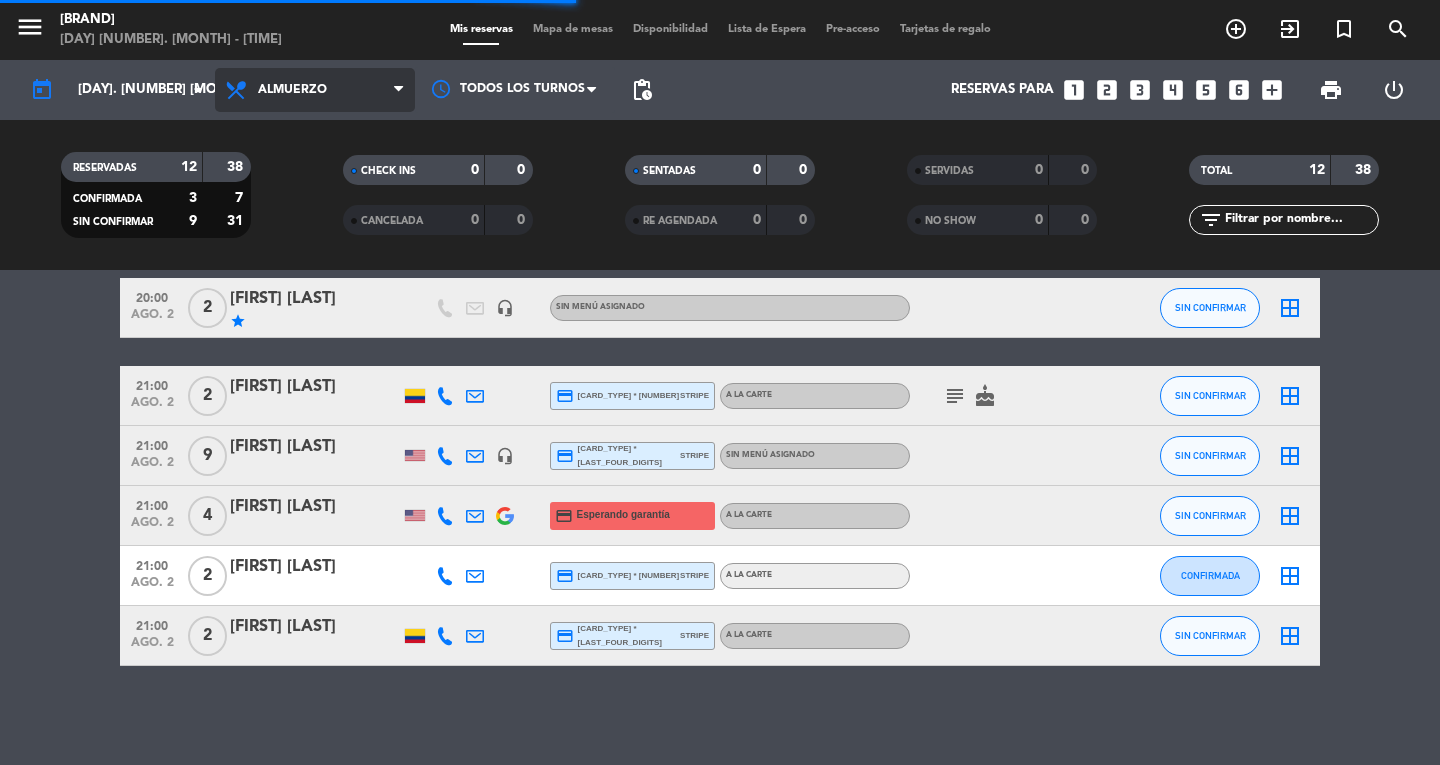 scroll, scrollTop: 0, scrollLeft: 0, axis: both 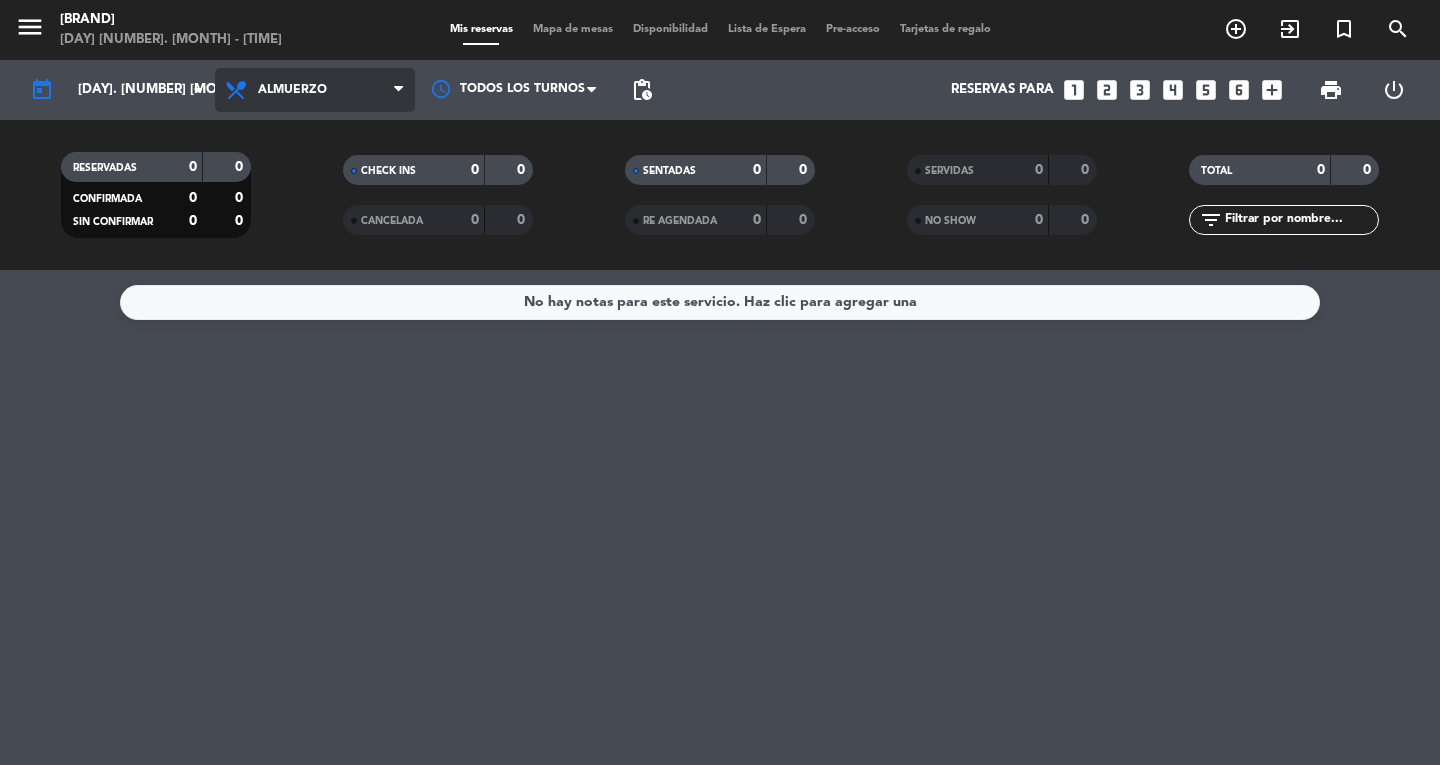 click on "Almuerzo" at bounding box center (315, 90) 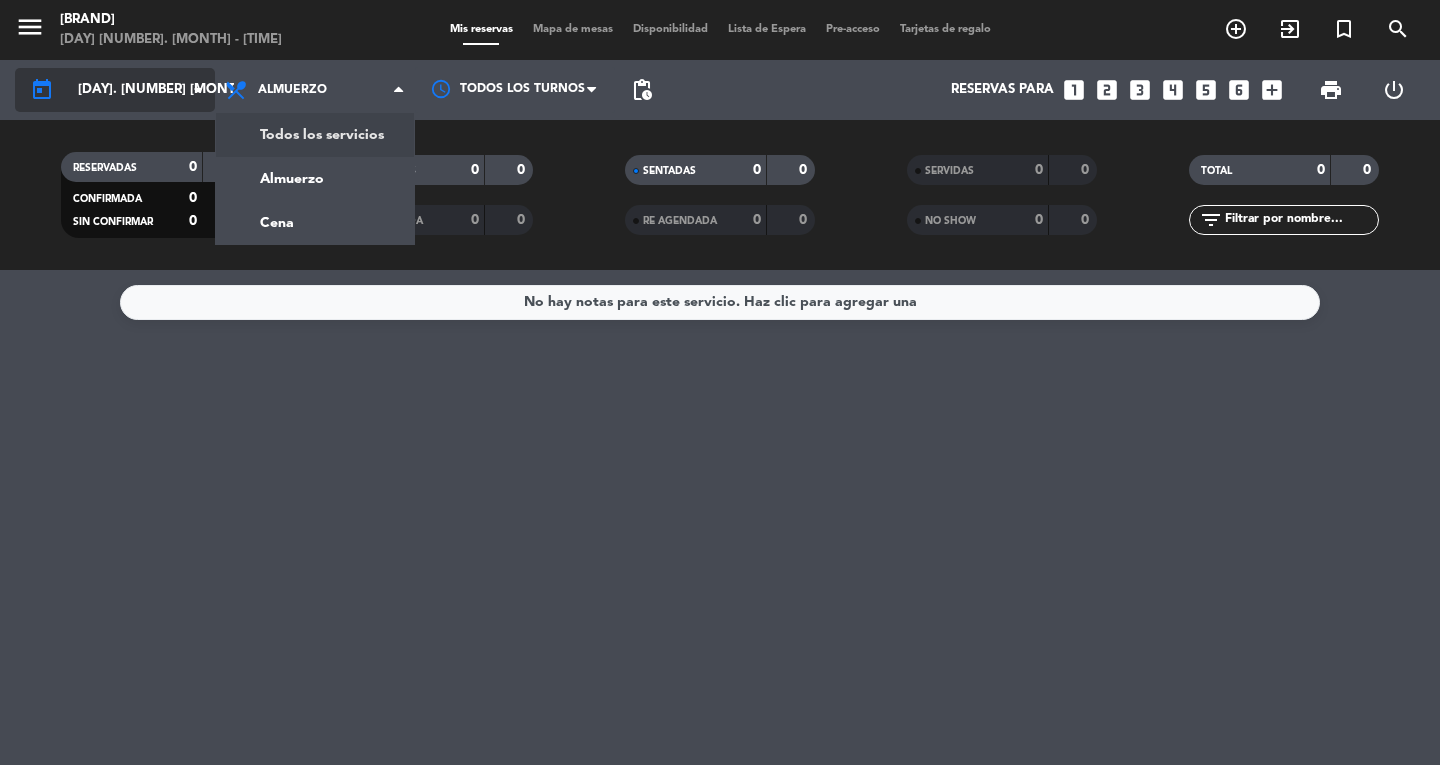 click on "sáb. 2 ago." 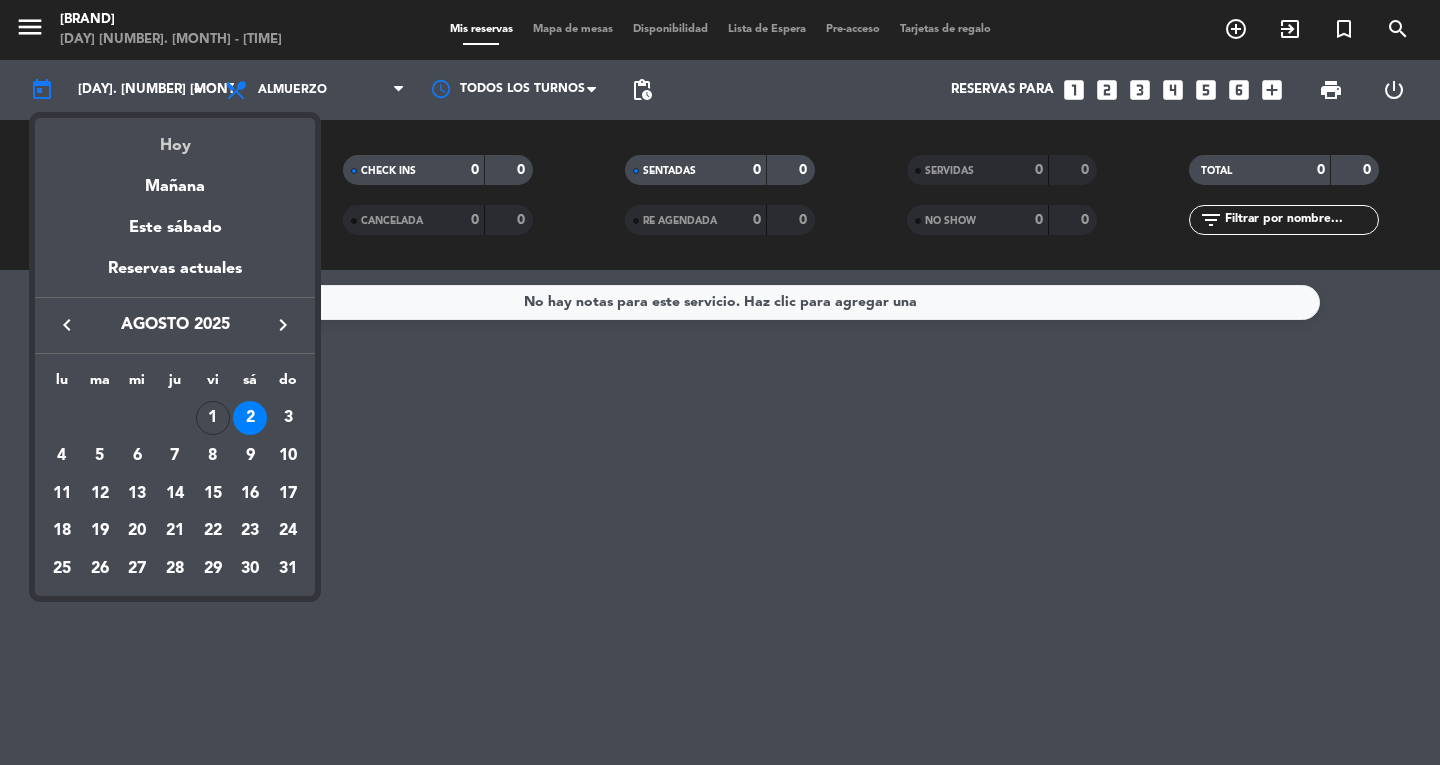 click on "Hoy" at bounding box center [175, 138] 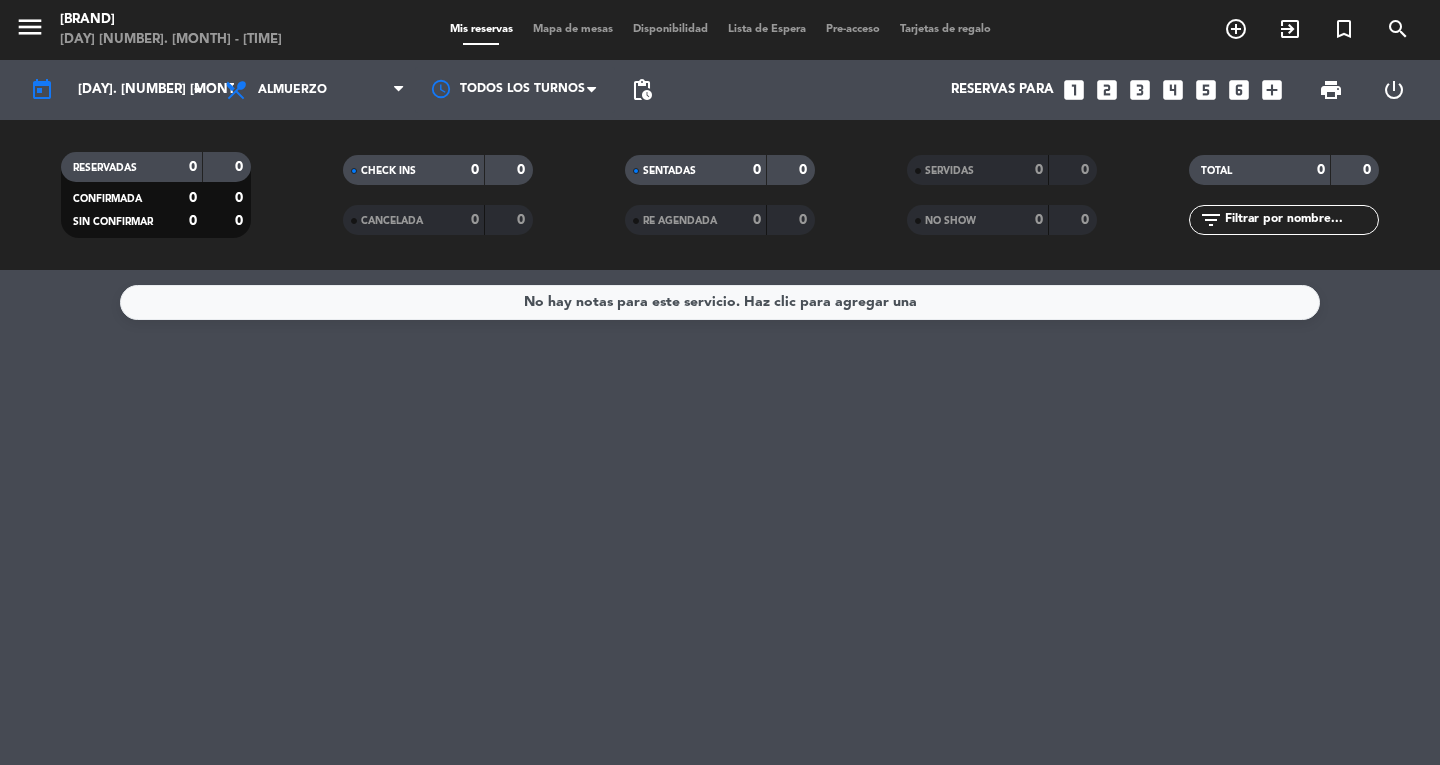 type on "vie. 1 ago." 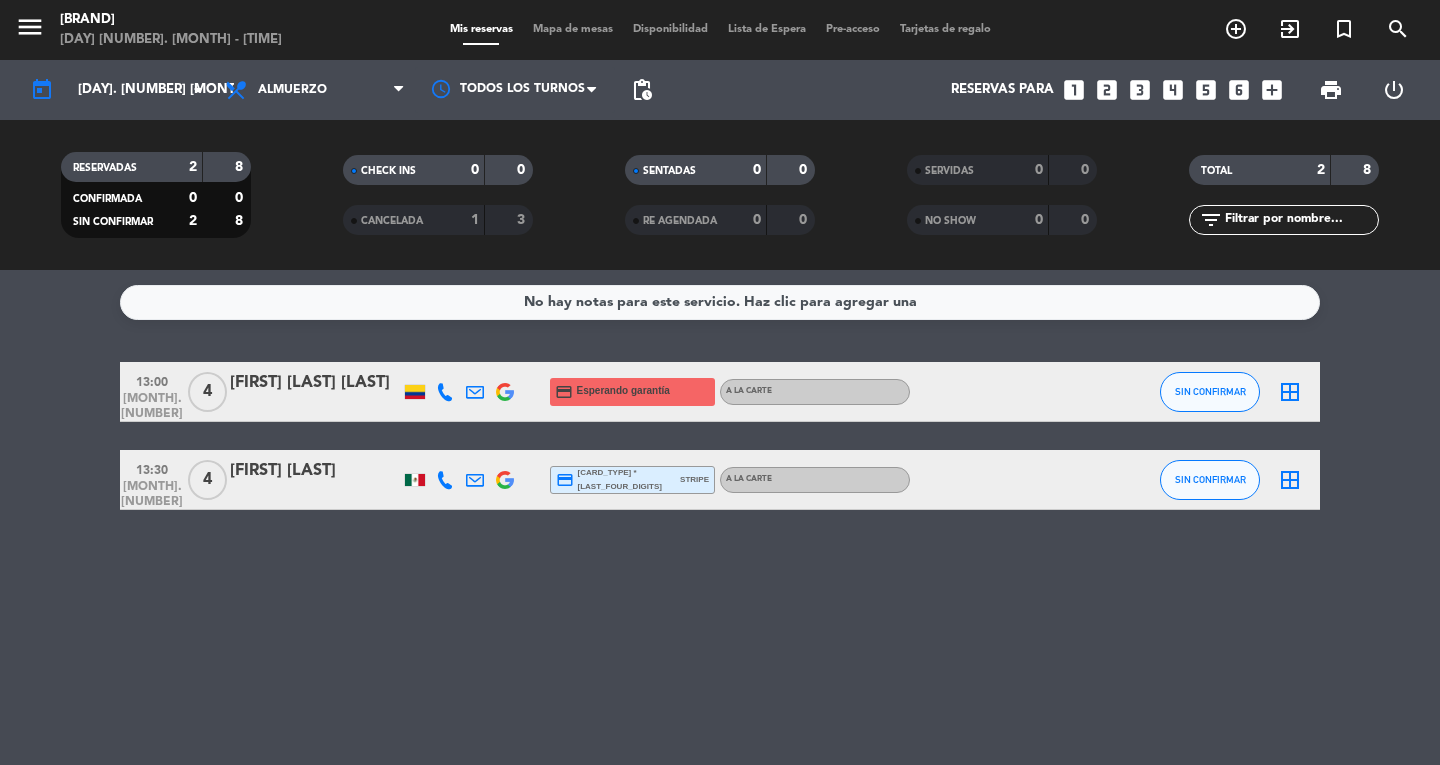 click 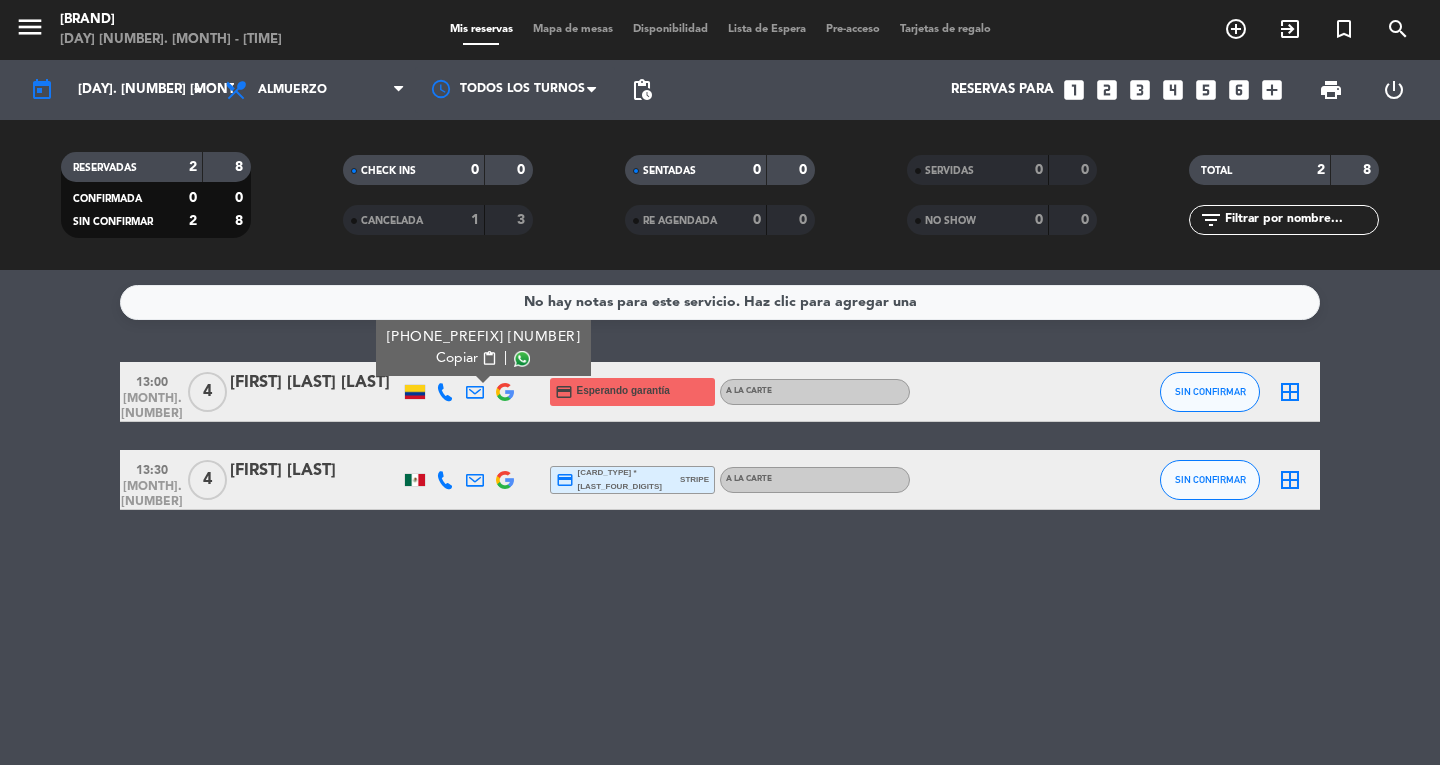 click on "+57 321 7993698  Copiar content_paste |" at bounding box center (483, 348) 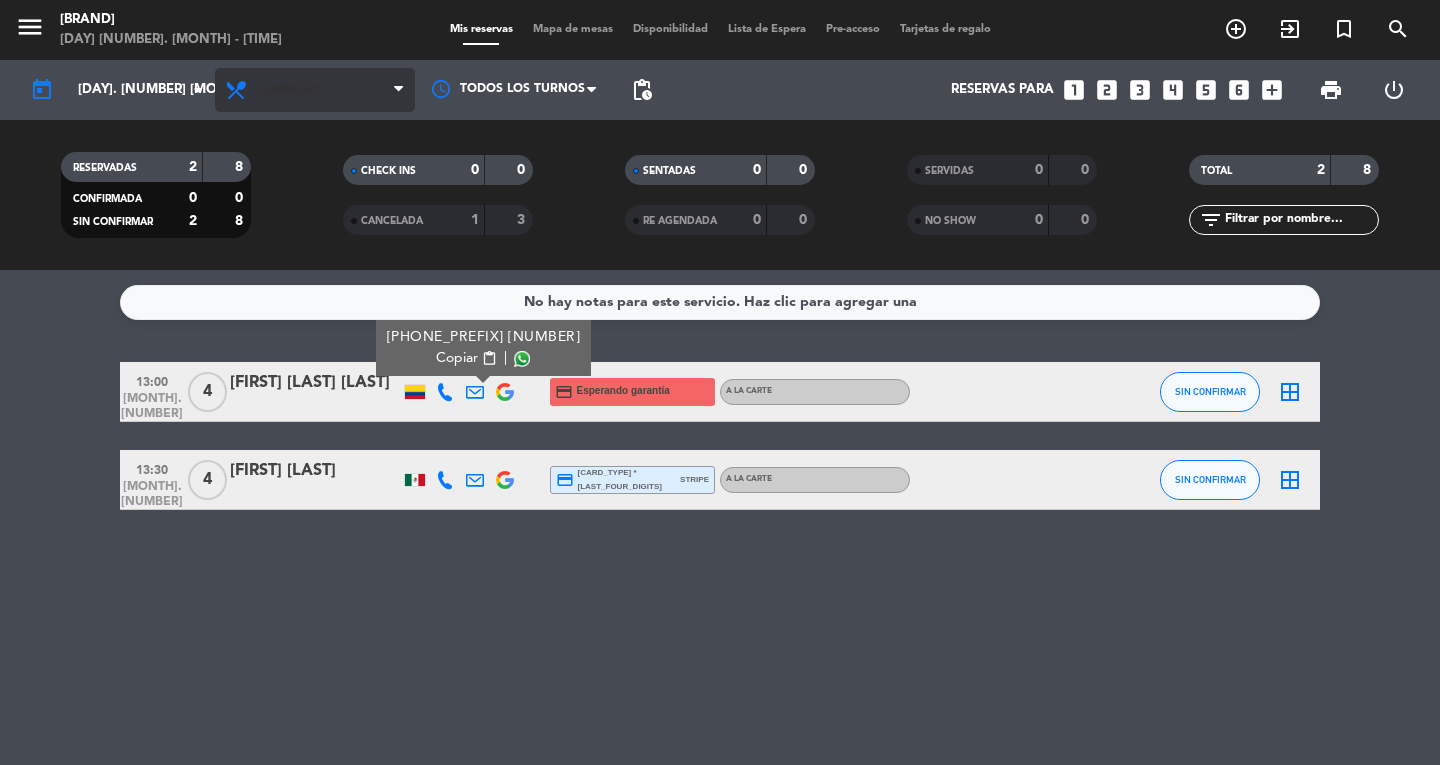 click on "Almuerzo" at bounding box center [292, 90] 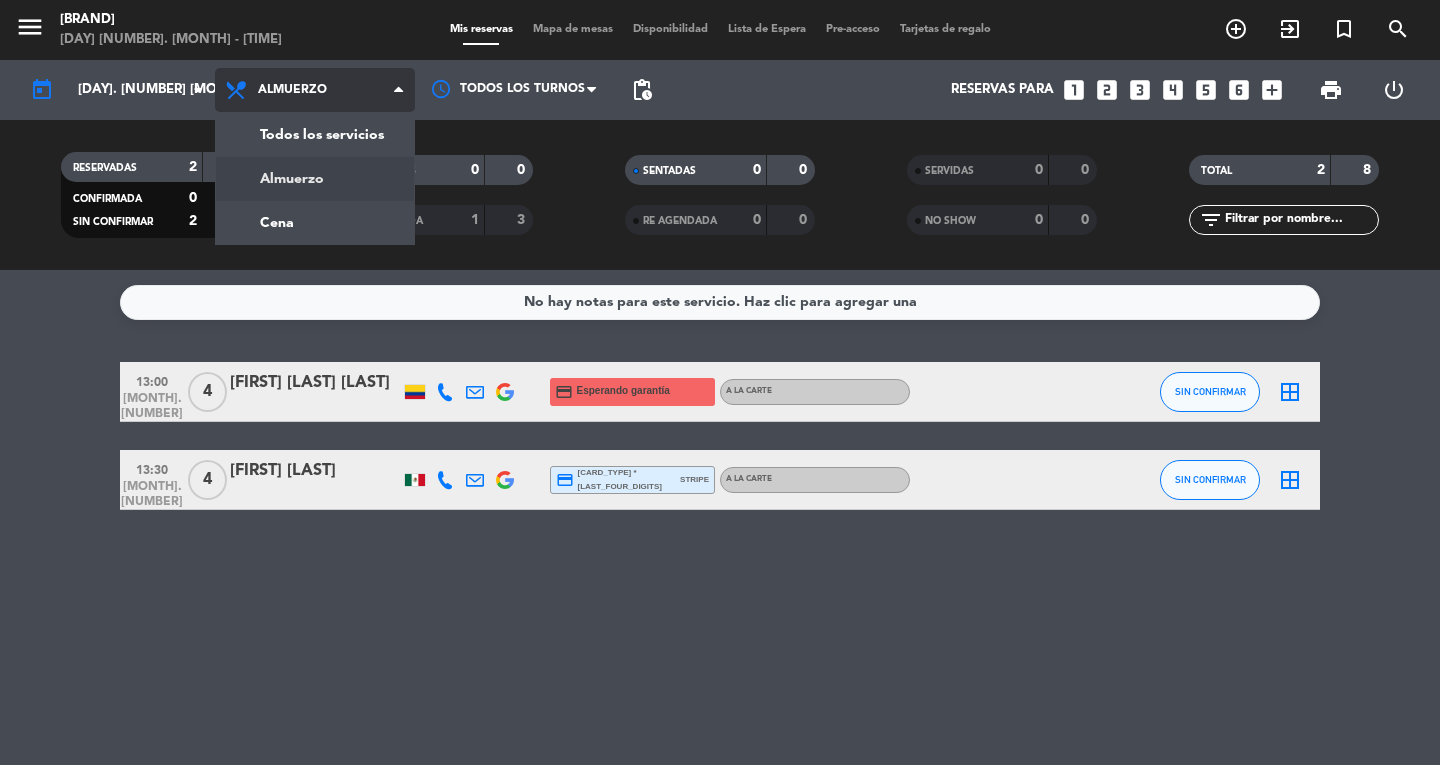 click on "menu  Don Diablo   viernes 1. agosto - 11:34   Mis reservas   Mapa de mesas   Disponibilidad   Lista de Espera   Pre-acceso   Tarjetas de regalo  add_circle_outline exit_to_app turned_in_not search today    vie. 1 ago. arrow_drop_down  Todos los servicios  Almuerzo  Cena  Almuerzo  Todos los servicios  Almuerzo  Cena Todos los turnos pending_actions  Reservas para   looks_one   looks_two   looks_3   looks_4   looks_5   looks_6   add_box  print  power_settings_new   RESERVADAS   2   8   CONFIRMADA   0   0   SIN CONFIRMAR   2   8   CHECK INS   0   0   CANCELADA   1   3   SENTADAS   0   0   RE AGENDADA   0   0   SERVIDAS   0   0   NO SHOW   0   0   TOTAL   2   8  filter_list" 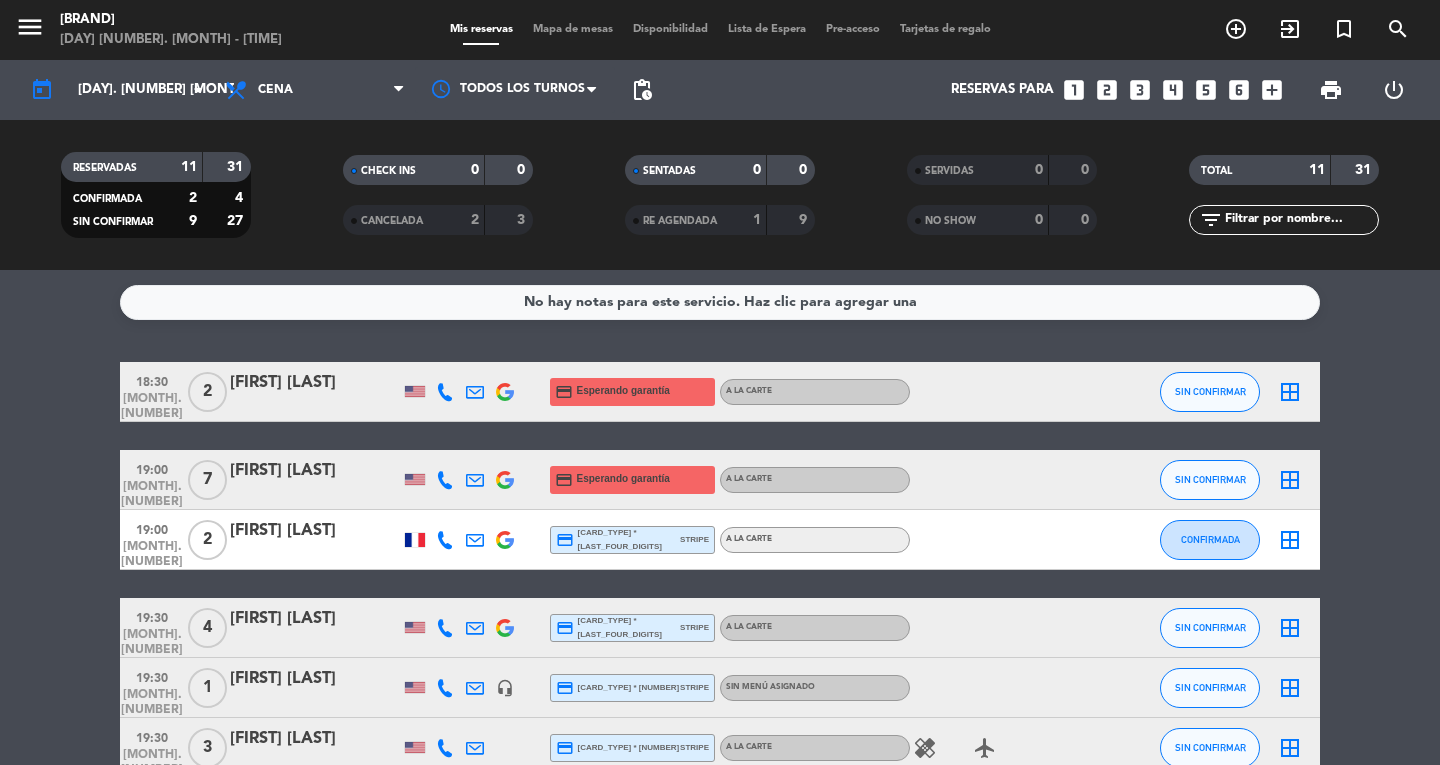 click 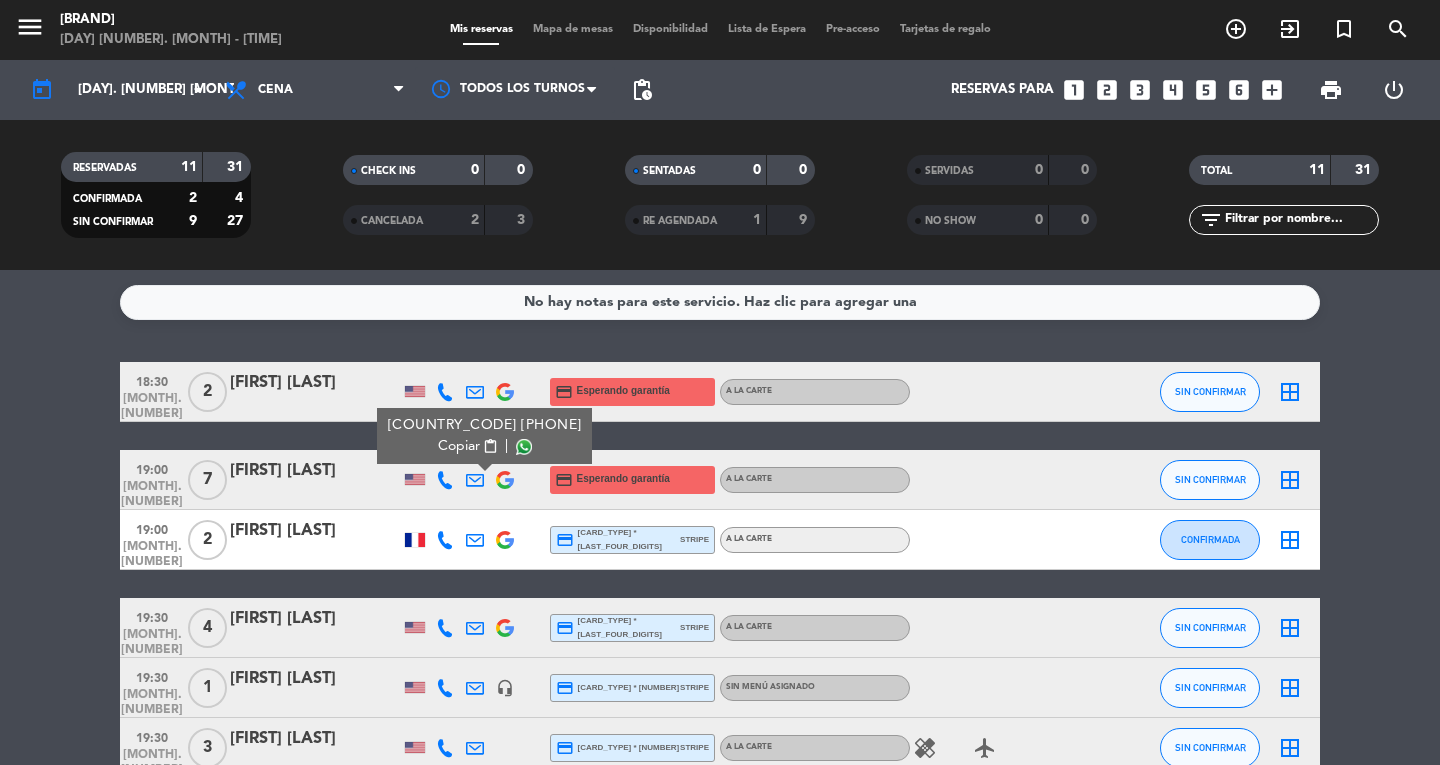 click on "Copiar" at bounding box center (459, 446) 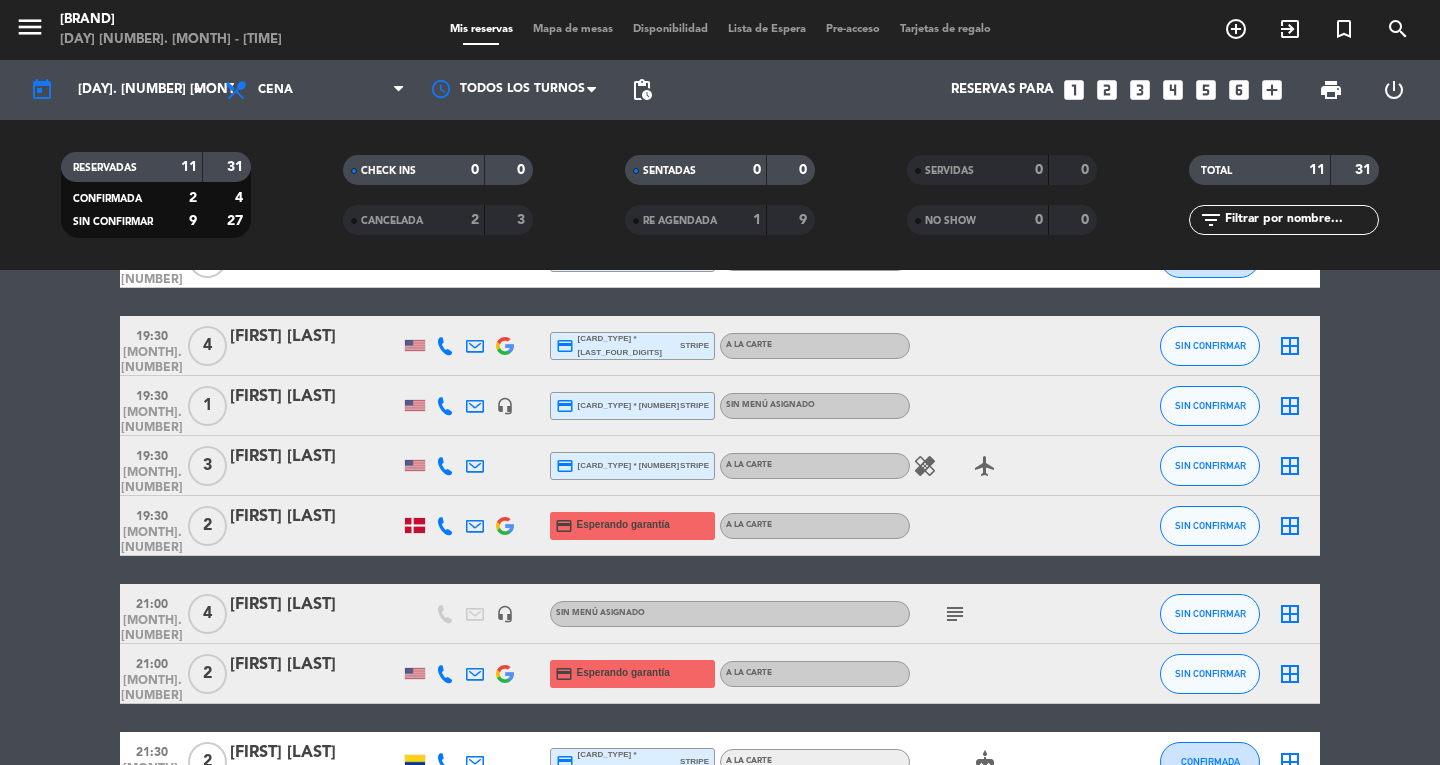scroll, scrollTop: 468, scrollLeft: 0, axis: vertical 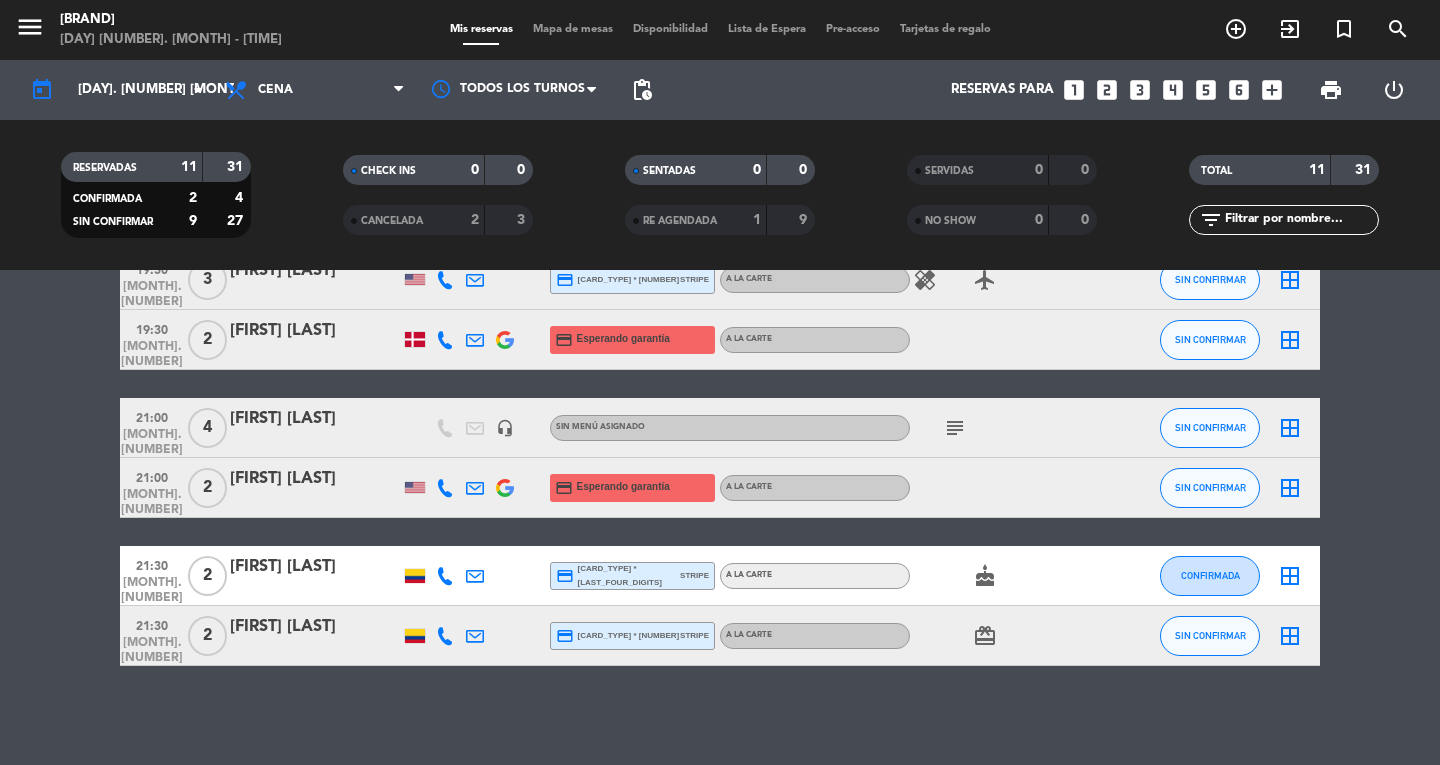 click on "ago. 1" 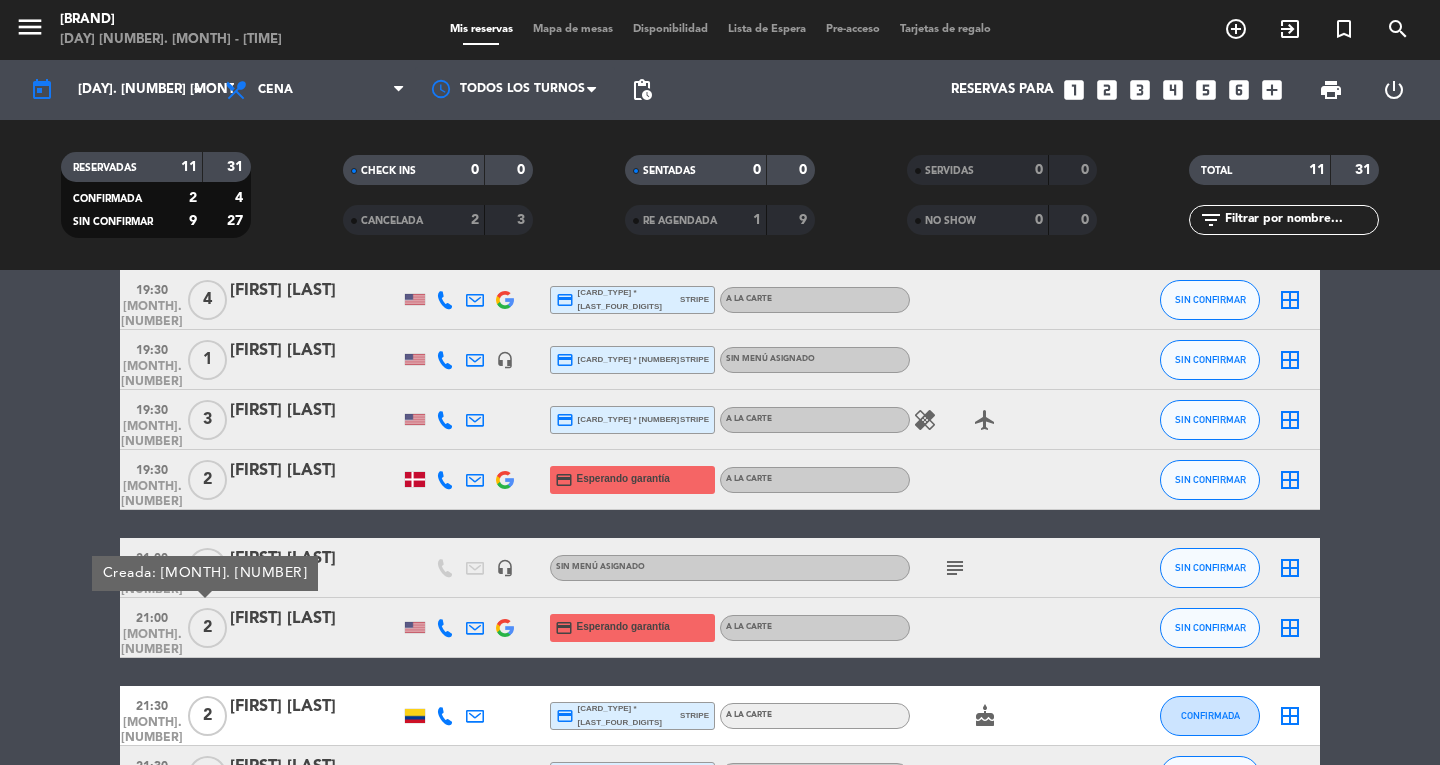 scroll, scrollTop: 318, scrollLeft: 0, axis: vertical 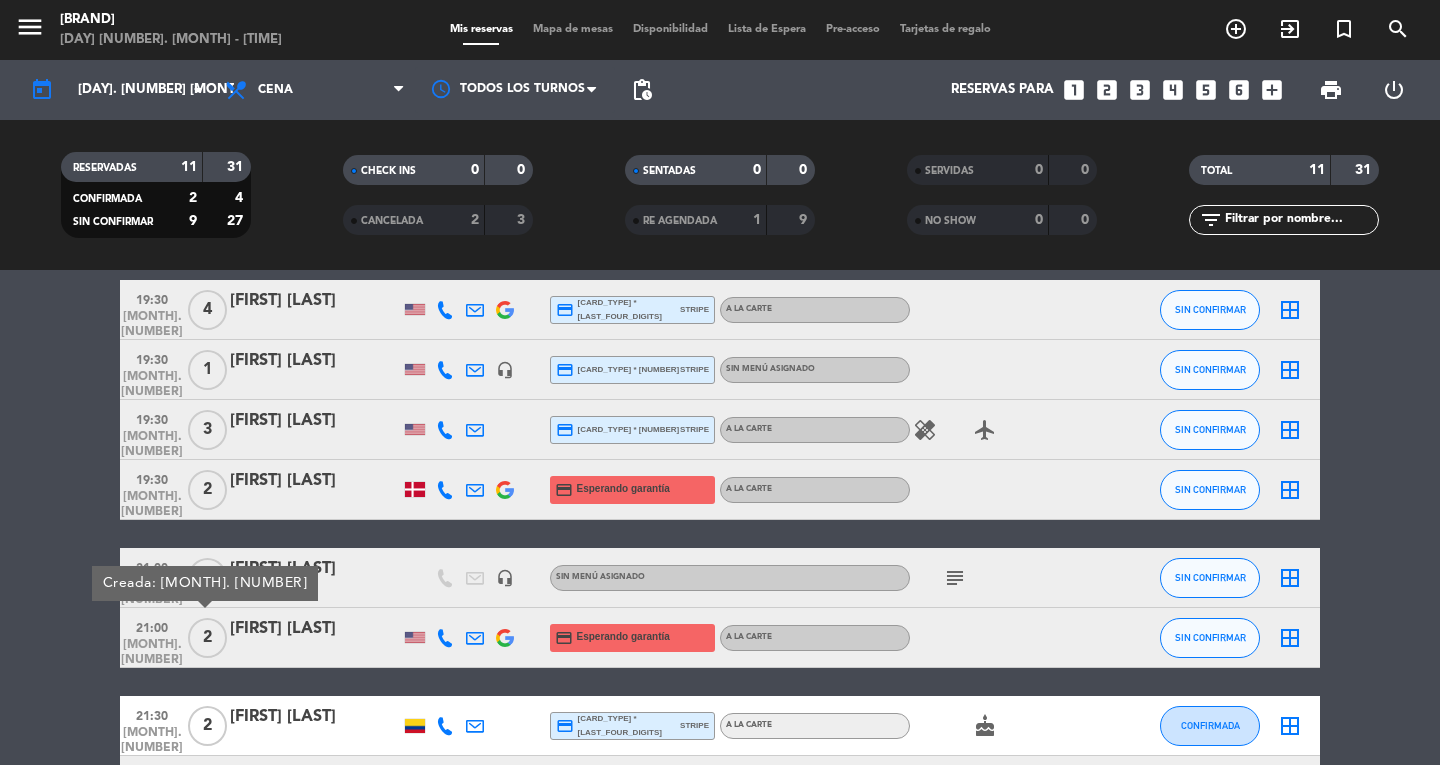 click on "ago. 1" 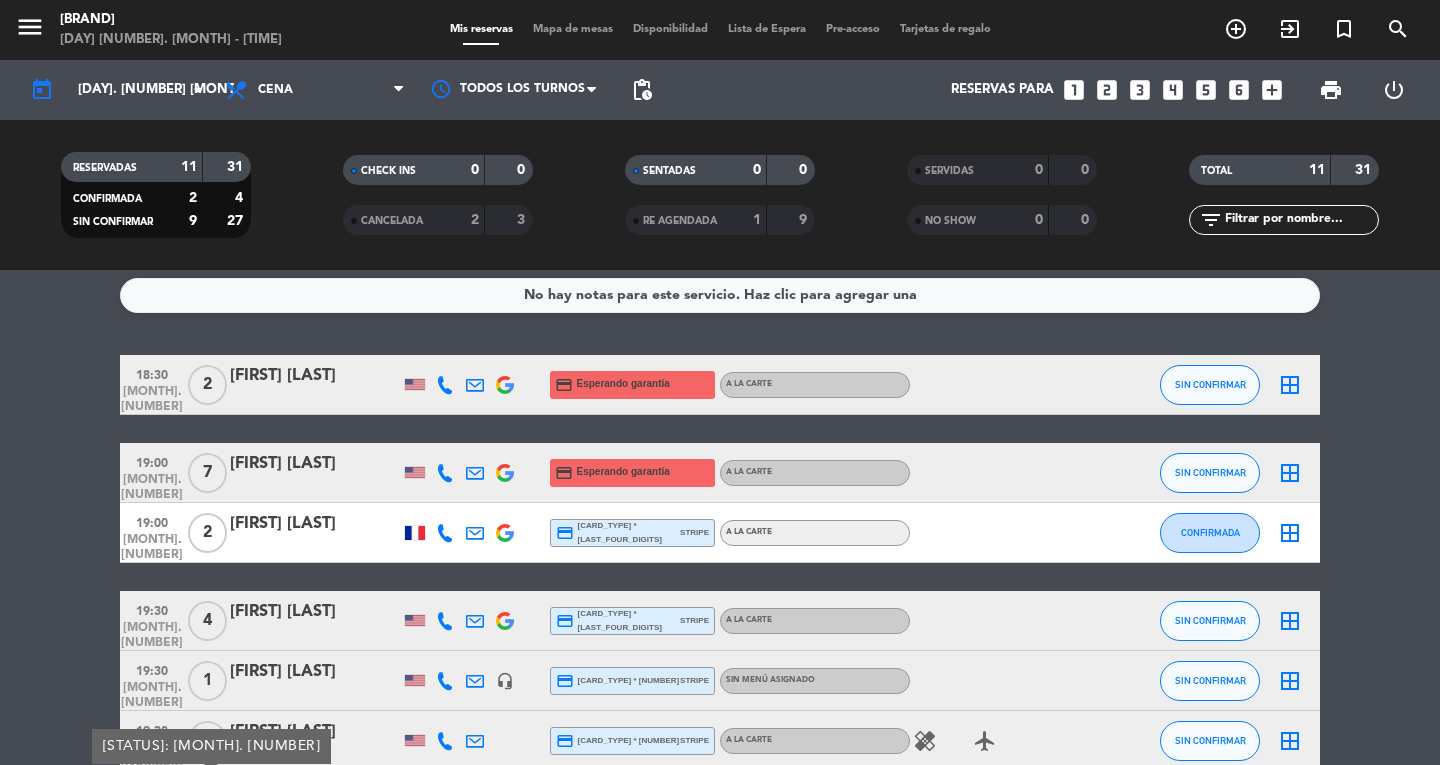 scroll, scrollTop: 6, scrollLeft: 0, axis: vertical 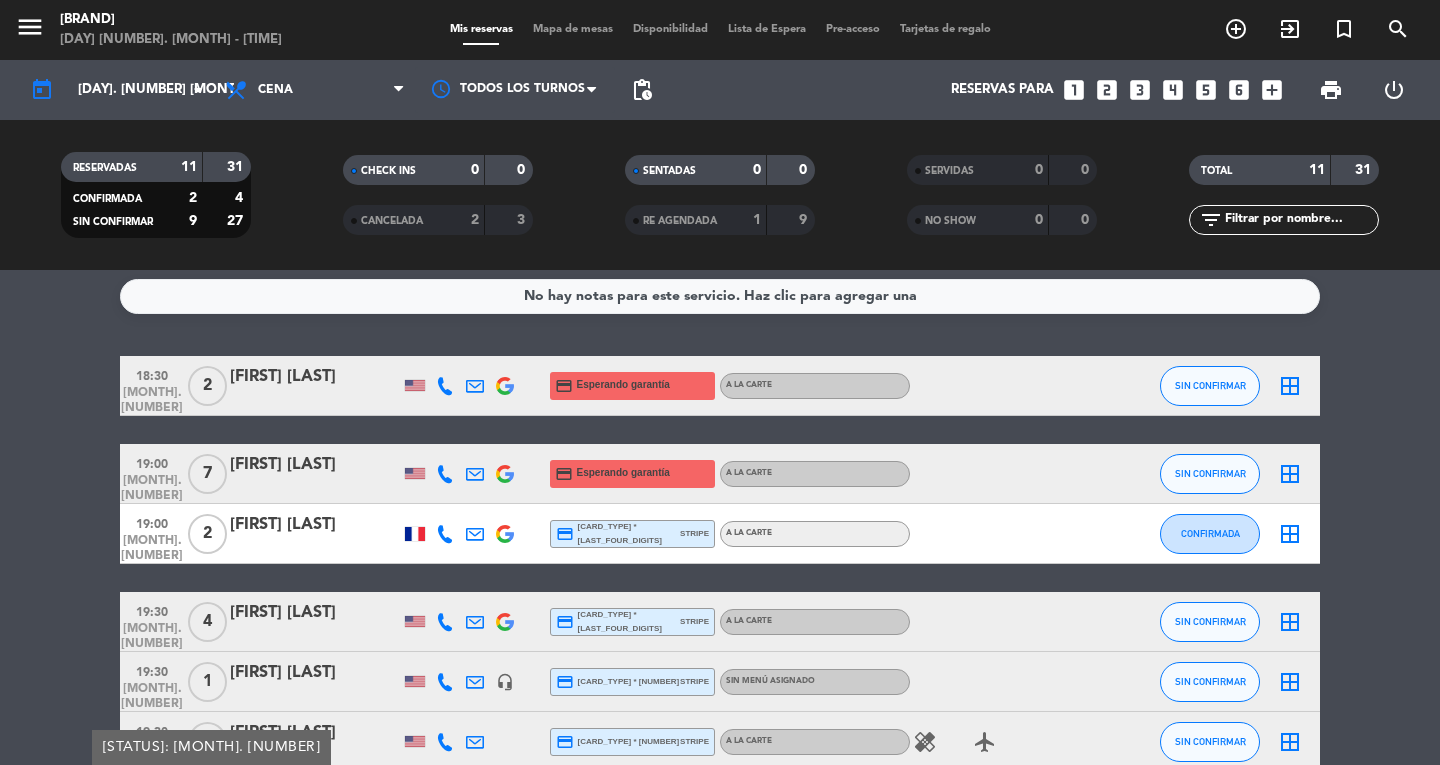 click on "ago. 1" 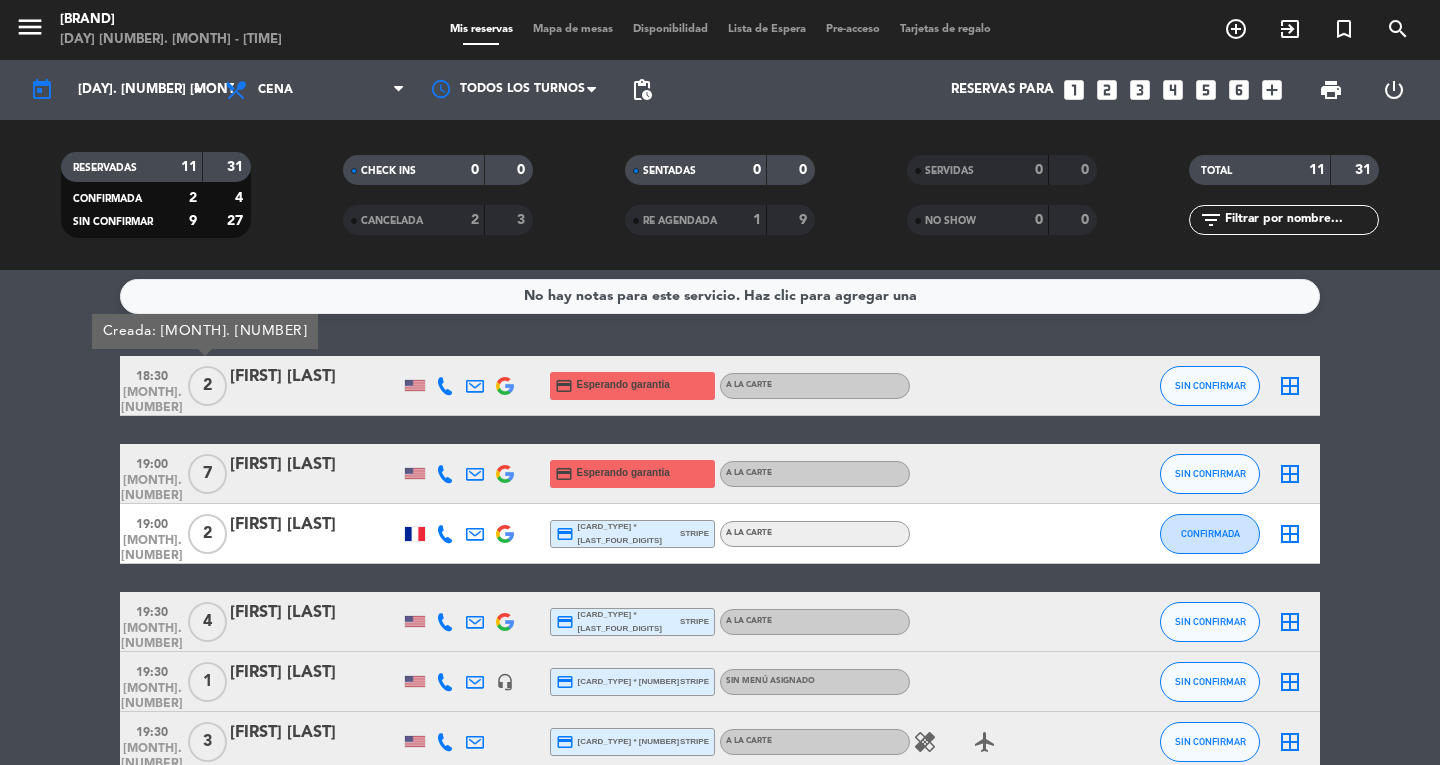 click 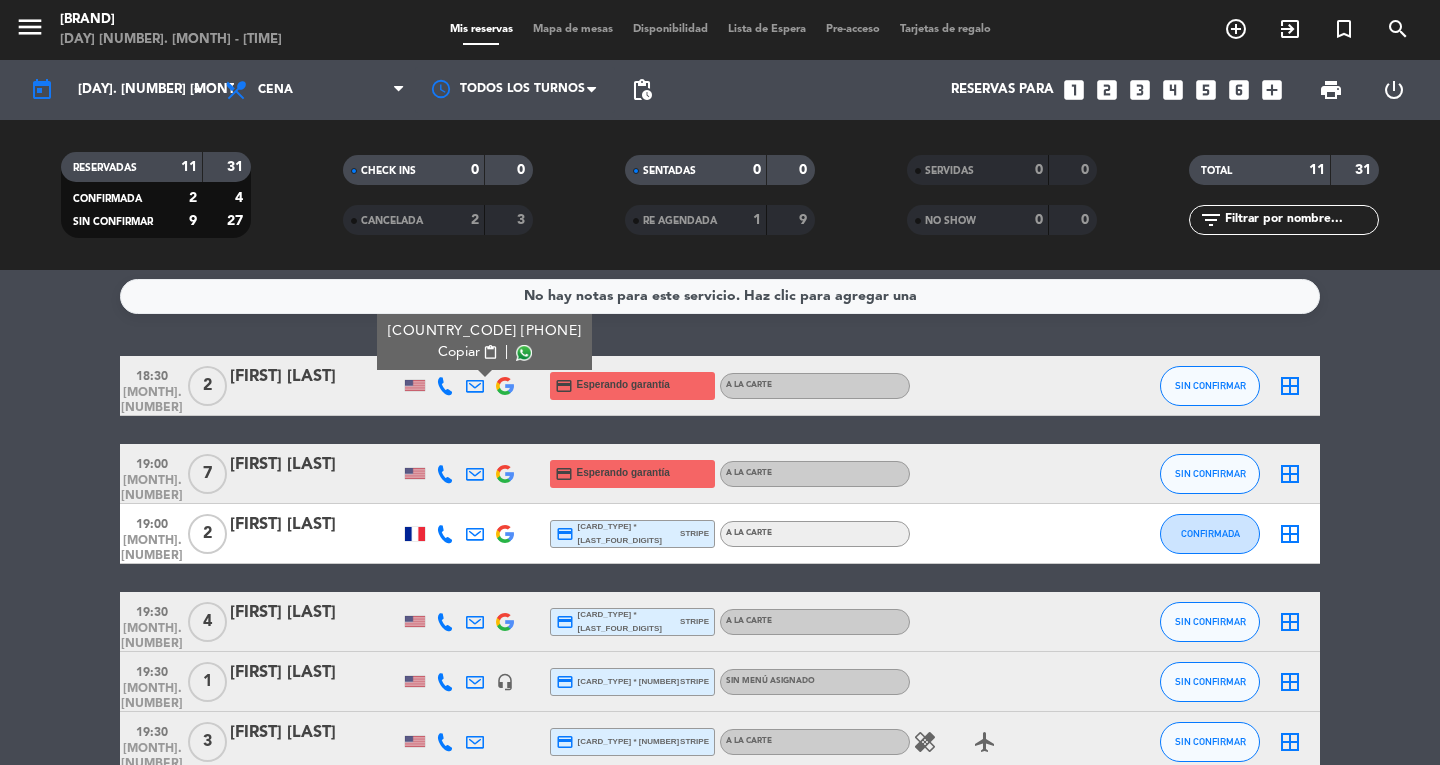click on "content_paste" at bounding box center (490, 352) 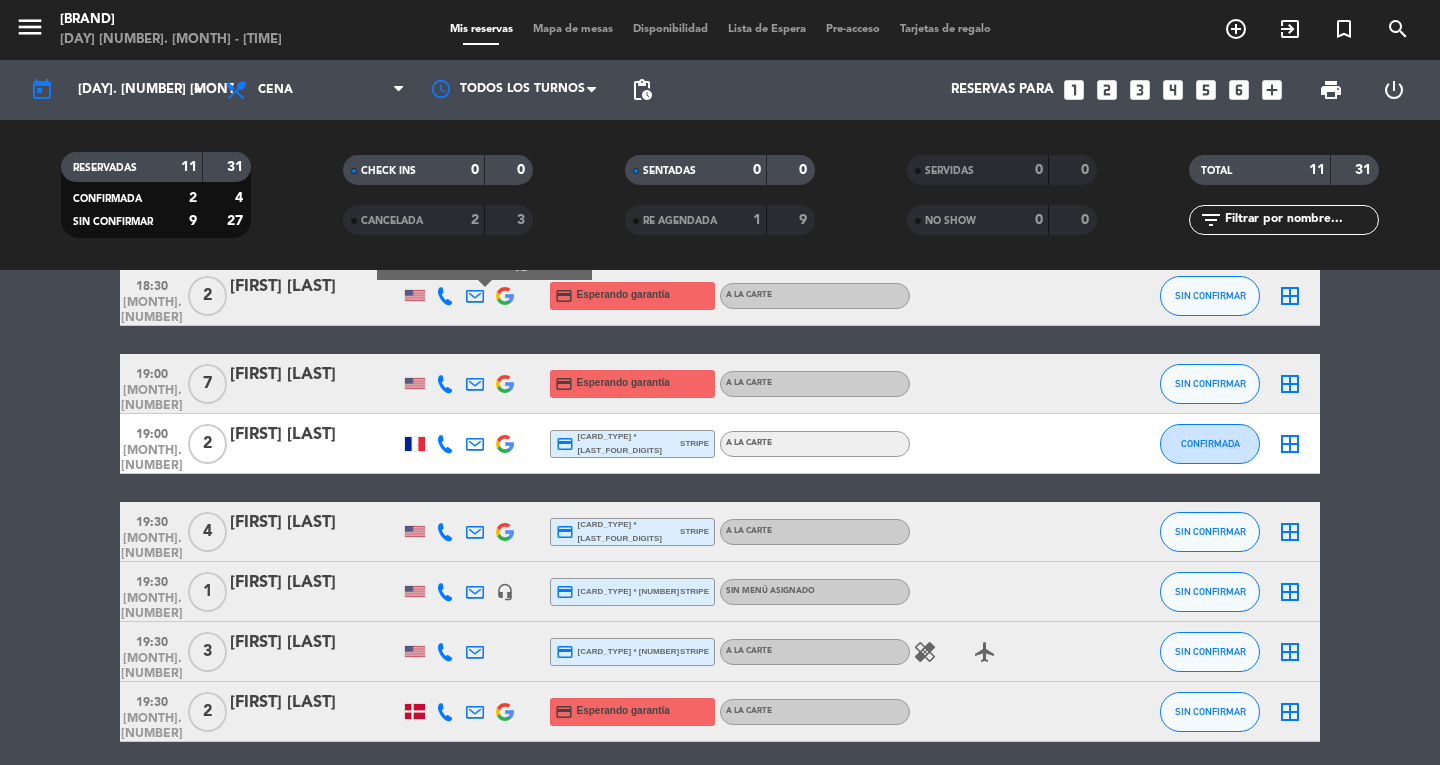 scroll, scrollTop: 188, scrollLeft: 0, axis: vertical 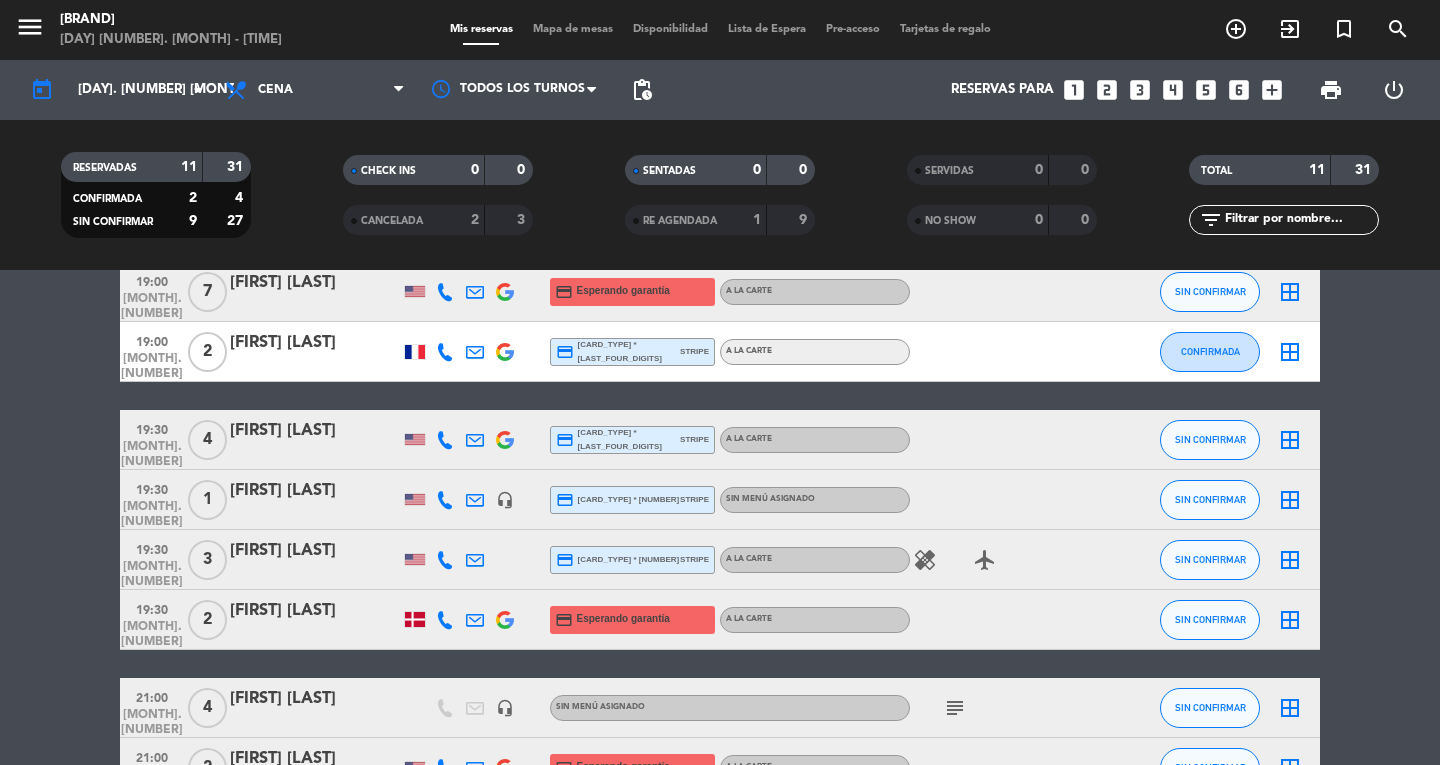 click 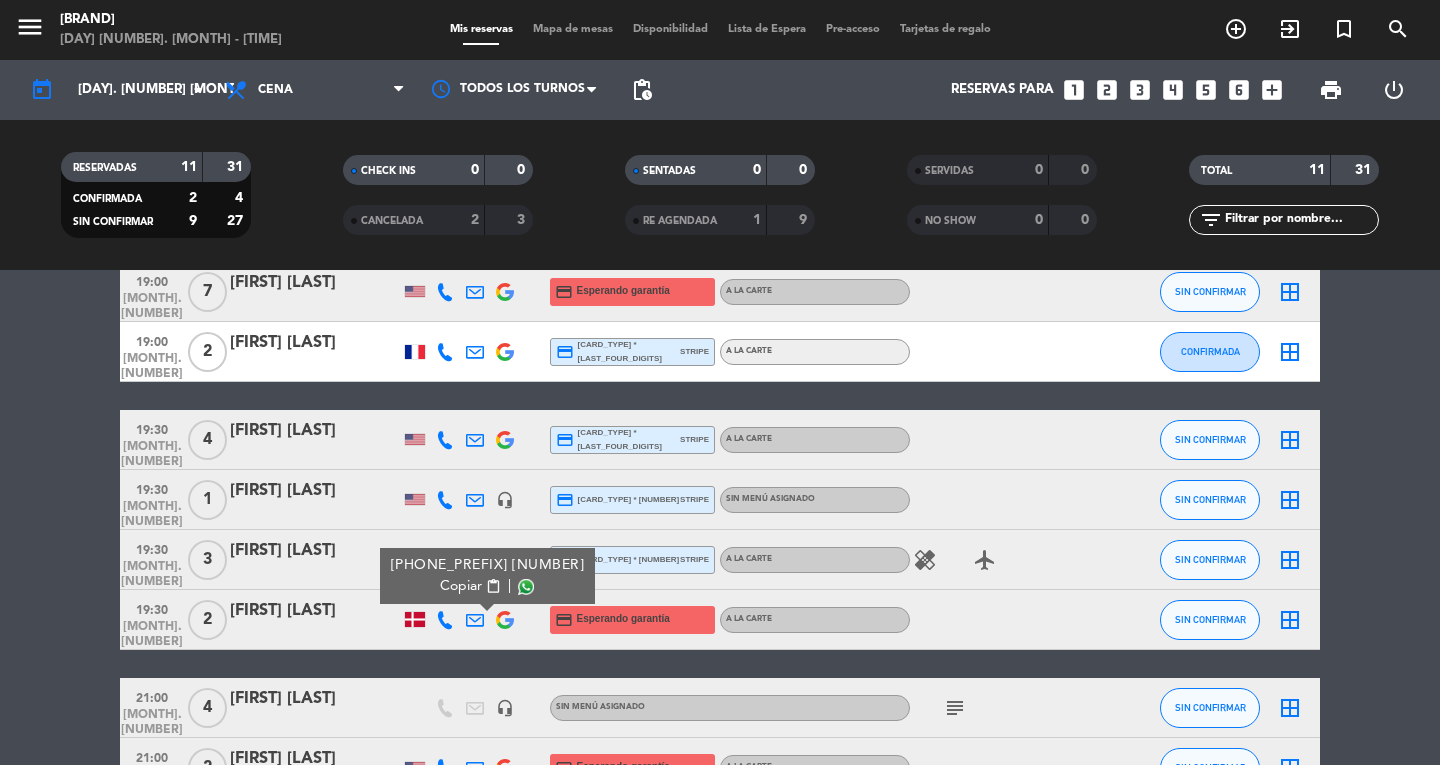 click on "Copiar content_paste" at bounding box center [470, 586] 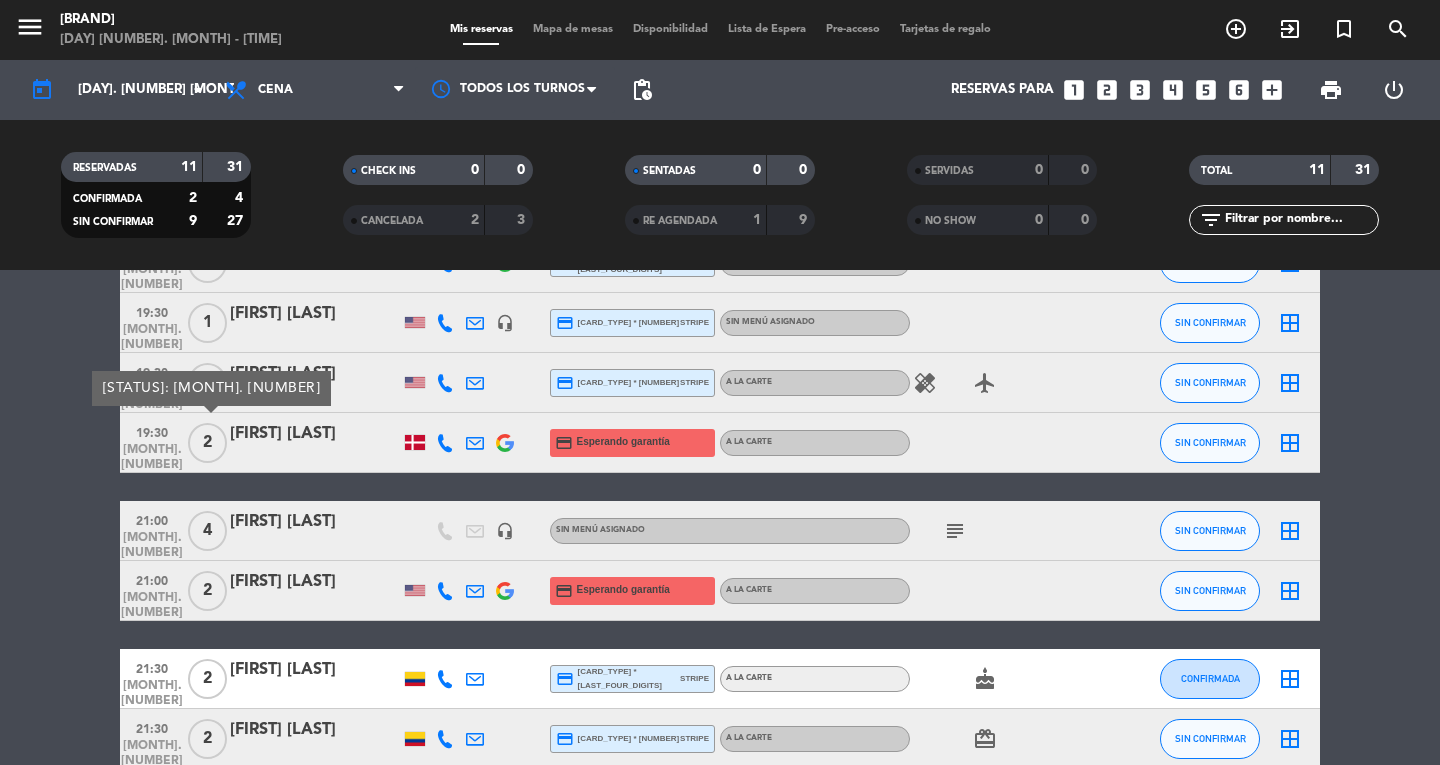 scroll, scrollTop: 468, scrollLeft: 0, axis: vertical 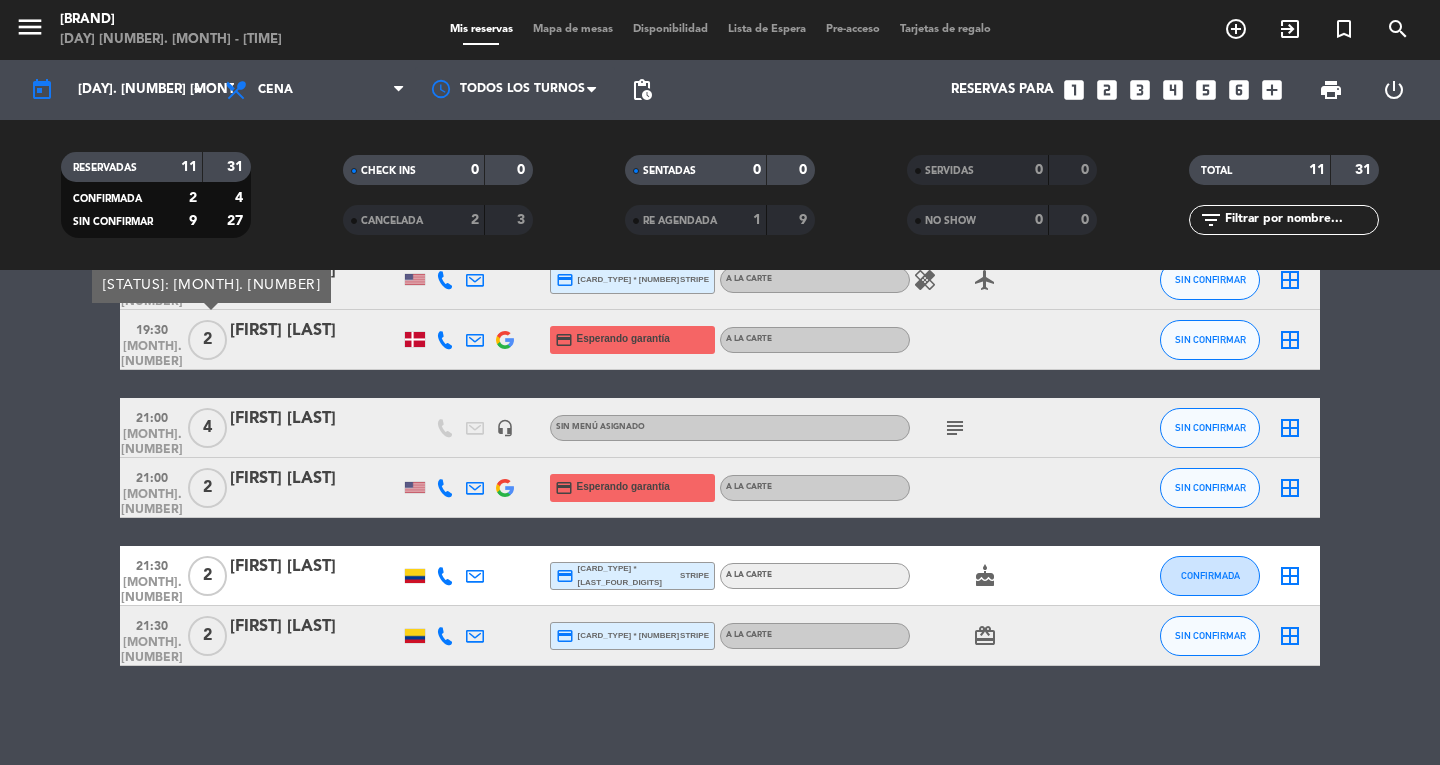 click 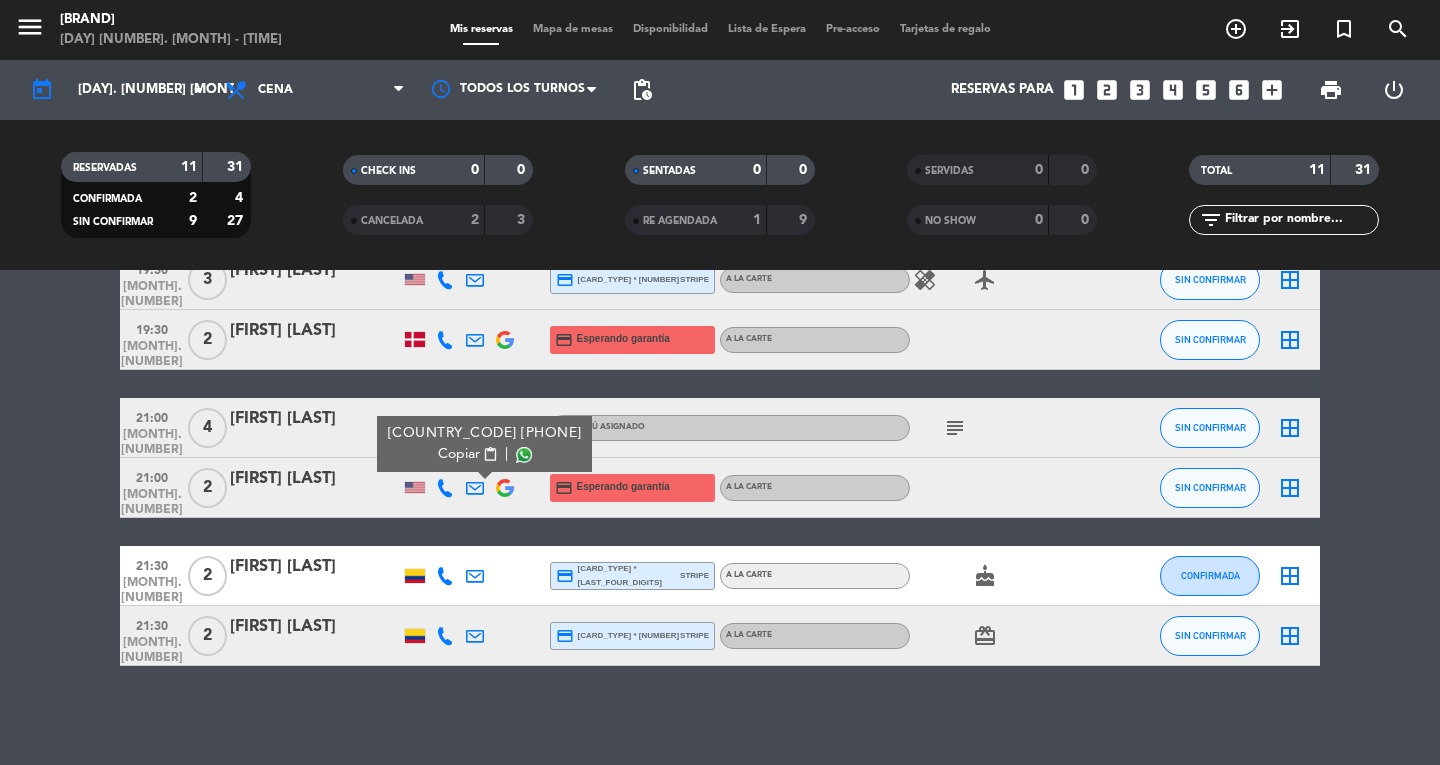 click on "+1 [PHONE]" at bounding box center (485, 433) 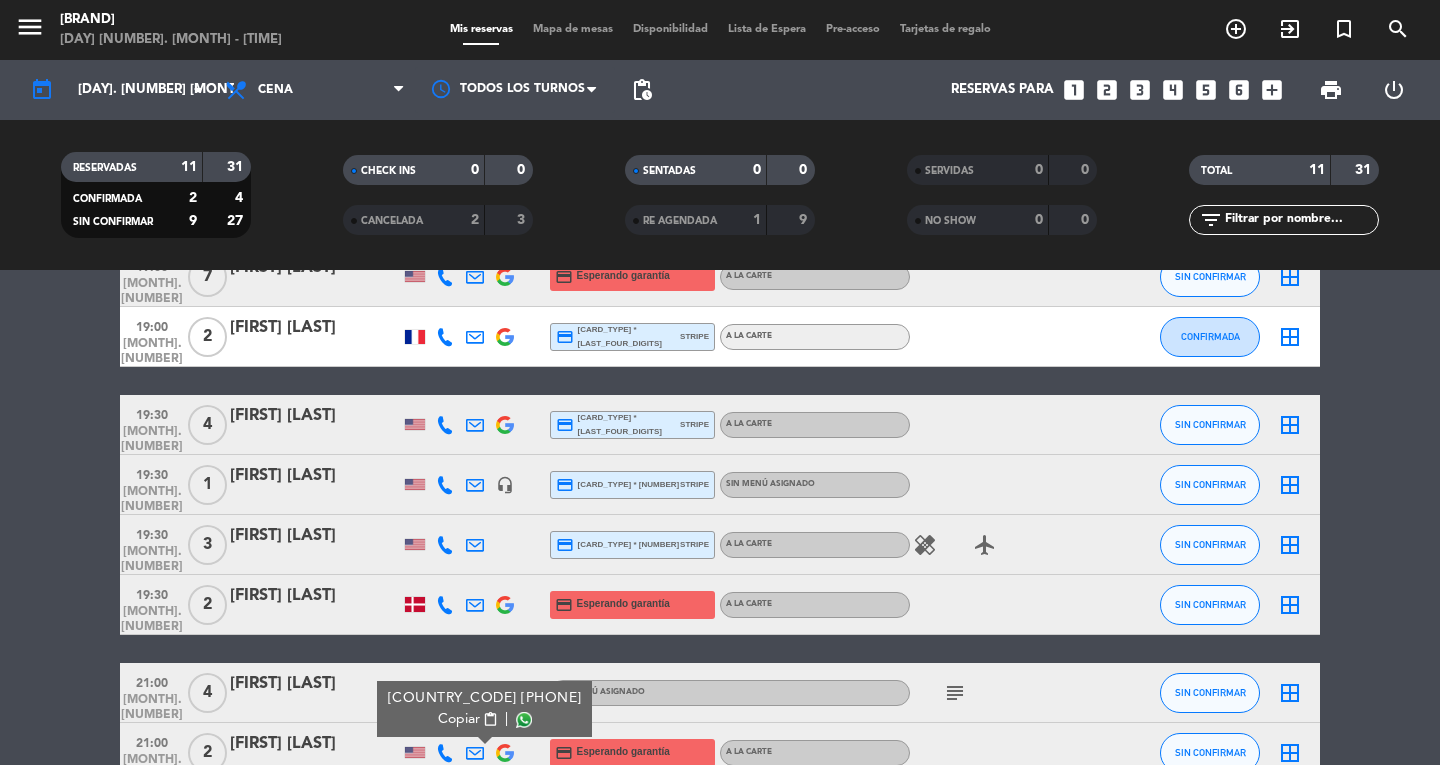 scroll, scrollTop: 0, scrollLeft: 0, axis: both 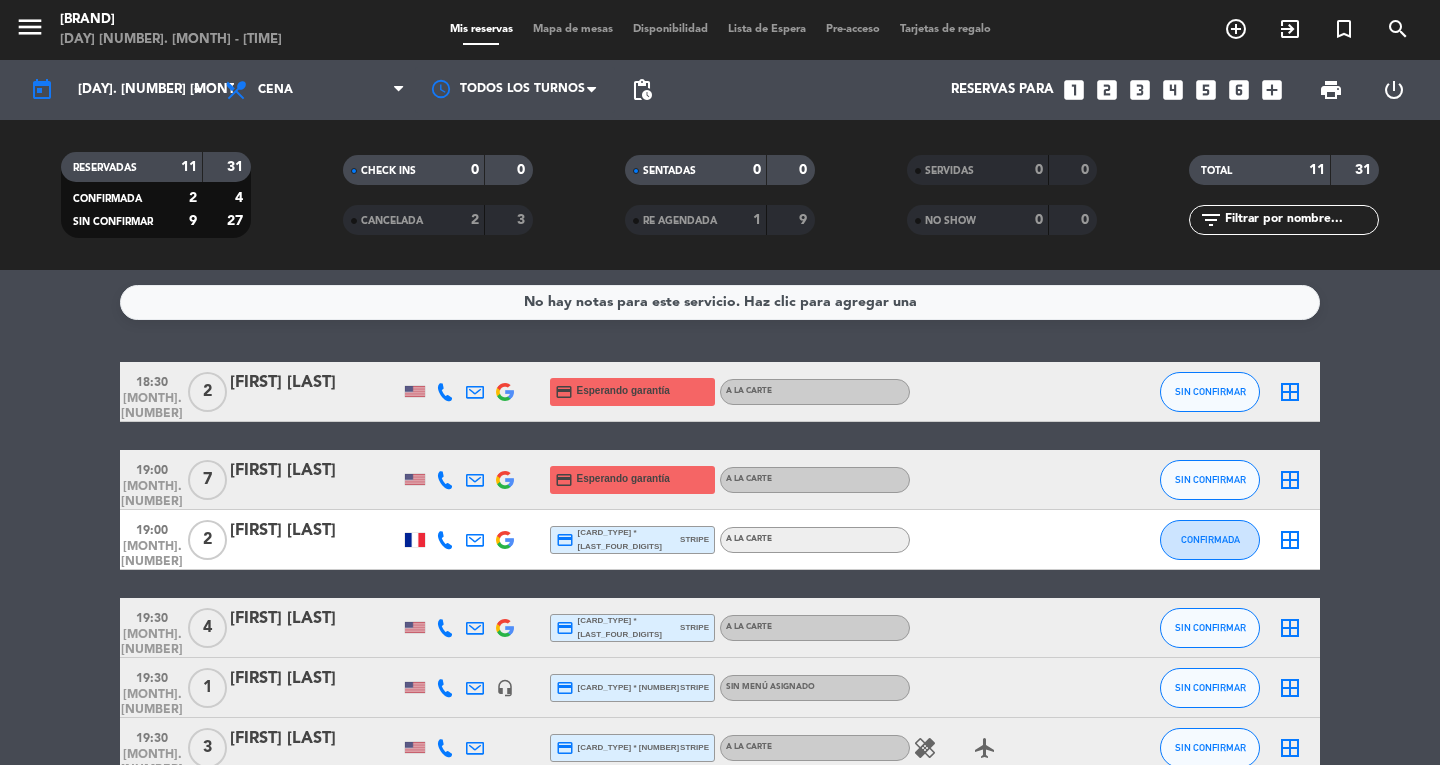 click 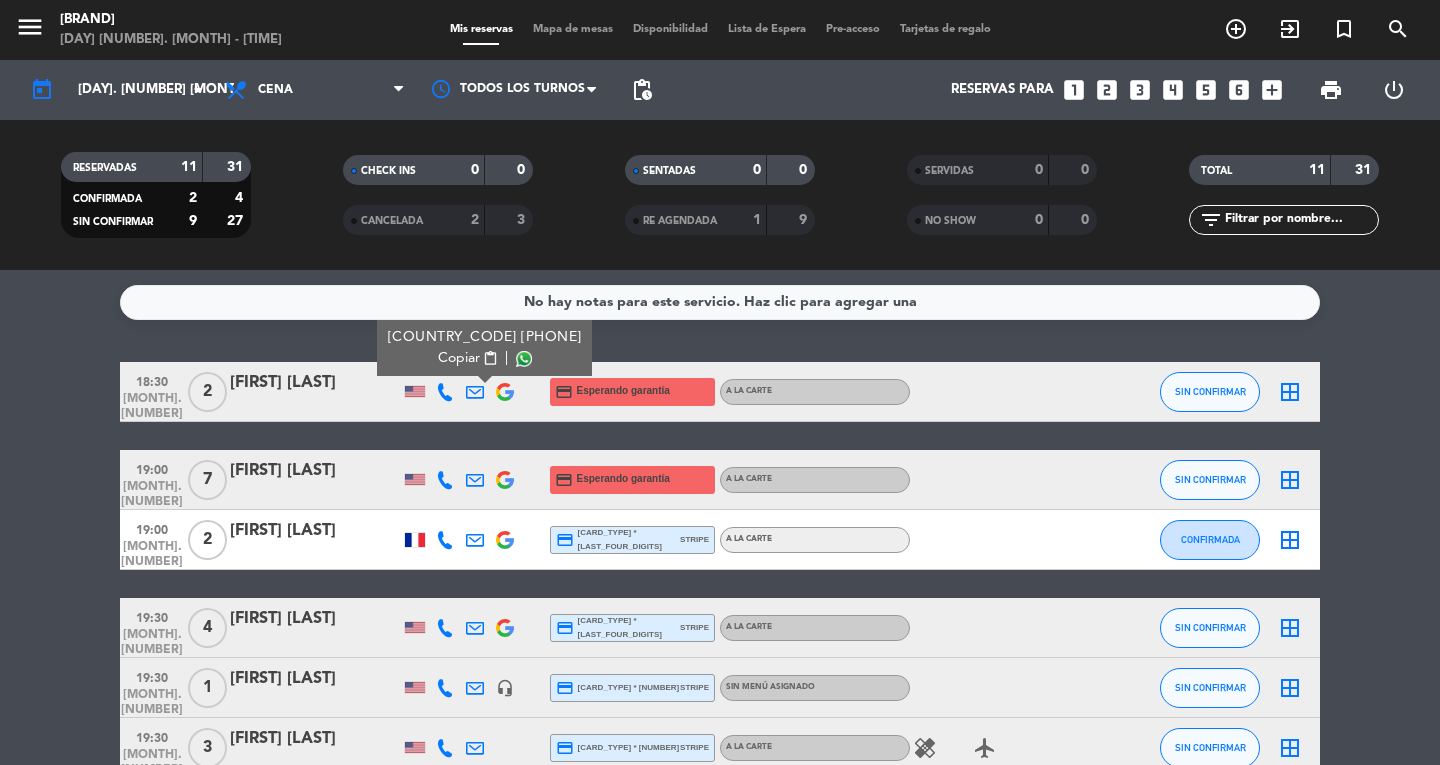 click on "content_paste" at bounding box center [490, 358] 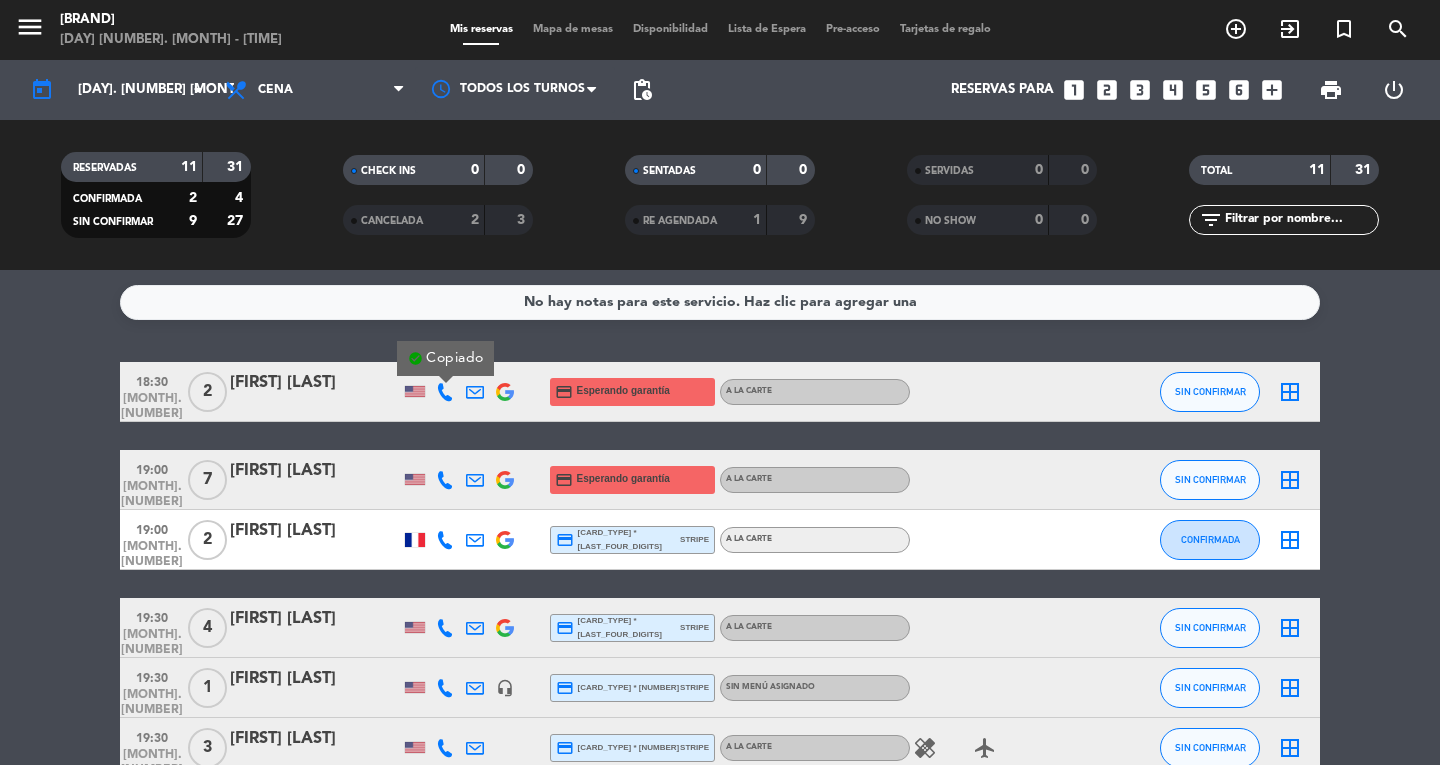 click 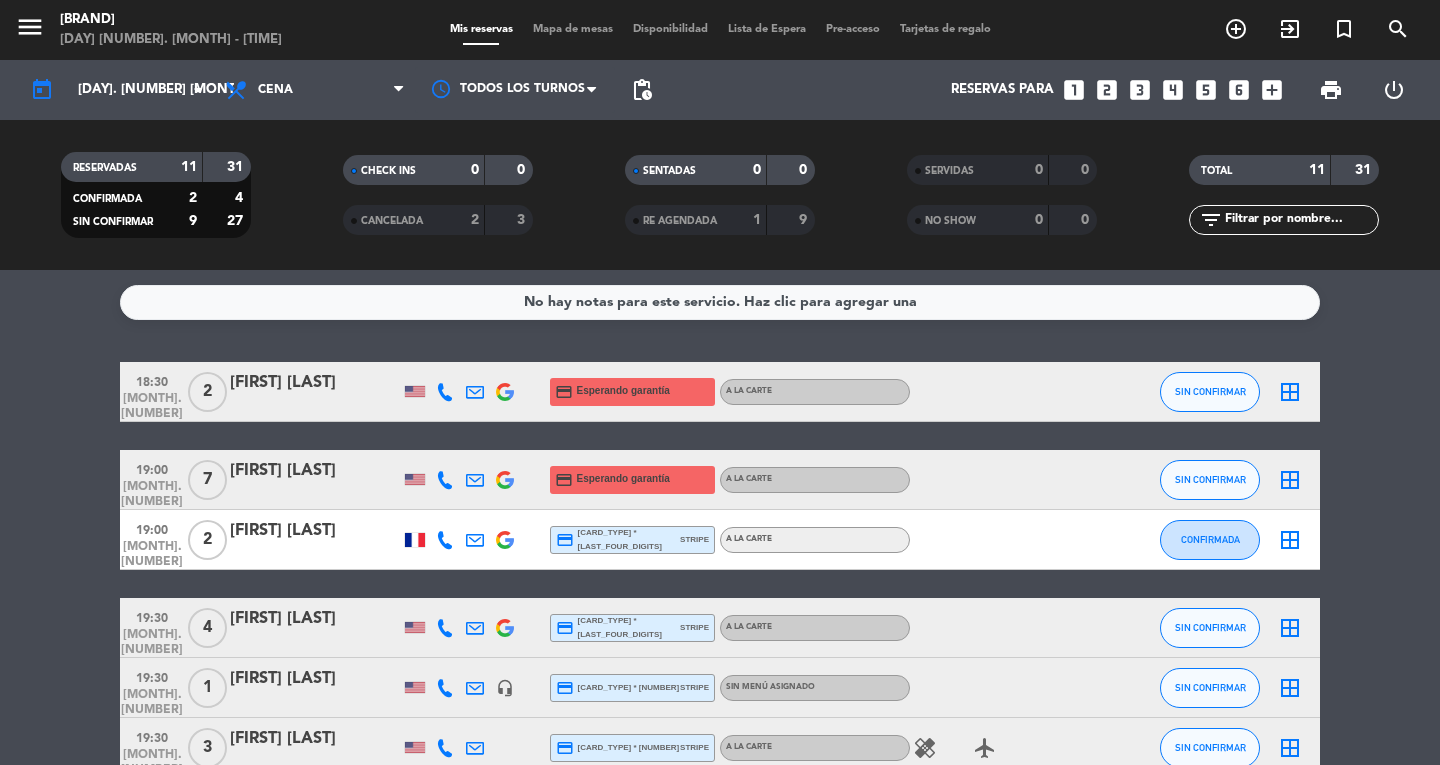 click 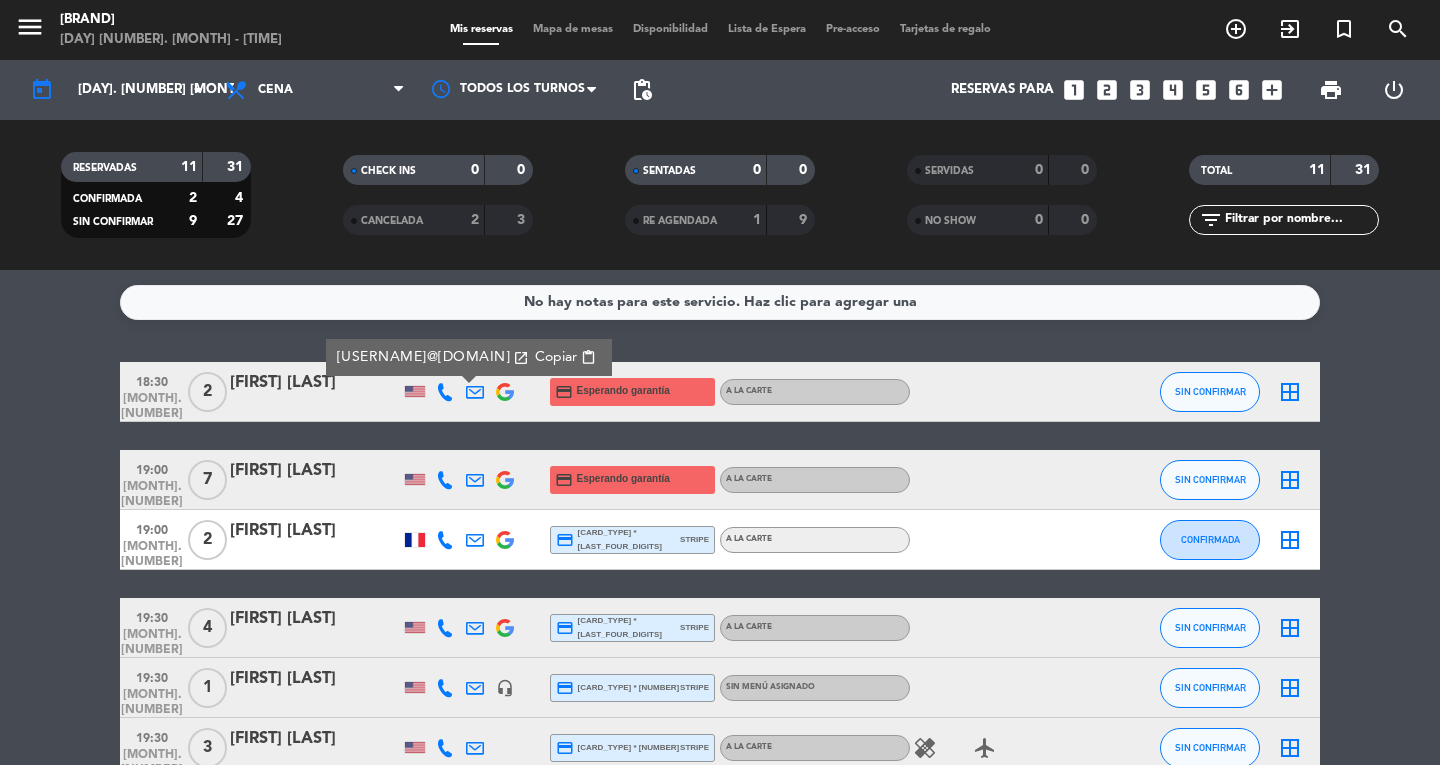 click on "Copiar" at bounding box center (556, 357) 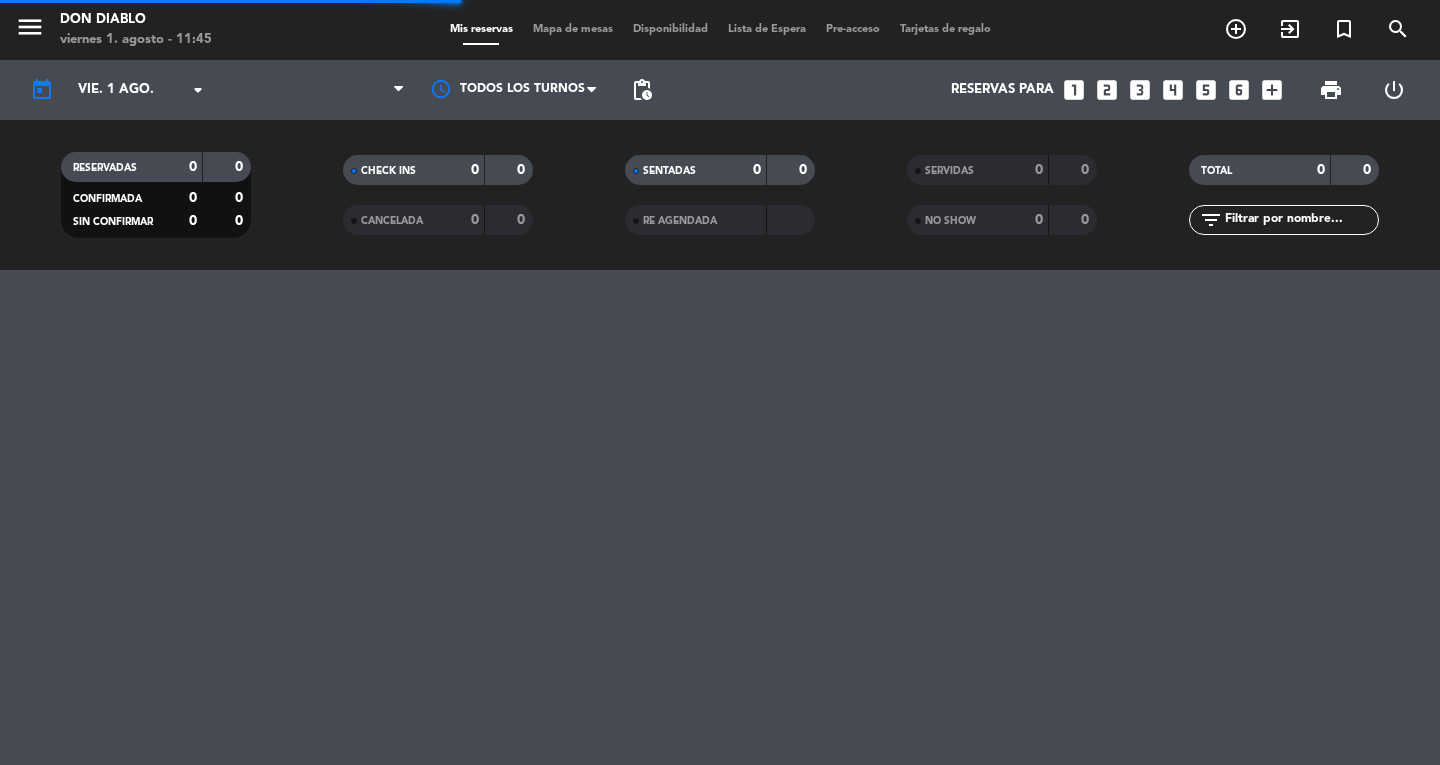 scroll, scrollTop: 0, scrollLeft: 0, axis: both 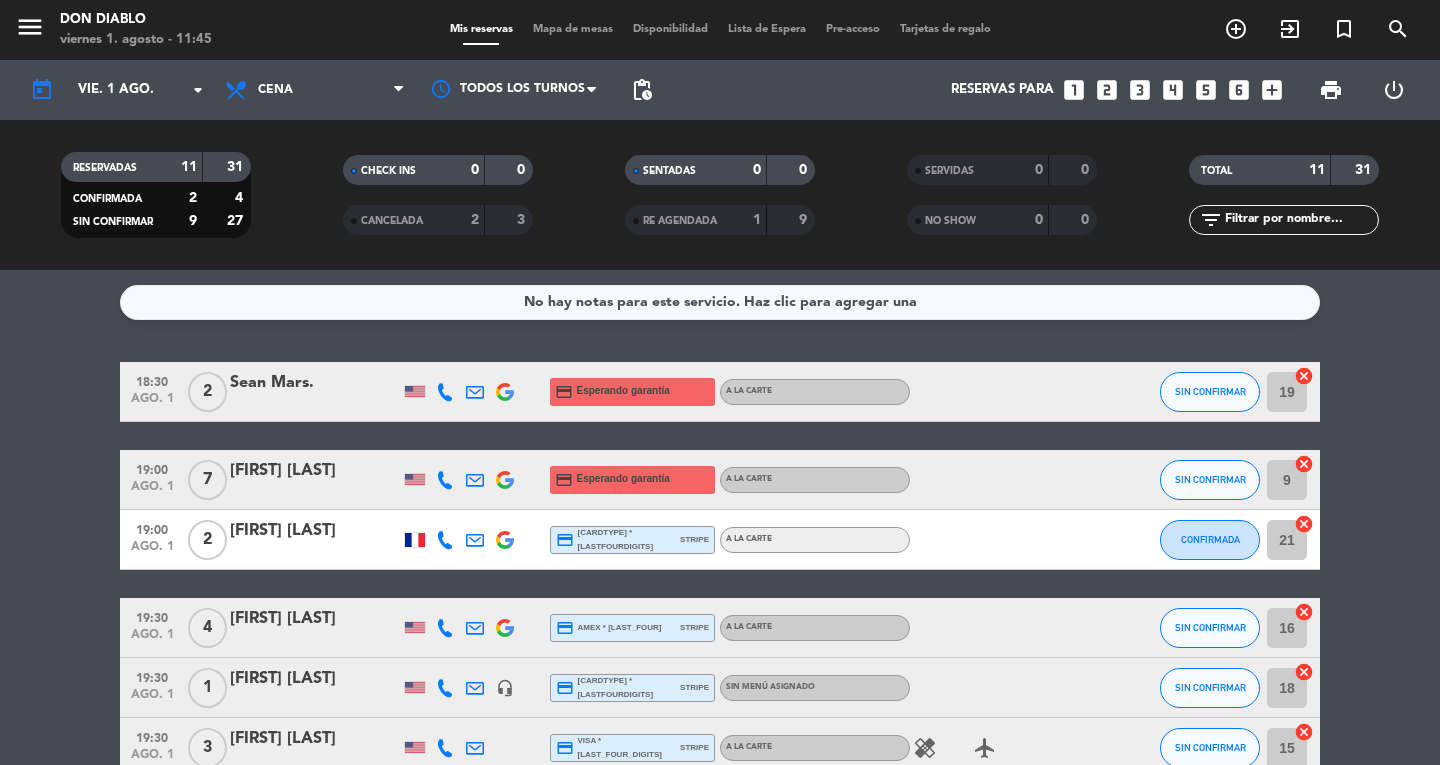 click on "menu" at bounding box center [30, 30] 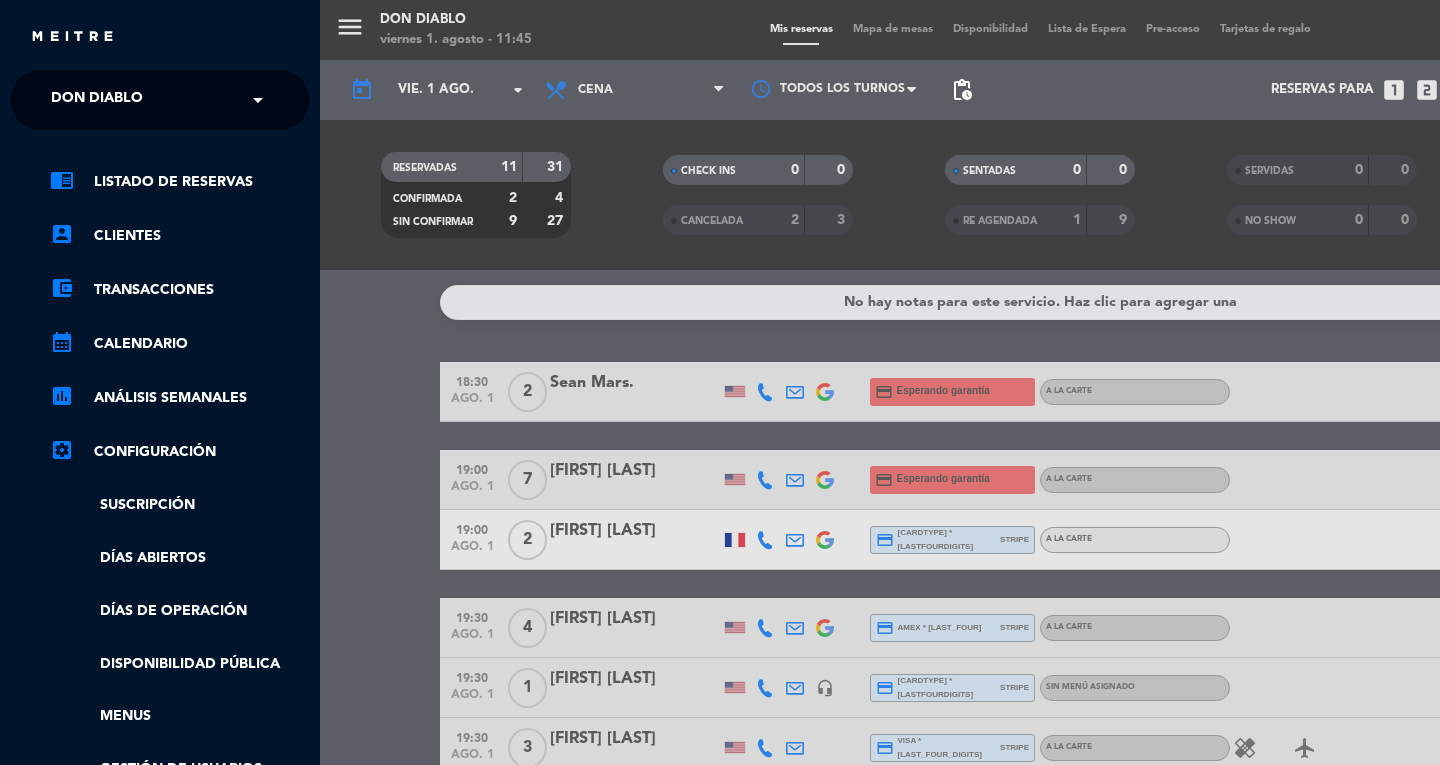 click on "Don Diablo" 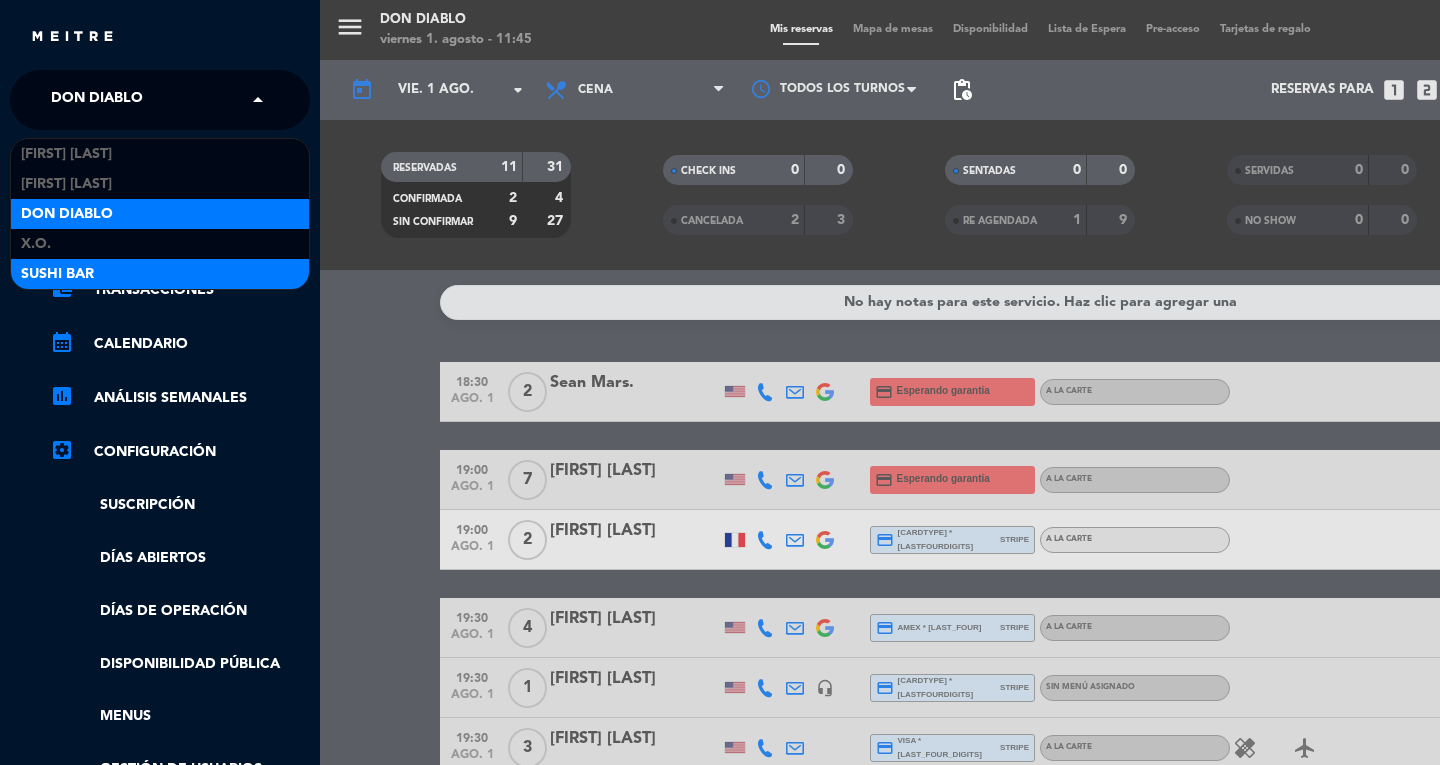 click on "SUSHI BAR" at bounding box center (57, 274) 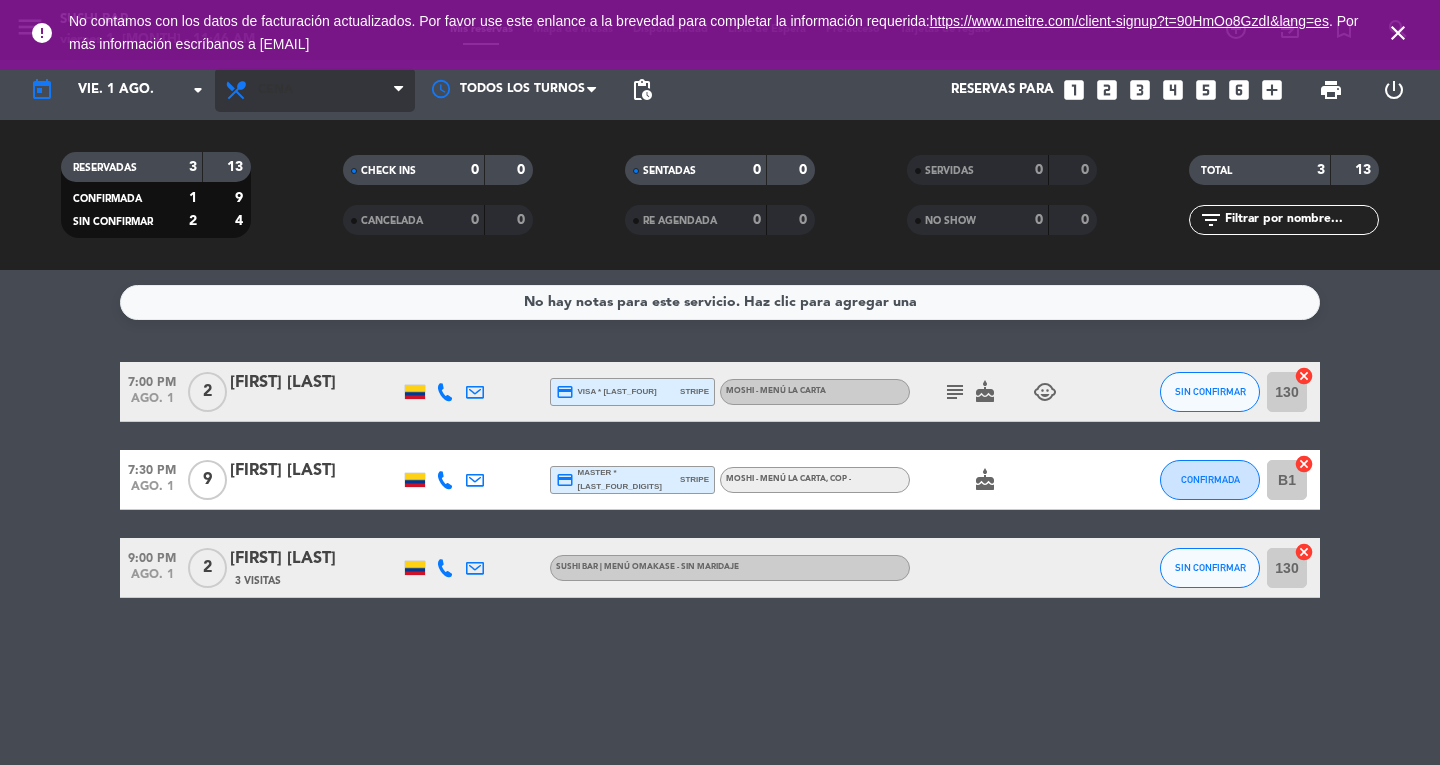 click on "Cena" at bounding box center (275, 90) 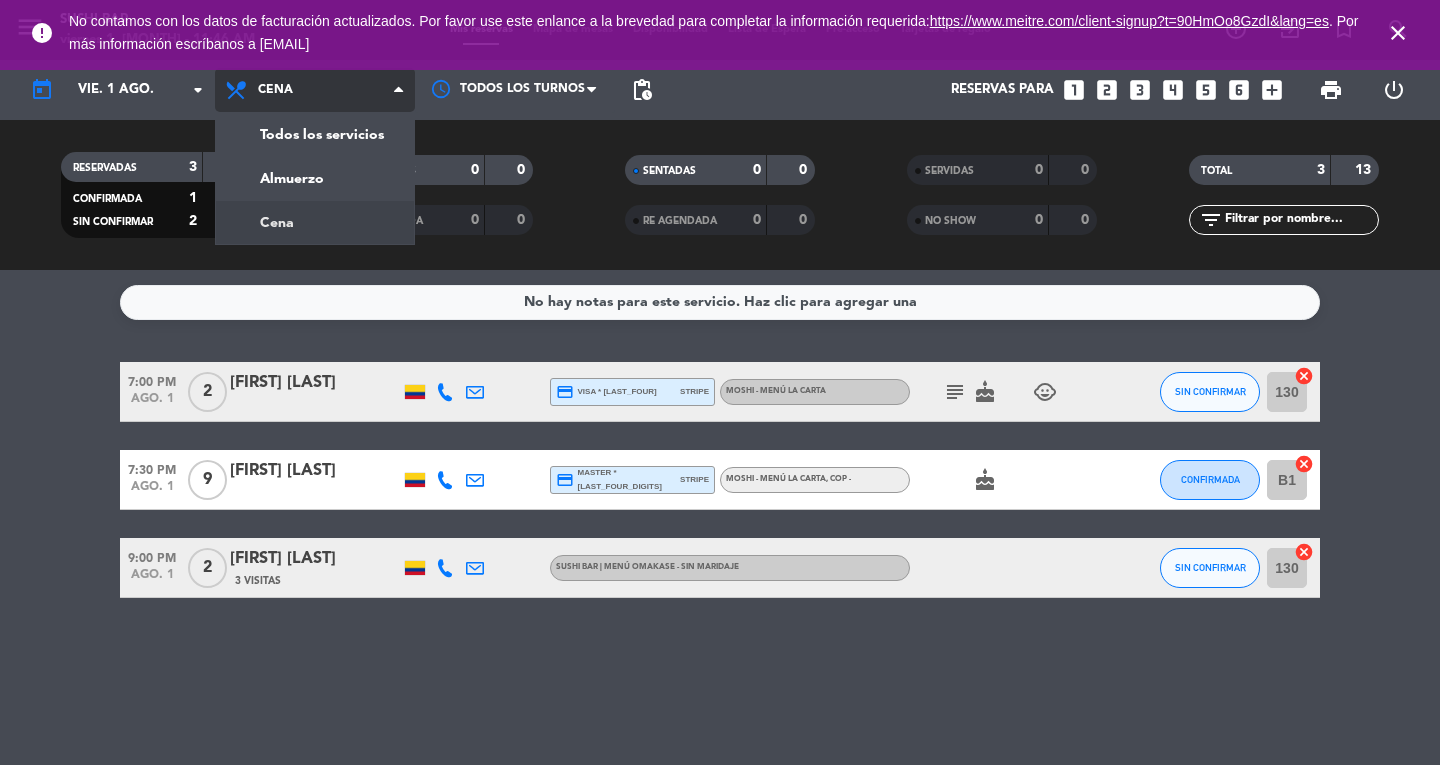 click on "menu  SUSHI BAR   viernes 1. agosto - 11:46 AM   Mis reservas   Mapa de mesas   Disponibilidad   Lista de Espera   Pre-acceso   Tarjetas de regalo  add_circle_outline exit_to_app turned_in_not search today    vie. 1 ago. arrow_drop_down  Todos los servicios  Almuerzo  Cena  Cena  Todos los servicios  Almuerzo  Cena Todos los turnos pending_actions  Reservas para   looks_one   looks_two   looks_3   looks_4   looks_5   looks_6   add_box  print  power_settings_new   RESERVADAS   3   13   CONFIRMADA   1   9   SIN CONFIRMAR   2   4   CHECK INS   0   0   CANCELADA   0   0   SENTADAS   0   0   RE AGENDADA   0   0   SERVIDAS   0   0   NO SHOW   0   0   TOTAL   3   13  filter_list" 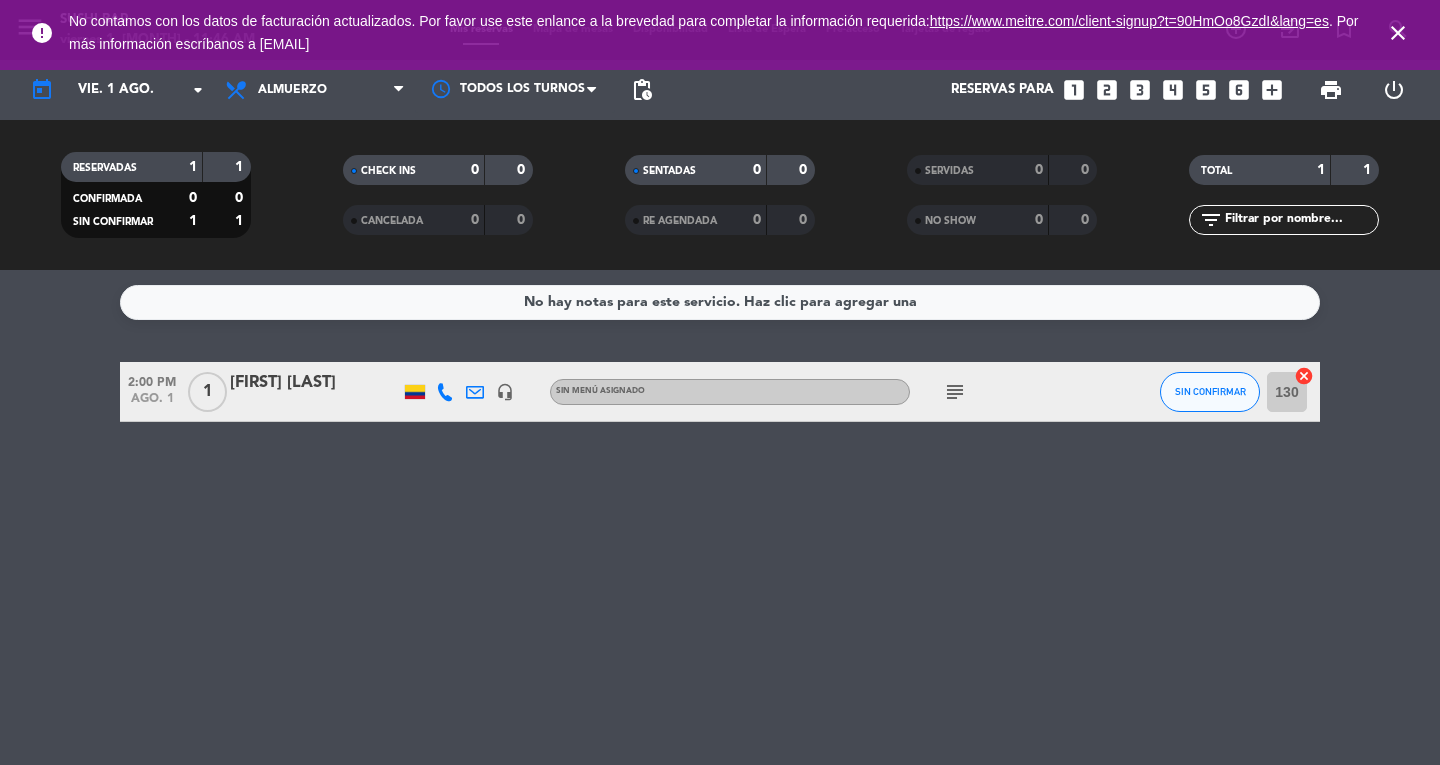 click on "subject" 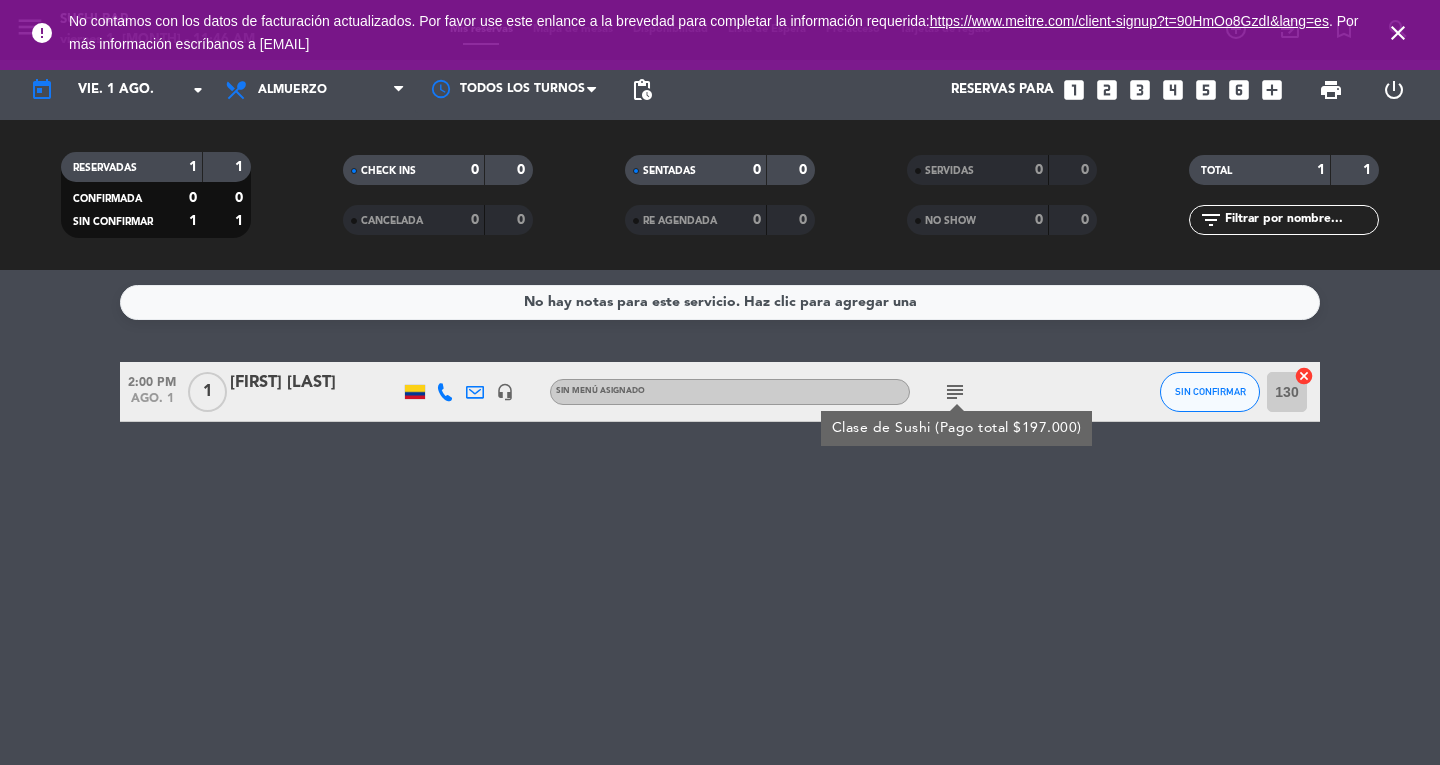 click 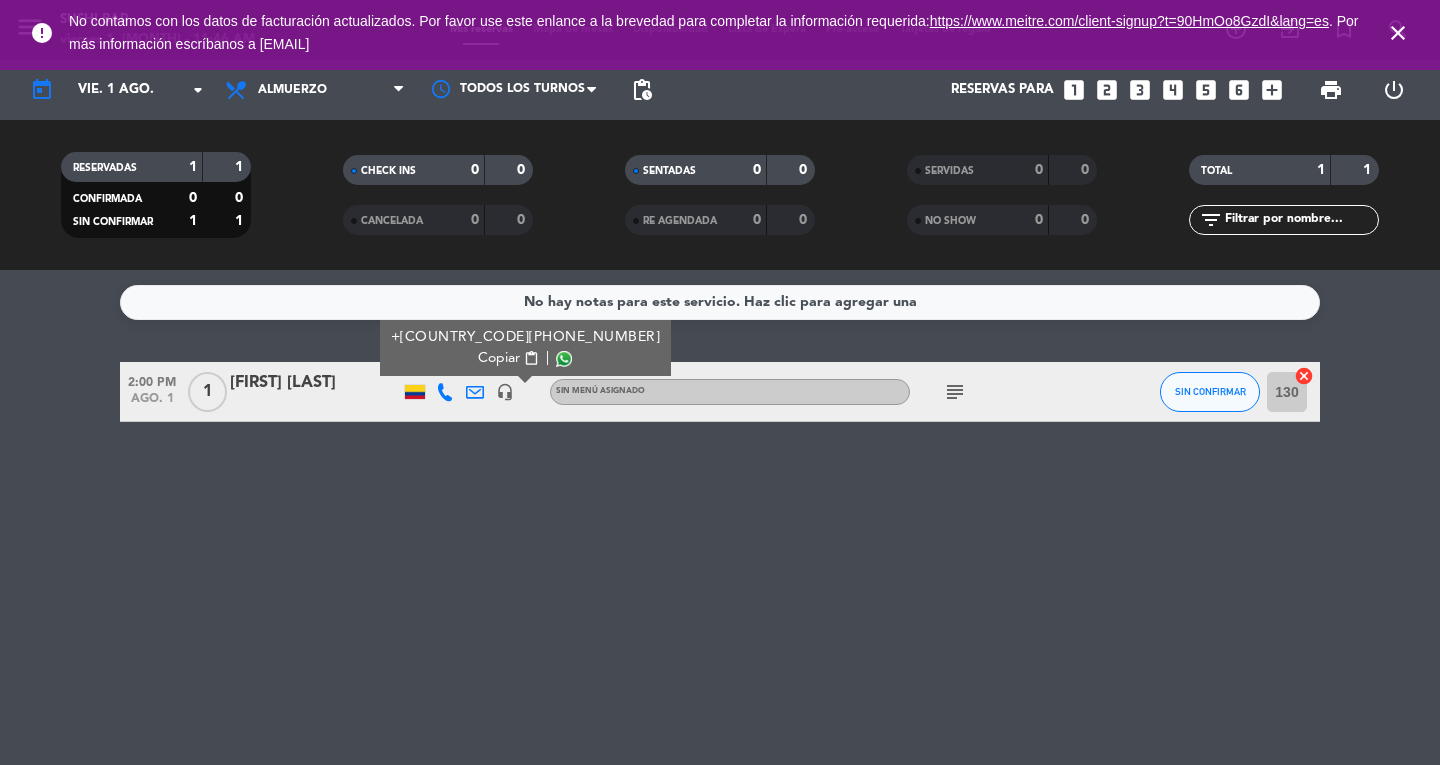 click on "Copiar" at bounding box center [499, 358] 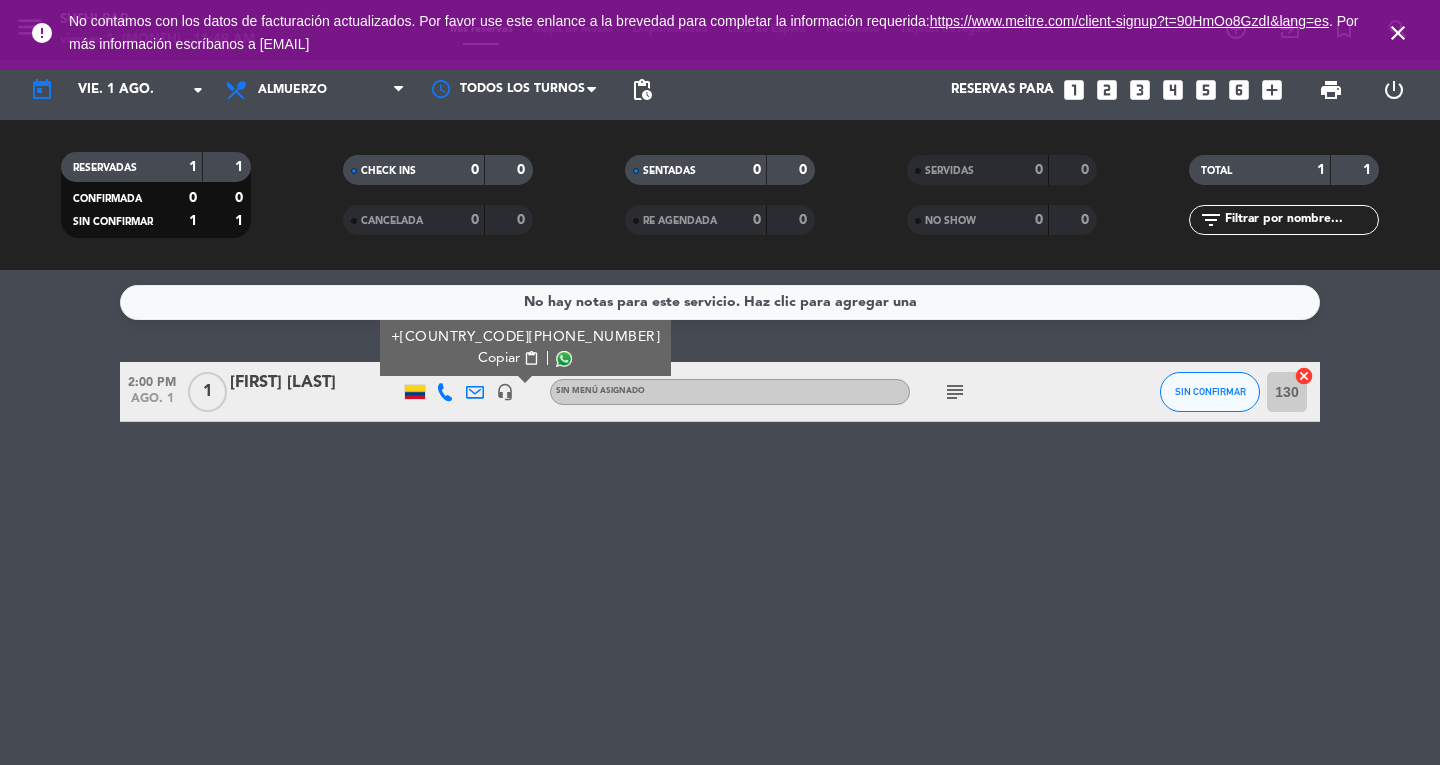click on "close" at bounding box center (1398, 33) 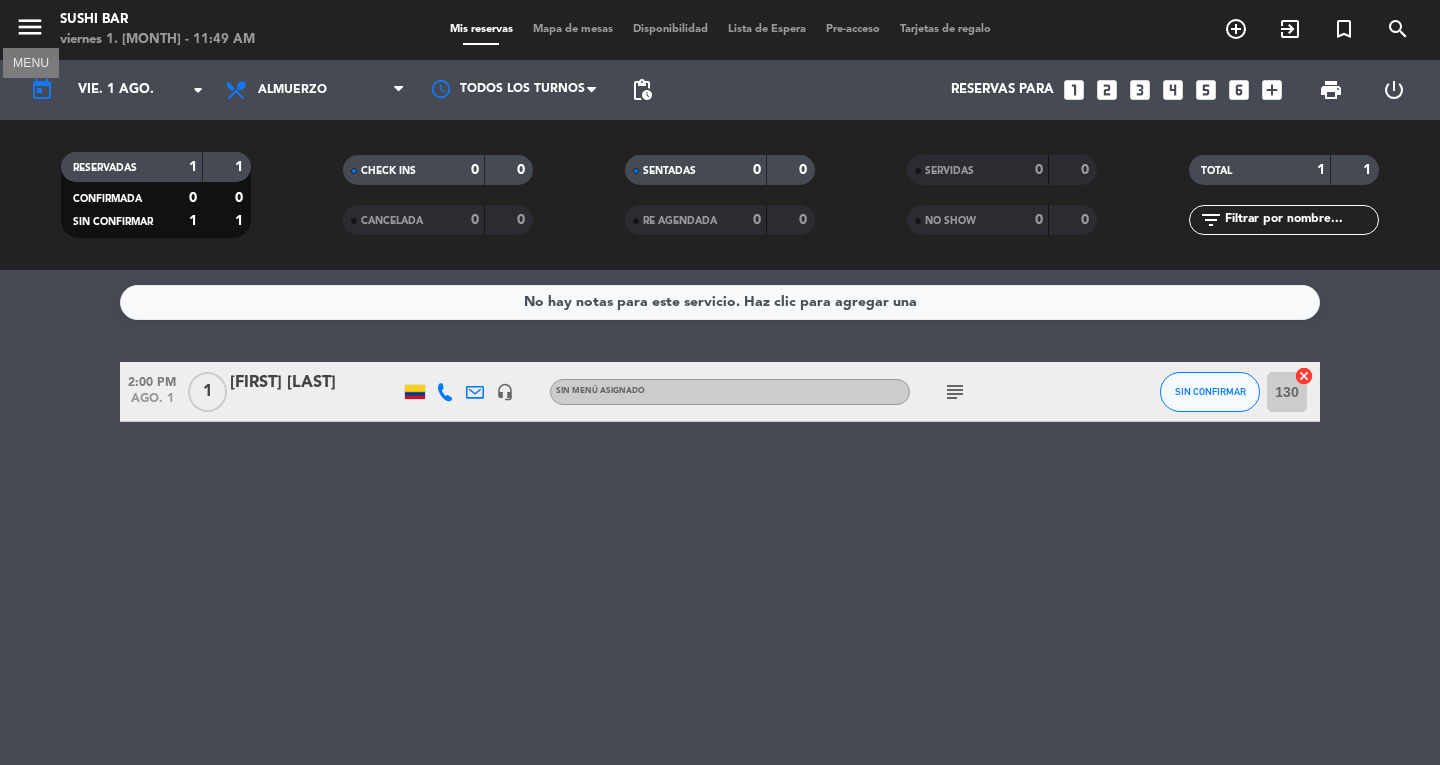 click on "menu" at bounding box center [30, 27] 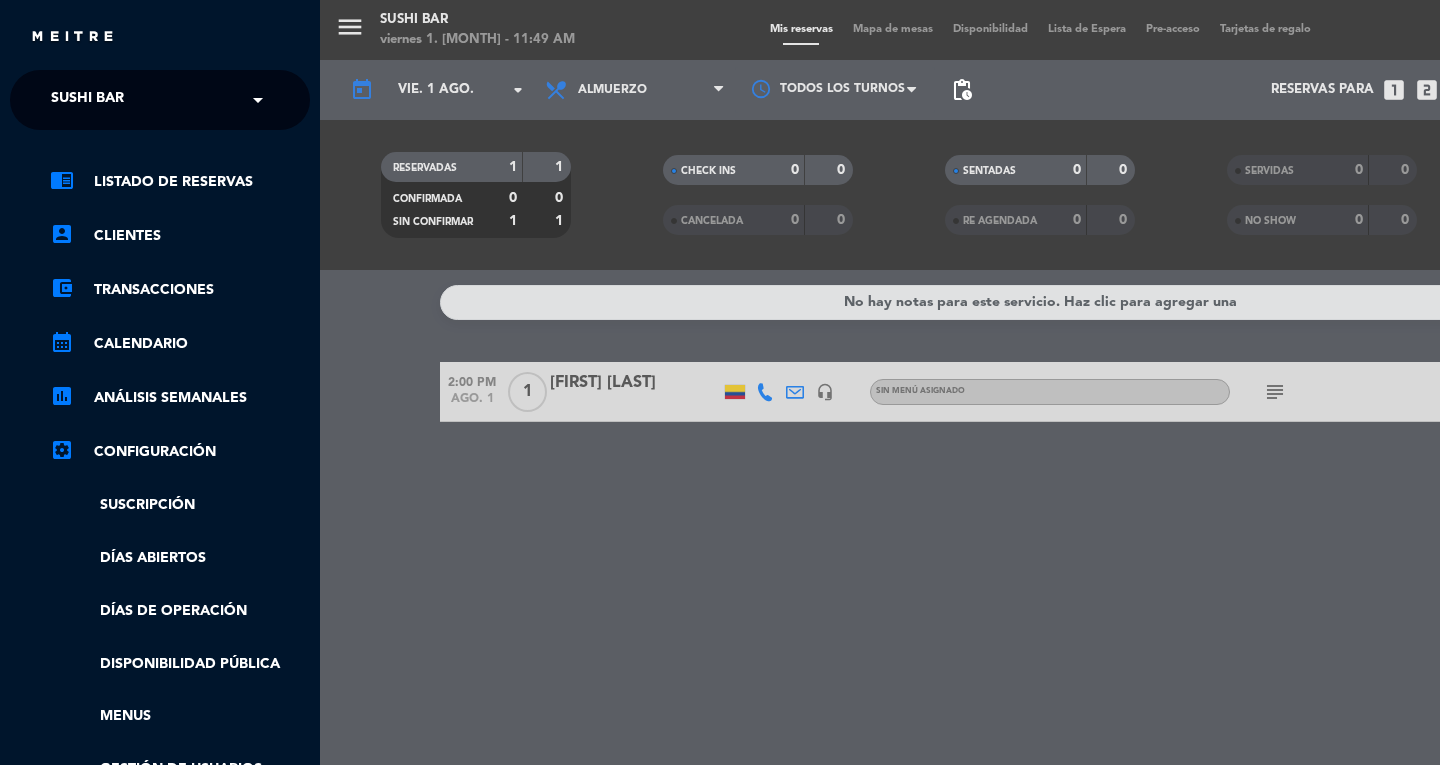 click on "× SUSHI BAR" 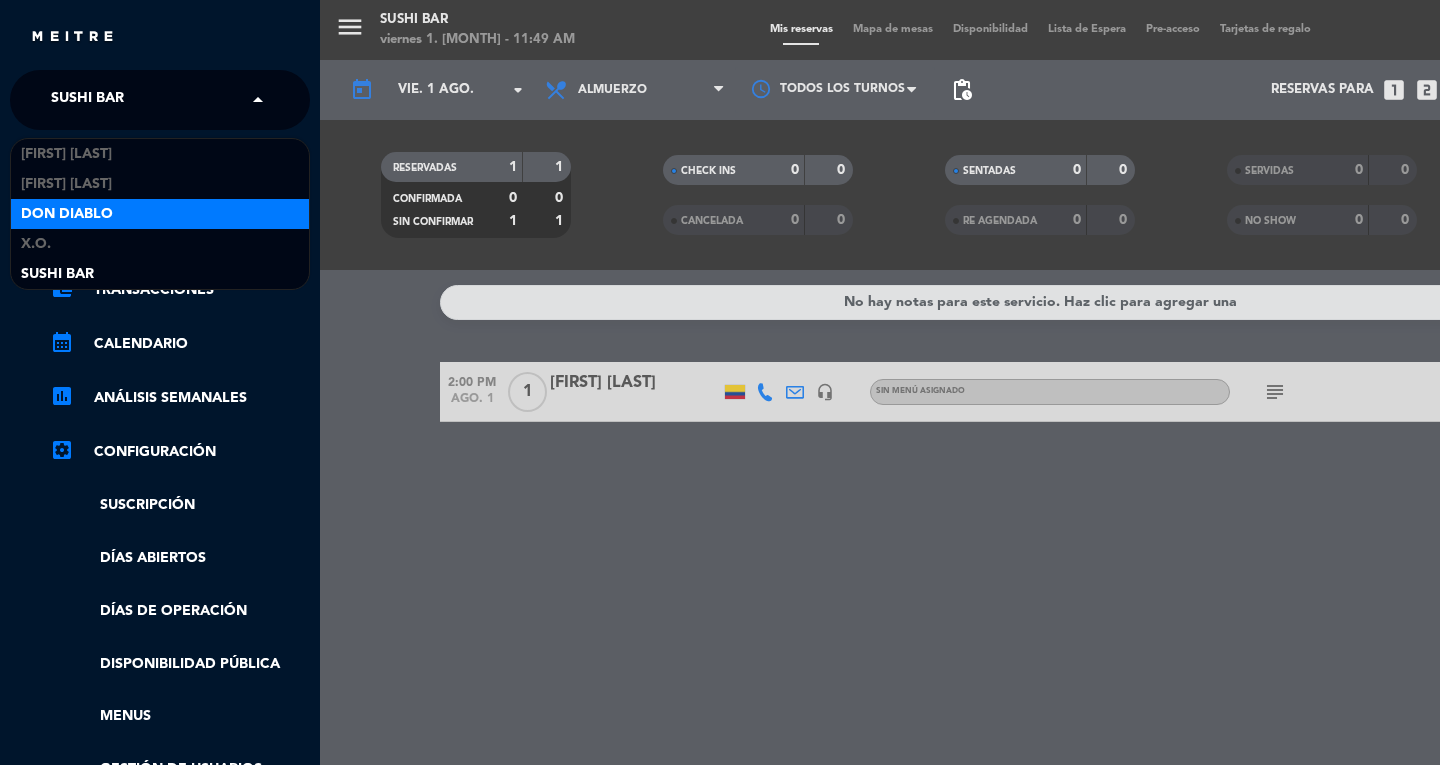 click on "Don Diablo" at bounding box center [160, 214] 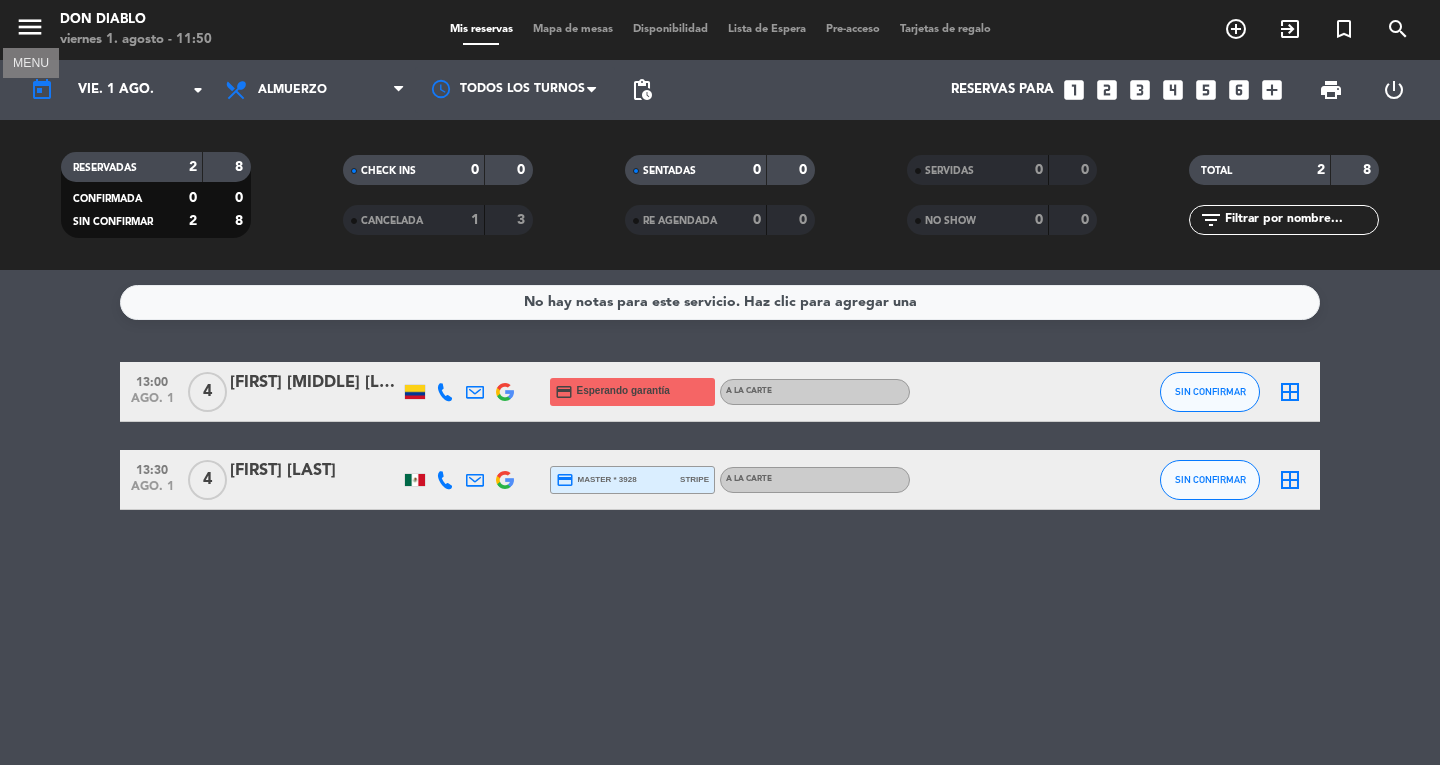 click on "Mapa de mesas" at bounding box center (573, 29) 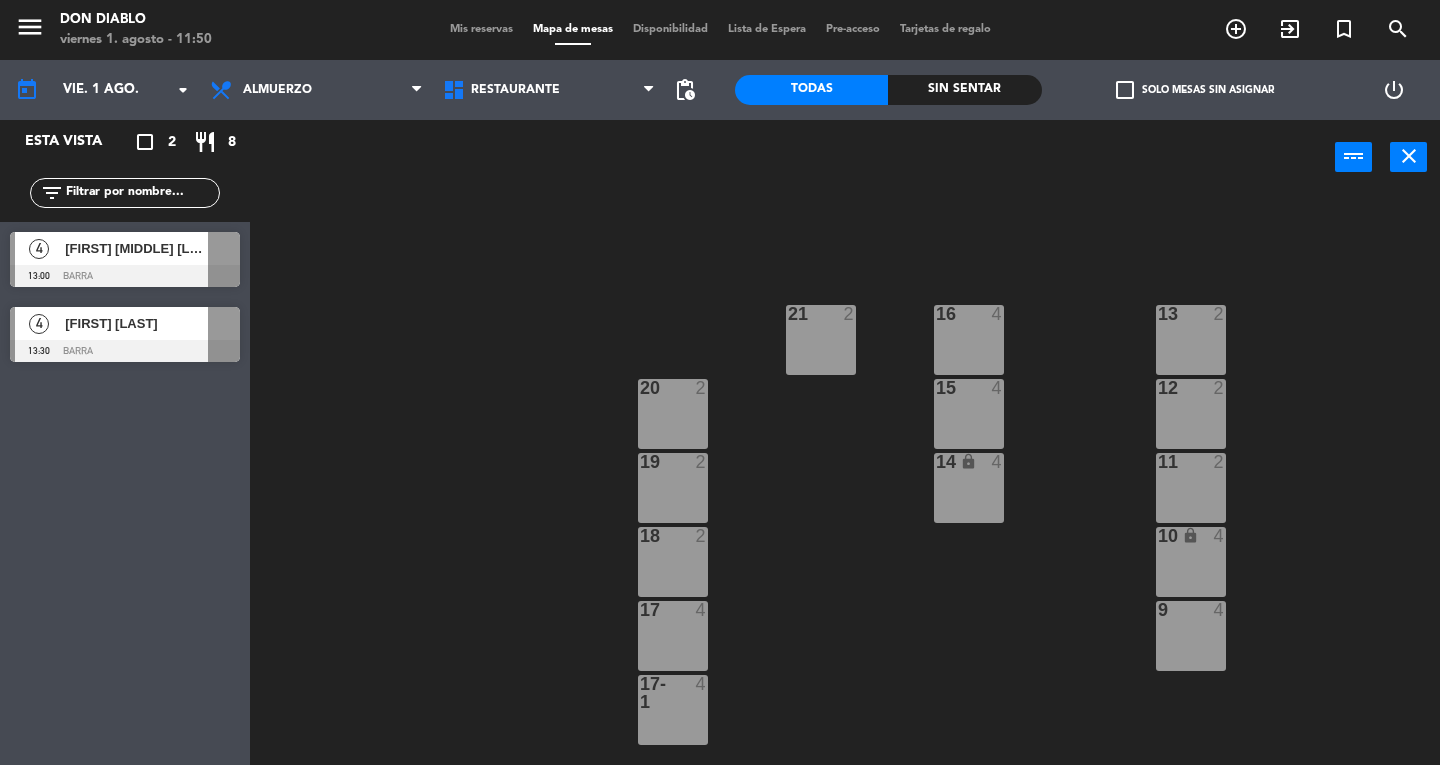 click at bounding box center [224, 248] 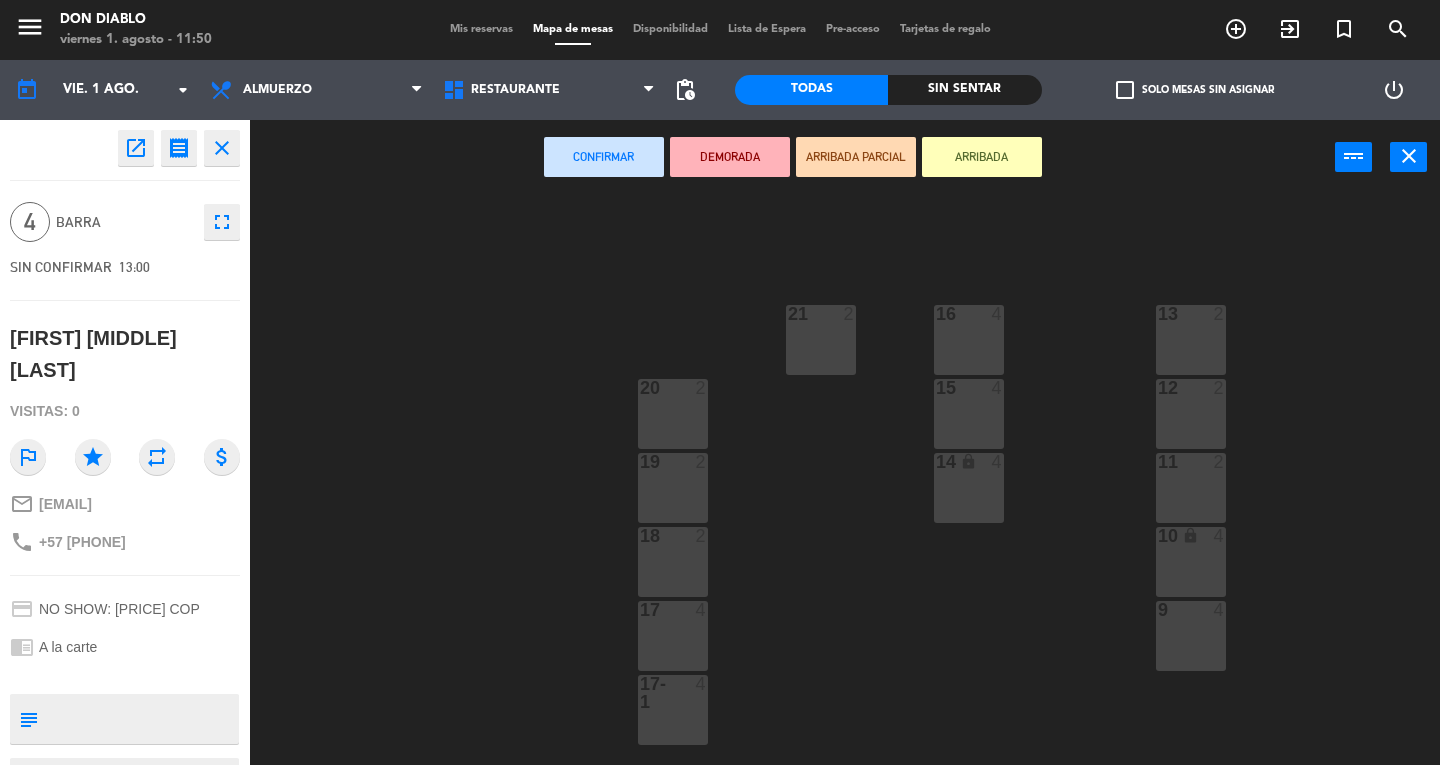 click on "16" at bounding box center (936, 314) 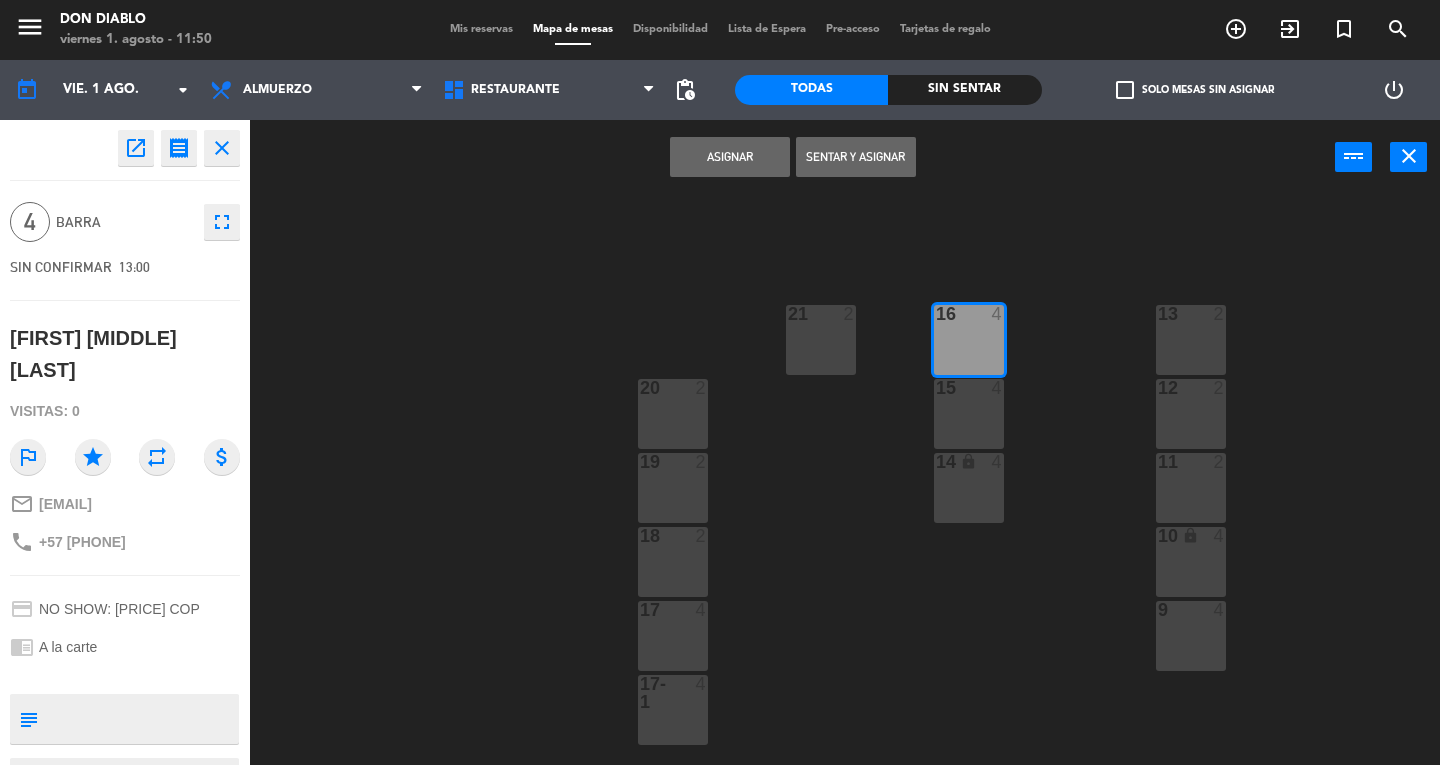 click on "Asignar" at bounding box center [730, 157] 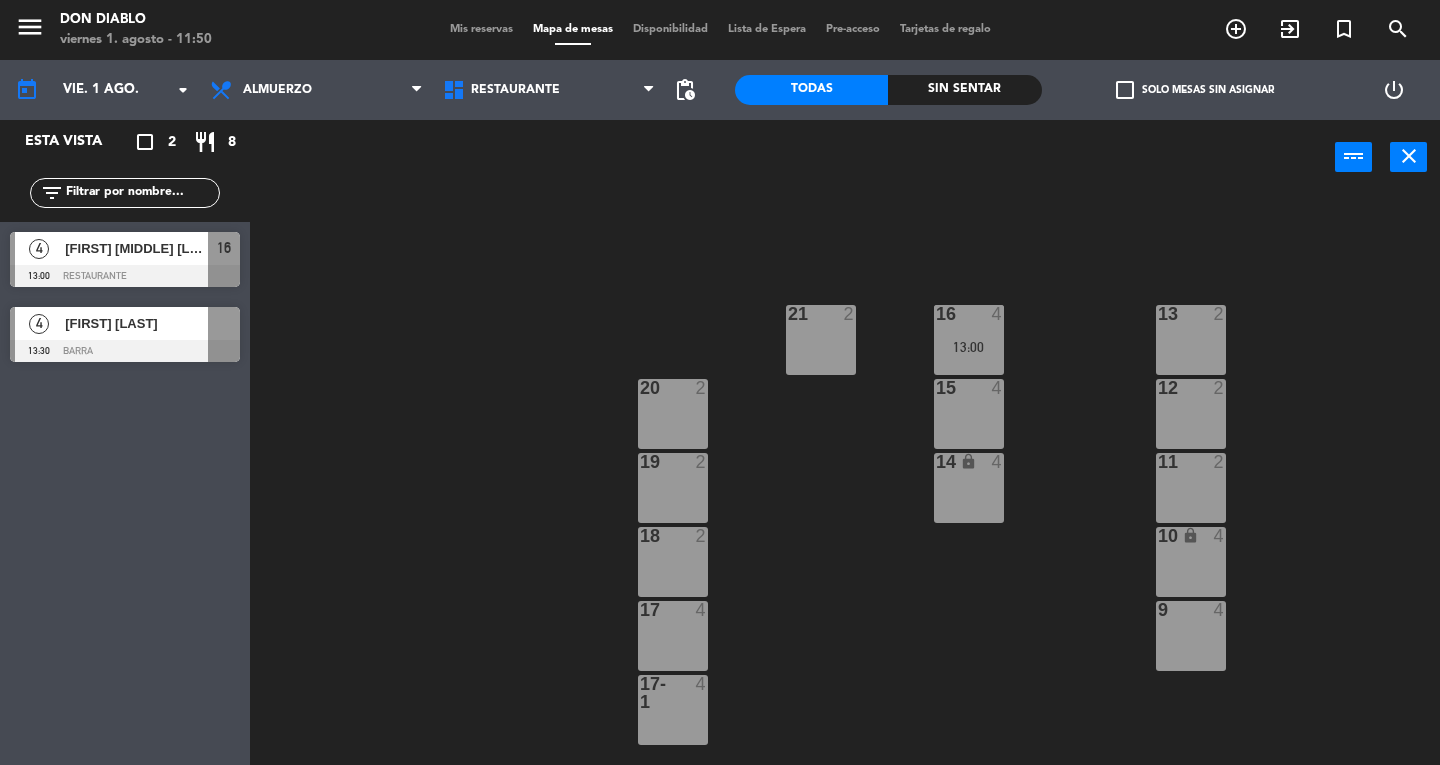 click on "[FIRST] [LAST]" at bounding box center [135, 323] 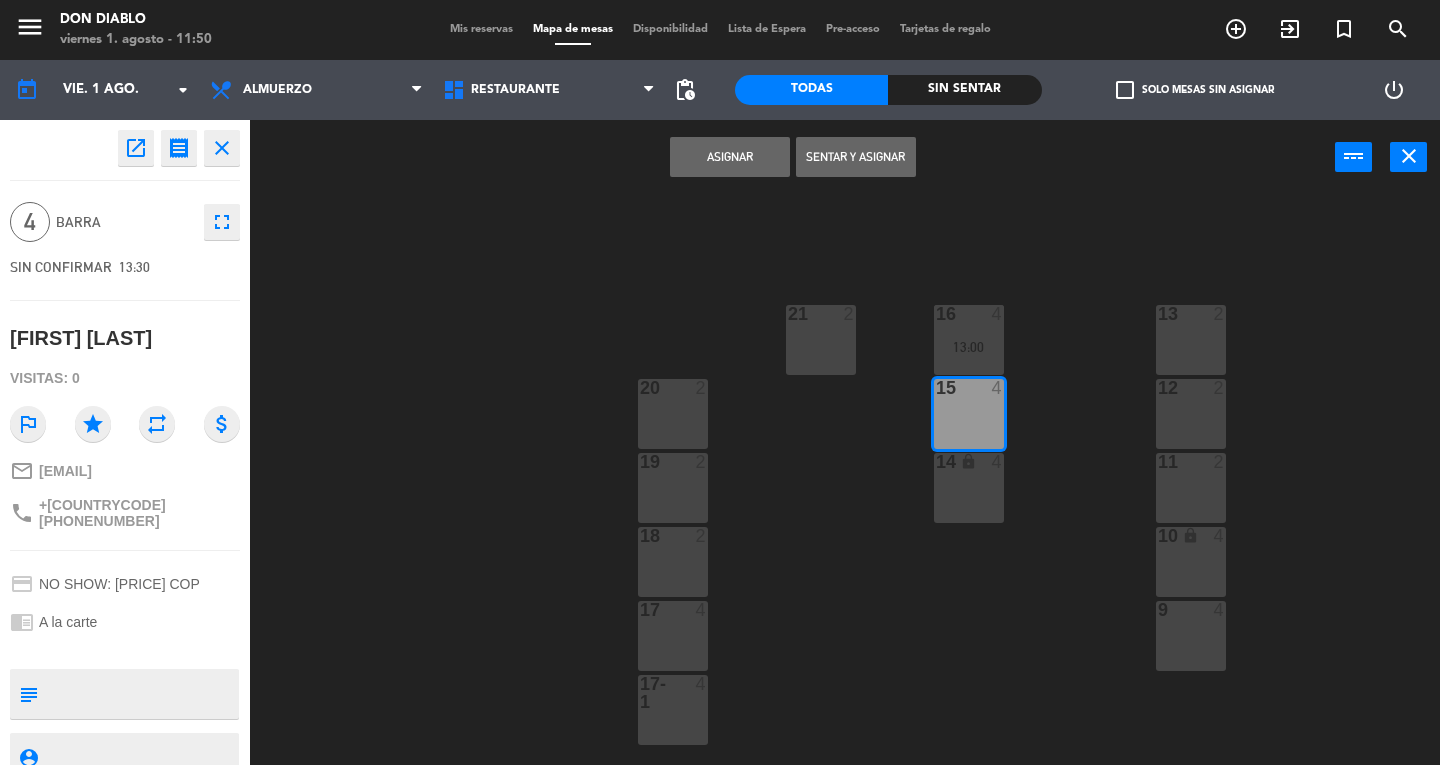 click on "Asignar" at bounding box center [730, 157] 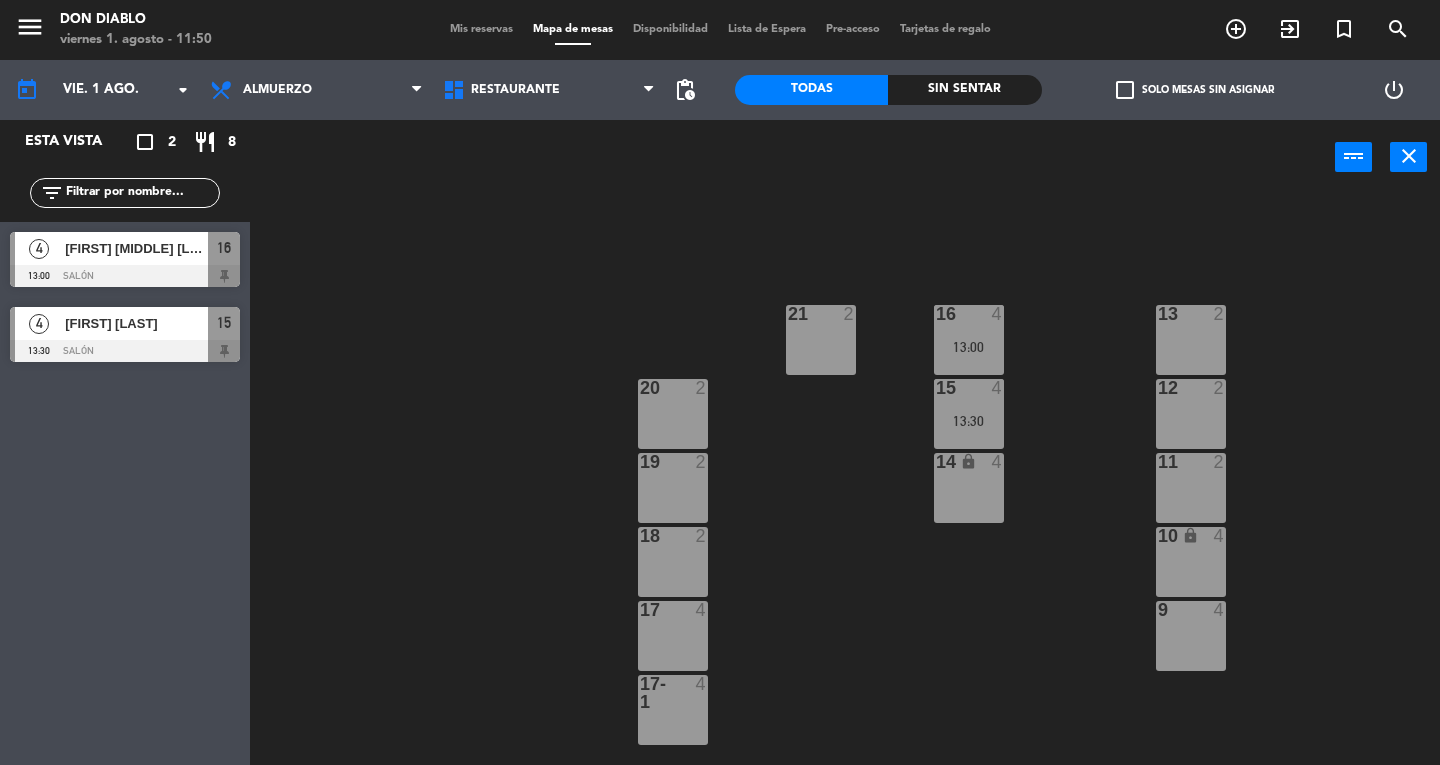 click on "Mis reservas" at bounding box center [481, 29] 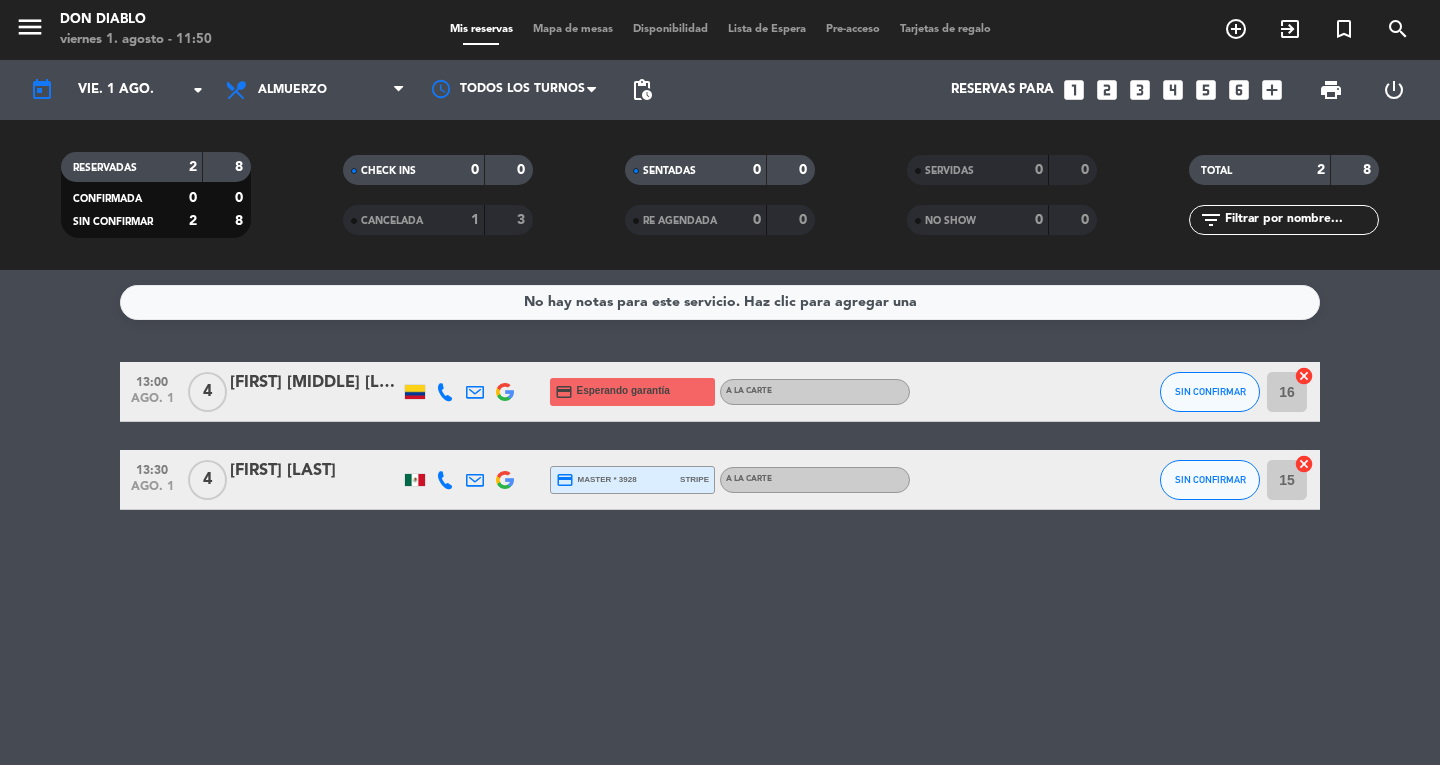 click on "menu" at bounding box center [30, 30] 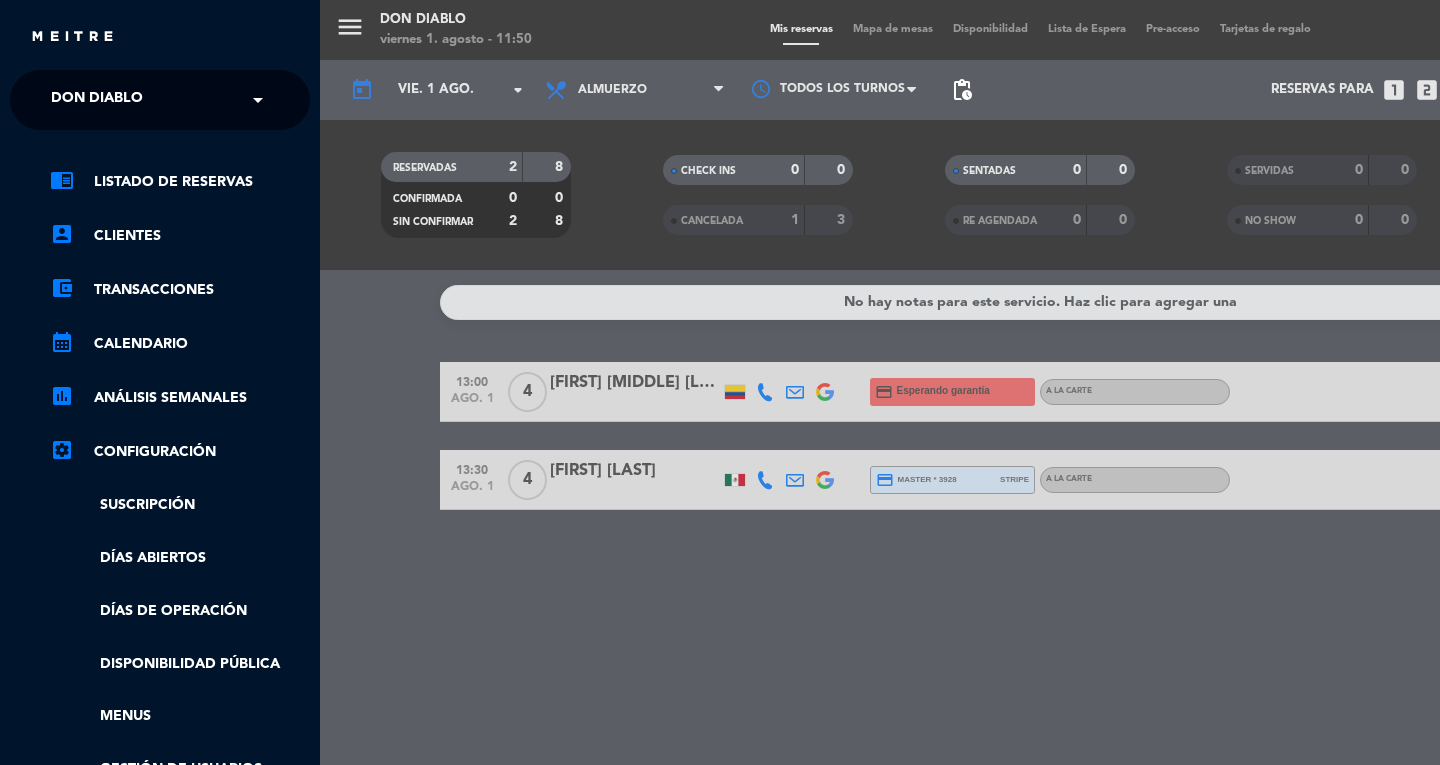 click on "Don Diablo" 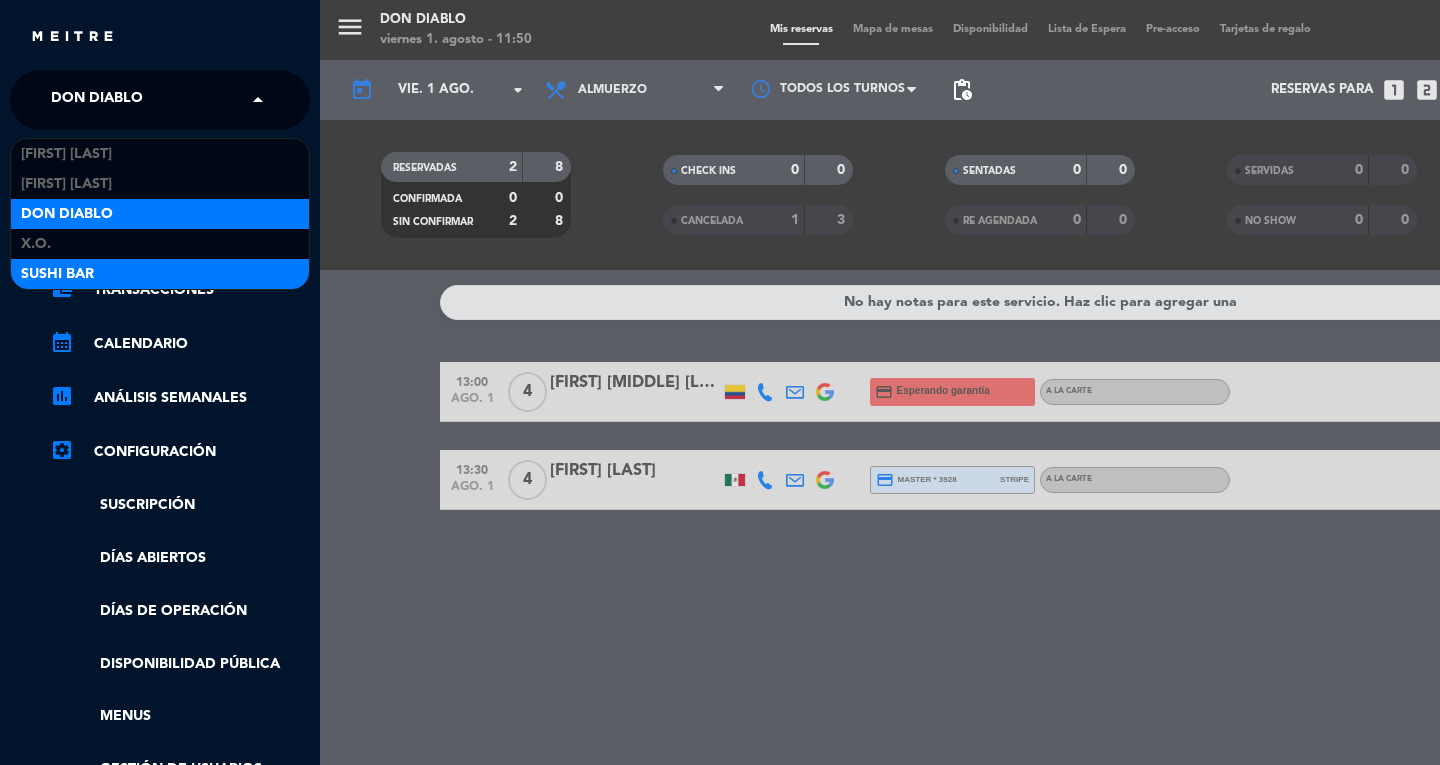 click on "SUSHI BAR" at bounding box center (57, 274) 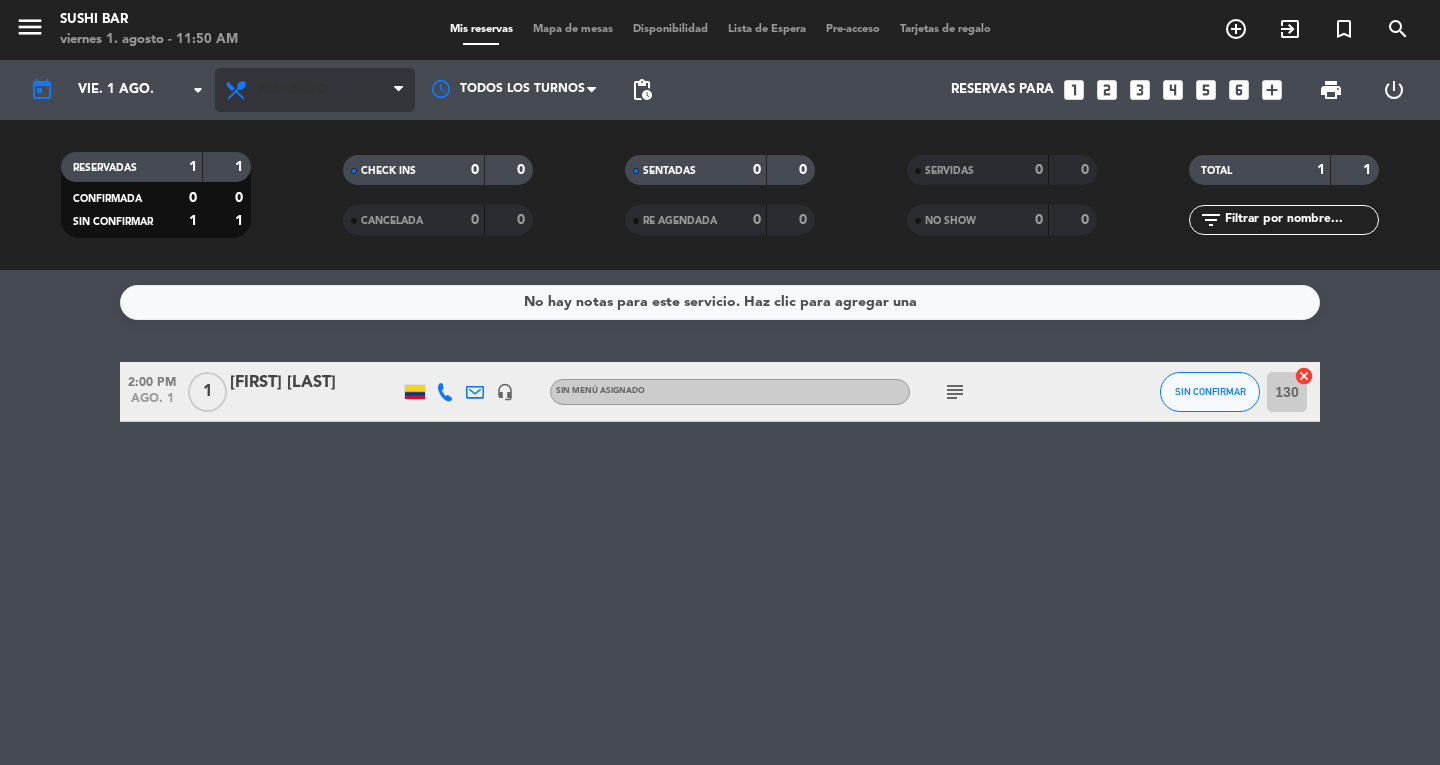 click on "Almuerzo" at bounding box center [315, 90] 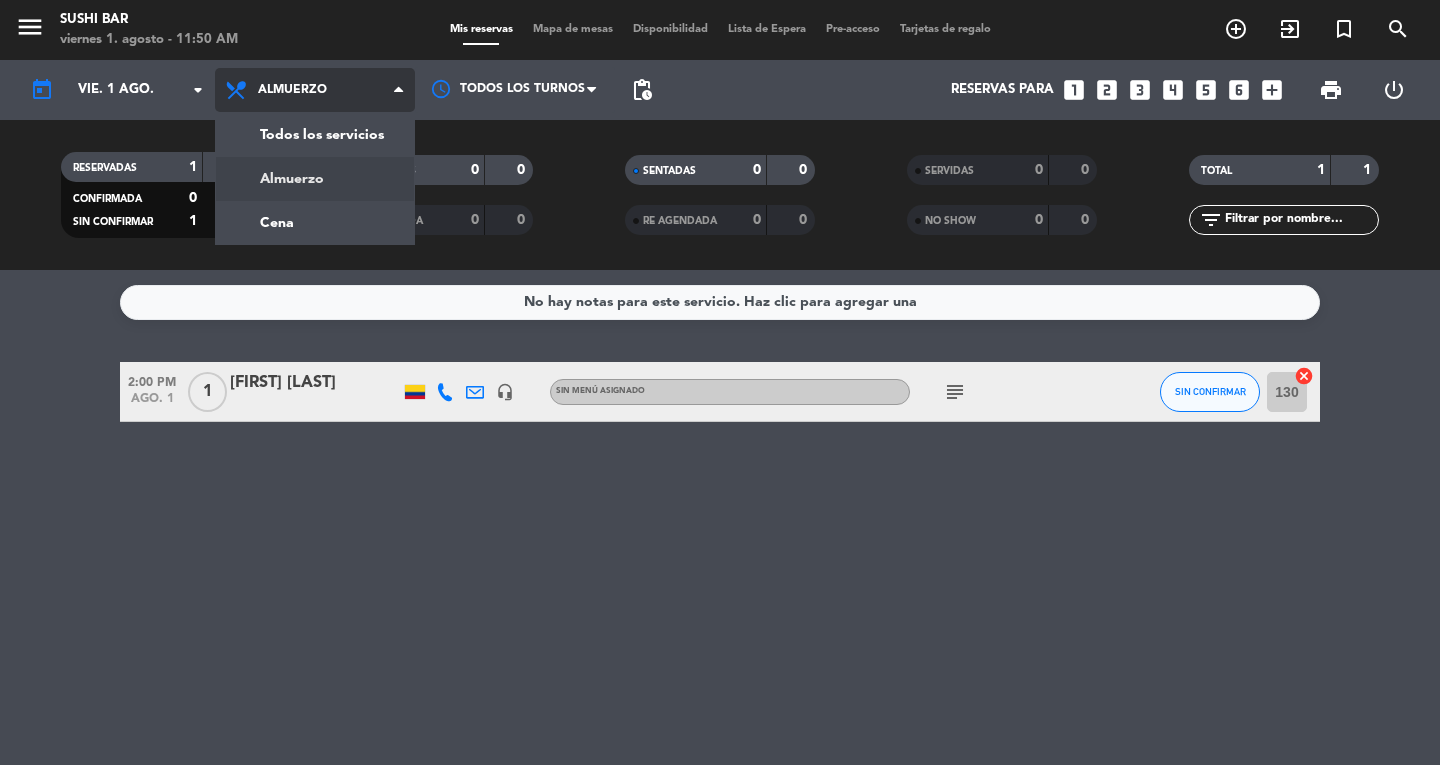 click on "menu  SUSHI BAR   viernes 1. agosto - 11:50 AM   Mis reservas   Mapa de mesas   Disponibilidad   Lista de Espera   Pre-acceso   Tarjetas de regalo  add_circle_outline exit_to_app turned_in_not search today    vie. 1 ago. arrow_drop-down  Todos los servicios  Almuerzo  Cena  Almuerzo  Todos los servicios  Almuerzo  Cena Todos los turnos pending_actions  Reservas para   looks_one   looks_two   looks_3   looks_4   looks_5   looks_6   add_box  print  power_settings_new   RESERVADAS   1   1   CONFIRMADA   0   0   SIN CONFIRMAR   1   1   CHECK INS   0   0   CANCELADA   0   0   SENTADAS   0   0   RE AGENDADA   0   0   SERVIDAS   0   0   NO SHOW   0   0   TOTAL   1   1  filter_list" 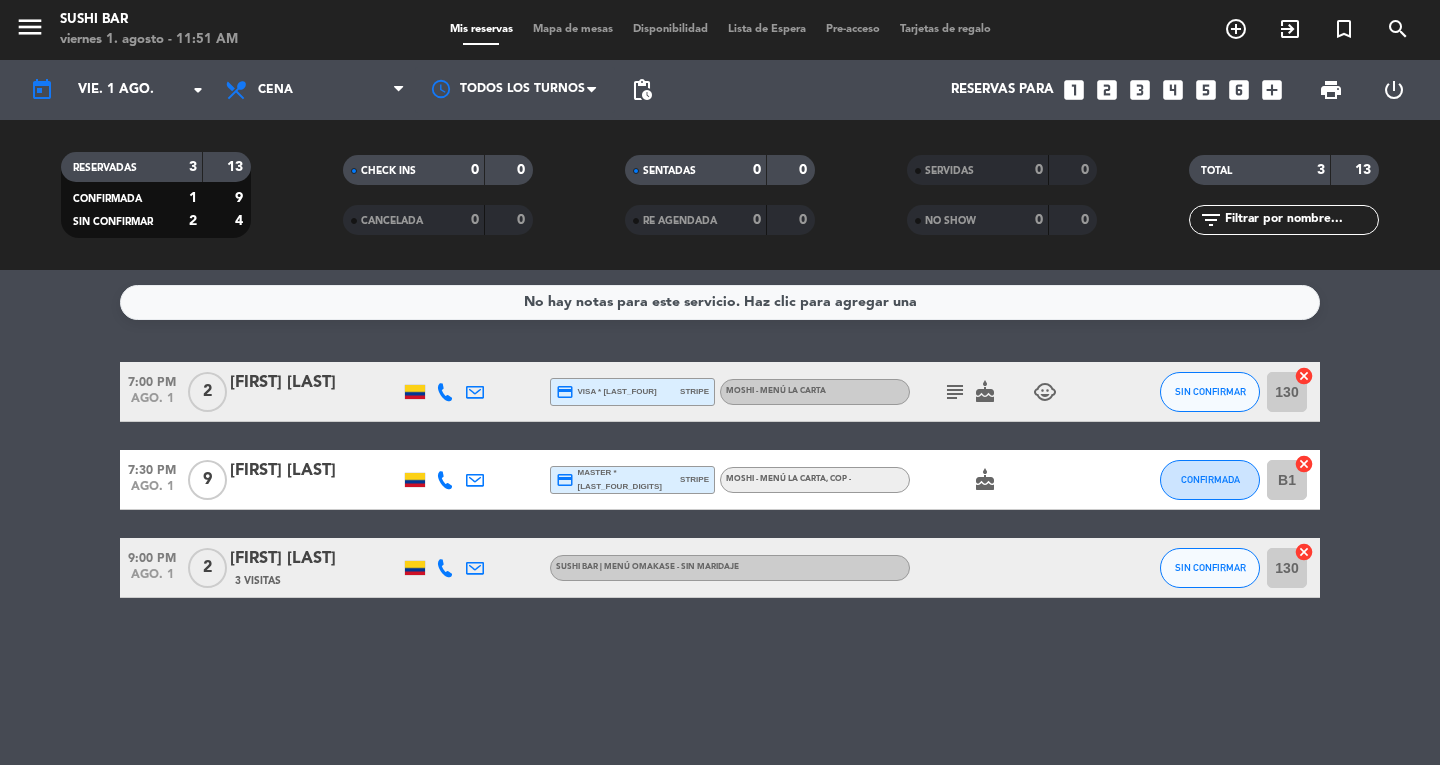 click on "subject" 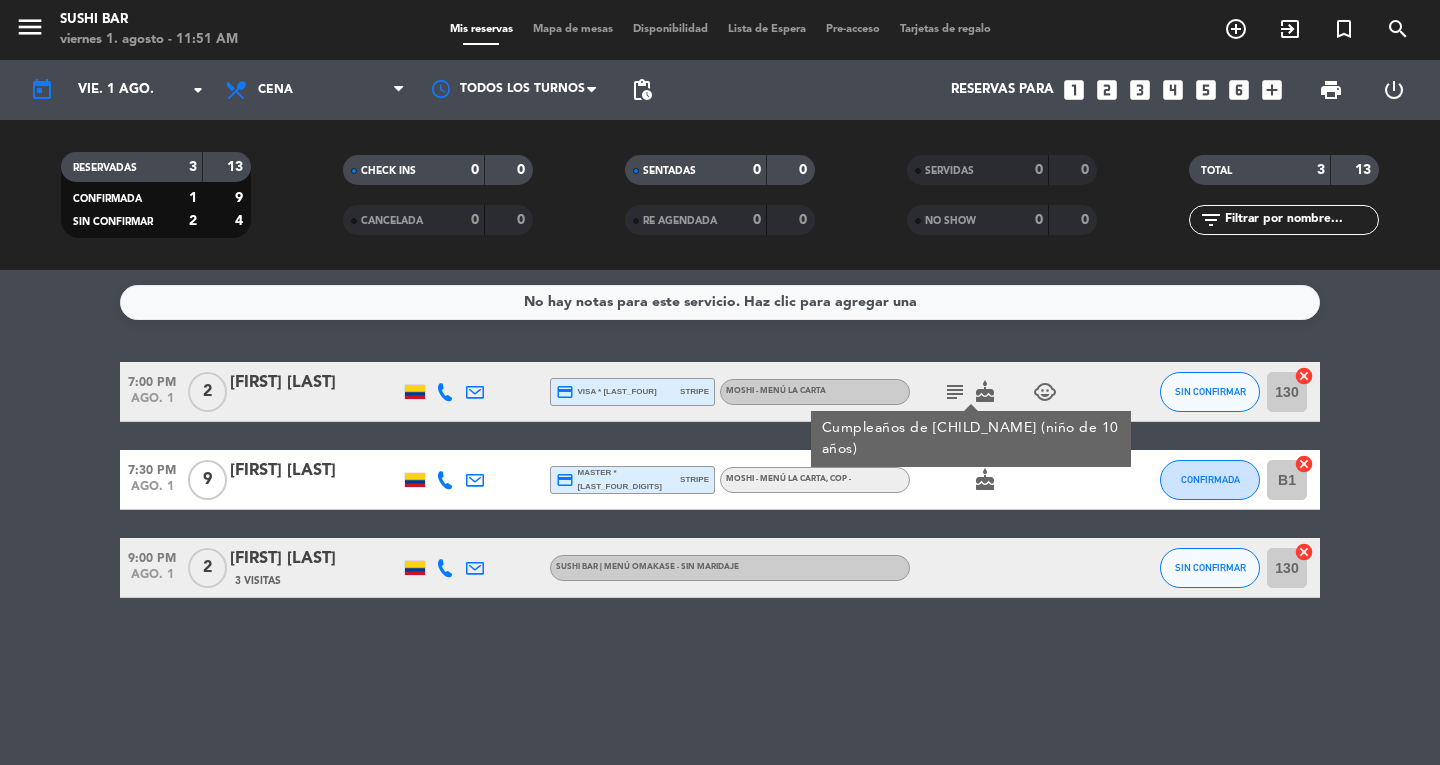 click on "No hay notas para este servicio. Haz clic para agregar una 7:00 PM ago. 1 2 [FIRST] [LAST] credit_card visa * 9691 stripe MOSHI - Menú la carta subject Cumpleaños de [CHILD_NAME] (niño de 10 años) cake child_care SIN CONFIRMAR 130 cancel 7:30 PM ago. 1 9 [FIRST] [LAST] credit_card master * 6324 stripe MOSHI - Menú la carta , COP - cake CONFIRMADA B1 cancel 9:00 PM ago. 1 2 [FIRST] [LAST] 3 Visitas SUSHI BAR | Menú Omakase - Sin maridaje SIN CONFIRMAR 130 cancel" 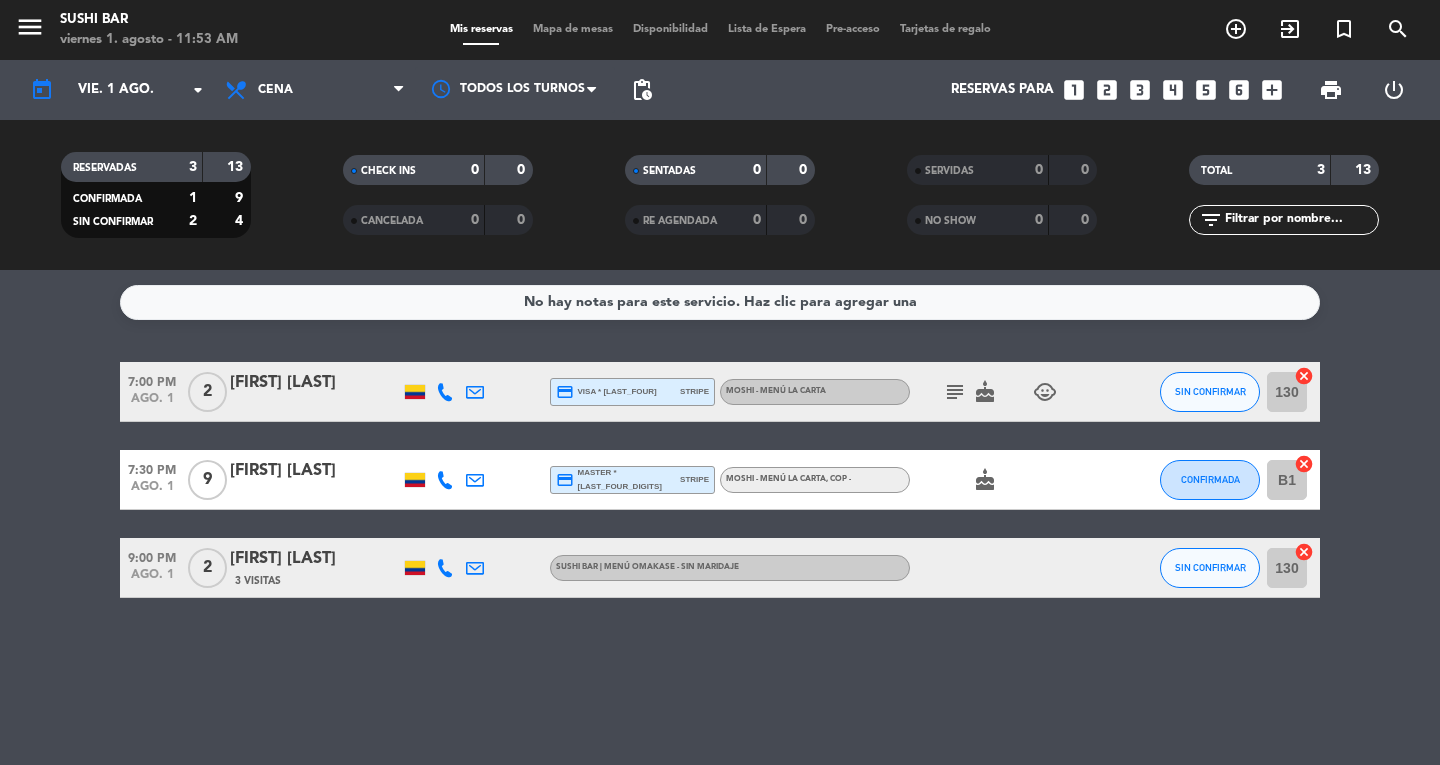 click on "Mapa de mesas" at bounding box center (573, 29) 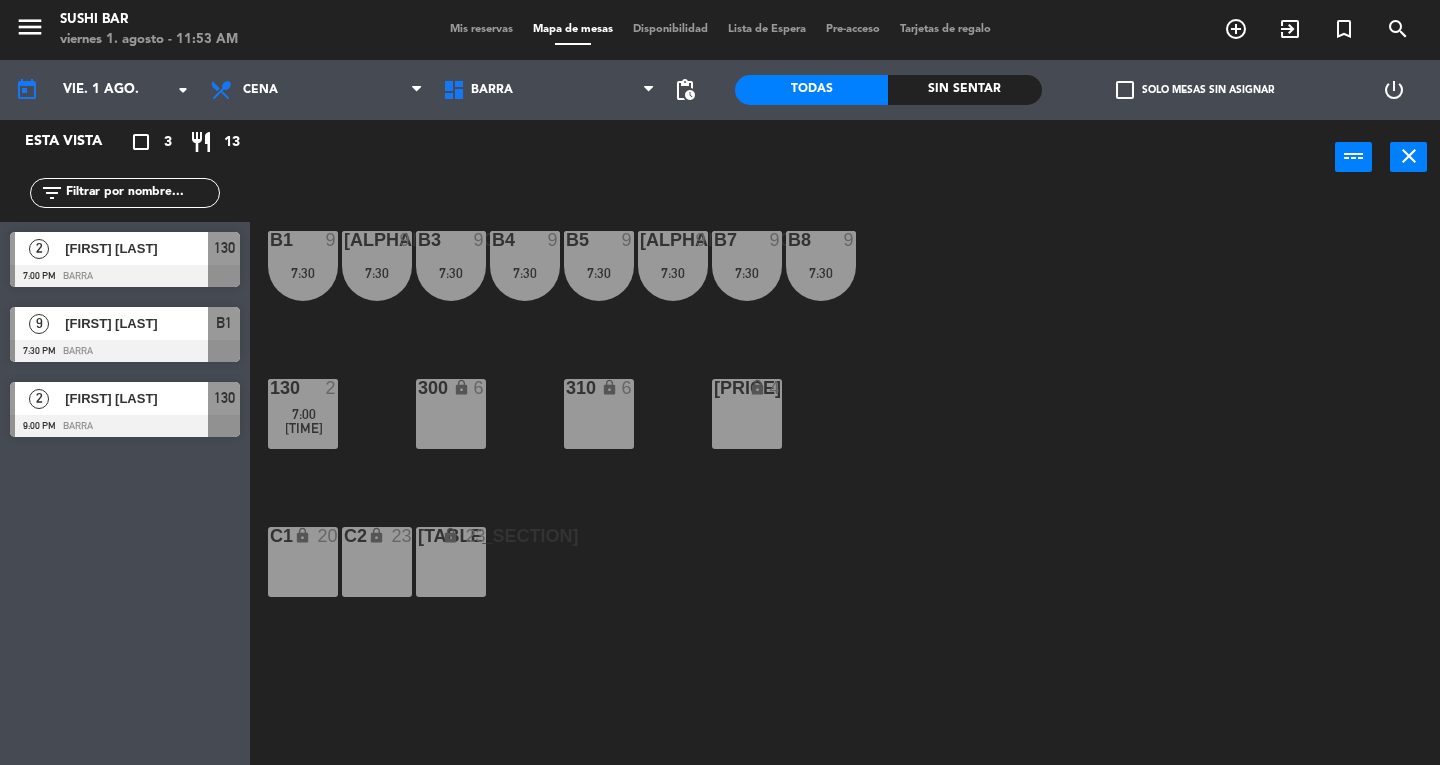 click on "B5  9   7:30" at bounding box center [599, 266] 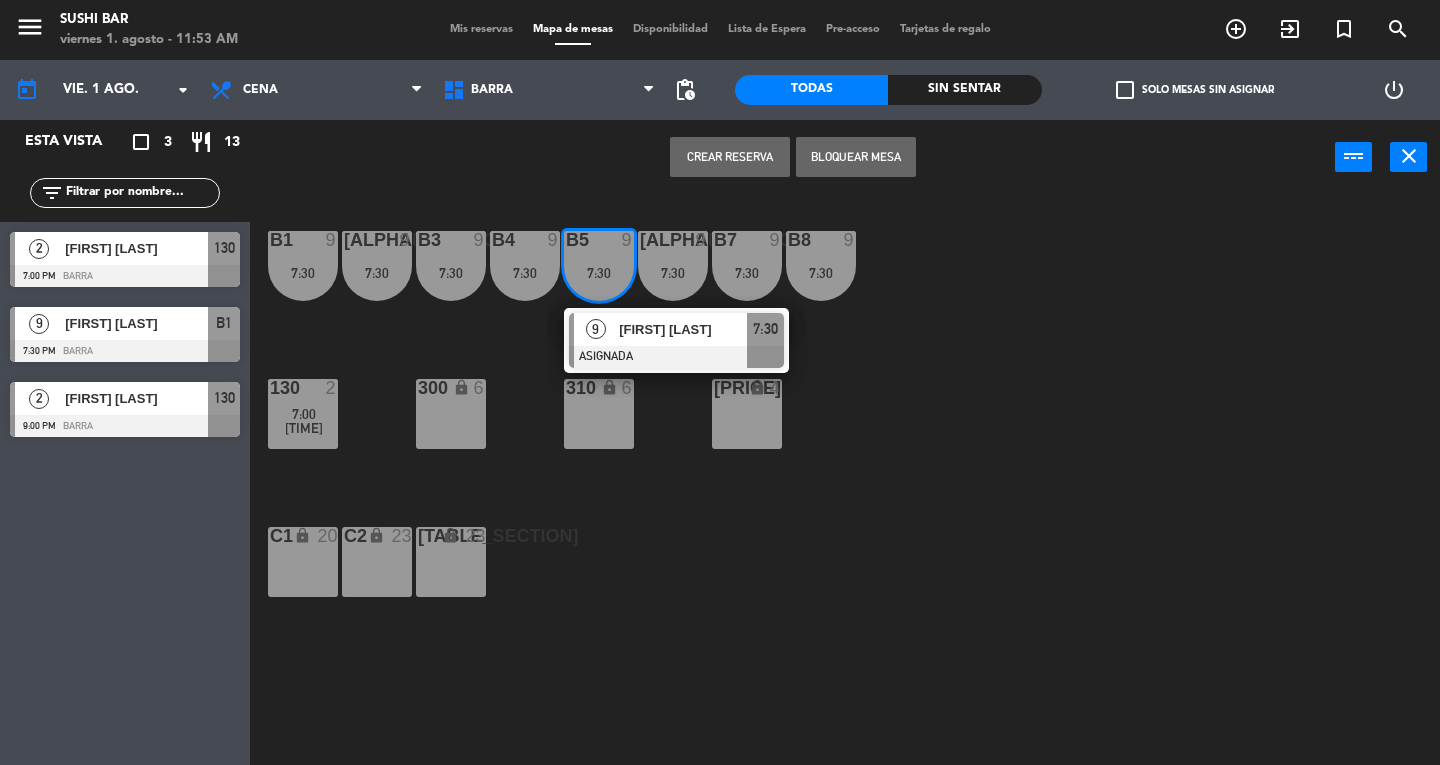click at bounding box center (676, 357) 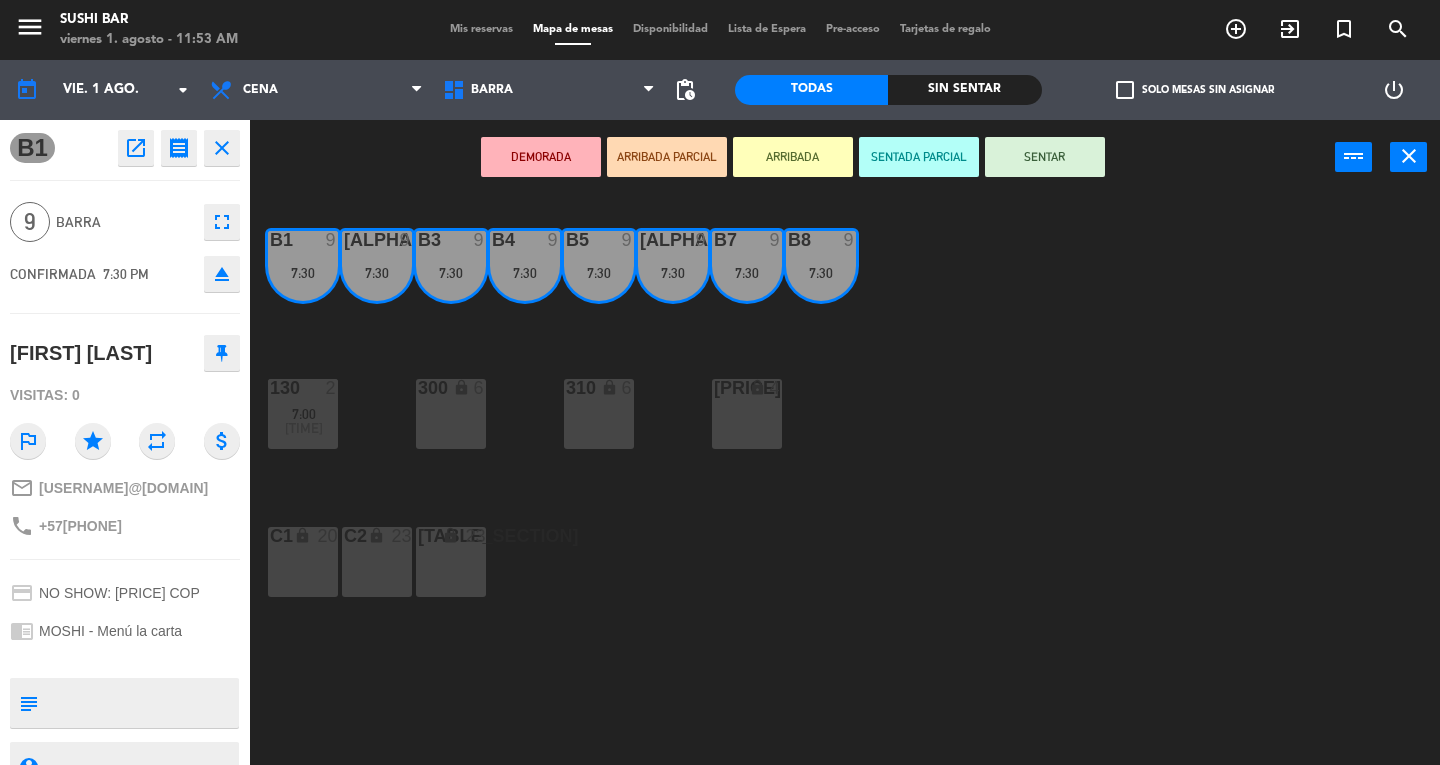 click on "C3 lock  23" at bounding box center [451, 562] 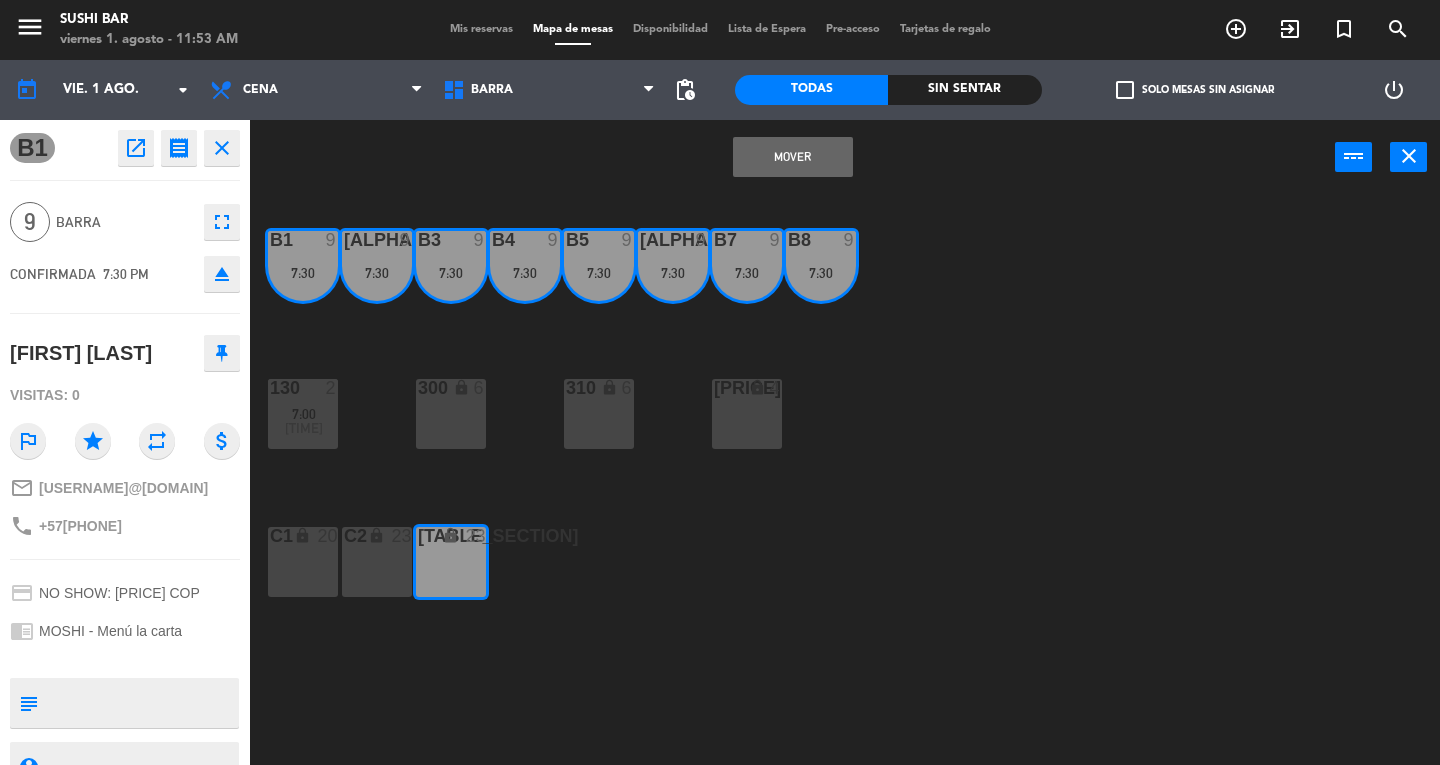 click on "Mover" at bounding box center [793, 157] 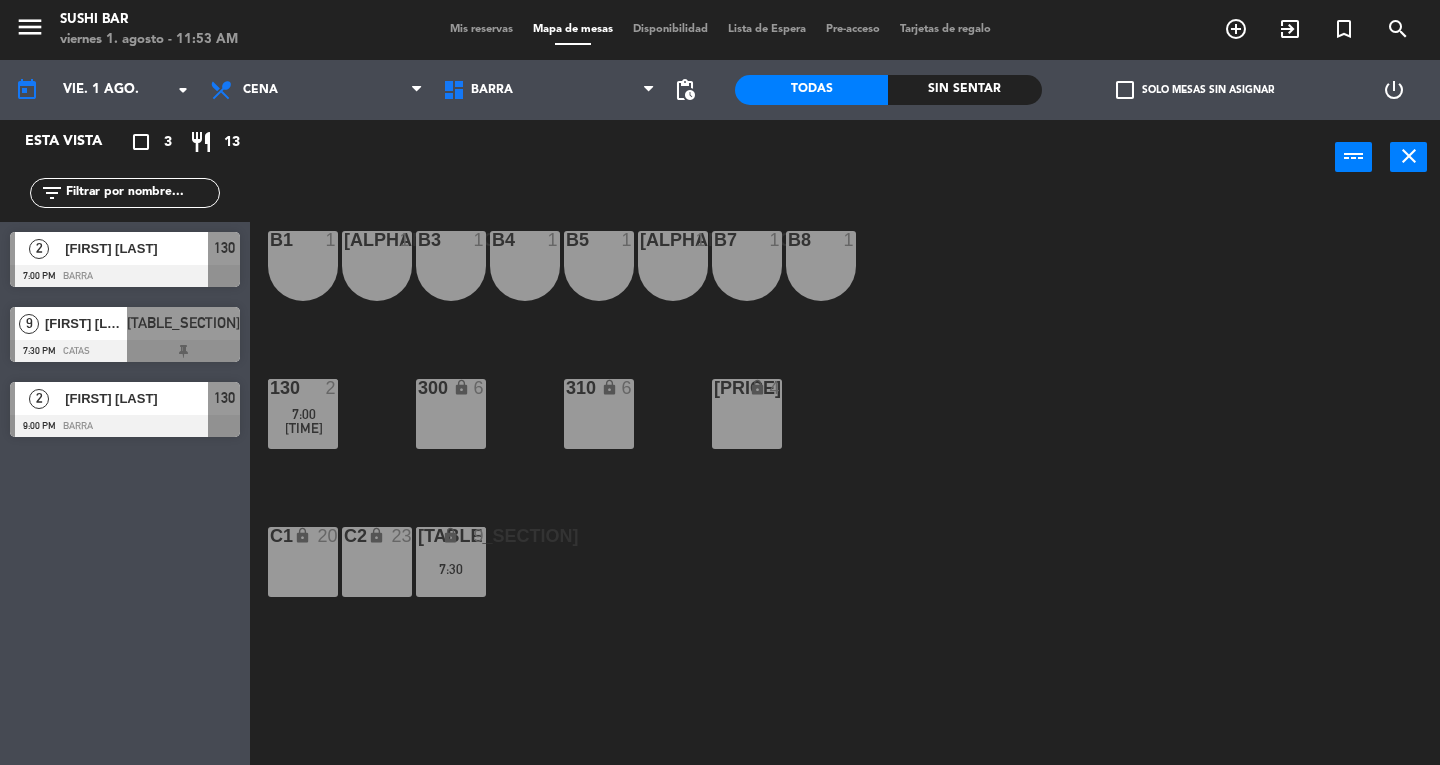 click on "7:00" at bounding box center [303, 414] 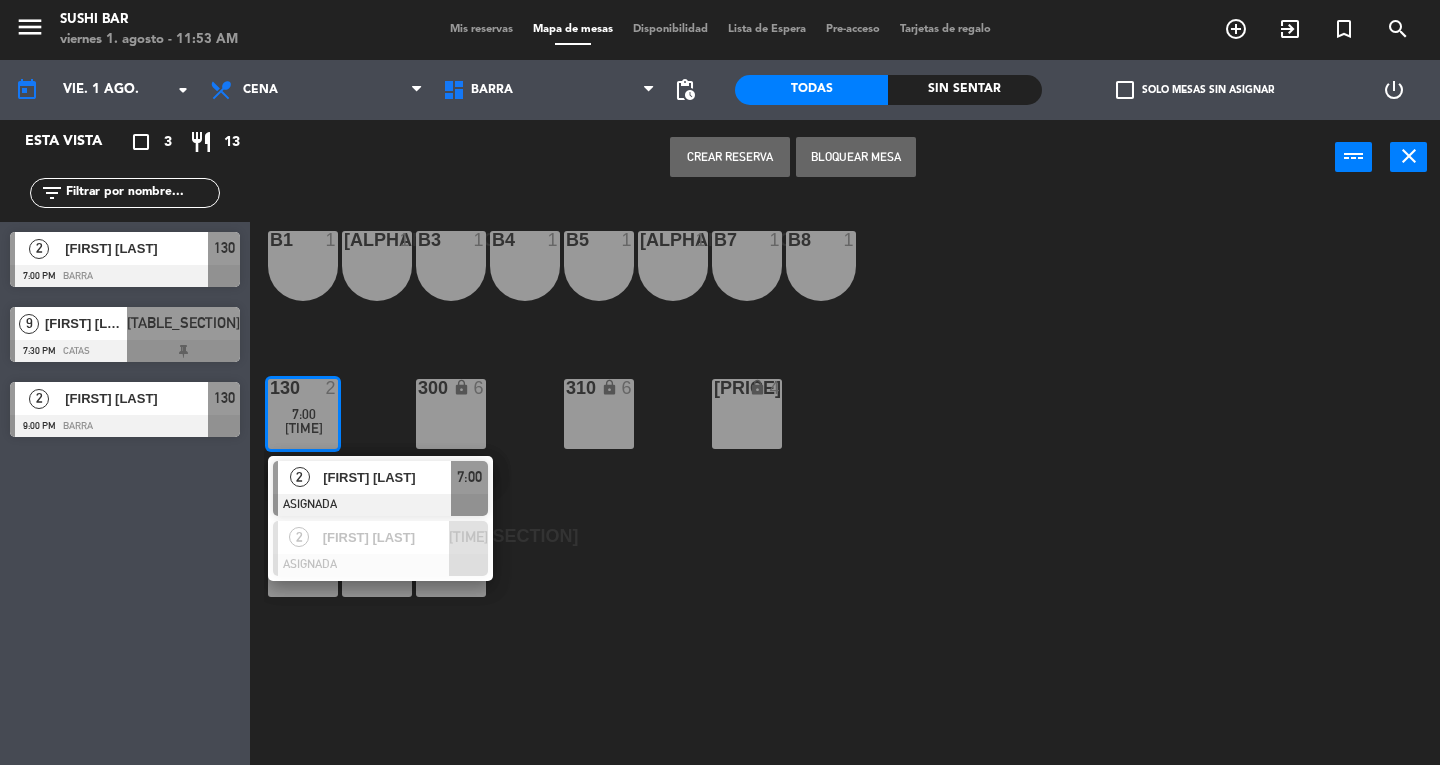 click at bounding box center [380, 505] 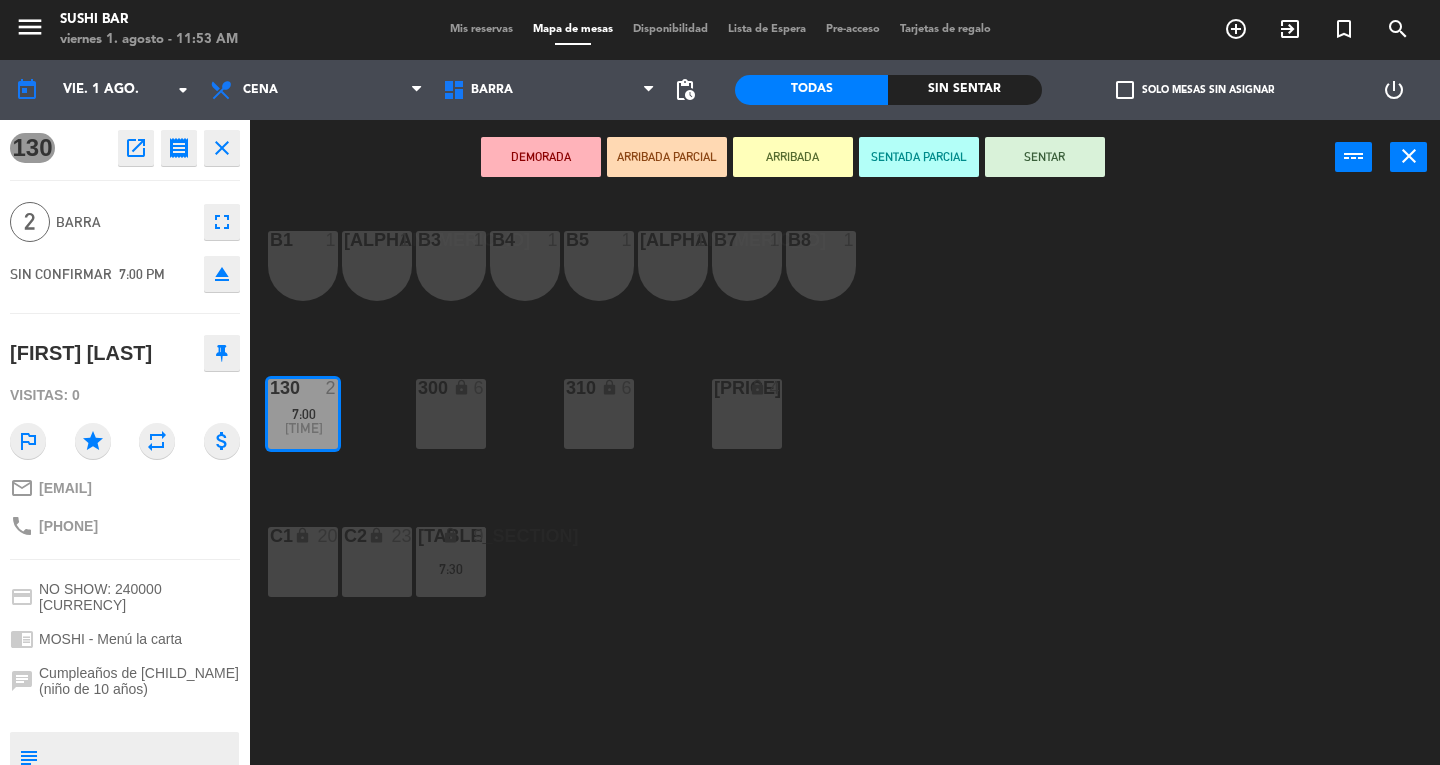 click on "[ALPHANUMERIC_ID]" at bounding box center (821, 266) 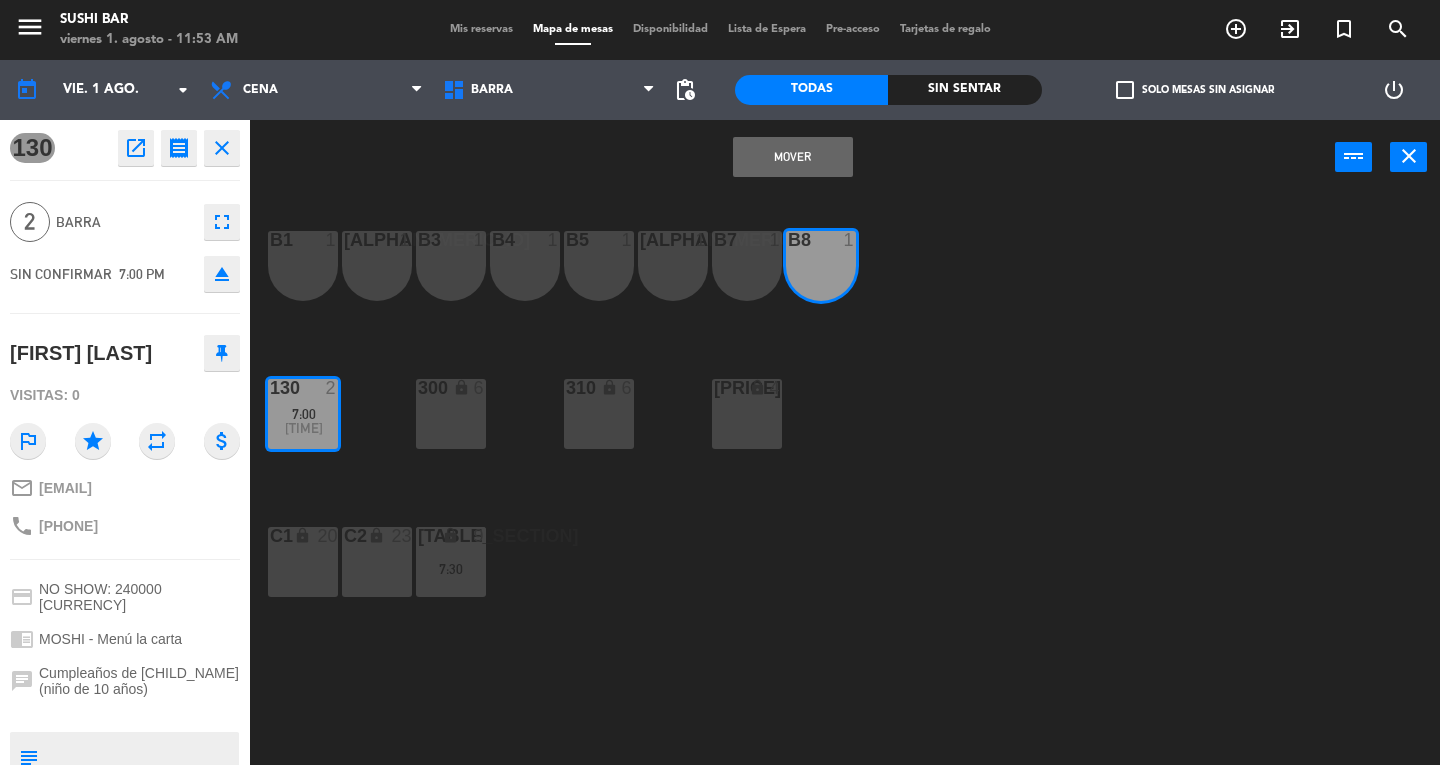 click on "B7  1" at bounding box center (747, 266) 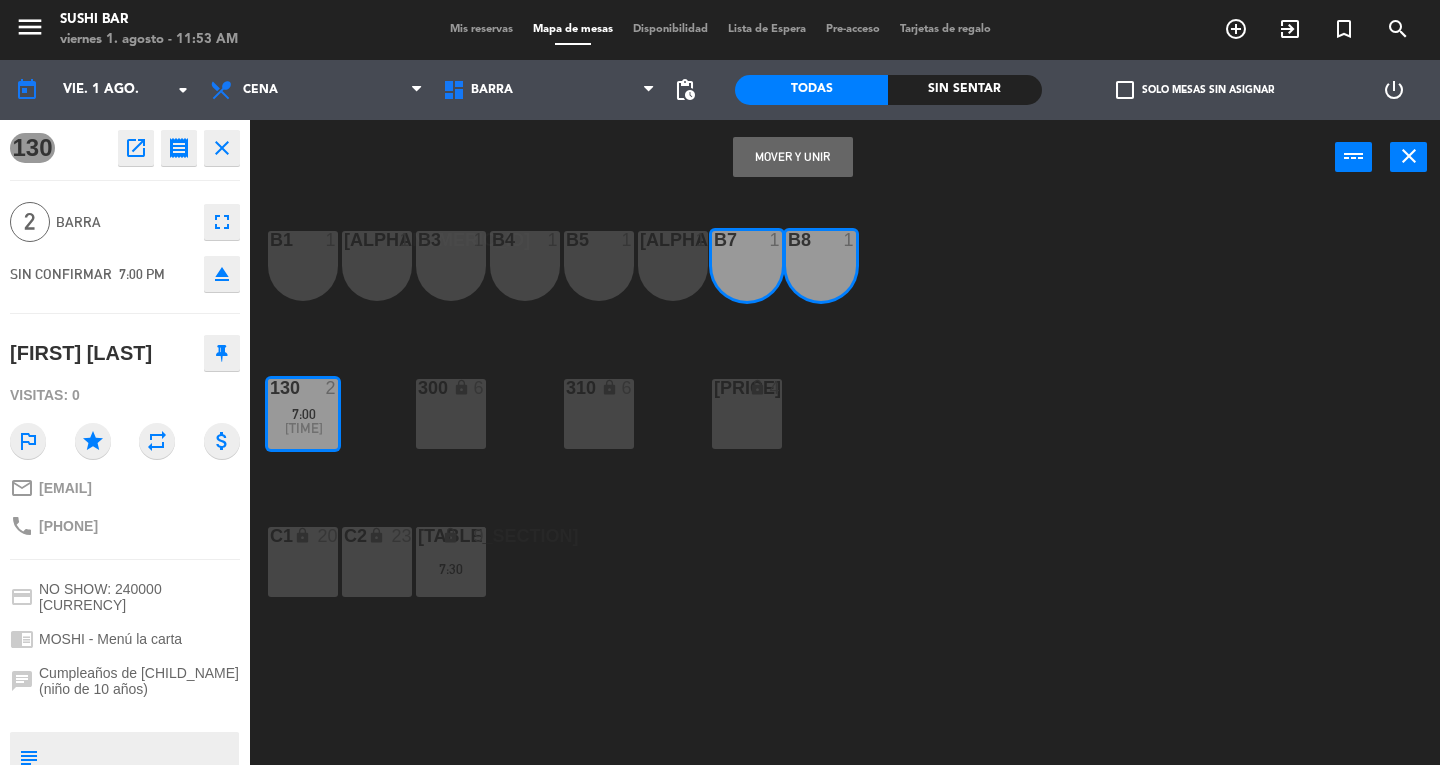 click on "Mover y Unir" at bounding box center (793, 157) 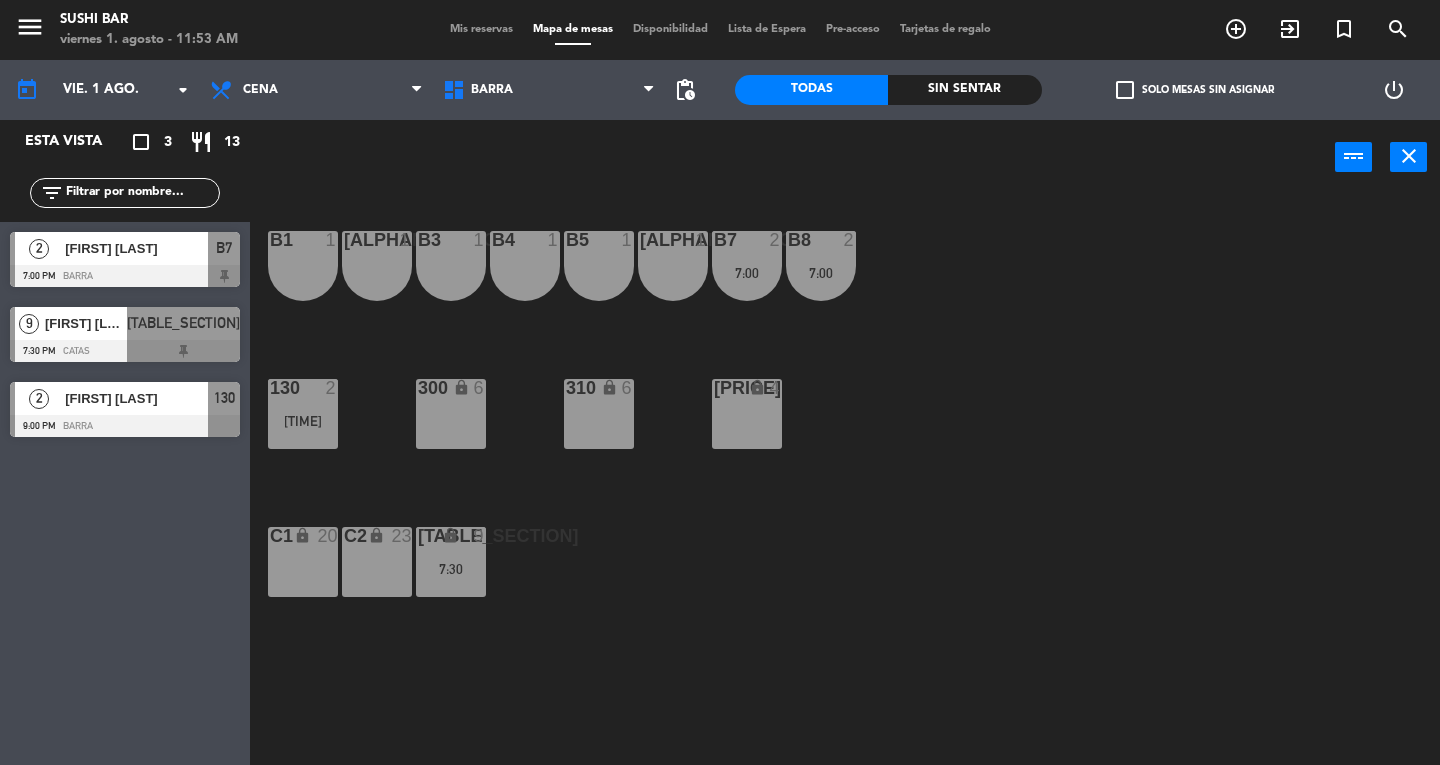 click at bounding box center (125, 426) 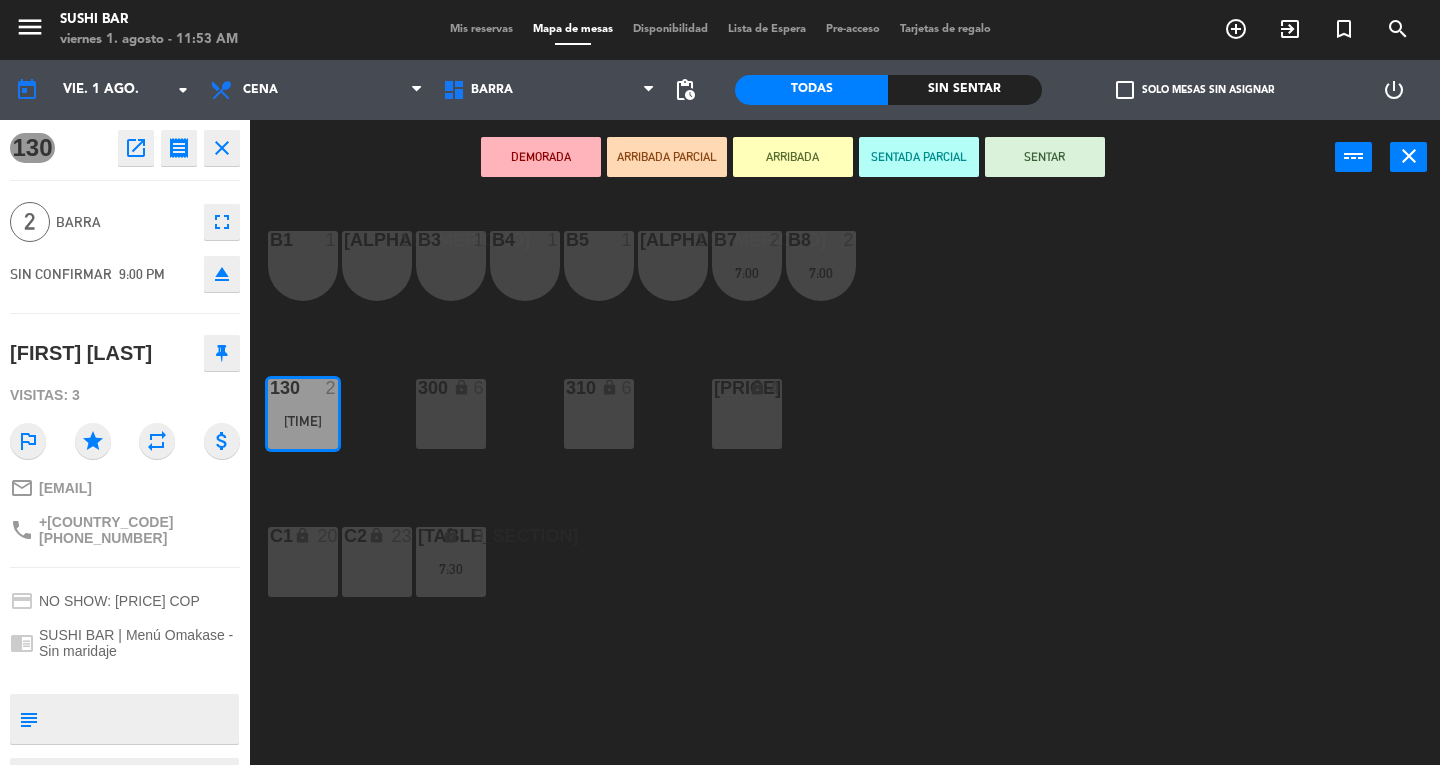 click on "B1  1" at bounding box center (303, 266) 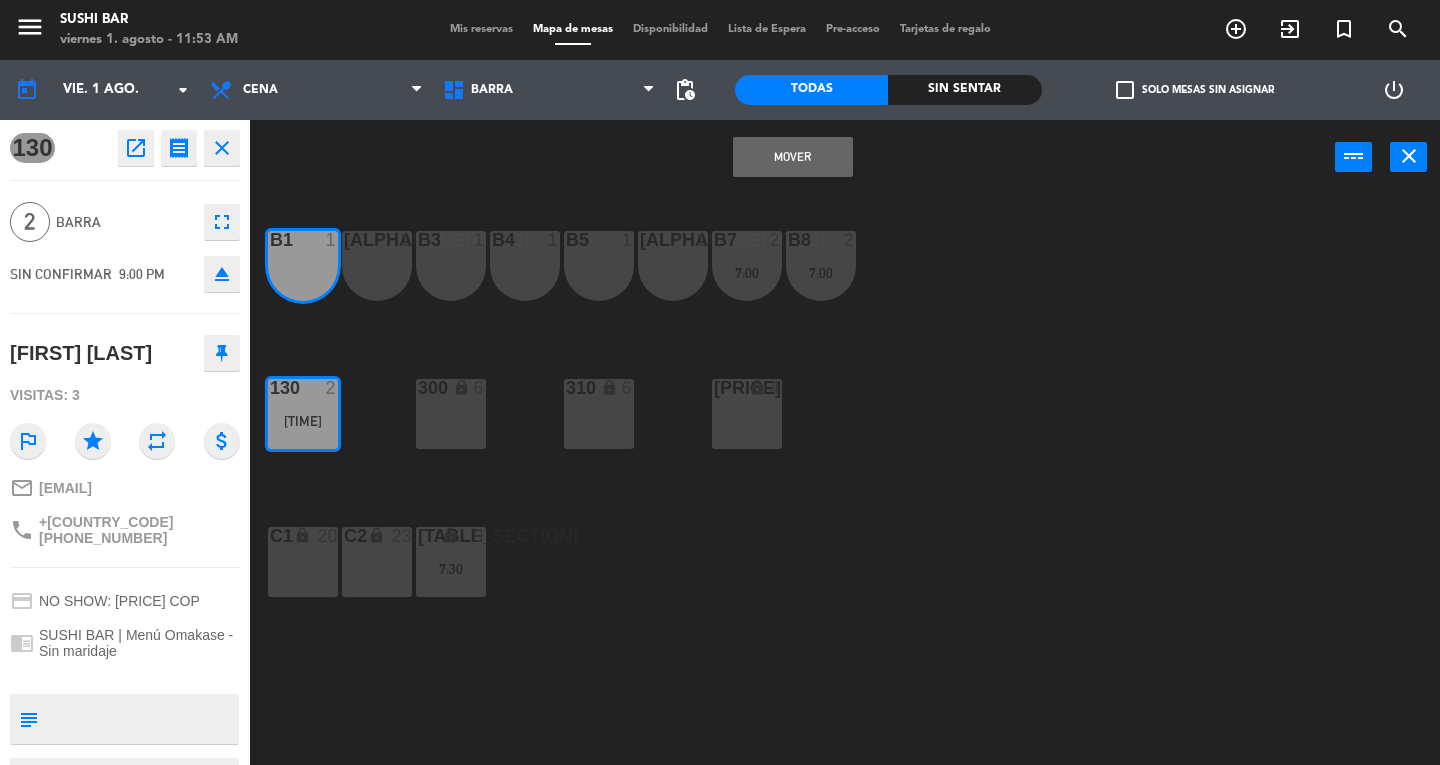 click on "[ALPHANUMERIC_ID]" at bounding box center (377, 266) 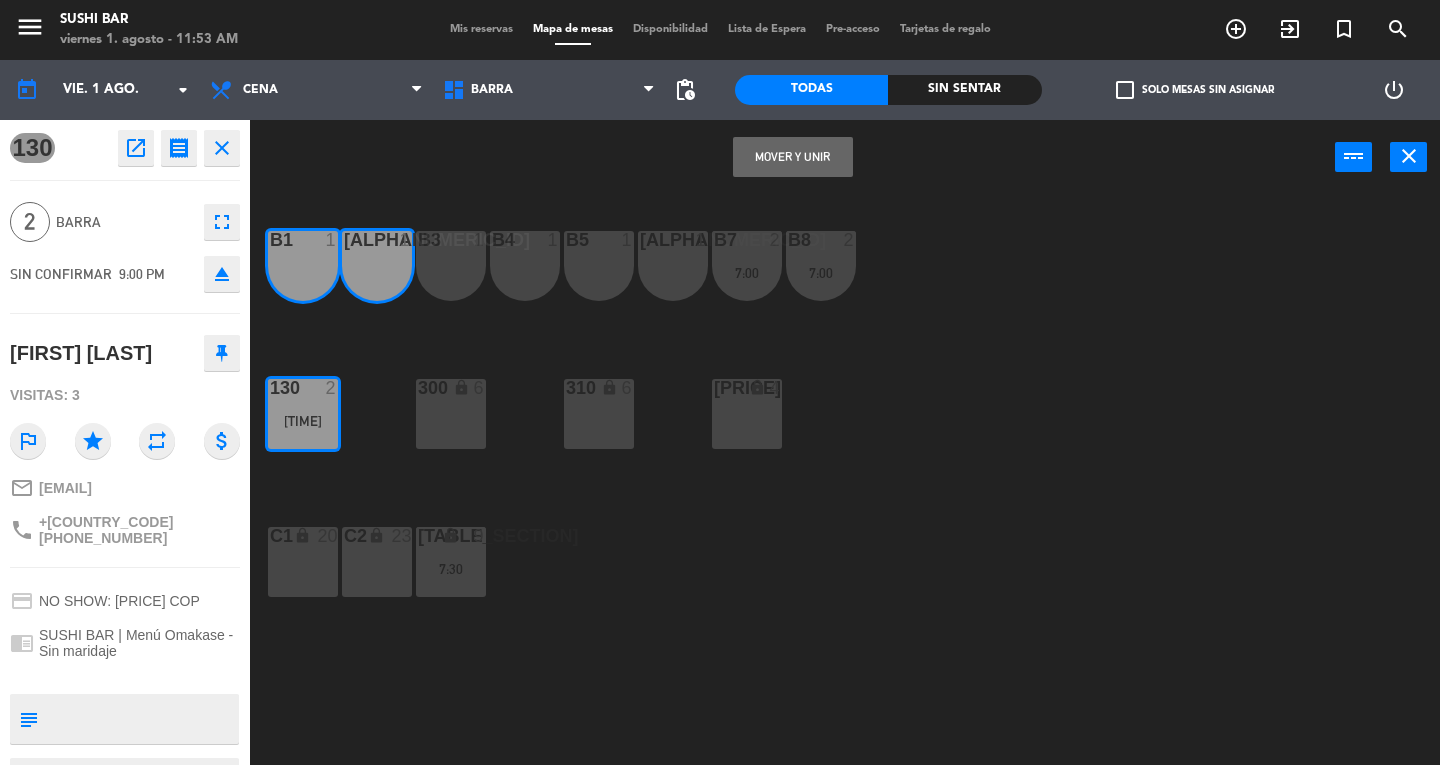 click on "Mover y Unir" at bounding box center [793, 157] 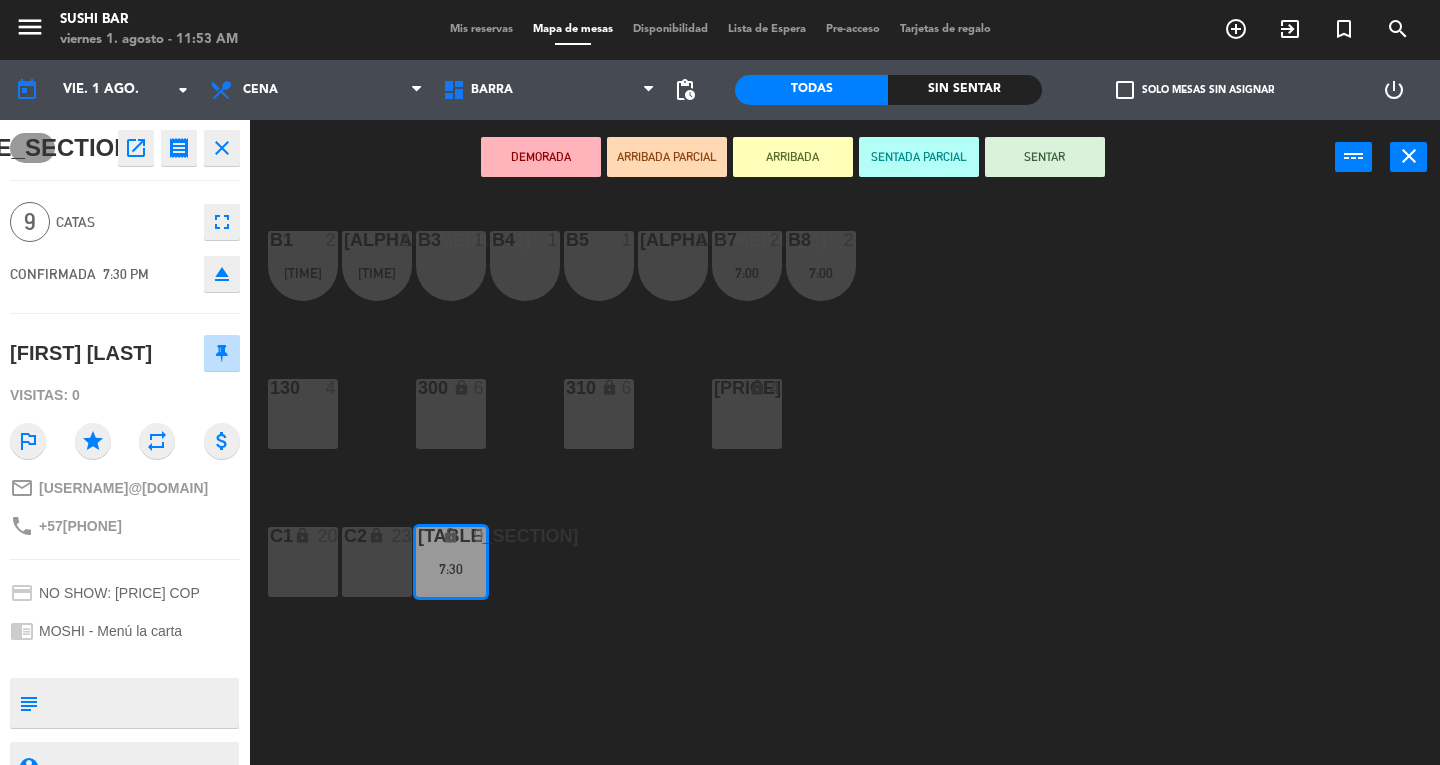 click on "[NUMBER] lock  6" at bounding box center [451, 414] 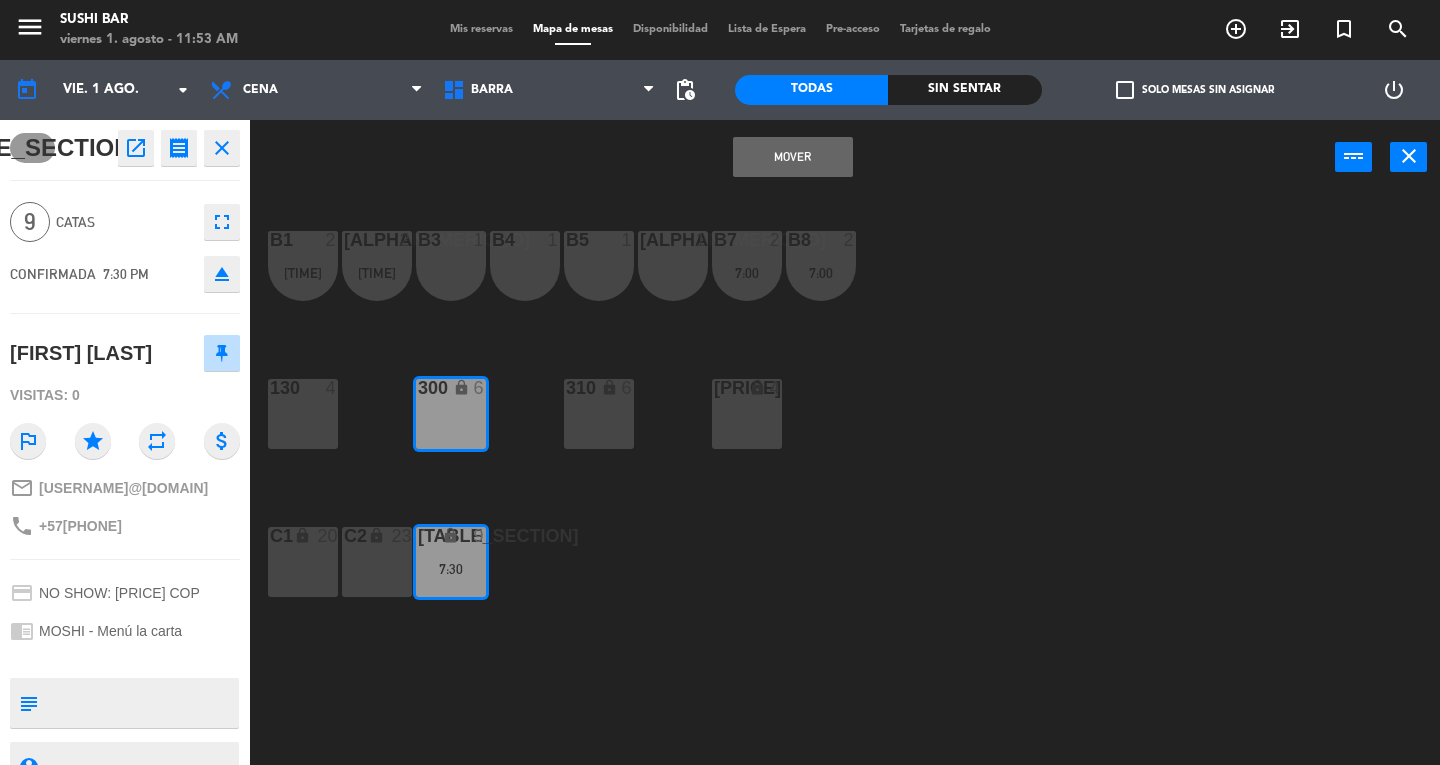 click on "Mover" at bounding box center [793, 157] 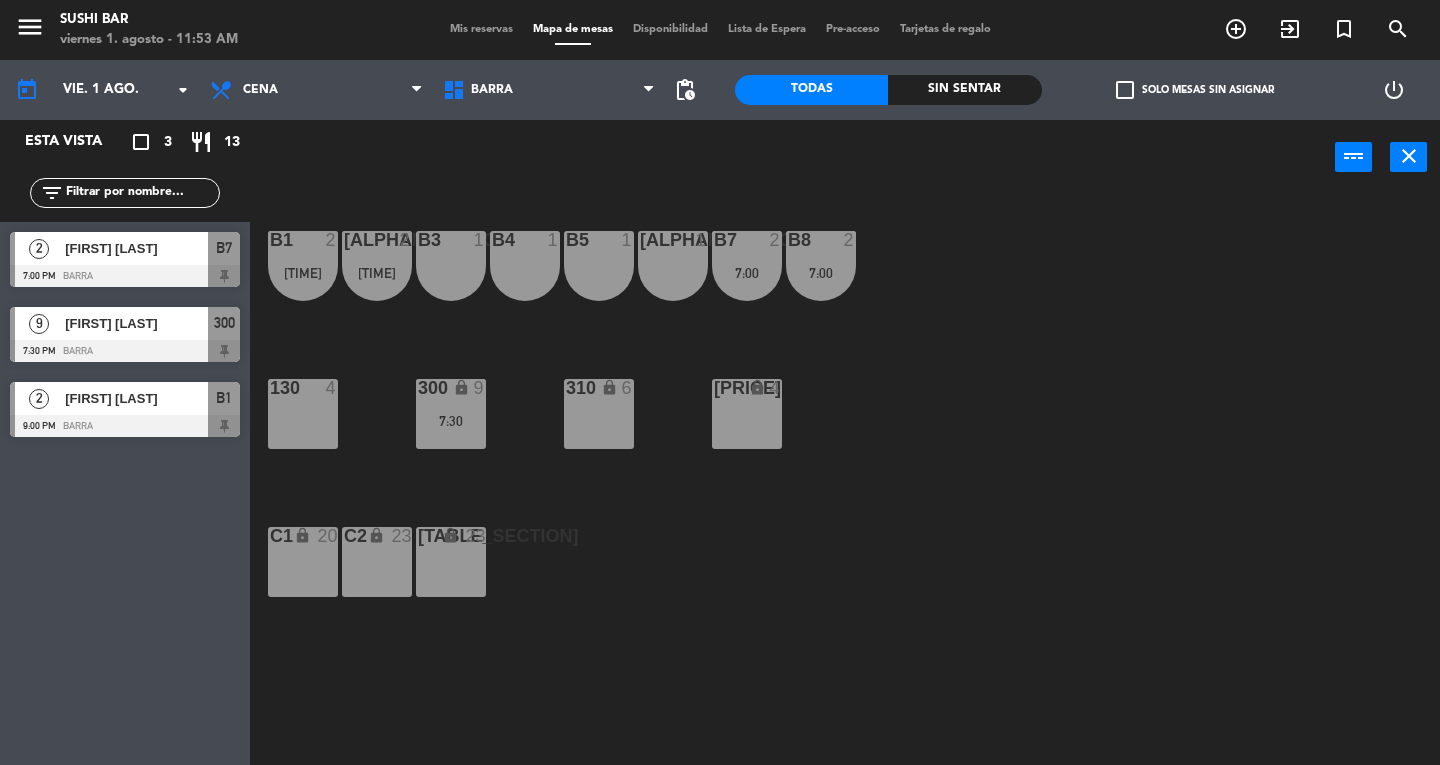 click on "close" at bounding box center [1409, 156] 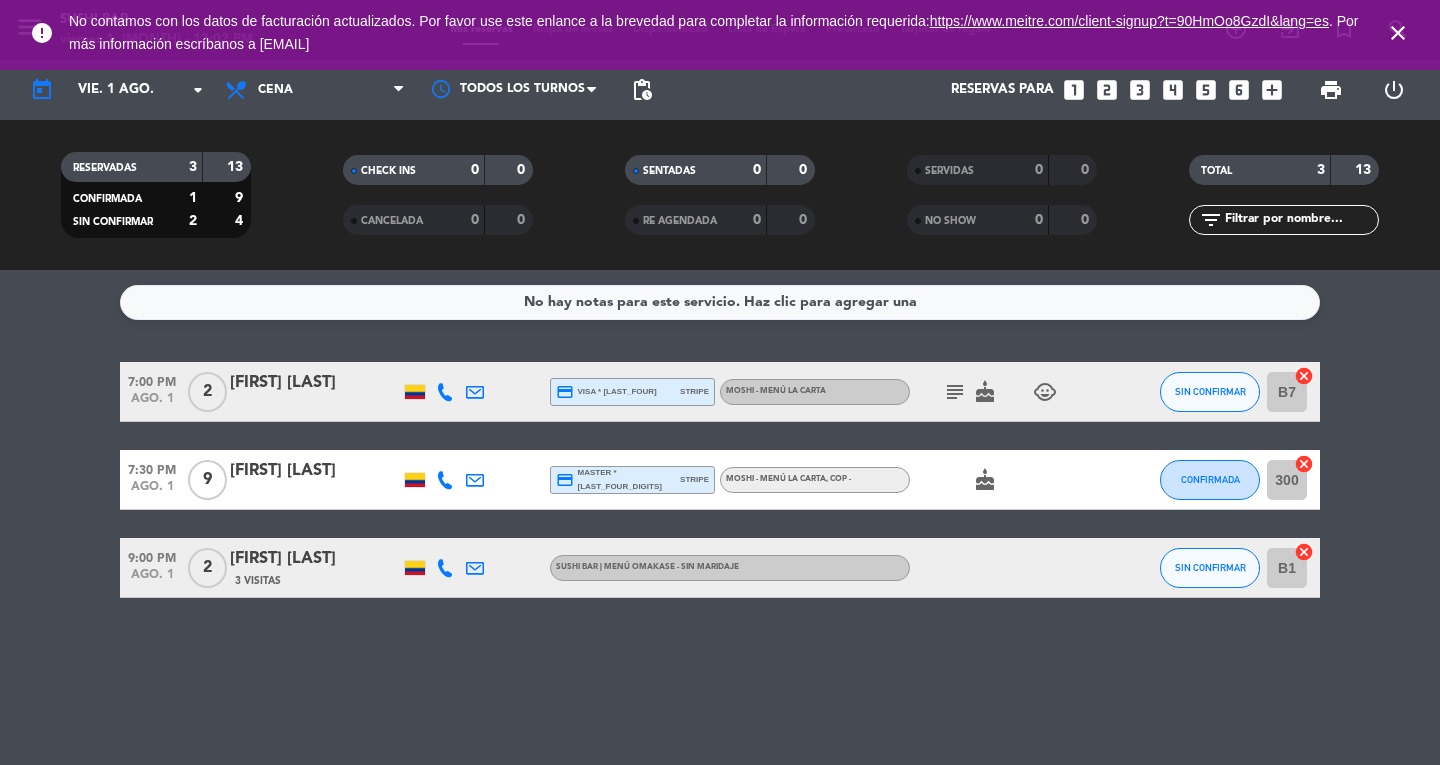 click on "close" at bounding box center (1398, 33) 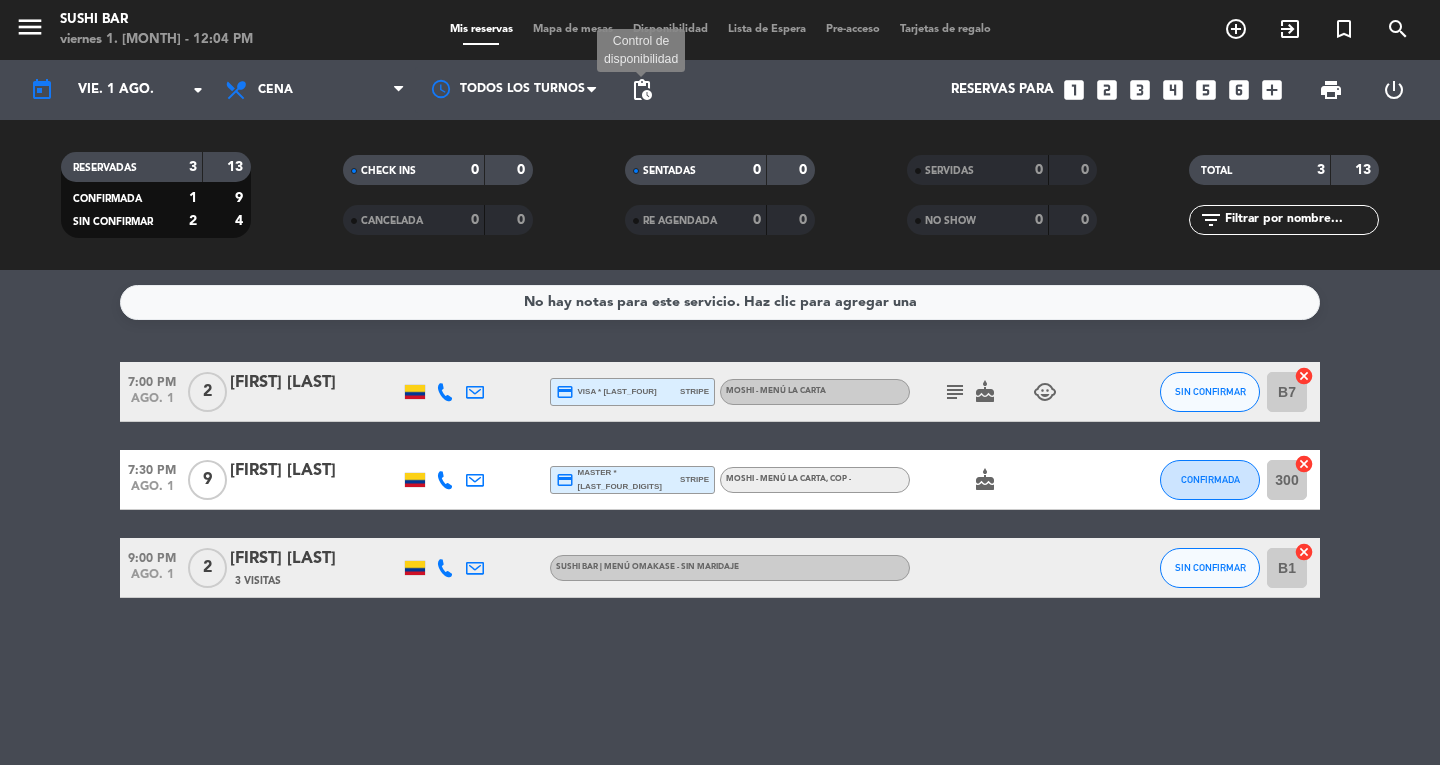 click on "pending_actions" 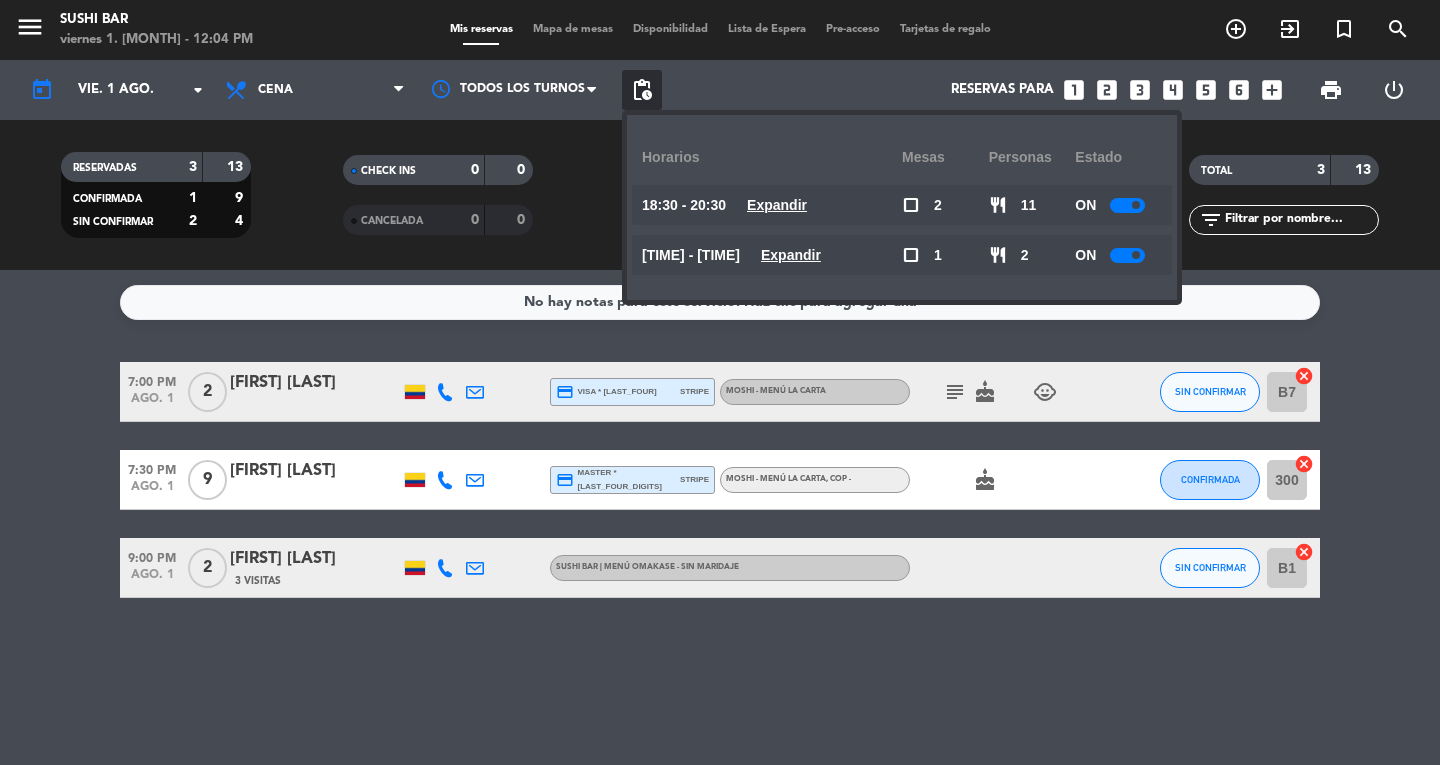 click on "No hay notas para este servicio. Haz clic para agregar una 7:00 PM ago. 1 2 [FIRST] [LAST] credit_card visa * 9691 stripe MOSHI - Menú la carta subject cake child_care SIN CONFIRMAR B7 cancel 7:30 PM ago. 1 9 [FIRST] [LAST] credit_card master * 6324 stripe MOSHI - Menú la carta , COP - cake CONFIRMADA 300 cancel 9:00 PM ago. 1 2 [FIRST] [LAST] 3 Visitas SUSHI BAR | Menú Omakase - Sin maridaje SIN CONFIRMAR B1 cancel" 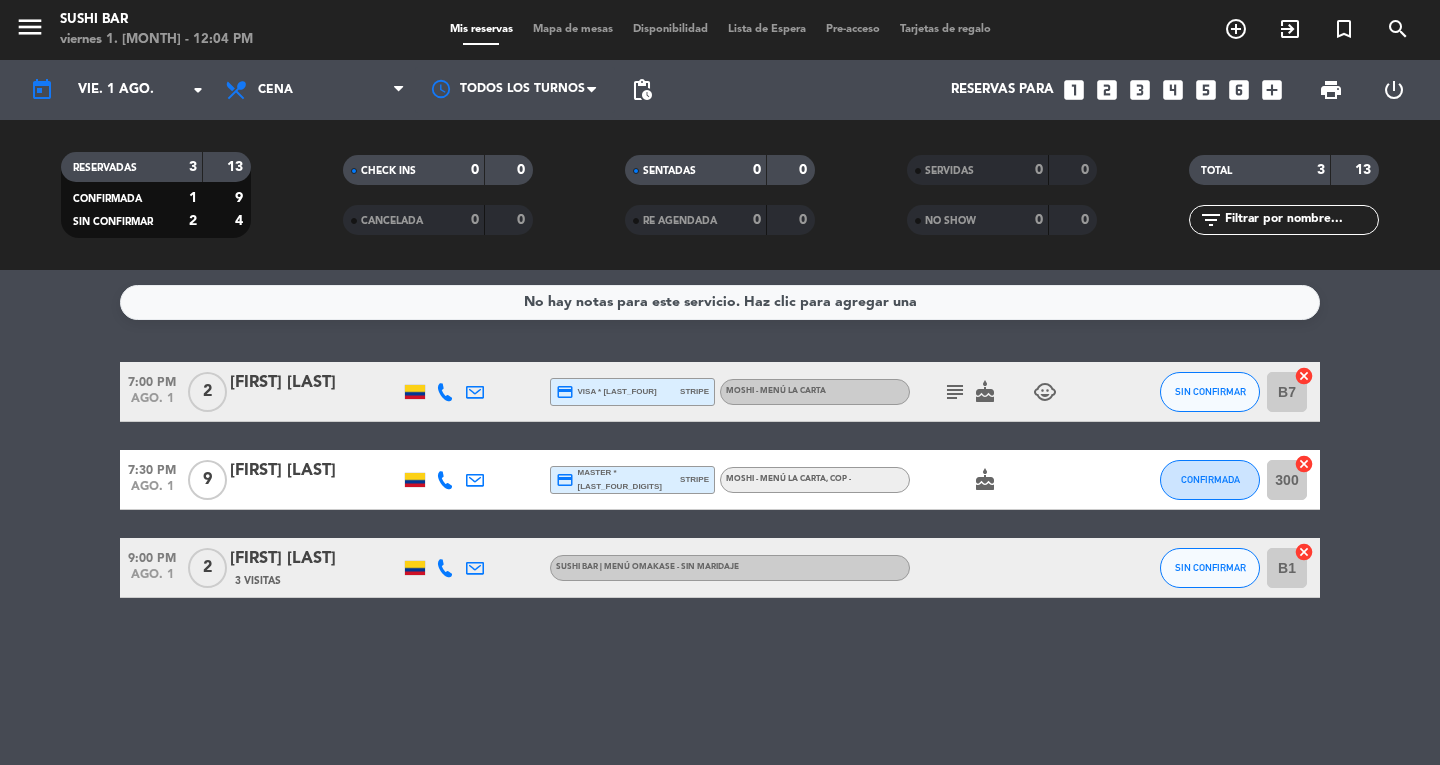 click on "No hay notas para este servicio. Haz clic para agregar una 7:00 PM ago. 1 2 [FIRST] [LAST] credit_card visa * 9691 stripe MOSHI - Menú la carta subject cake child_care SIN CONFIRMAR B7 cancel 7:30 PM ago. 1 9 [FIRST] [LAST] credit_card master * 6324 stripe MOSHI - Menú la carta , COP - cake CONFIRMADA 300 cancel 9:00 PM ago. 1 2 [FIRST] [LAST] 3 Visitas SUSHI BAR | Menú Omakase - Sin maridaje SIN CONFIRMAR B1 cancel" 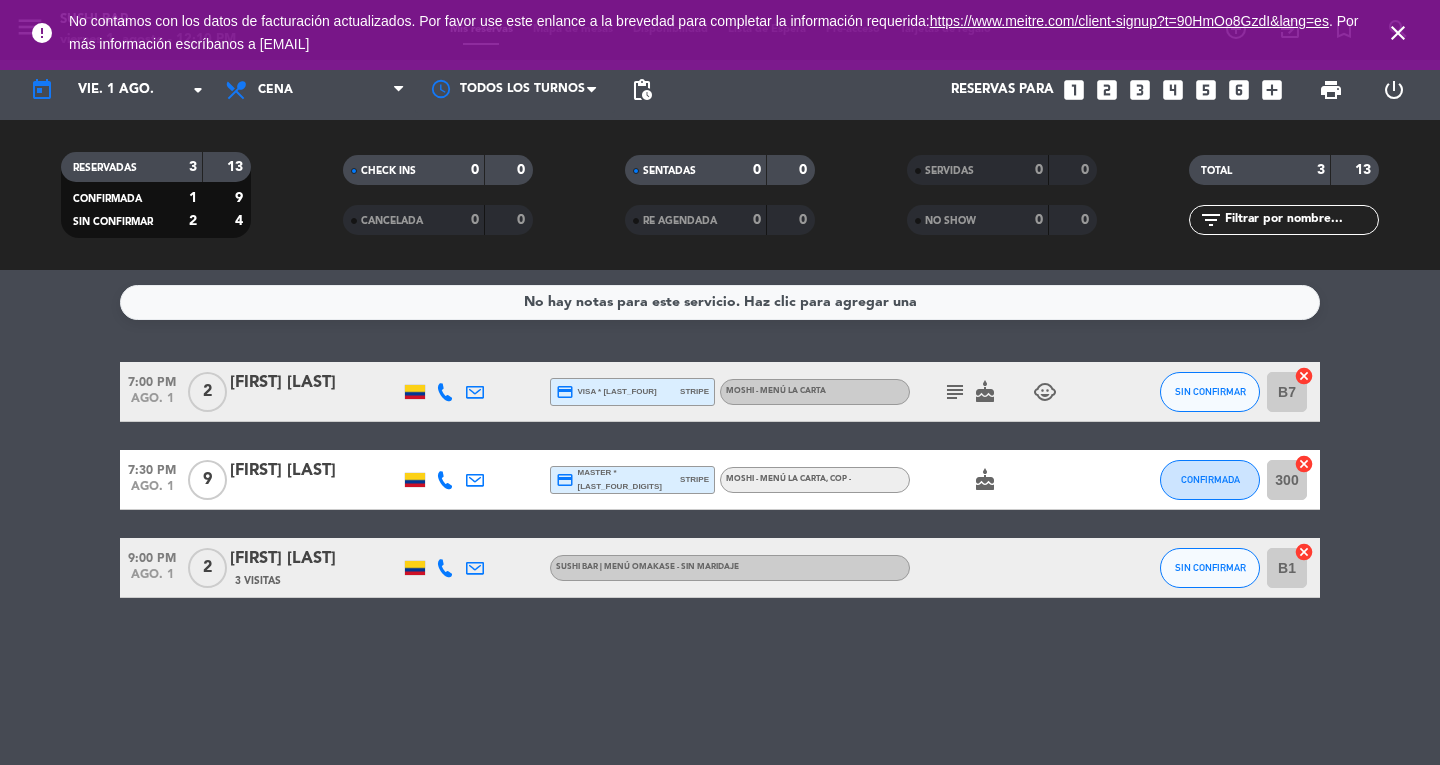 click on "close" at bounding box center [1398, 33] 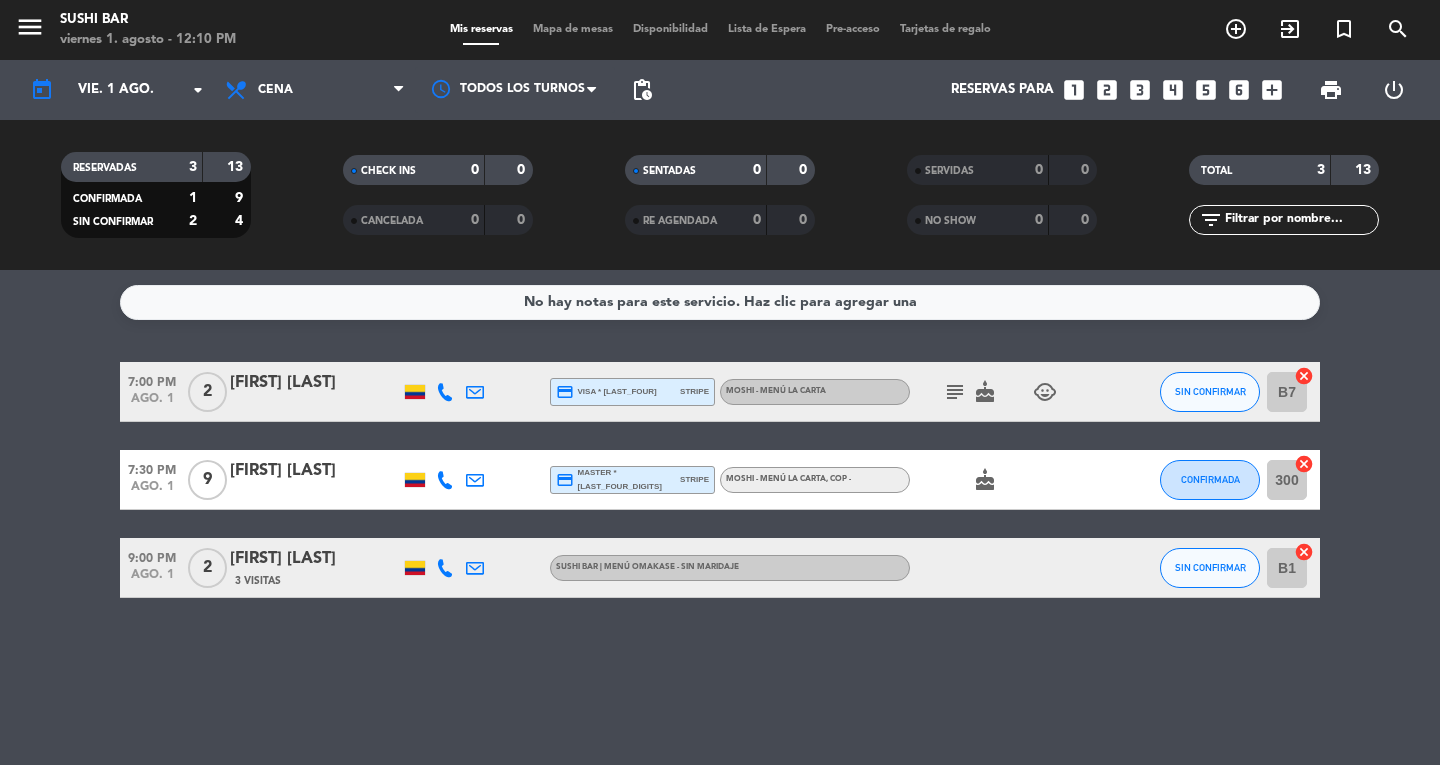 click on "menu" at bounding box center (37, 30) 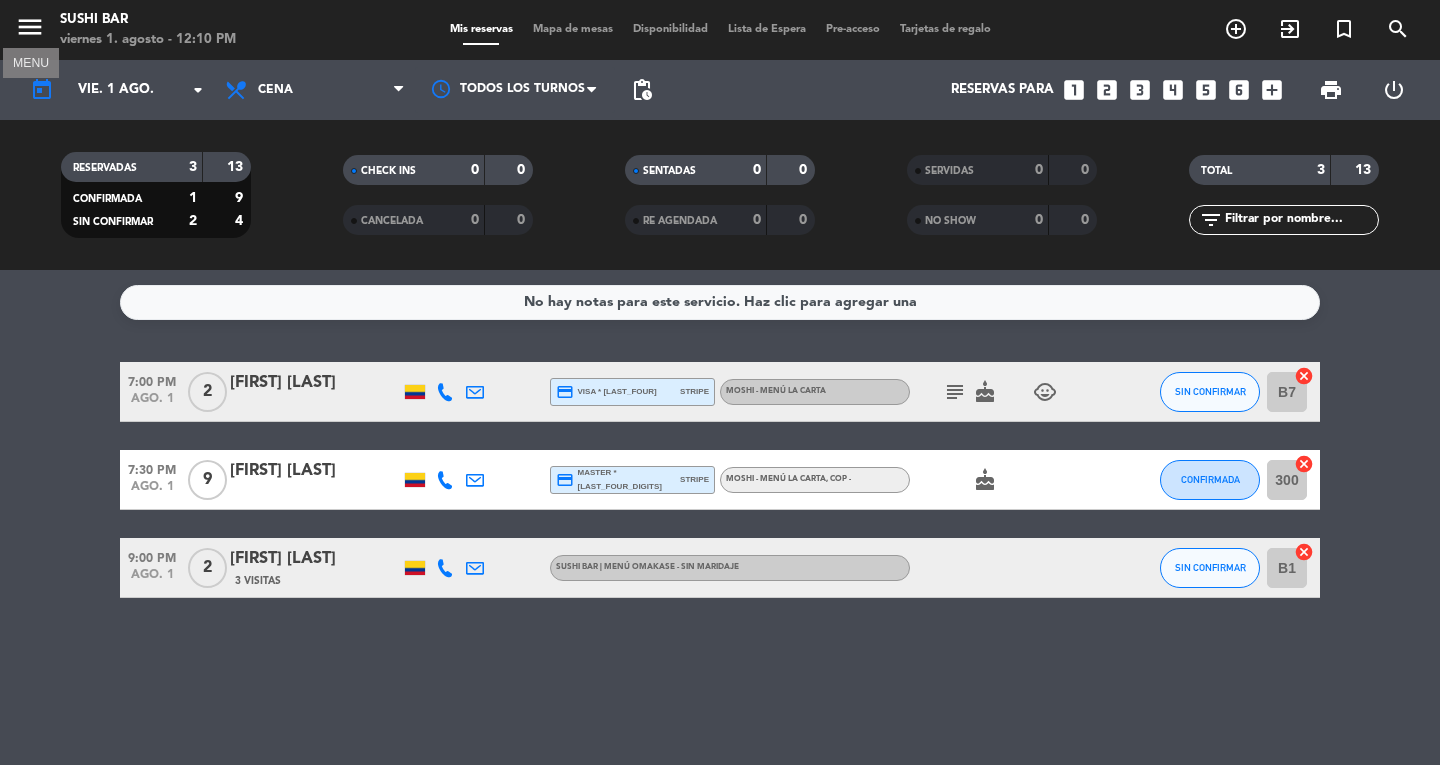 click on "menu" at bounding box center (30, 27) 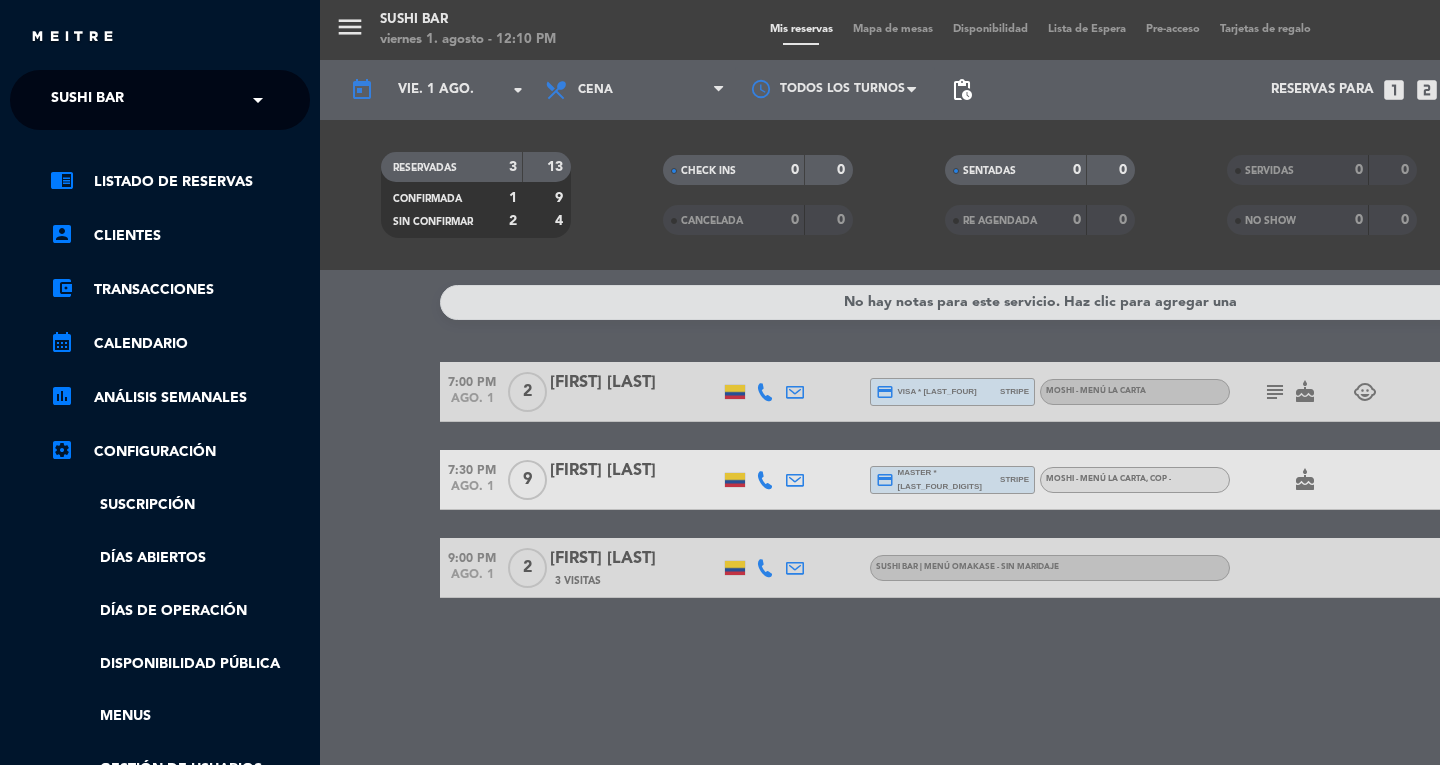 click 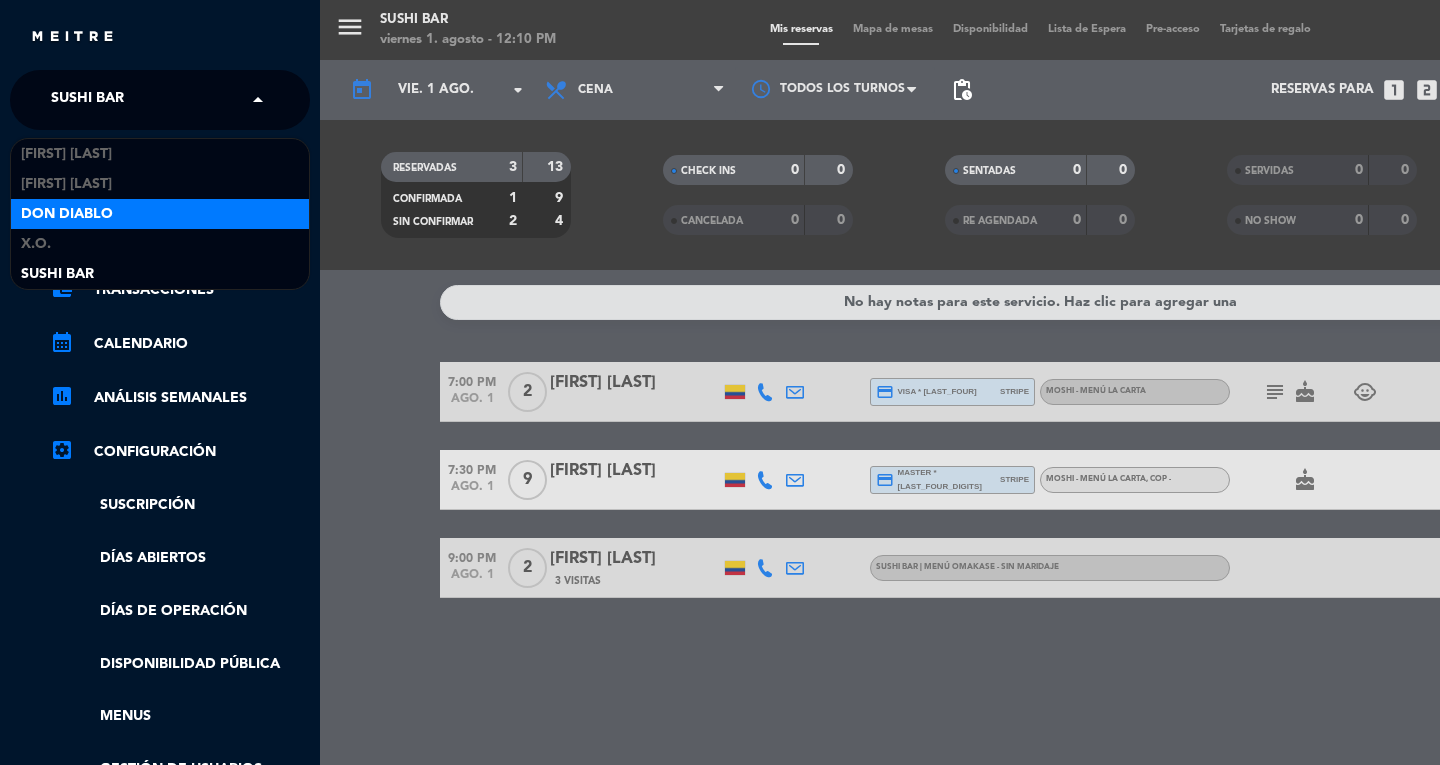 click on "Don Diablo" at bounding box center (160, 214) 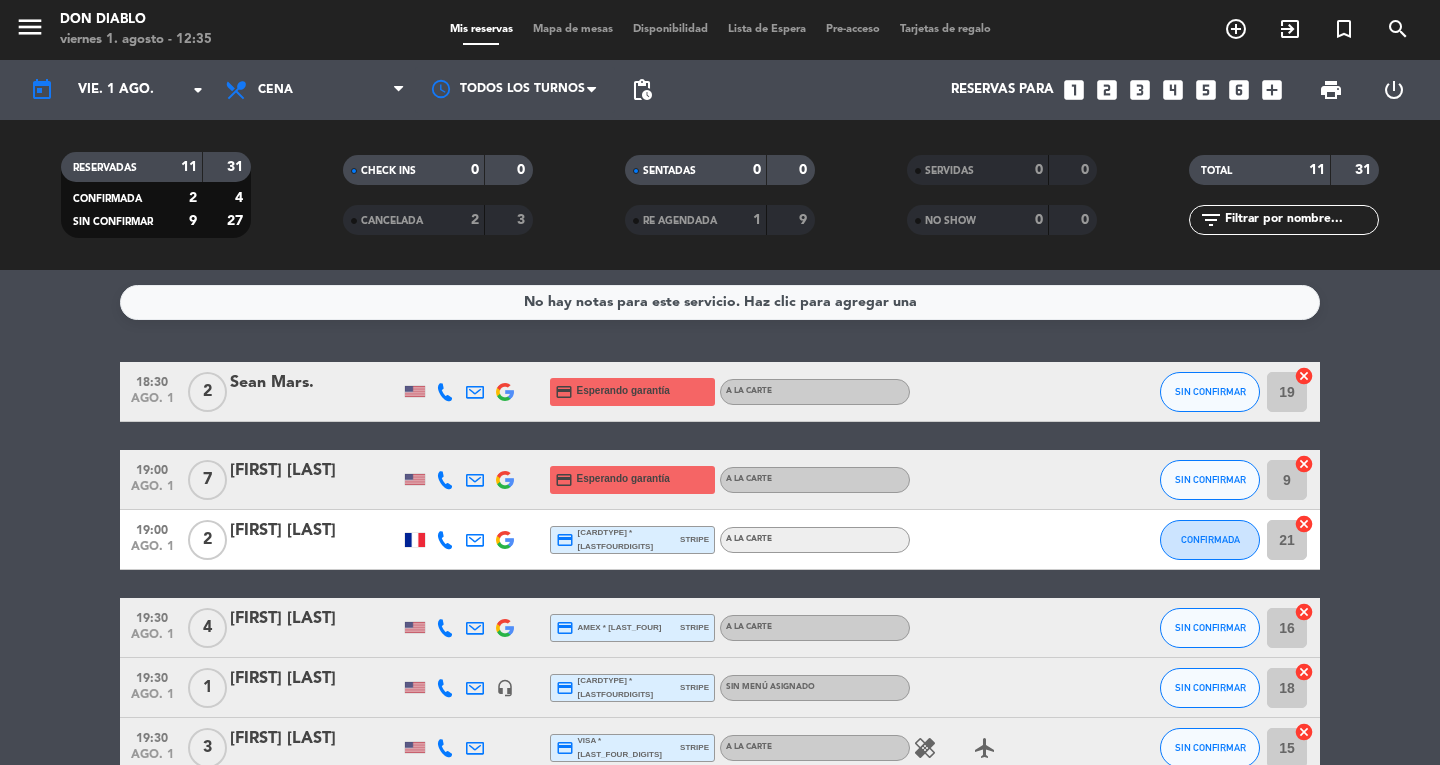 click on "Sean Mars." 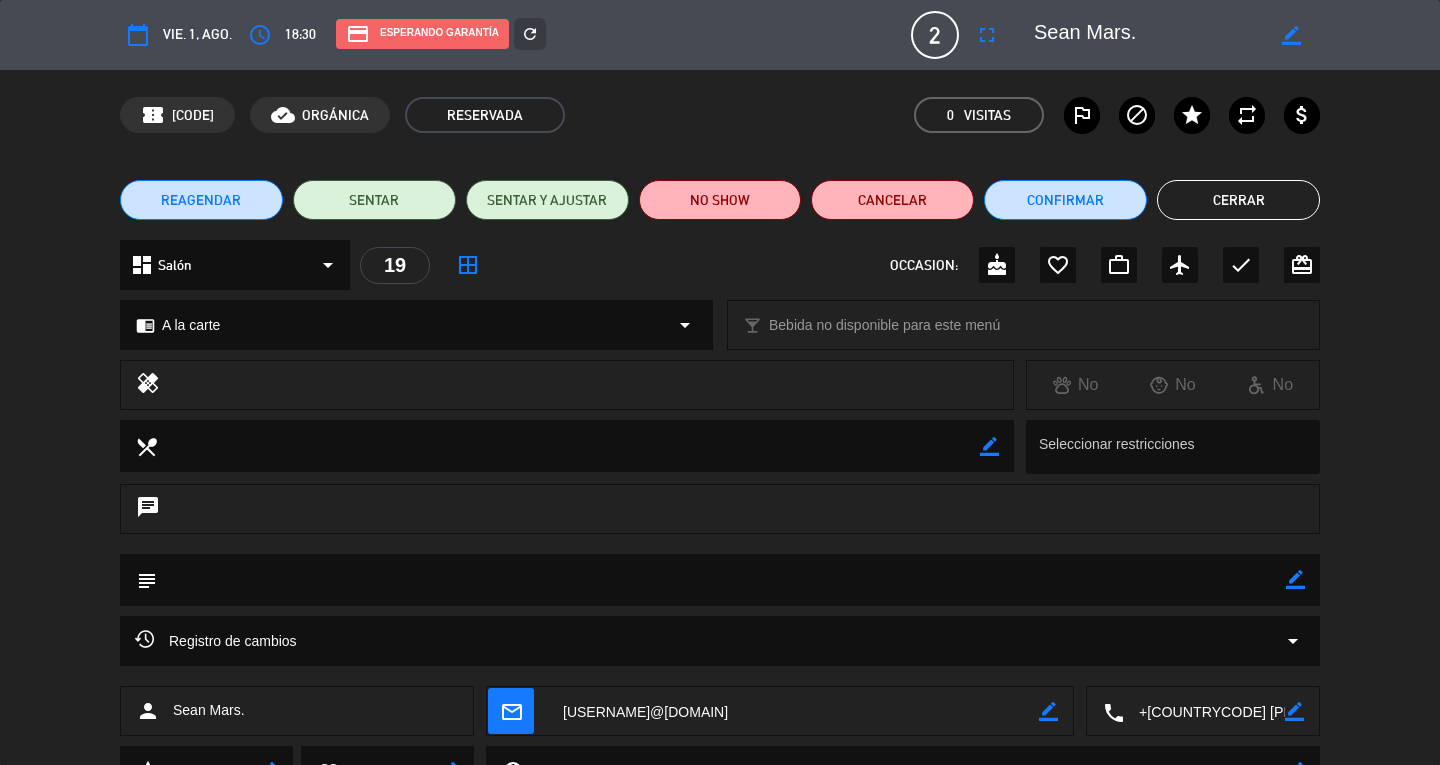 click on "access_time 18:30" 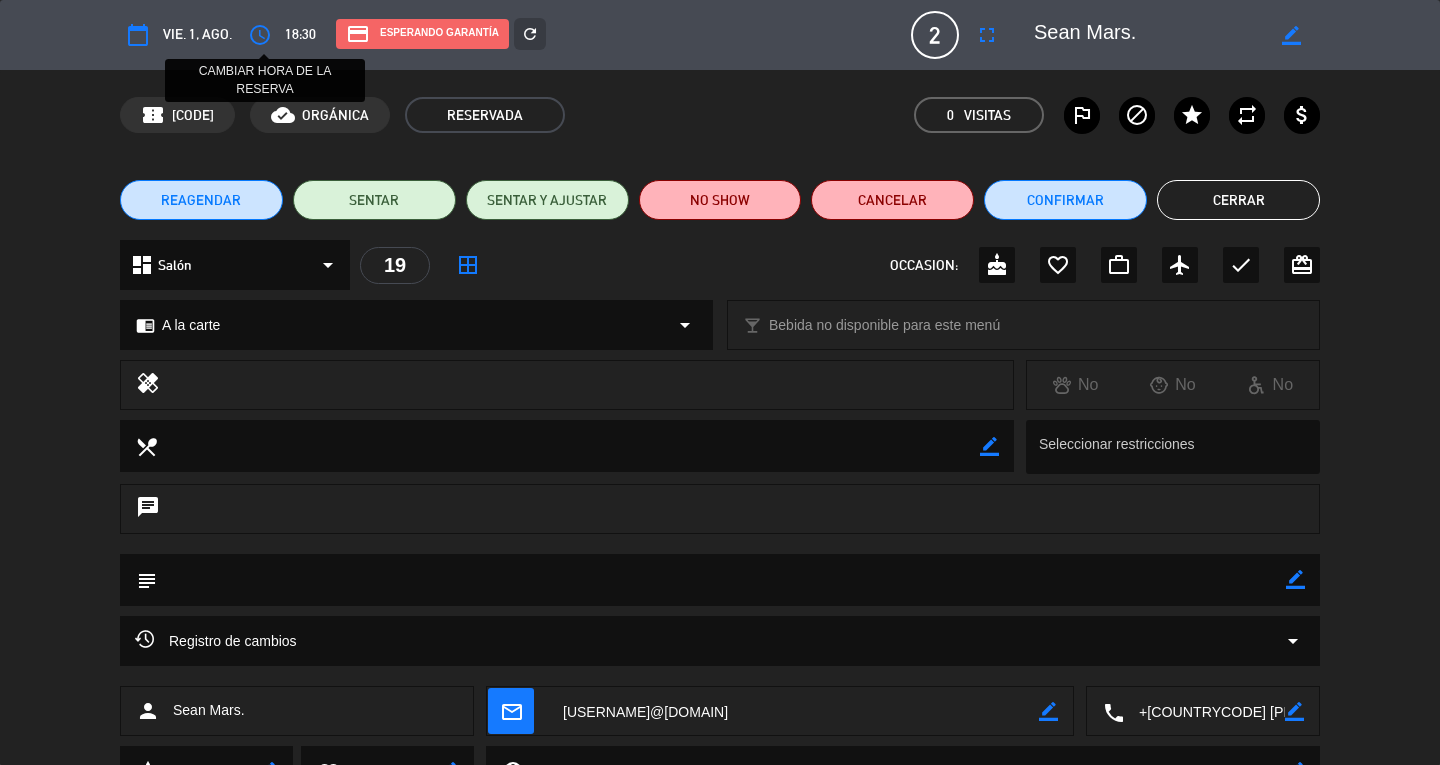click on "access_time" at bounding box center [260, 35] 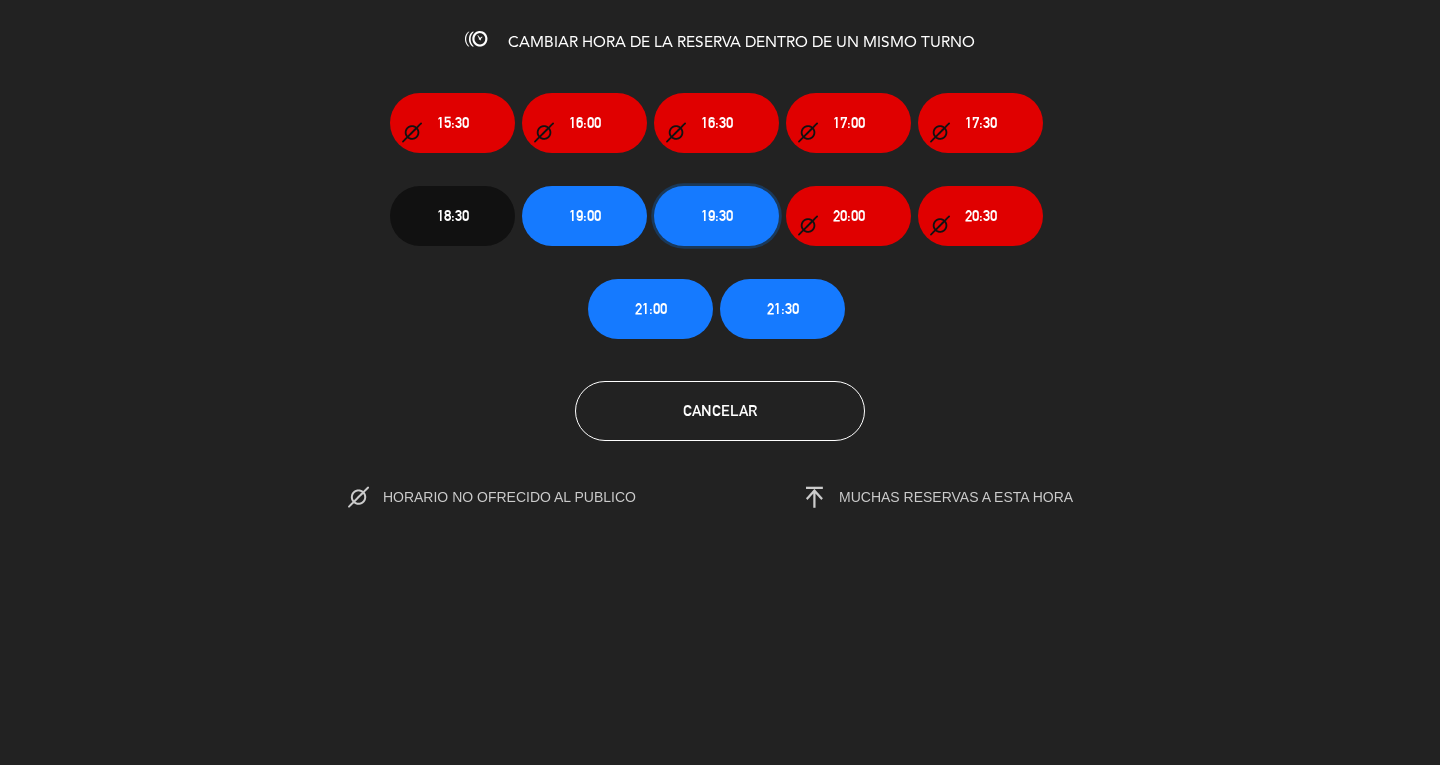 click on "19:30" 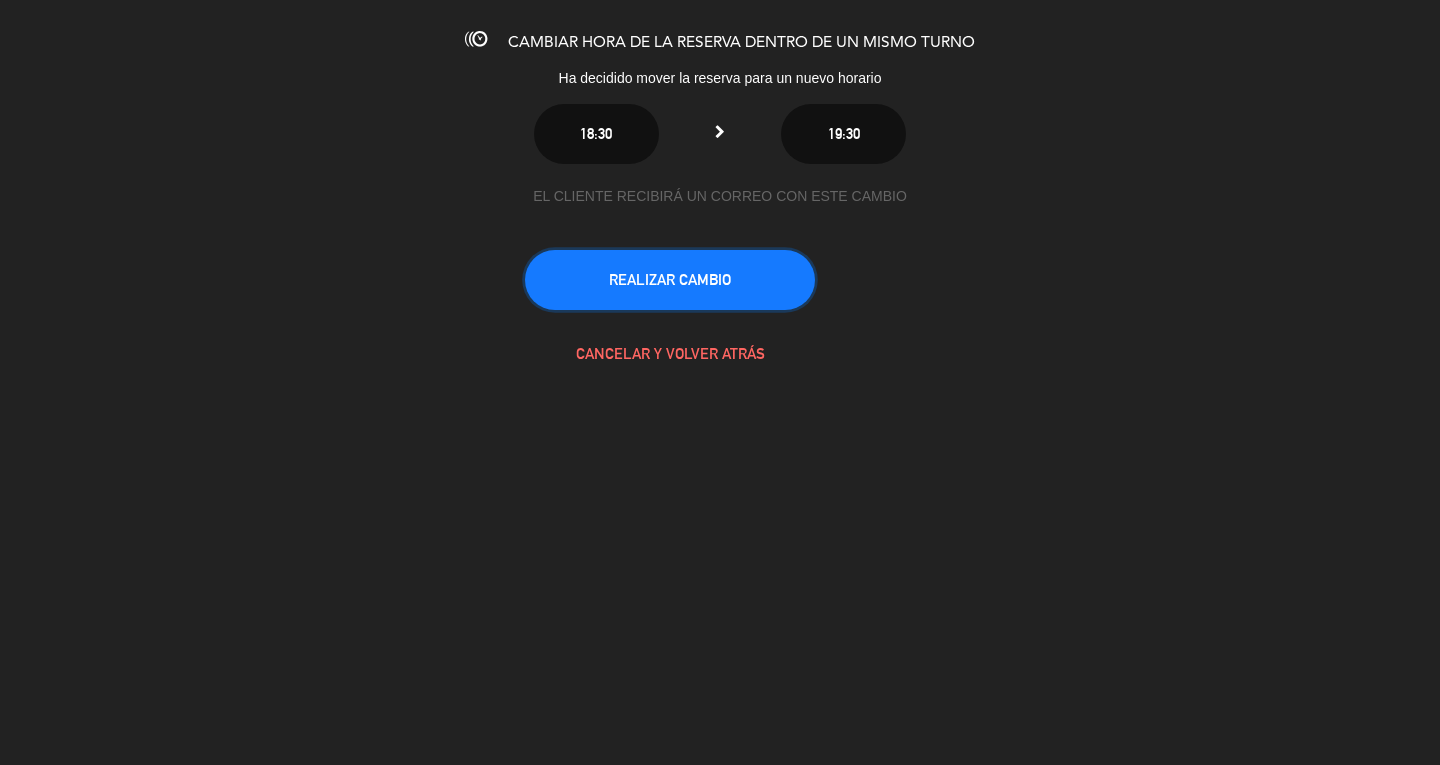click on "REALIZAR CAMBIO" 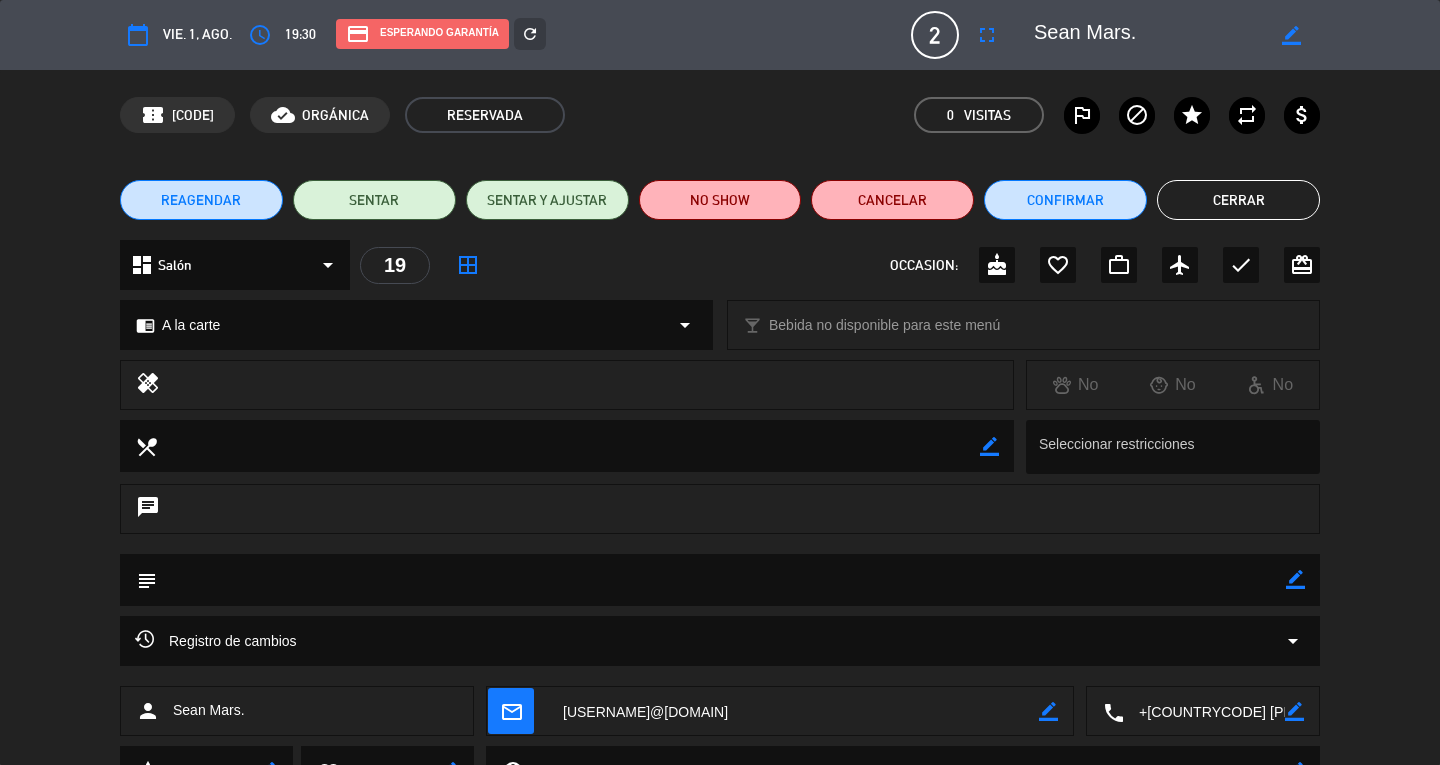 click on "Cerrar" 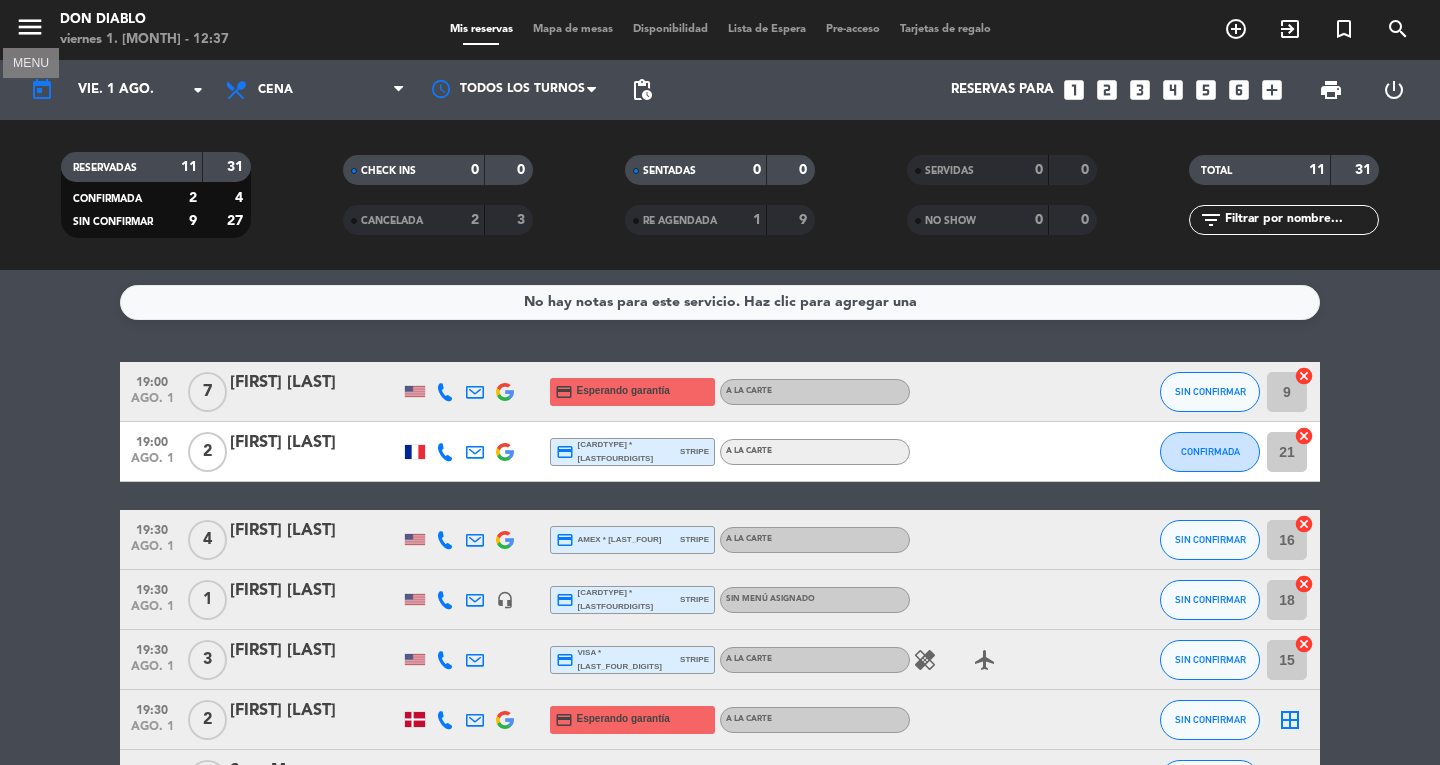 click on "menu" at bounding box center [30, 27] 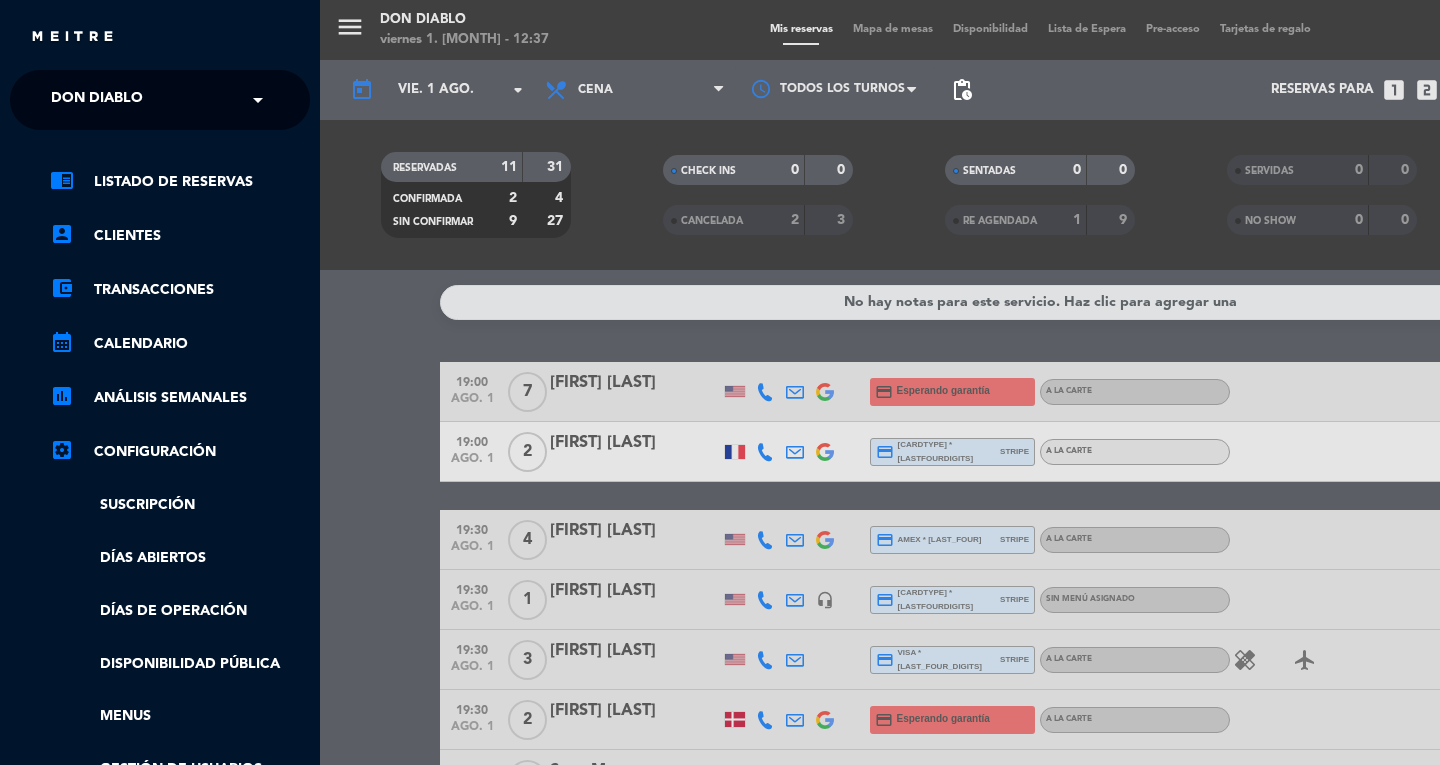 click on "Don Diablo" 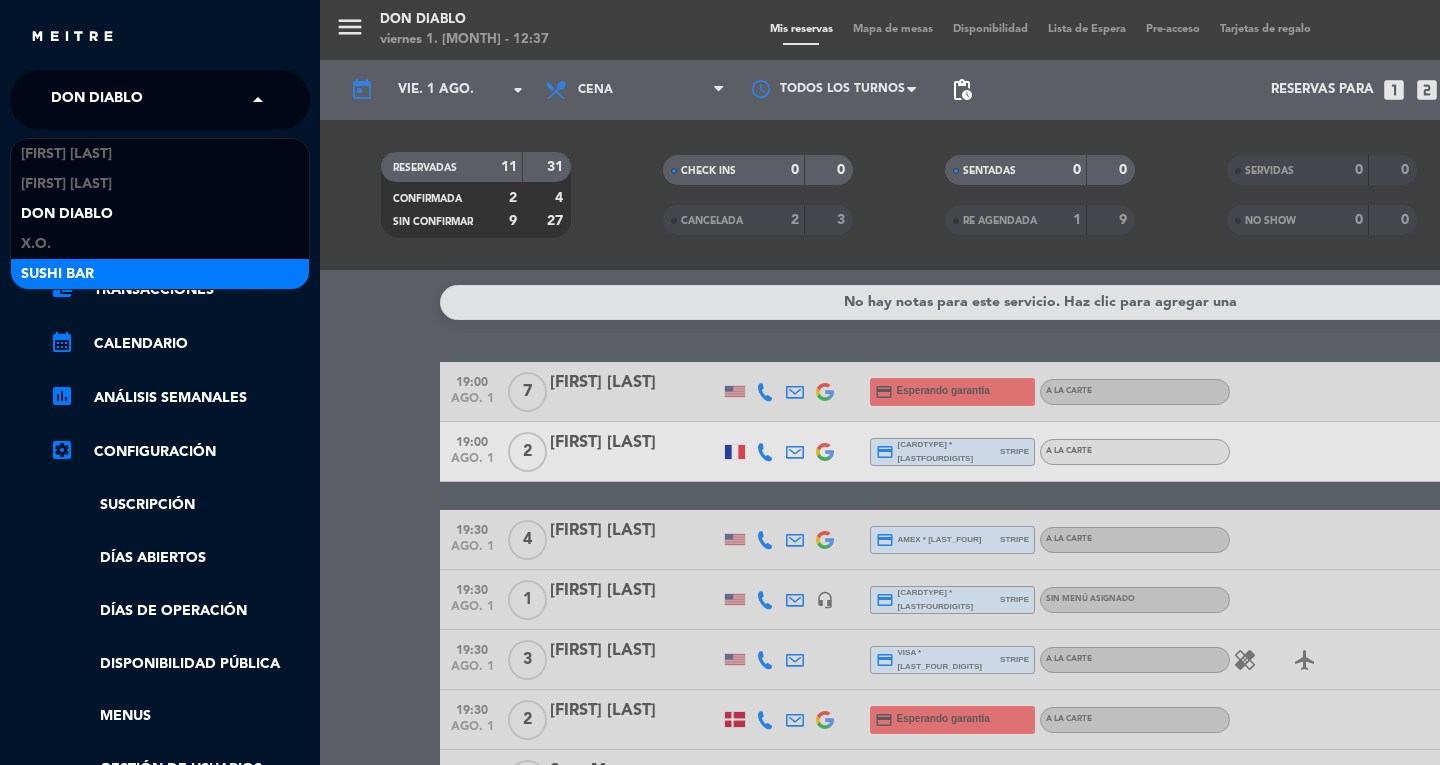 click on "SUSHI BAR" at bounding box center [57, 274] 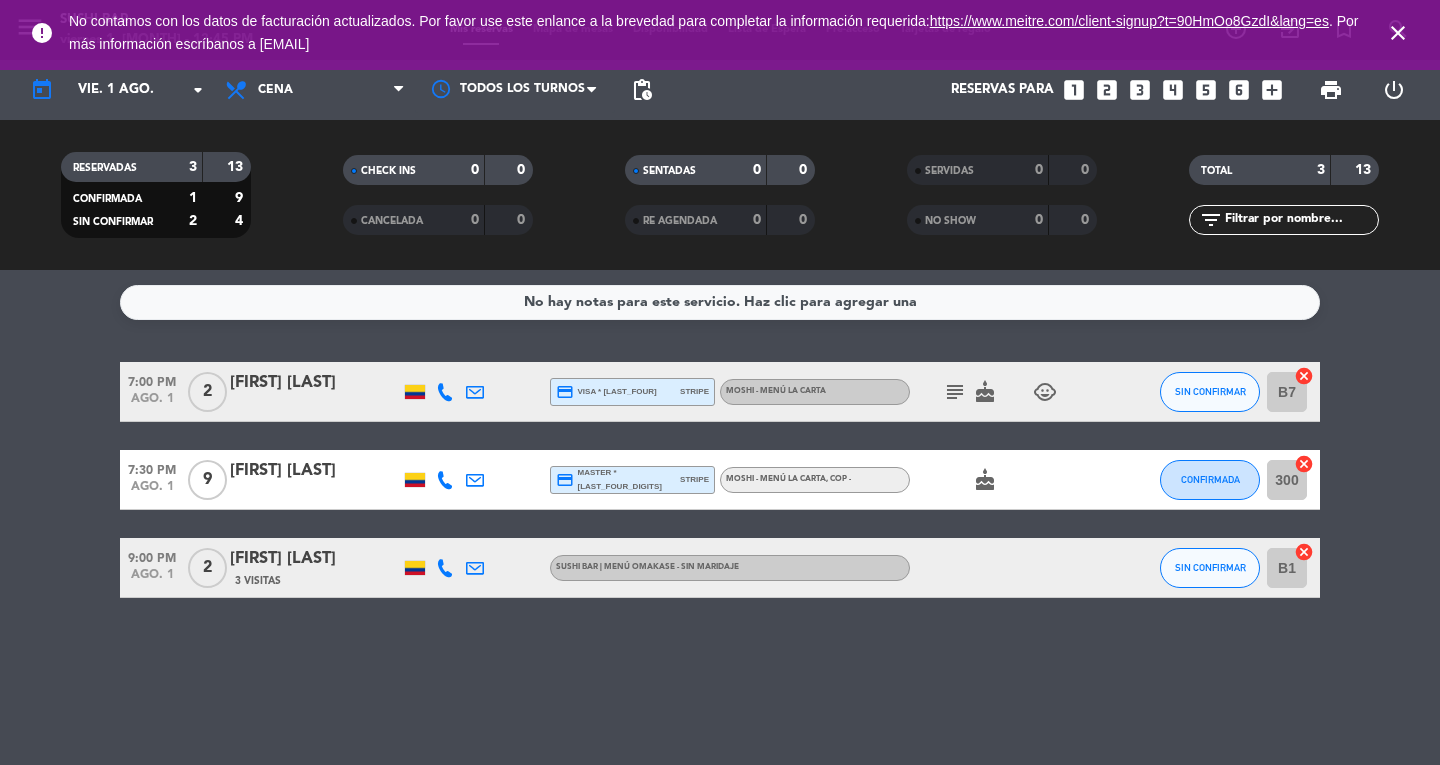 click on "close" at bounding box center (1398, 33) 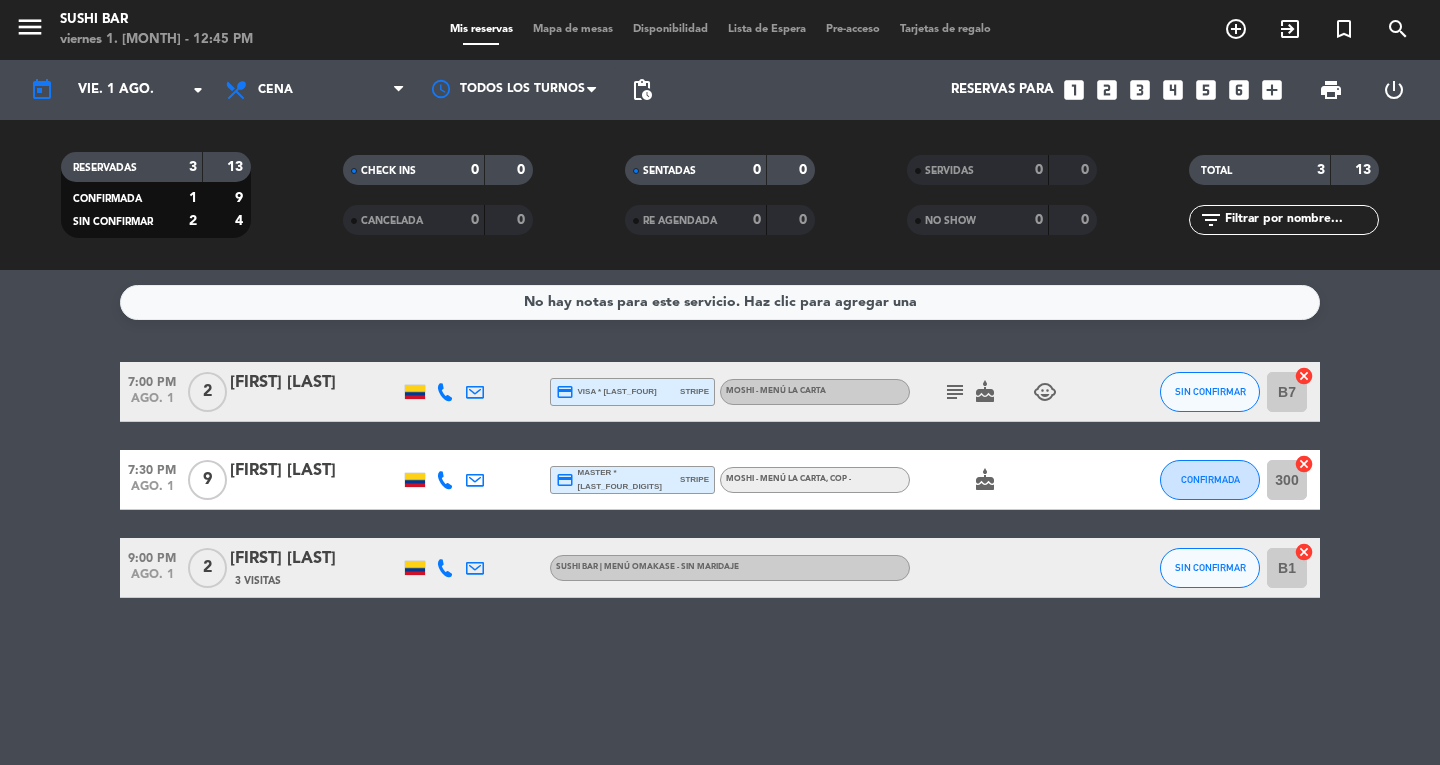 click 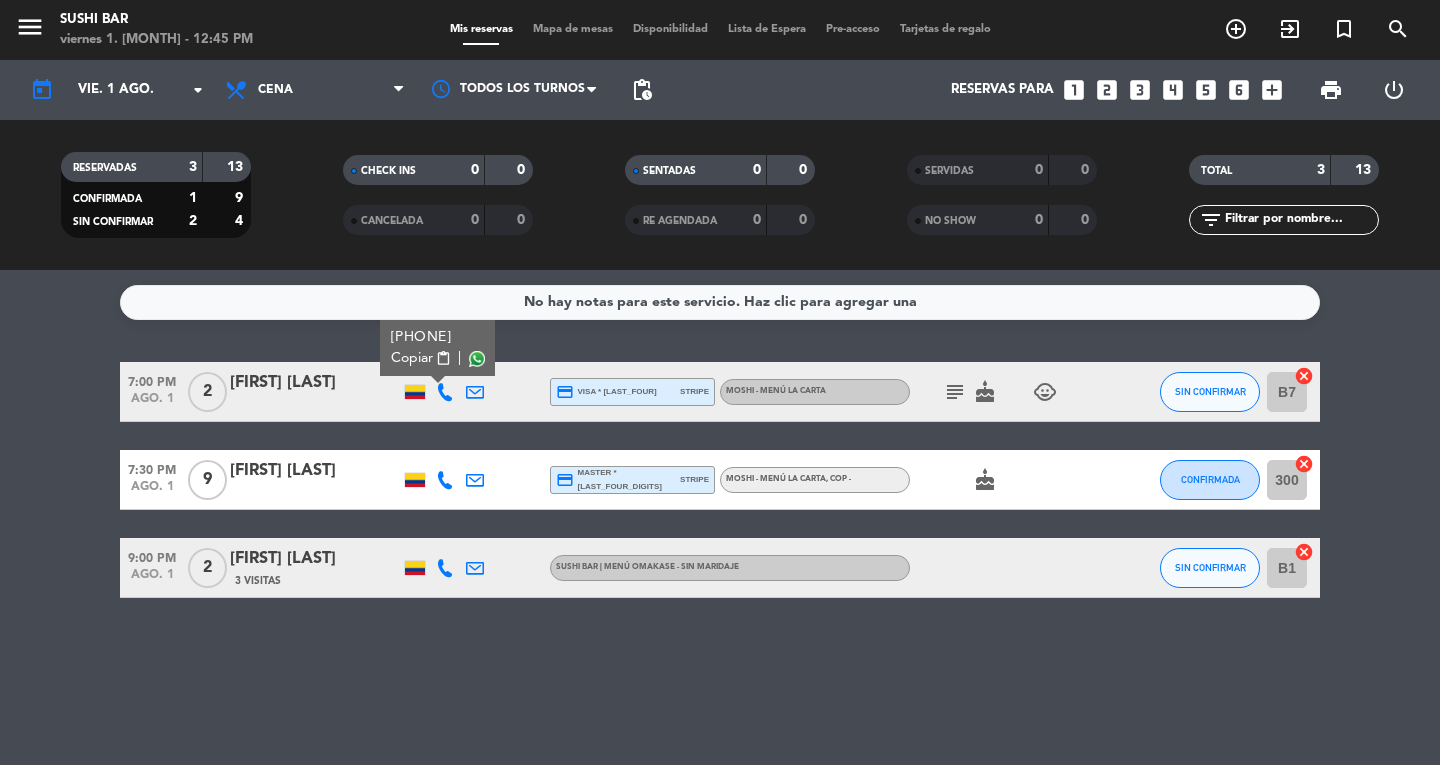 click on "Copiar content_paste" at bounding box center [421, 358] 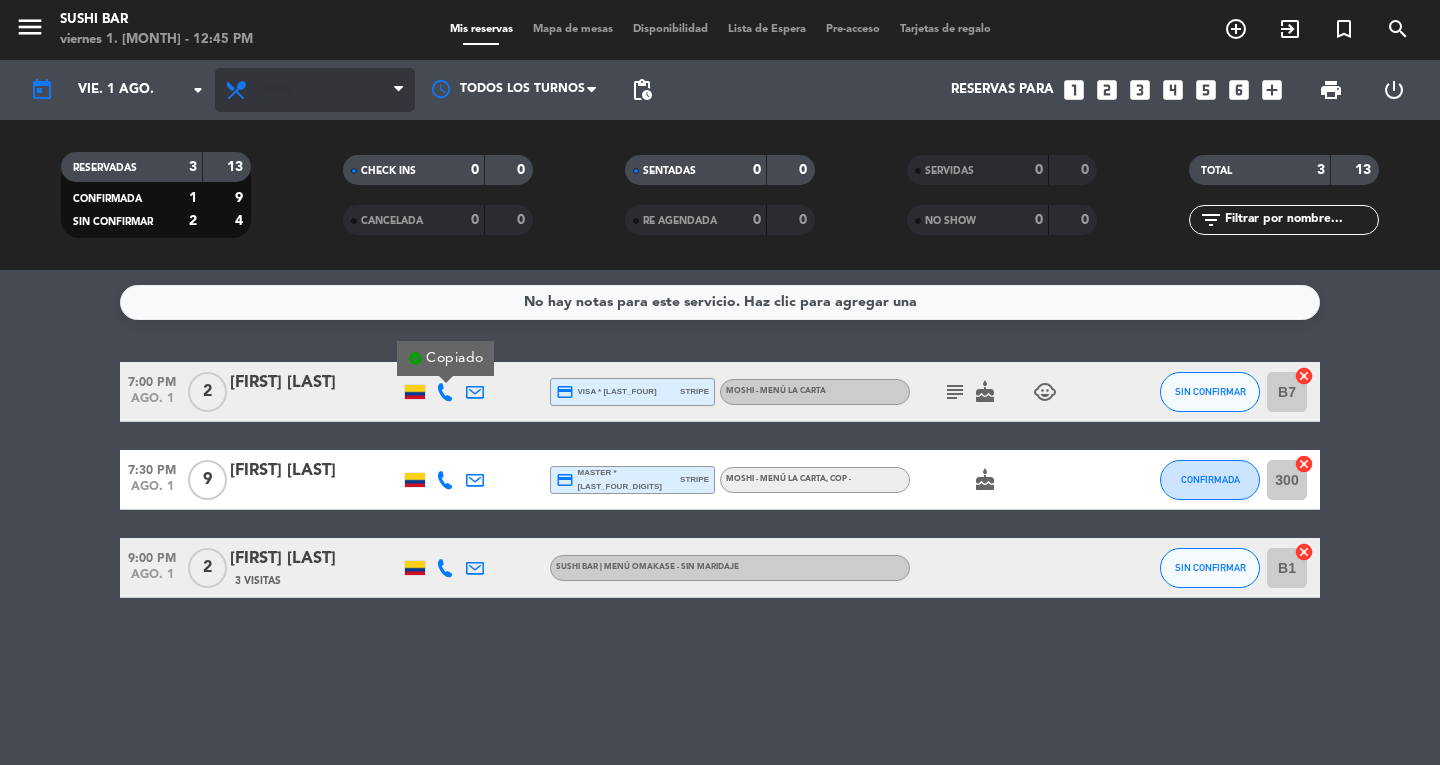 click on "Cena" at bounding box center (315, 90) 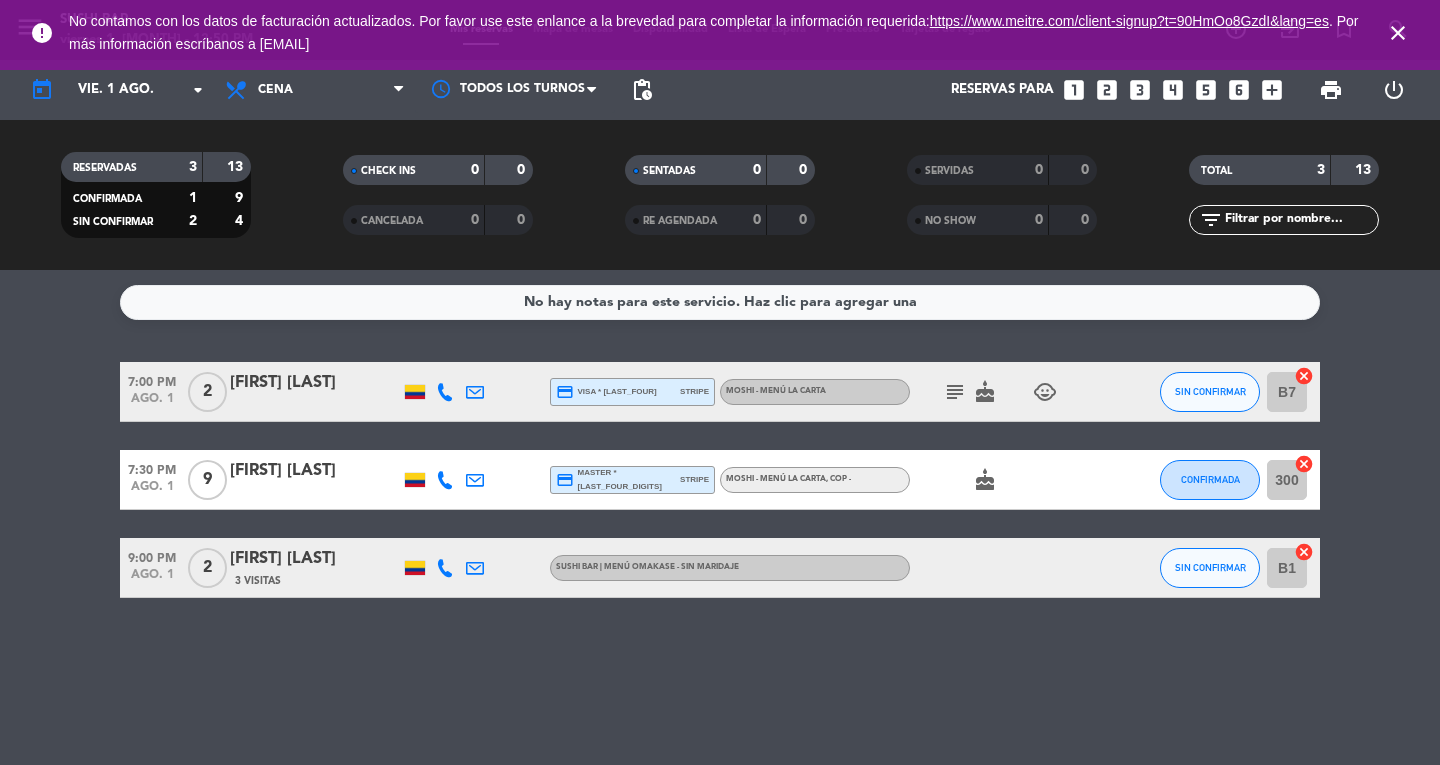 click on "close" at bounding box center (1398, 33) 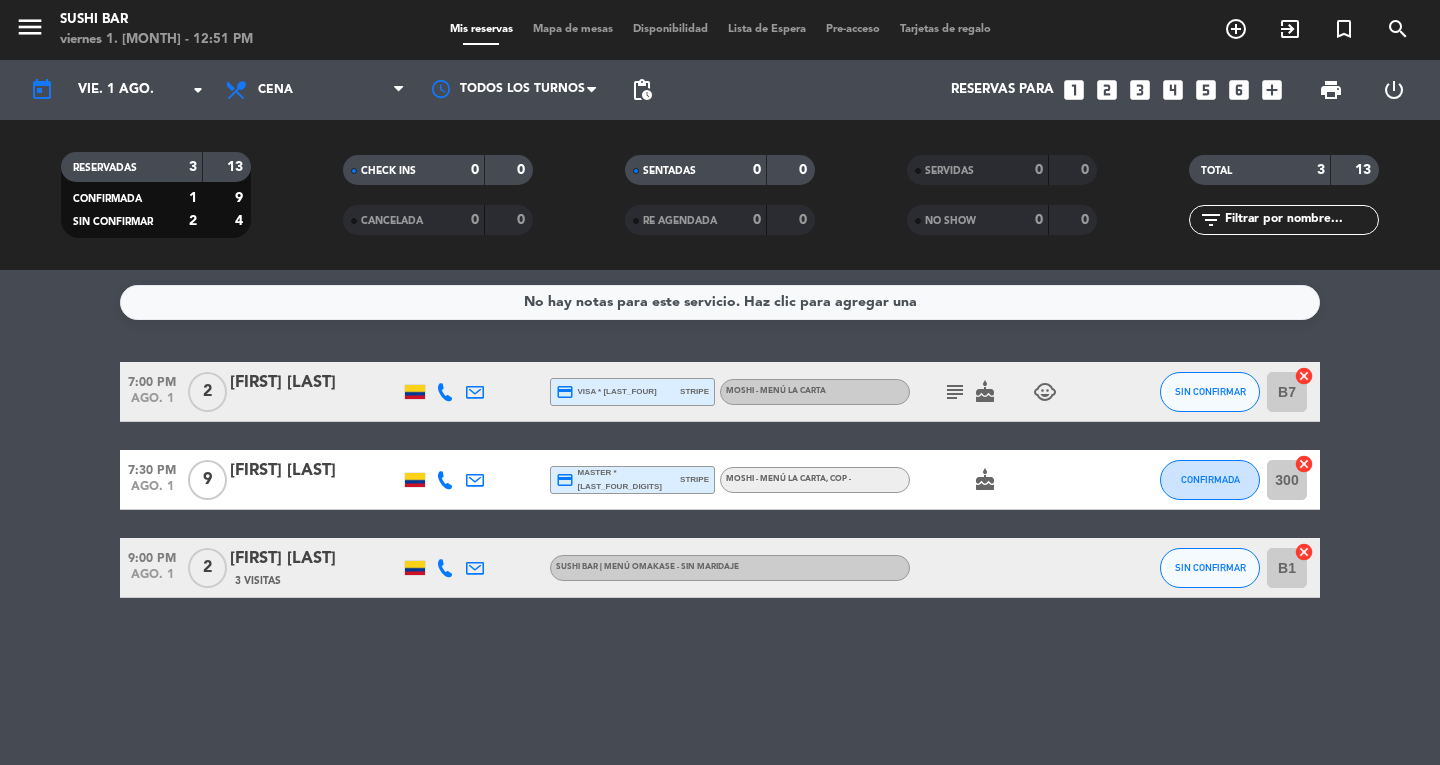 click 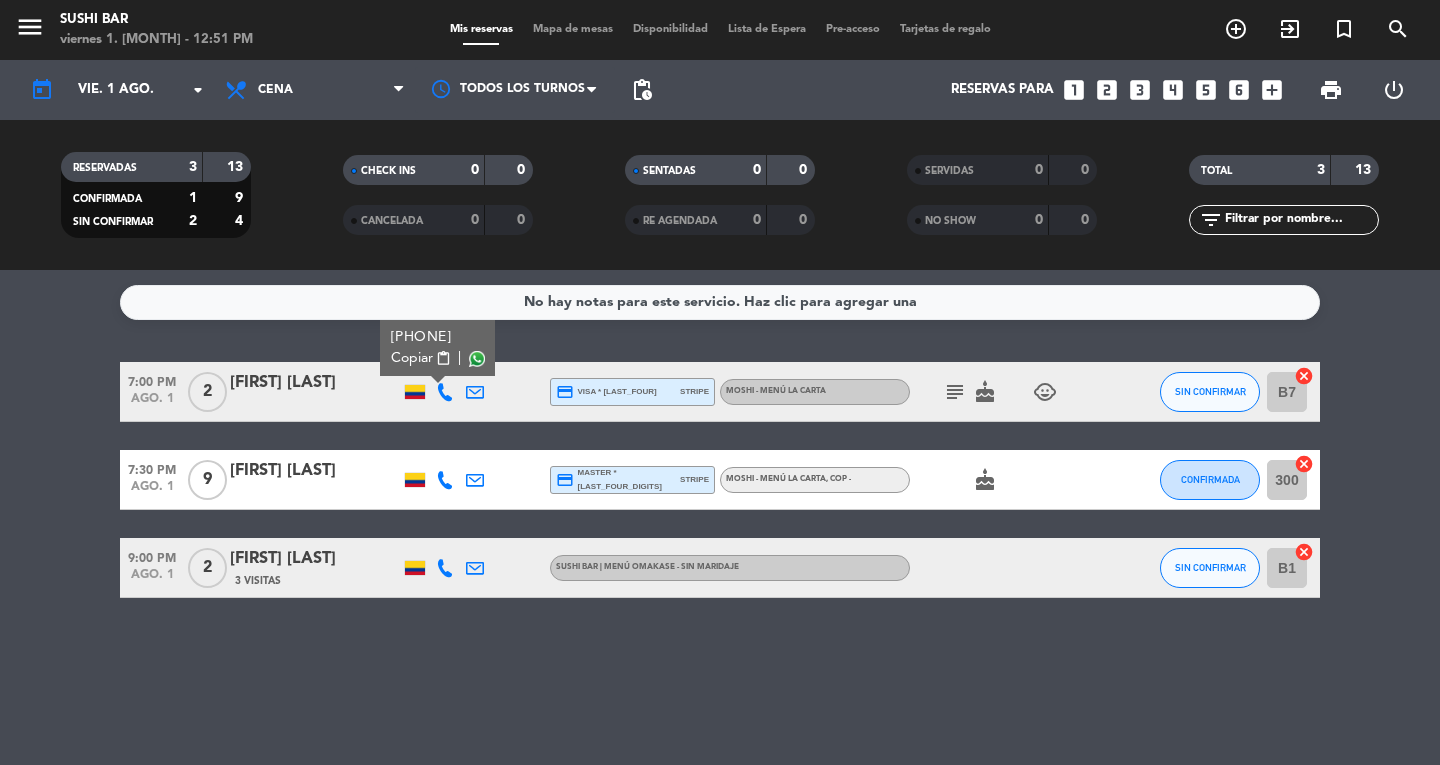 click on "Copiar content_paste" at bounding box center (421, 358) 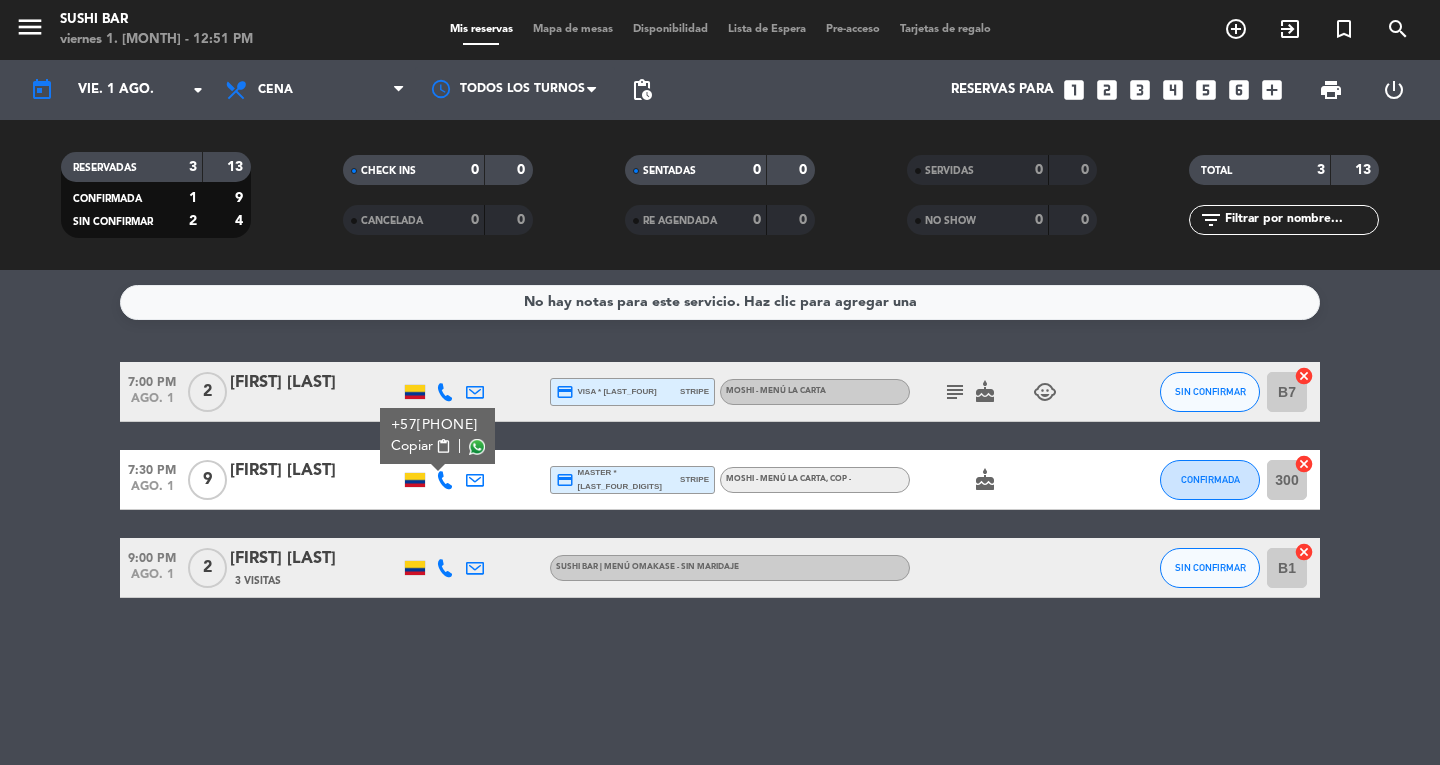 click on "Copiar content_paste" at bounding box center [421, 446] 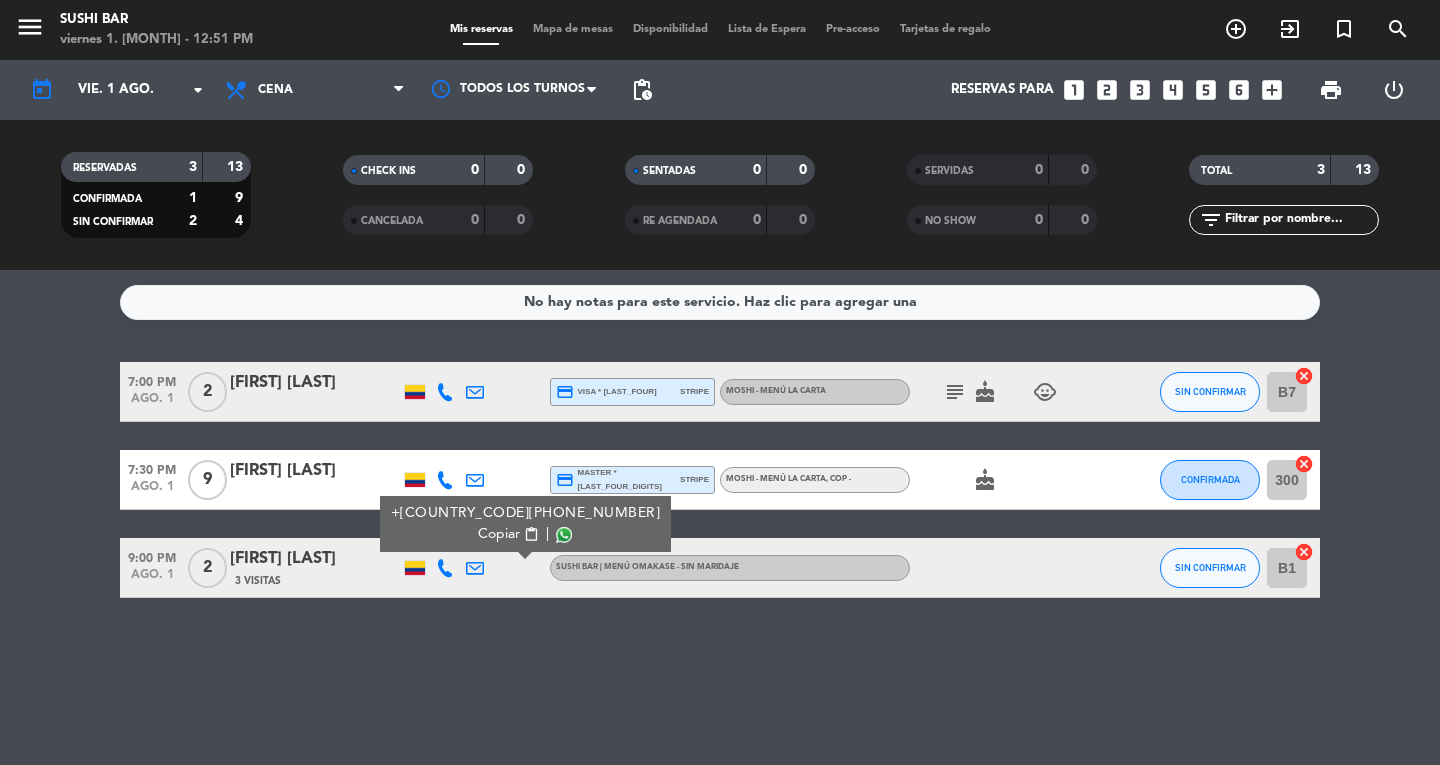 click on "content_paste" at bounding box center [531, 534] 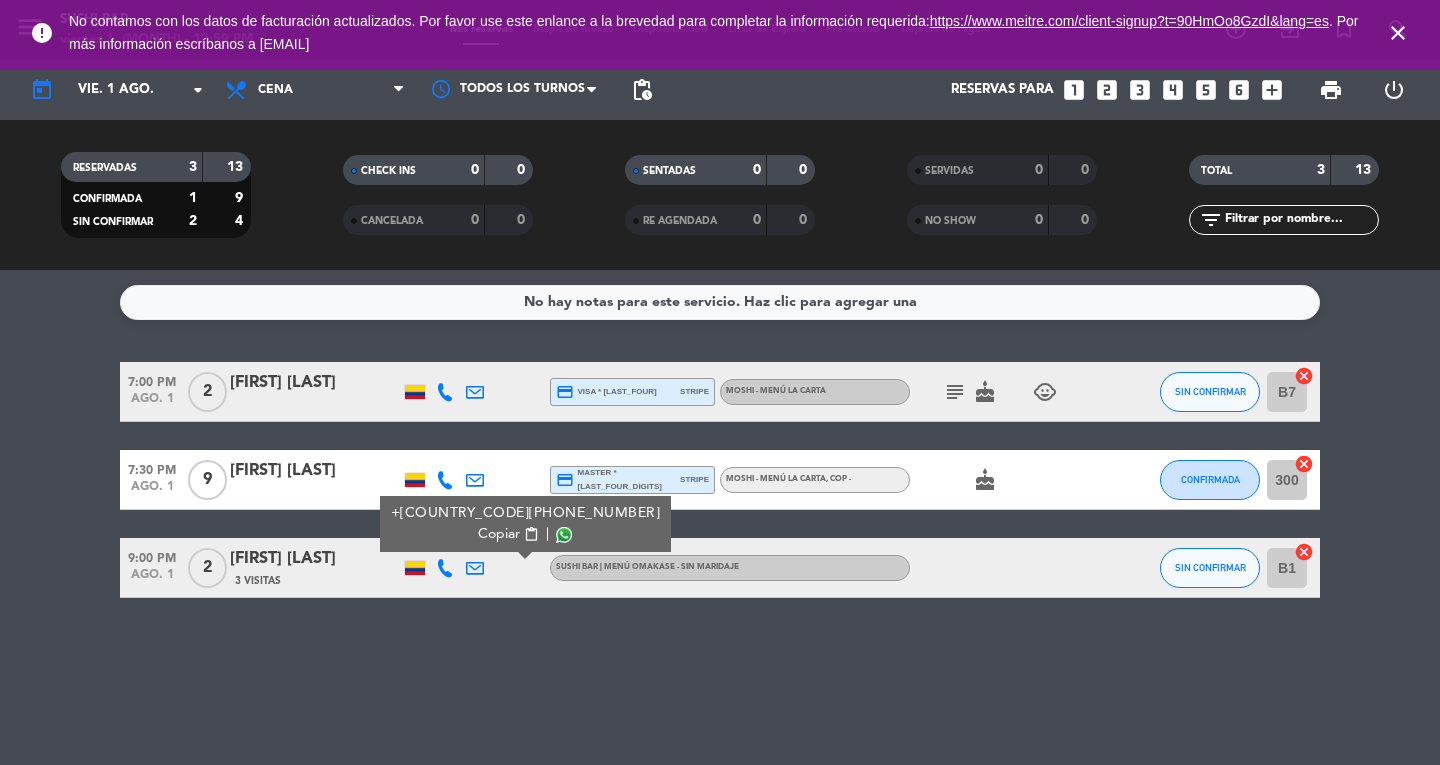 click on "close" at bounding box center [1398, 33] 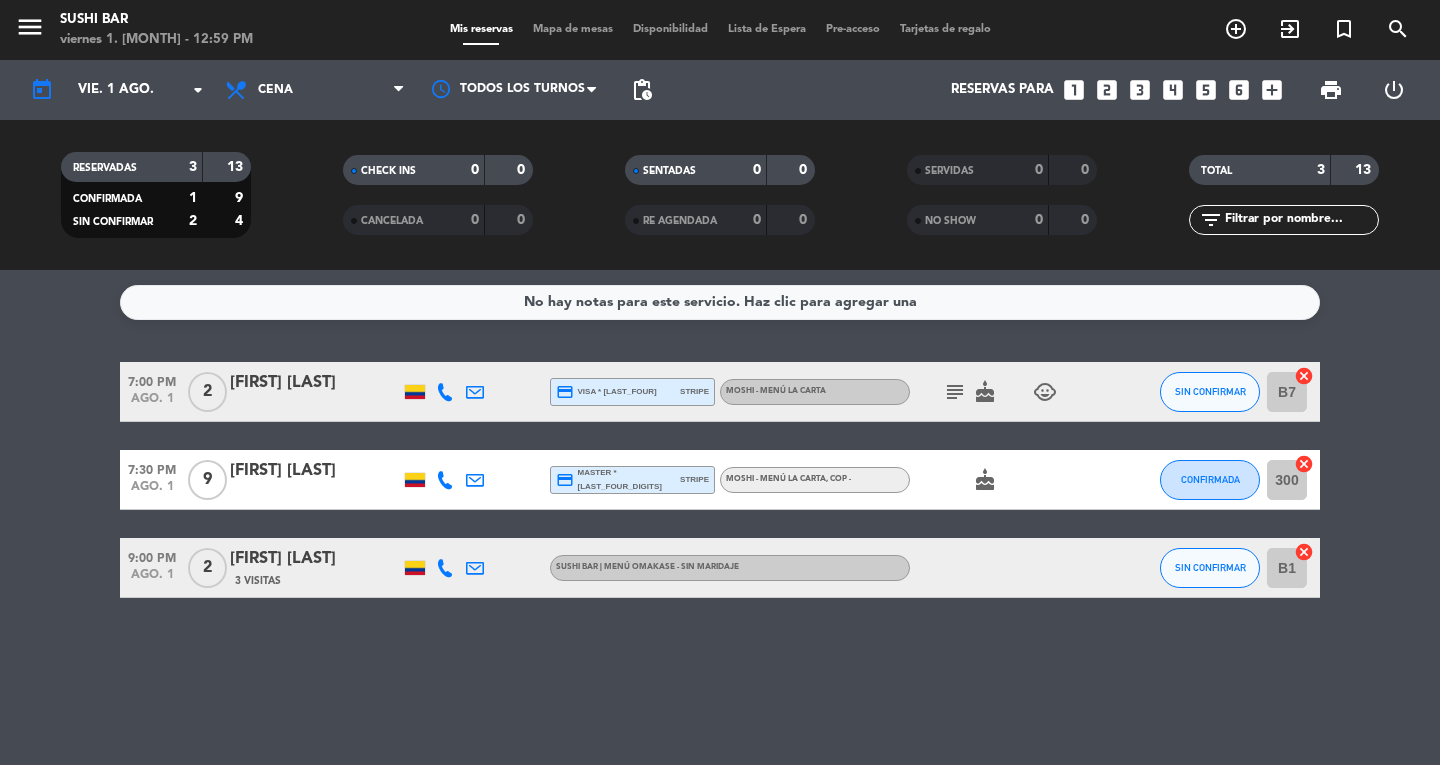 click on "menu  SUSHI BAR   viernes 1. agosto - 12:59 PM" 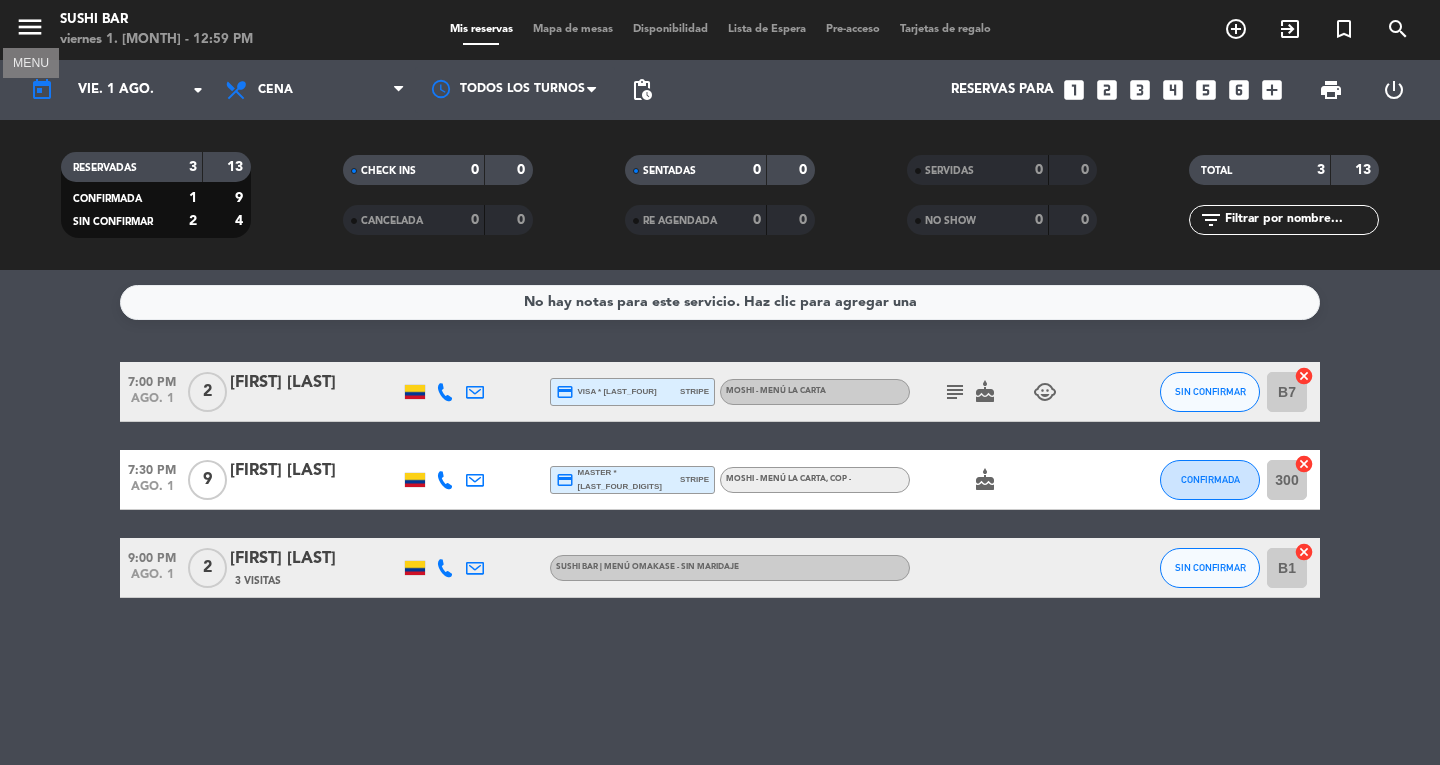 click on "menu" at bounding box center (30, 27) 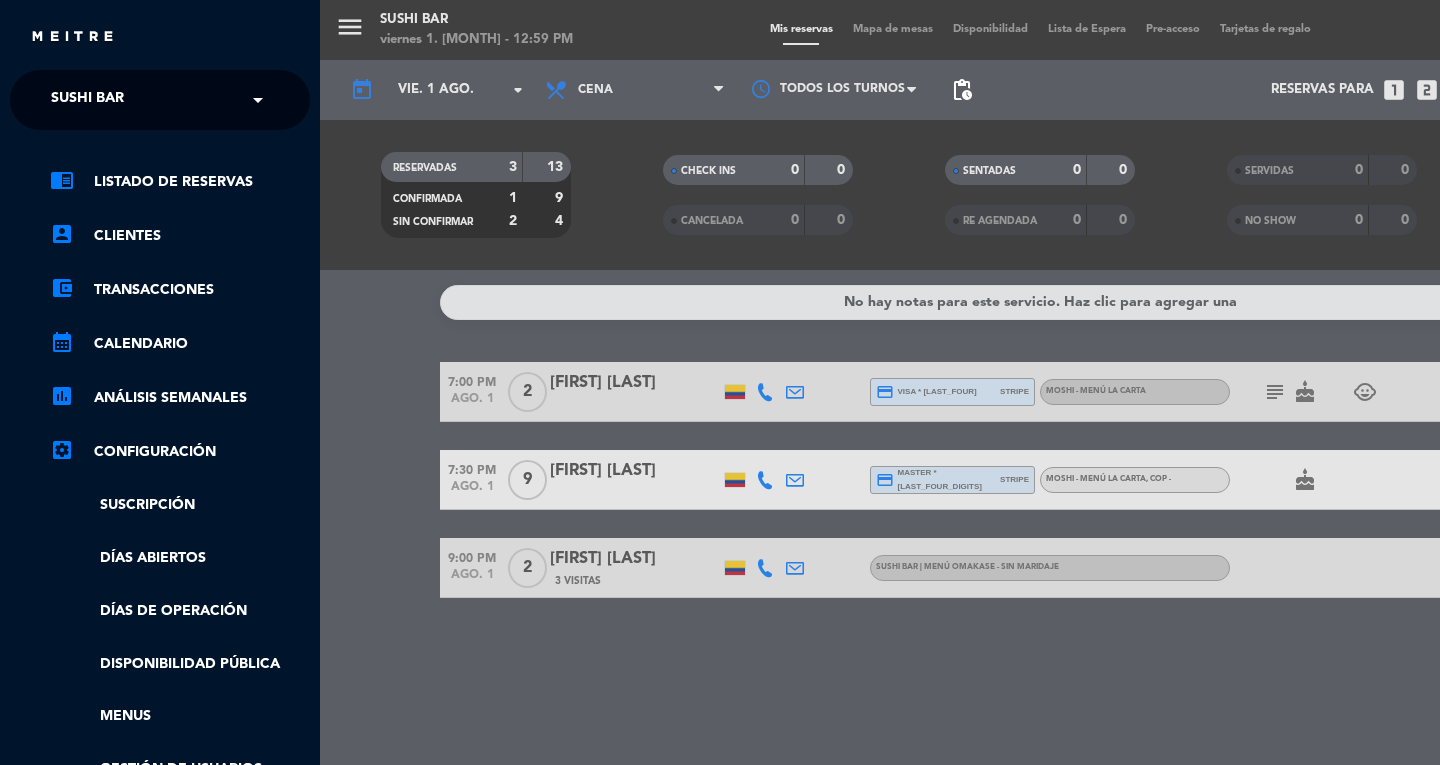 click on "SUSHI BAR" 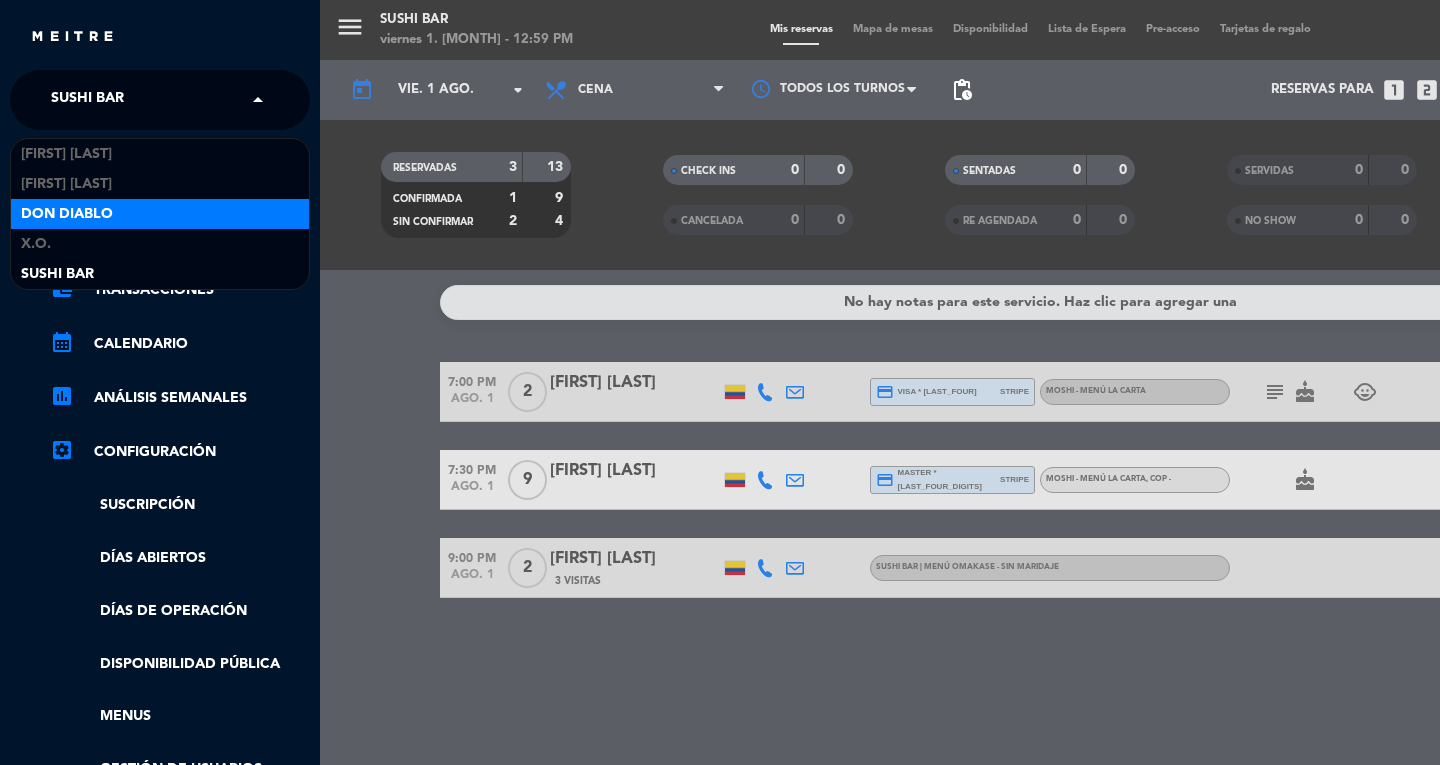 click on "Don Diablo" at bounding box center [67, 214] 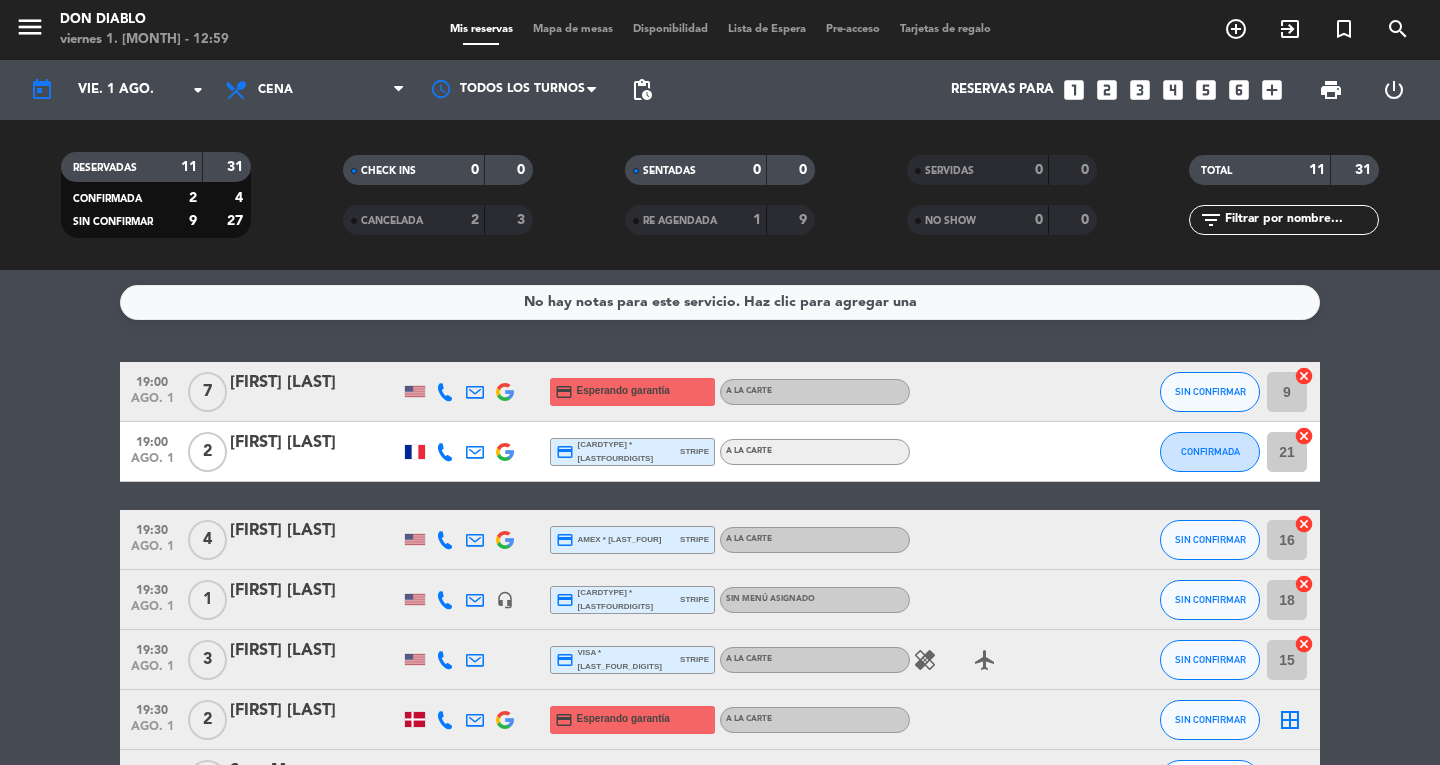 click 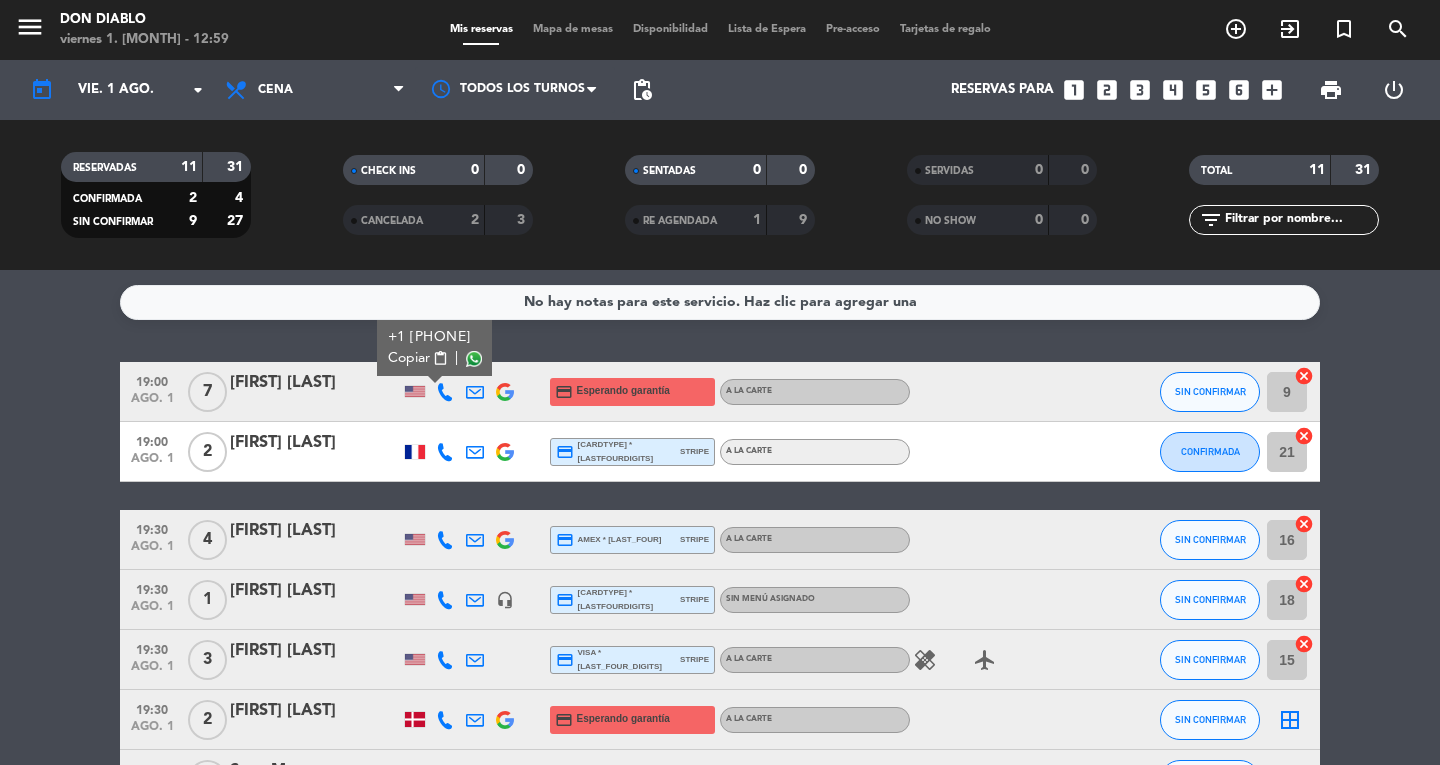 click on "Copiar" at bounding box center (409, 358) 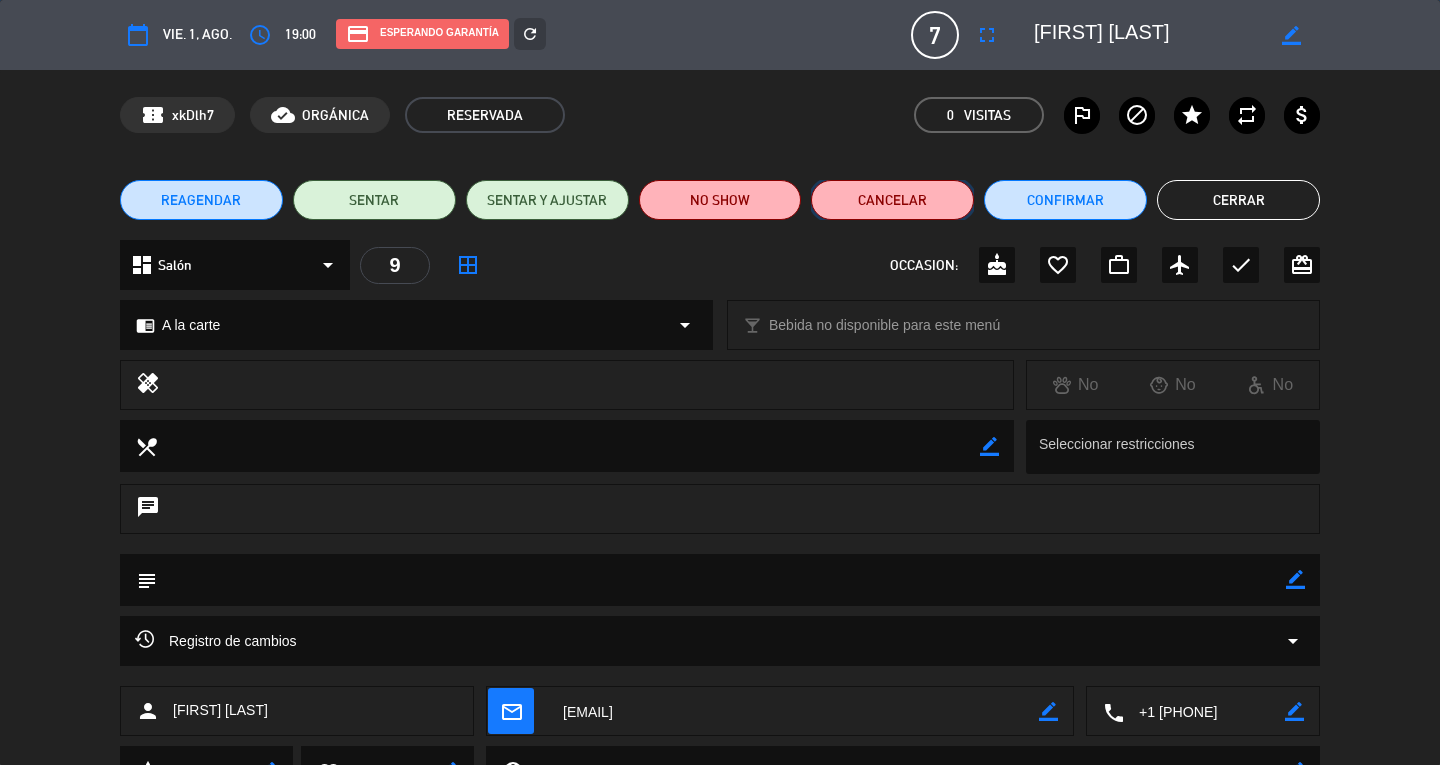click on "Cancelar" 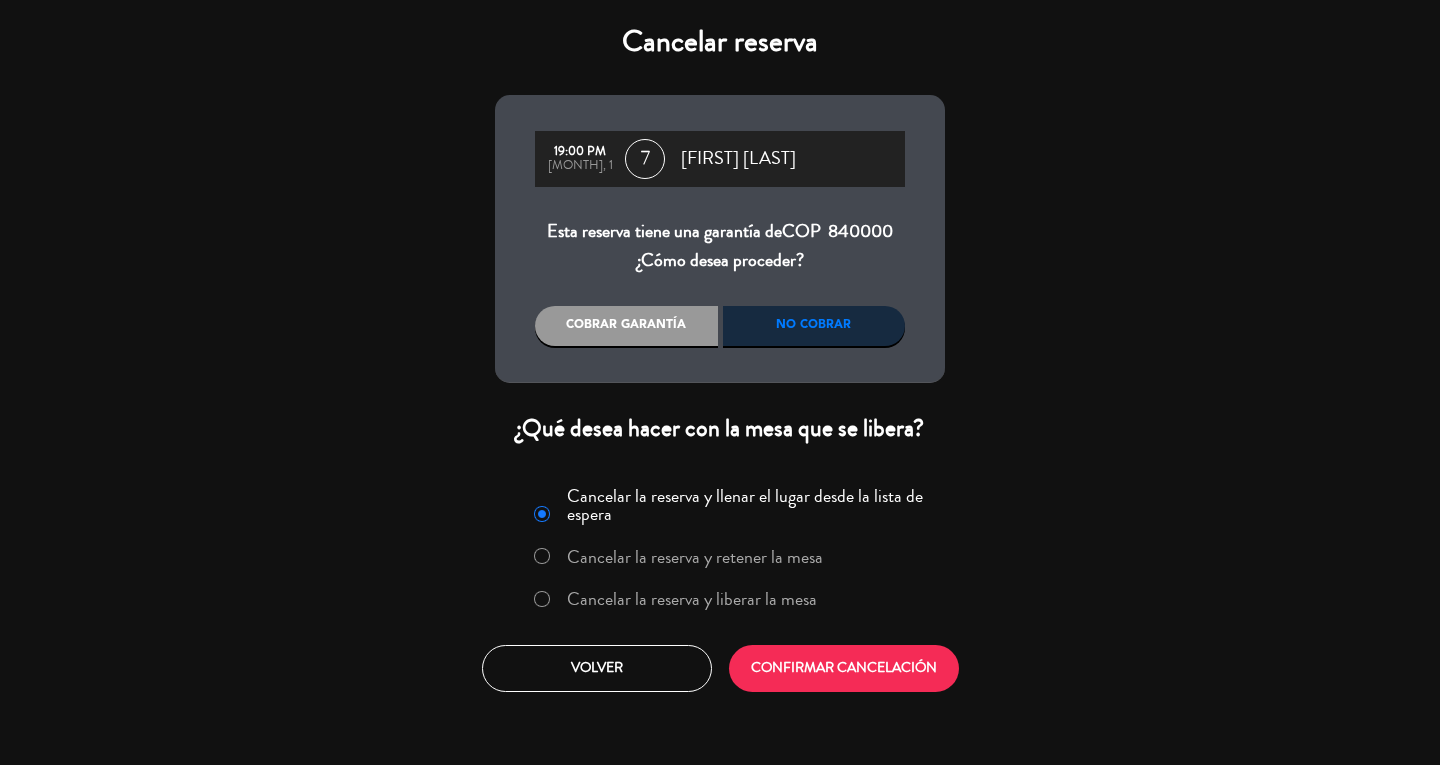 click on "Cancelar la reserva y liberar la mesa" 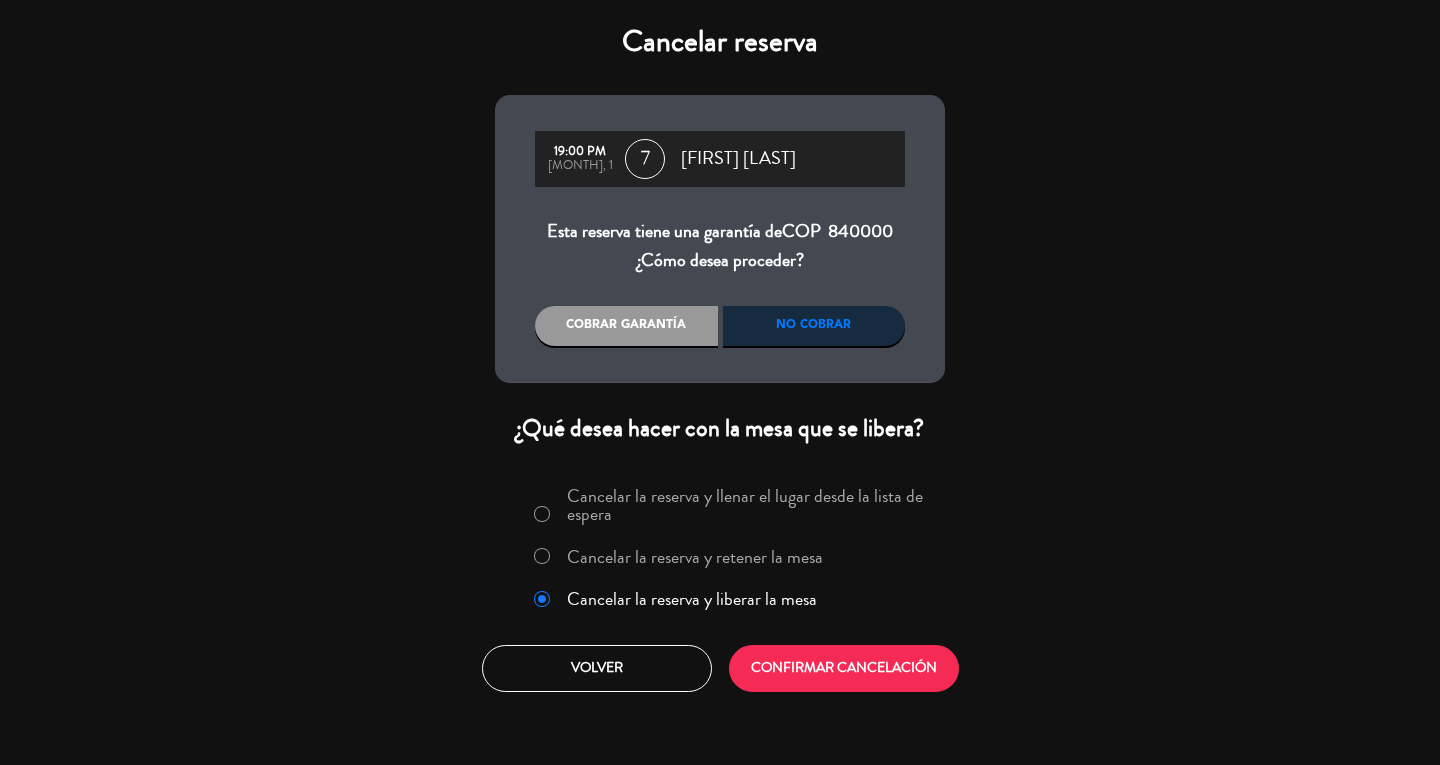 click on "Cancelar la reserva y llenar el lugar desde la lista de espera Cancelar la reserva y retener la mesa Cancelar la reserva y liberar la mesa  Volver   CONFIRMAR CANCELACIÓN" 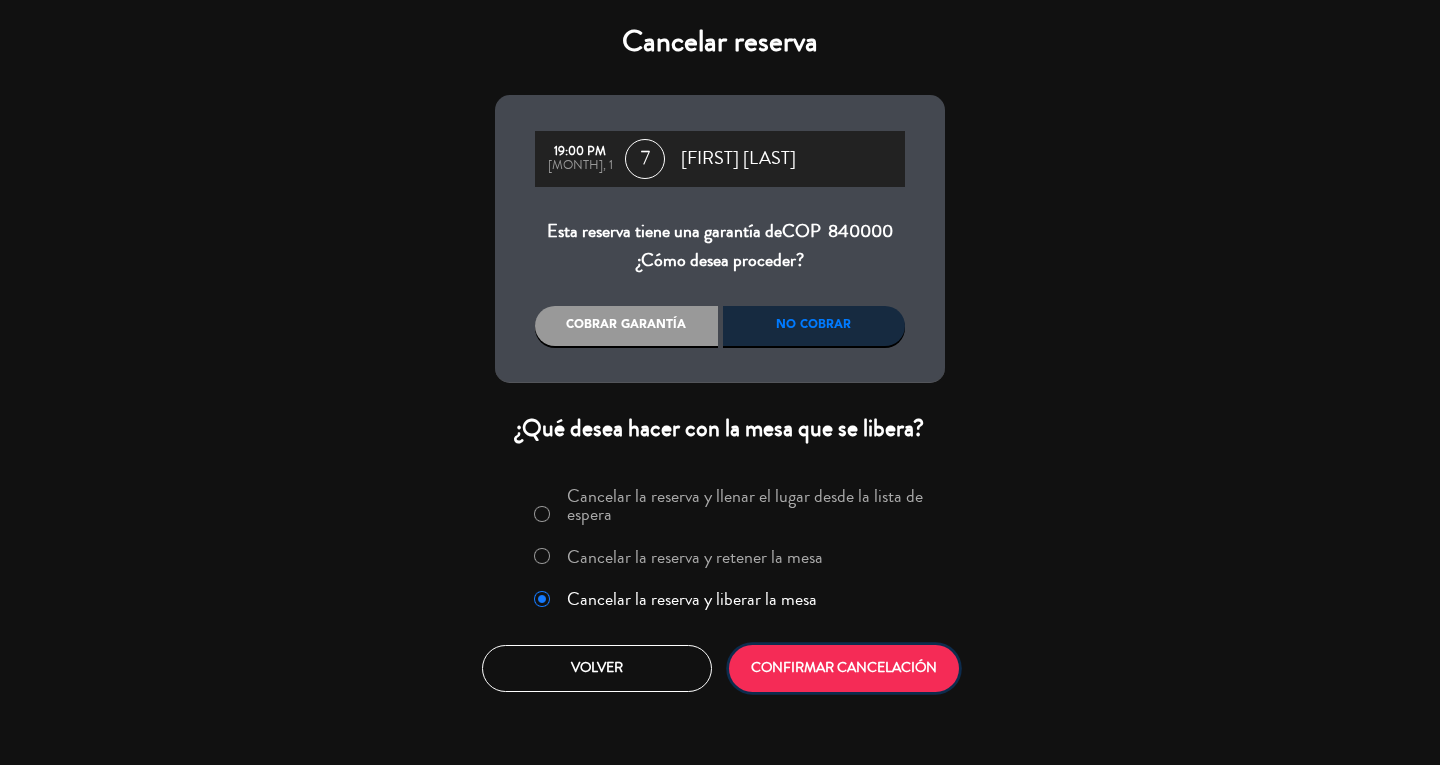 click on "CONFIRMAR CANCELACIÓN" 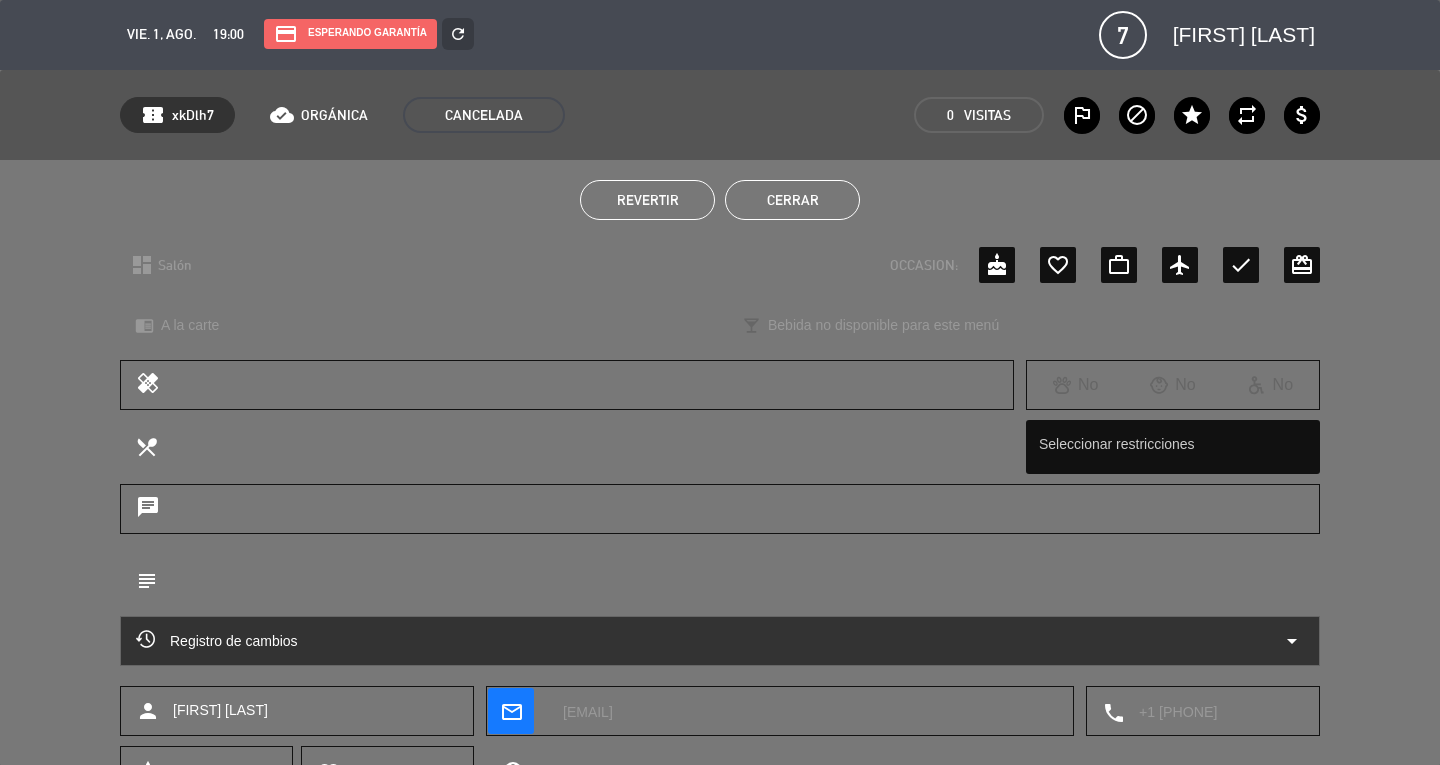 click on "Cerrar" 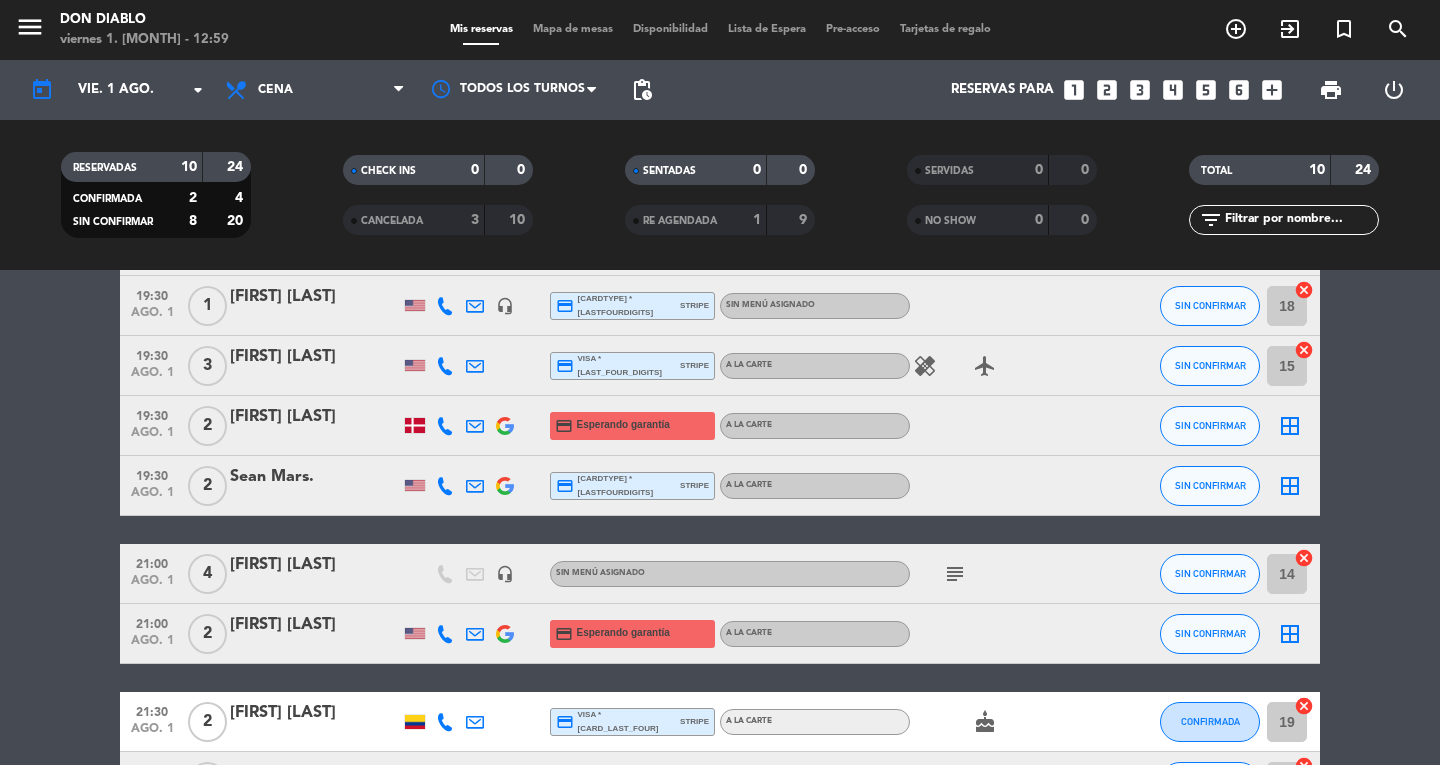 scroll, scrollTop: 231, scrollLeft: 0, axis: vertical 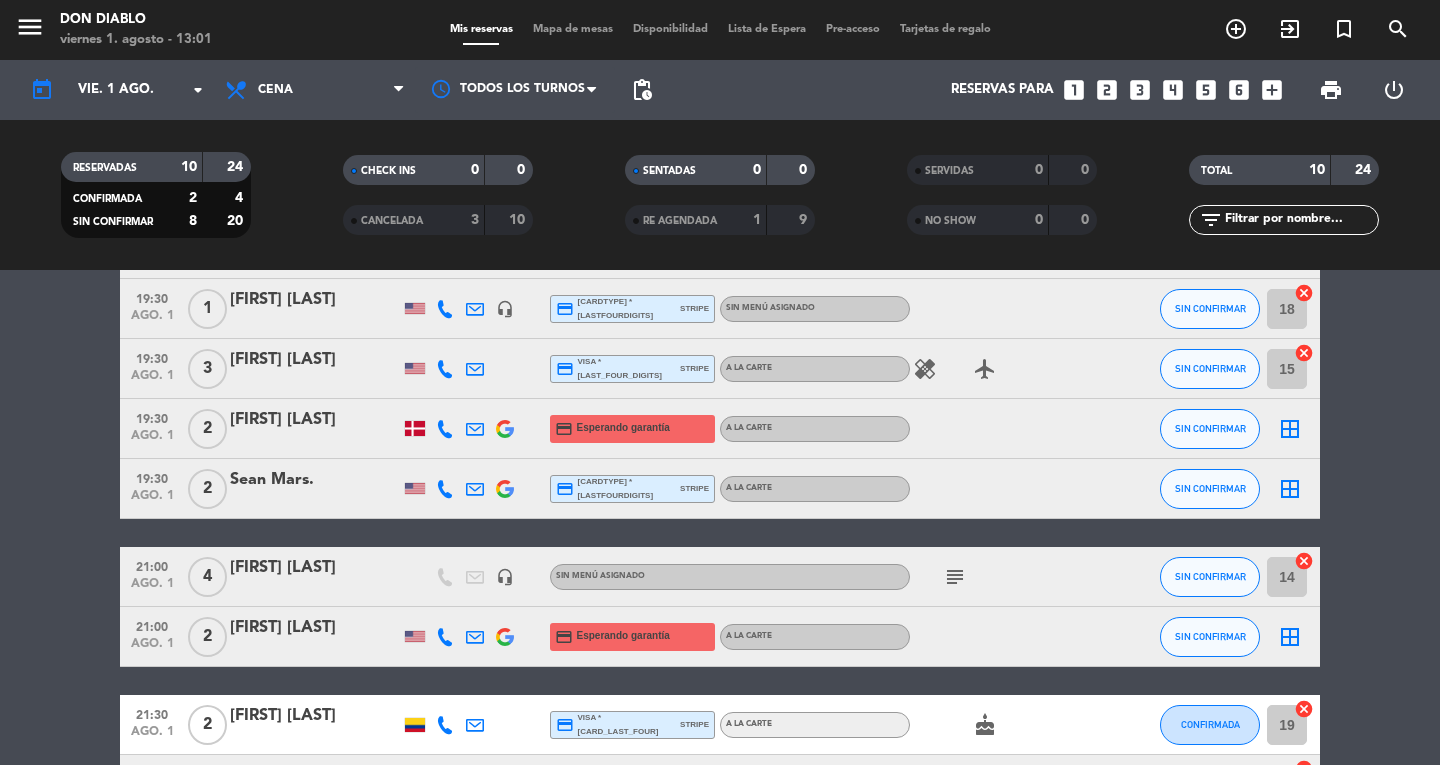 click on "menu" at bounding box center (30, 30) 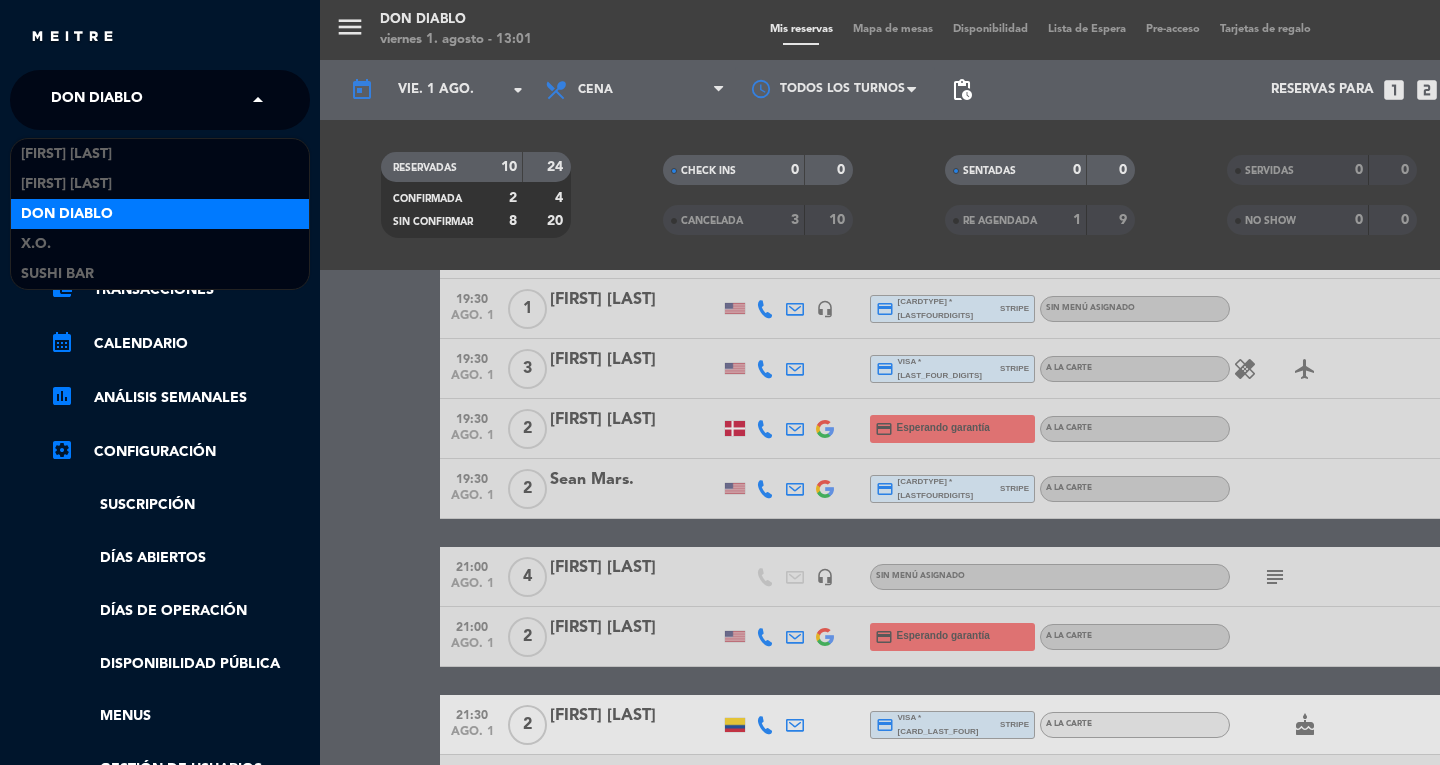 click on "Don Diablo" 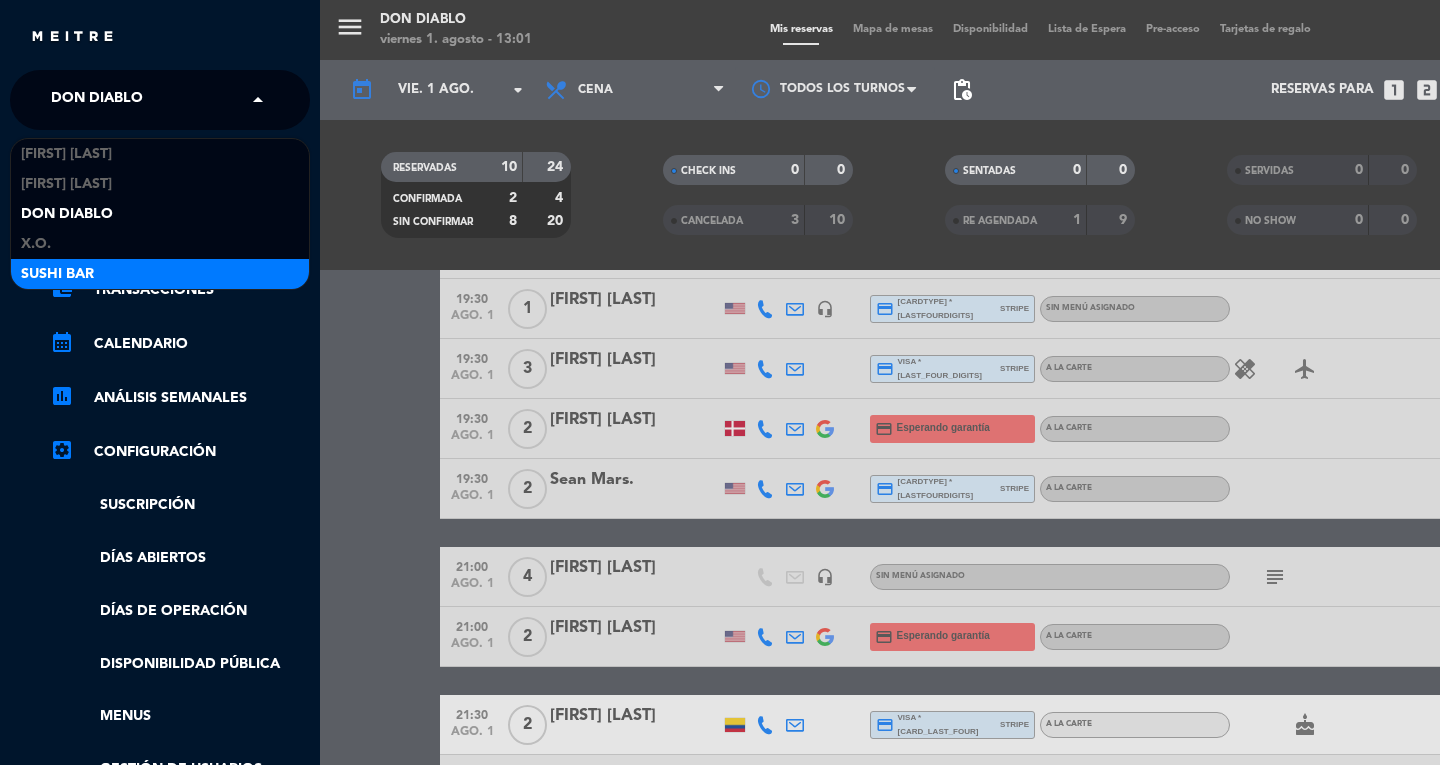 click on "SUSHI BAR" at bounding box center (57, 274) 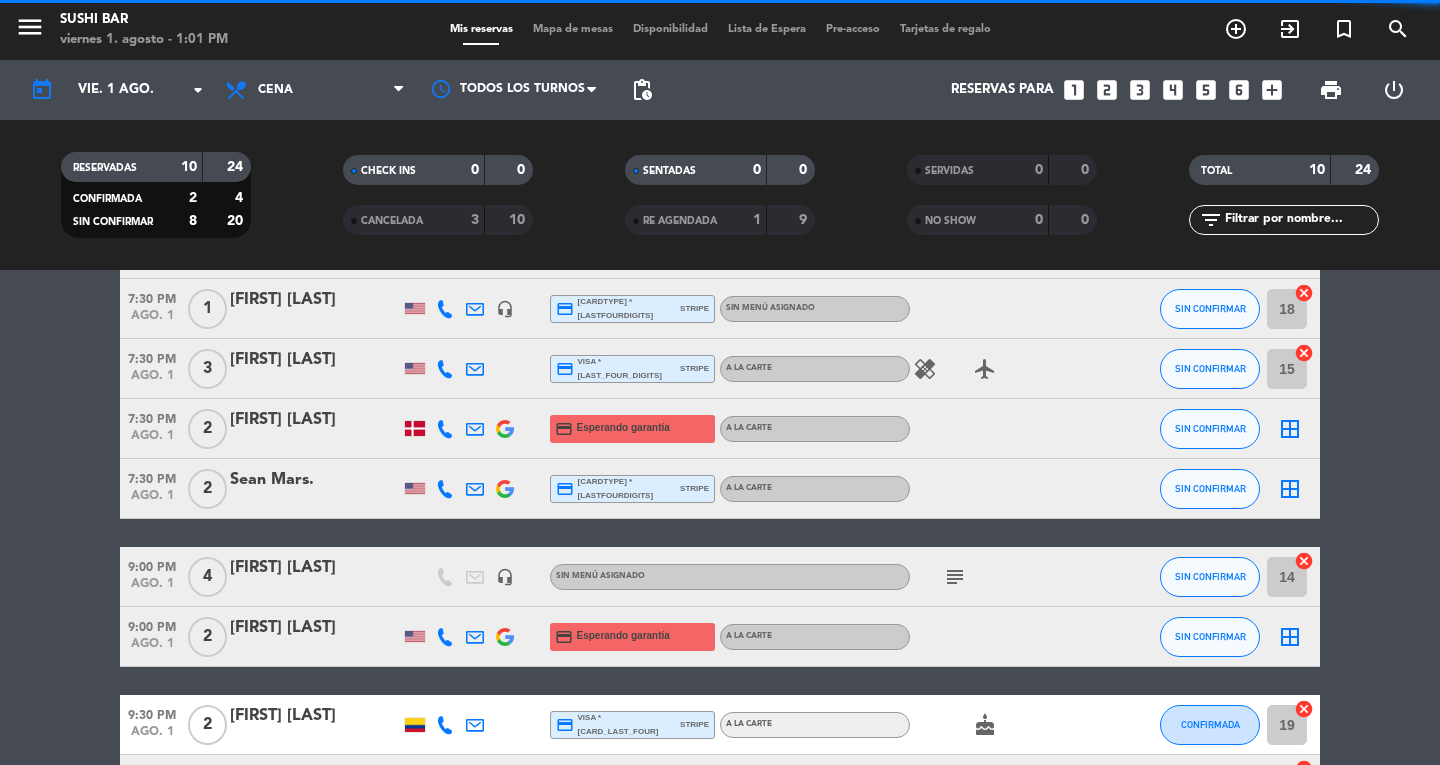 scroll, scrollTop: 0, scrollLeft: 0, axis: both 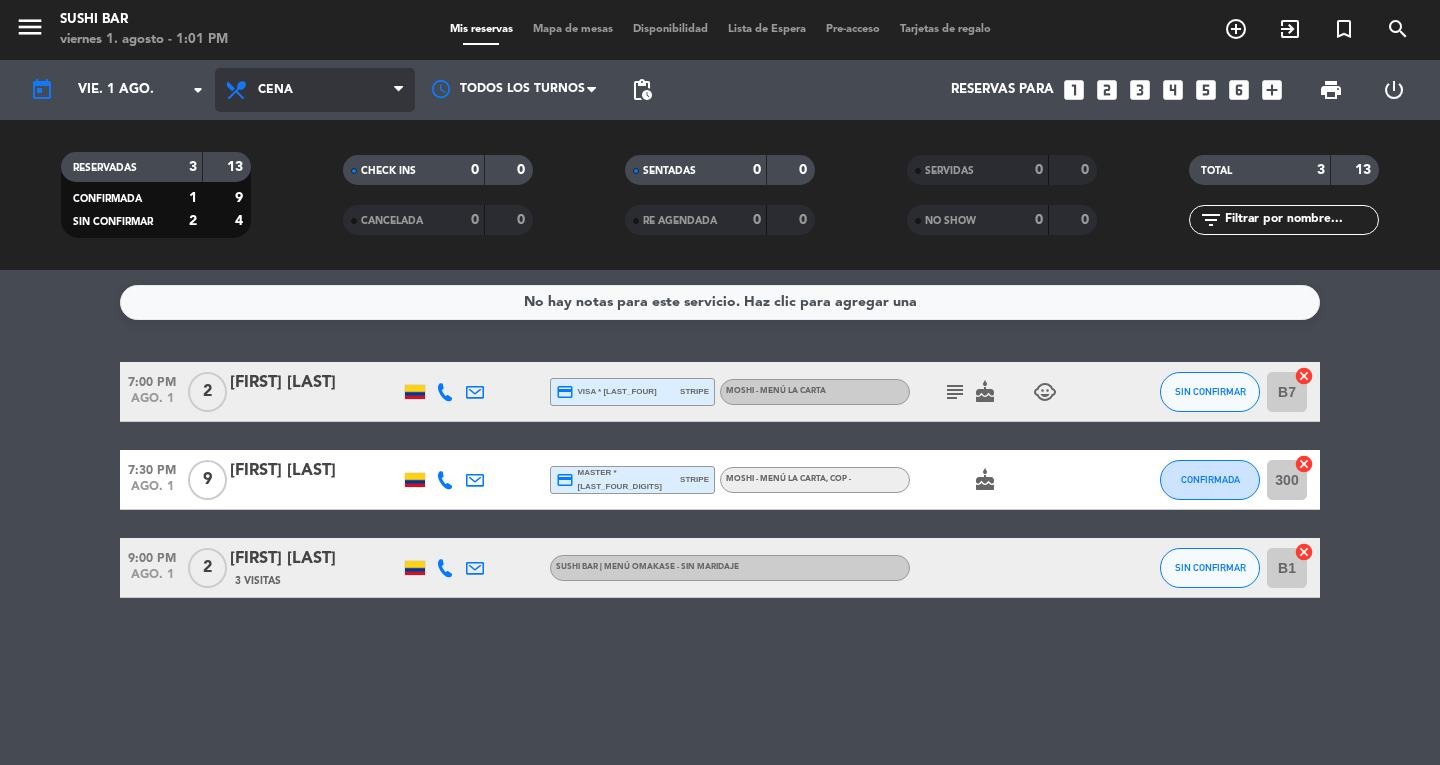 click on "Cena" at bounding box center (315, 90) 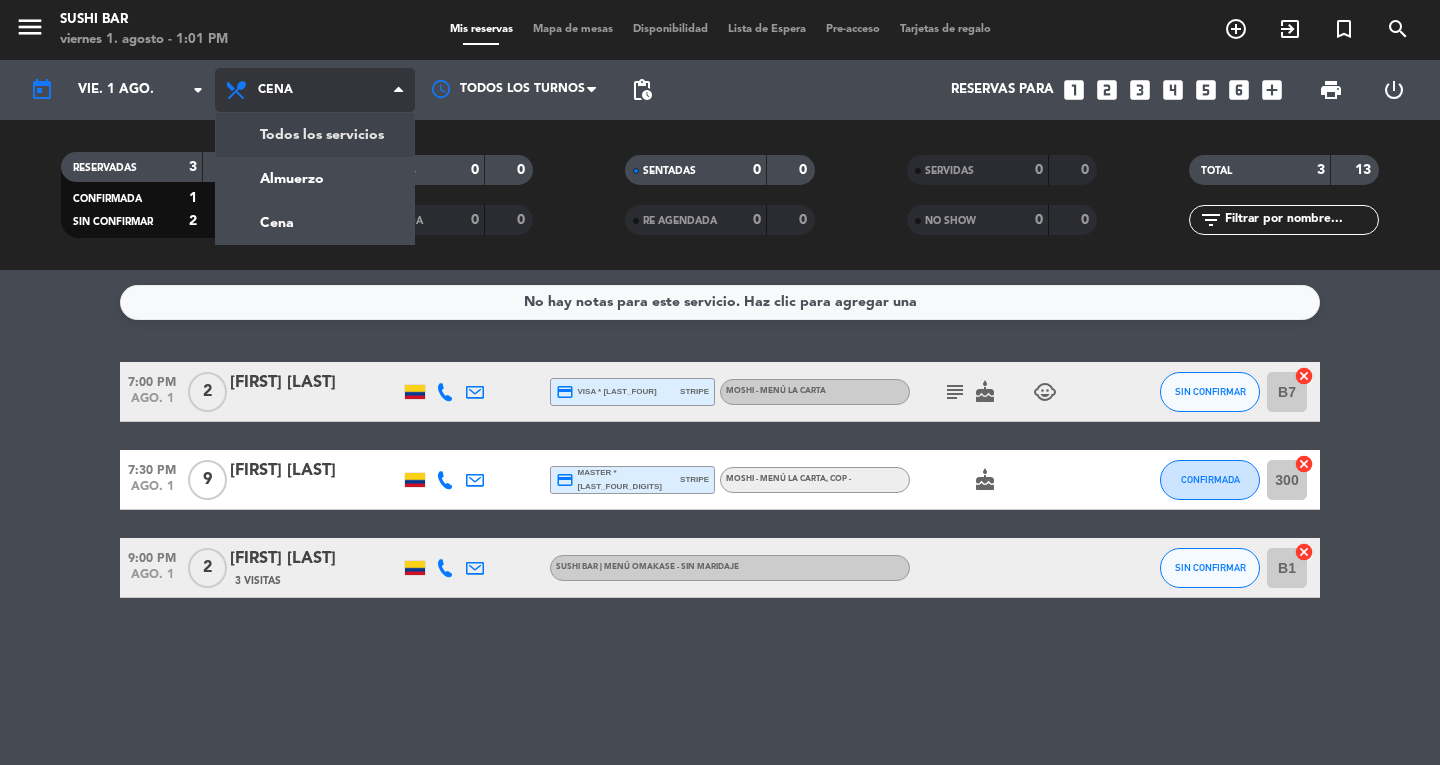 click on "menu  SUSHI BAR   viernes 1. agosto - 1:01 PM   Mis reservas   Mapa de mesas   Disponibilidad   Lista de Espera   Pre-acceso   Tarjetas de regalo  add_circle_outline exit_to_app turned_in_not search today    vie. 1 ago. arrow_drop-down  Todos los servicios  Almuerzo  Cena  Cena  Todos los servicios  Almuerzo  Cena Todos los turnos pending_actions  Reservas para   looks_one   looks_two   looks_3   looks_4   looks_5   looks_6   add_box  print  power_settings_new   RESERVADAS   3   13   CONFIRMADA   1   9   SIN CONFIRMAR   2   4   CHECK INS   0   0   CANCELADA   0   0   SENTADAS   0   0   RE AGENDADA   0   0   SERVIDAS   0   0   NO SHOW   0   0   TOTAL   3   13  filter_list" 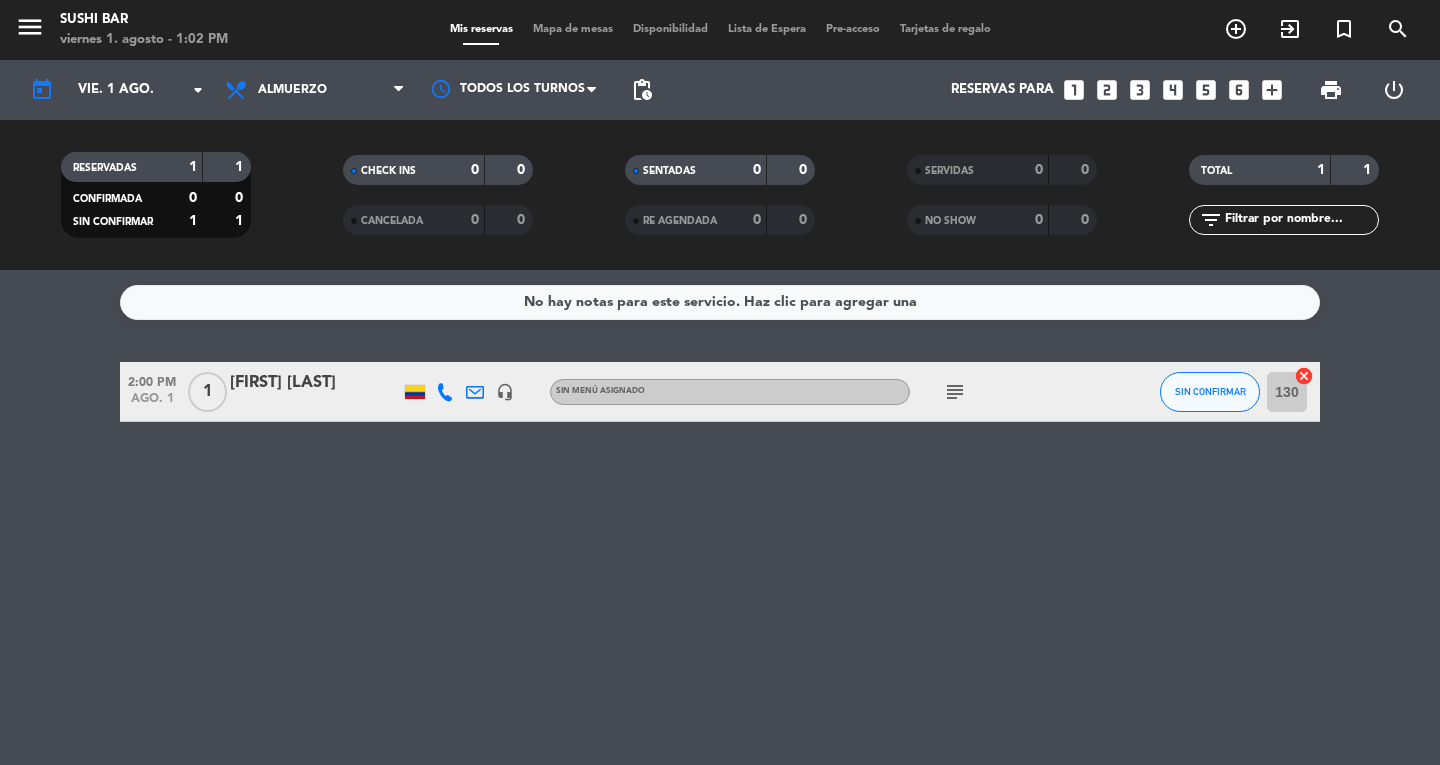 click on "menu  SUSHI BAR   viernes 1. [MONTH] - 1:02 PM" 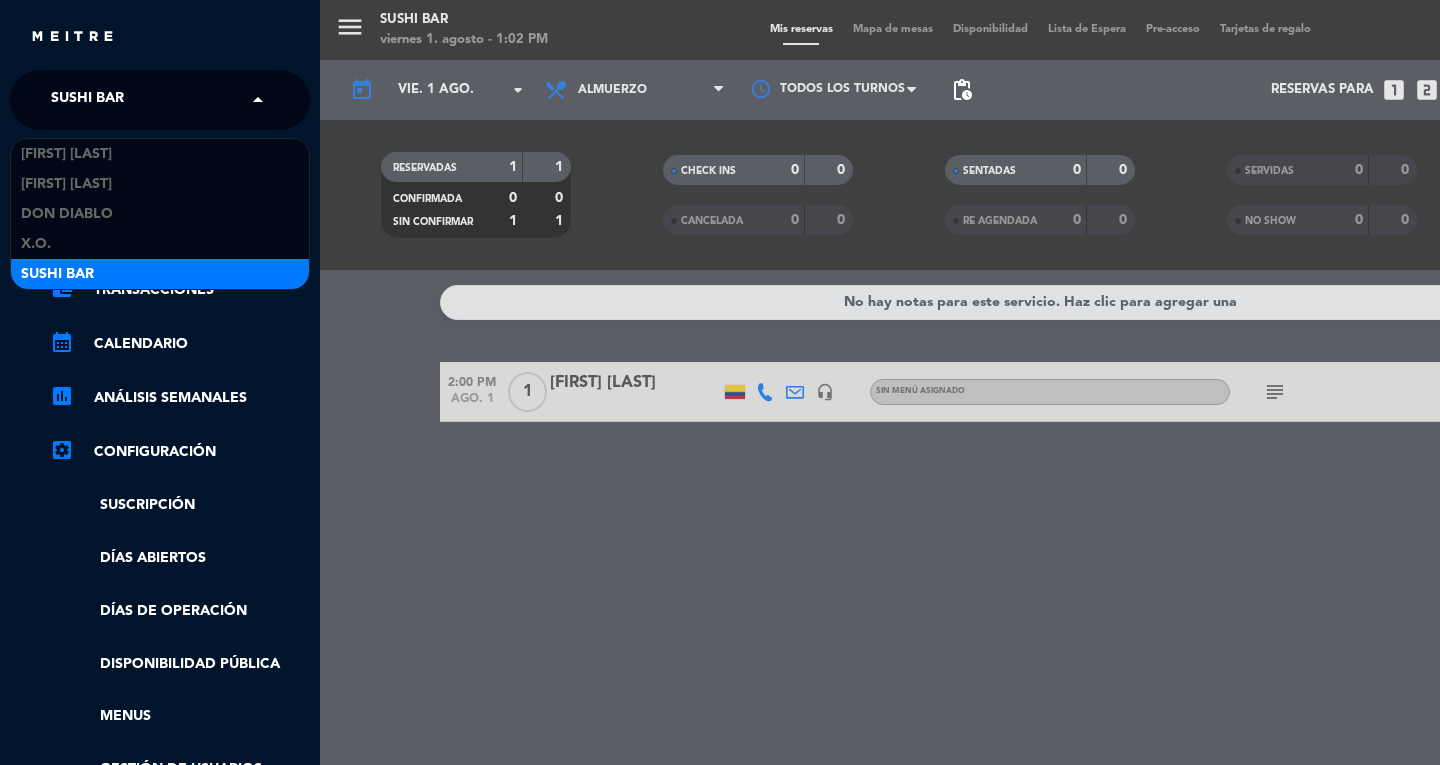 click on "× SUSHI BAR" 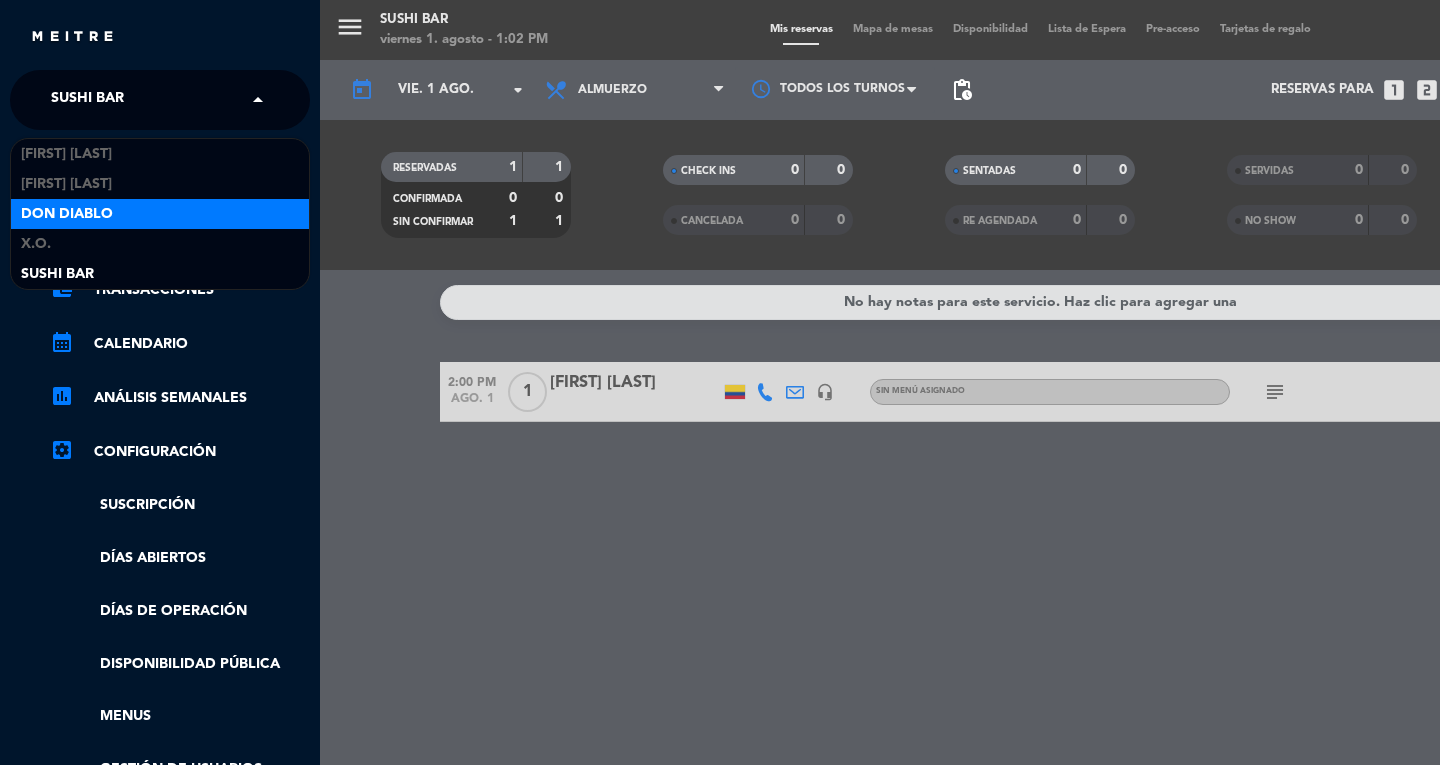 click on "Don Diablo" at bounding box center [67, 214] 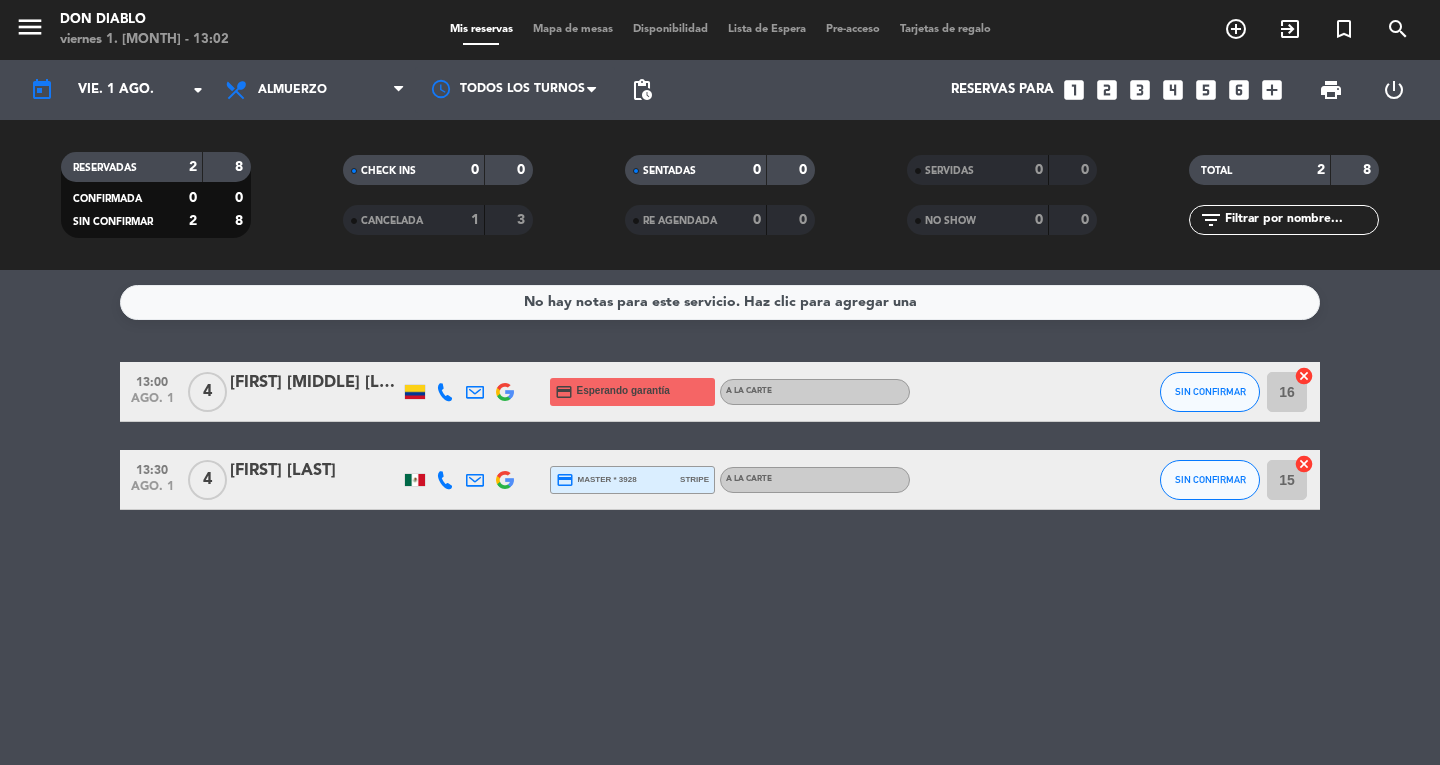 click on "Mapa de mesas" at bounding box center (573, 29) 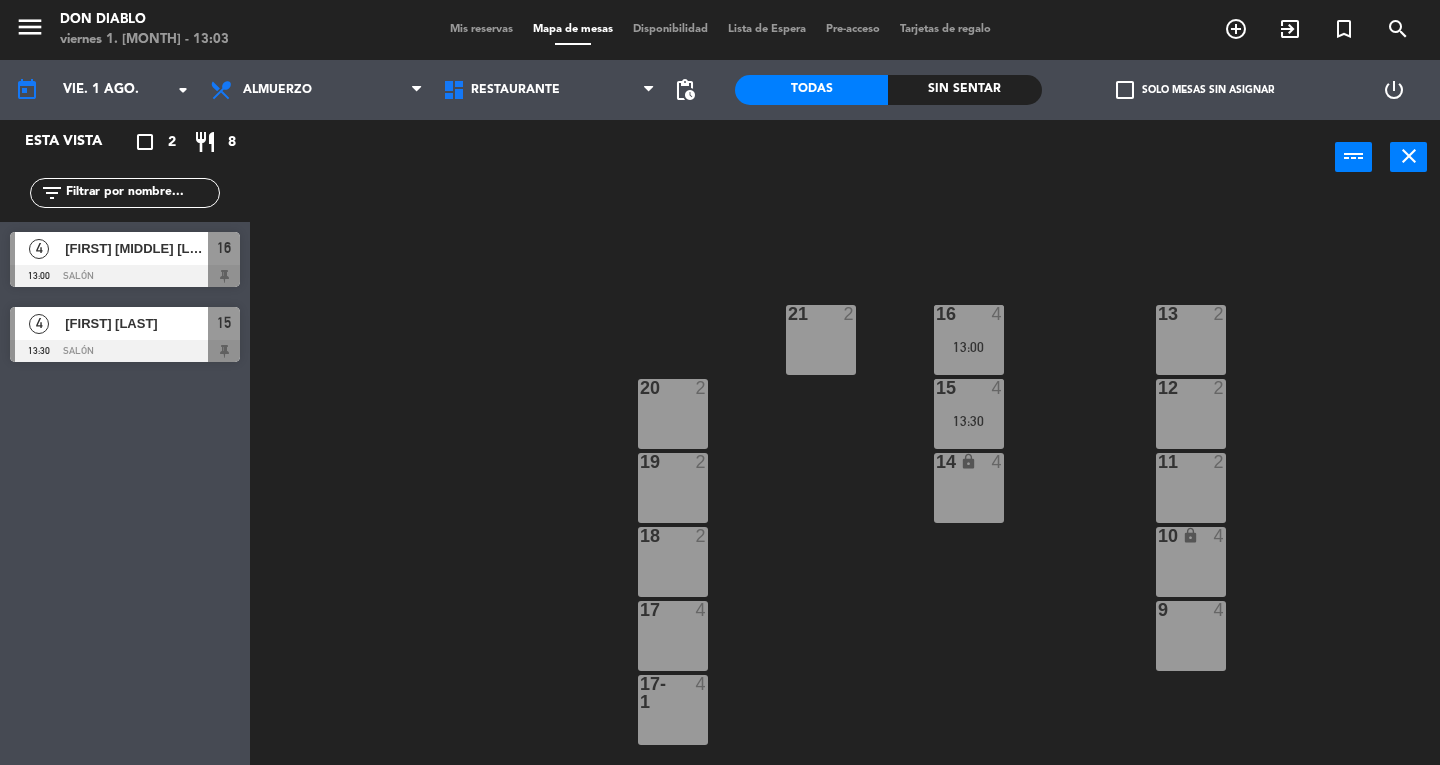 click on "16  4   13:00" at bounding box center [969, 340] 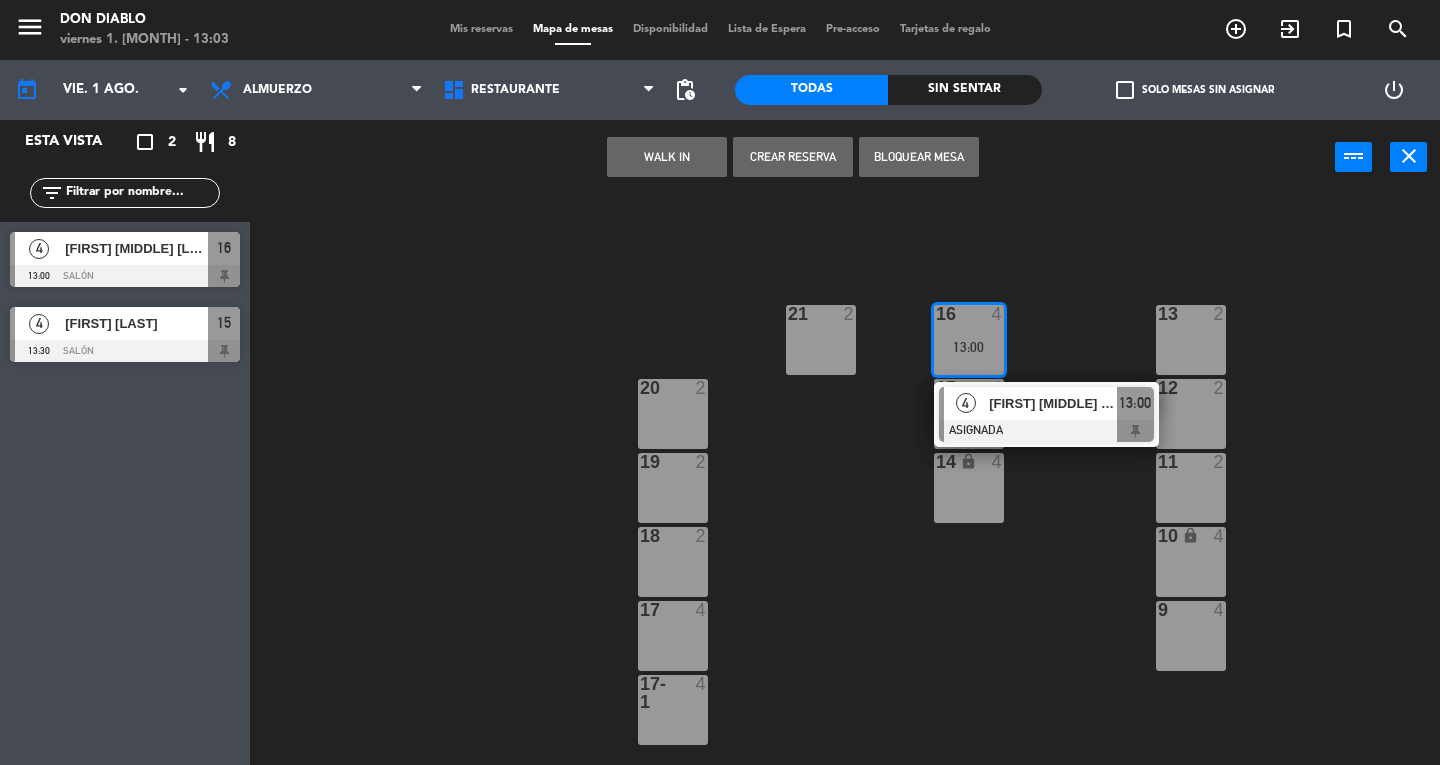 click at bounding box center [1046, 431] 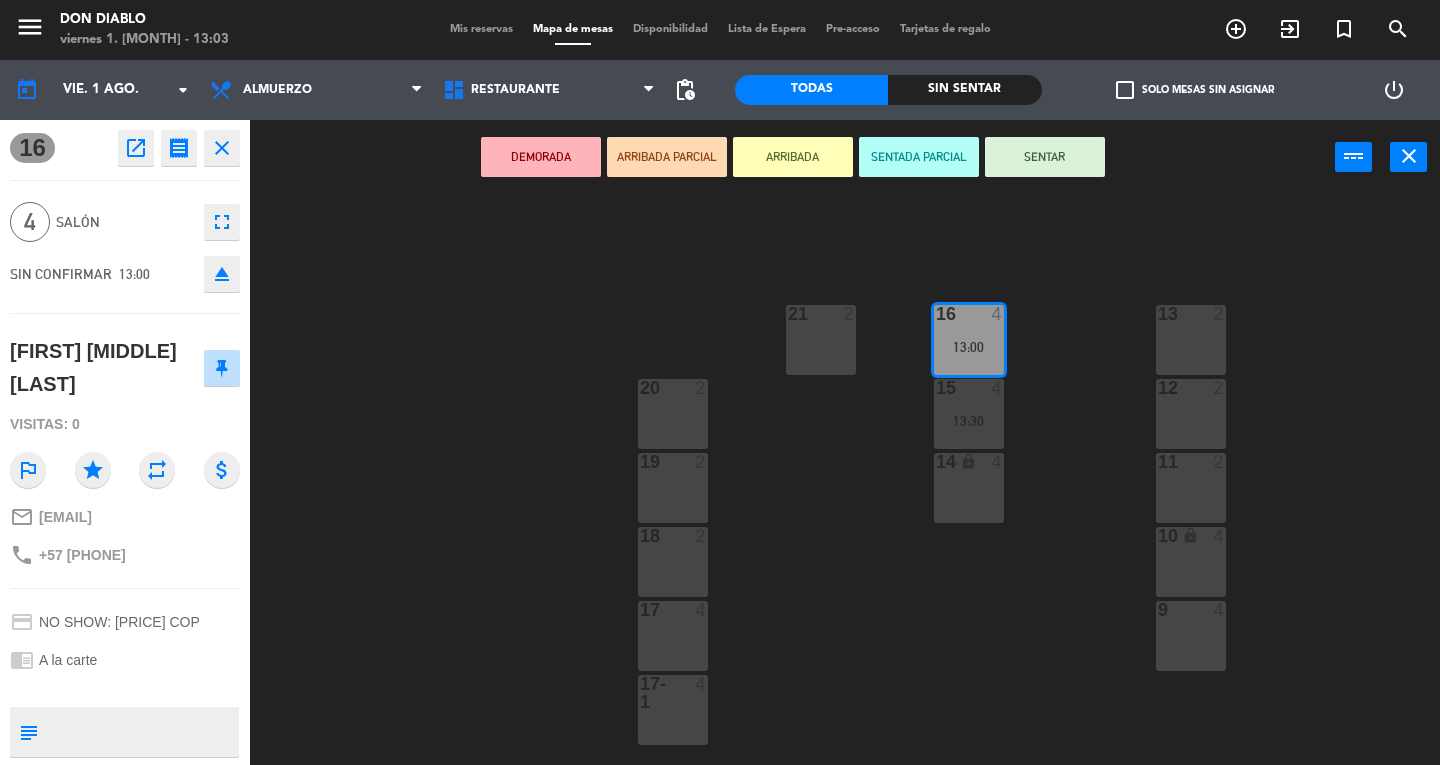 click on "SENTAR" at bounding box center (1045, 157) 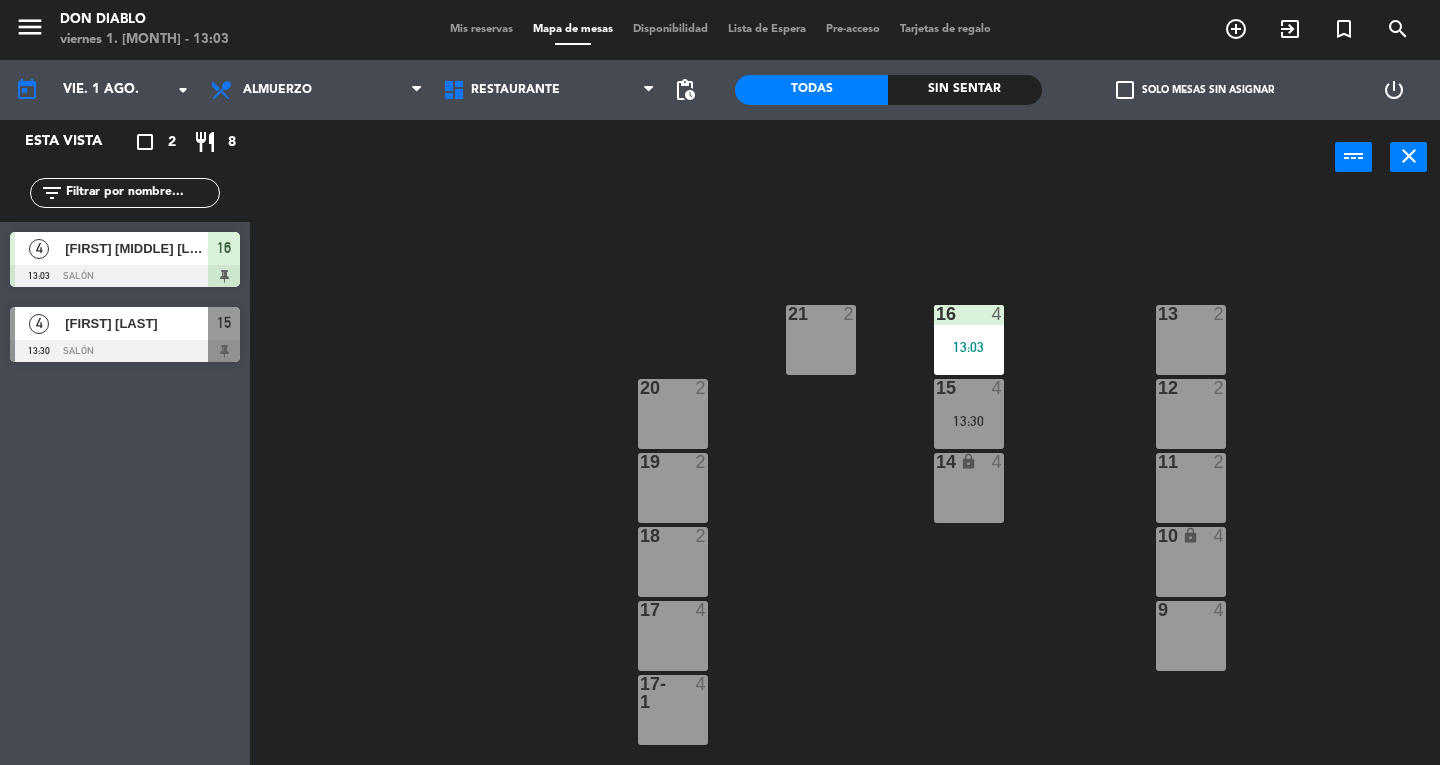 click on "4" at bounding box center (1224, 610) 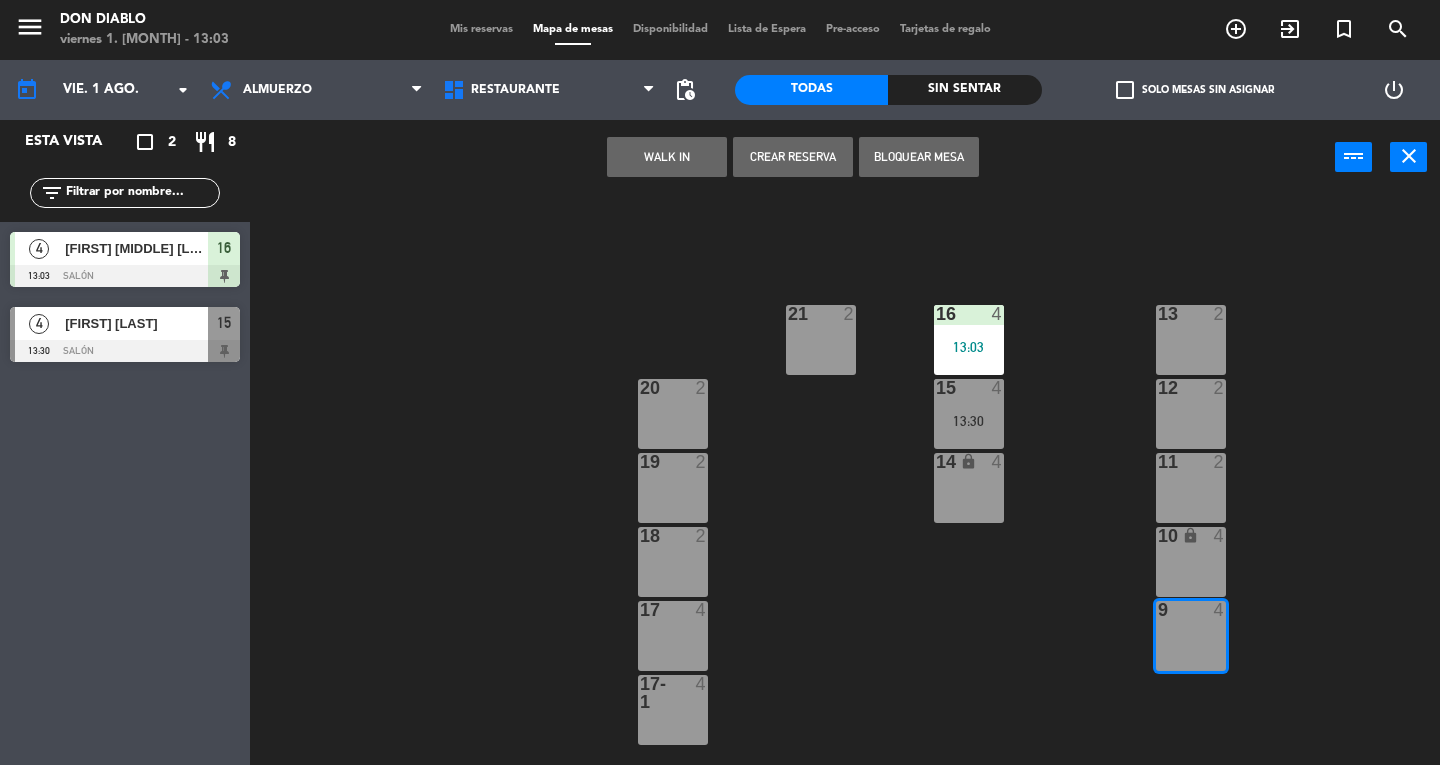 click on "9  4" at bounding box center [1191, 636] 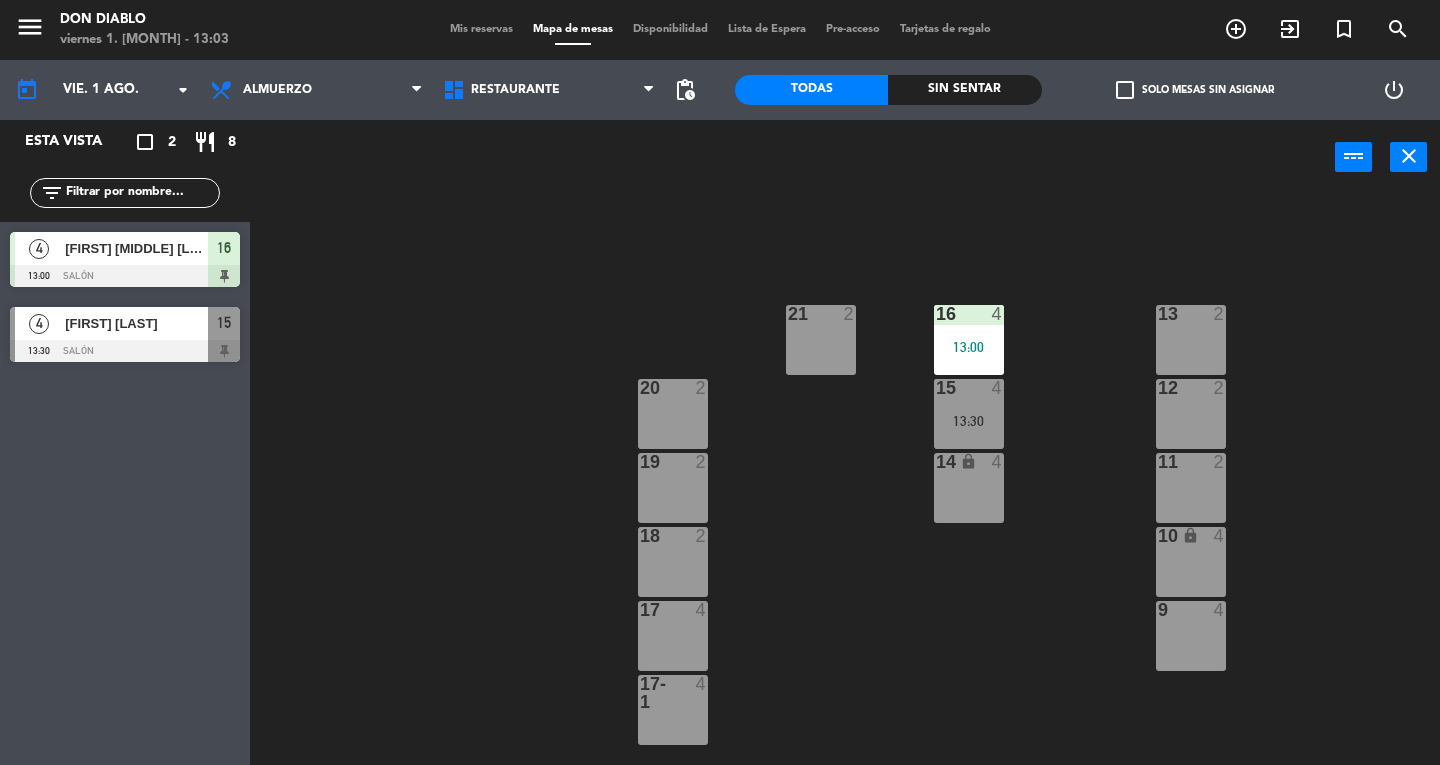 click on "9  4" at bounding box center [1191, 636] 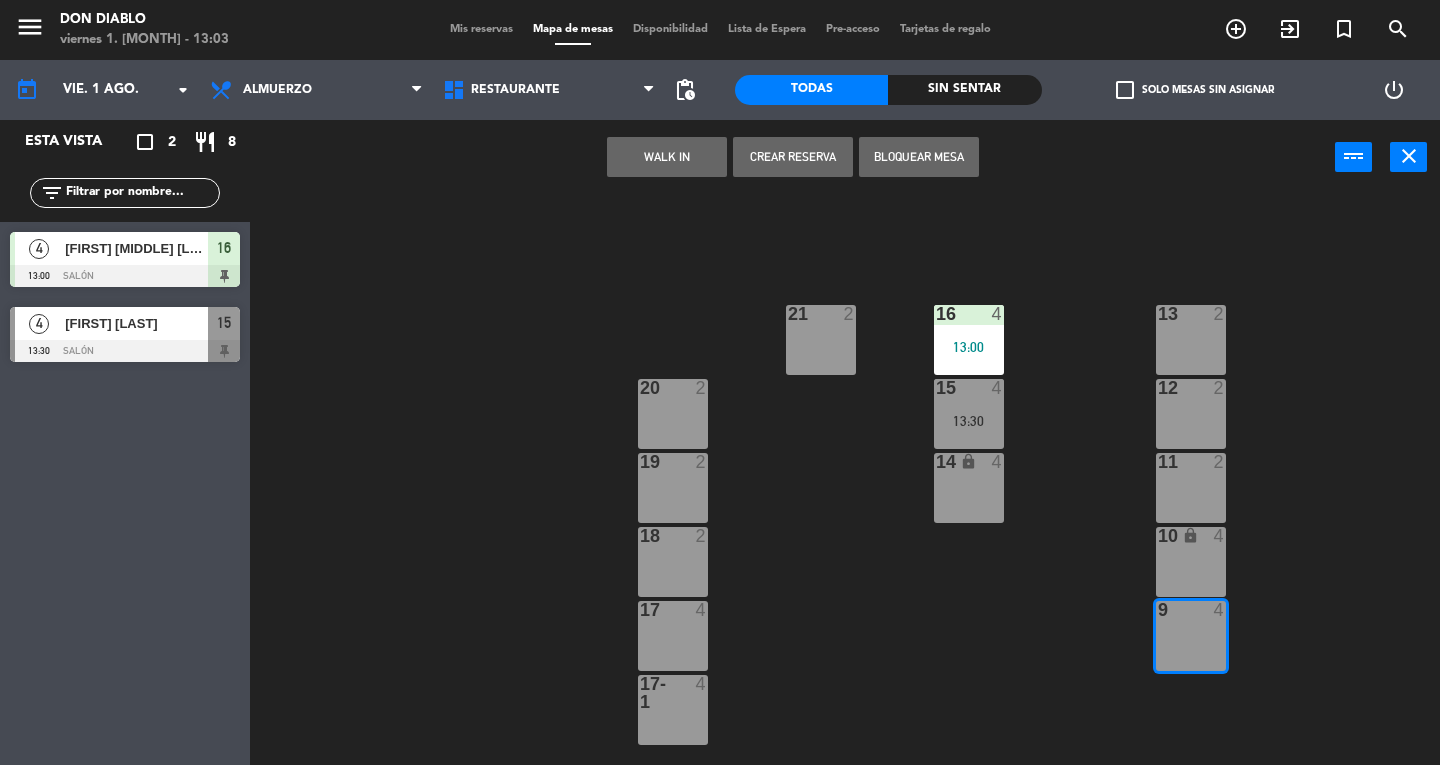 click on "WALK IN" at bounding box center [667, 157] 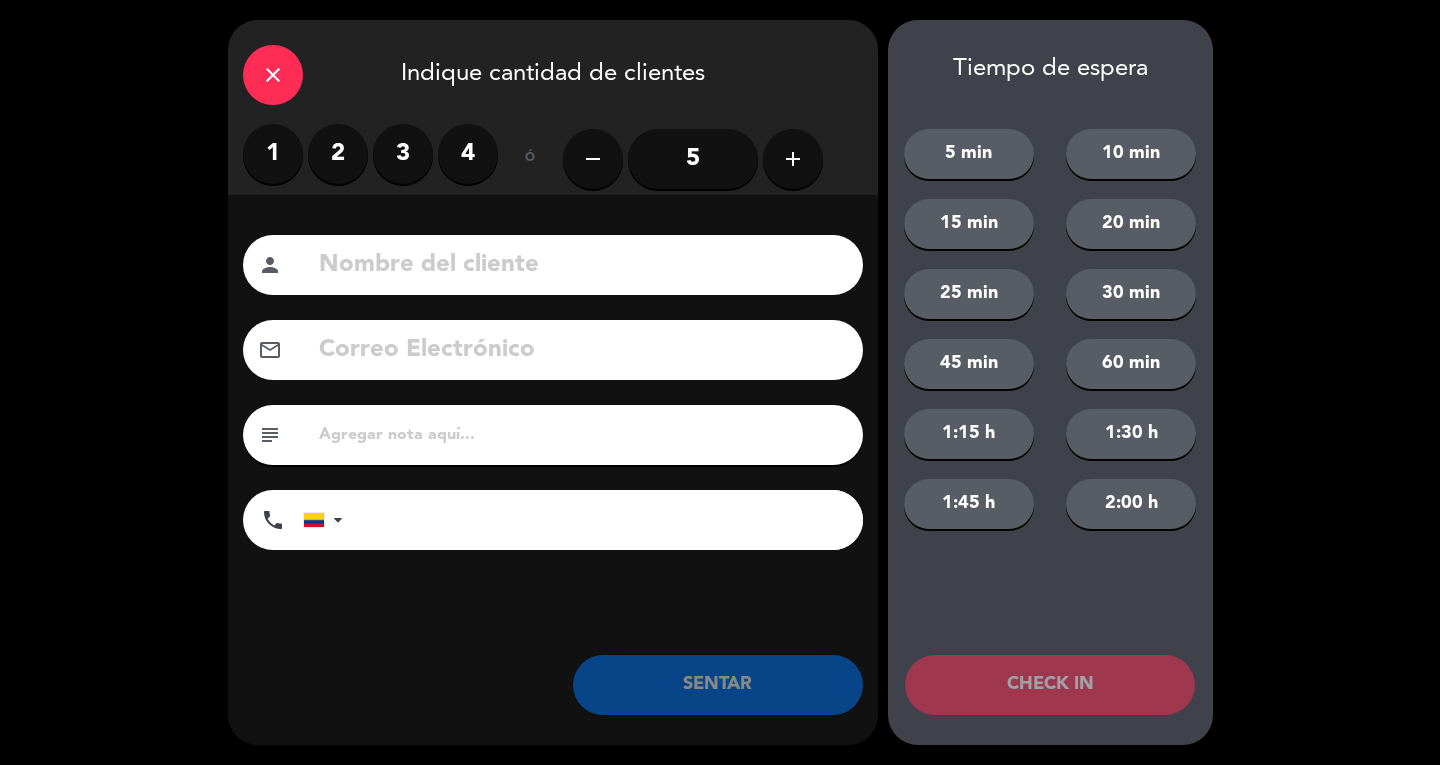 click on "2" at bounding box center (338, 154) 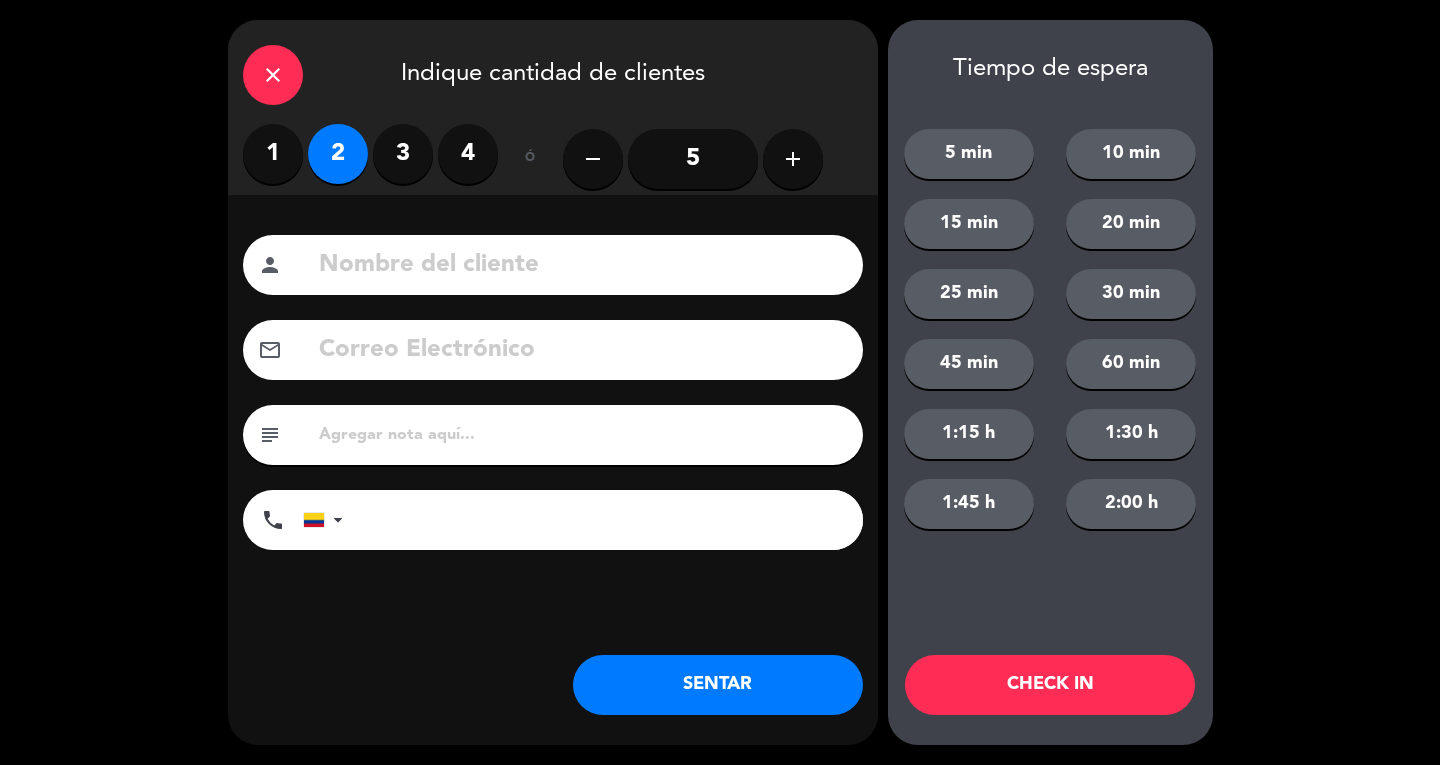 click 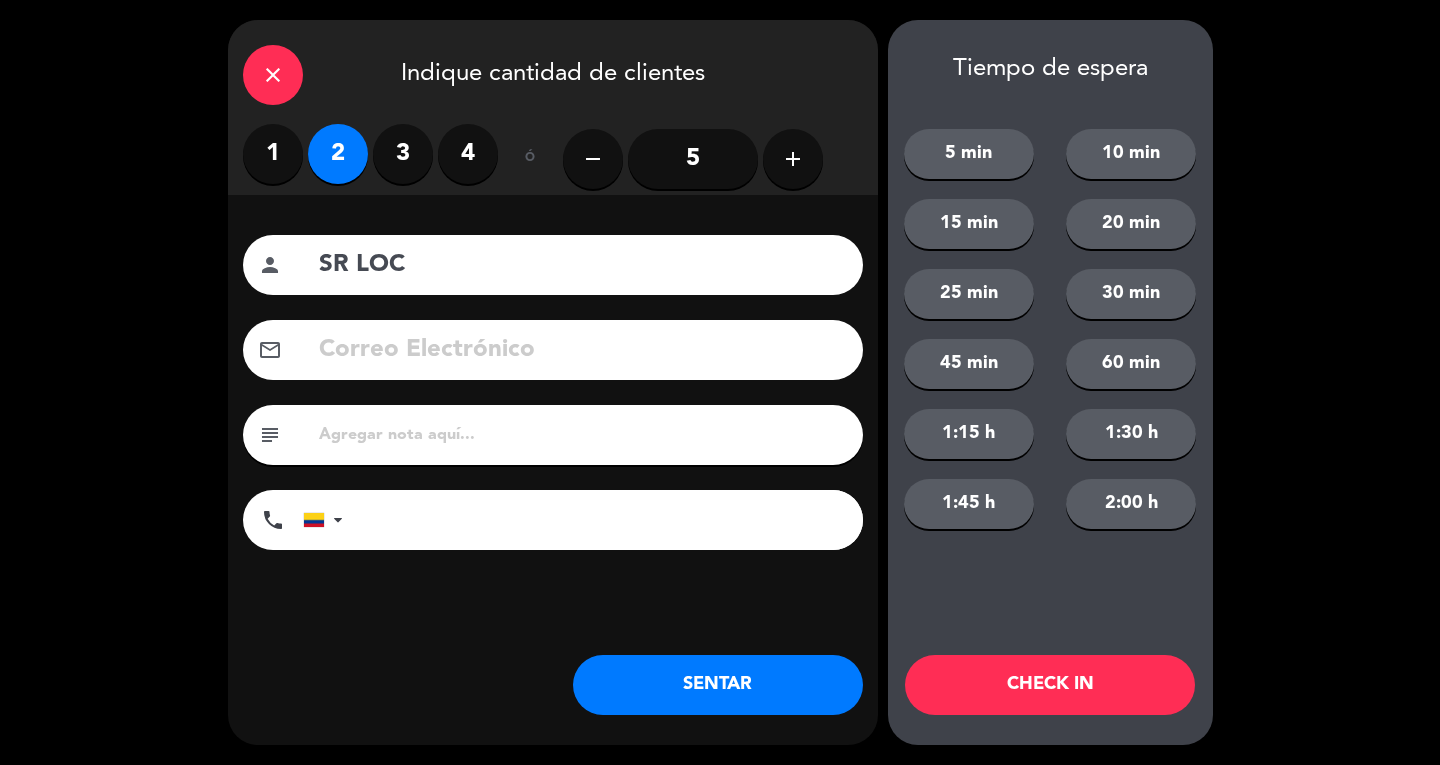type on "SR LOC" 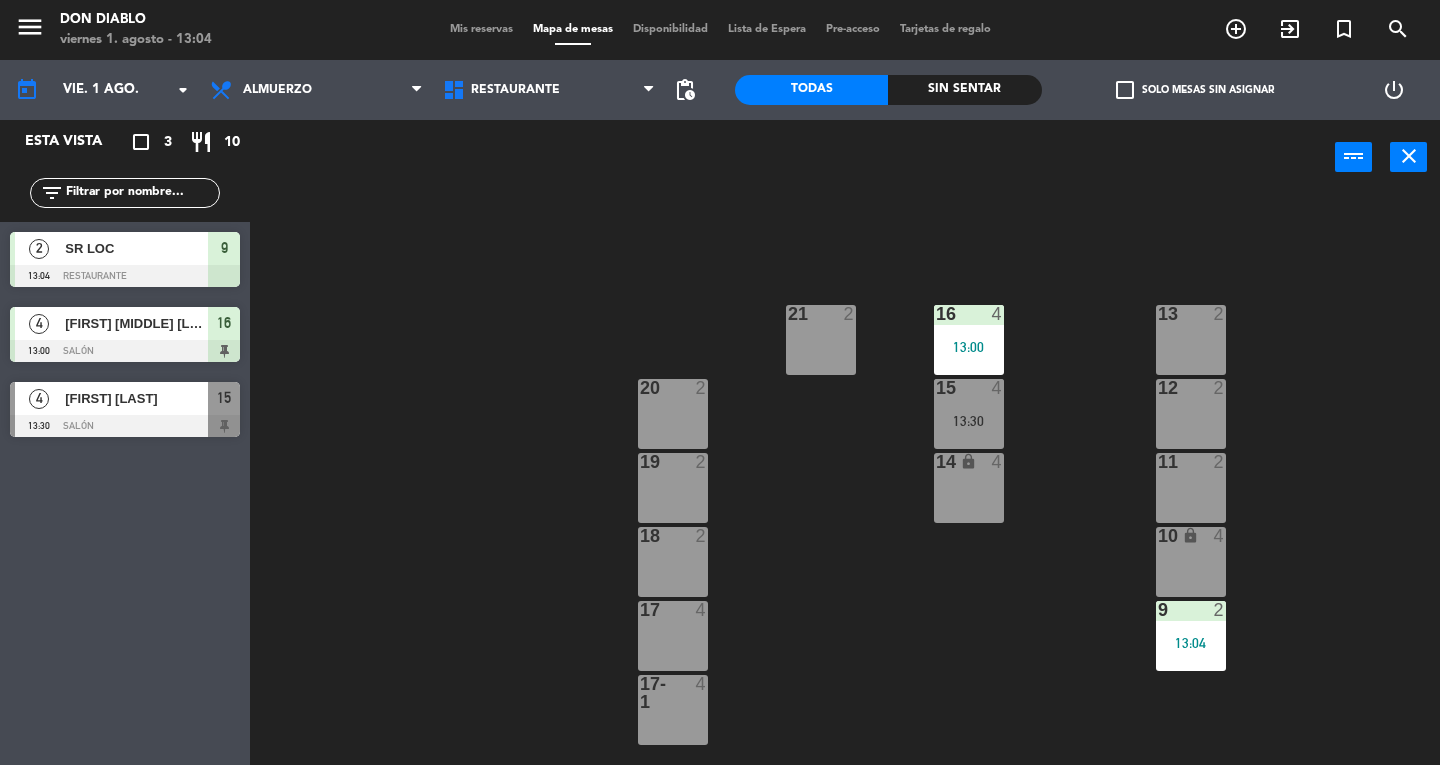 click on "11 2" at bounding box center [1191, 488] 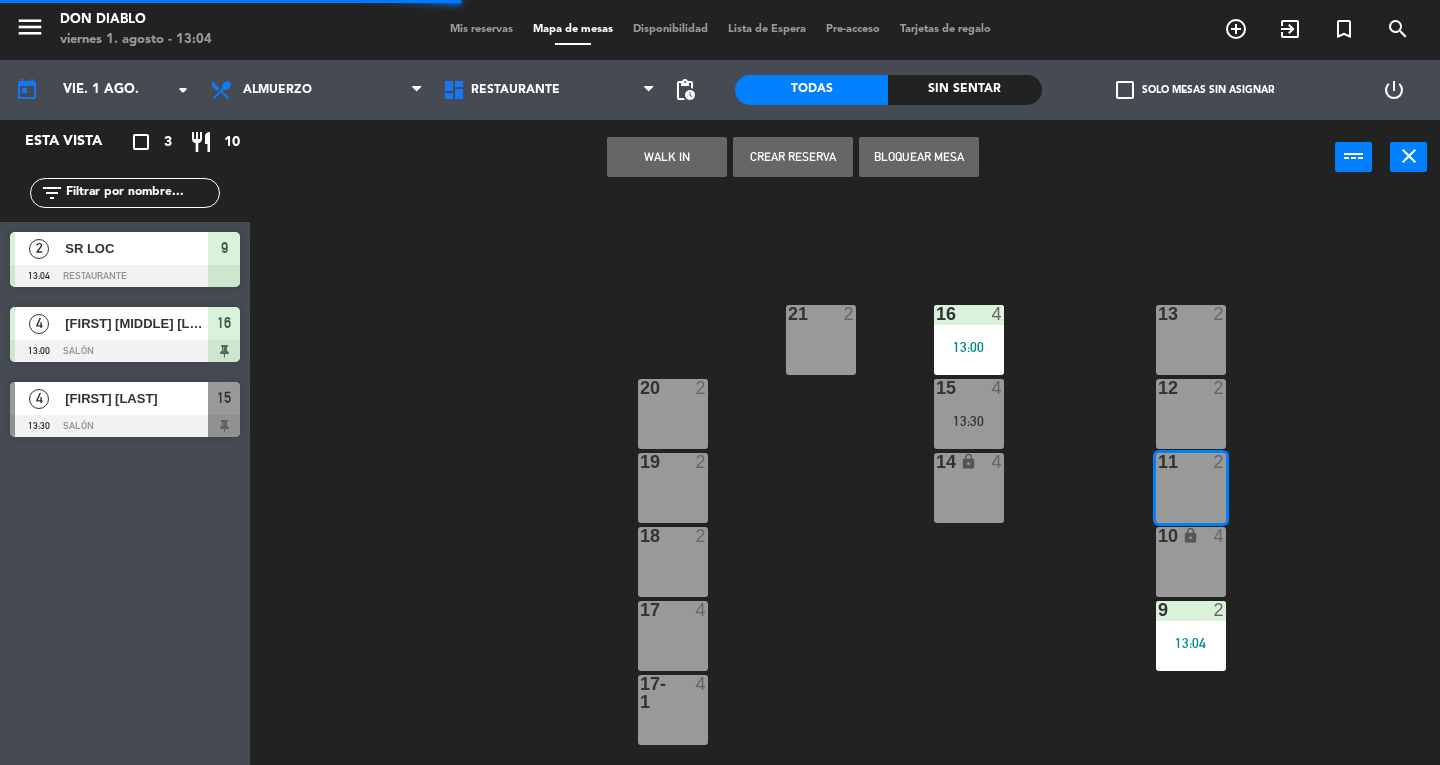 click on "WALK IN" at bounding box center (667, 157) 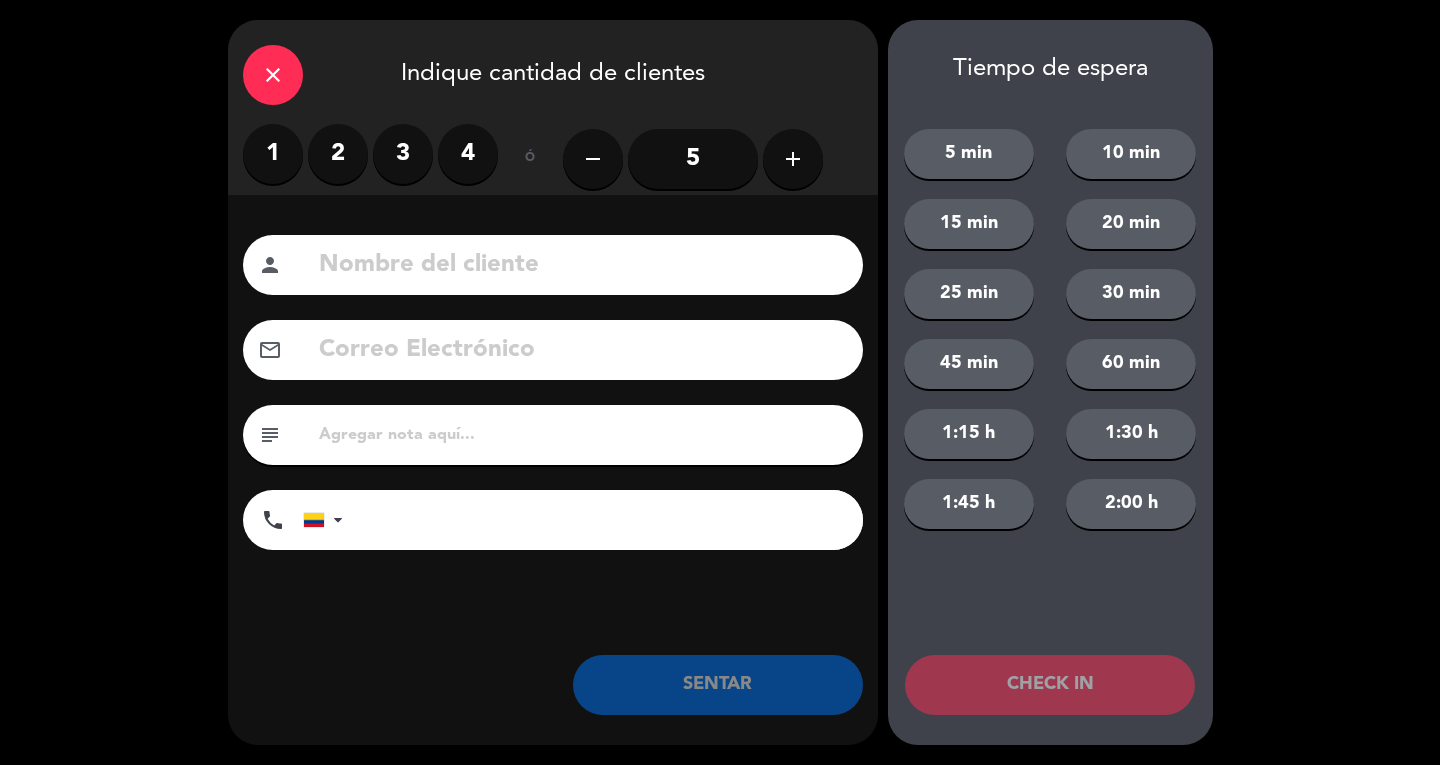 click on "2" at bounding box center [338, 154] 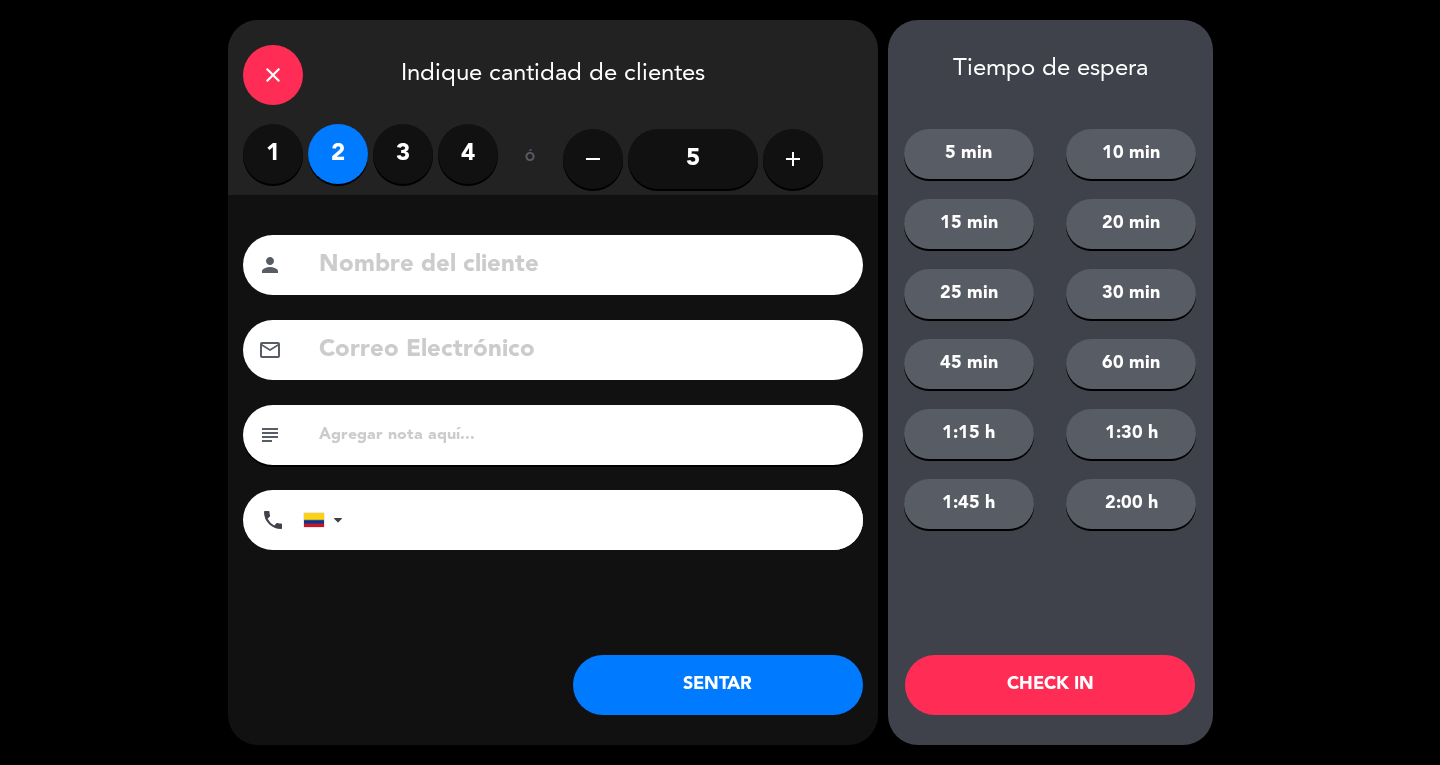 click 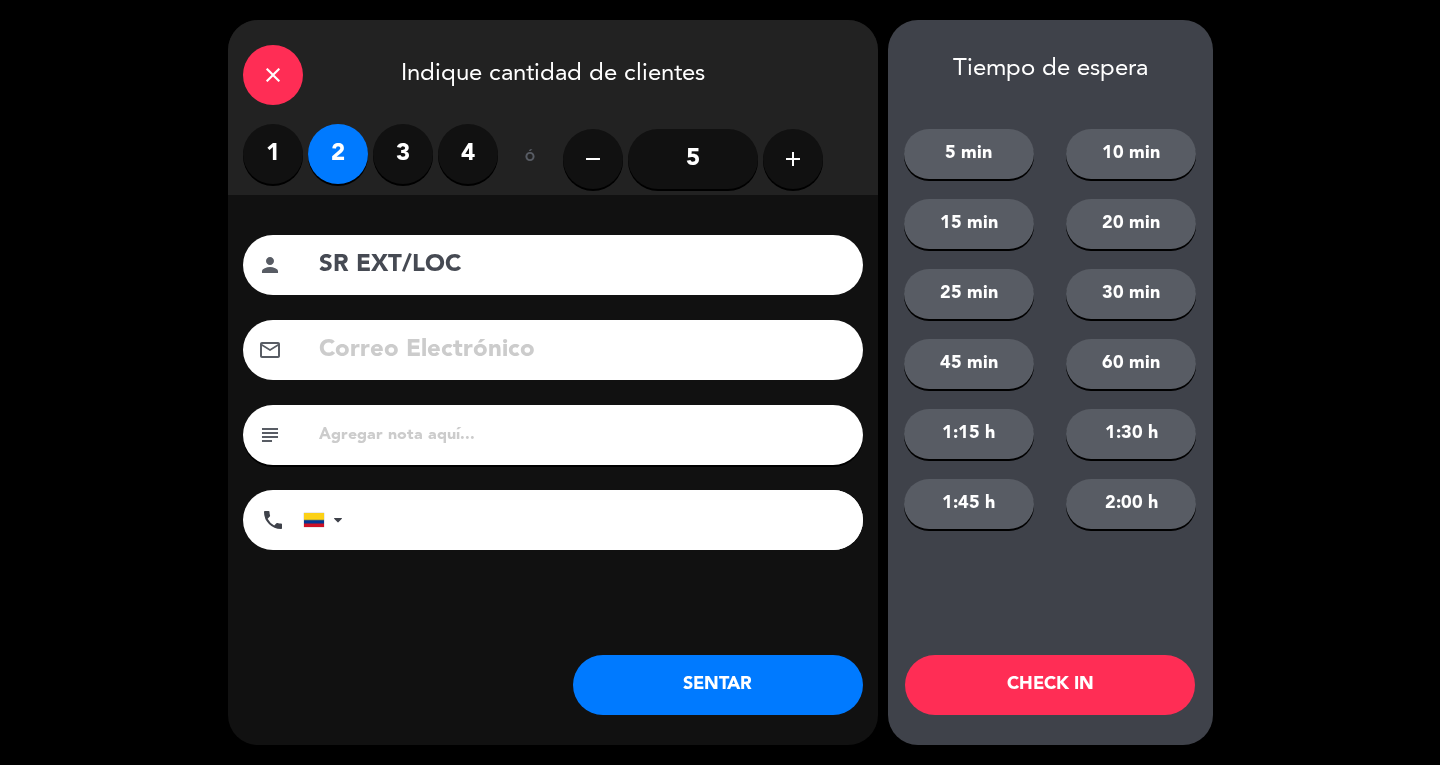 type on "SR EXT/LOC" 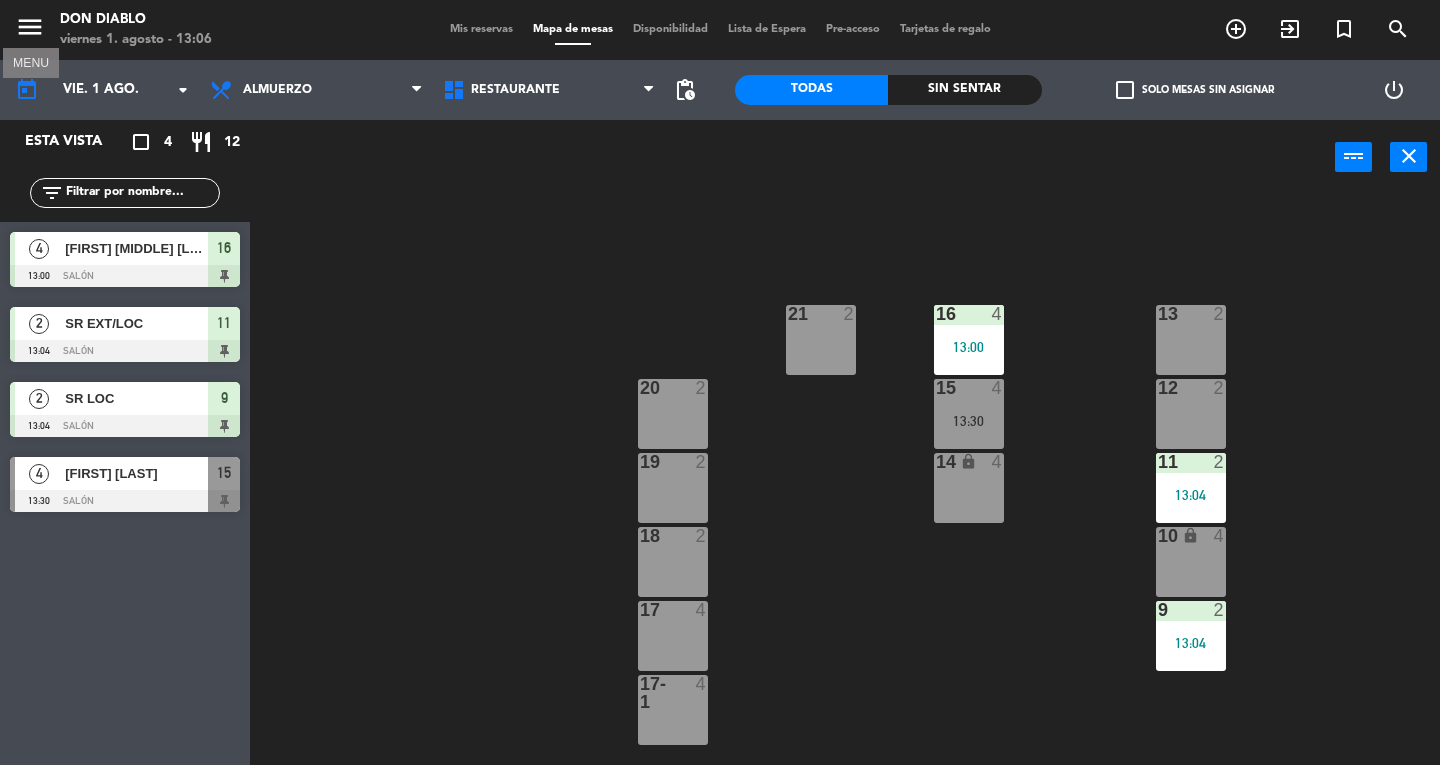 click on "menu" at bounding box center [30, 27] 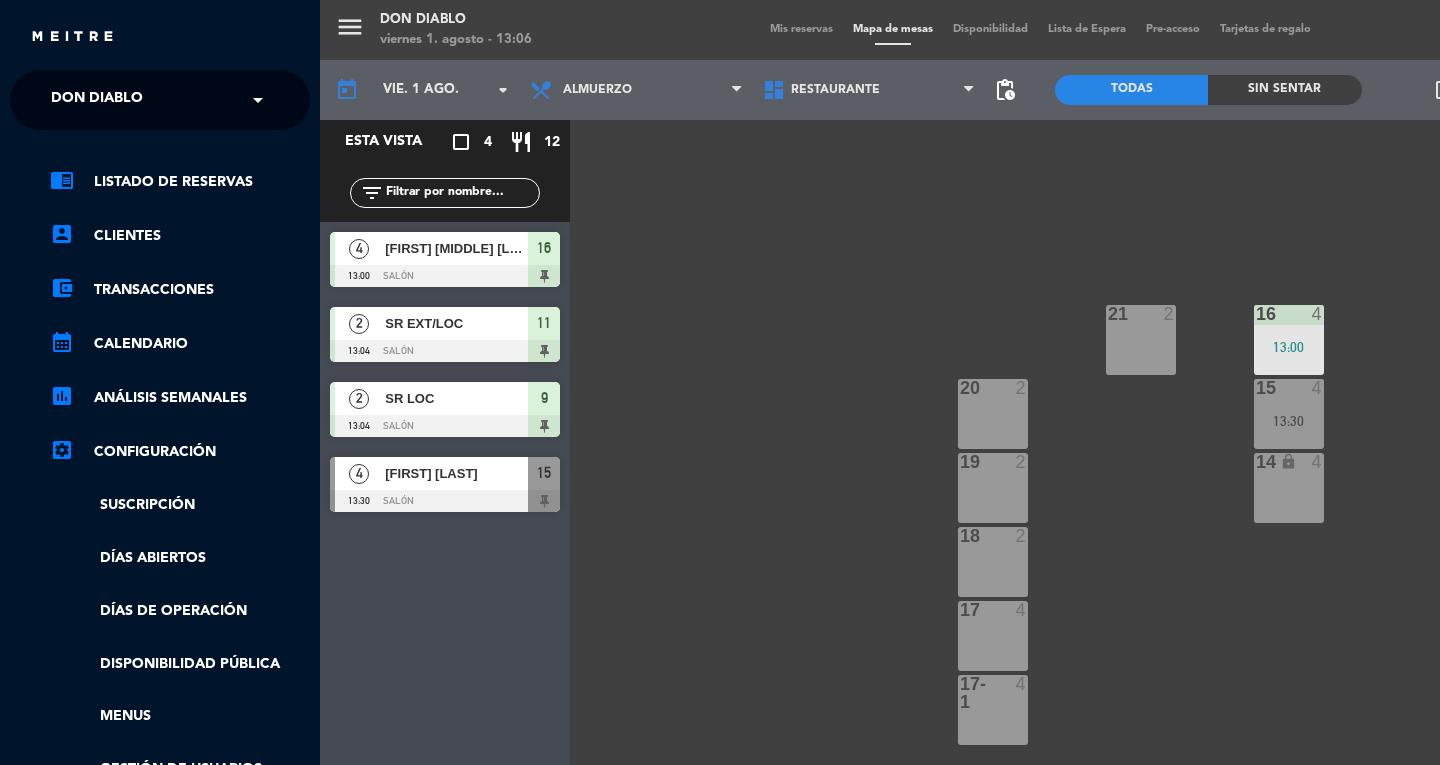 click on "× Don Diablo ×" 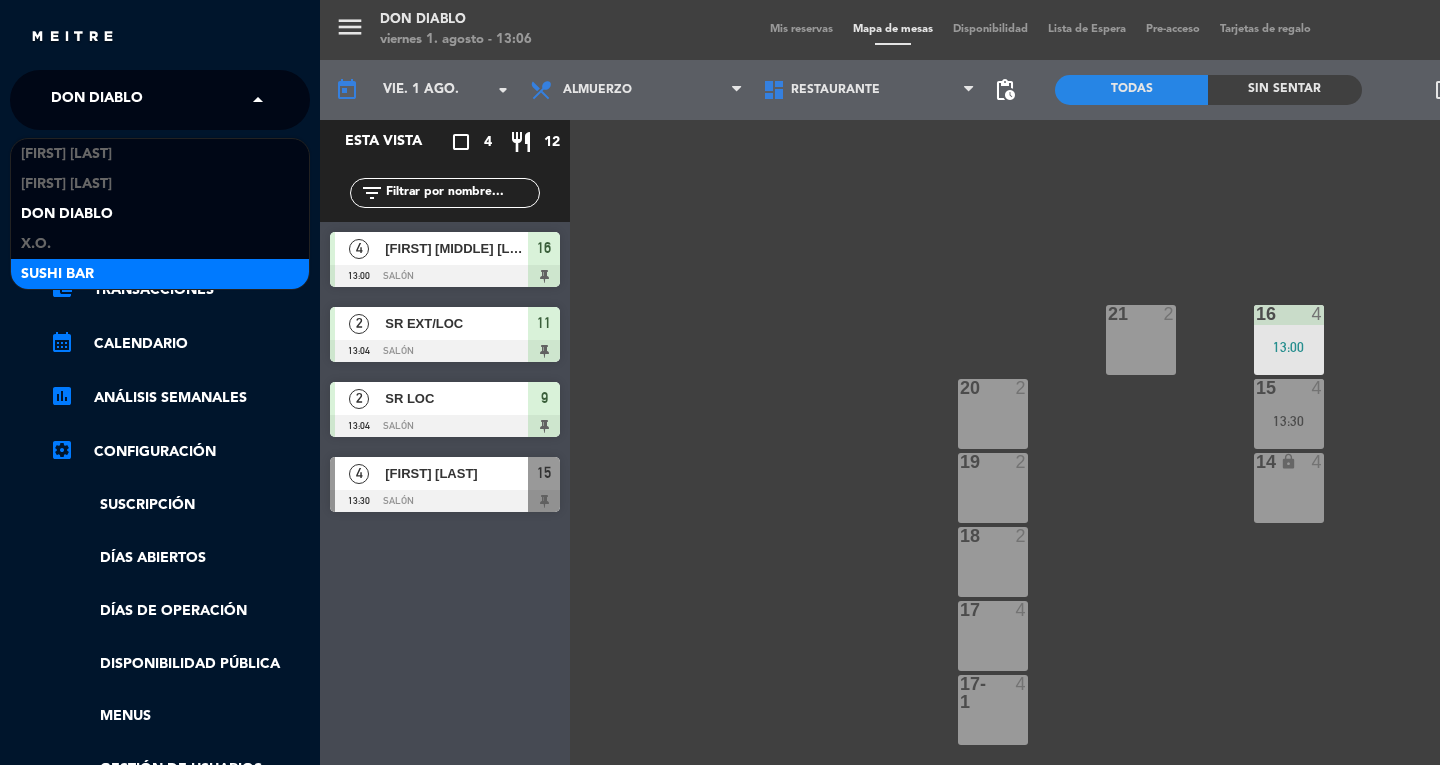 click on "SUSHI BAR" at bounding box center [57, 274] 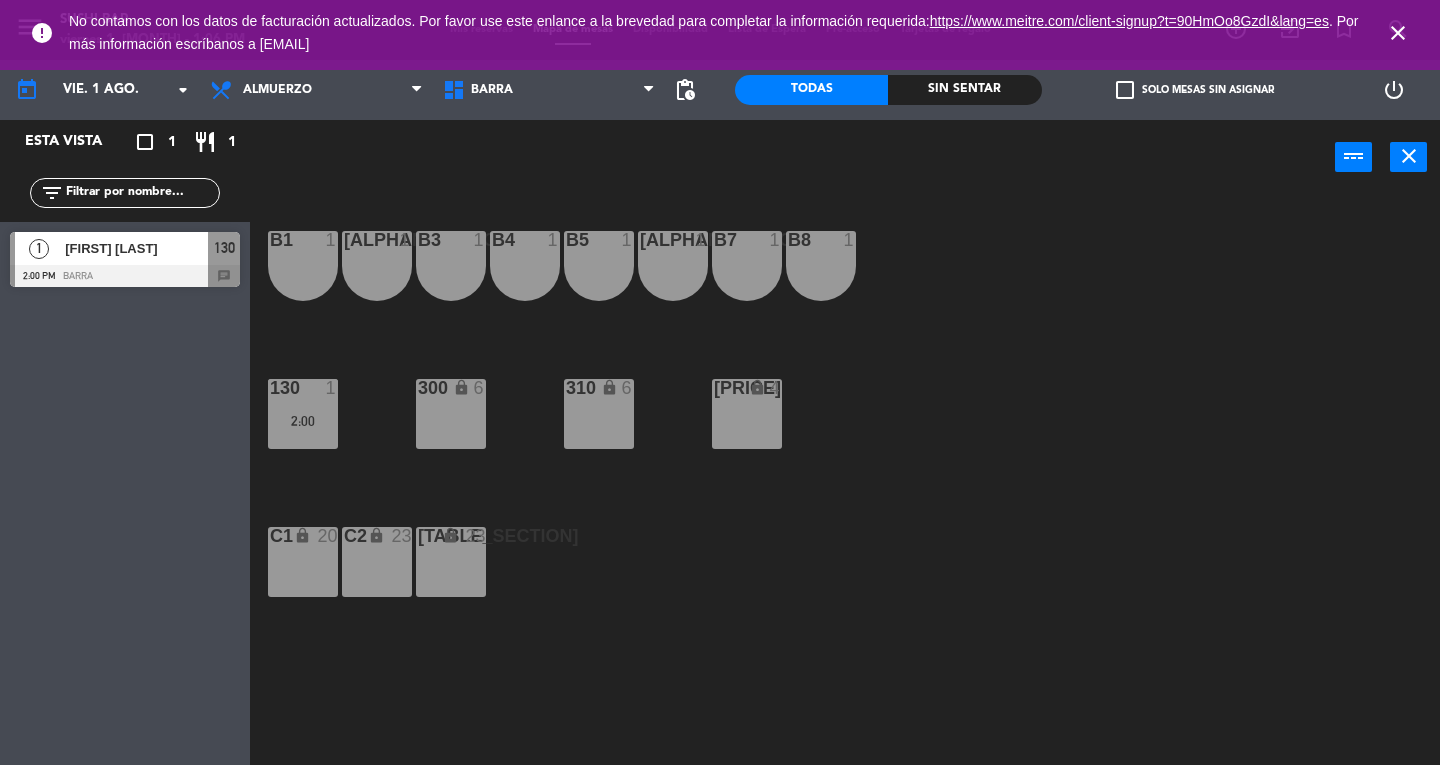 click on "close" at bounding box center (1398, 33) 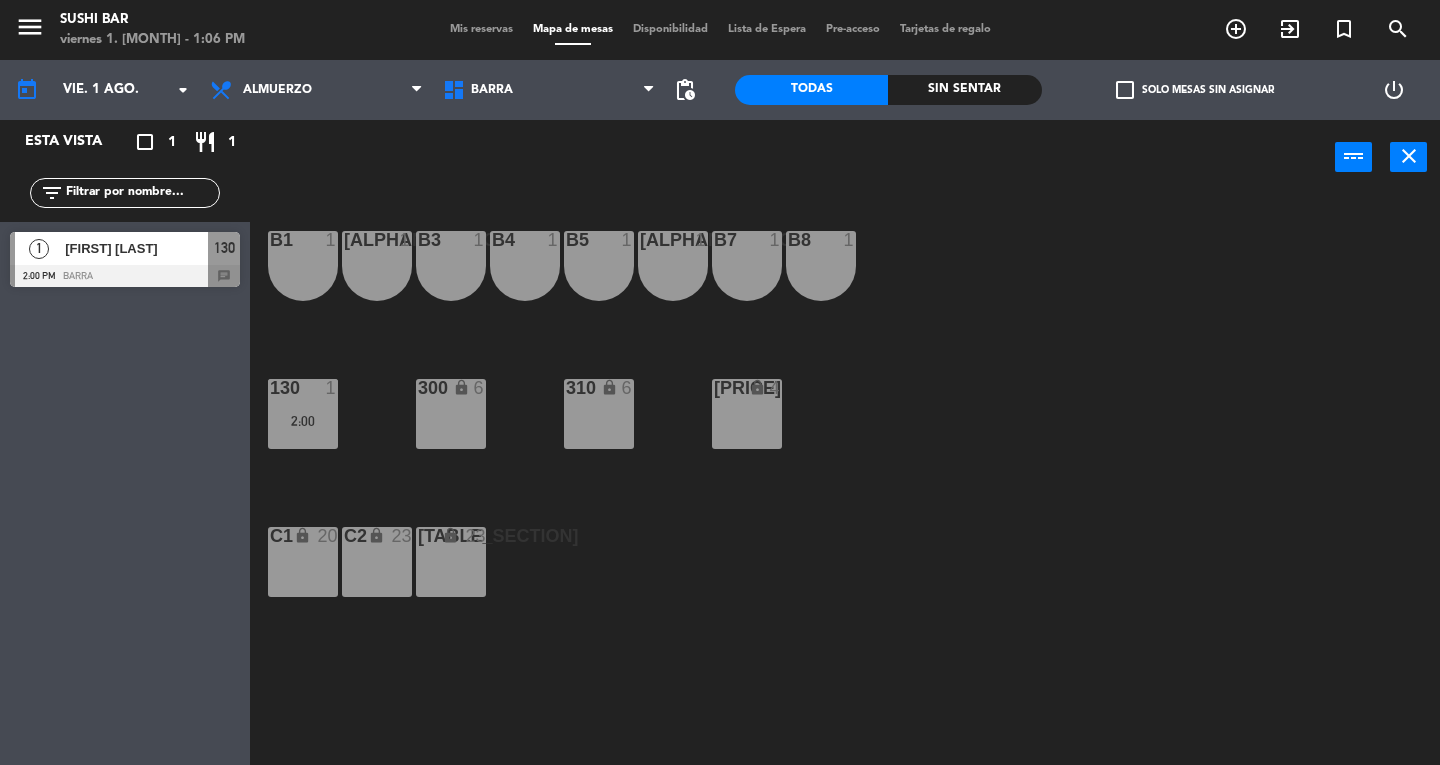 click on "Mis reservas" at bounding box center (481, 29) 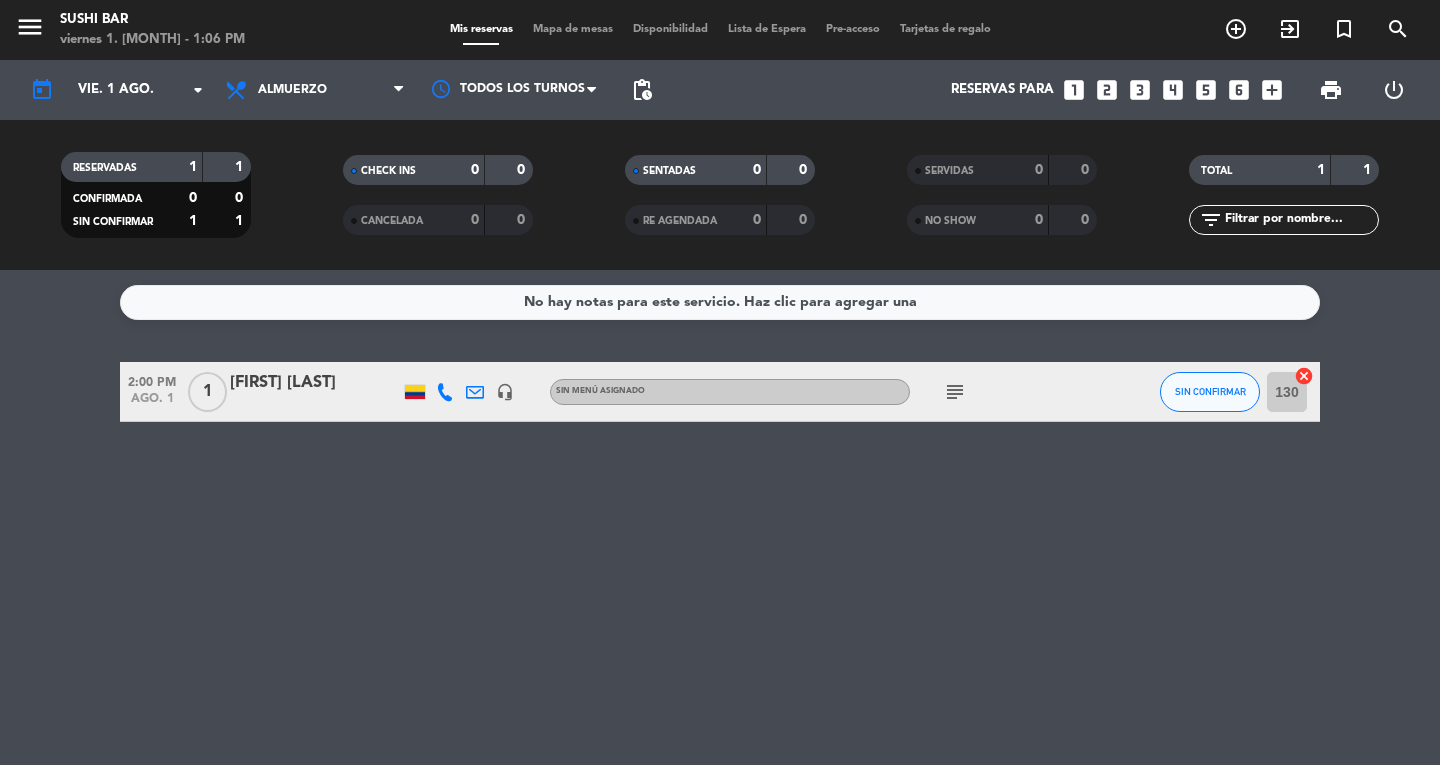 click 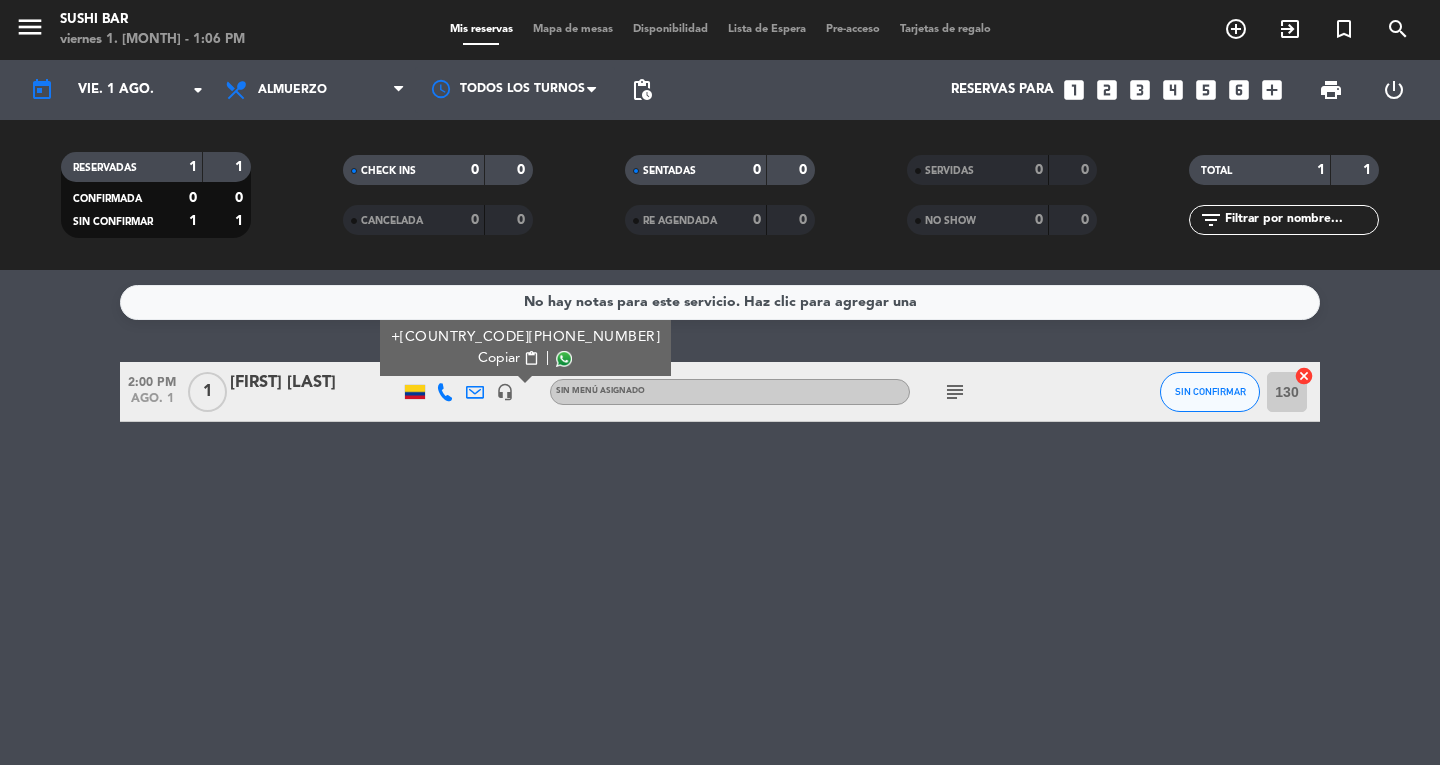 click on "content_paste" at bounding box center (531, 358) 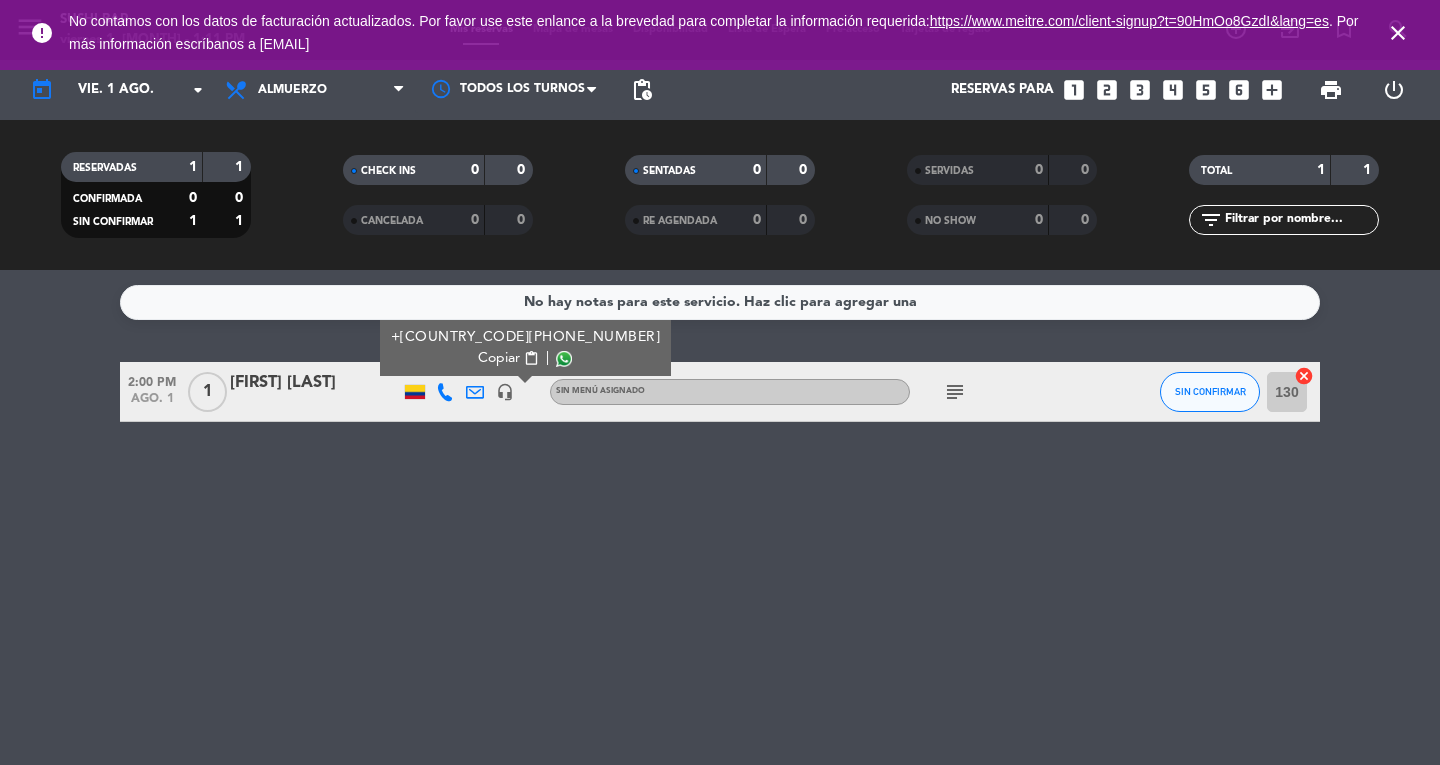 click on "close" at bounding box center (1398, 33) 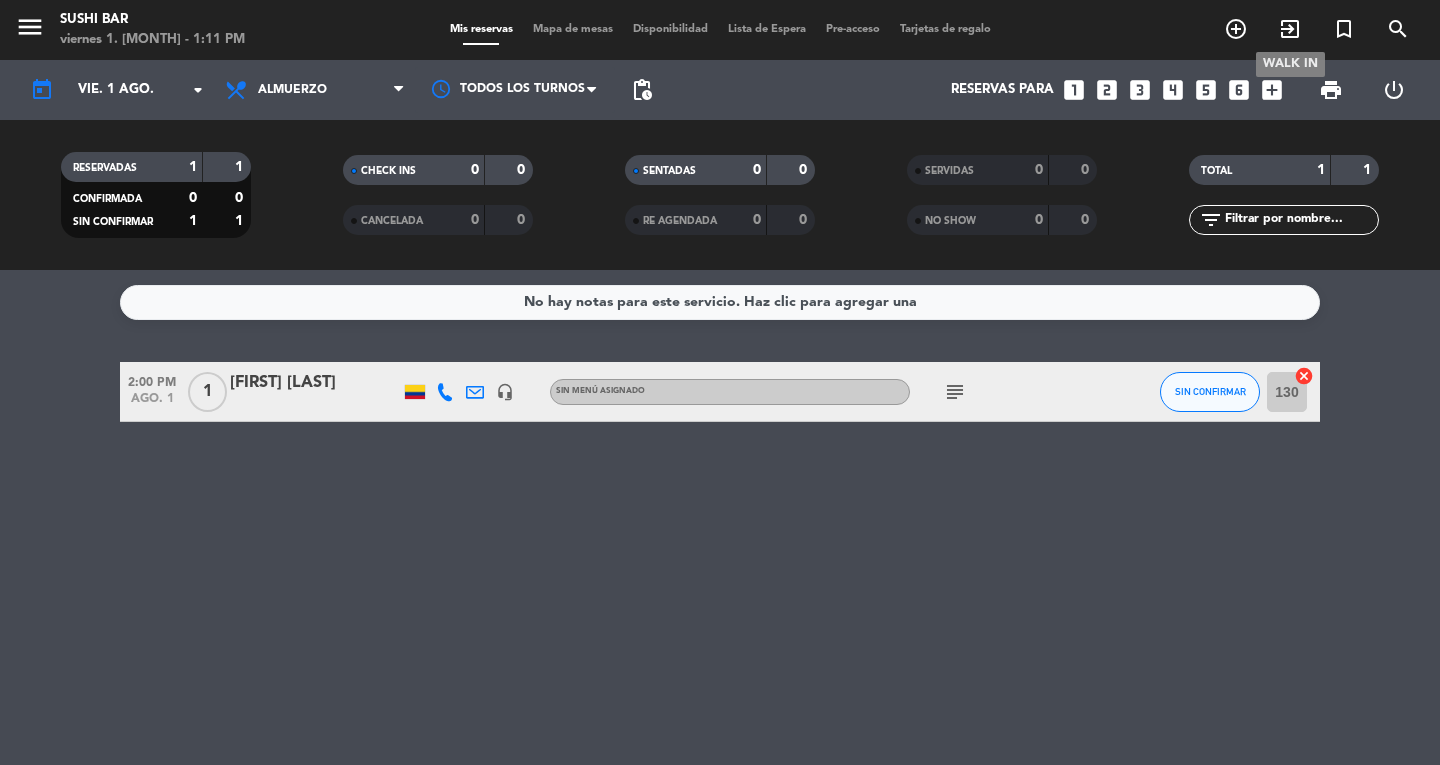 click on "exit_to_app" at bounding box center (1290, 29) 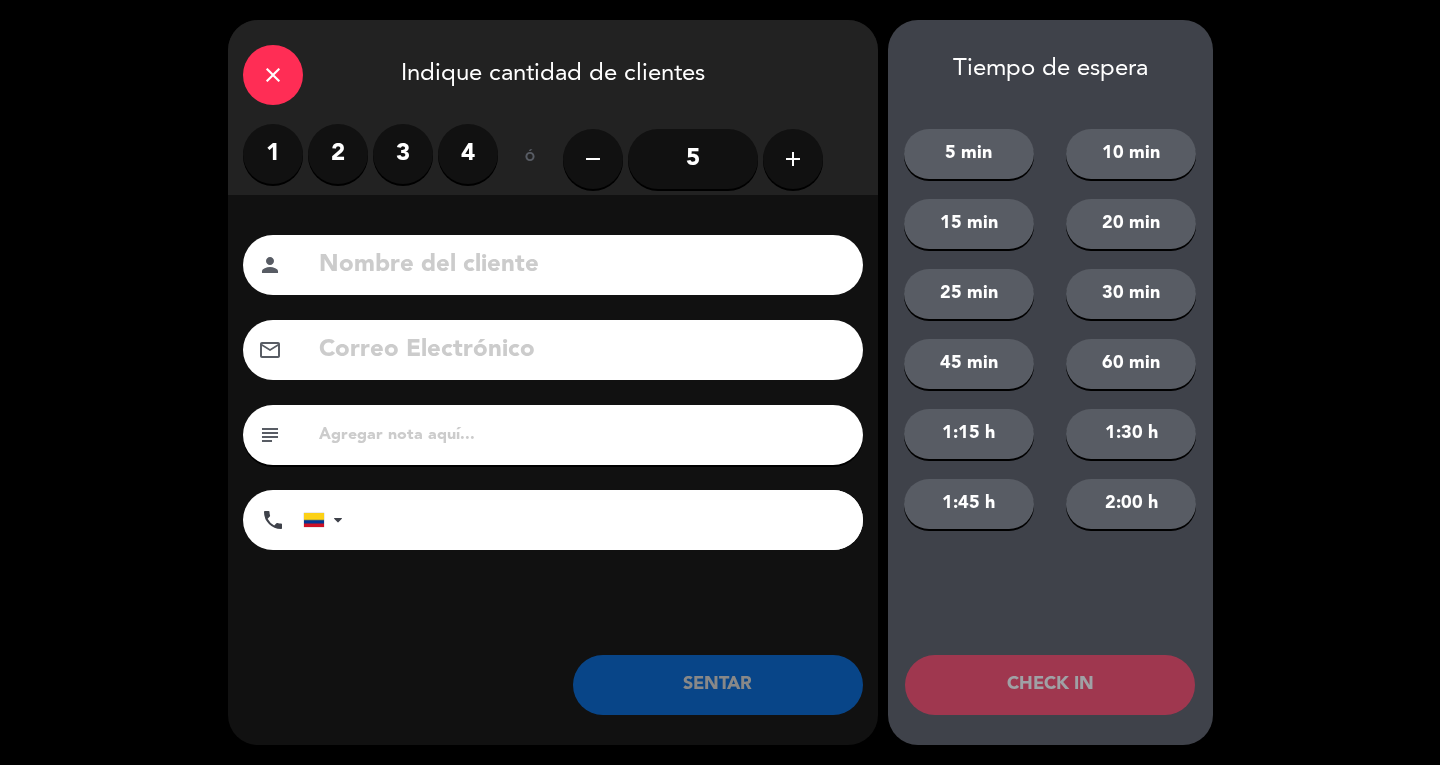 click on "2" at bounding box center [338, 154] 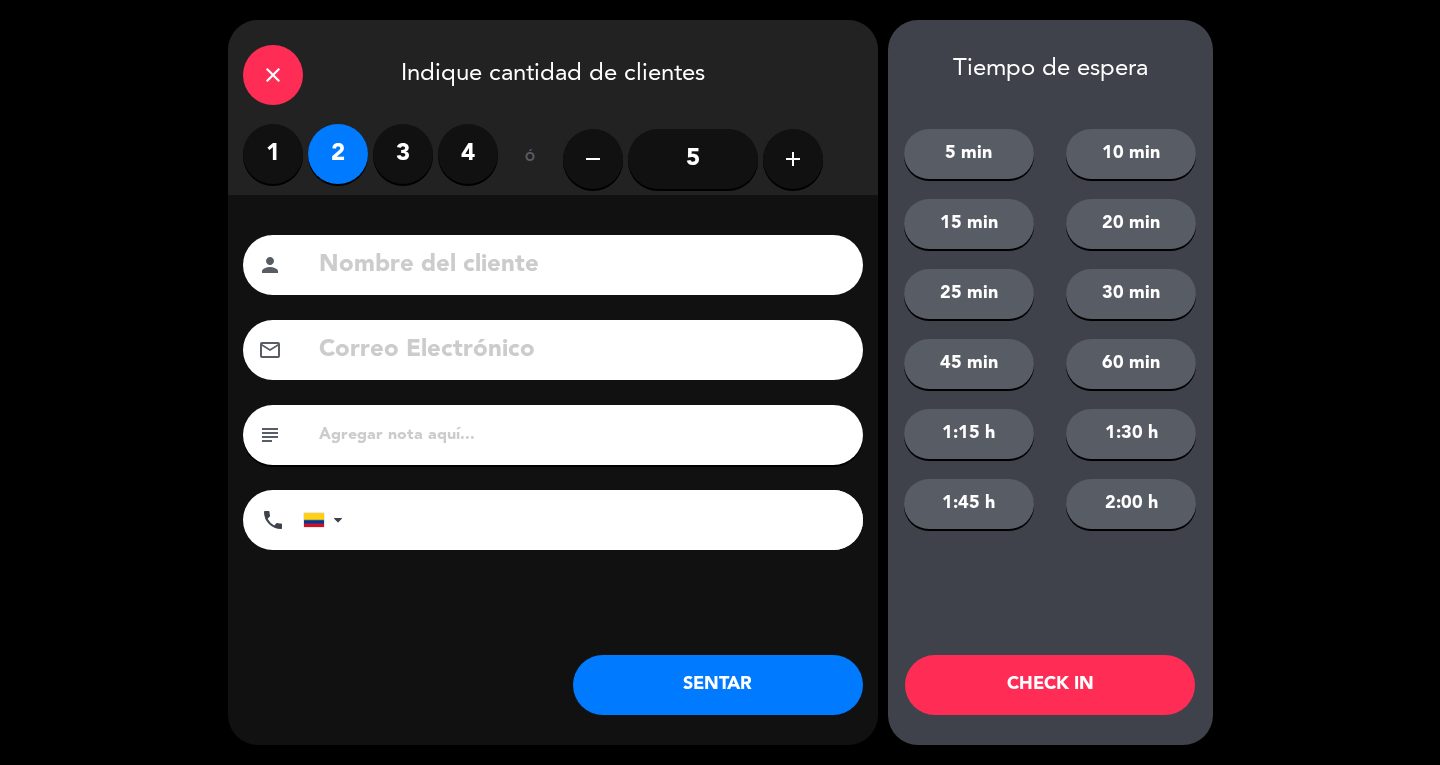 click on "Nombre del cliente person Correo Electrónico email subject phone United States +1 United Kingdom +44 Peru (Perú) +51 Argentina +54 Brazil (Brasil) +55 Afghanistan (‫افغانستان‬‎) +93 Albania (Shqipëri) +355 Algeria (‫الجزائر‬‎) +213 American Samoa +1684 Andorra +376 Angola +244 Anguilla +1264 Antigua and Barbuda +1268 Argentina +54 Armenia (Հայաստան) +374 Aruba +297 Australia +61 Austria (Österreich) +43 Azerbaijan ( Azərbaycan ) +994 Bahamas +1242 Bahrain (‫البحرين‬‎) +973 Bangladesh (বাংলাদেশ) +880 Barbados +1246 Belarus (Беларусь) +375 Belgium (België) +32 Belize +501 Benin (Bénin) +229 Bermuda +1441 Bhutan (འབྲུག) +975 Bolivia +591 Bosnia and Herzegovina (Босна и Херцеговина) +387 Botswana +267 Brazil (Brasil) +55 British Indian Ocean Territory +246 British Virgin Islands +1284 Brunei +673 Bulgaria (България) +359 Burkina Faso +226 Burundi (Uburundi) +257 Cambodia (កម្ពុជា) +855 +1" 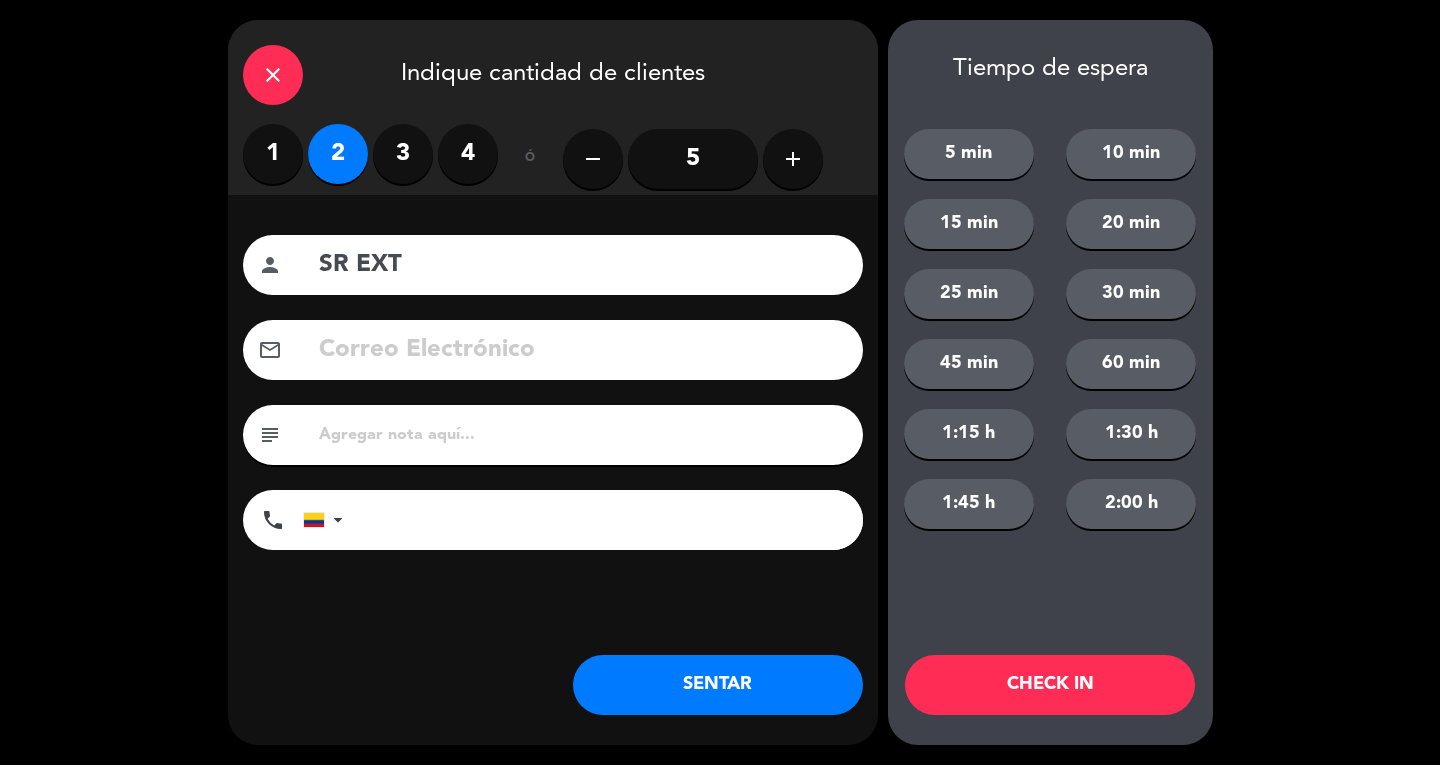type on "SR EXT" 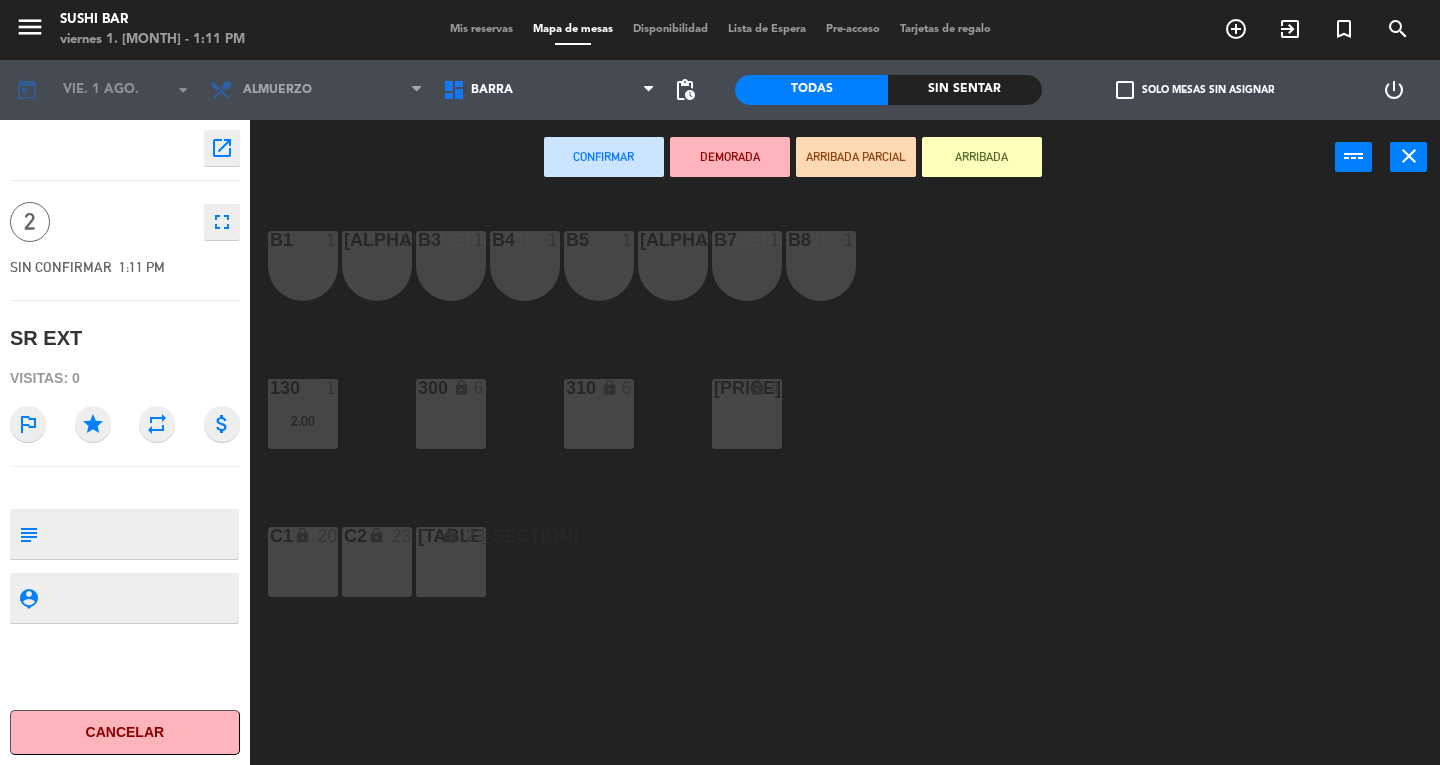click on "[NUMBER] lock  6" at bounding box center [451, 414] 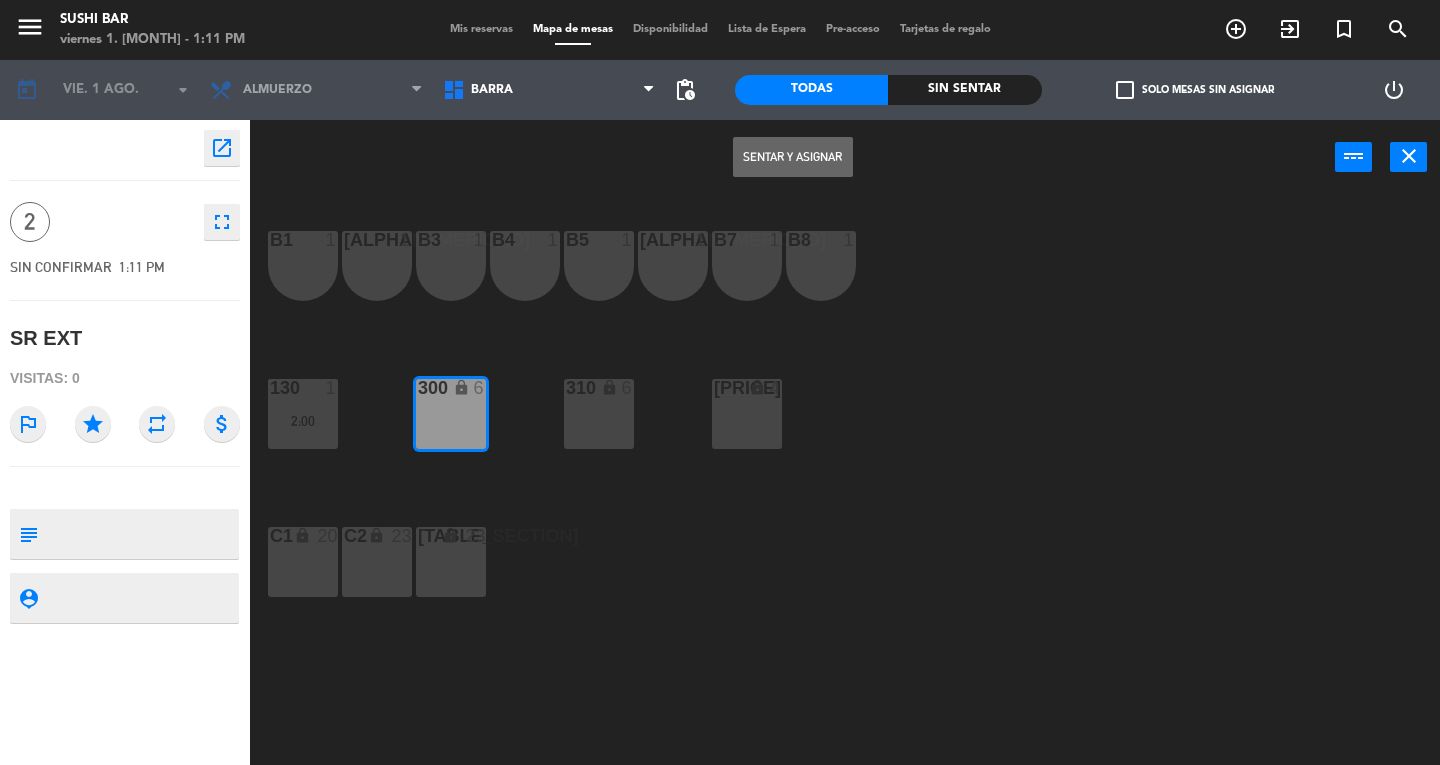 click on "Sentar y Asignar" at bounding box center (793, 157) 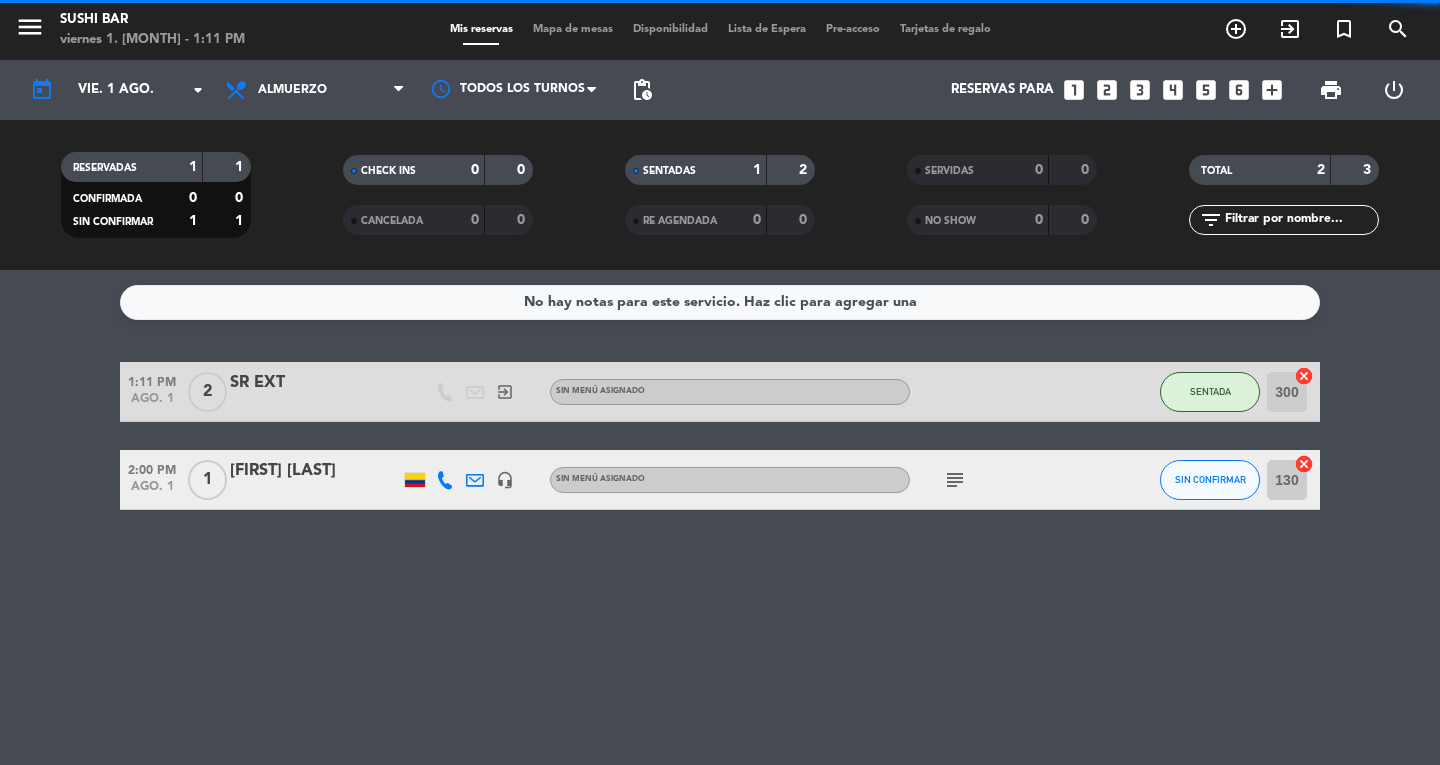 click on "Mapa de mesas" at bounding box center [573, 29] 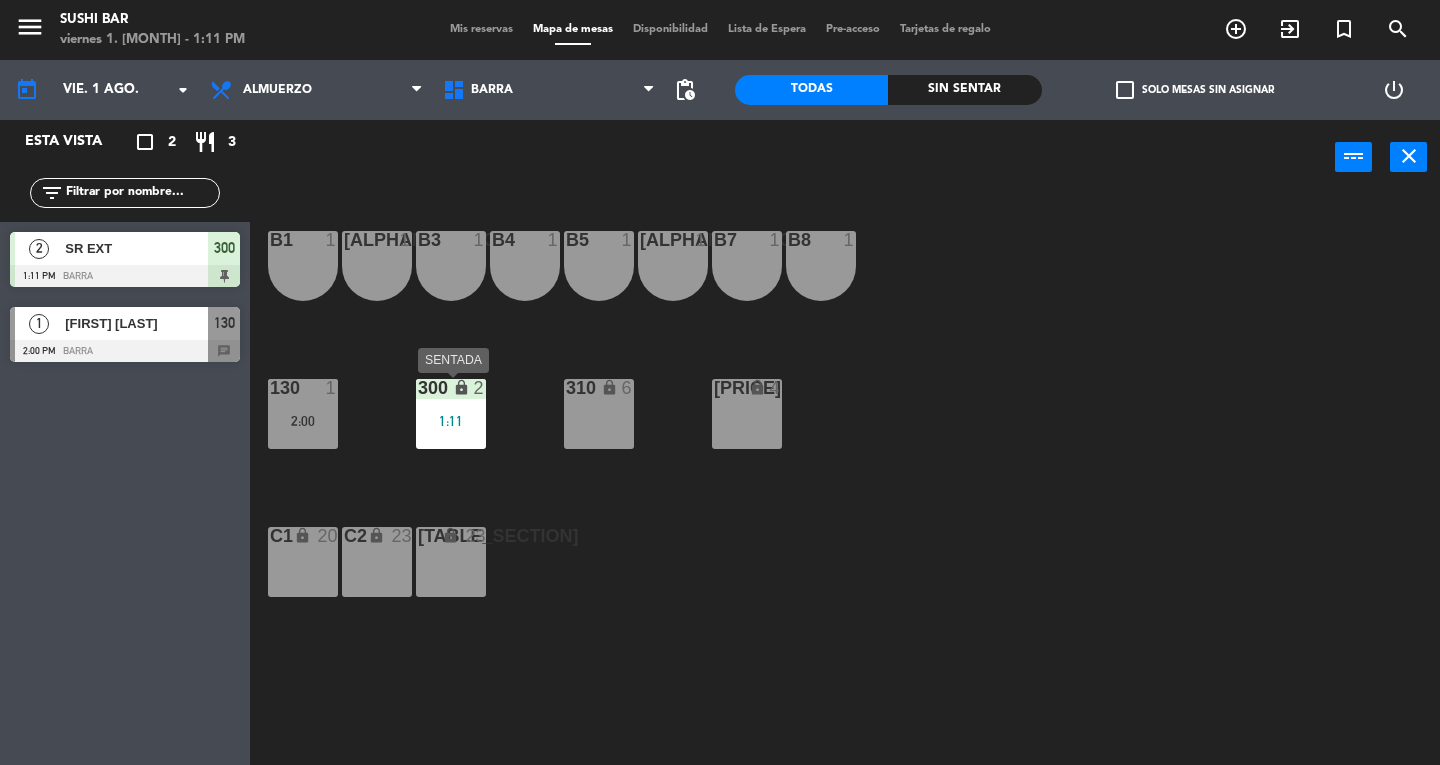 click on "300" at bounding box center [417, 388] 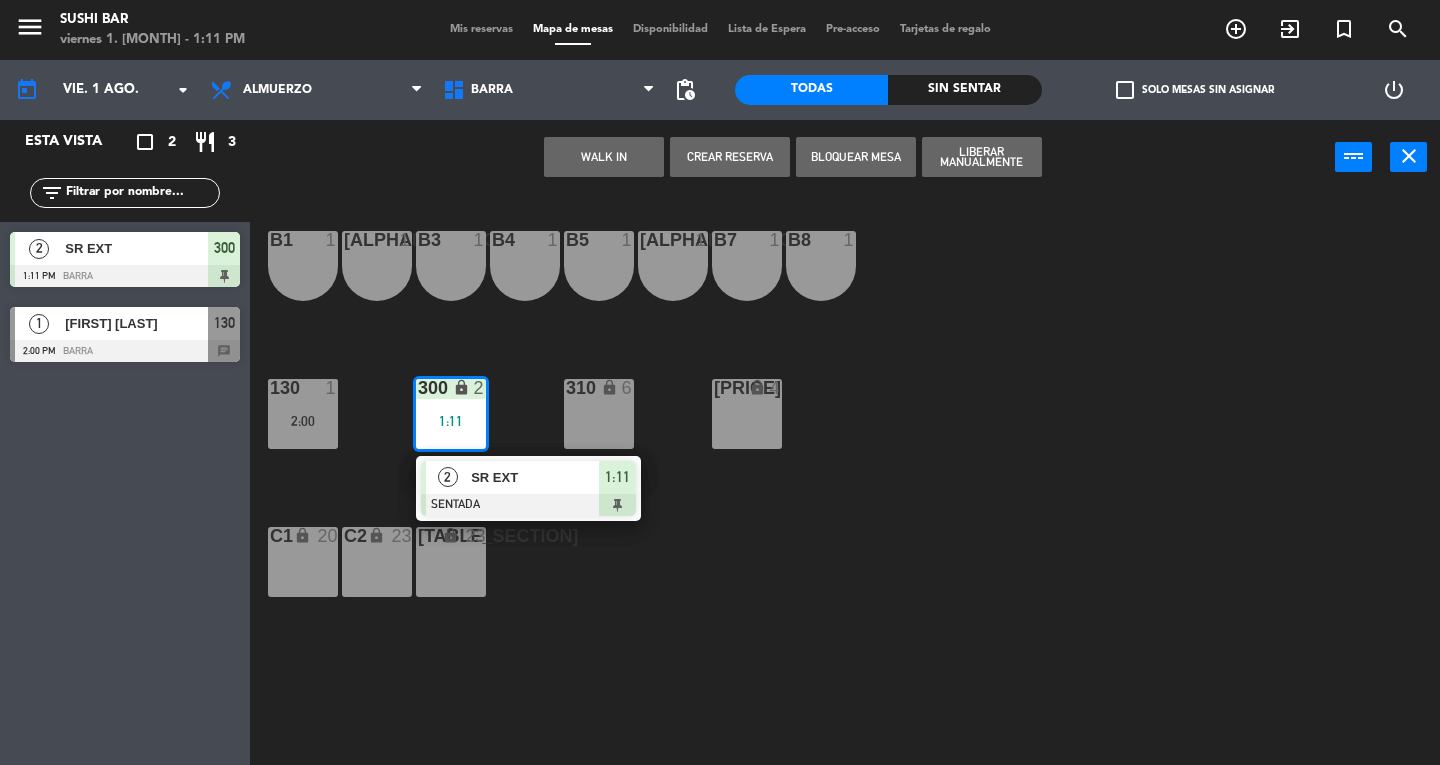 click on "2   SR EXT   SENTADA  1:11" at bounding box center [528, 488] 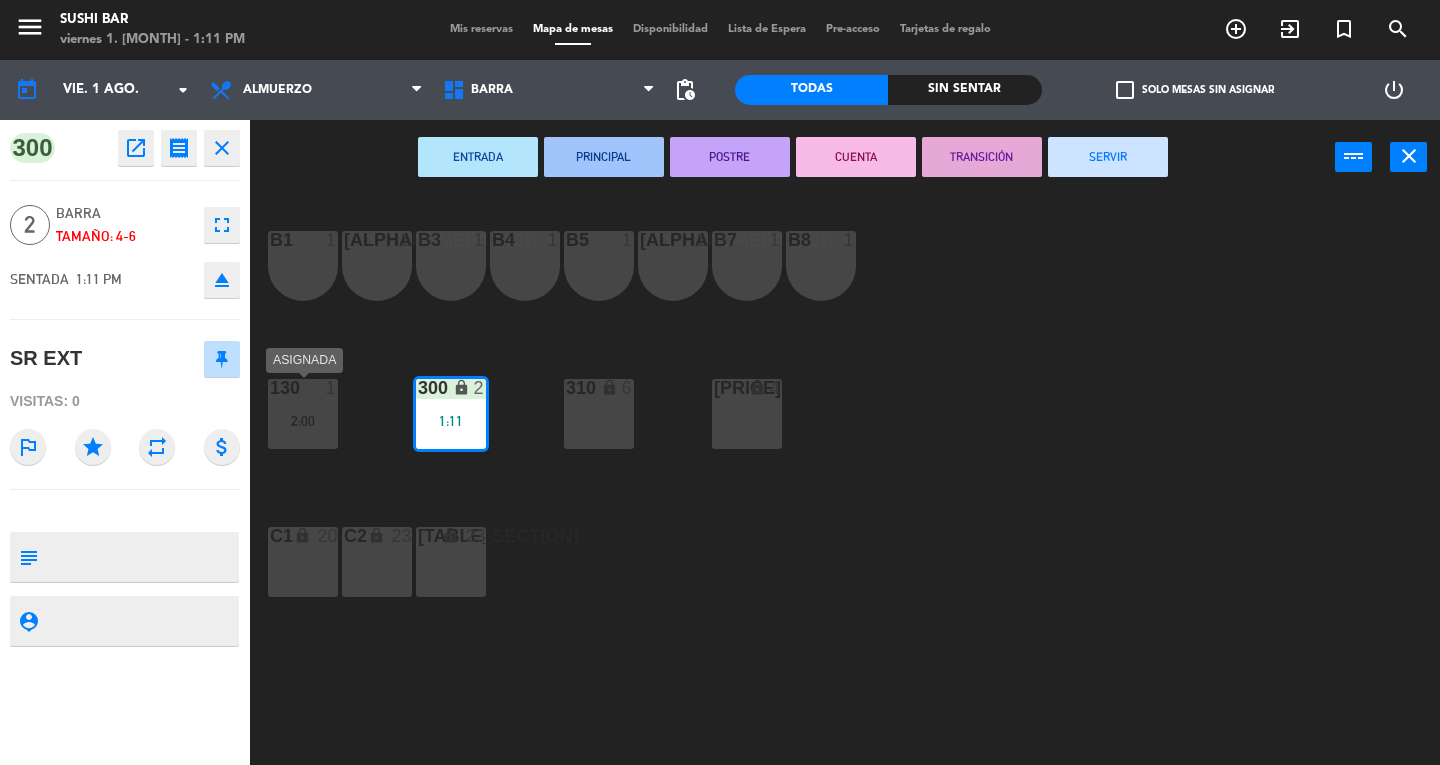 click on "2:00" at bounding box center [303, 421] 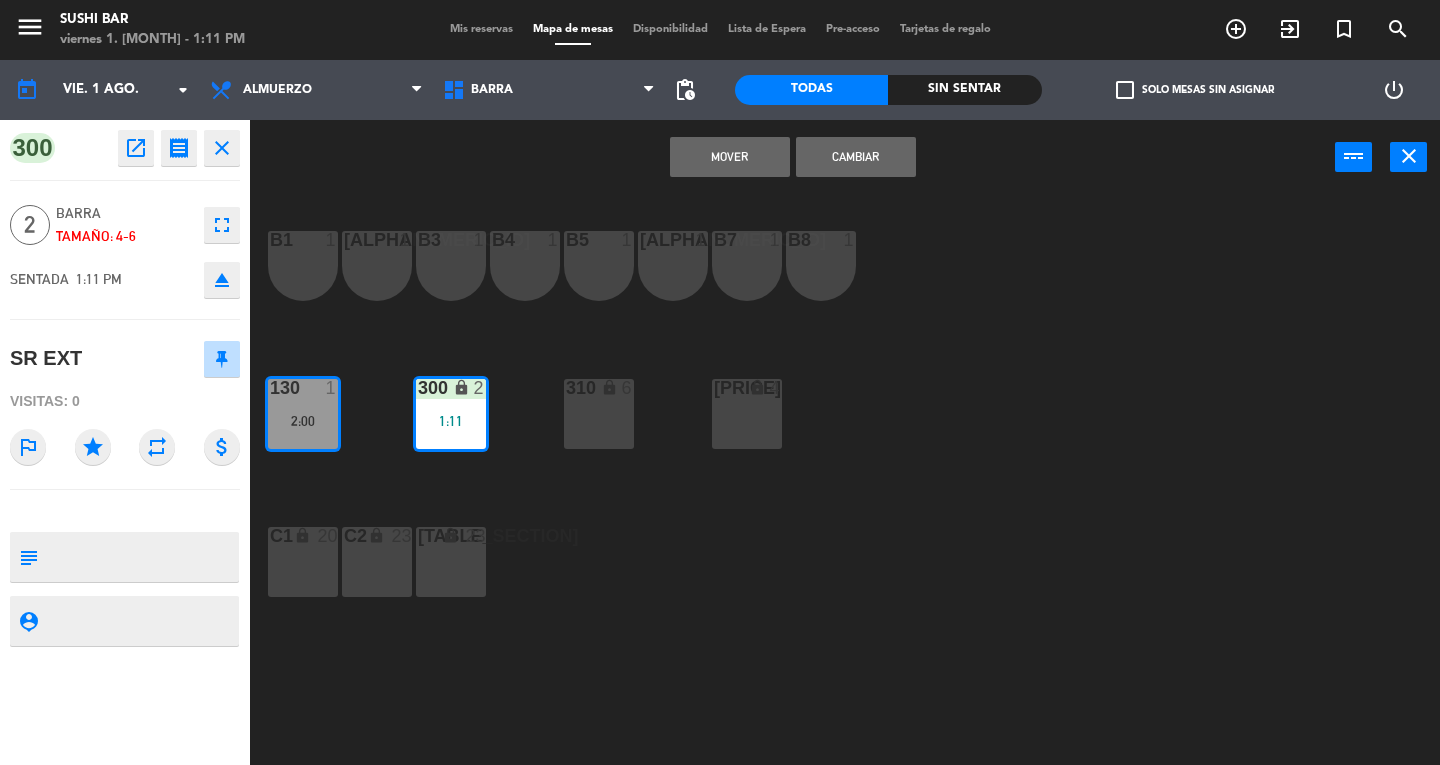 click on "Cambiar" at bounding box center (856, 157) 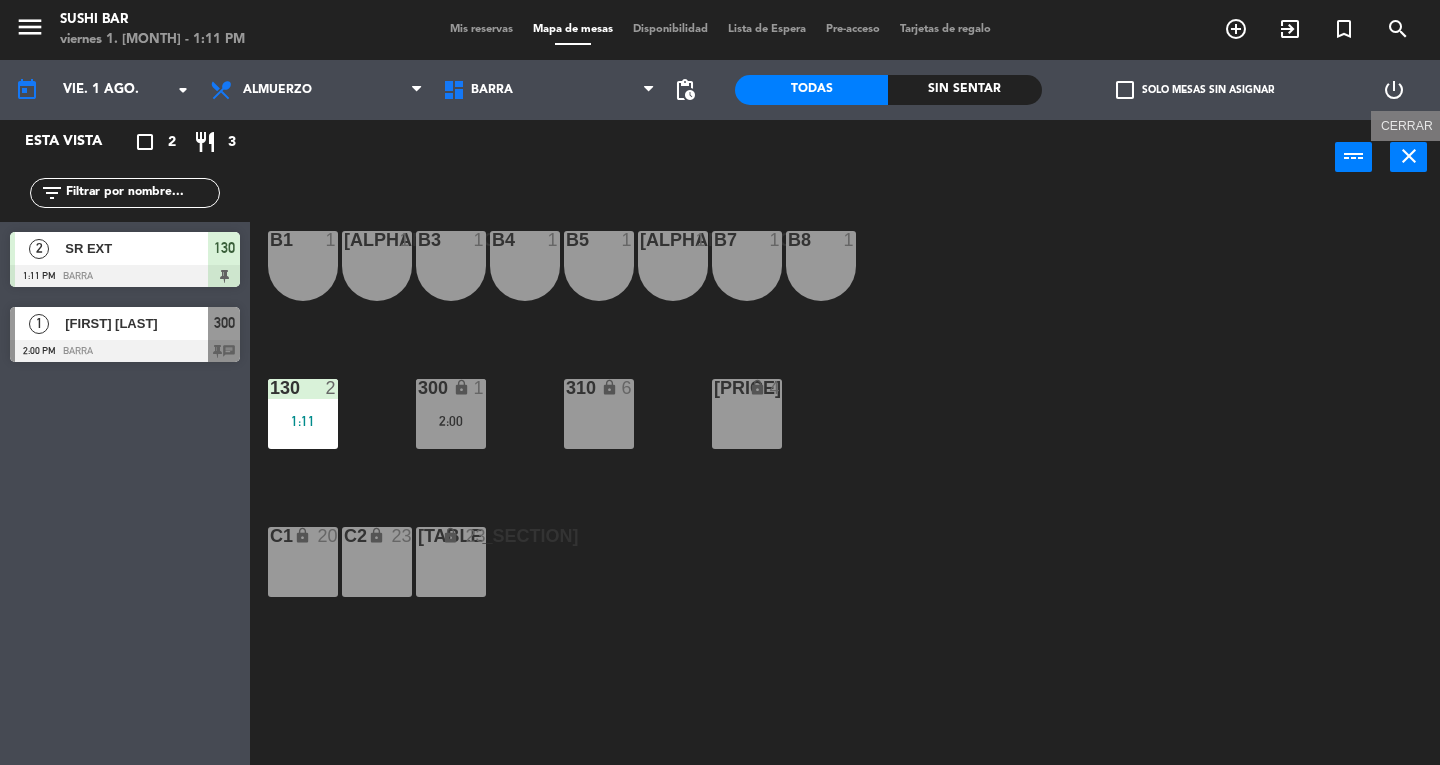 click on "close" at bounding box center [1409, 156] 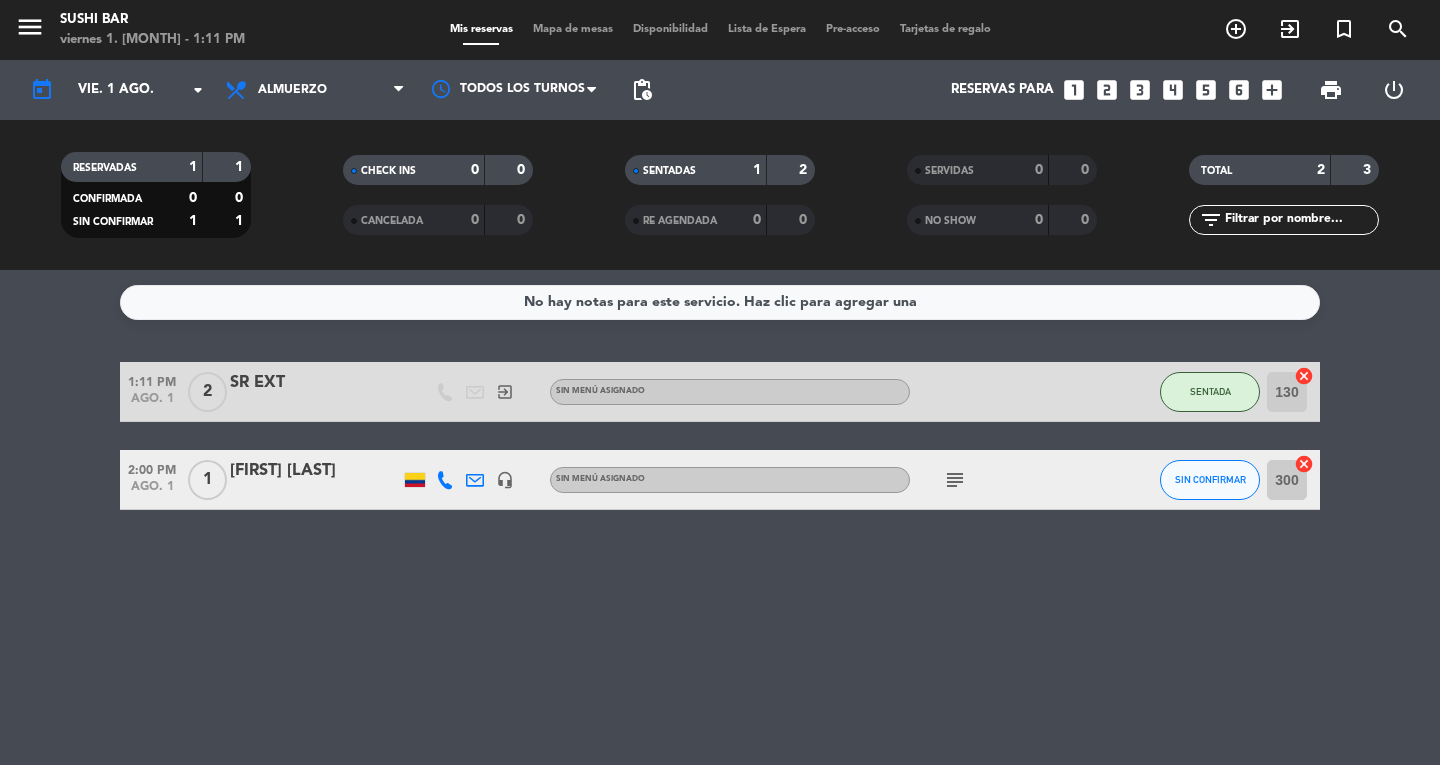 click on "looks_5" at bounding box center [1206, 90] 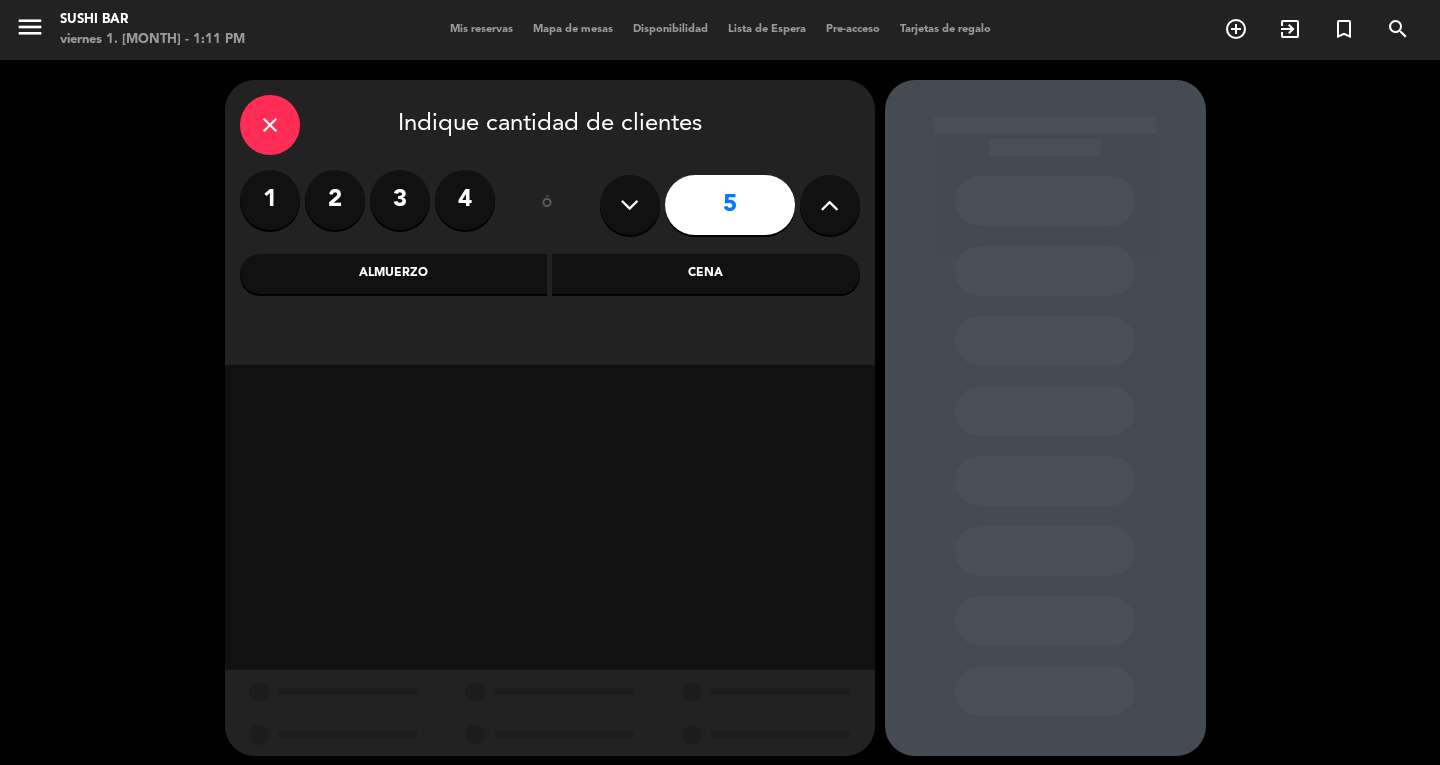click on "Cena" at bounding box center (706, 274) 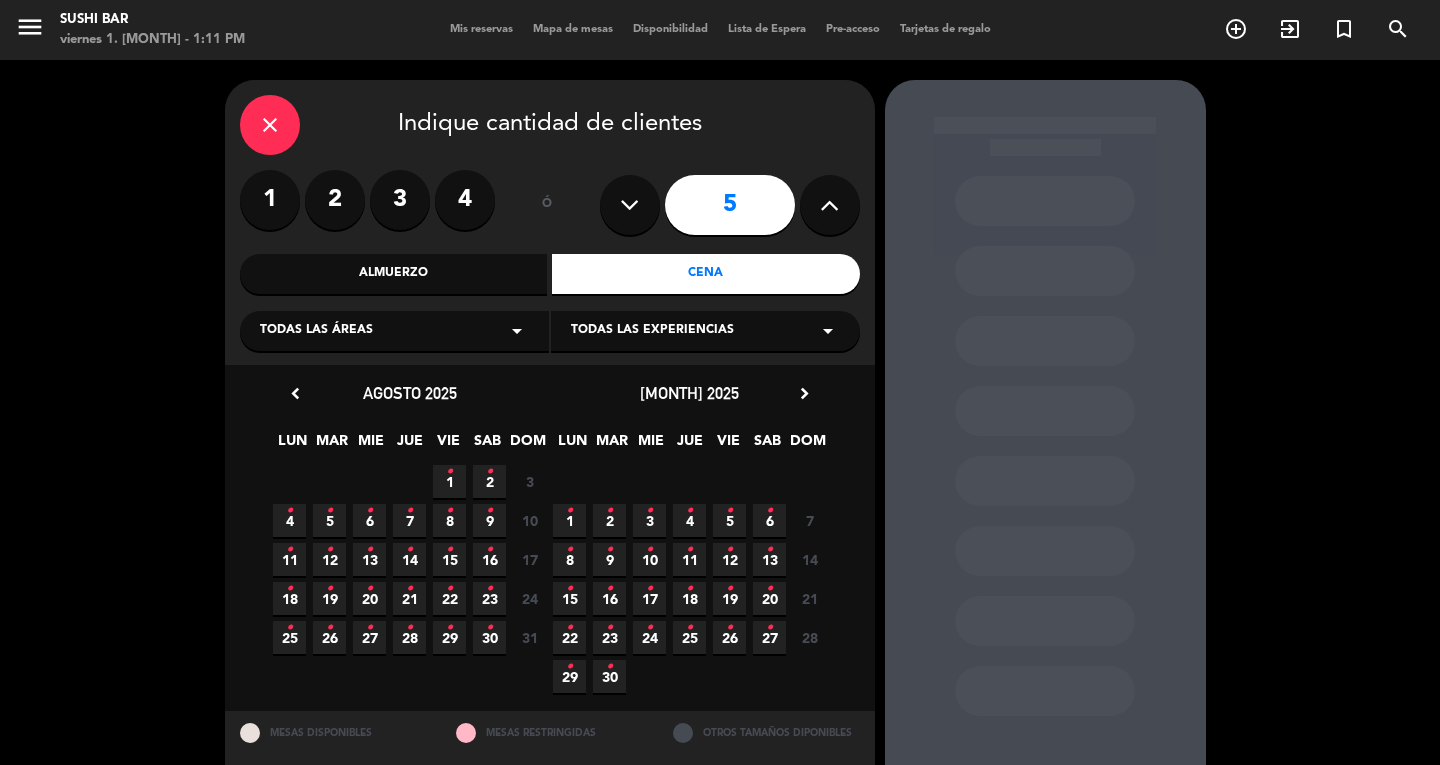click on "1 •" at bounding box center [449, 481] 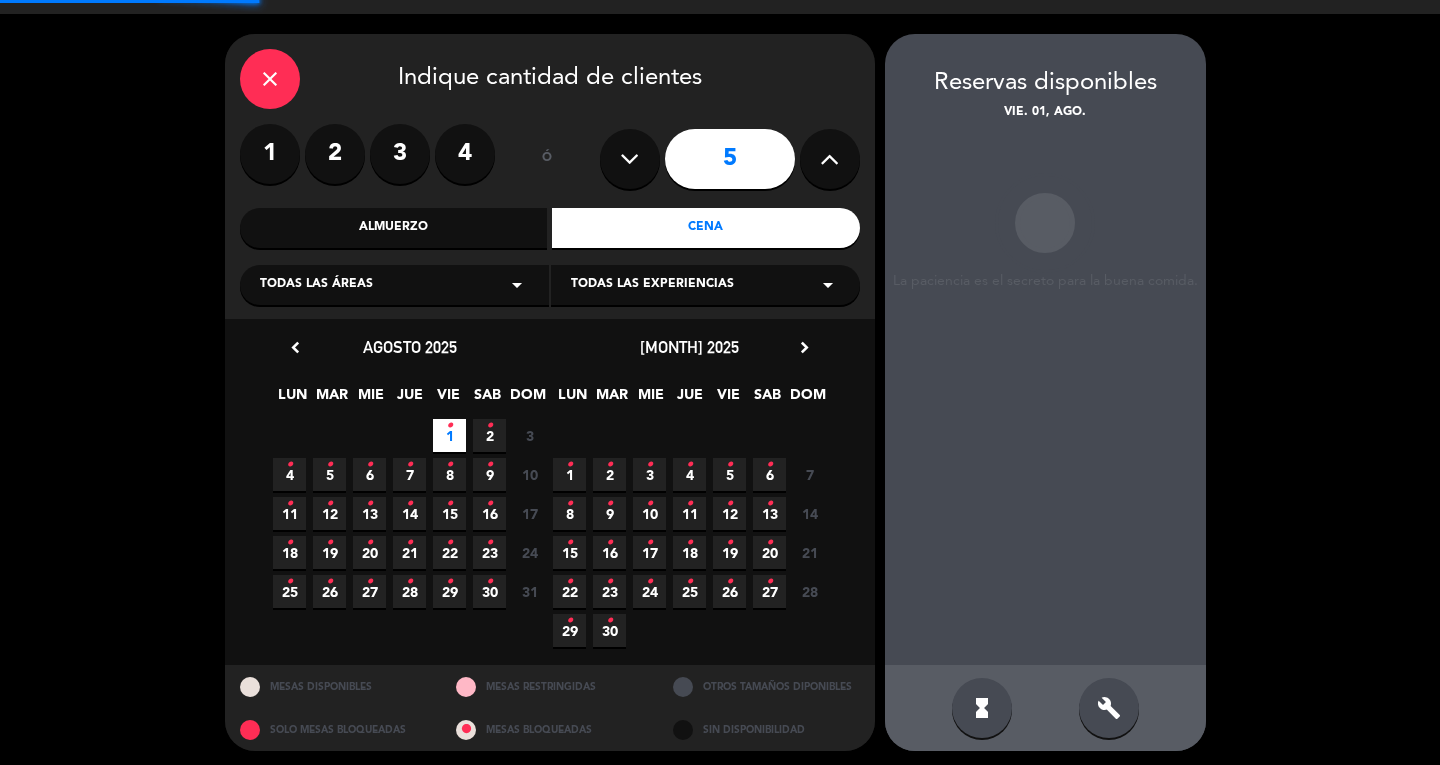 scroll, scrollTop: 50, scrollLeft: 0, axis: vertical 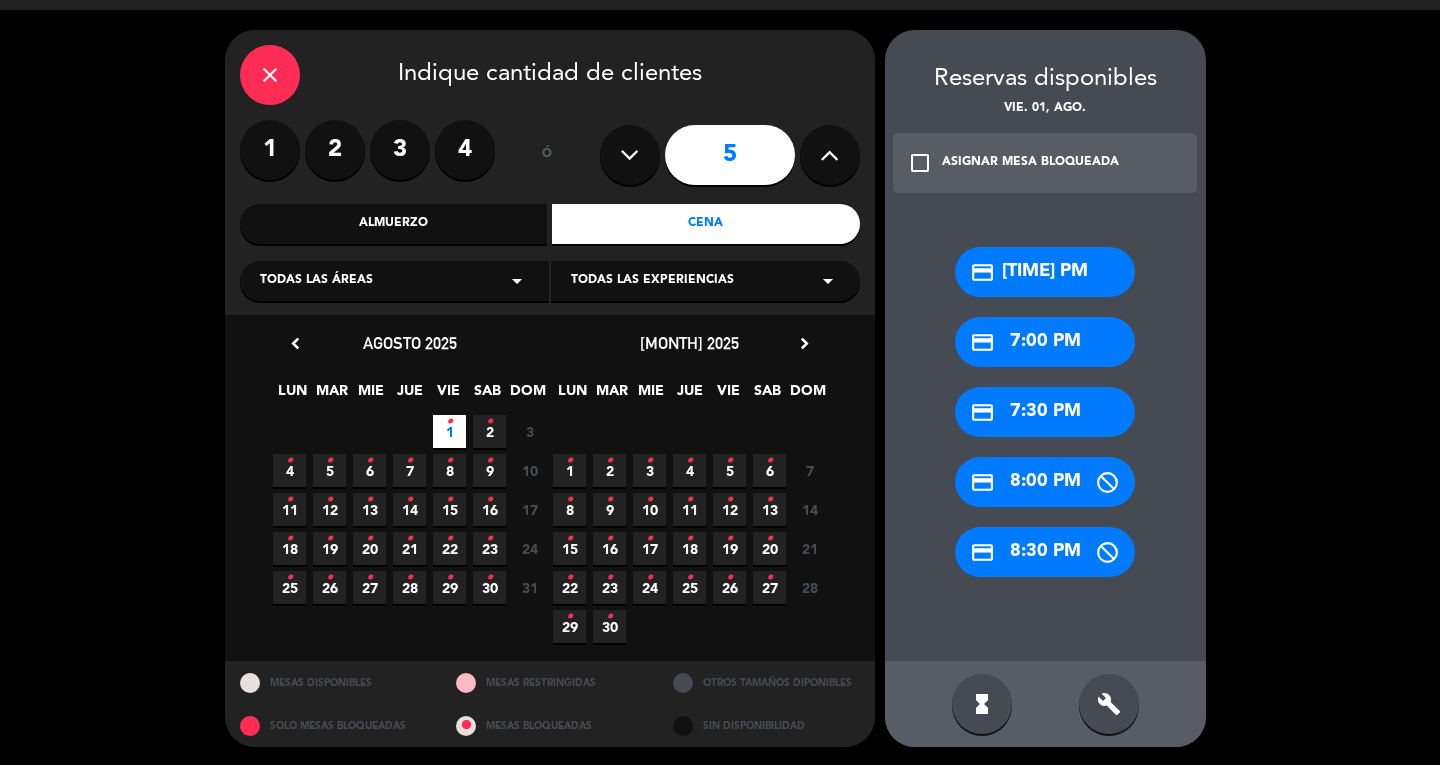 click on "credit_card  7:00 PM" at bounding box center (1045, 342) 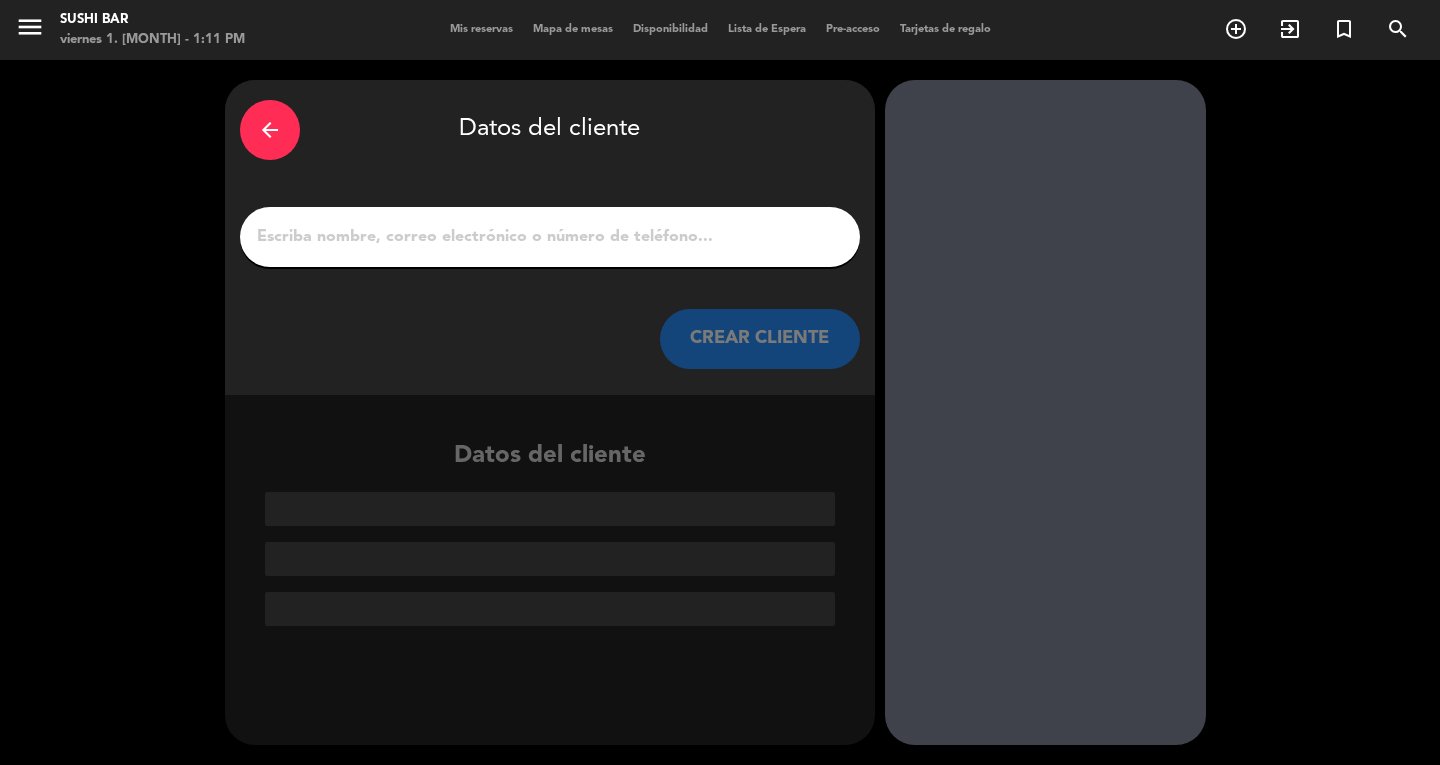 scroll, scrollTop: 0, scrollLeft: 0, axis: both 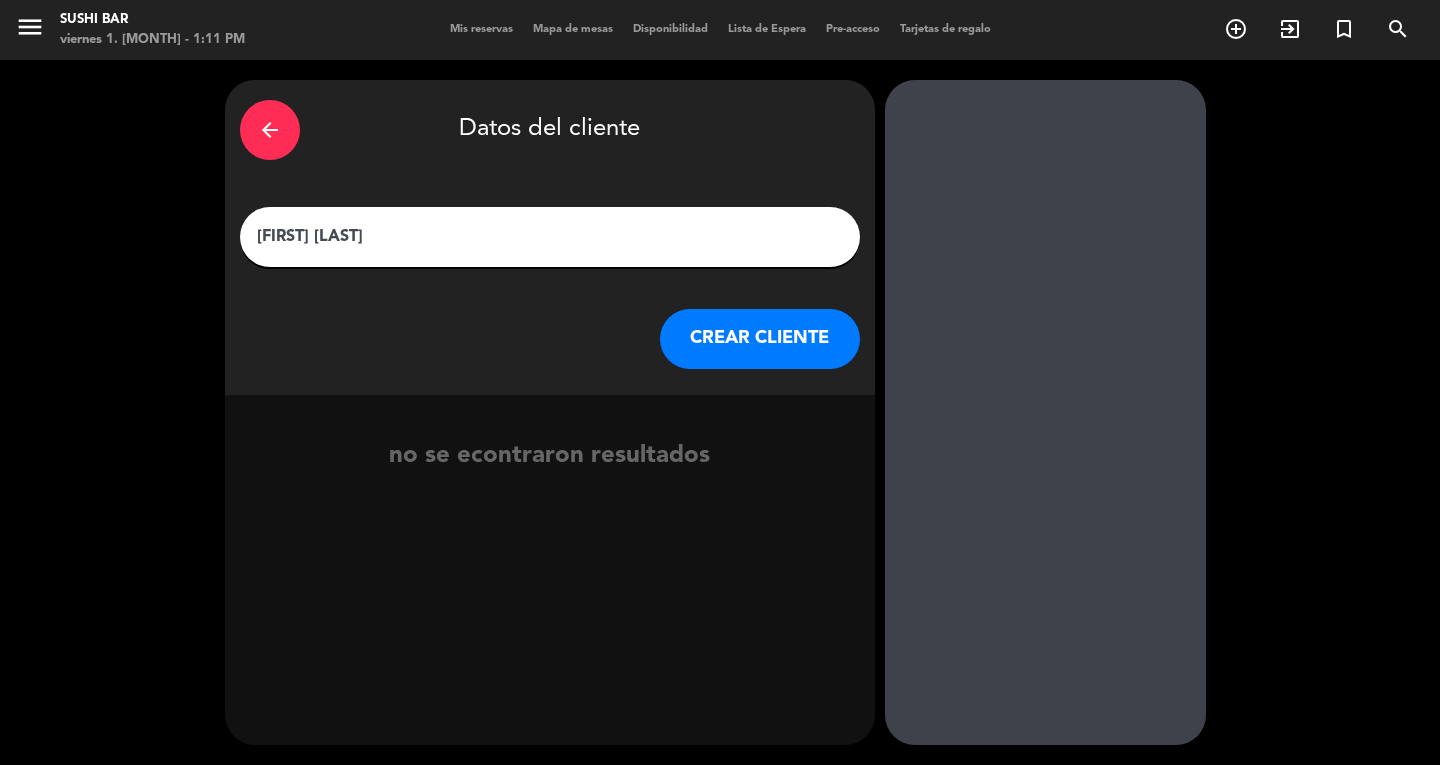 type on "[FIRST] [LAST]" 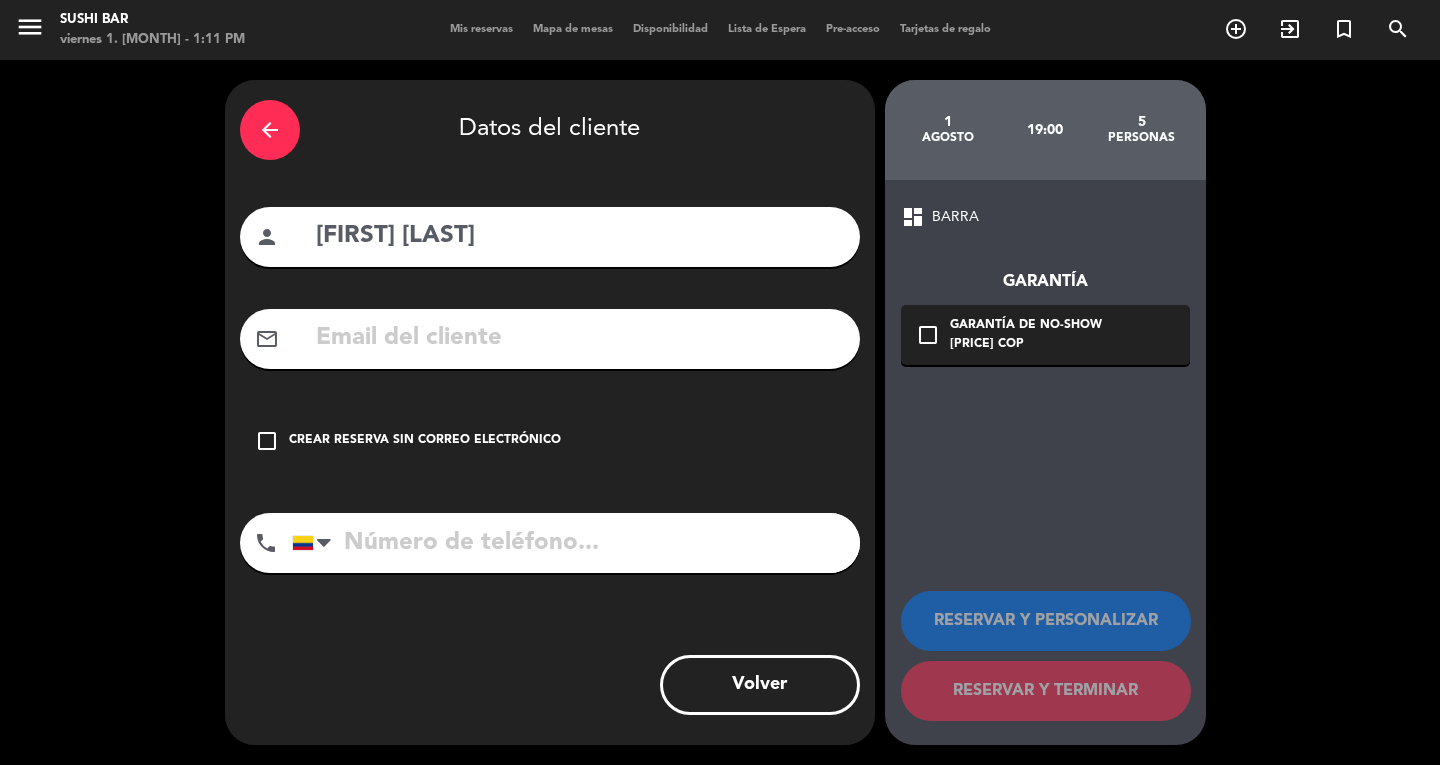 click on "Crear reserva sin correo electrónico" at bounding box center (425, 441) 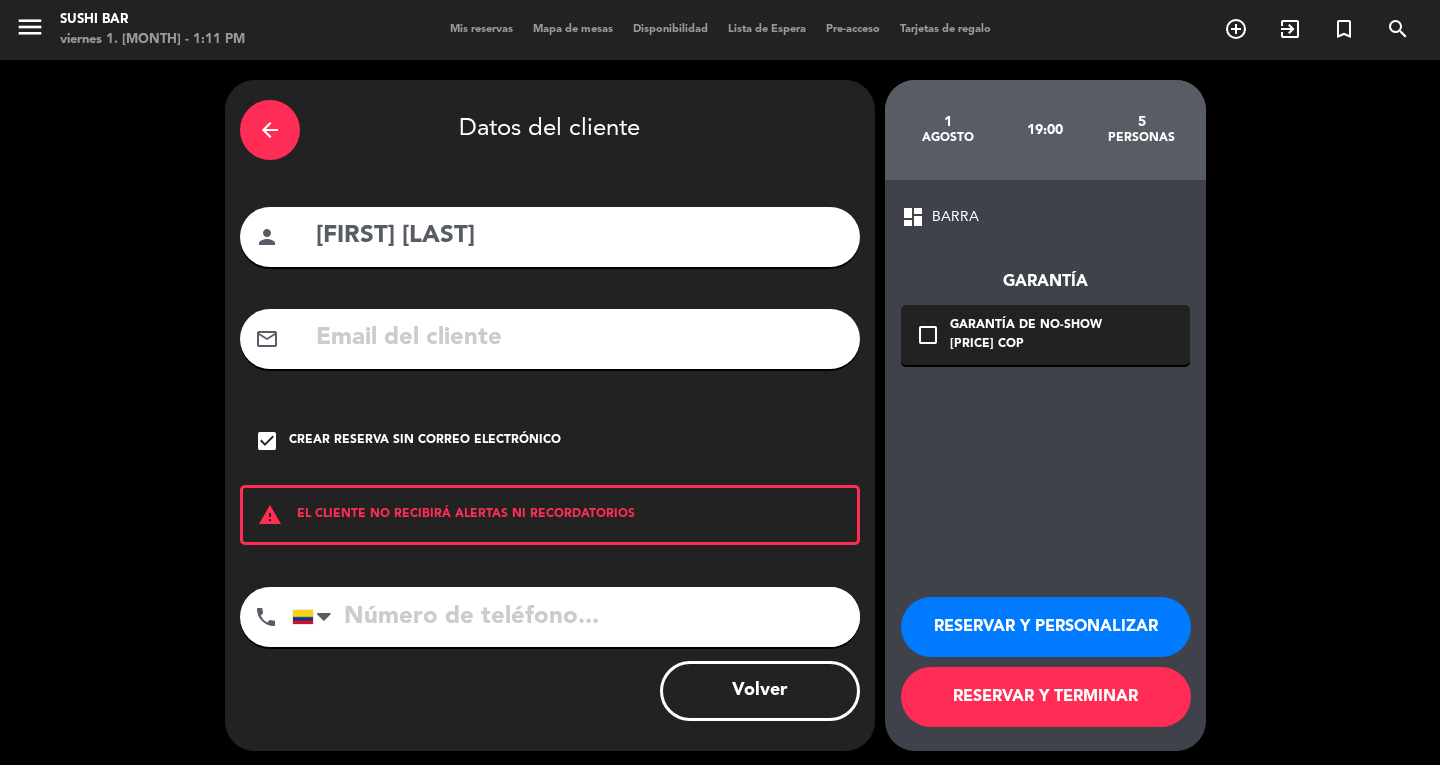 click on "RESERVAR Y TERMINAR" at bounding box center (1046, 697) 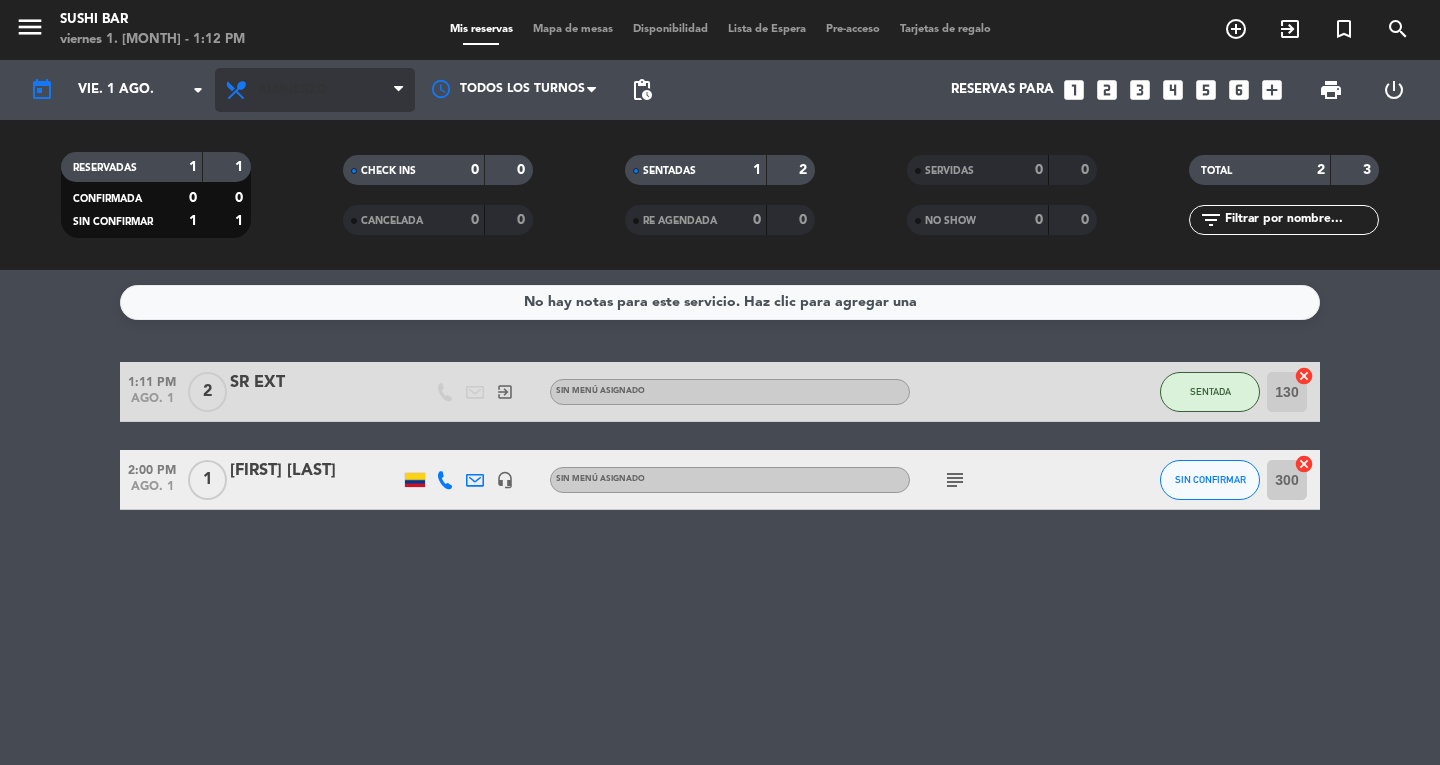 click on "Almuerzo" at bounding box center [315, 90] 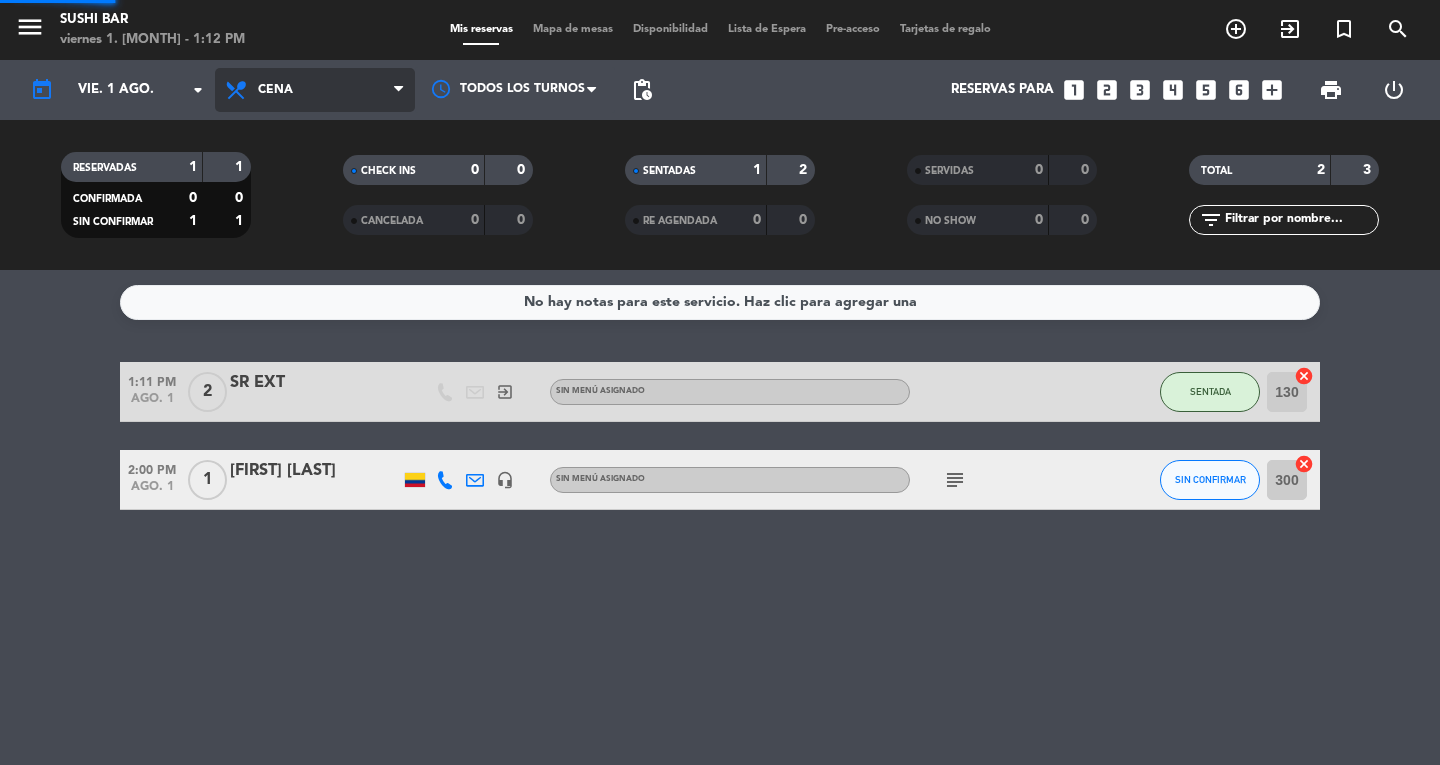 click on "menu  SUSHI BAR   viernes 1. agosto - 11:46 AM   Mis reservas   Mapa de mesas   Disponibilidad   Lista de Espera   Pre-acceso   Tarjetas de regalo  add_circle_outline exit_to_app turned_in_not search today    vie. 1 ago. arrow_drop_down  Todos los servicios  Almuerzo  Cena  Cena  Todos los servicios  Almuerzo  Cena Todos los turnos pending_actions  Reservas para   looks_one   looks_two   looks_3   looks_4   looks_5   looks_6   add_box  print  power_settings_new   RESERVADAS   3   13   CONFIRMADA   1   9   SIN CONFIRMAR   2   4   CHECK INS   0   0   CANCELADA   0   0   SENTADAS   0   0   RE AGENDADA   0   0   SERVIDAS   0   0   NO SHOW   0   0   TOTAL   3   13  filter_list" 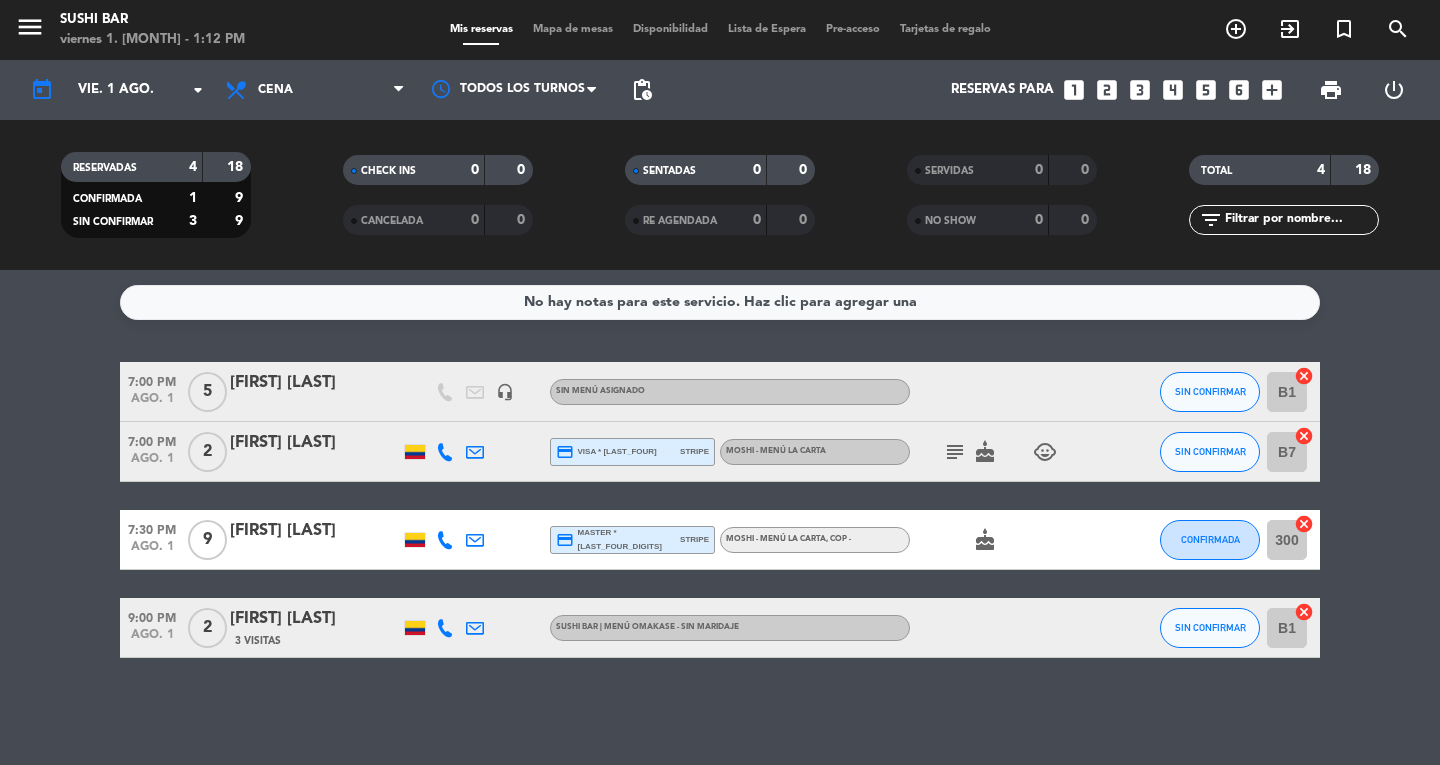 click on "[FIRST] [LAST]" 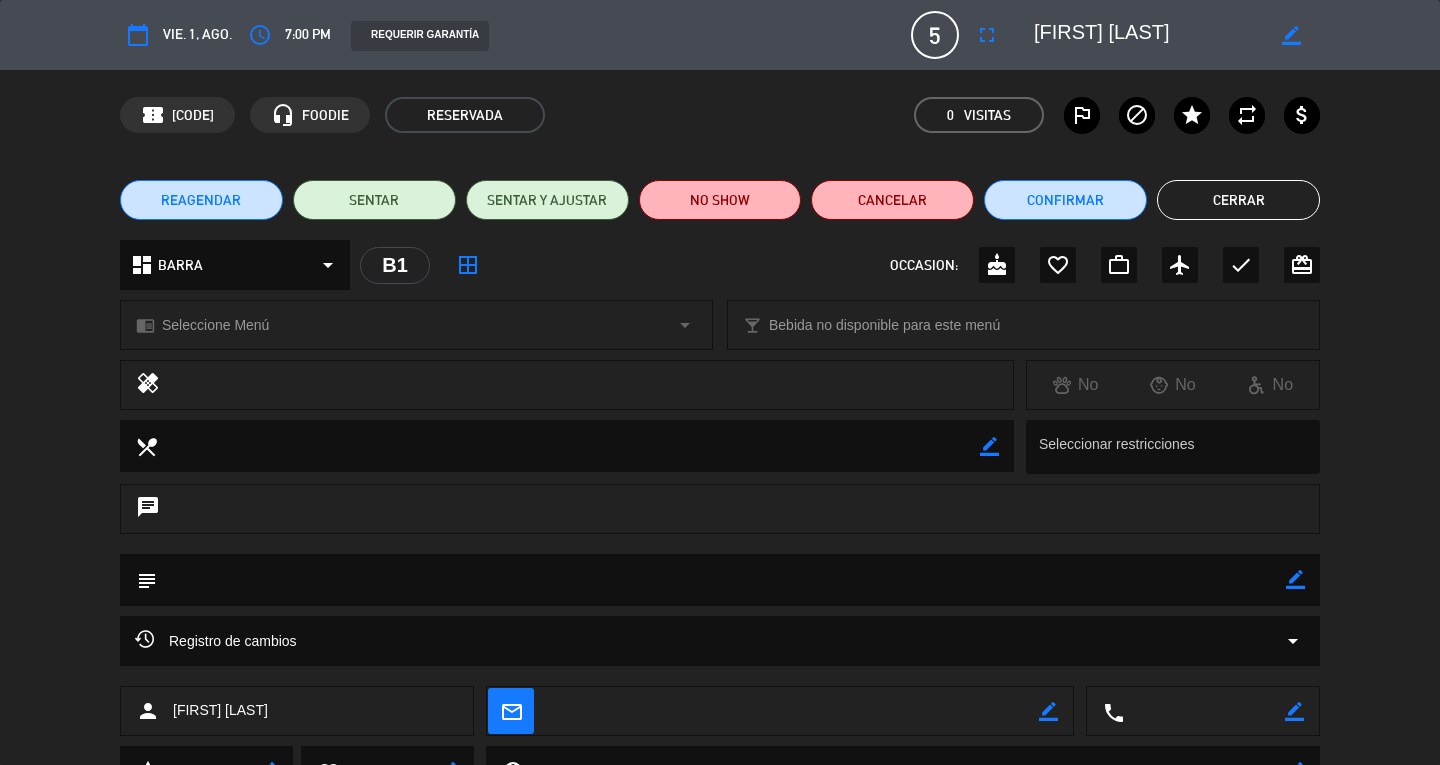 click on "border_color" 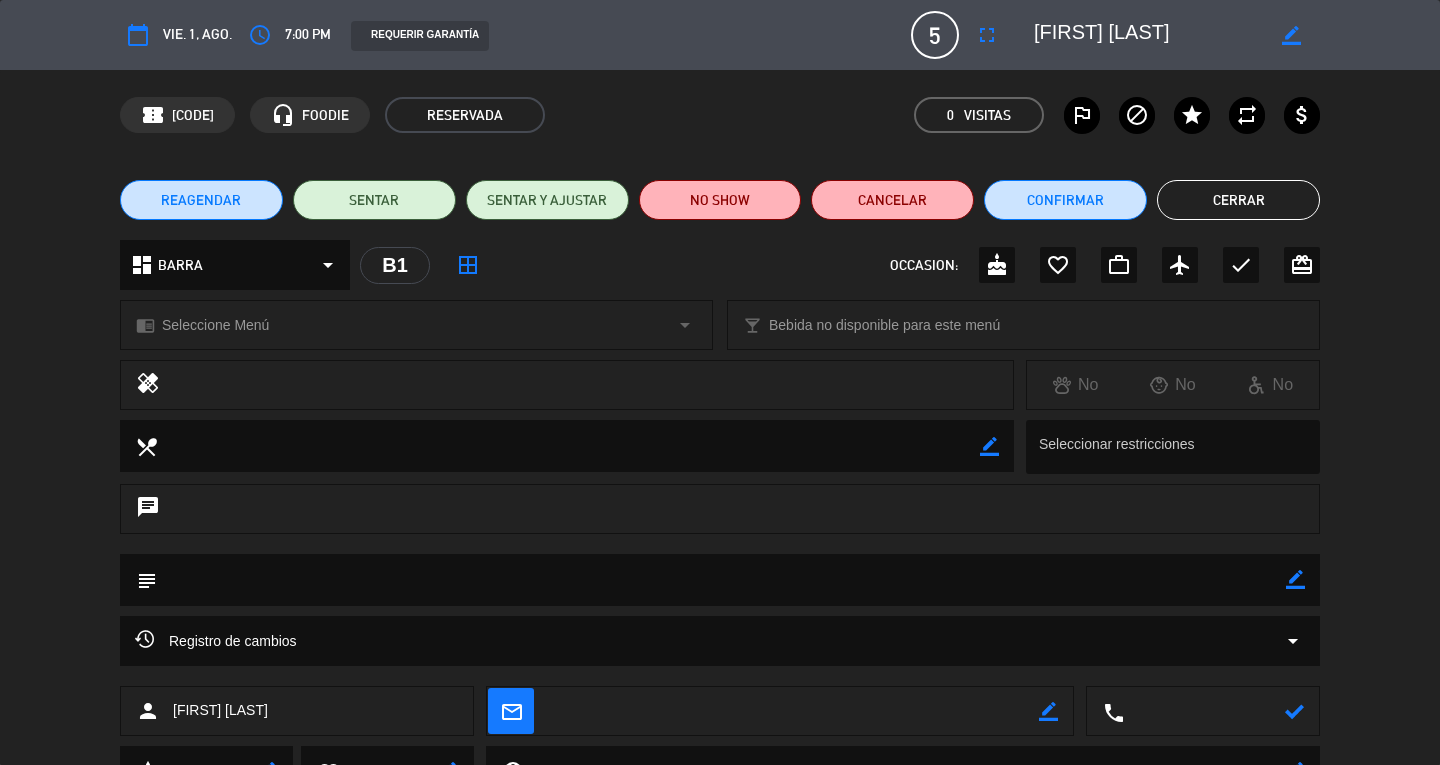 paste on "+[COUNTRY_CODE] [PHONE_NUMBER]" 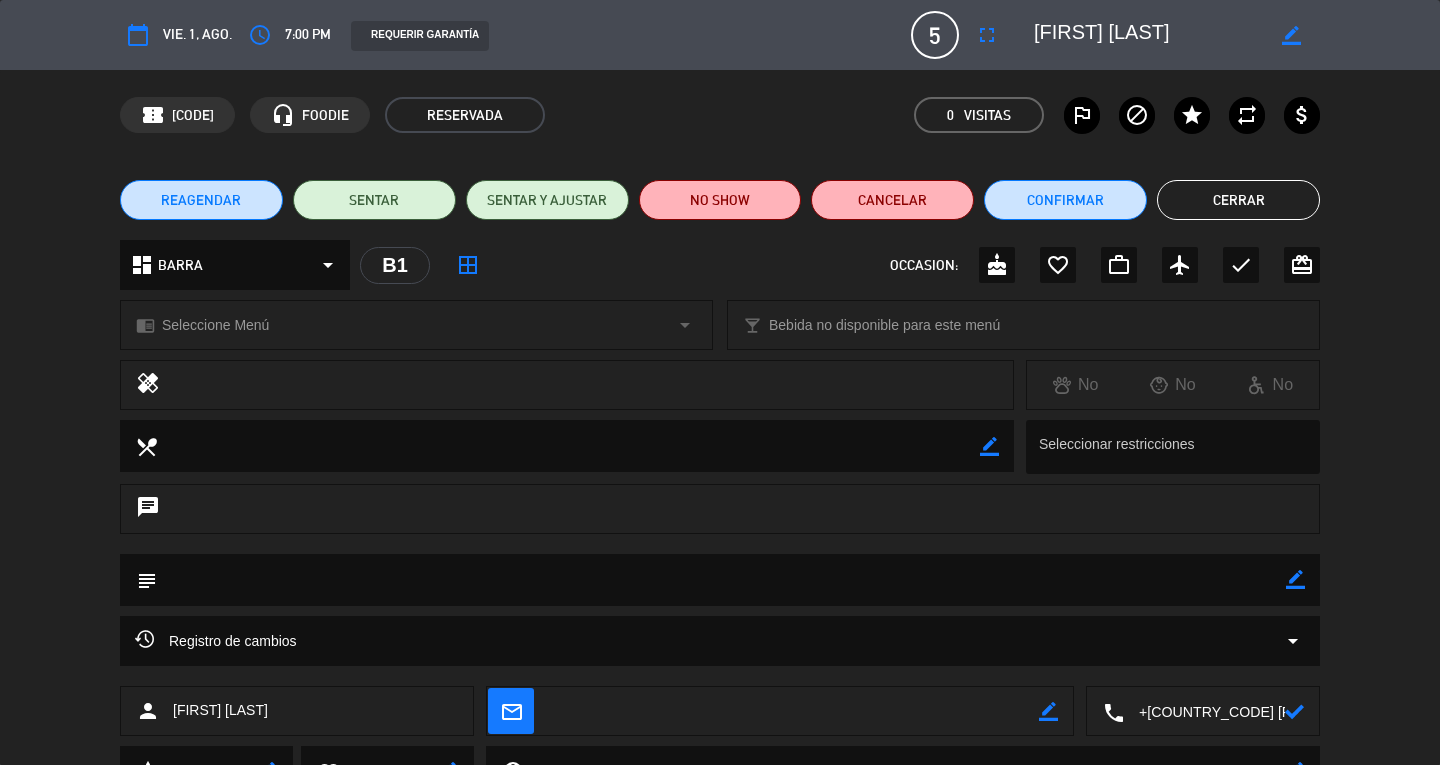 type on "+[COUNTRY_CODE] [PHONE_NUMBER]" 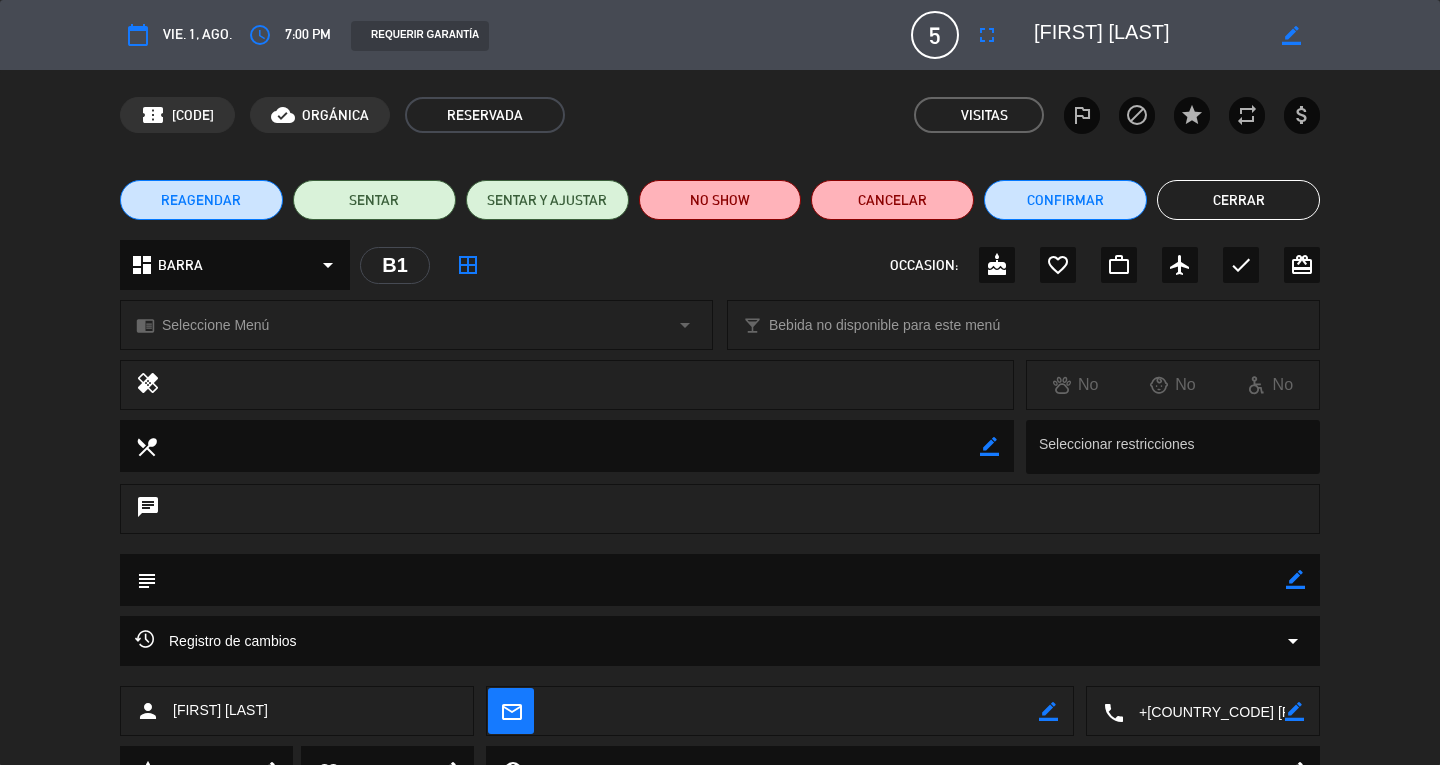 click on "Cerrar" 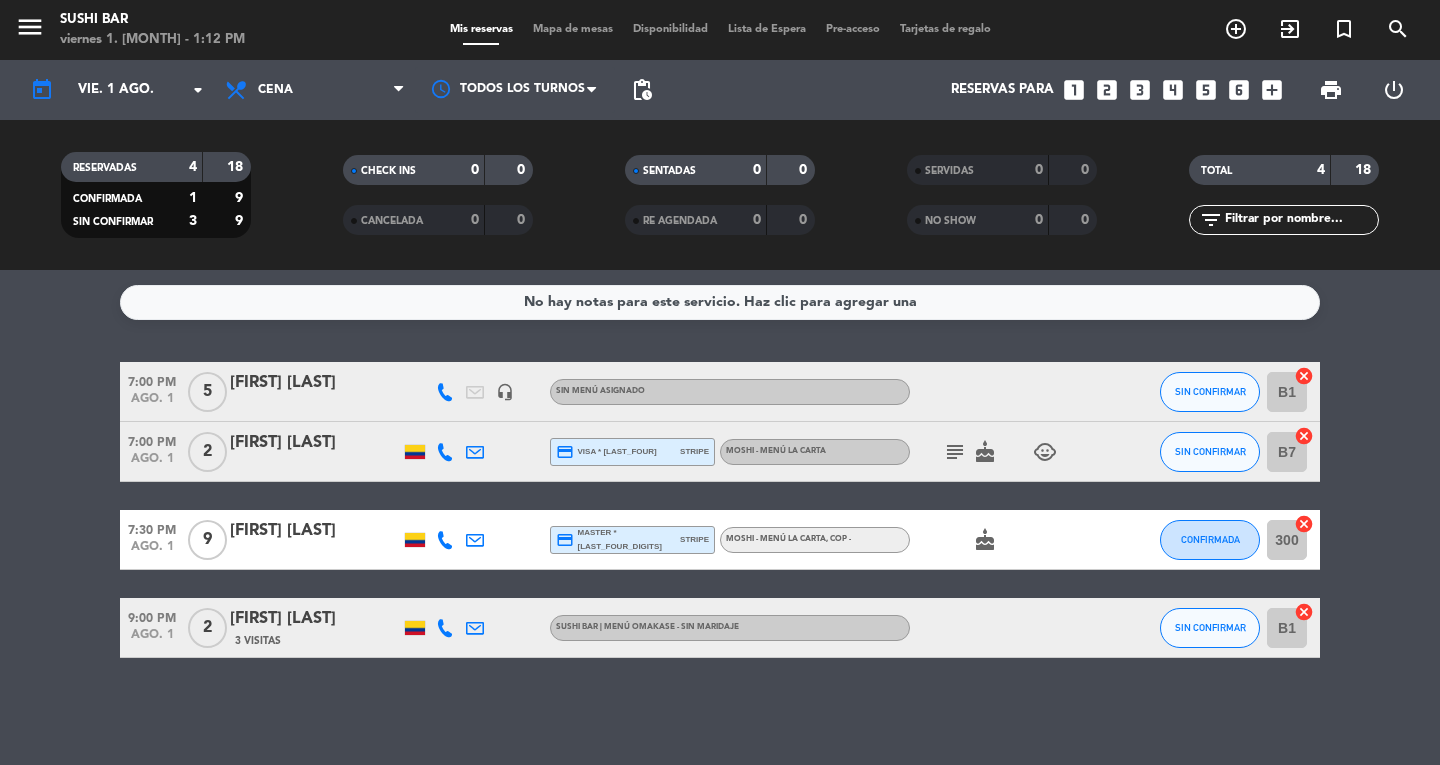 click on "CHECK INS 0 0" 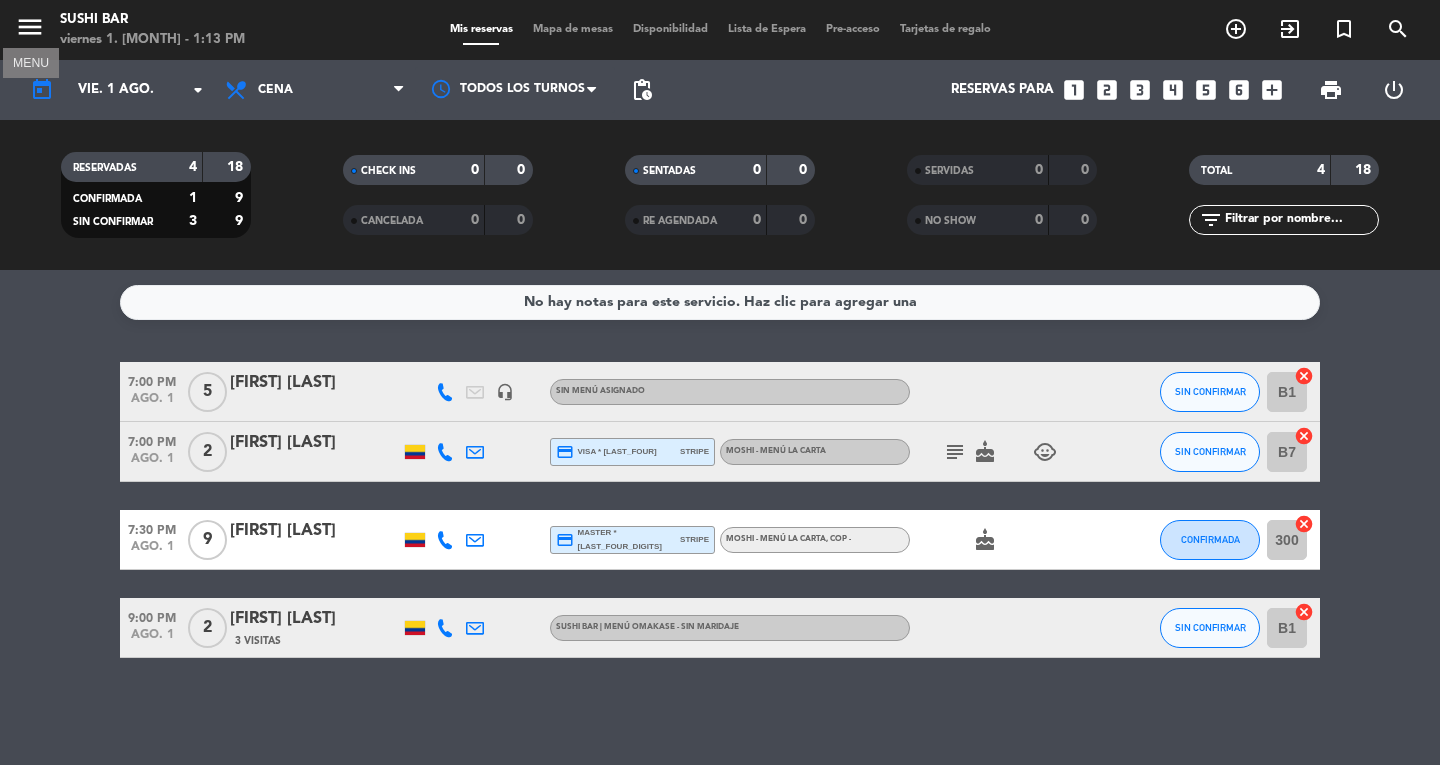 click on "menu" at bounding box center (30, 27) 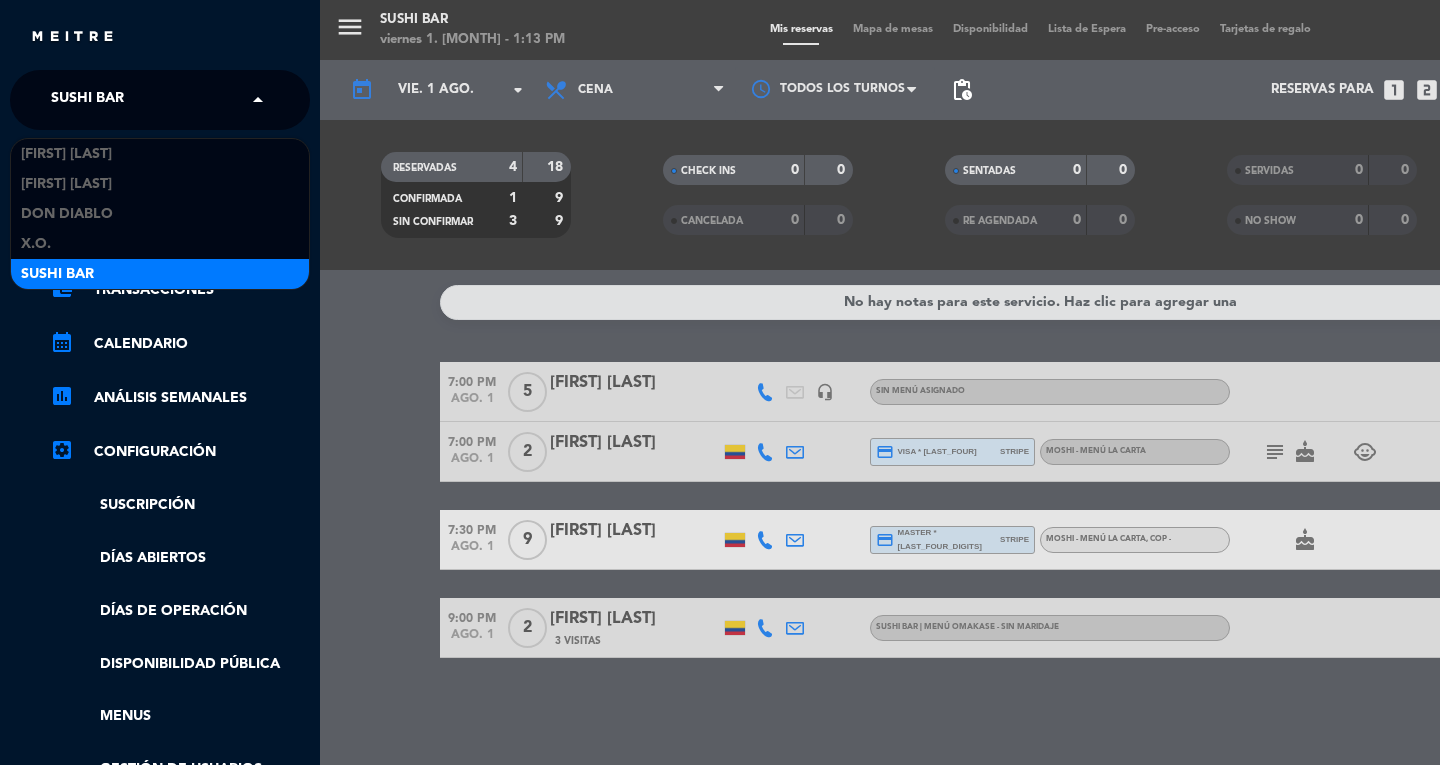 click on "SUSHI BAR" 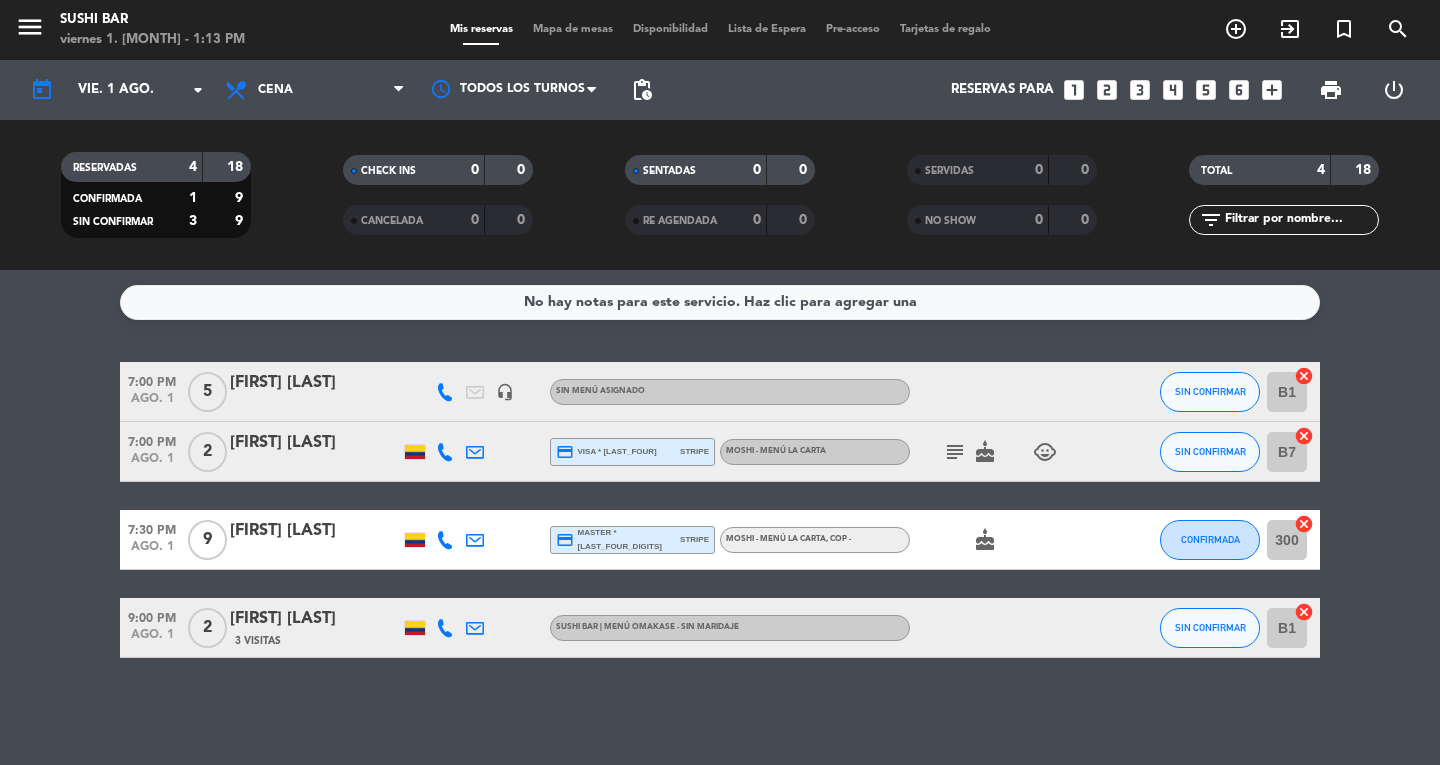 click on "pending_actions" 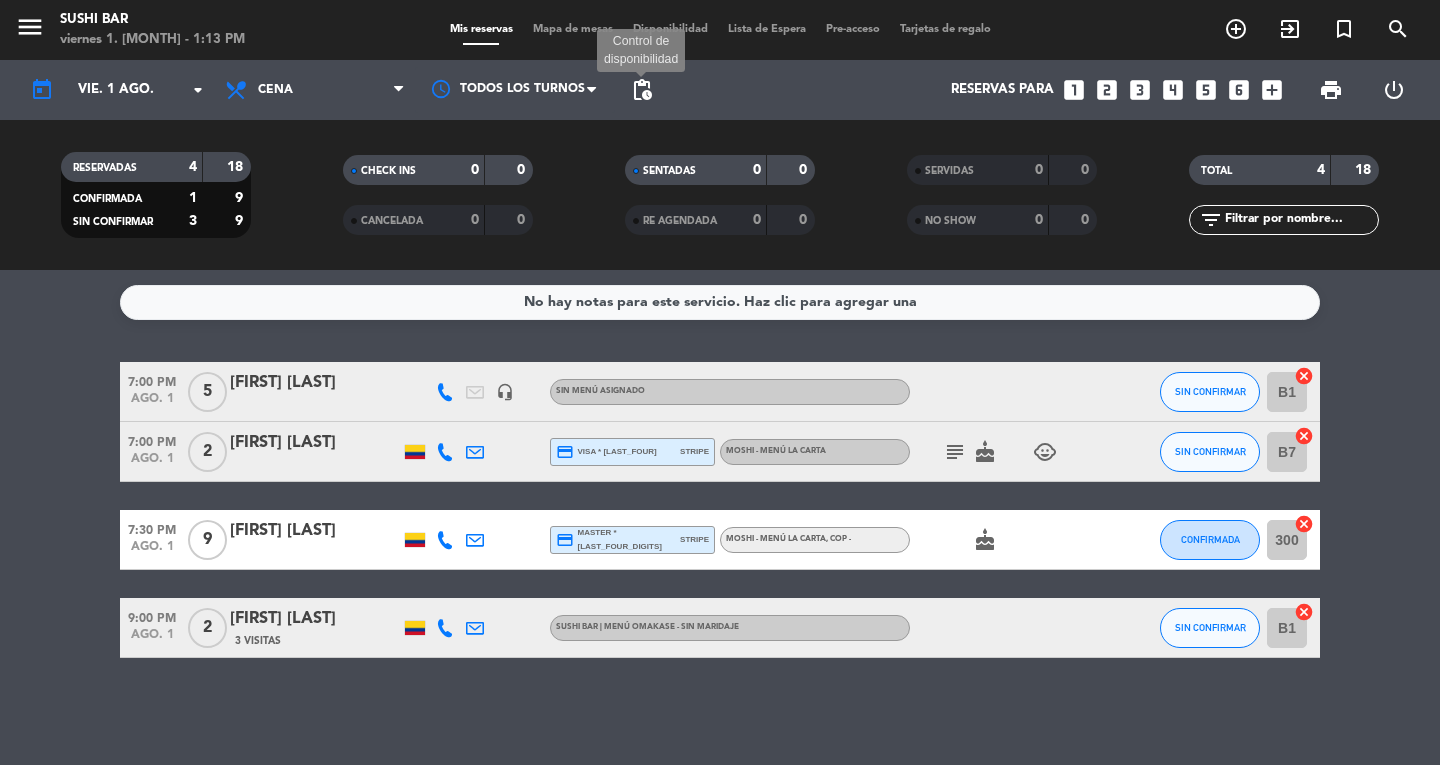click on "pending_actions" 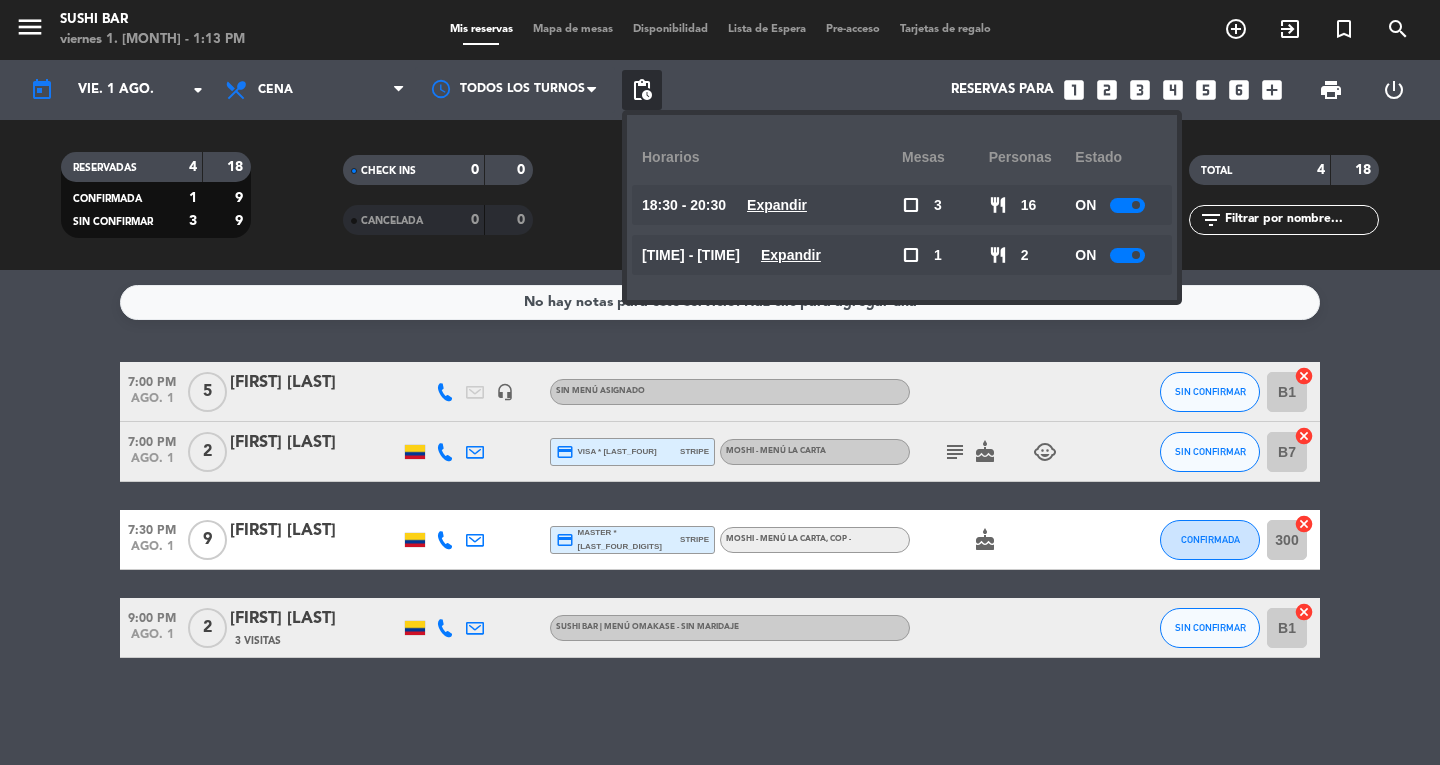 click on "Expandir" 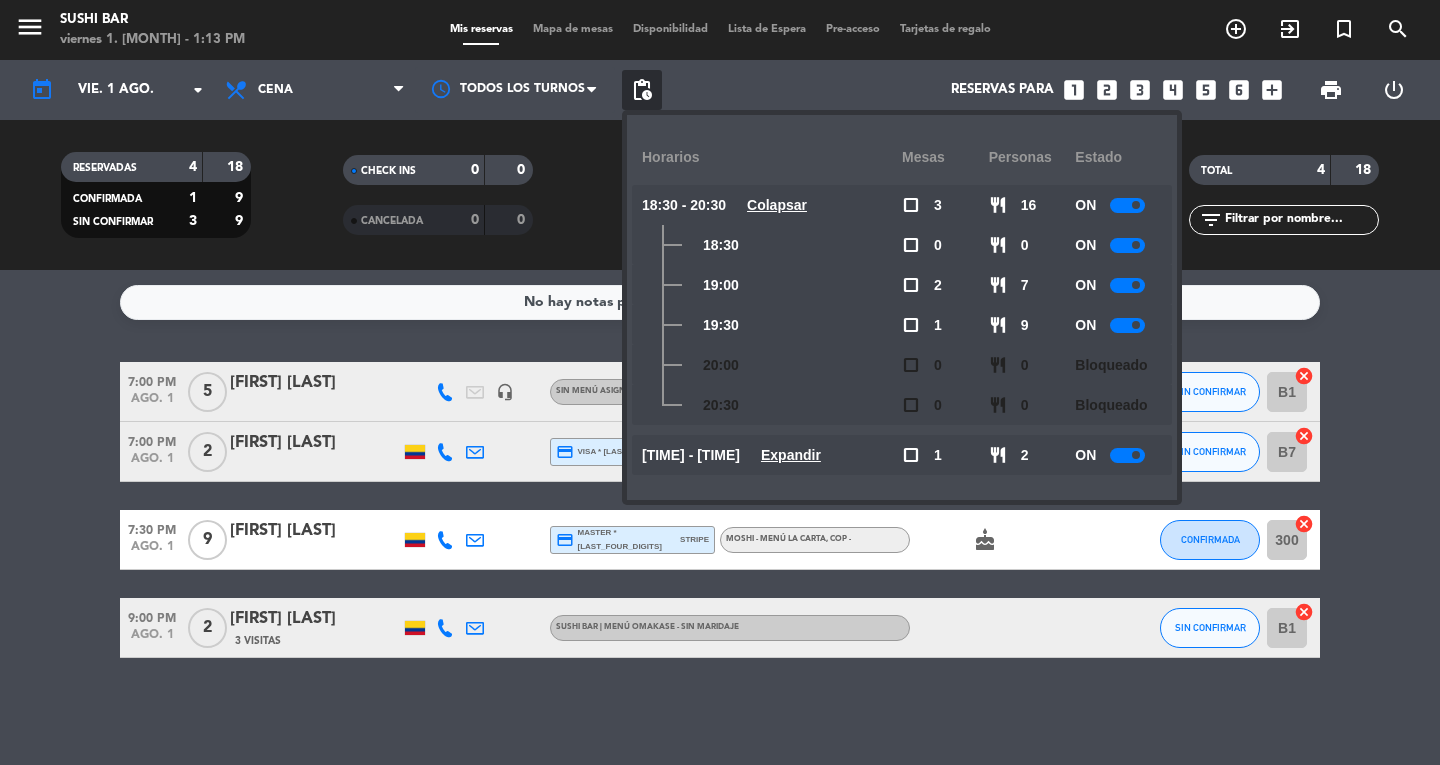 click 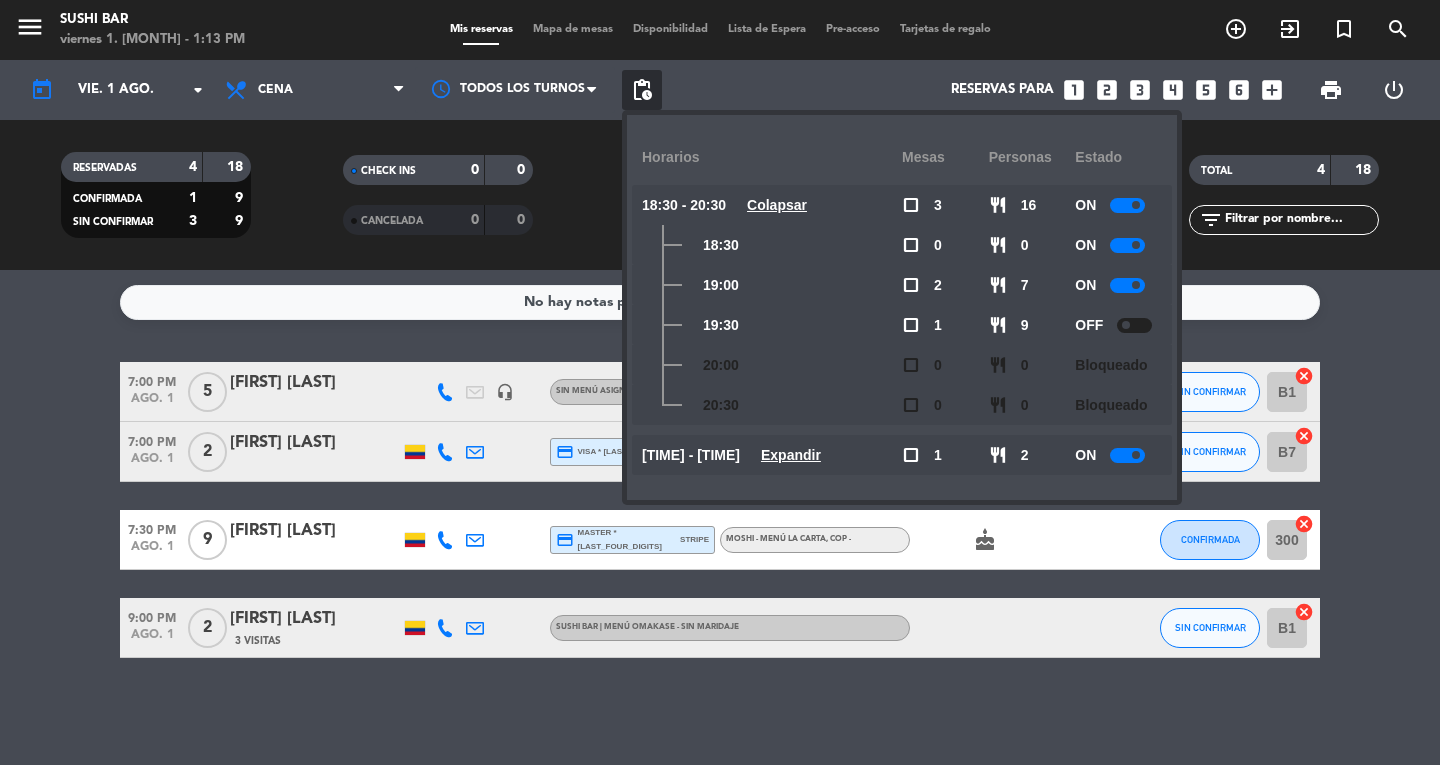 click on "ON" 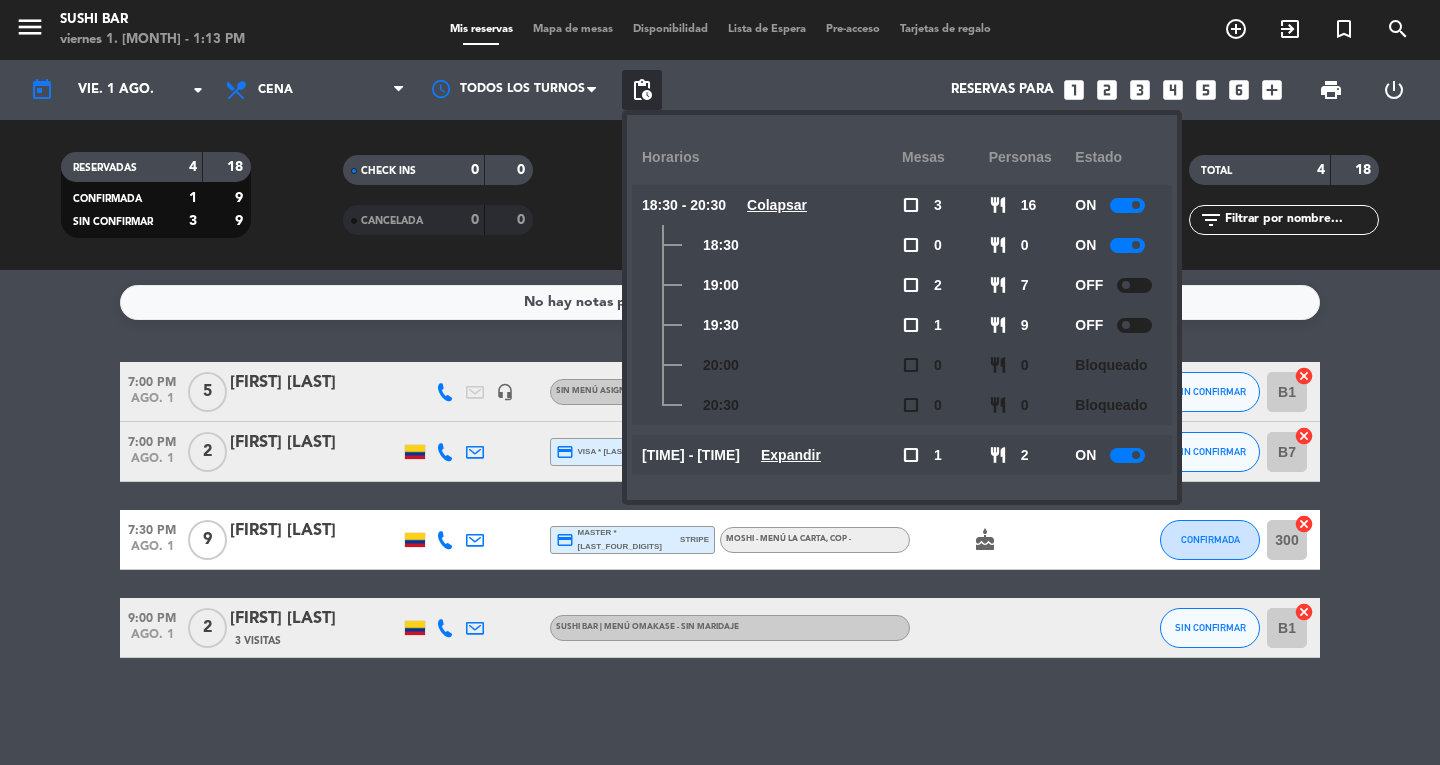 click 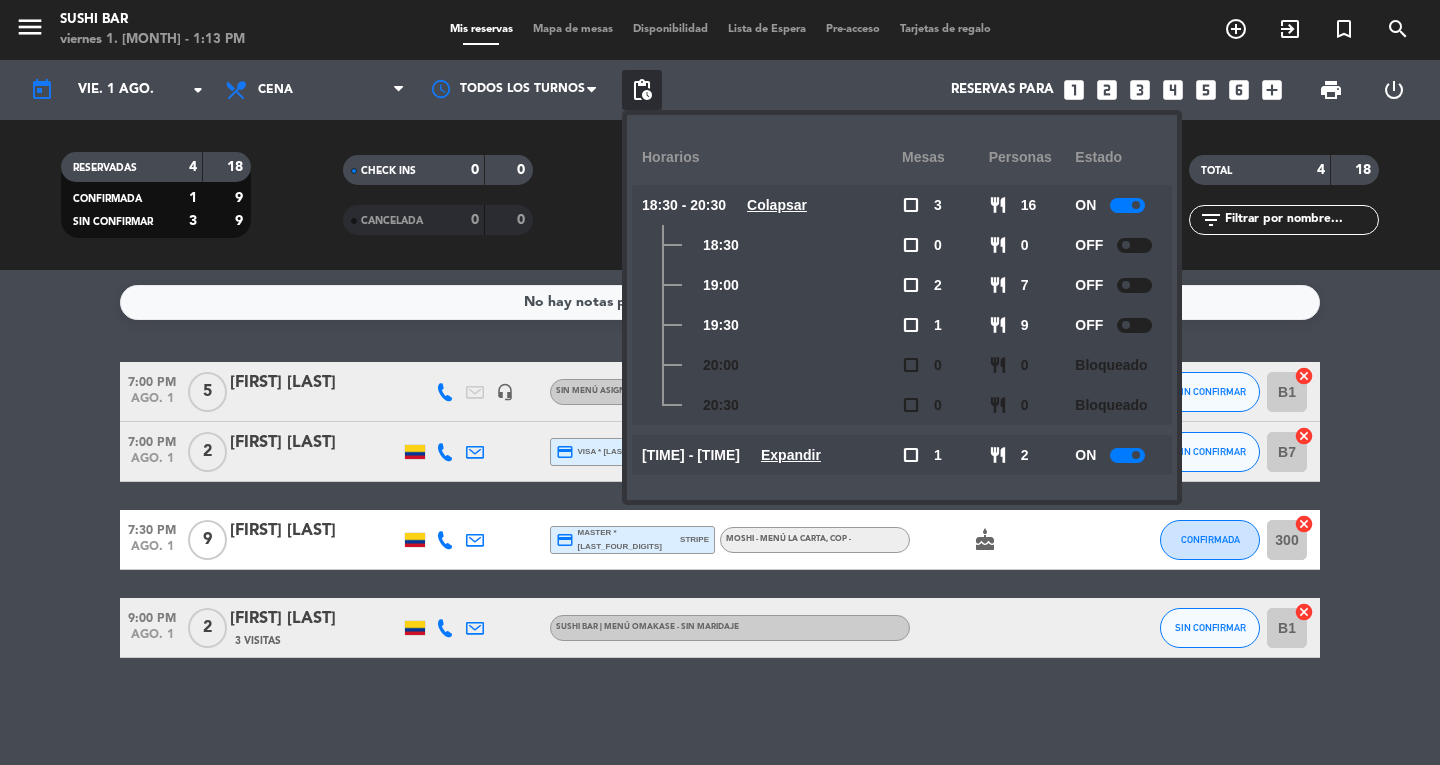 click on "No hay notas para este servicio. Haz clic para agregar una   7:00 PM   ago. 1   5   [FIRST] [LAST]   headset_mic  Sin menú asignado SIN CONFIRMAR B1  cancel   7:00 PM   ago. 1   2   [FIRST] [LAST]  credit_card  visa * [LAST_FOUR_DIGITS]   stripe   MOSHI - Menú la carta   subject   cake   child_care  SIN CONFIRMAR B7  cancel   7:30 PM   ago. 1   9   [FIRST] [LAST]  credit_card  master * [LAST_FOUR_DIGITS]   stripe   MOSHI - Menú la carta  , COP -  cake  CONFIRMADA 300  cancel   9:00 PM   ago. 1   2   [FIRST] [LAST]   3 Visitas   SUSHI BAR | Menú Omakase - Sin maridaje SIN CONFIRMAR B1  cancel" 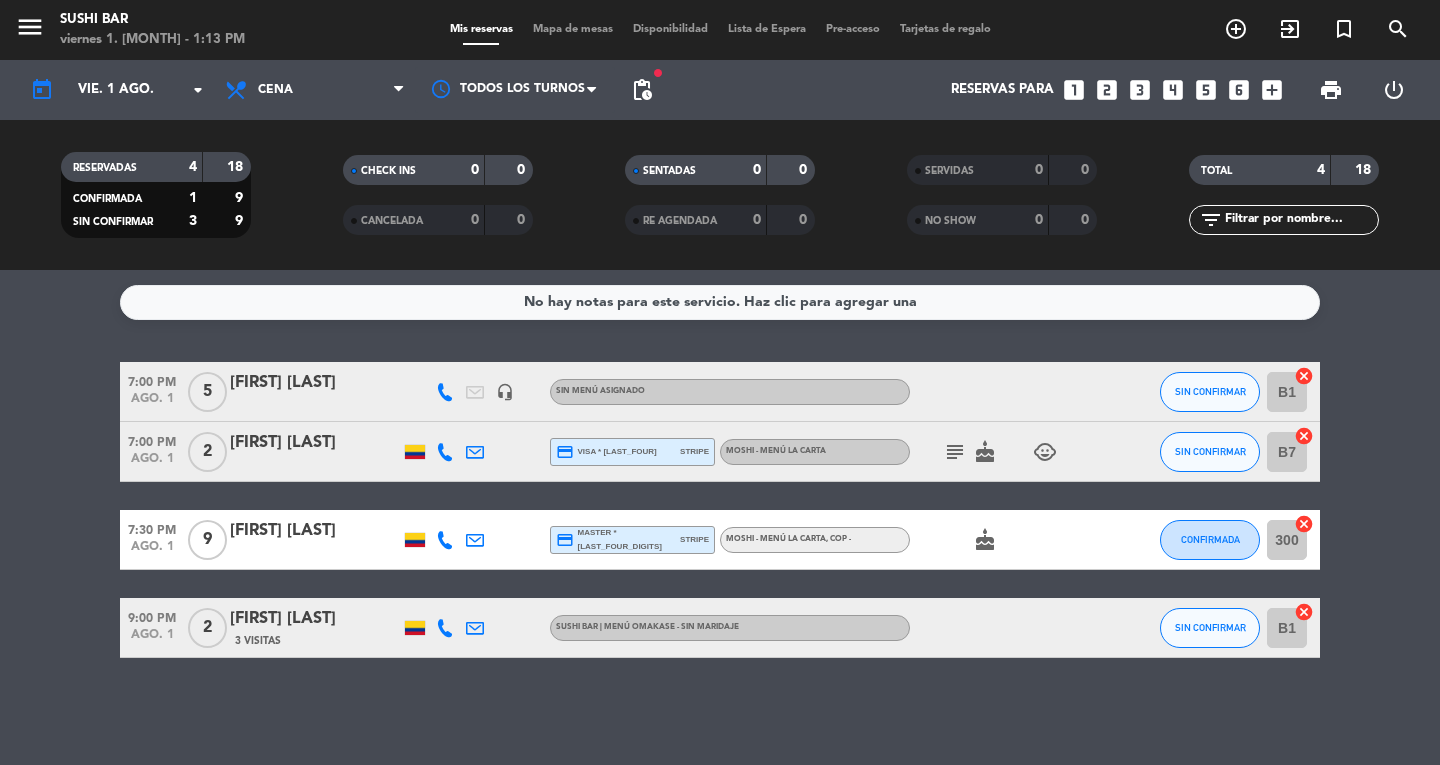 click 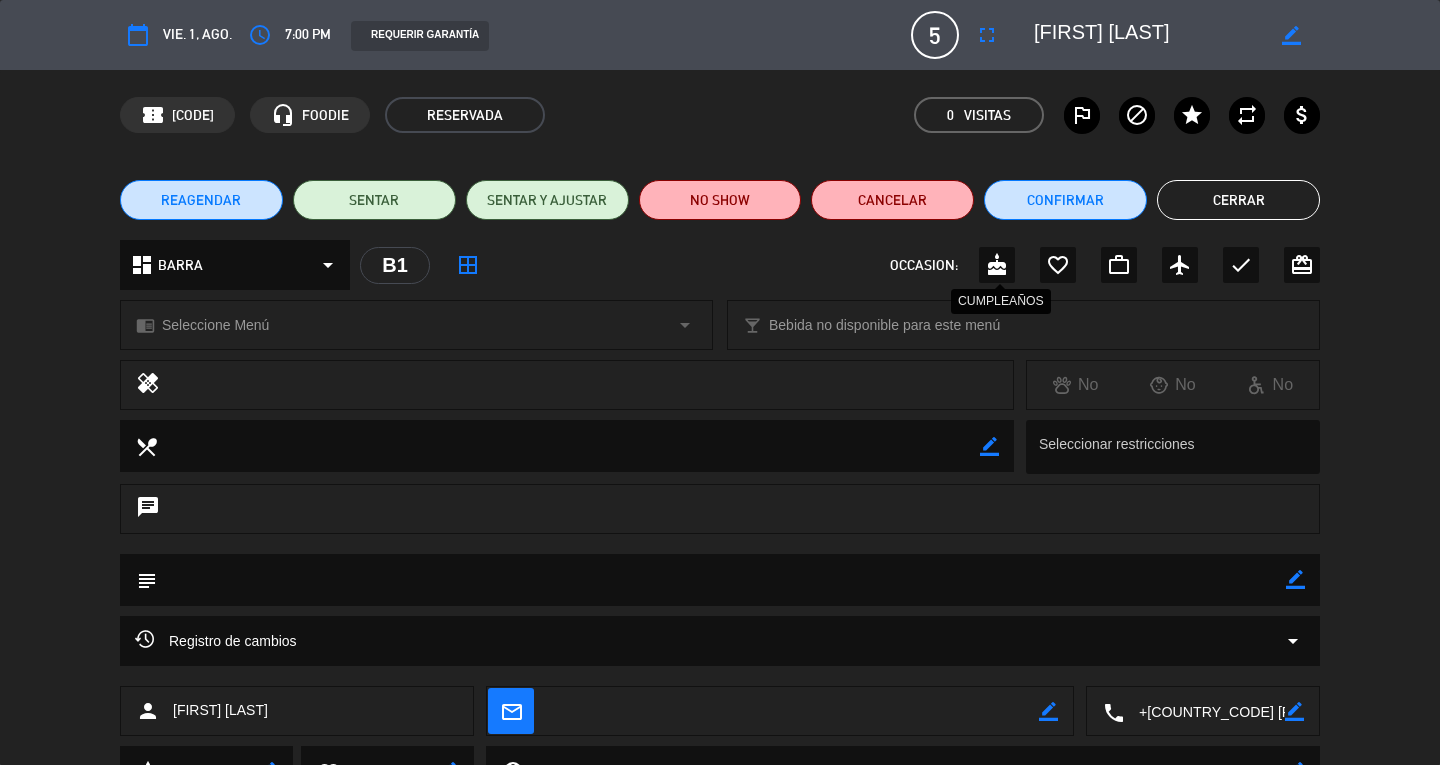 click on "cake" 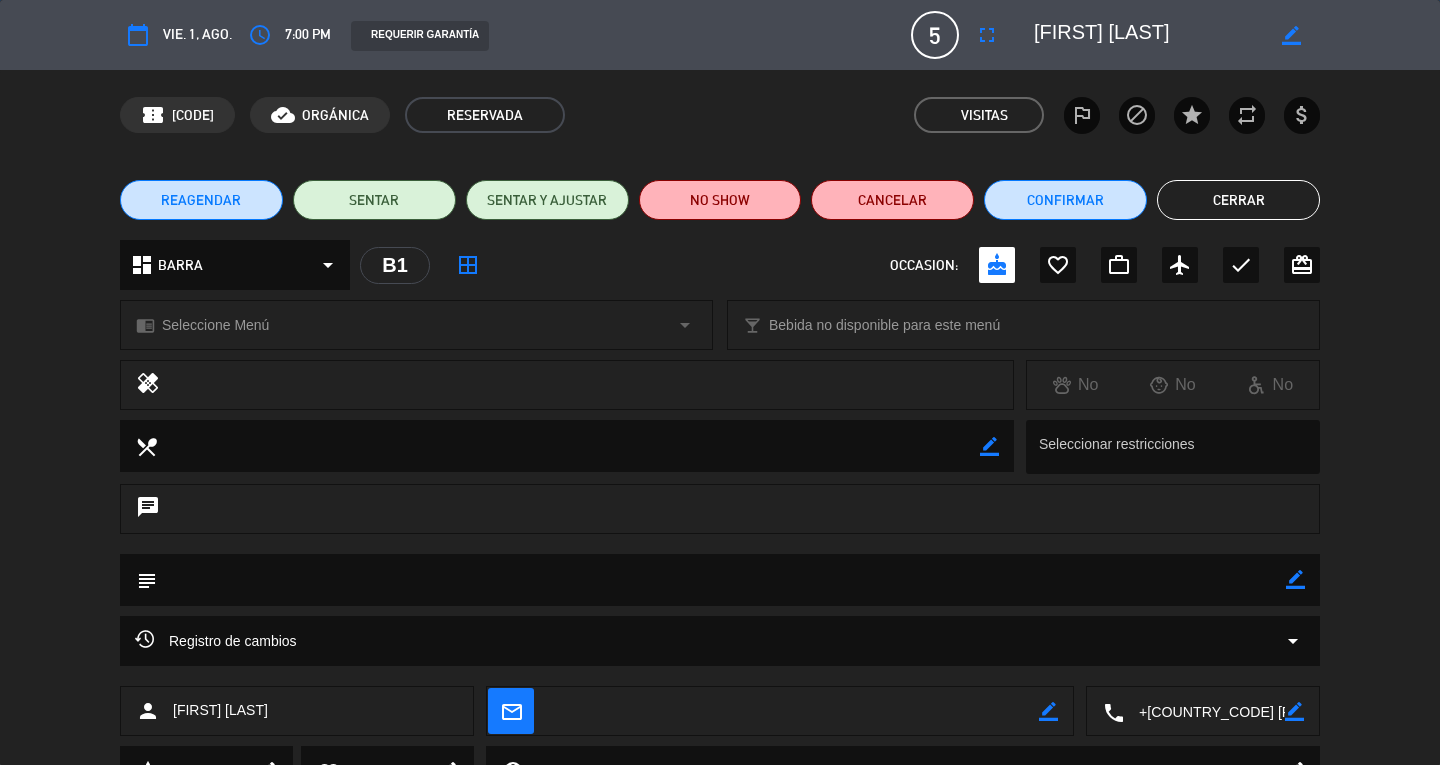 click on "Cerrar" 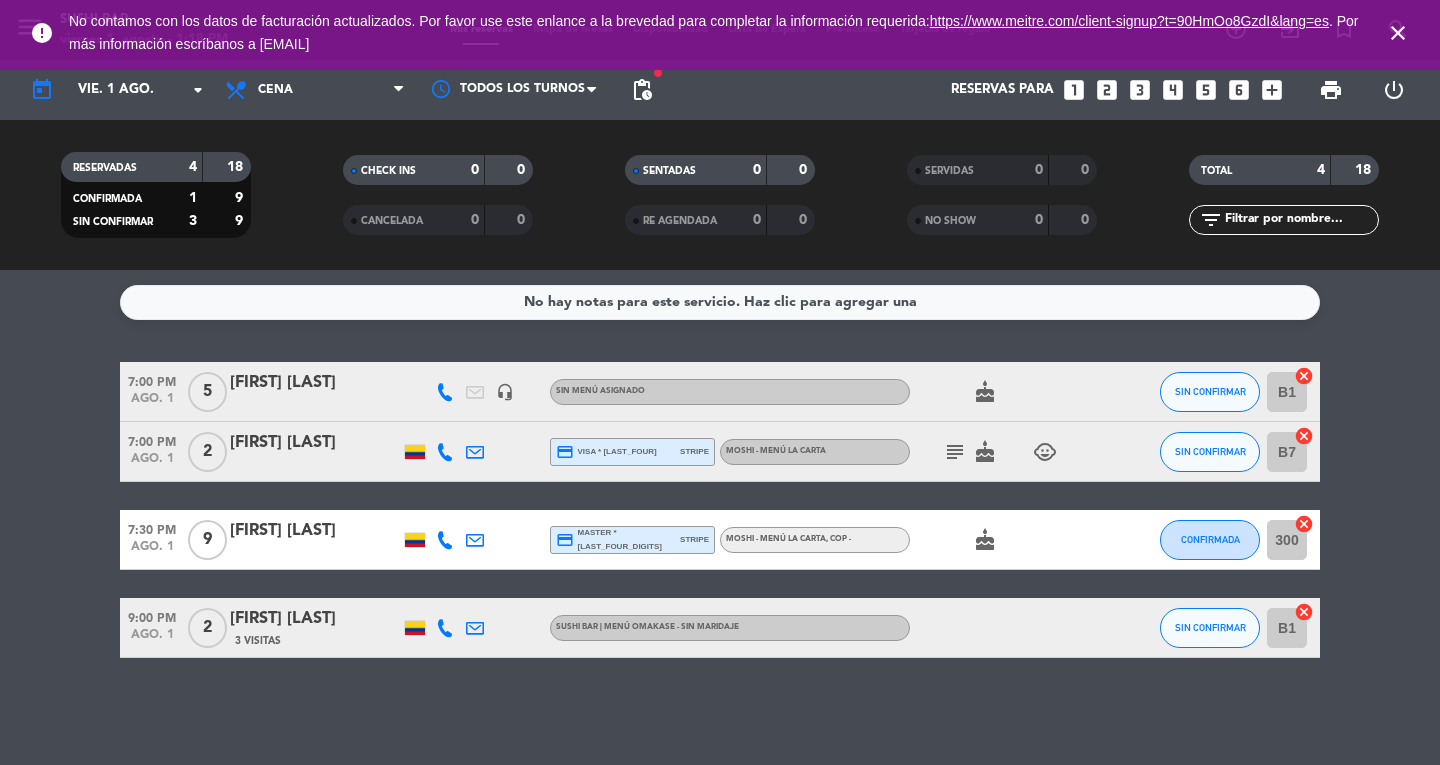 click on "[FIRST] [LAST]" 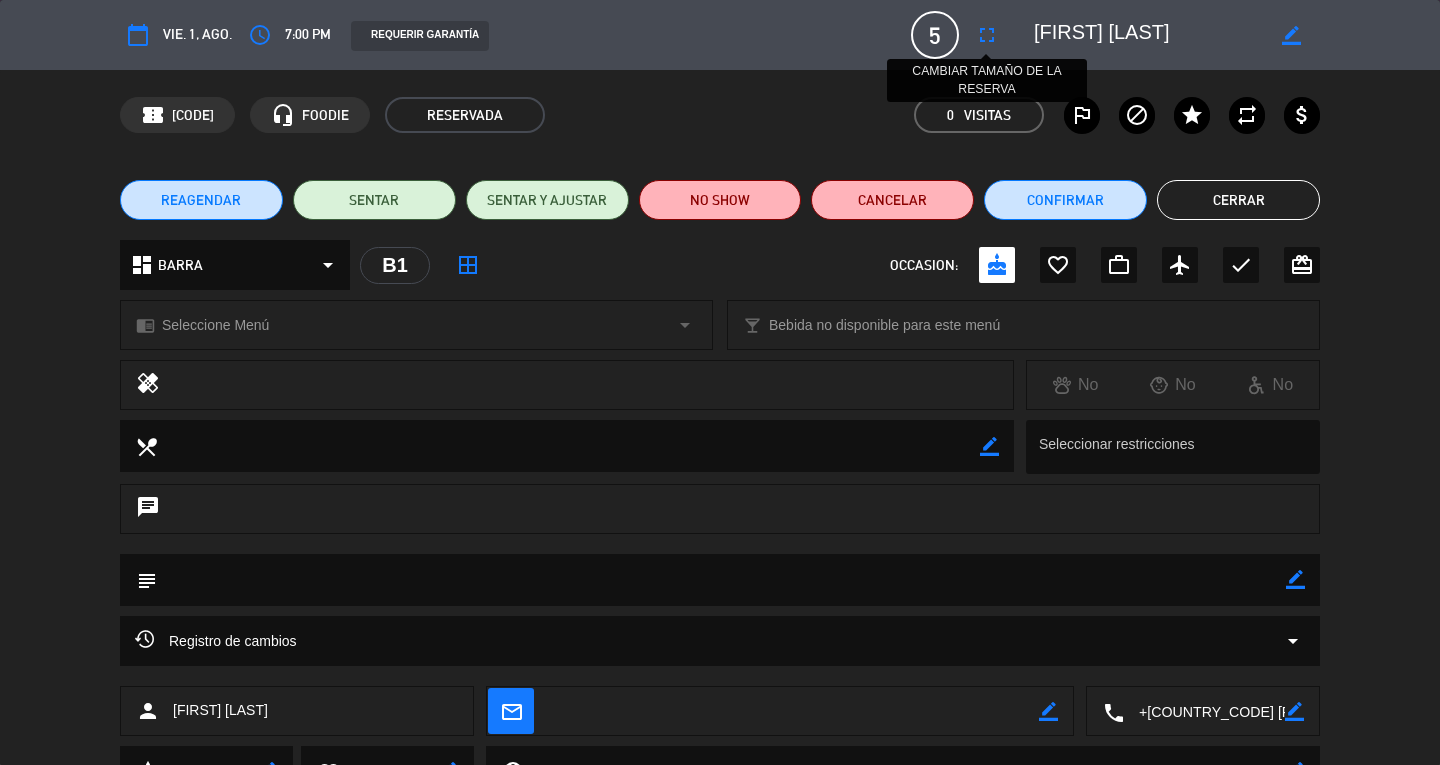 click on "fullscreen" at bounding box center (987, 35) 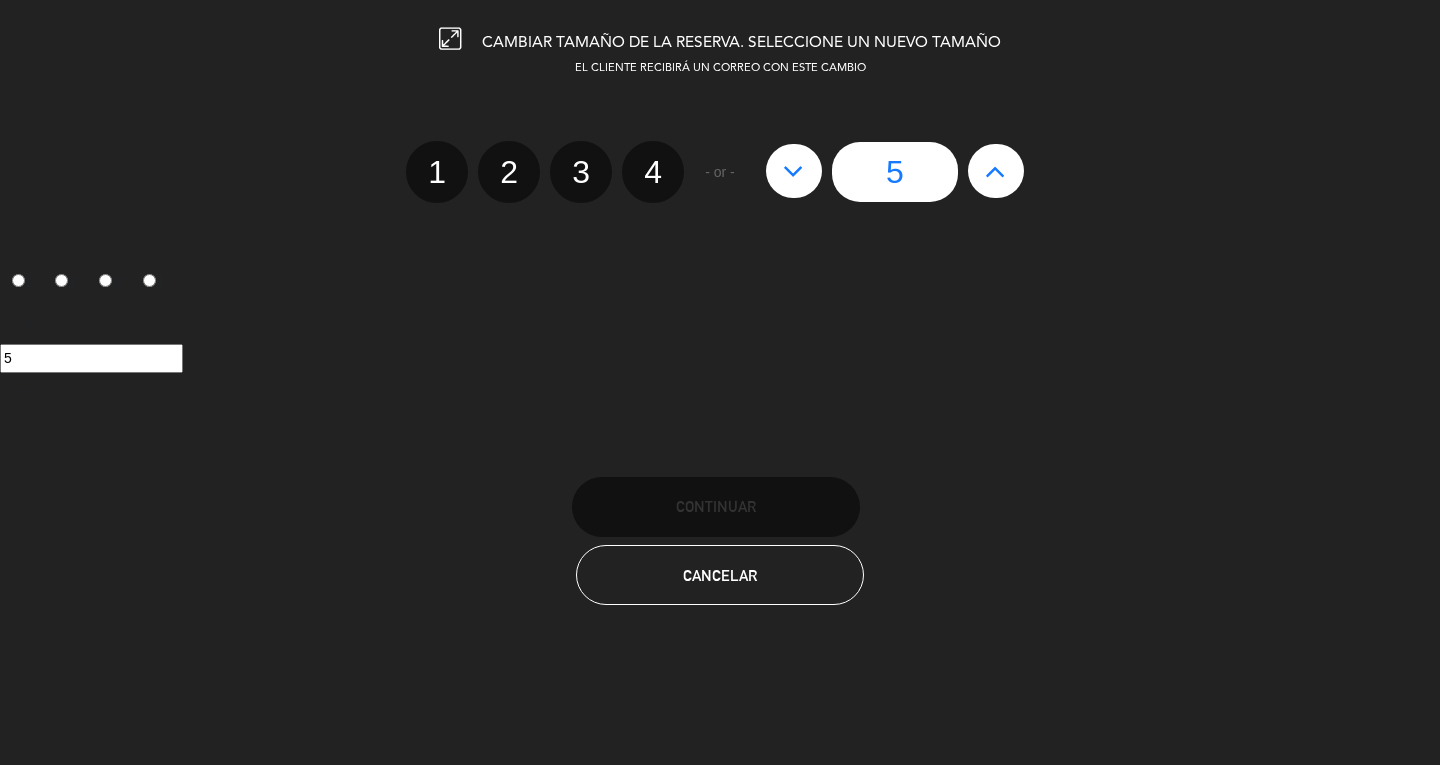 click 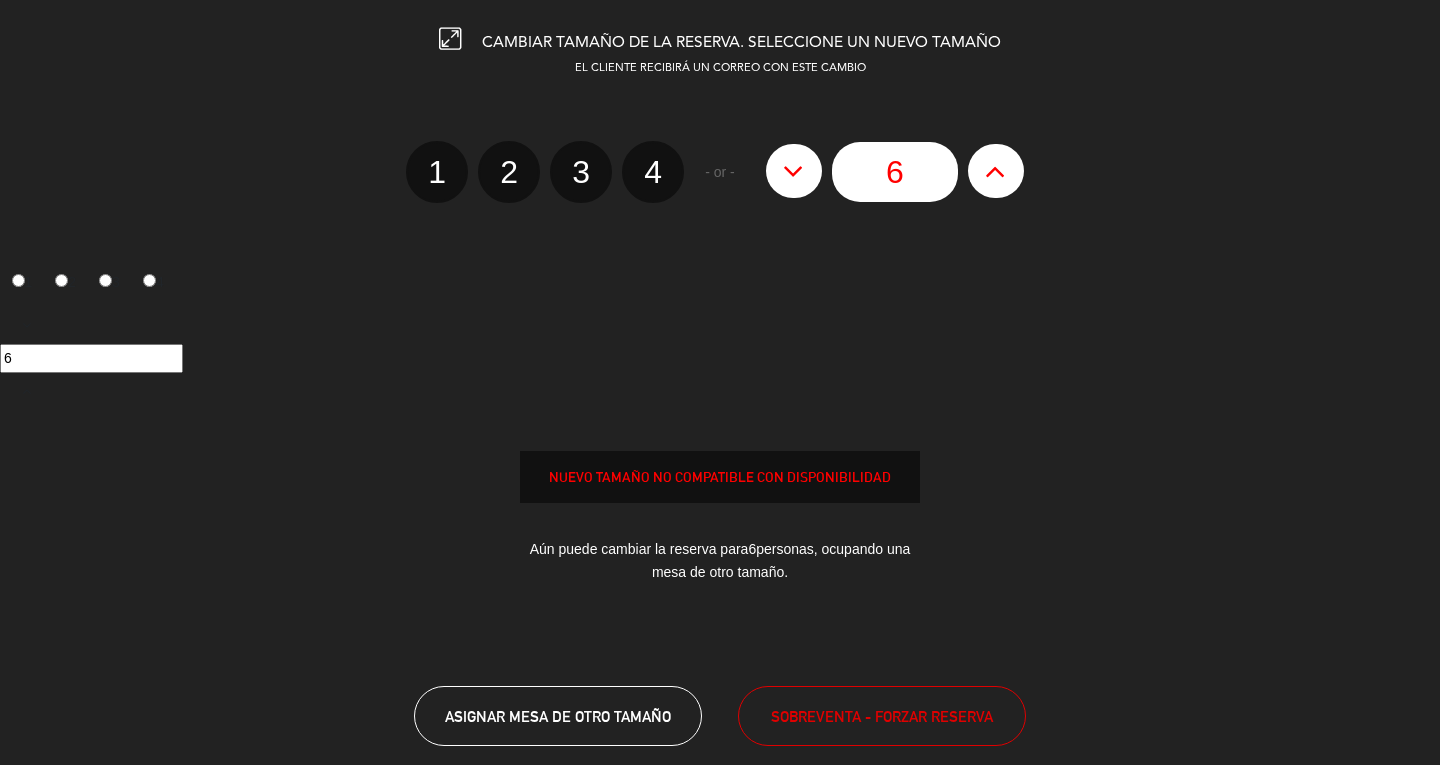 click 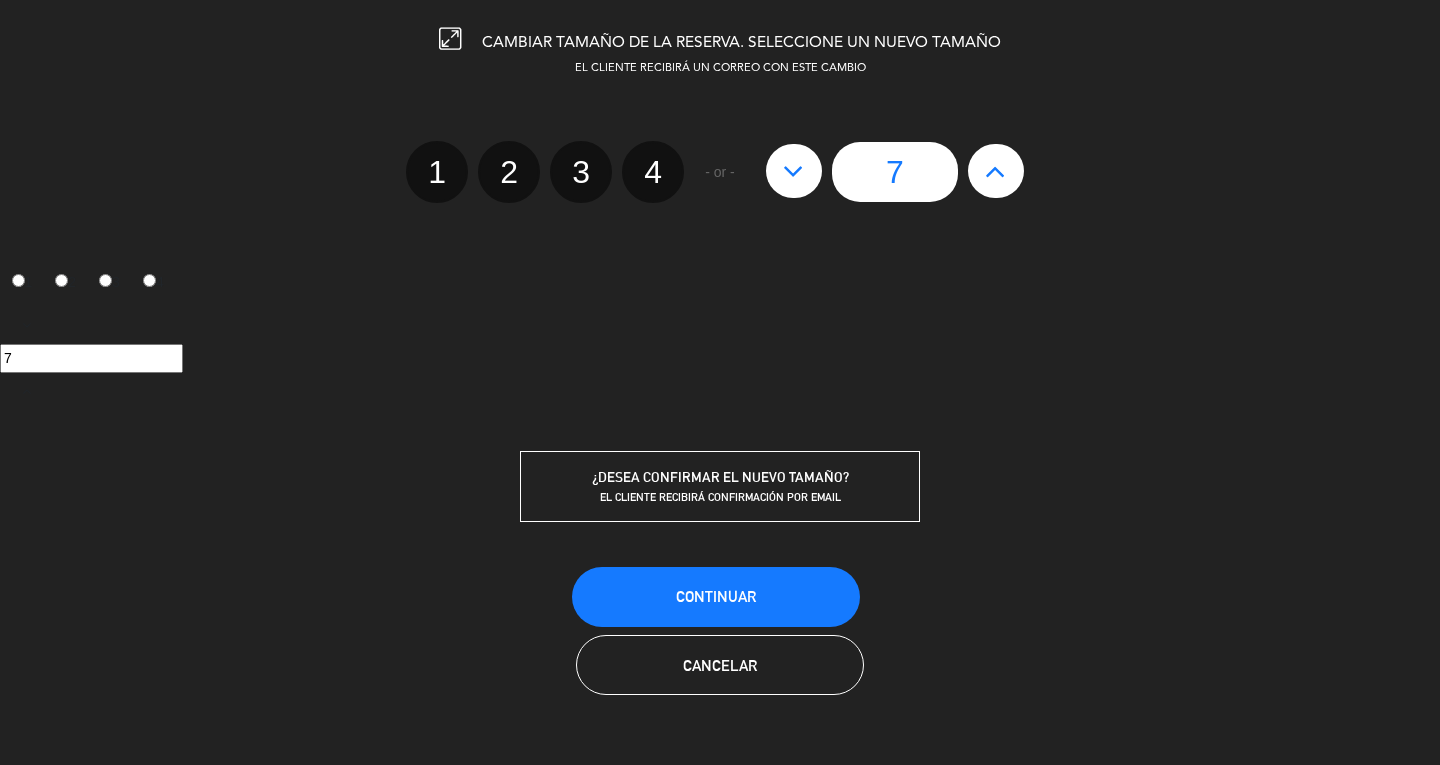 click on "Continuar" 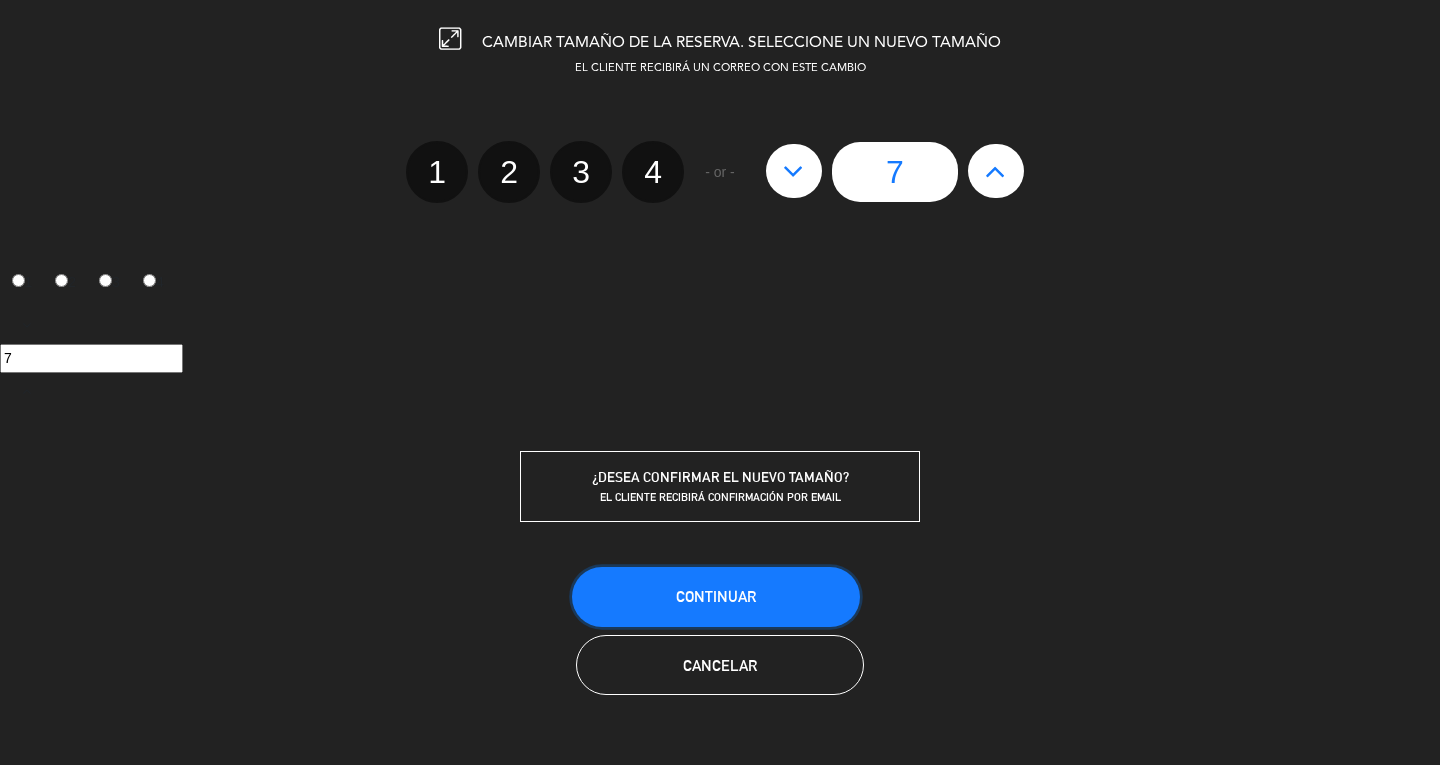 click on "Continuar" at bounding box center (716, 596) 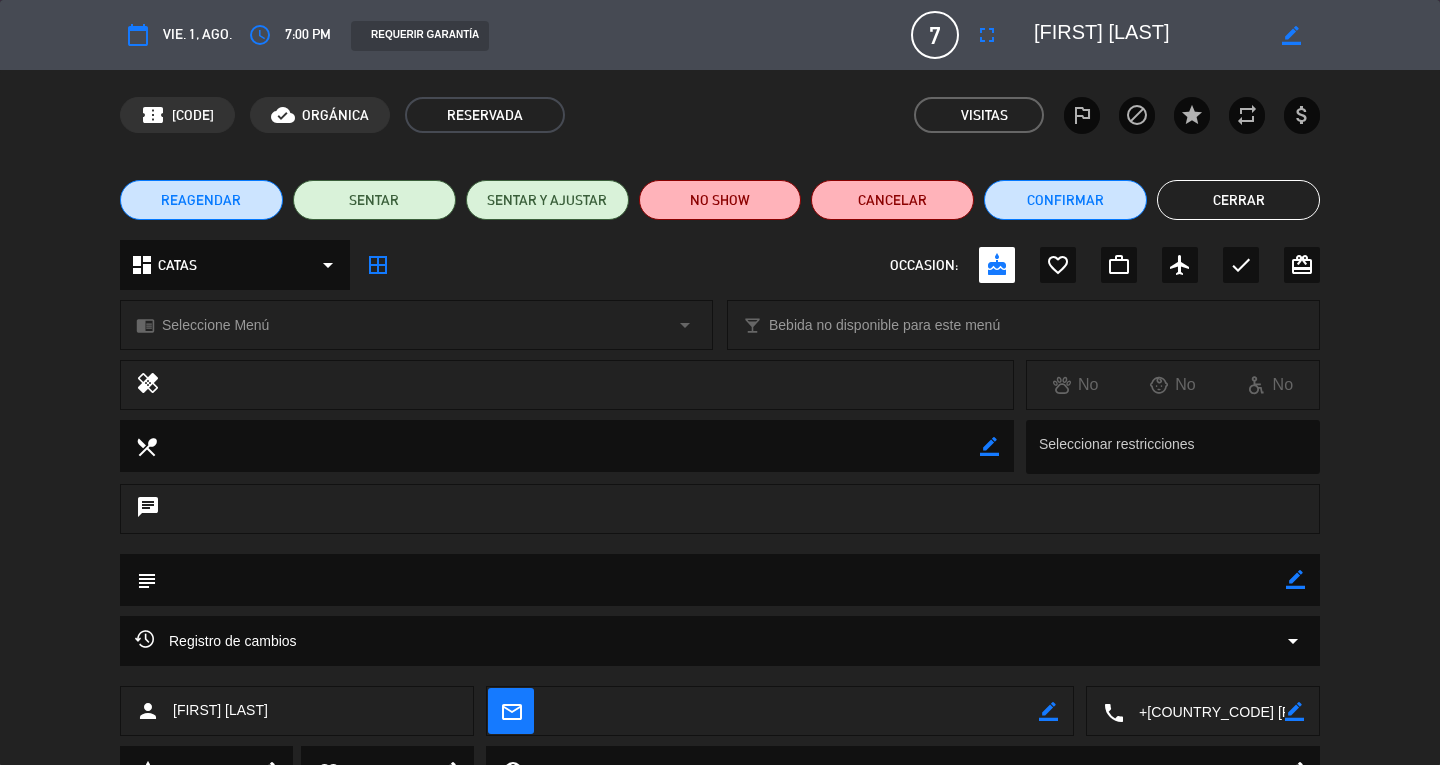 drag, startPoint x: 1188, startPoint y: 81, endPoint x: 1188, endPoint y: 112, distance: 31 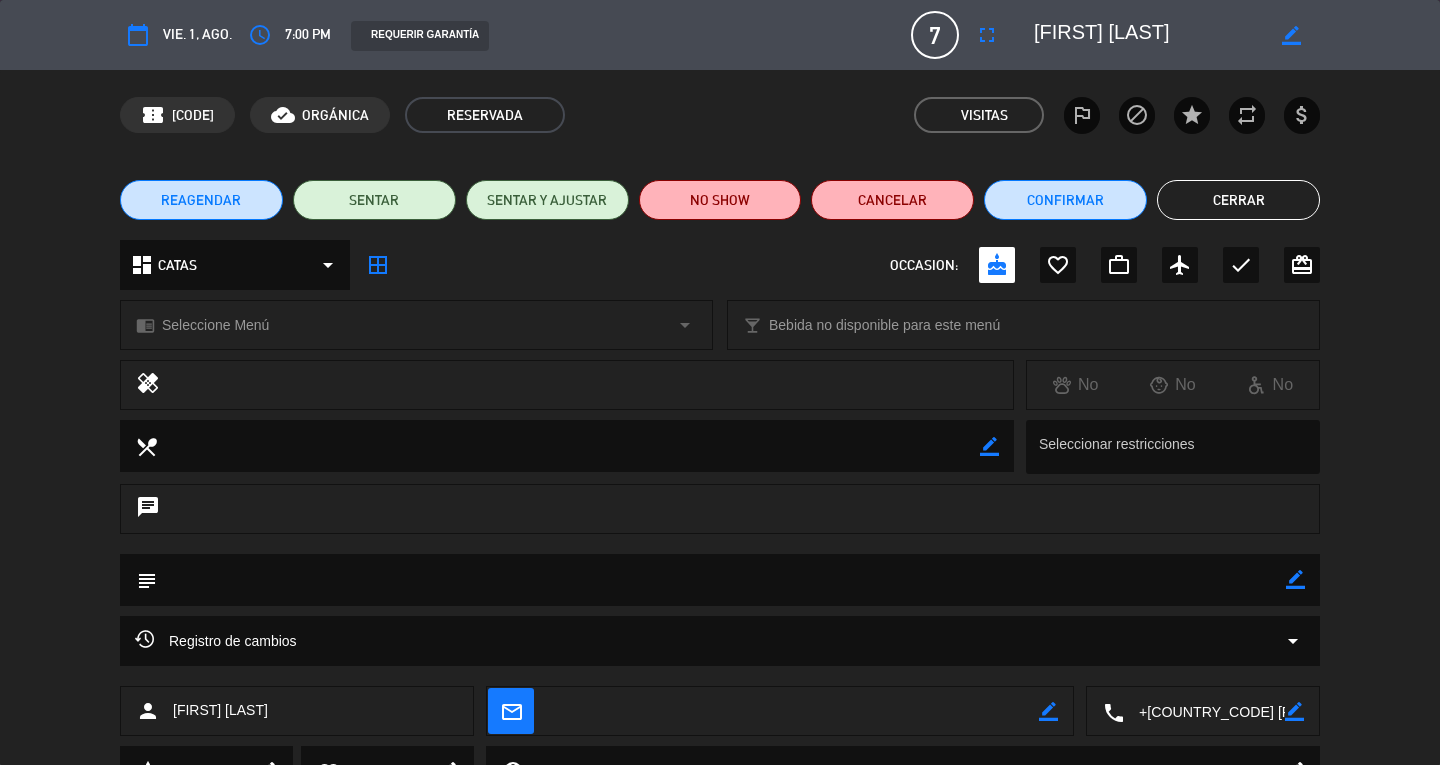 click on "Cerrar" 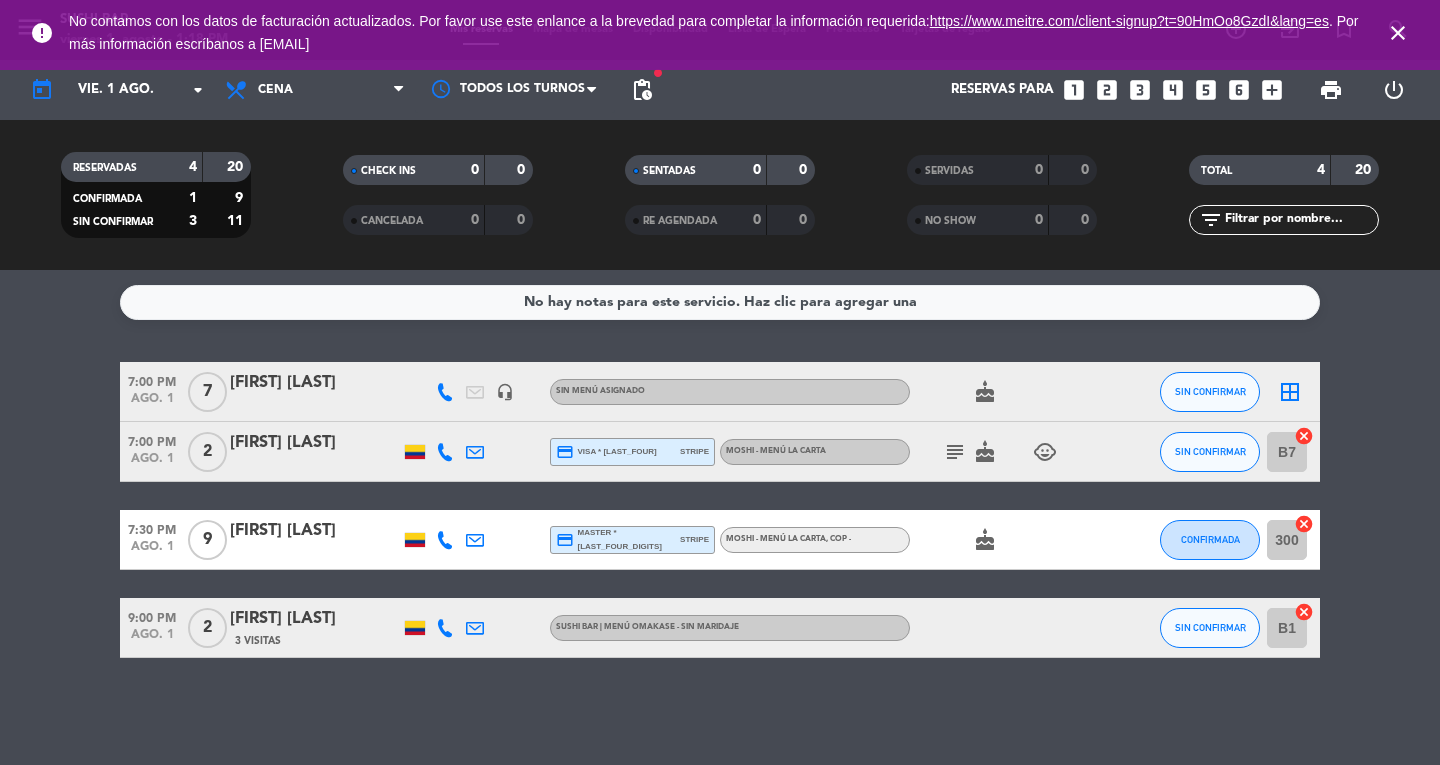 click on "close" at bounding box center (1398, 33) 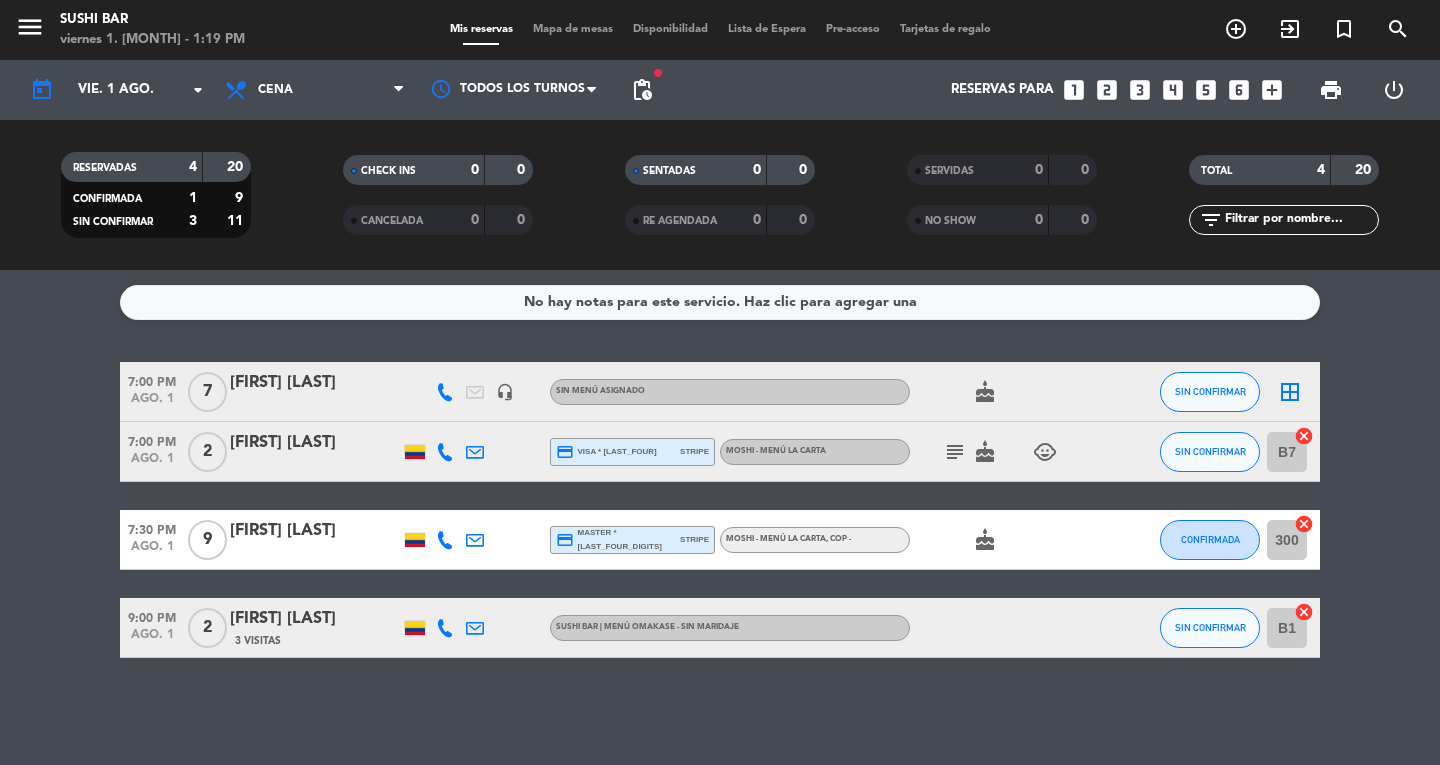 click on "menu" at bounding box center (30, 27) 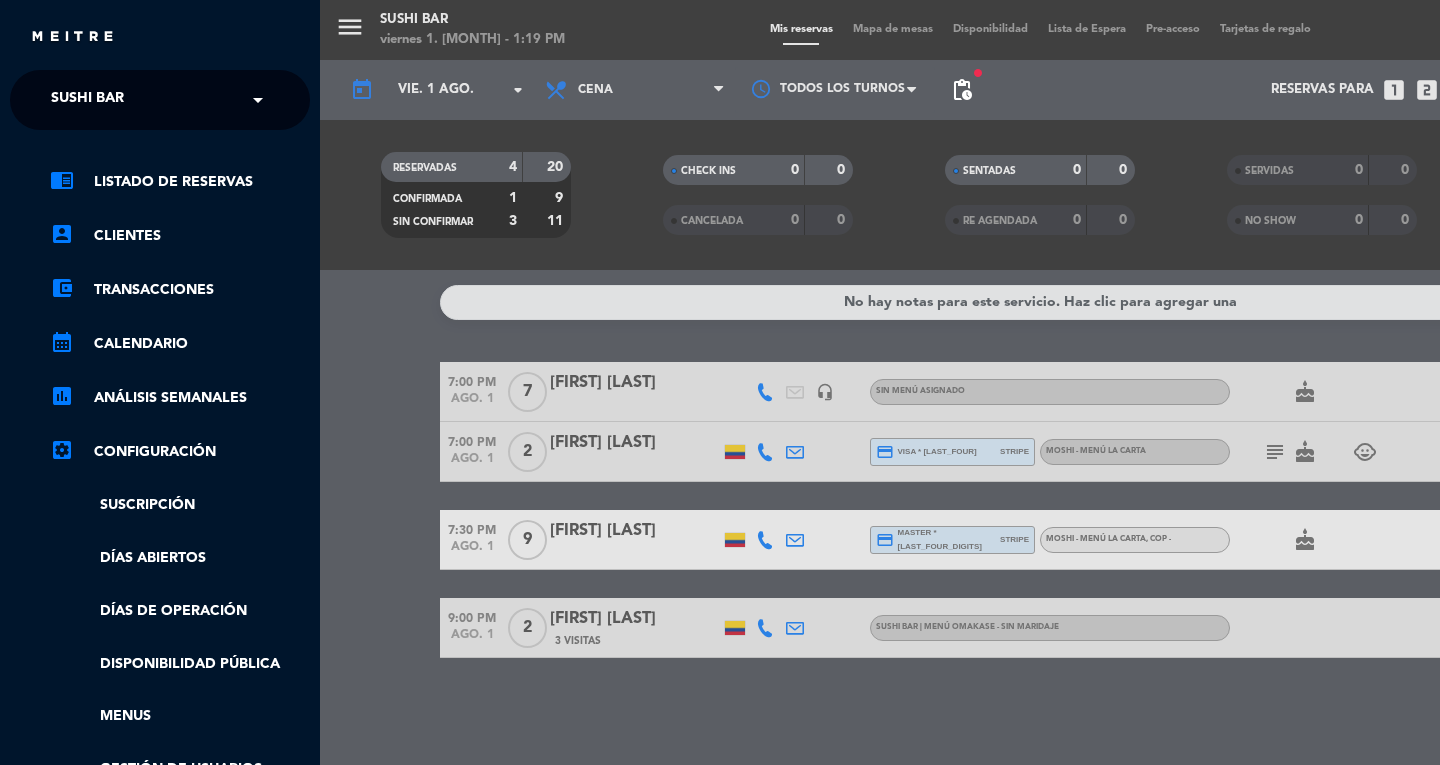 click on "SUSHI BAR" 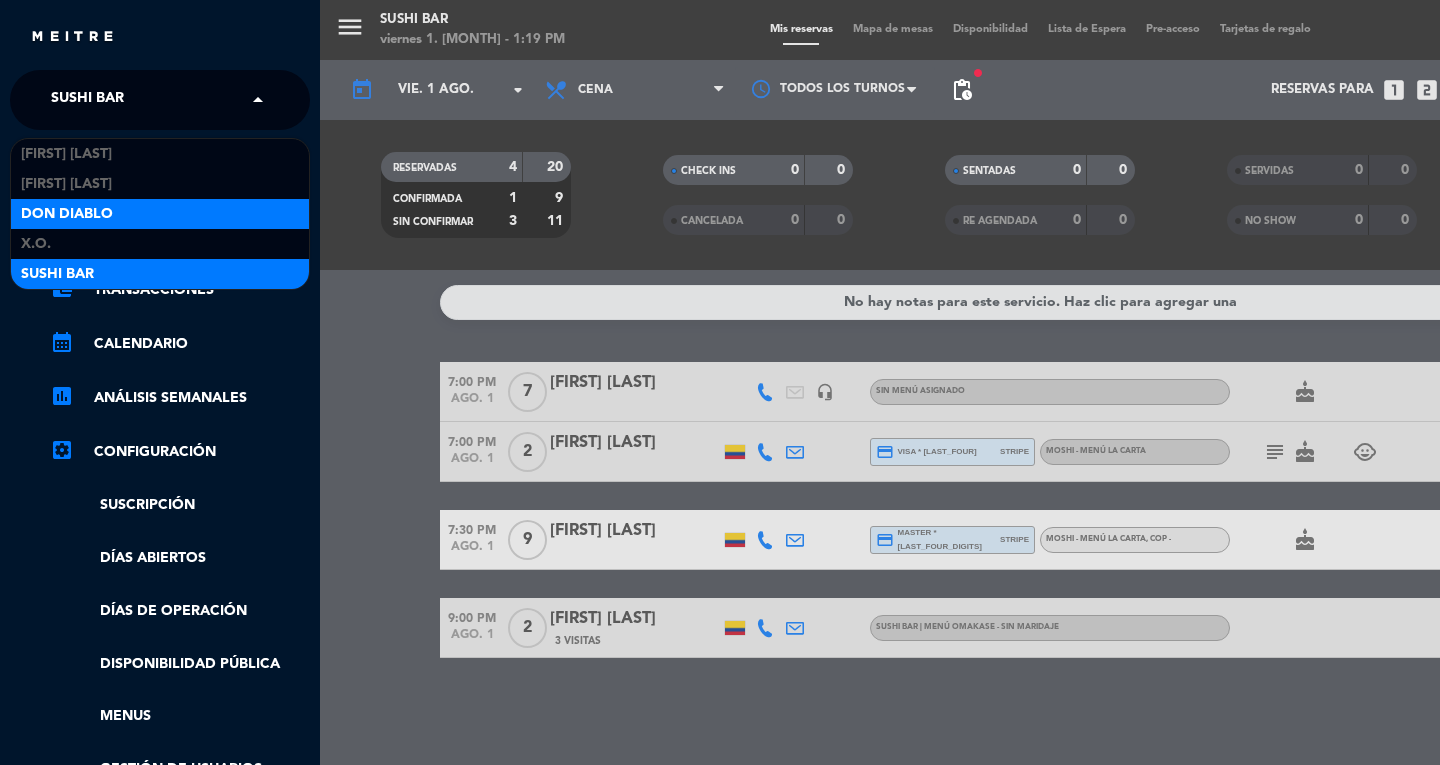 click on "Don Diablo" at bounding box center (67, 214) 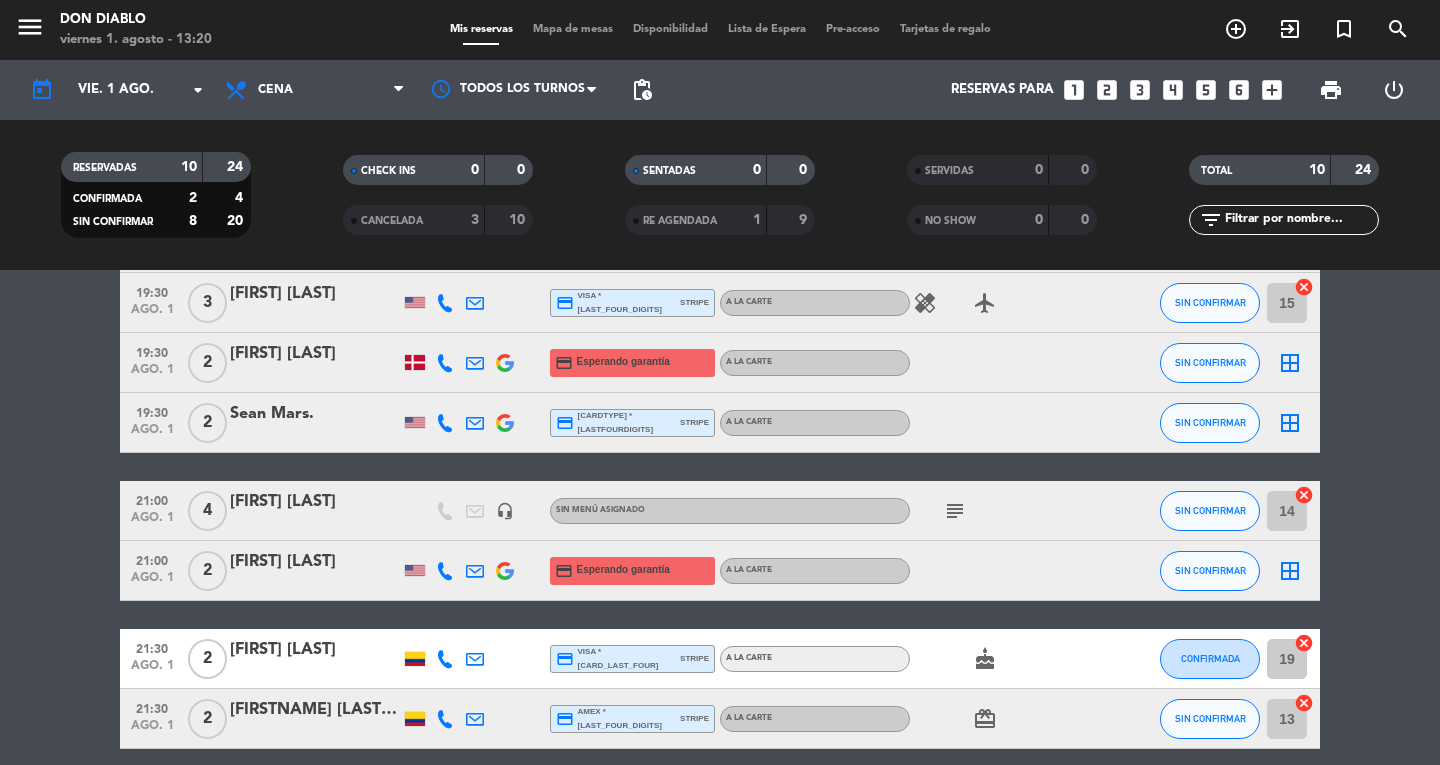 scroll, scrollTop: 301, scrollLeft: 0, axis: vertical 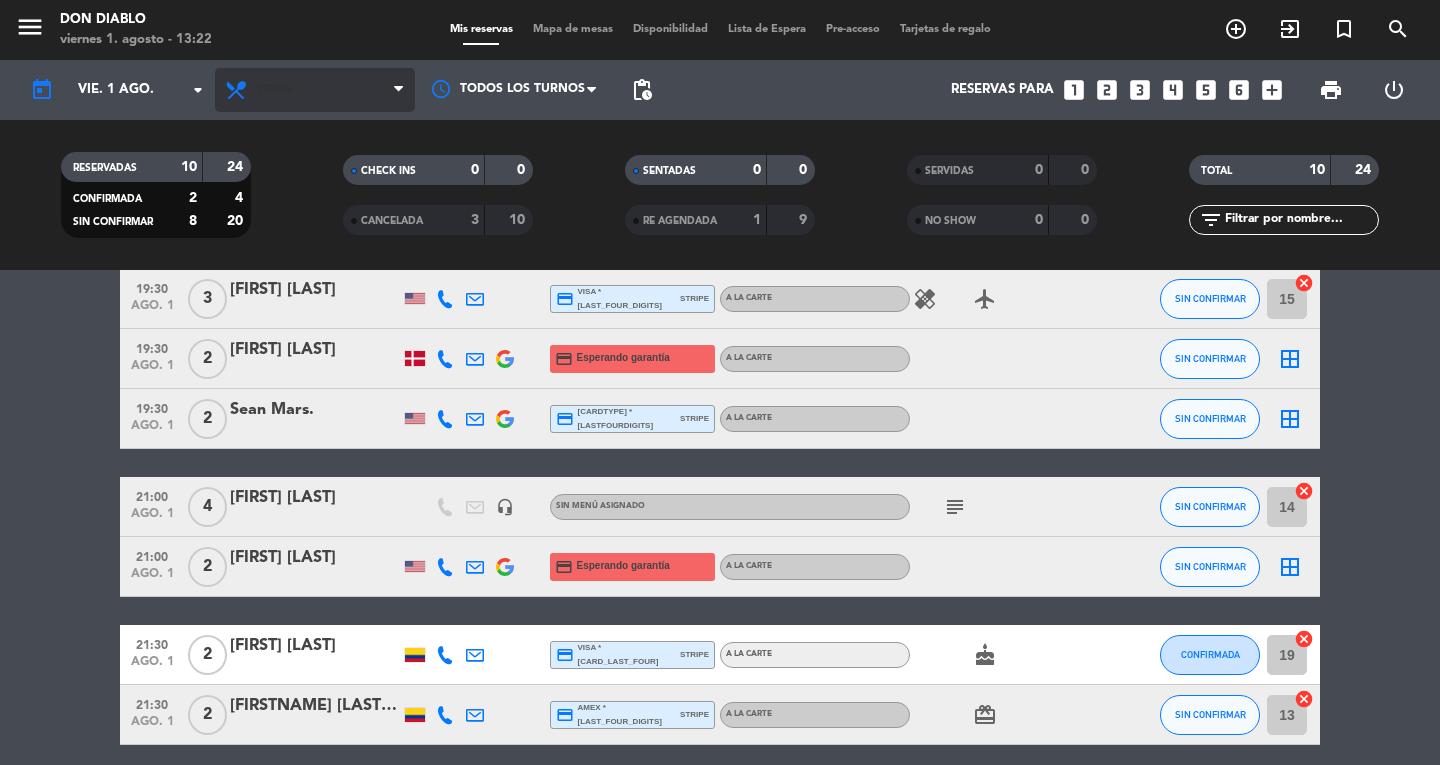 click on "Cena" at bounding box center (315, 90) 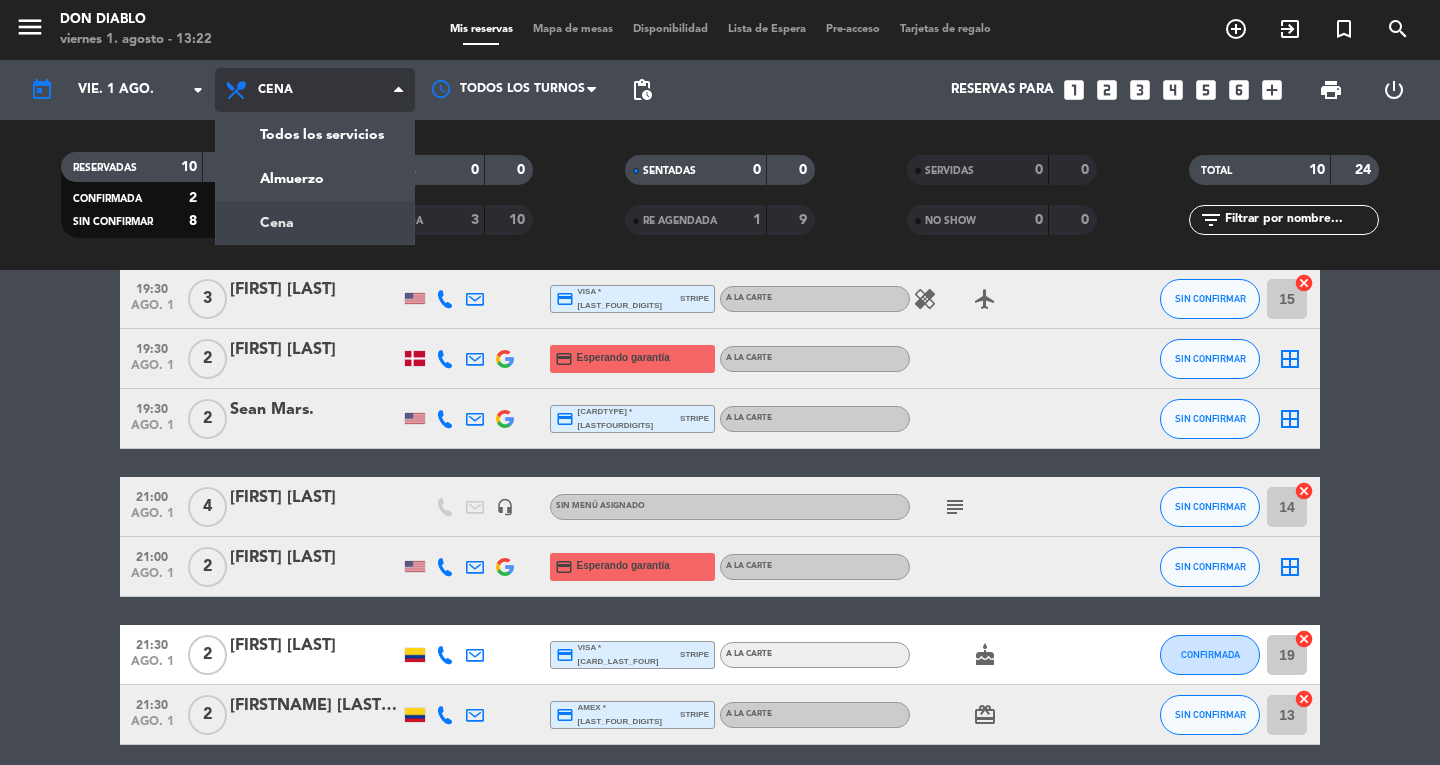 click on "menu  Don Diablo   viernes 1. agosto - 13:22   Mis reservas   Mapa de mesas   Disponibilidad   Lista de Espera   Pre-acceso   Tarjetas de regalo  add_circle_outline exit_to_app turned_in_not search today    vie. 1 ago. arrow_drop_down  Todos los servicios  Almuerzo  Cena  Cena  Todos los servicios  Almuerzo  Cena Todos los turnos pending_actions  Reservas para   looks_one   looks_two   looks_3   looks_4   looks_5   looks_6   add_box  print  power_settings_new   RESERVADAS   10   24   CONFIRMADA   2   4   SIN CONFIRMAR   8   20   CHECK INS   0   0   CANCELADA   3   10   SENTADAS   0   0   RE AGENDADA   1   9   SERVIDAS   0   0   NO SHOW   0   0   TOTAL   10   24  filter_list" 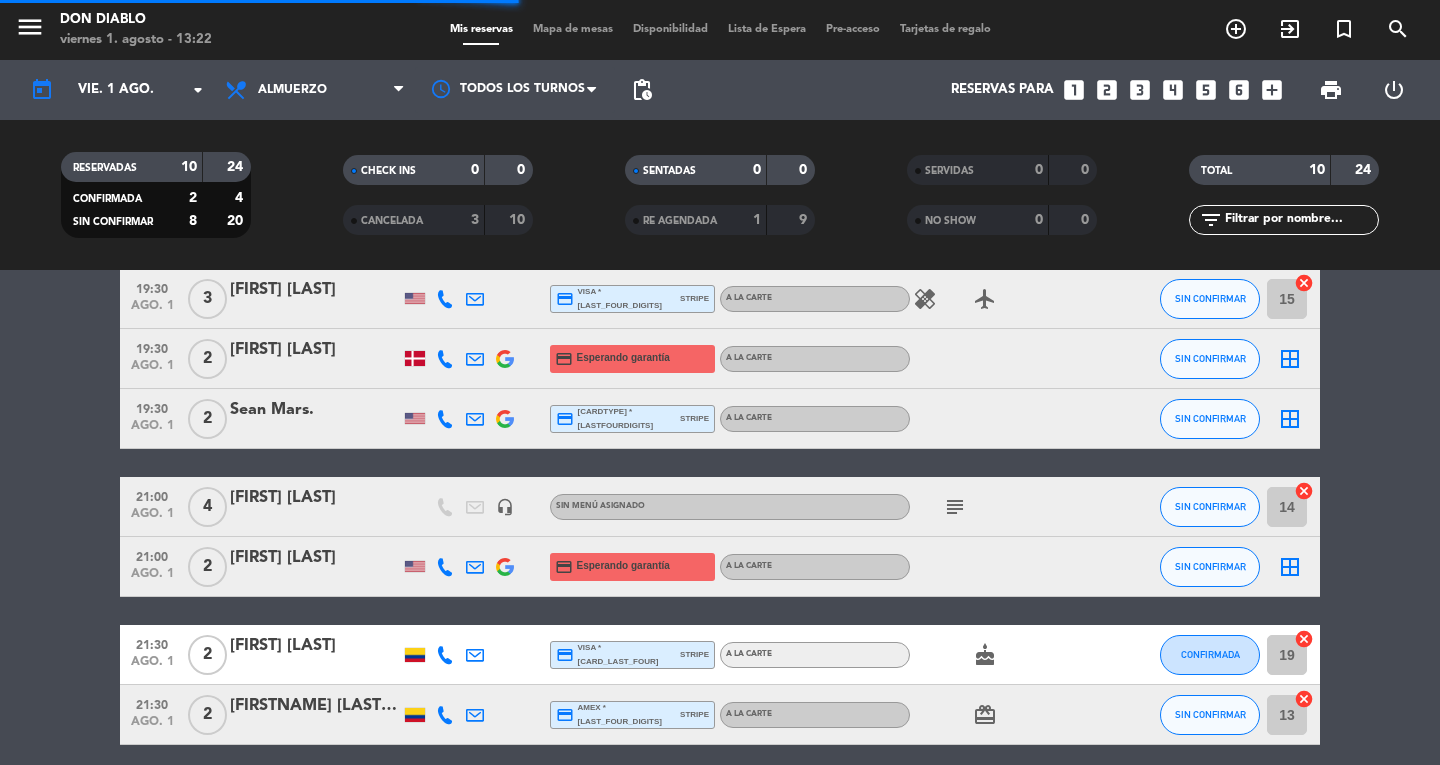 click on "Mapa de mesas" at bounding box center (573, 29) 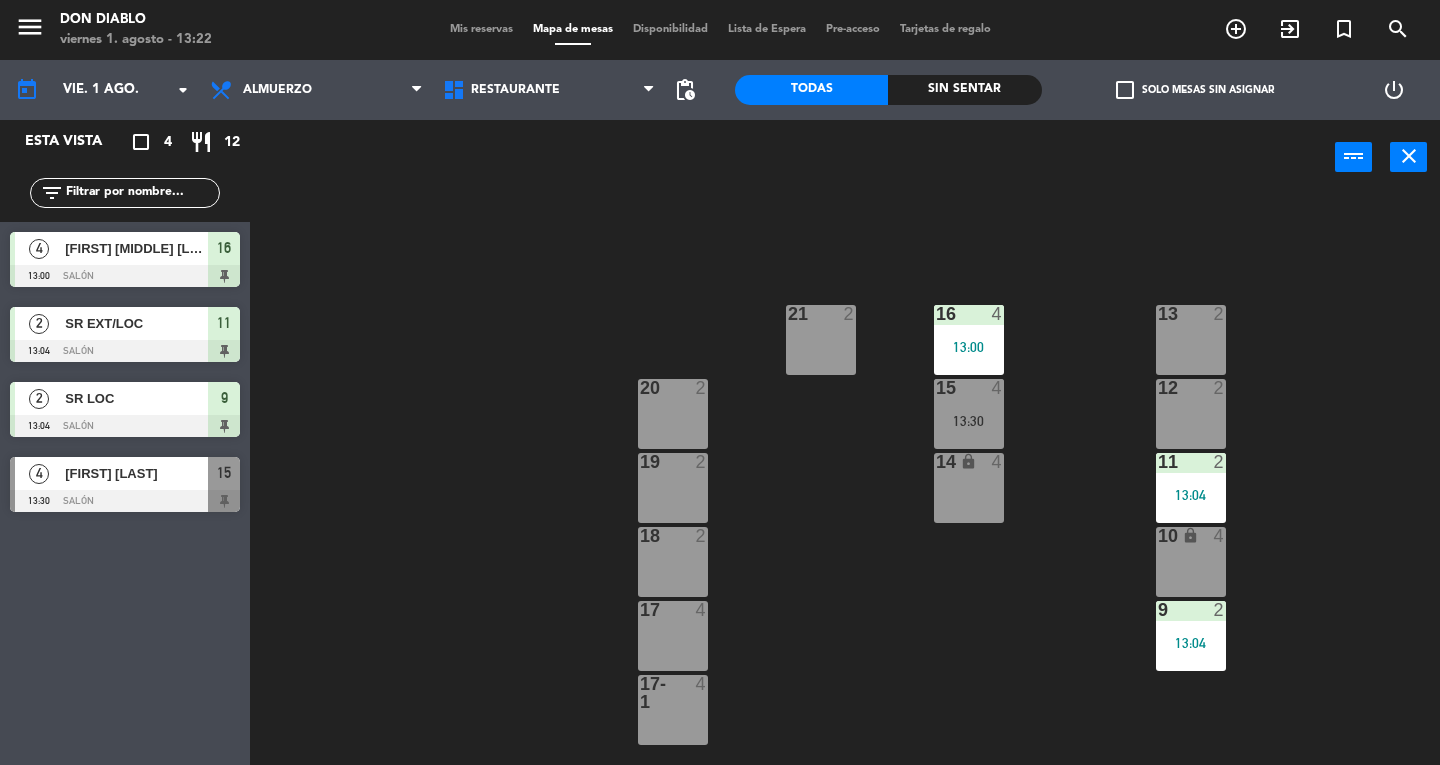 click on "20  2" at bounding box center (673, 414) 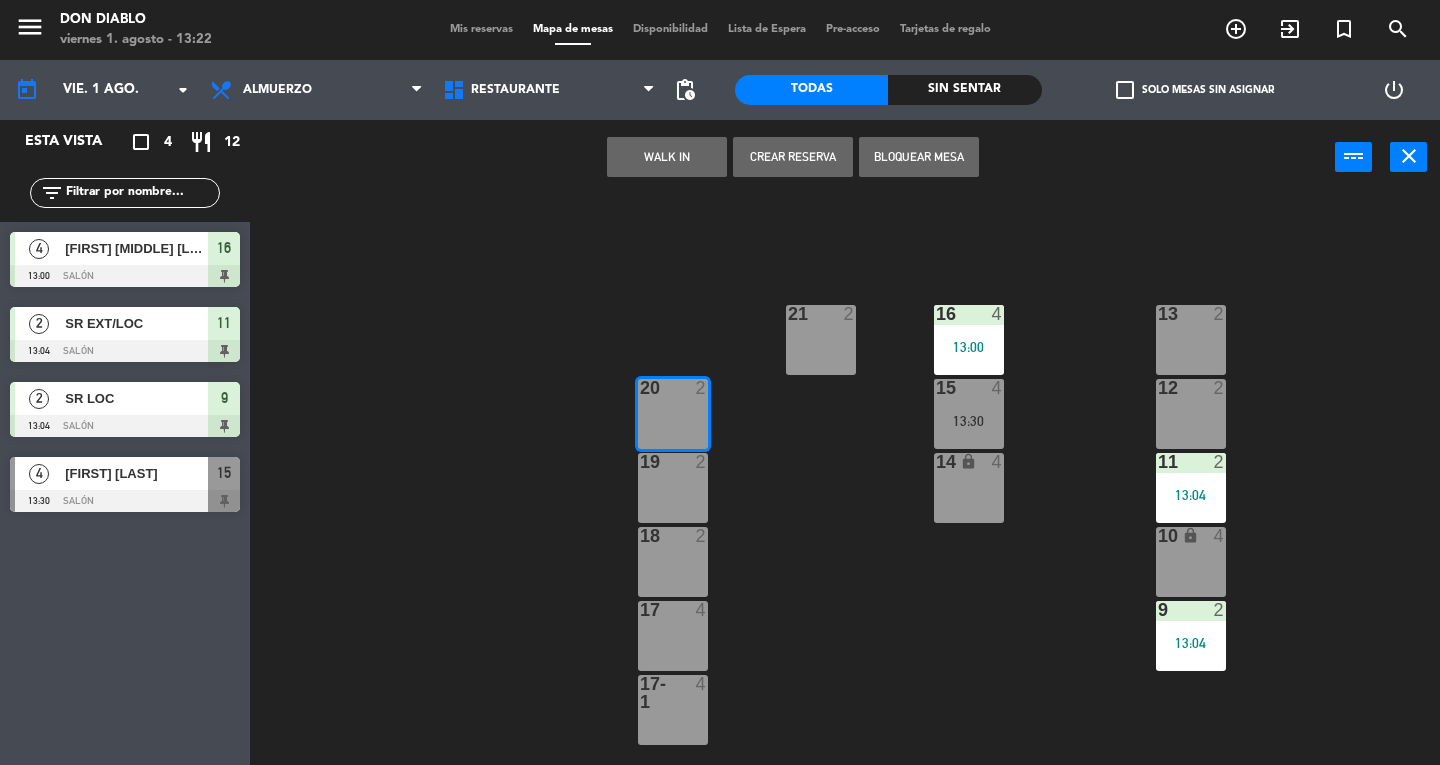 click on "WALK IN" at bounding box center [667, 157] 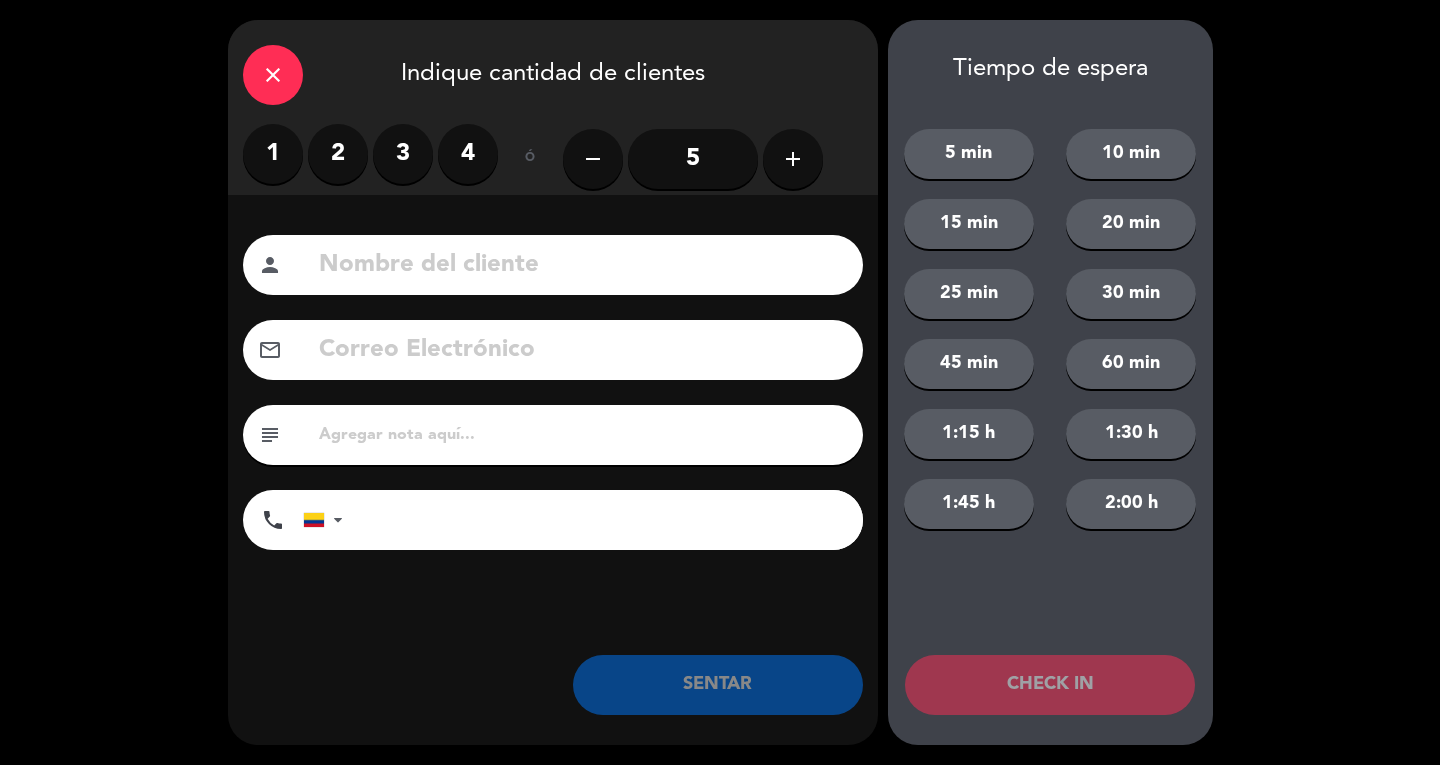 click on "2" at bounding box center (338, 154) 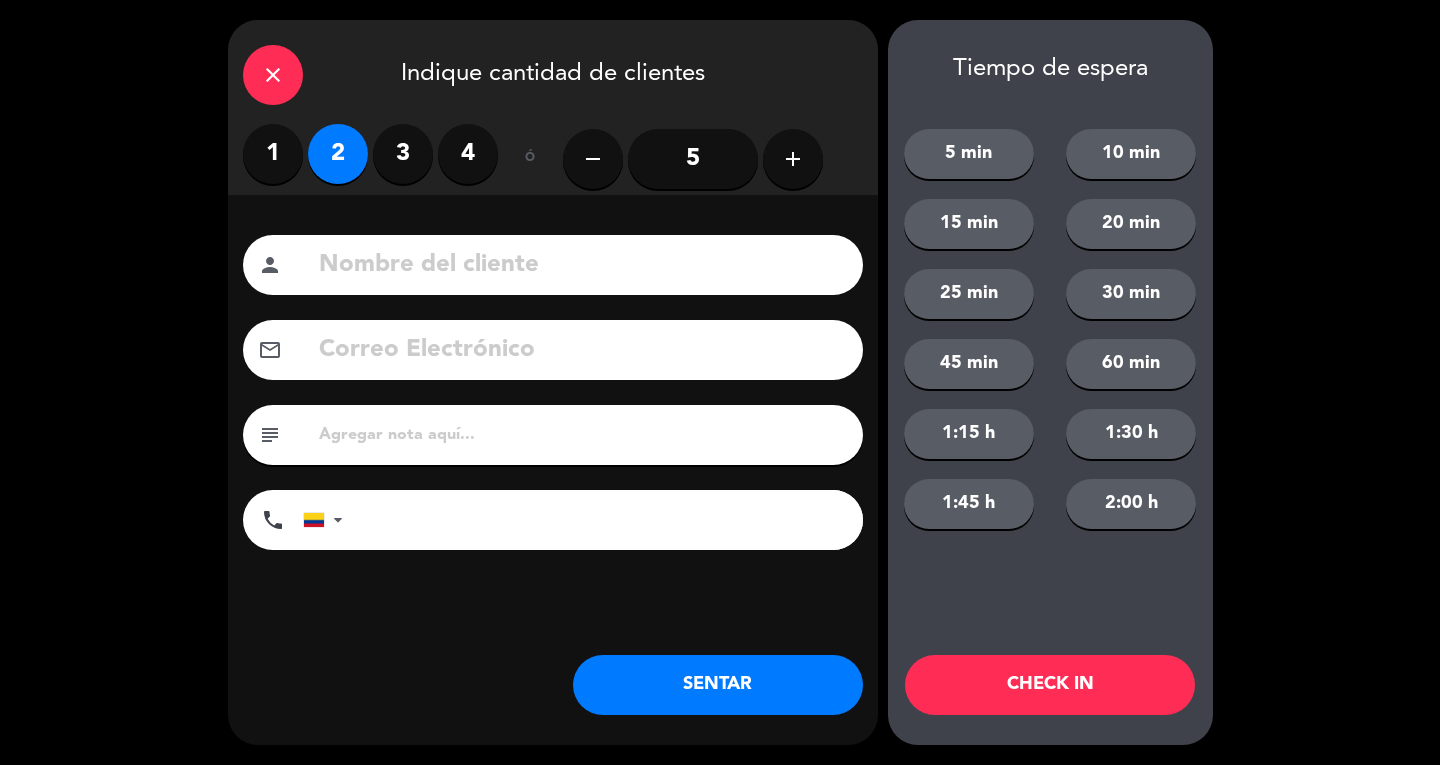click 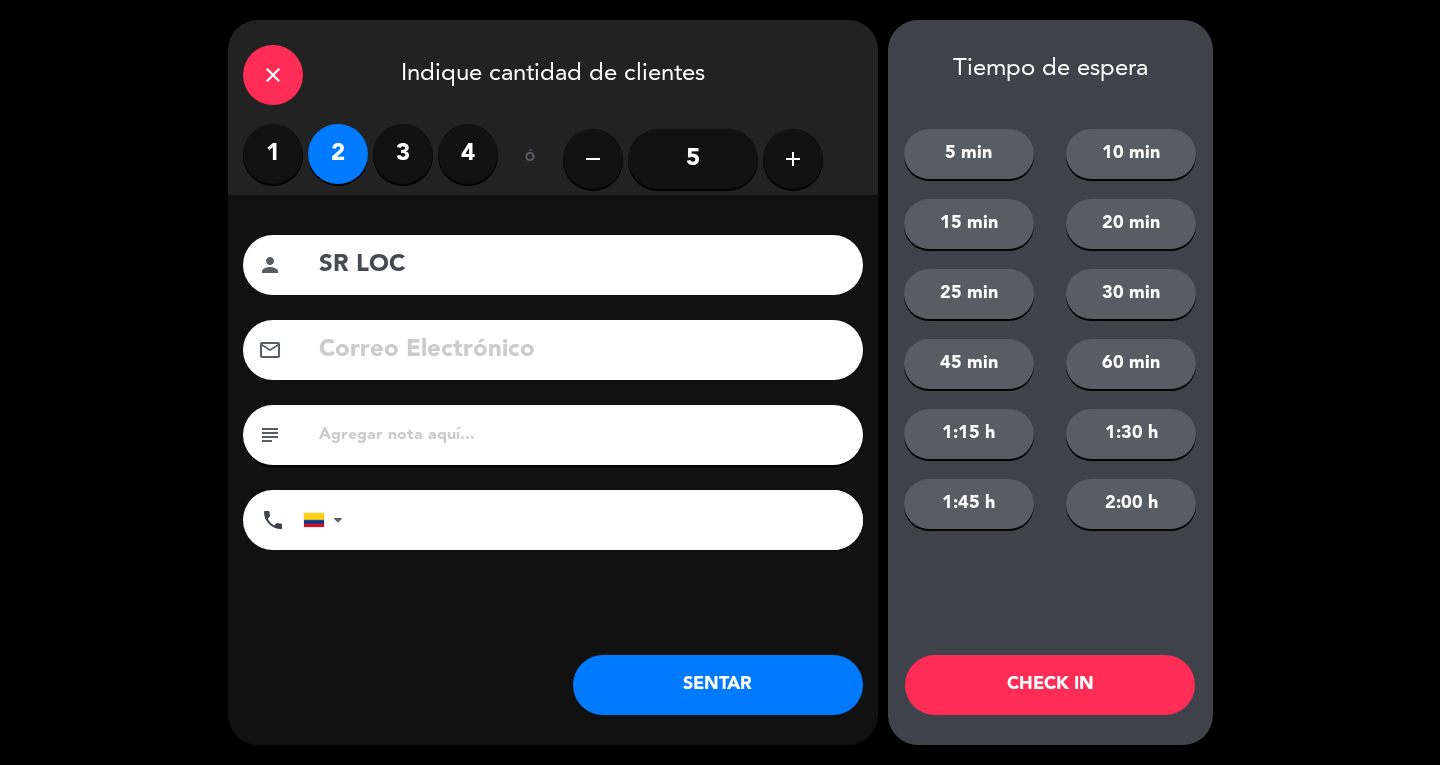 type on "SR LOC" 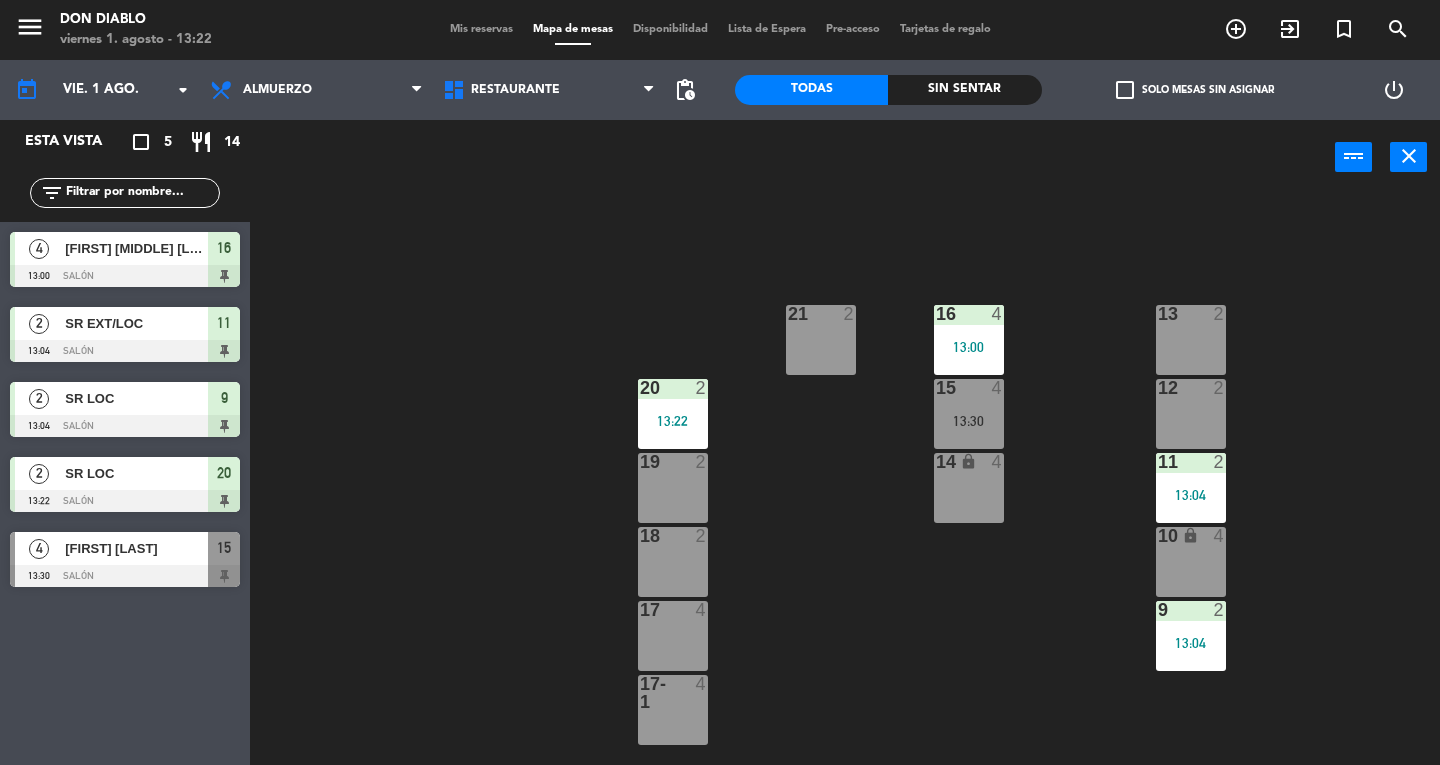 click on "menu" at bounding box center (30, 27) 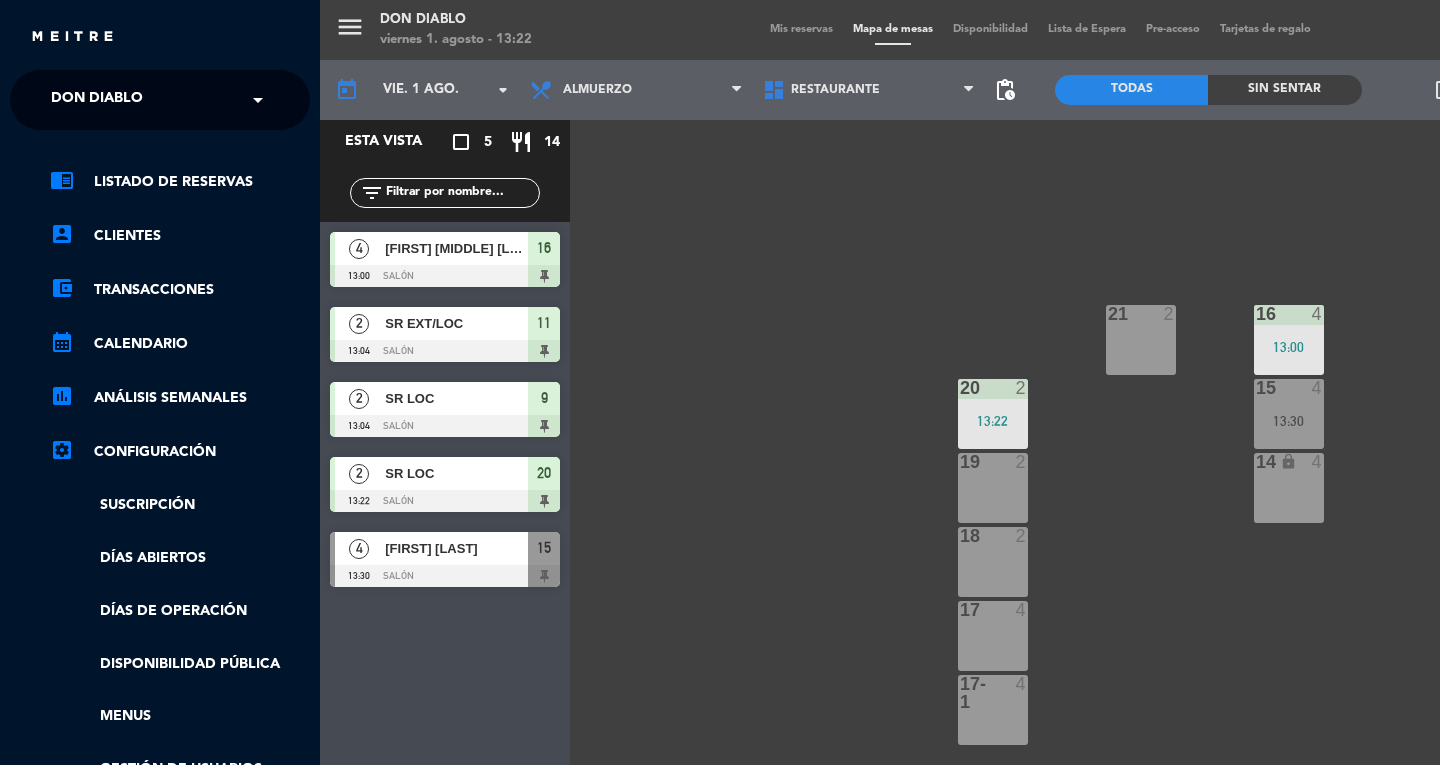 click on "× Don Diablo ×" 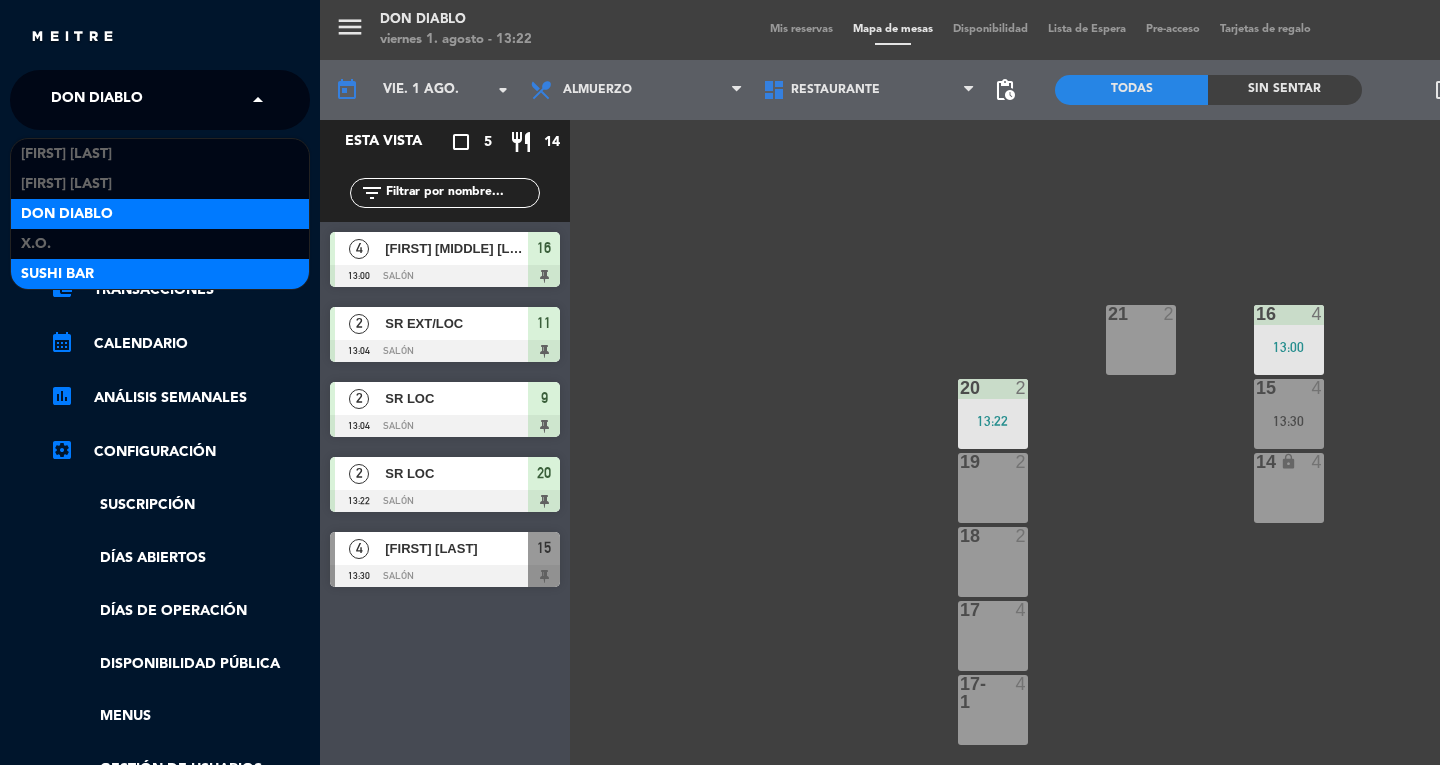 click on "SUSHI BAR" at bounding box center (57, 274) 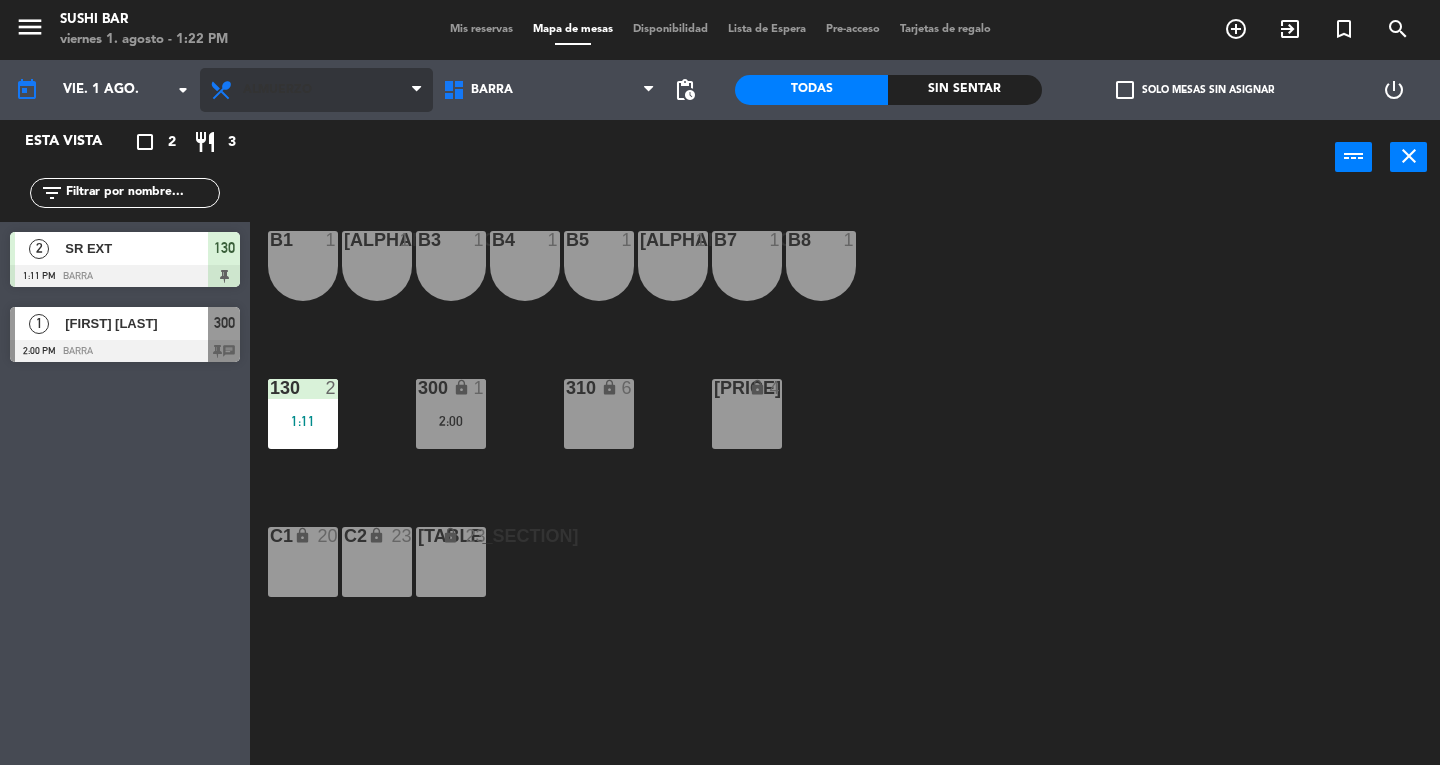 click on "Almuerzo" at bounding box center [277, 90] 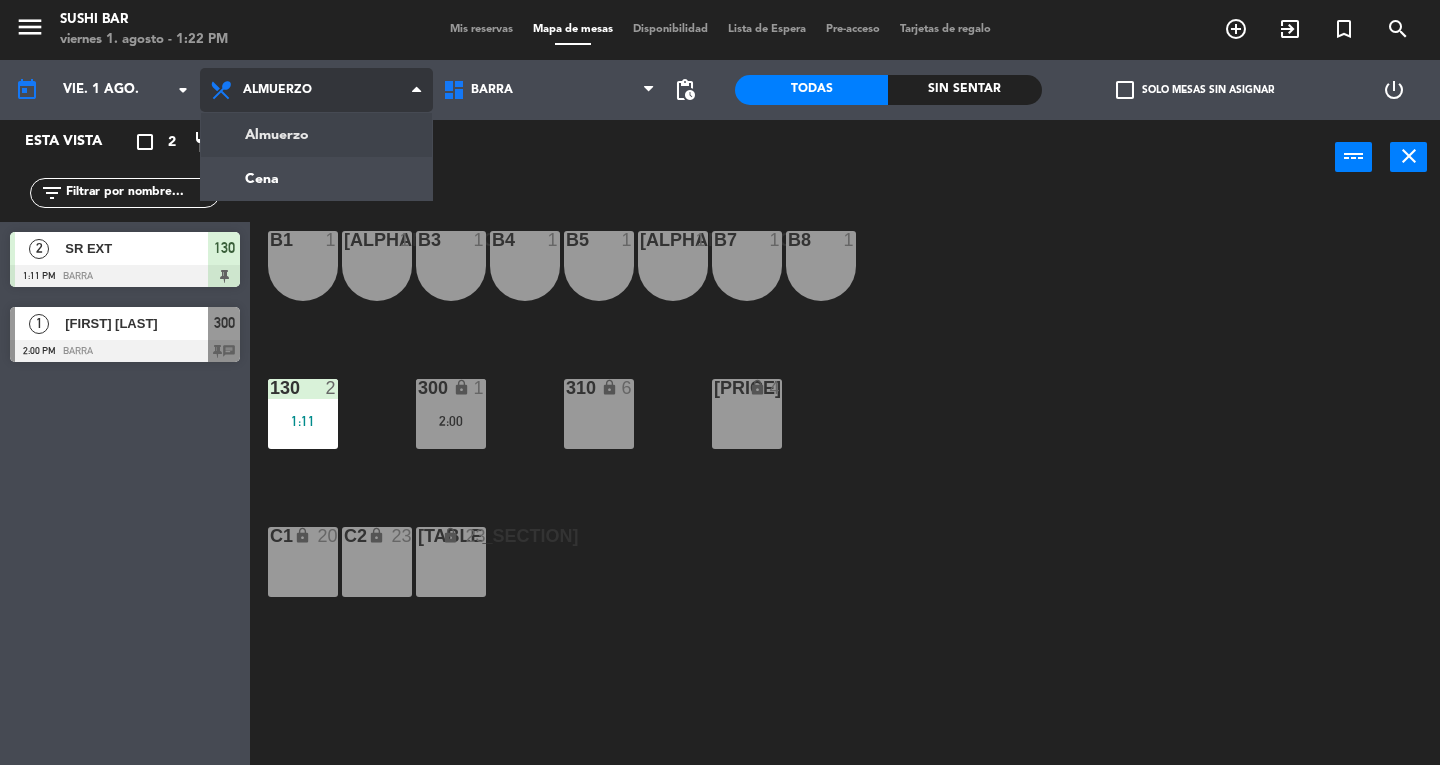 click on "menu SUSHI BAR viernes 1. [MONTH] - 1:22 PM Mis reservas Mapa de mesas Disponibilidad Lista de Espera Pre-acceso Tarjetas de regalo add_circle_outline exit_to_app turned_in_not search today vie. 1 ago. arrow_drop_down Almuerzo Cena Almuerzo Almuerzo Cena BARRA BARRA BARRA pending_actions Todas Sin sentar check_box_outline_blank Solo mesas sin asignar power_settings_new Esta vista crop_square 2 restaurant 3 filter_list 2 SR EXT 1:11 PM BARRA 130 1 [FIRST] [LAST] 2:00 PM BARRA 300 chat power_input close B1 1 B2 1 B3 1 B4 1 B5 1 B6 1 B7 1 B8 1 130 2 1:11 300 lock 1 2:00 310 lock 6 320 lock 4 C1 lock 20 C2 lock 23 C3 lock 23" 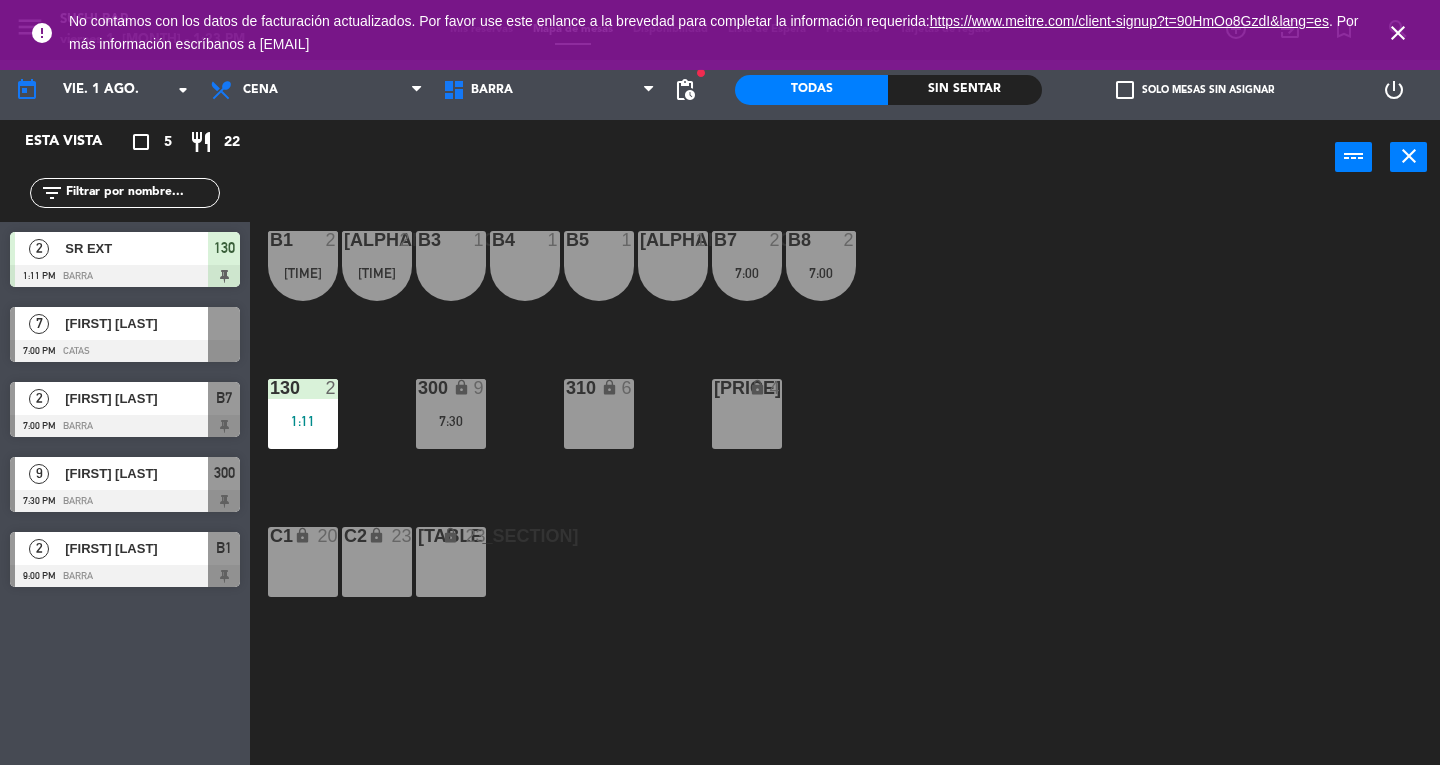 click on "close" at bounding box center [1409, 156] 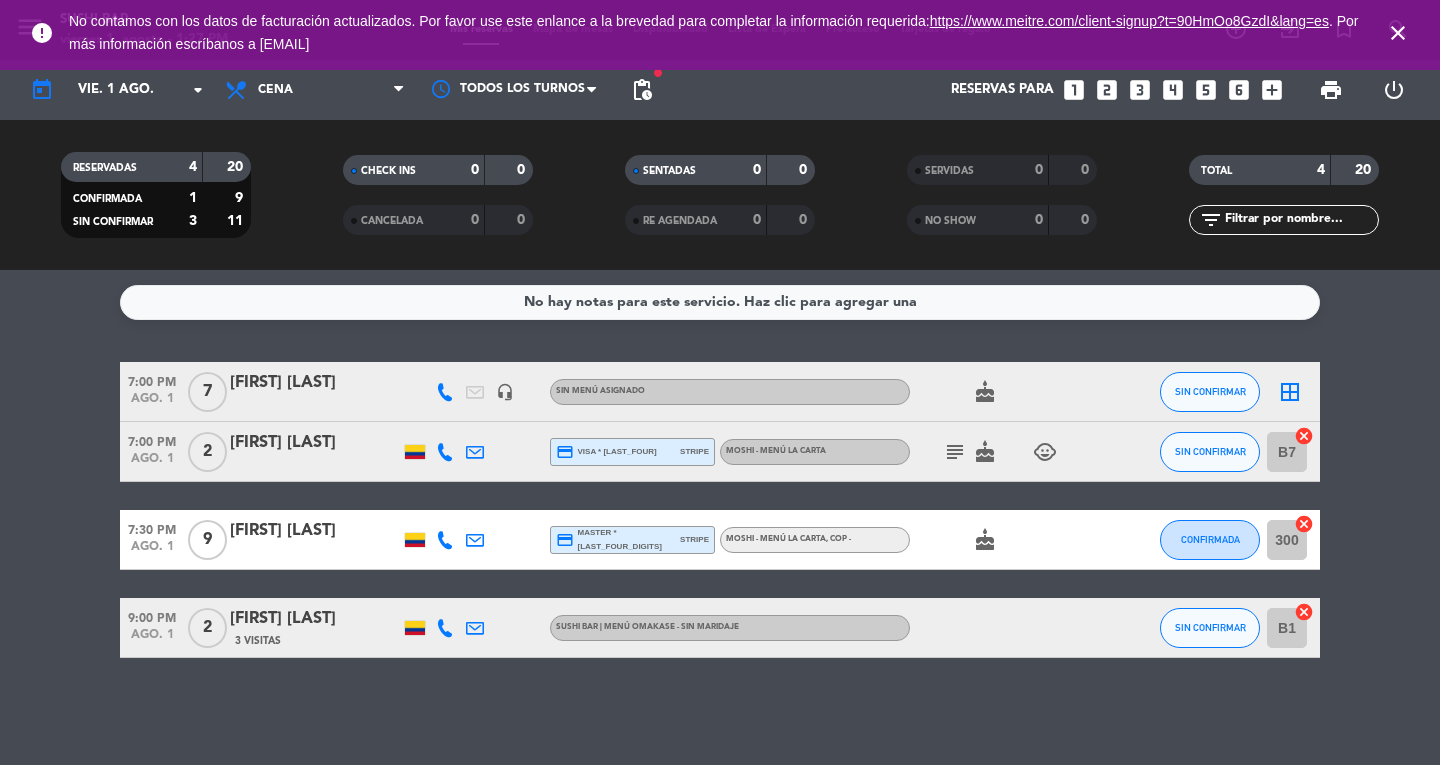 click on "close" at bounding box center (1398, 33) 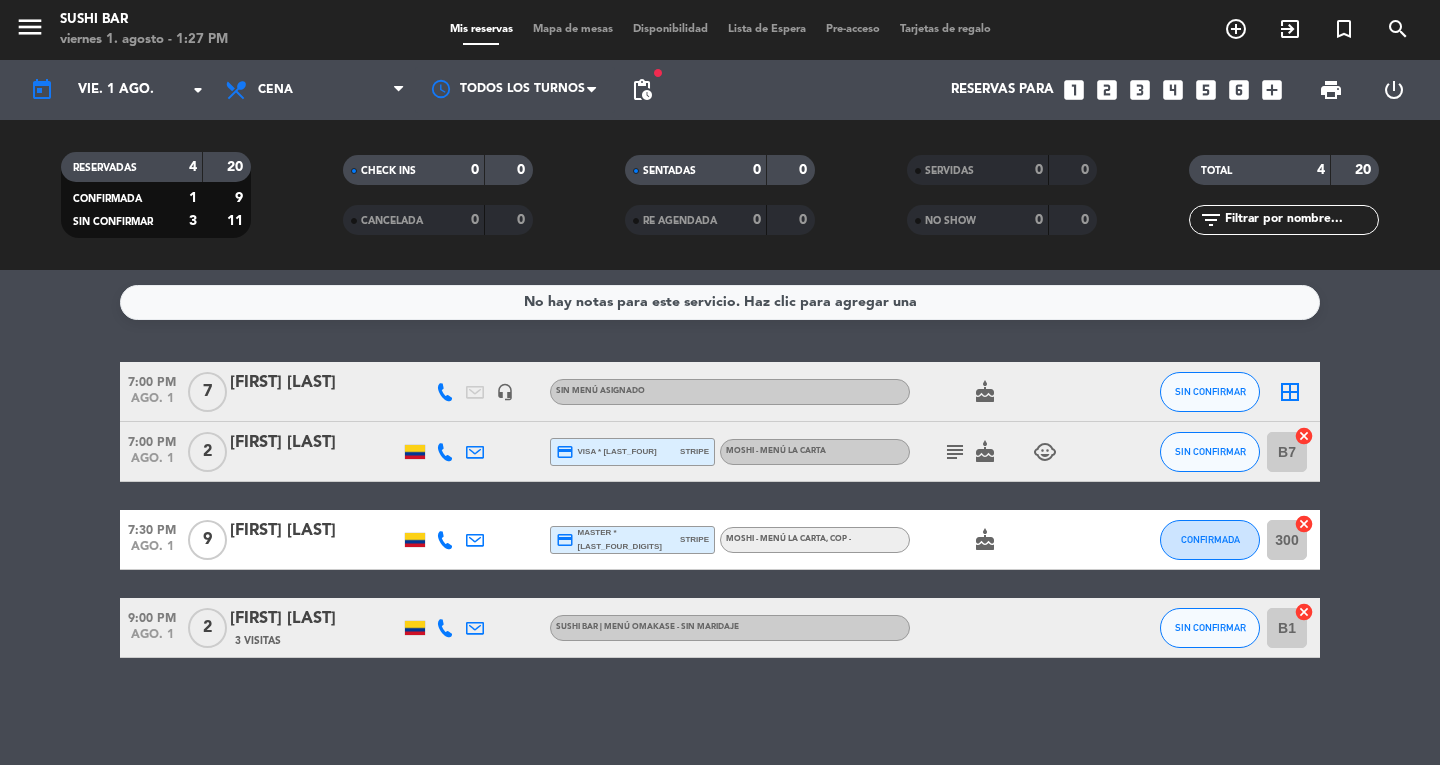 click on "menu" at bounding box center [30, 27] 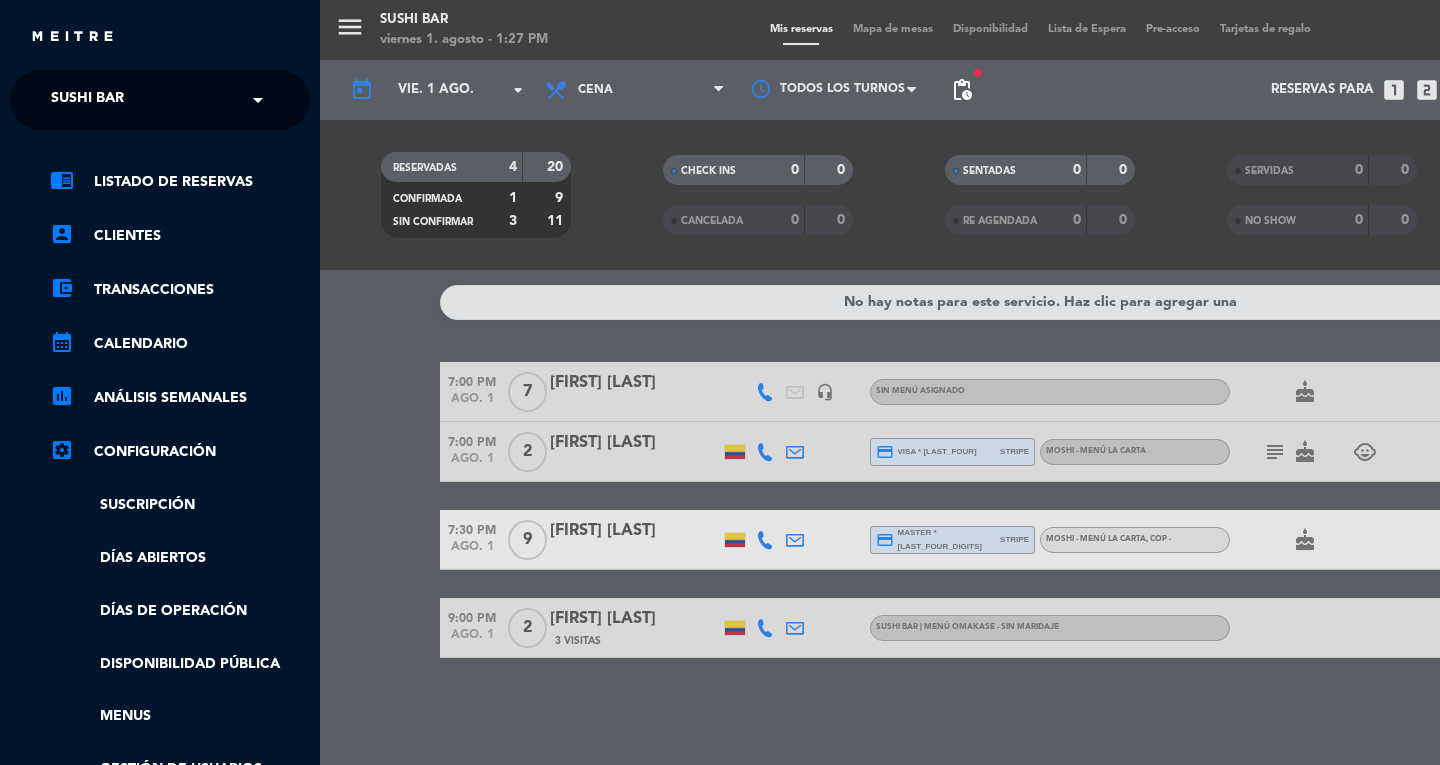 click on "× SUSHI BAR" 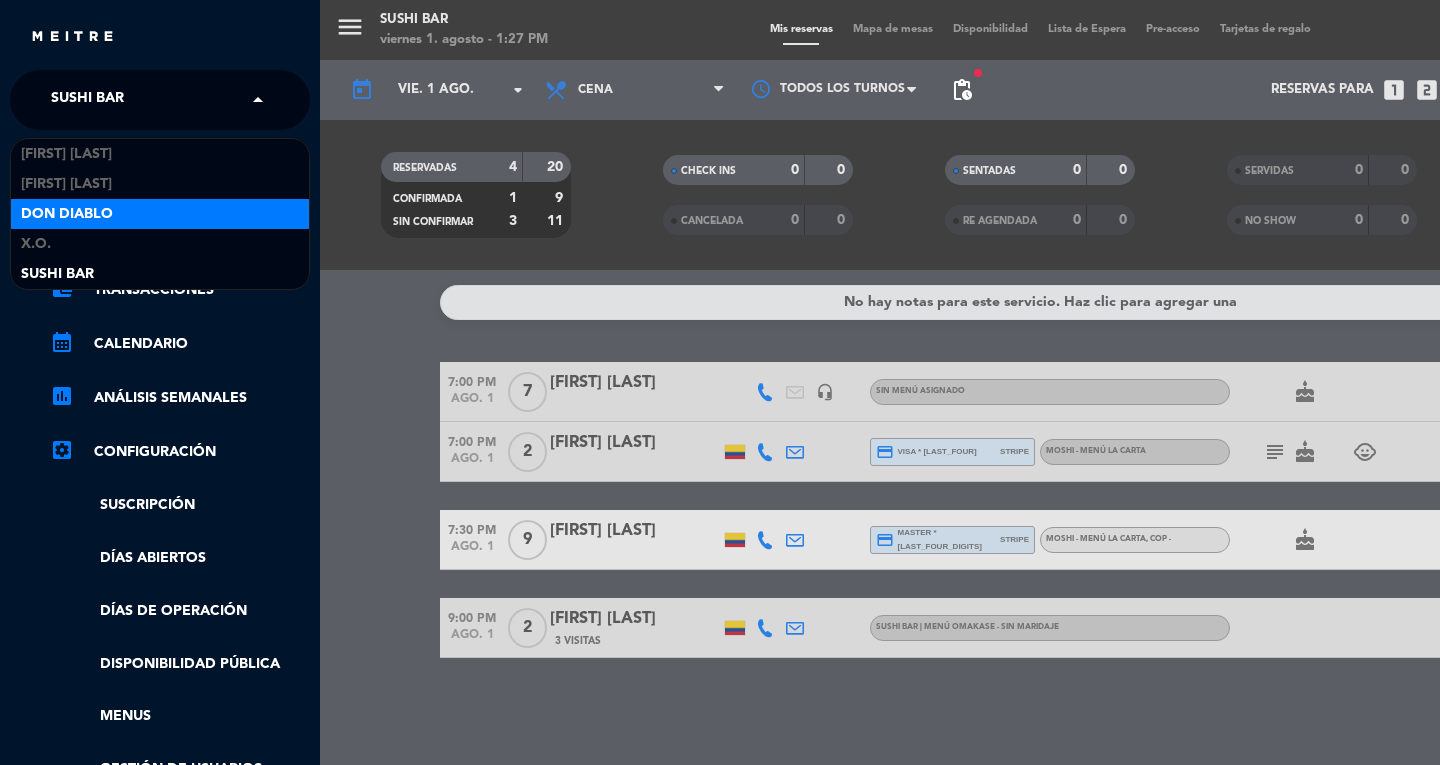 click on "Don Diablo" at bounding box center [160, 214] 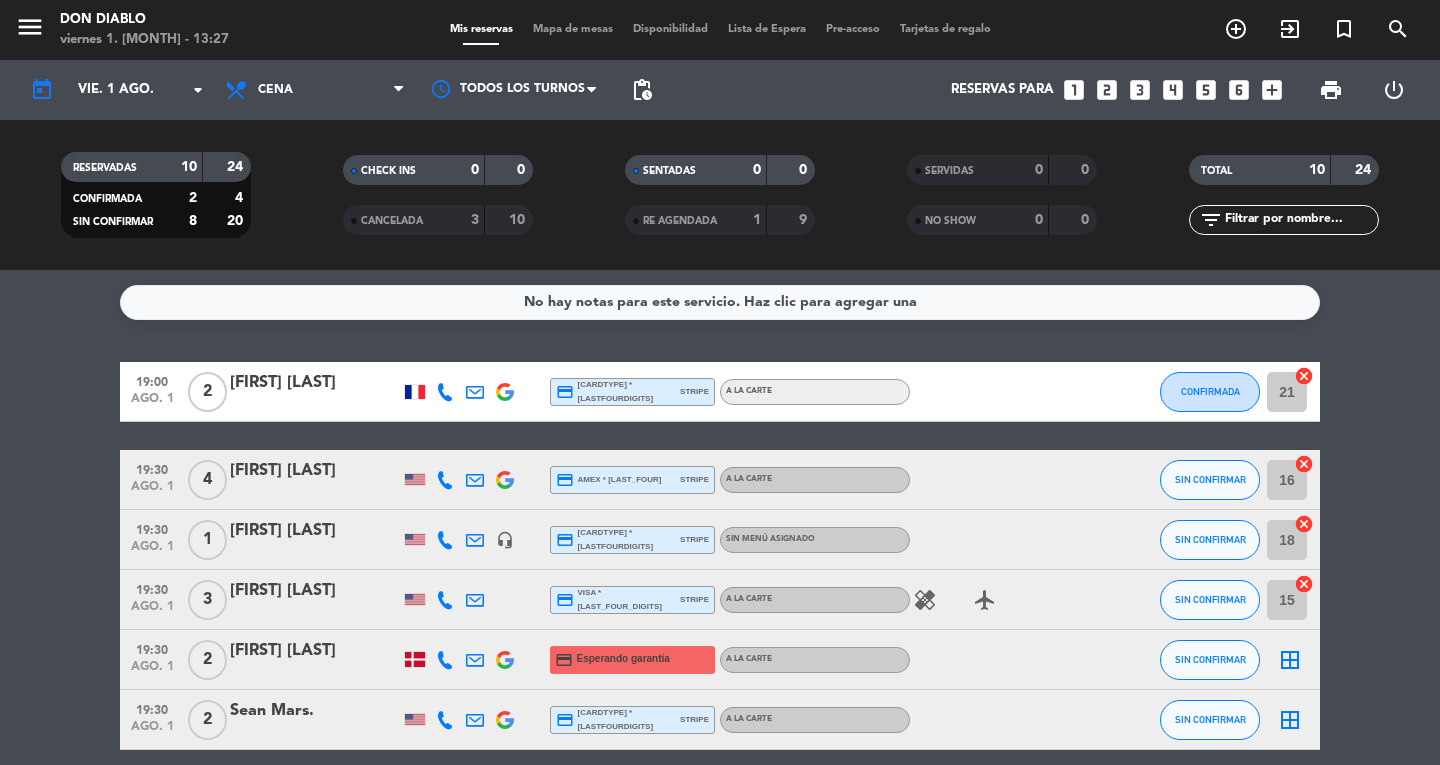click 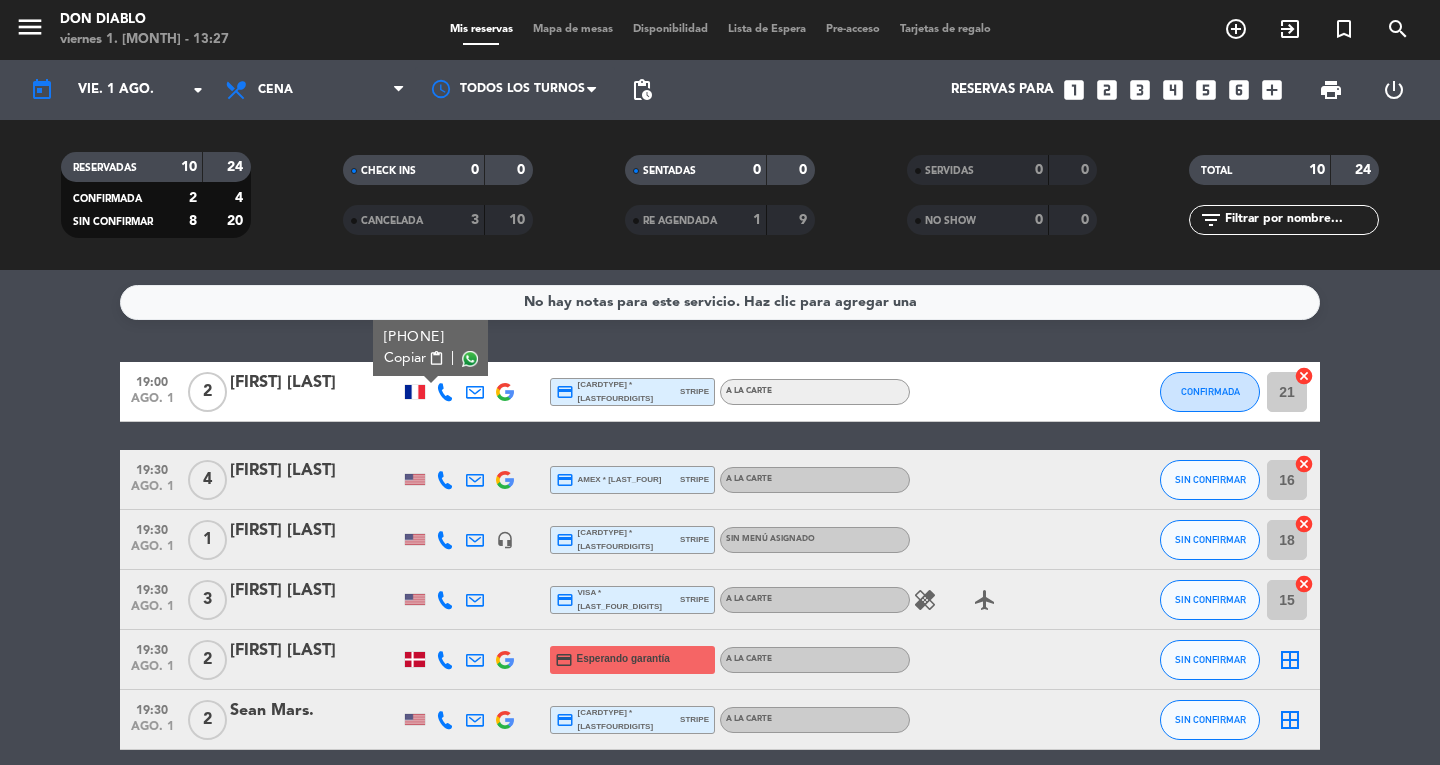click on "Copiar" at bounding box center (405, 358) 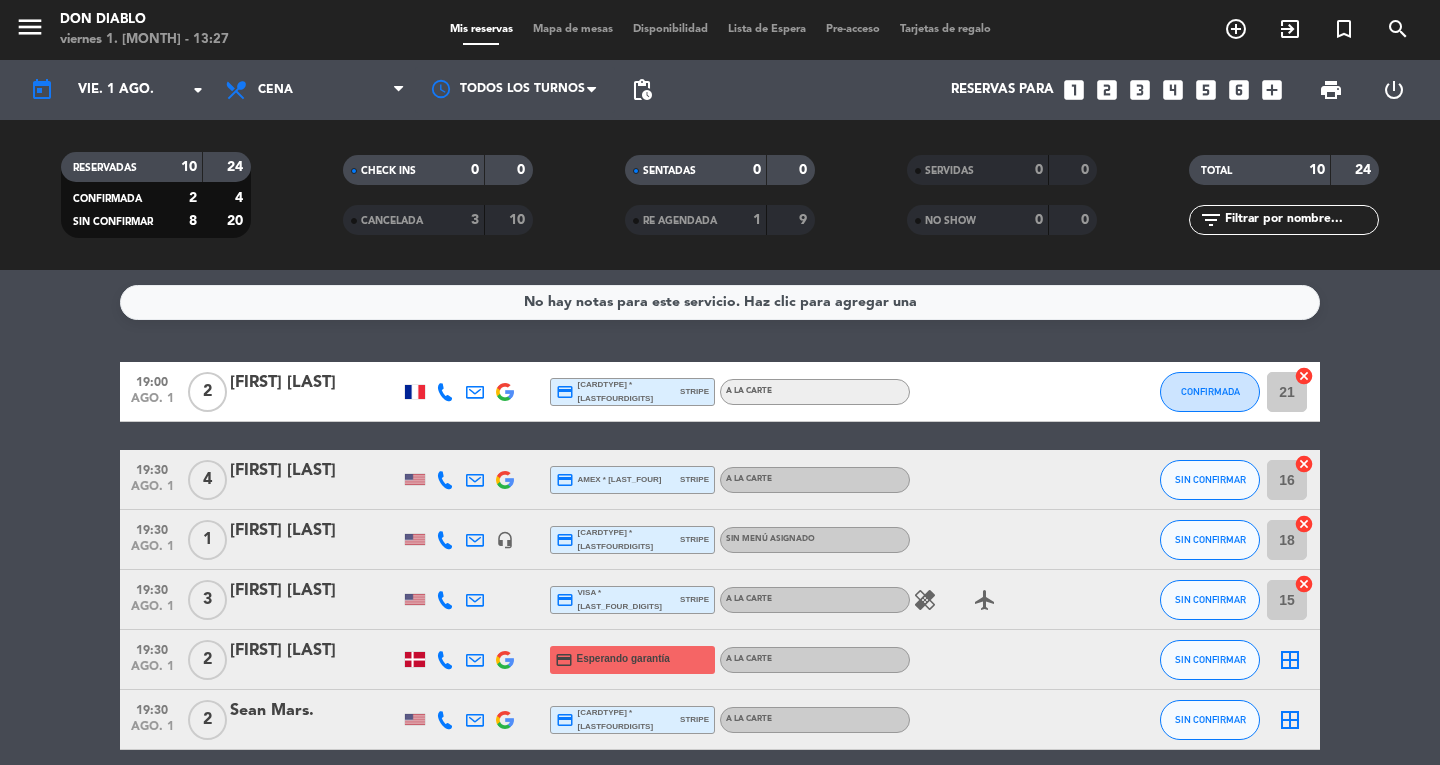 click 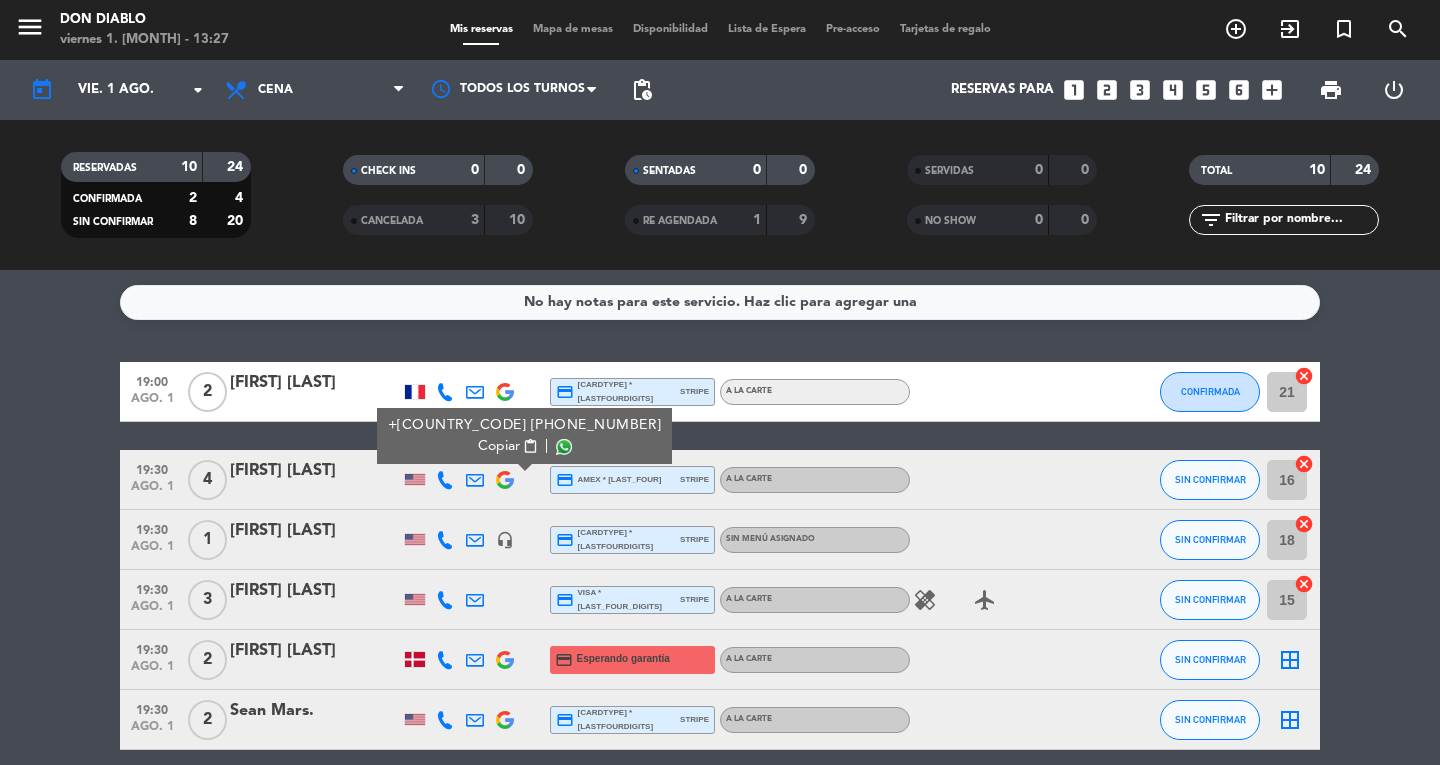 click on "content_paste" at bounding box center (530, 446) 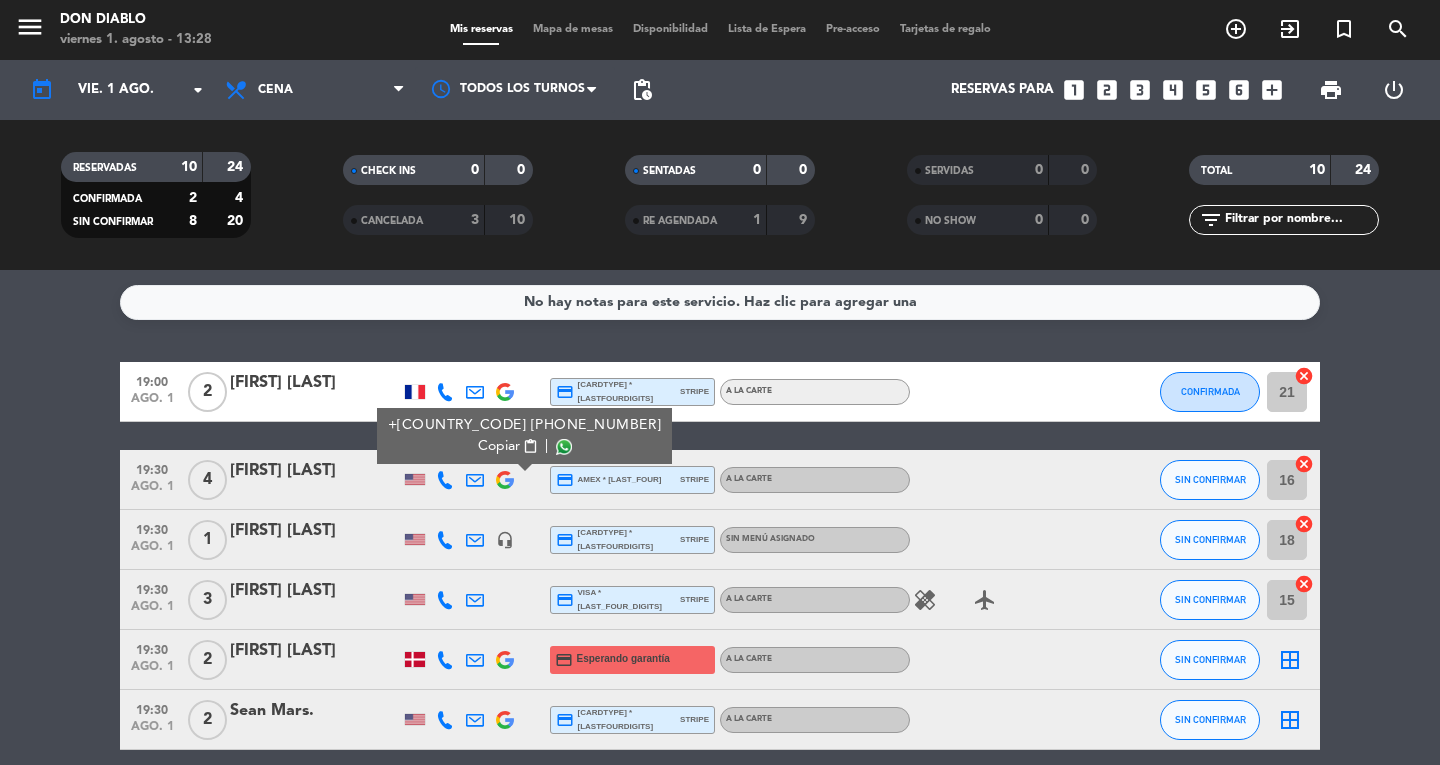 click 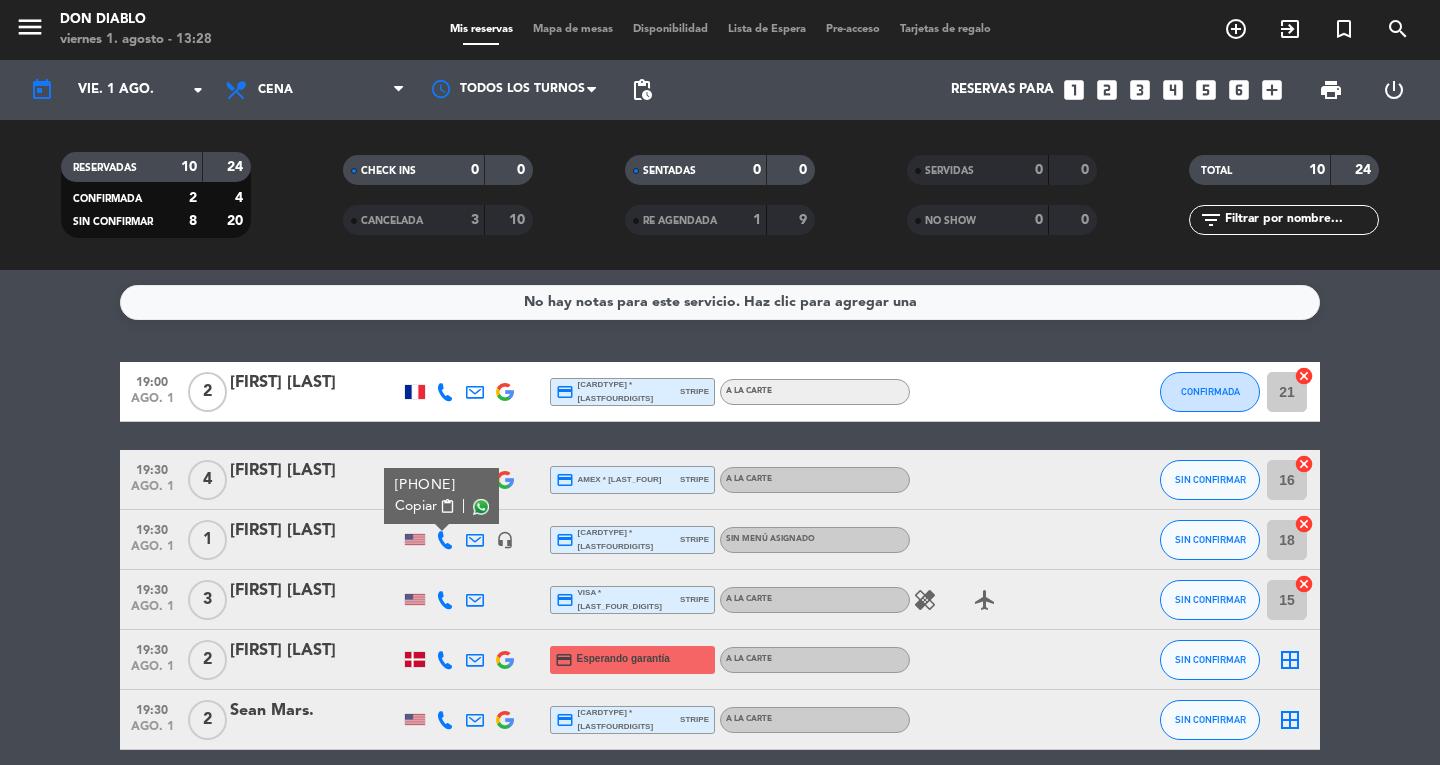 click on "content_paste" at bounding box center (447, 506) 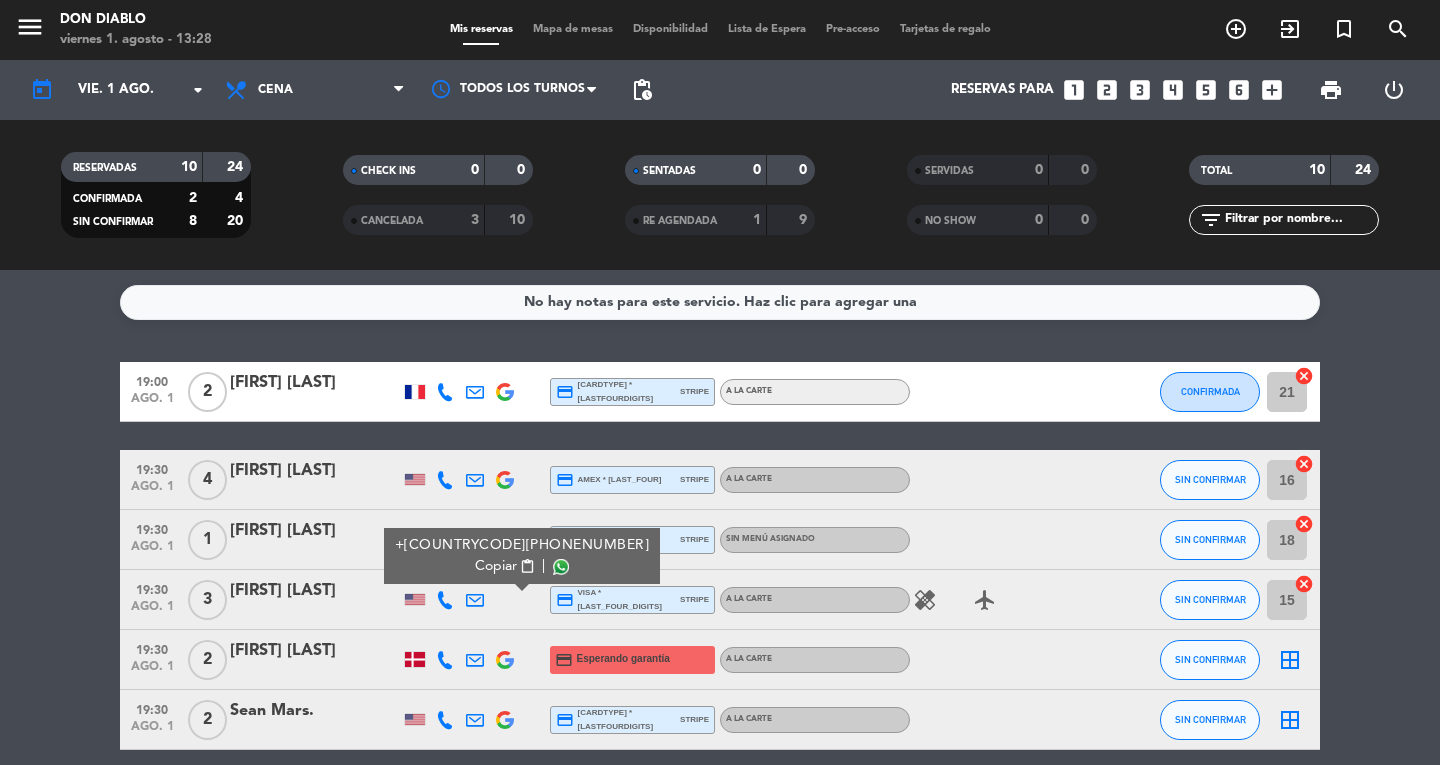 click on "content_paste" at bounding box center [527, 566] 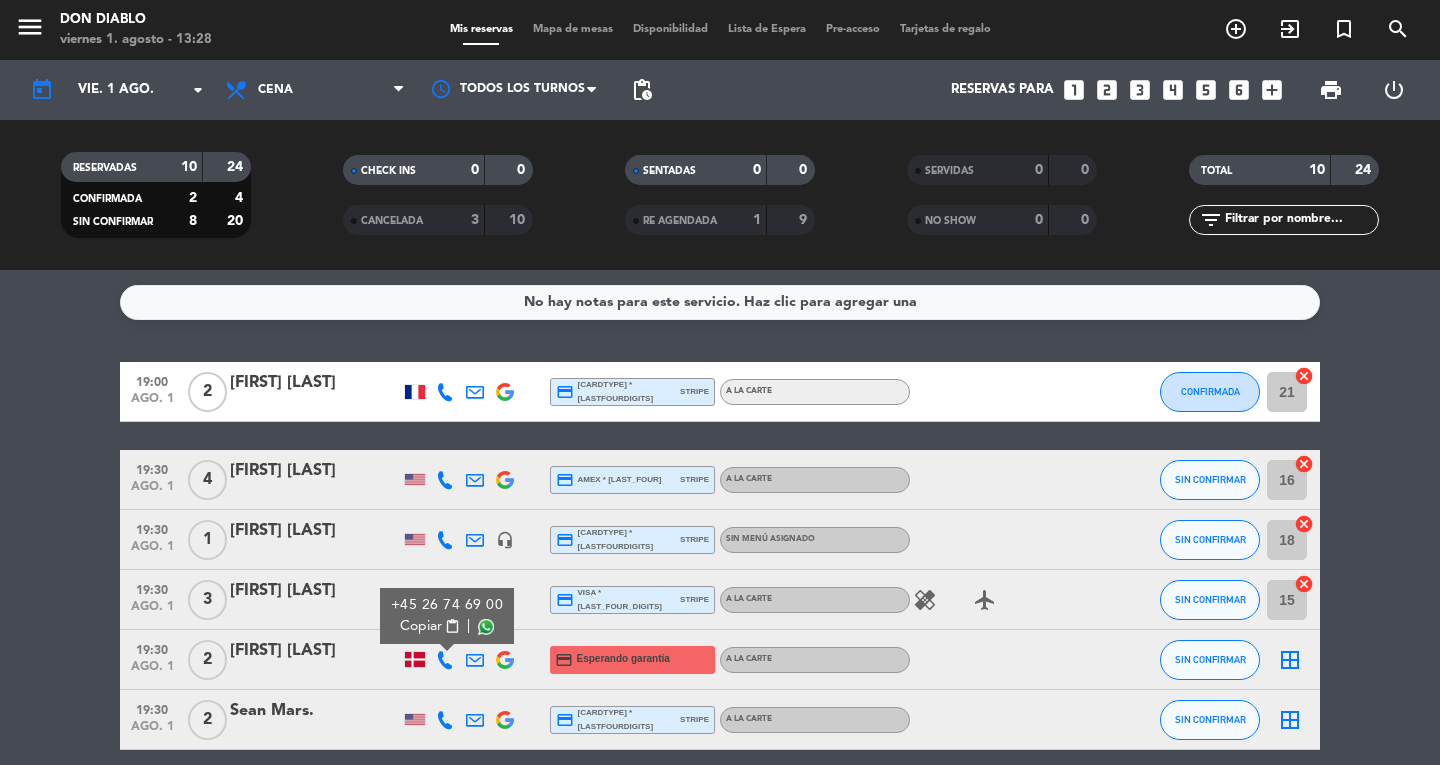 click on "+45 26 74 69 00  Copiar content_paste |" at bounding box center (447, 616) 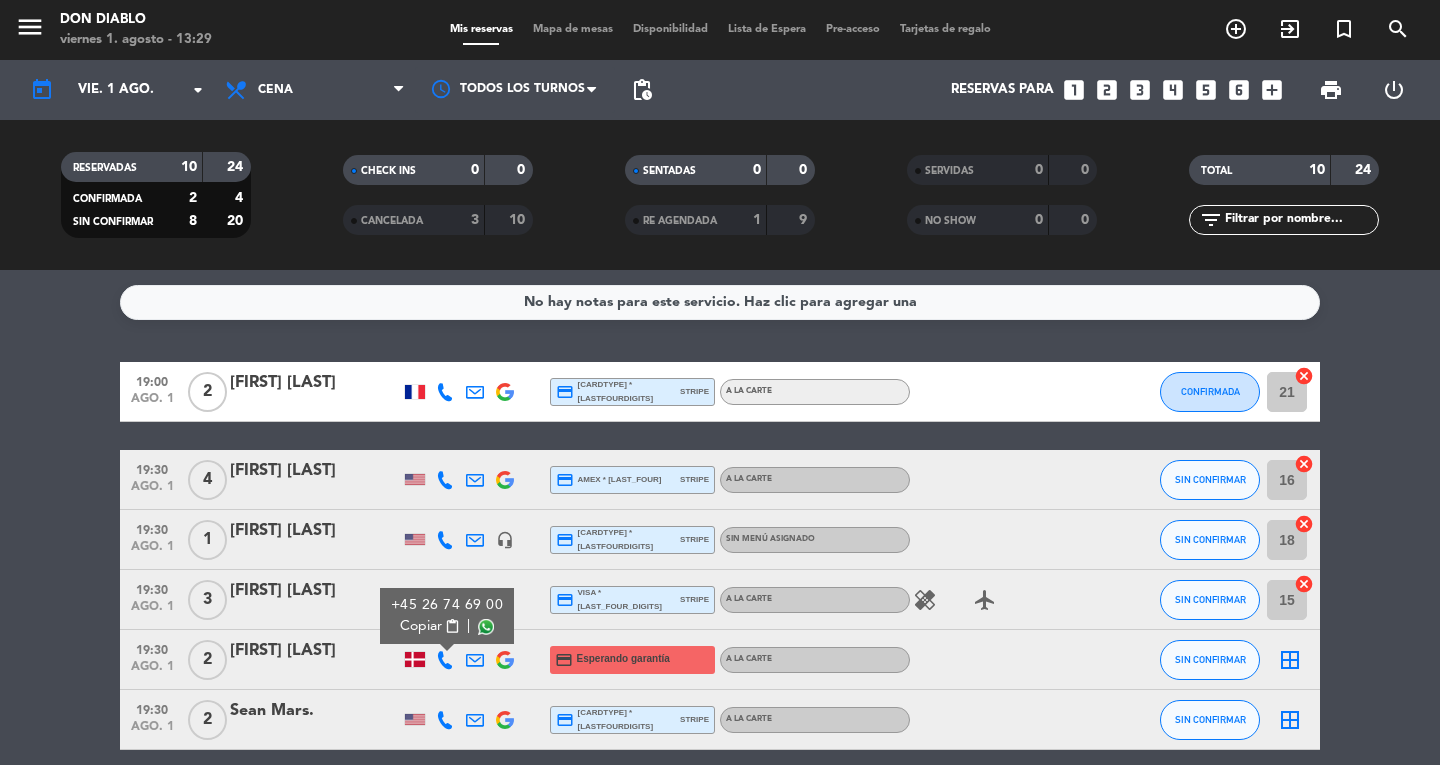 click 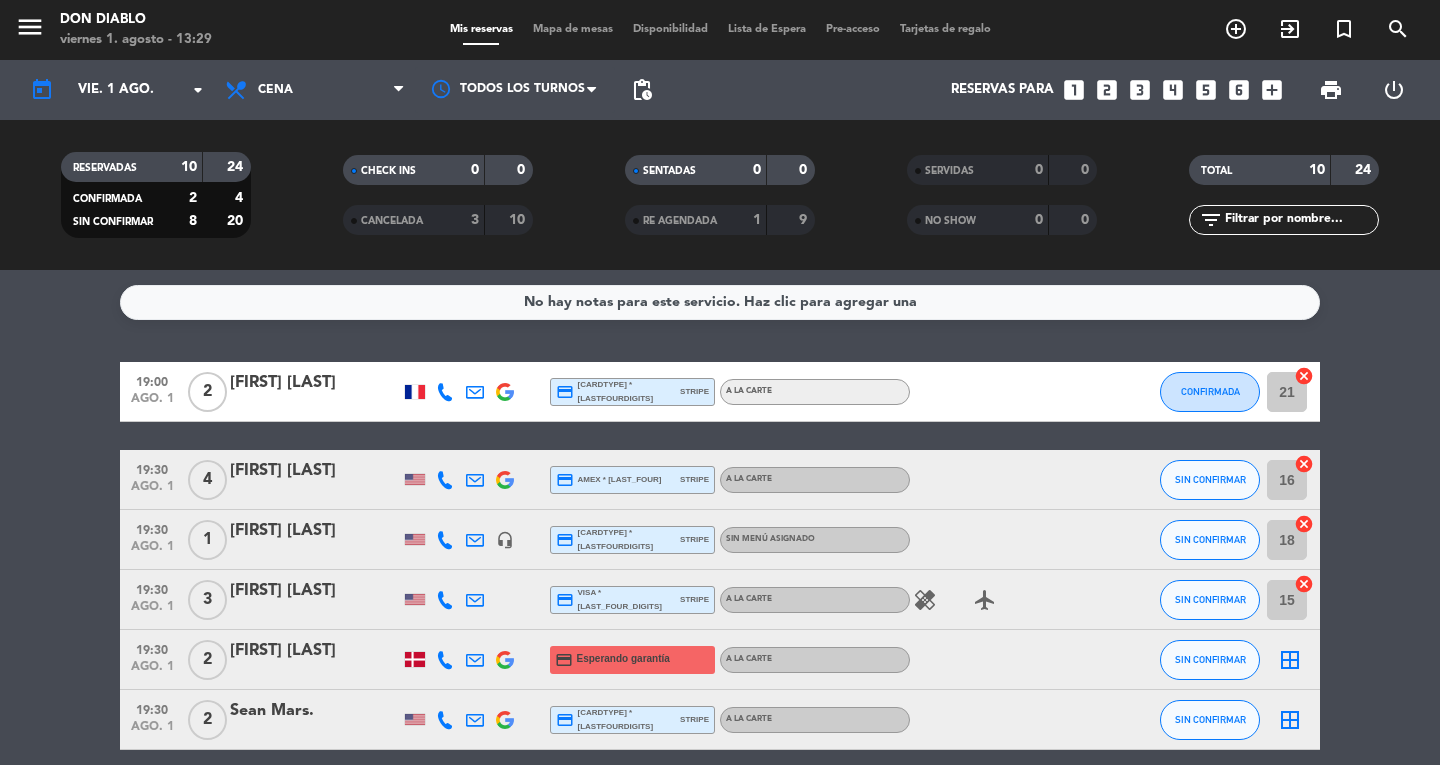 click 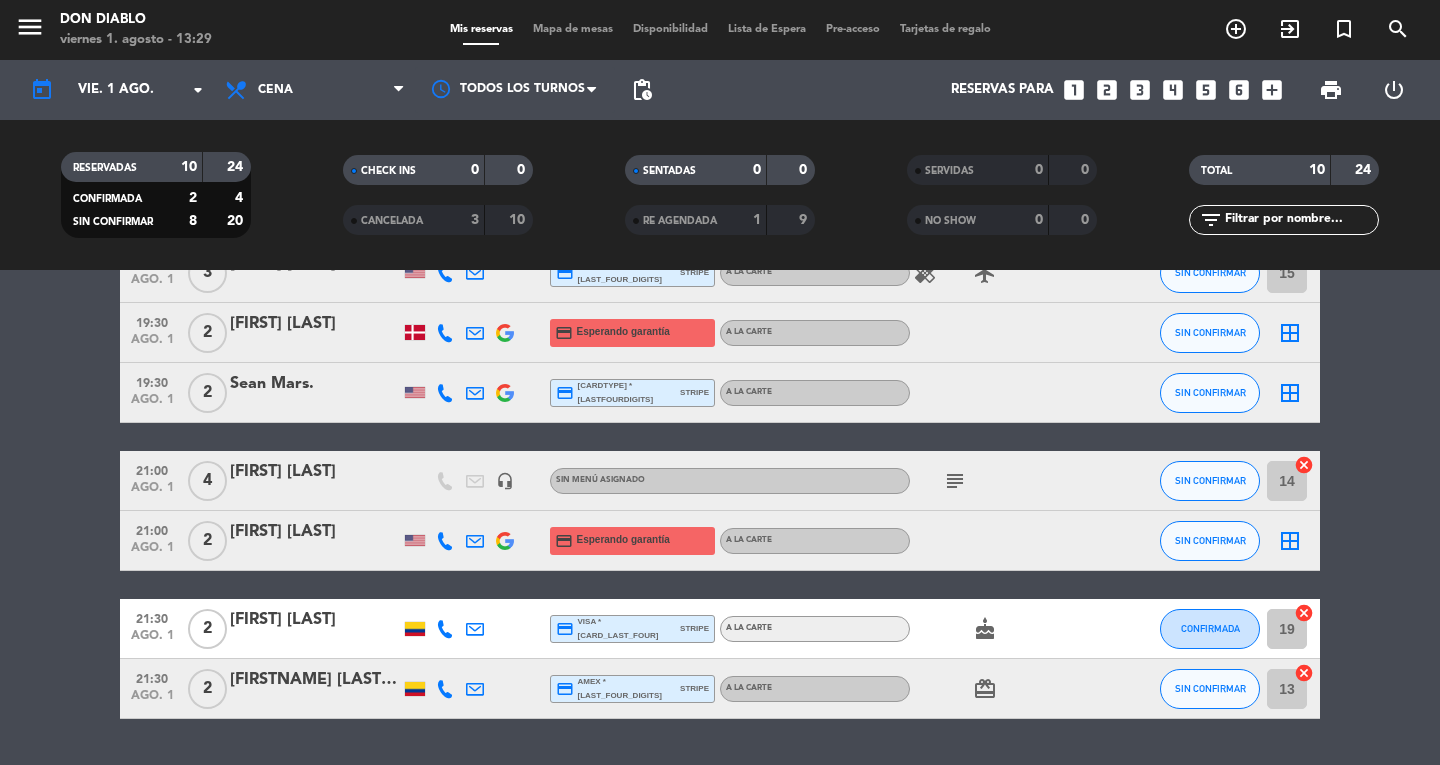 scroll, scrollTop: 364, scrollLeft: 0, axis: vertical 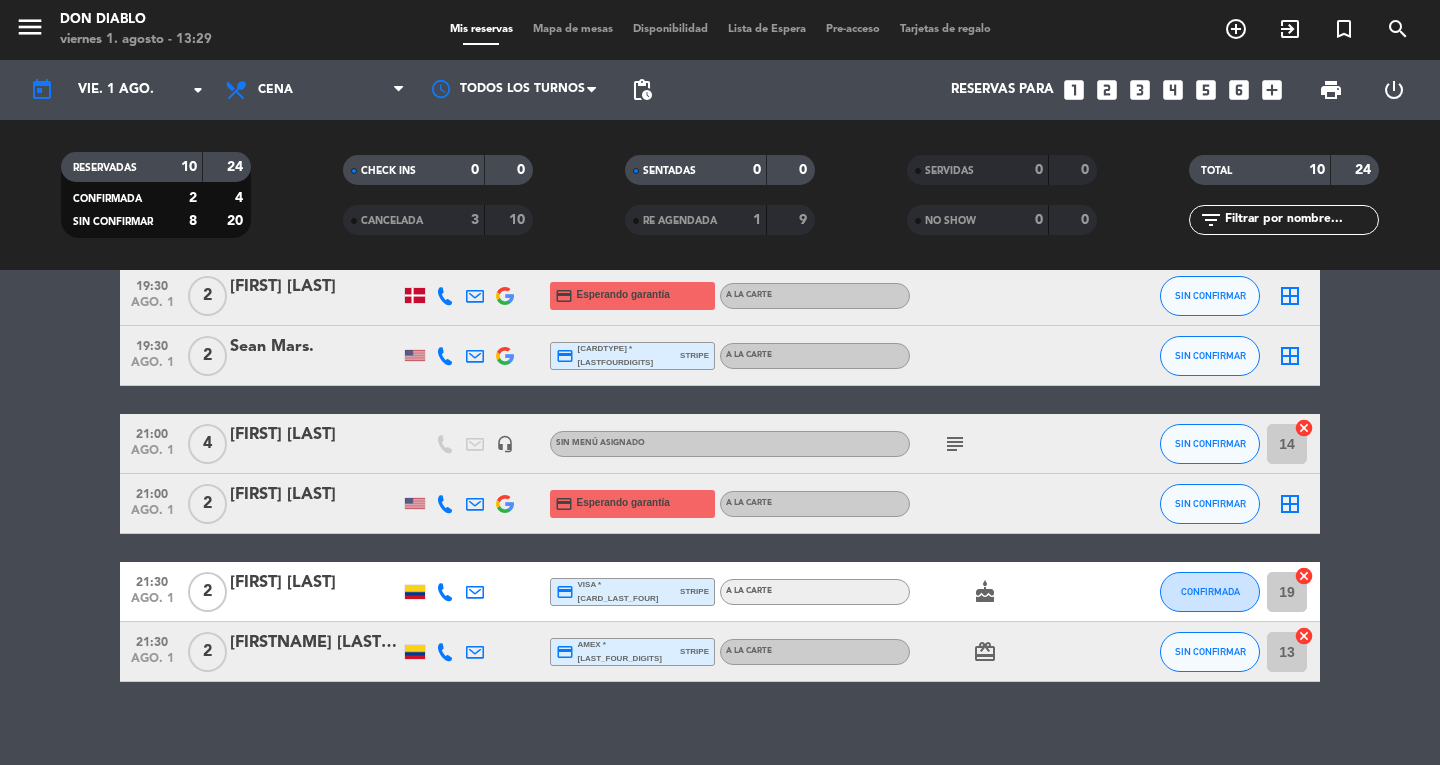 click 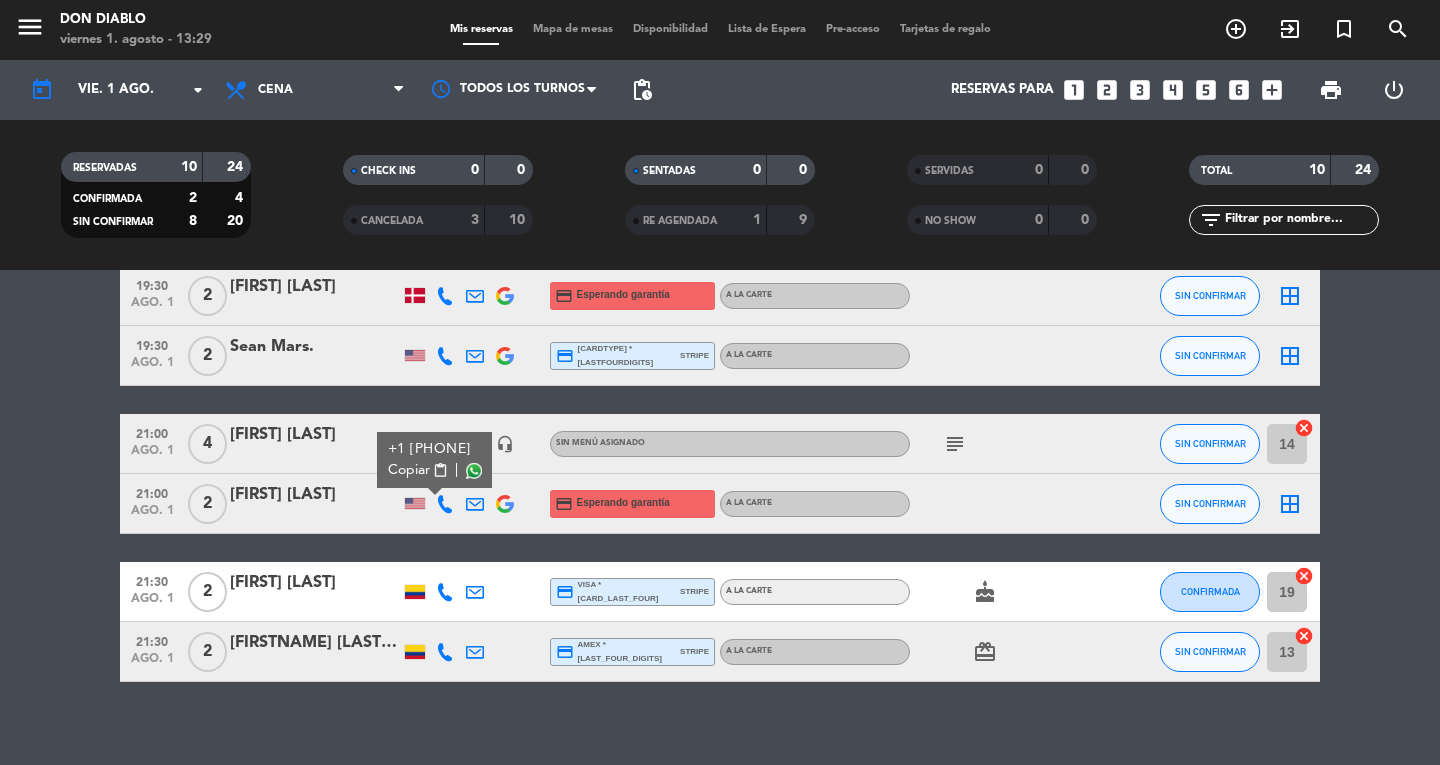 click on "Copiar" at bounding box center [409, 470] 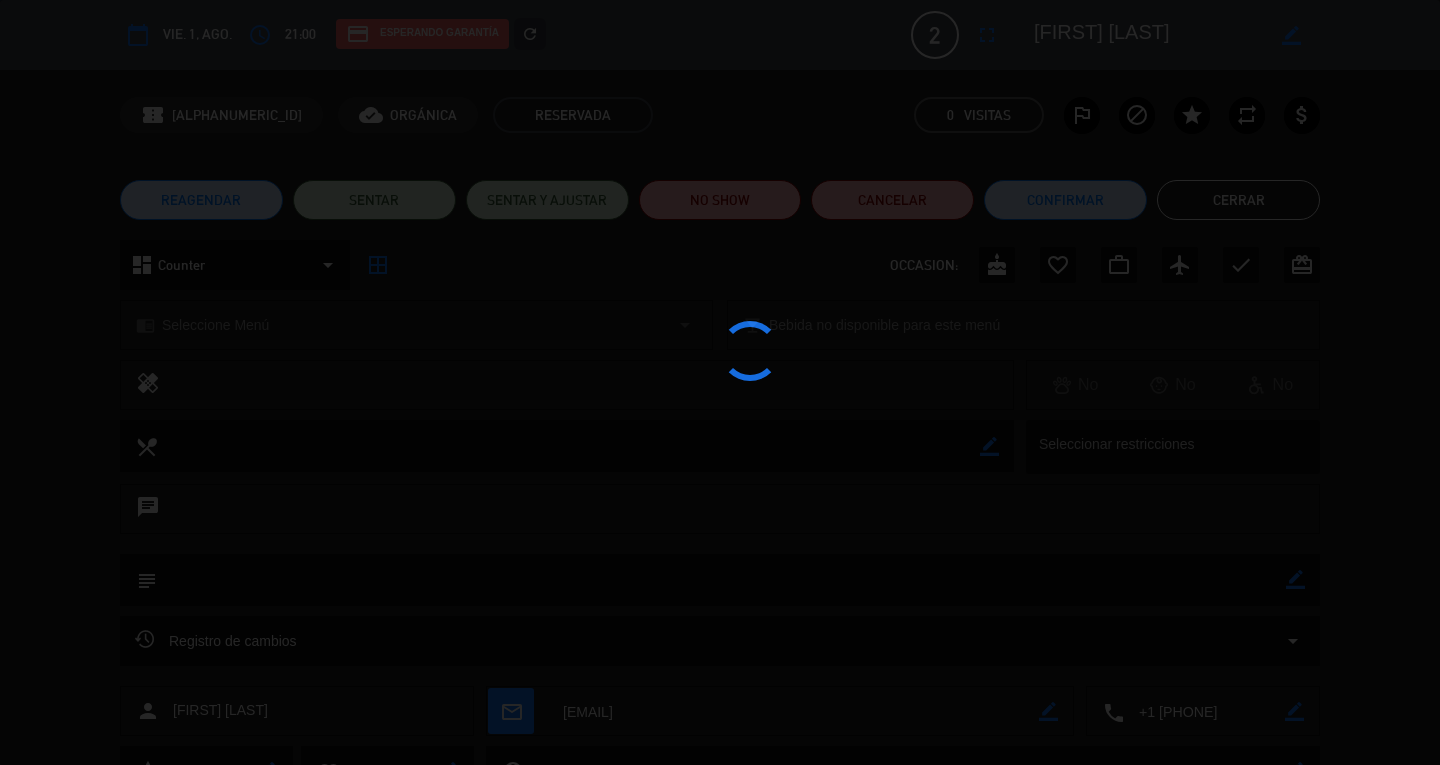 click 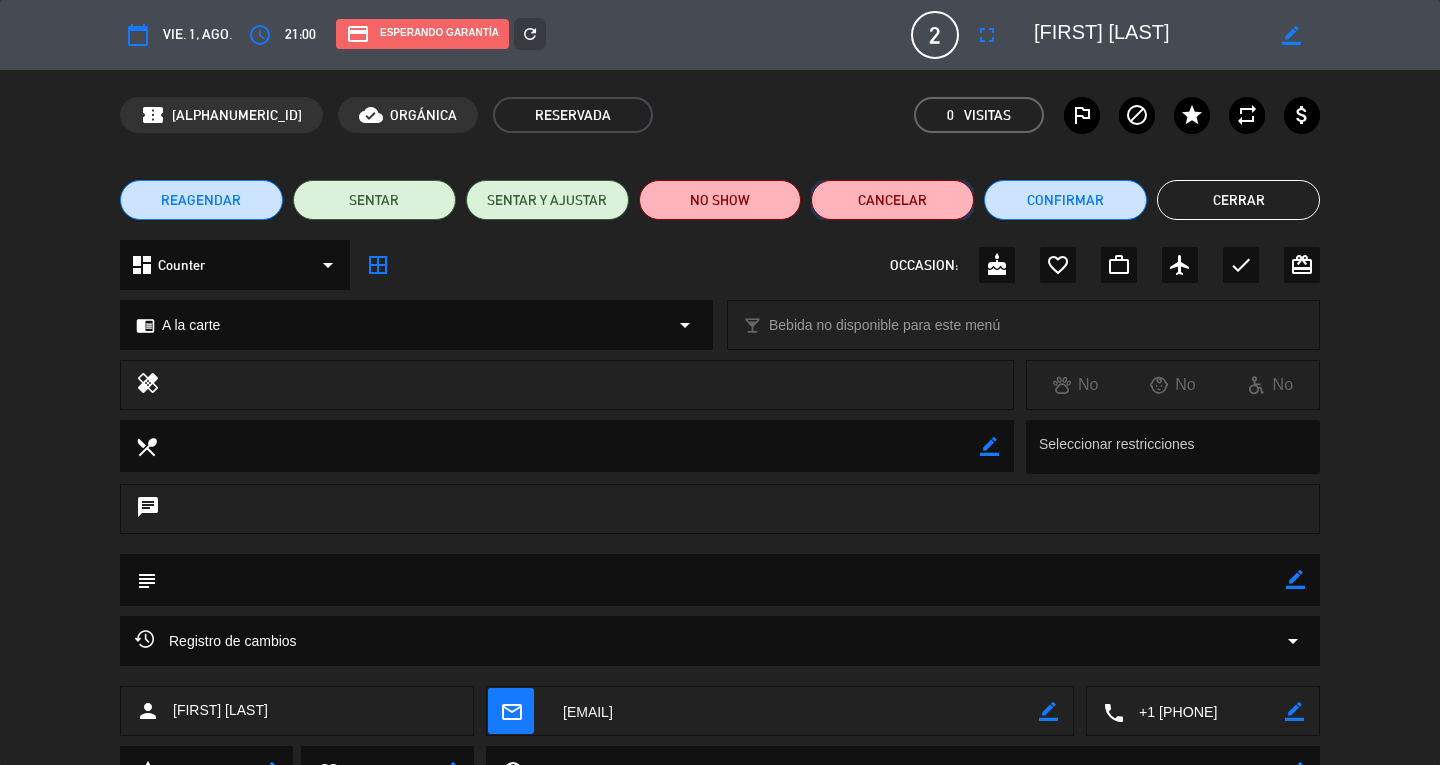 click on "Cancelar" 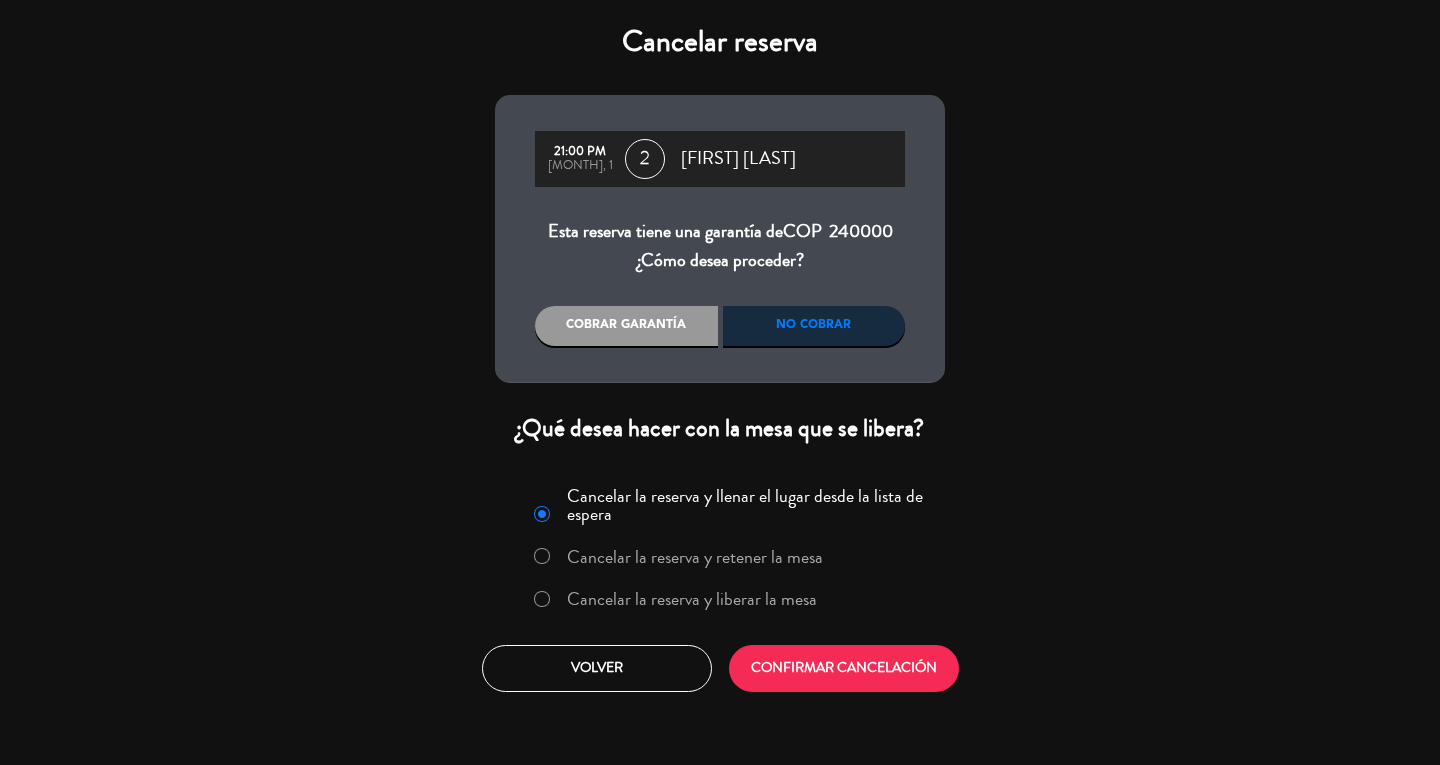 click on "Cancelar la reserva y liberar la mesa" 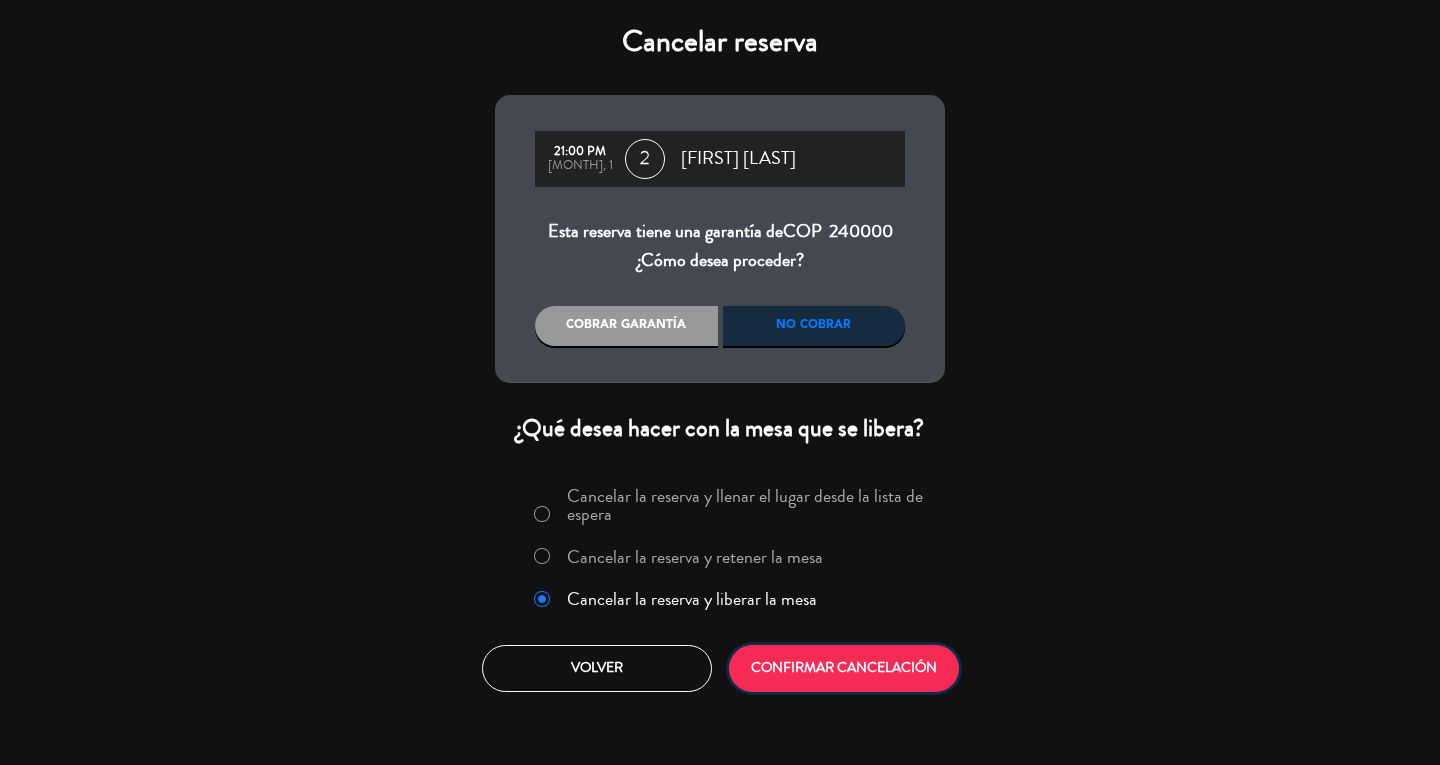 click on "CONFIRMAR CANCELACIÓN" 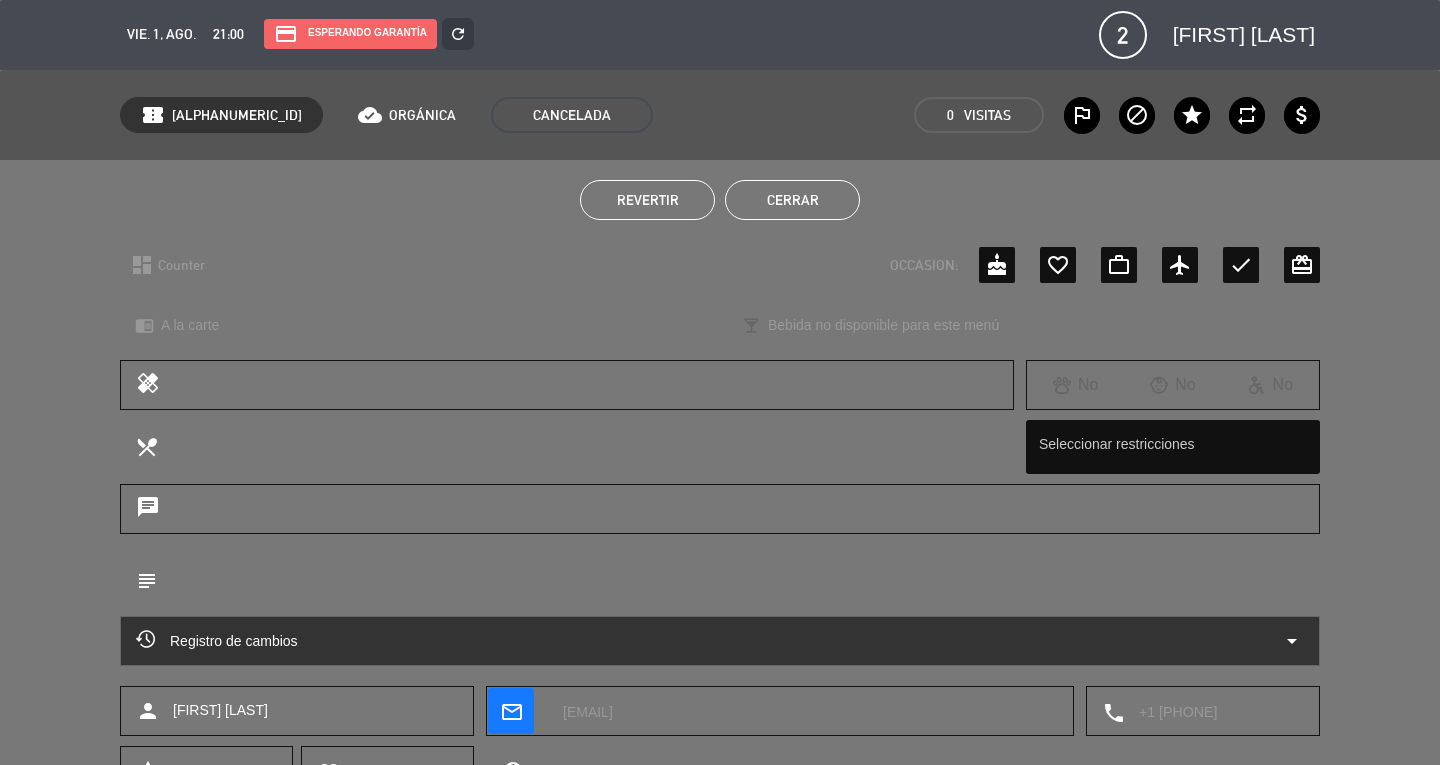 click on "Cerrar" 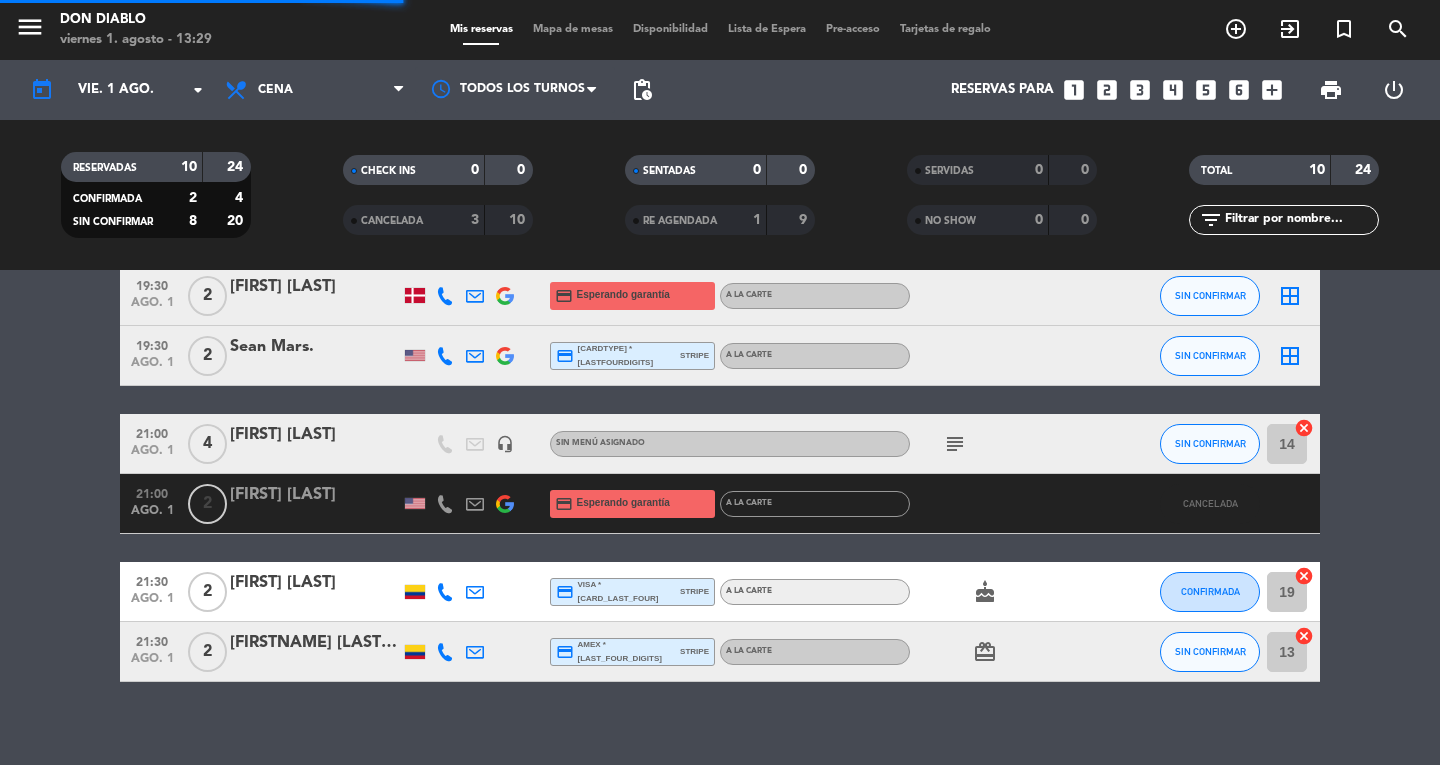 scroll, scrollTop: 320, scrollLeft: 0, axis: vertical 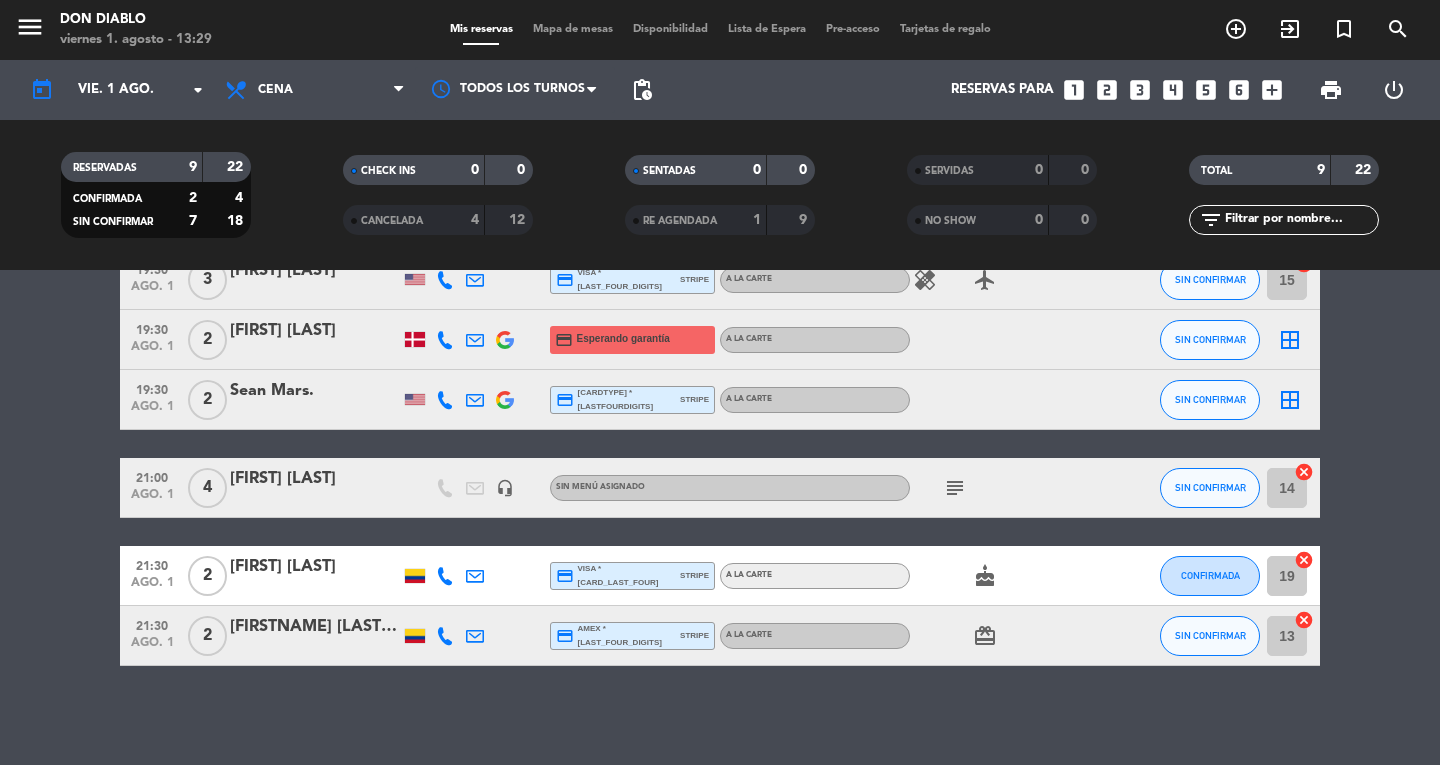 click 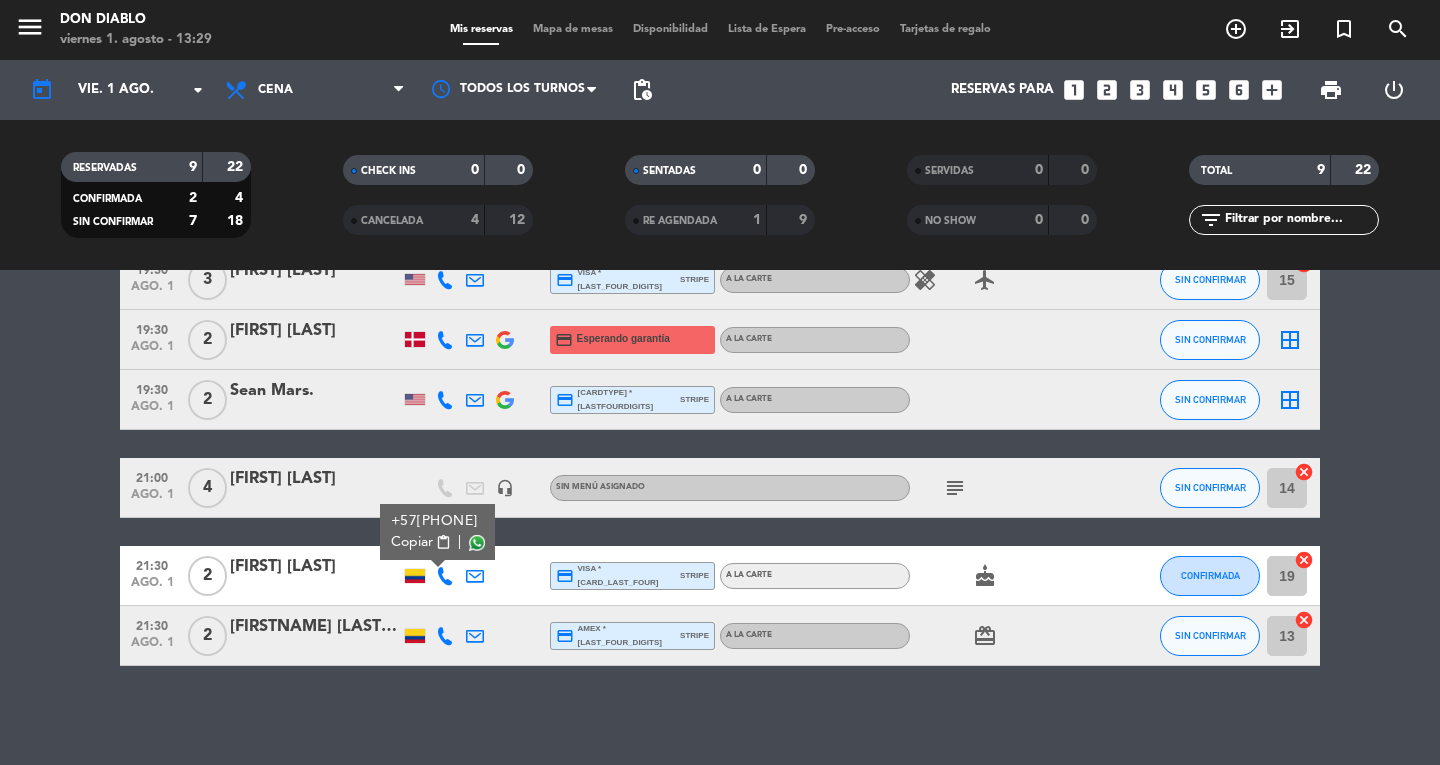 click on "content_paste" at bounding box center (443, 542) 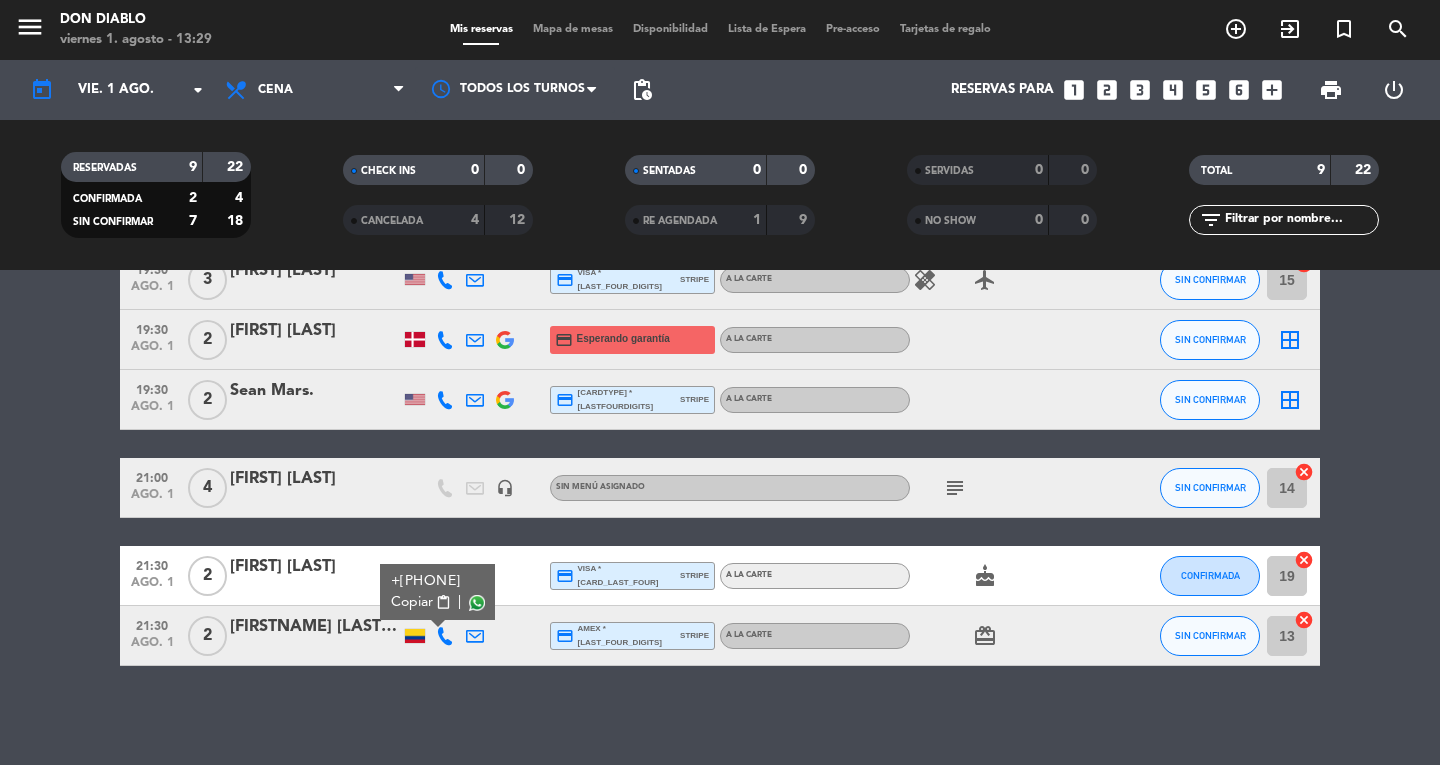 click on "[PHONE] Copiar content_paste |" at bounding box center (437, 592) 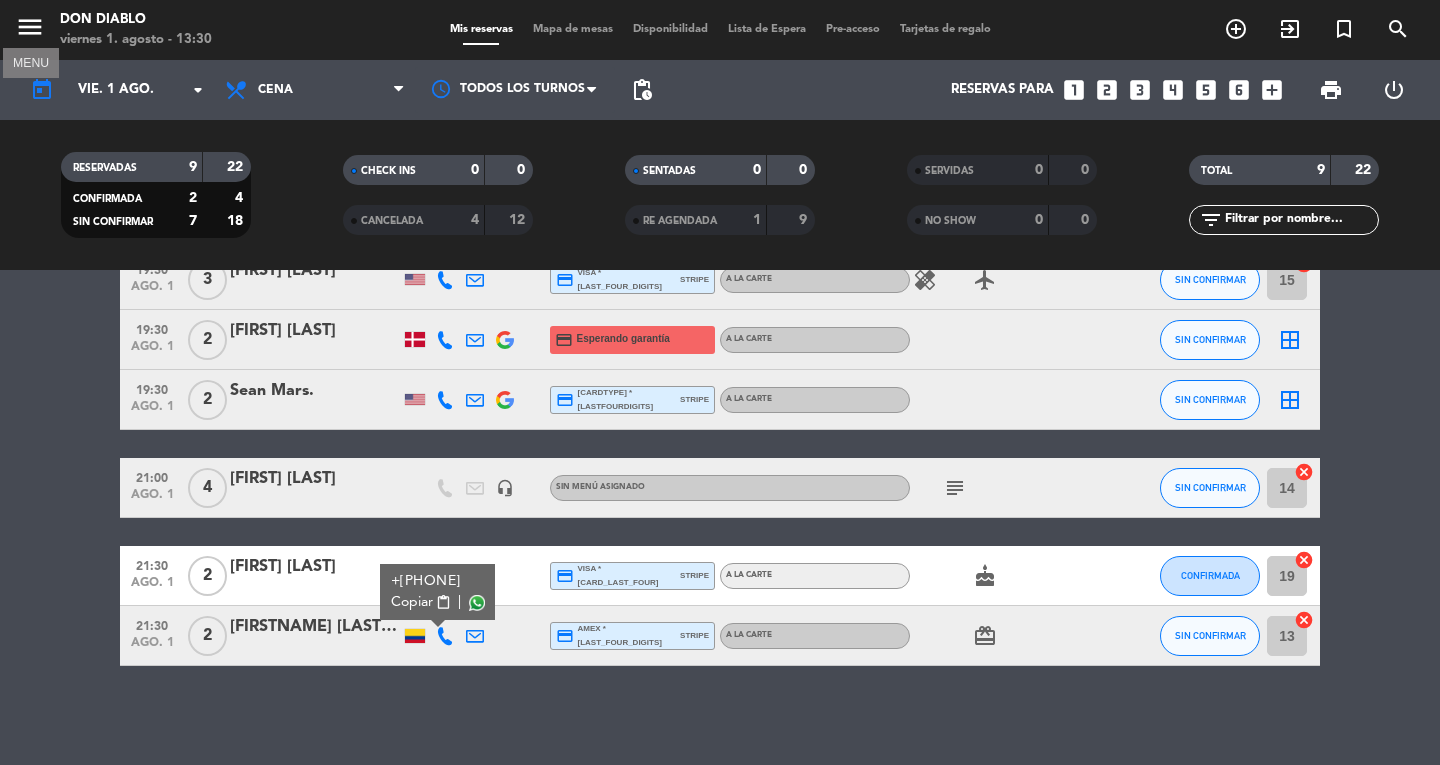 click on "menu" at bounding box center [30, 27] 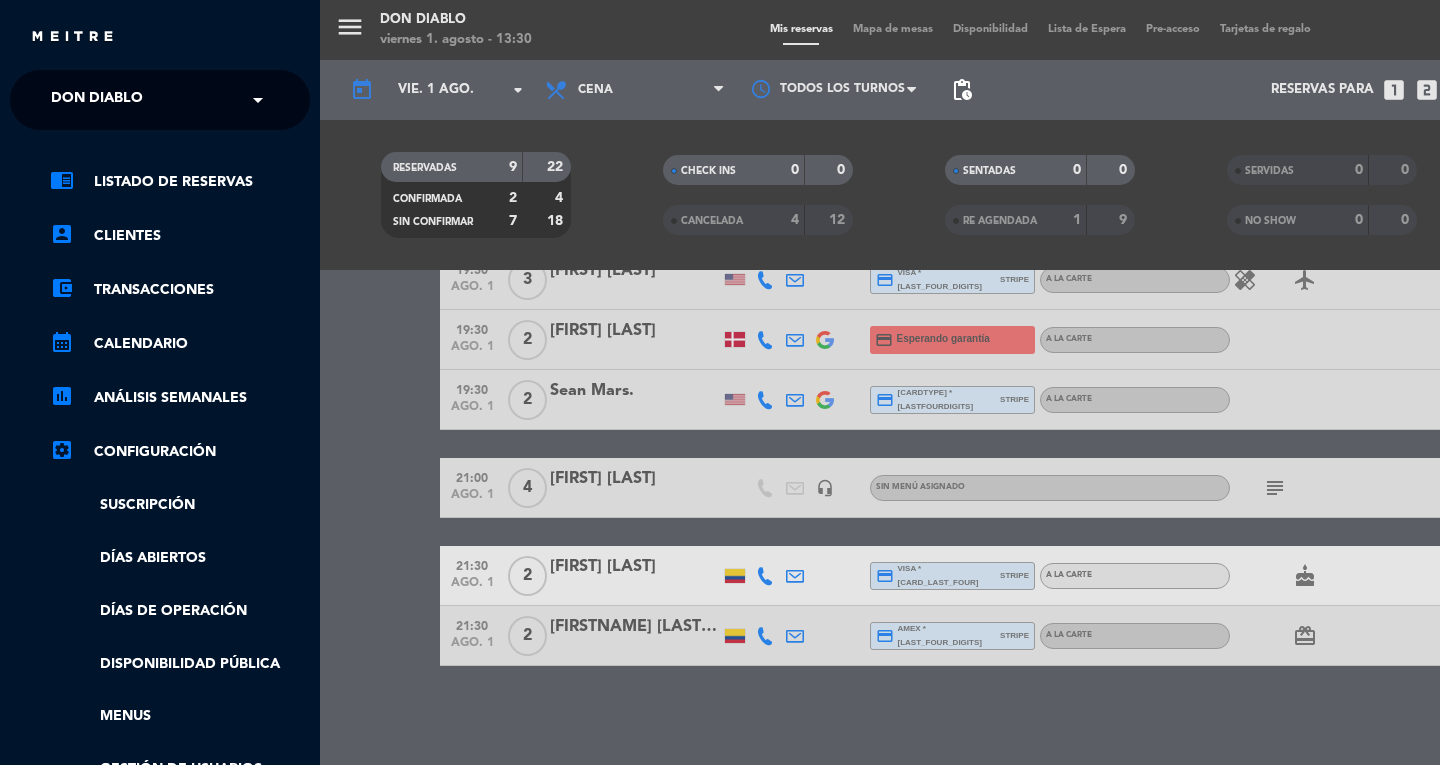 click on "Don Diablo" 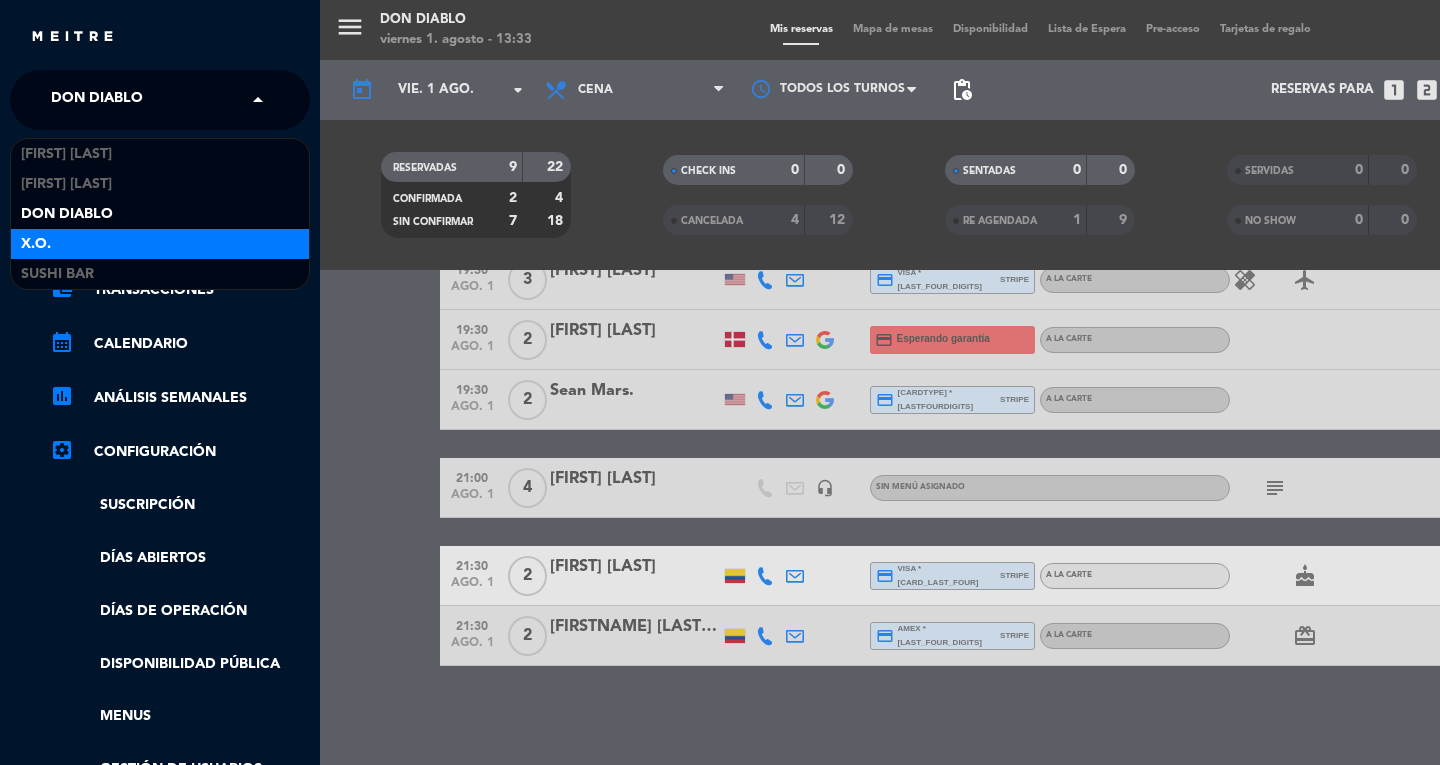 click on "X.O." at bounding box center (160, 244) 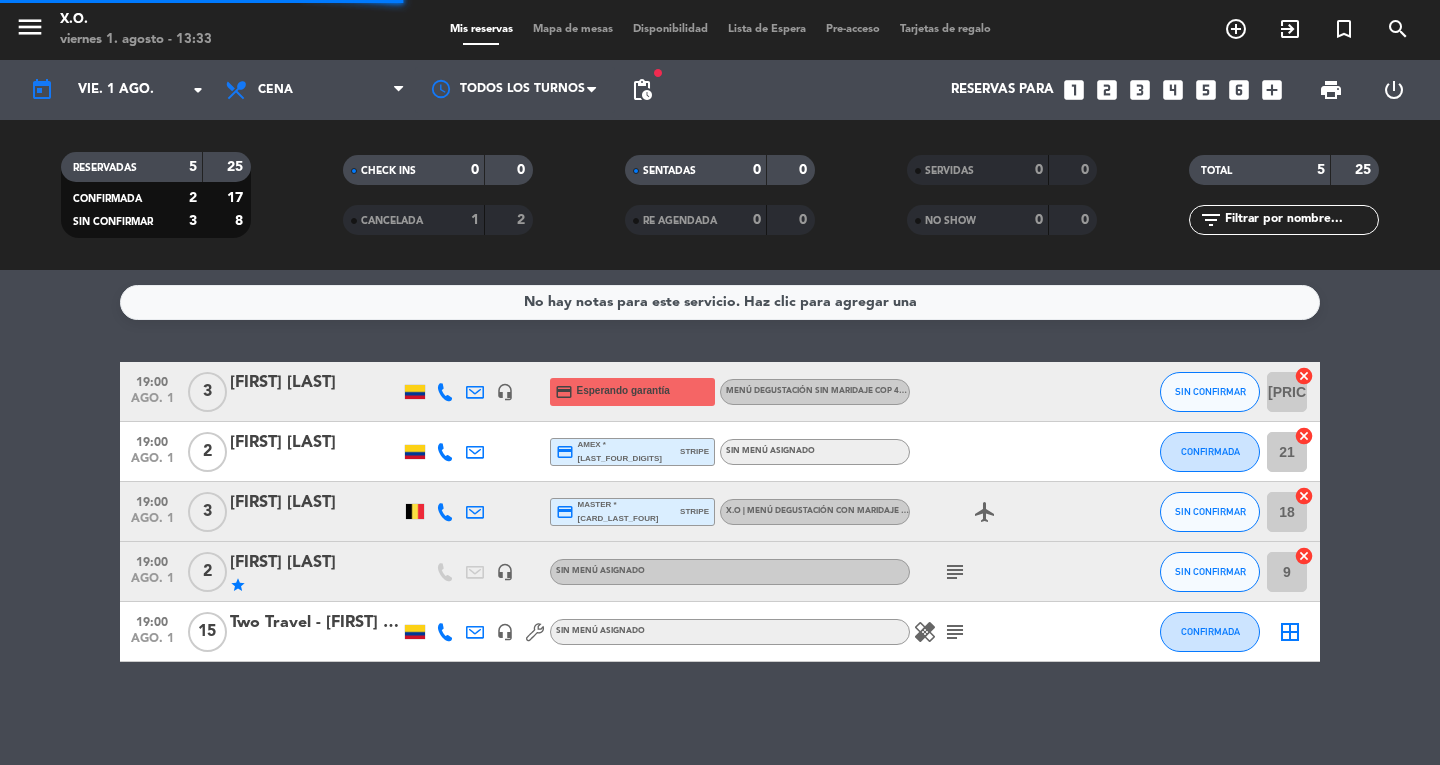 scroll, scrollTop: 0, scrollLeft: 0, axis: both 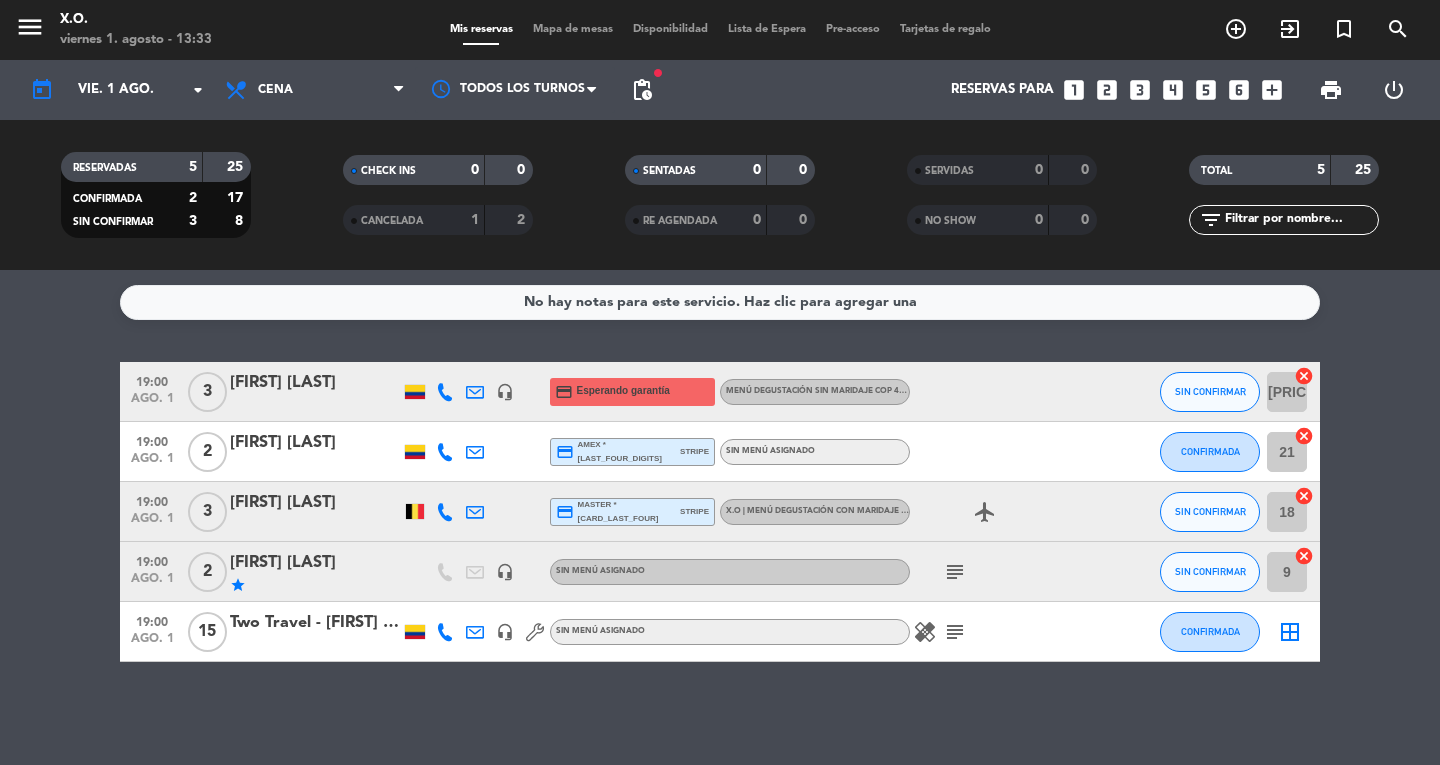 click 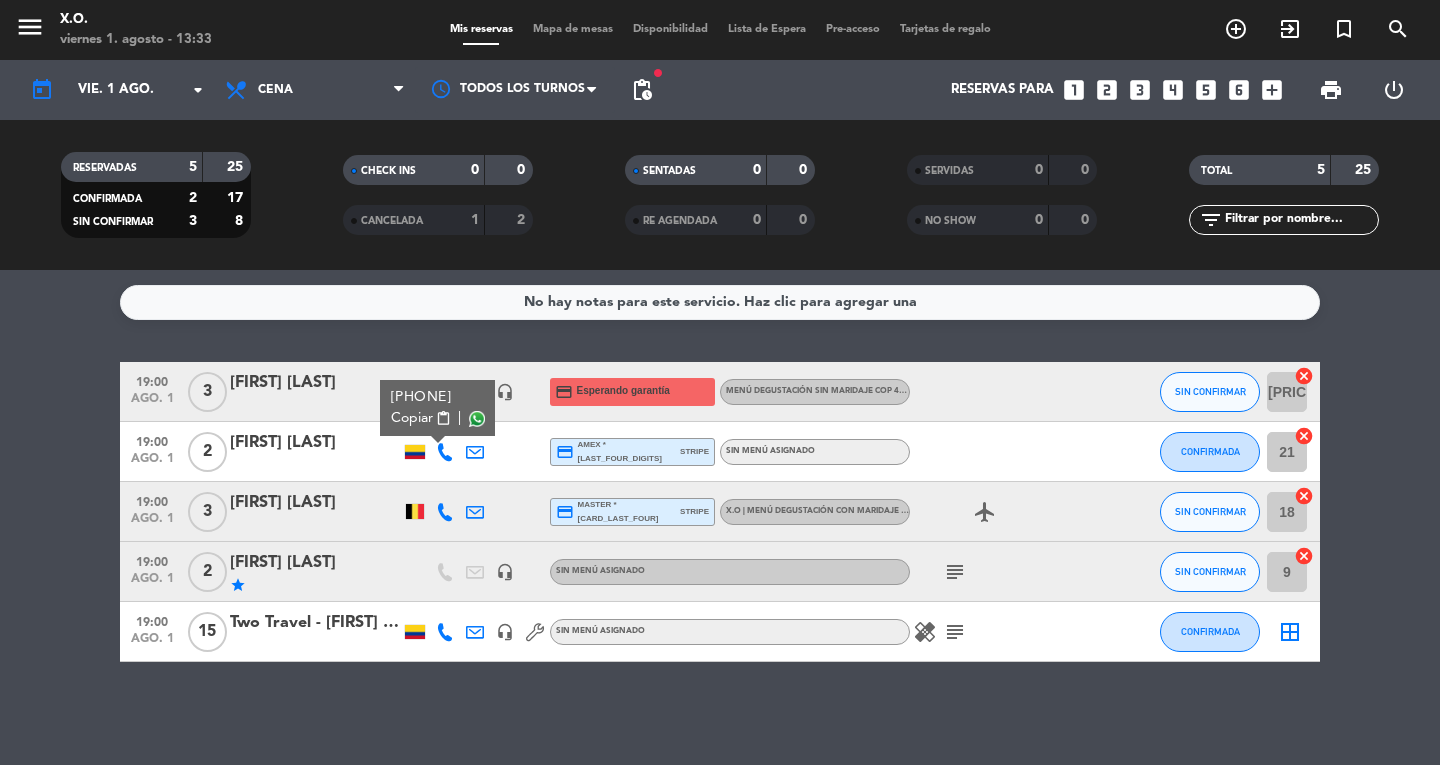 click on "Copiar content_paste" at bounding box center (421, 418) 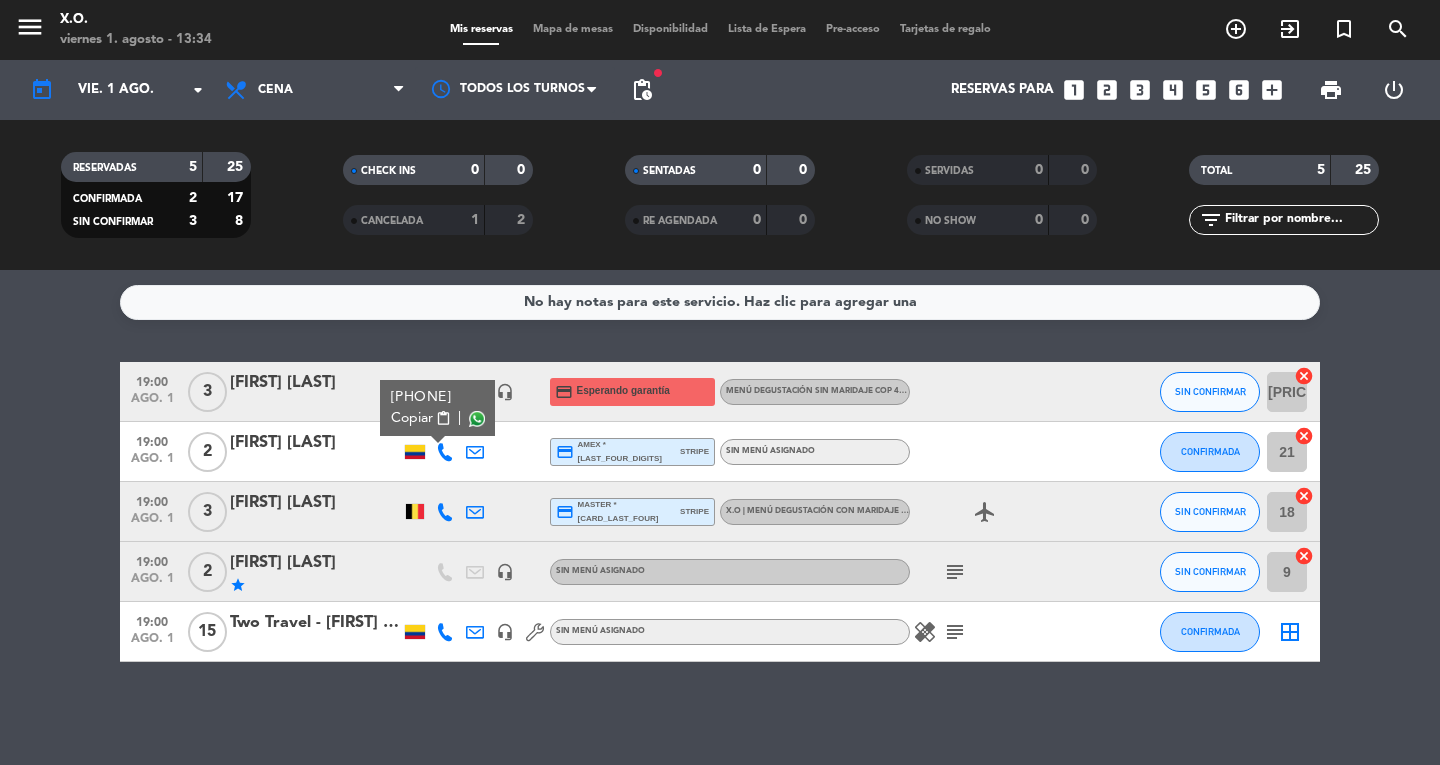 click on "No hay notas para este servicio. Haz clic para agregar una   19:00   ago. 1   3   [FIRST] [LAST]   headset_mic  credit_card  Esperando garantía   Menú degustación sin maridaje  COP [PRICE] , COP [PRICE] SIN CONFIRMAR 320  cancel   19:00   ago. 1   2   [FIRST] [LAST]  +[COUNTRY_CODE][PHONE_NUMBER]  Copiar content_paste | credit_card  amex * [LAST_FOUR_DIGITS]   stripe  Sin menú asignado CONFIRMADA 21  cancel   19:00   ago. 1   3   [FIRST] [LAST]  credit_card  master * [LAST_FOUR_DIGITS]   stripe   X.O | Menú degustación con maridaje | Pescetariano | COP [PRICE] , COP [PRICE]  airplanemode_active  SIN CONFIRMAR 18  cancel   19:00   ago. 1   2   [FIRST] [LAST]  star   headset_mic  Sin menú asignado  subject  SIN CONFIRMAR 9  cancel   19:00   ago. 1   15   [BRAND] - [FIRST] [LAST]   headset_mic  Sin menú asignado  healing   subject  CONFIRMADA  border_all" 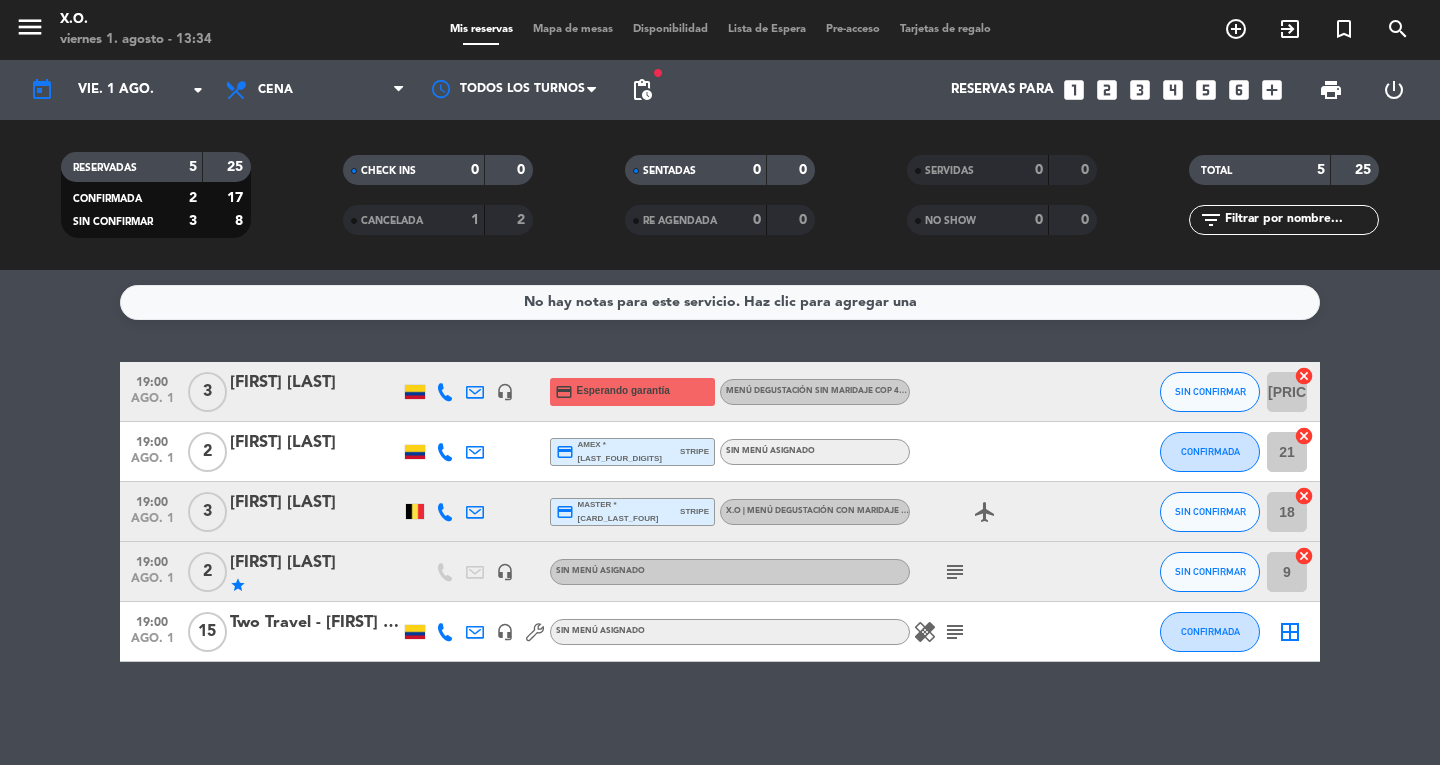 click 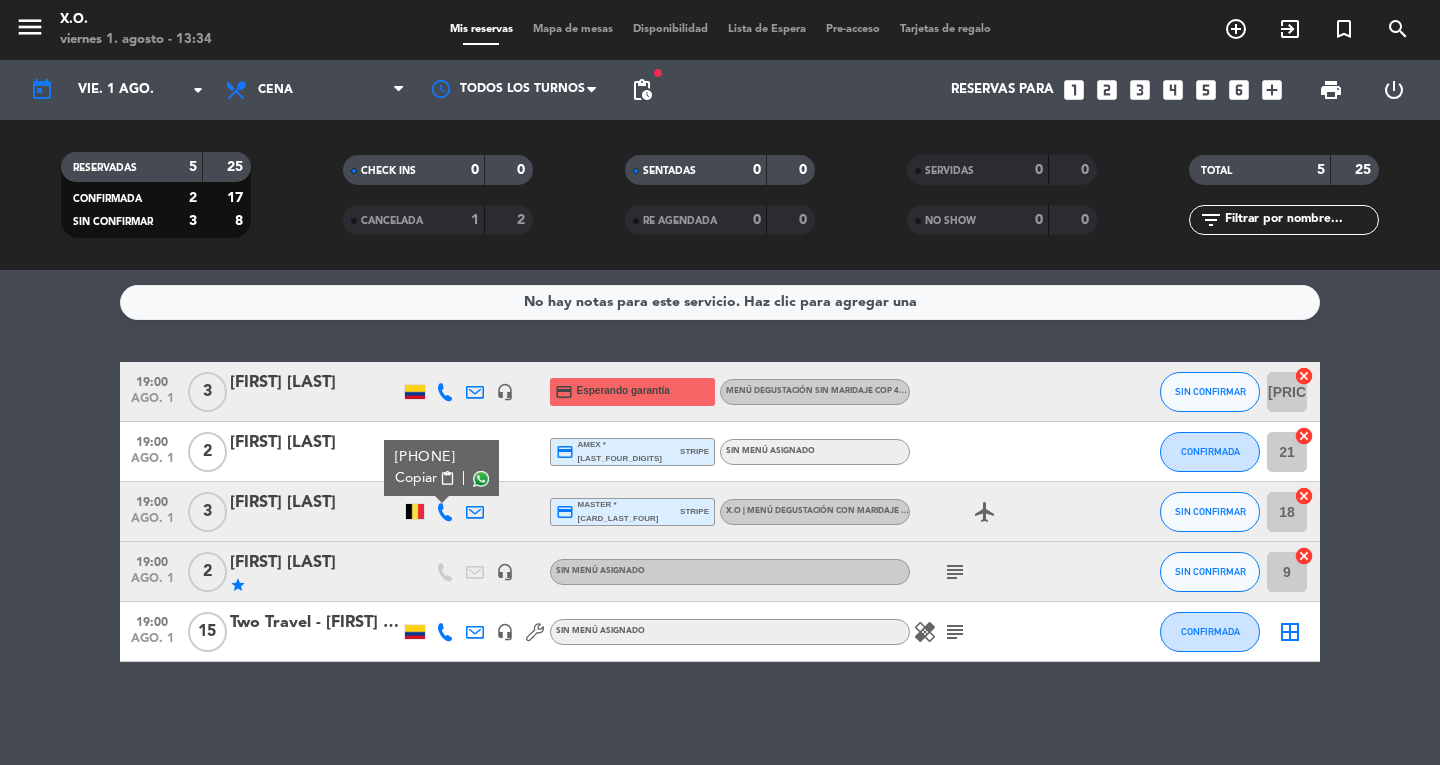 click on "Copiar" at bounding box center [416, 478] 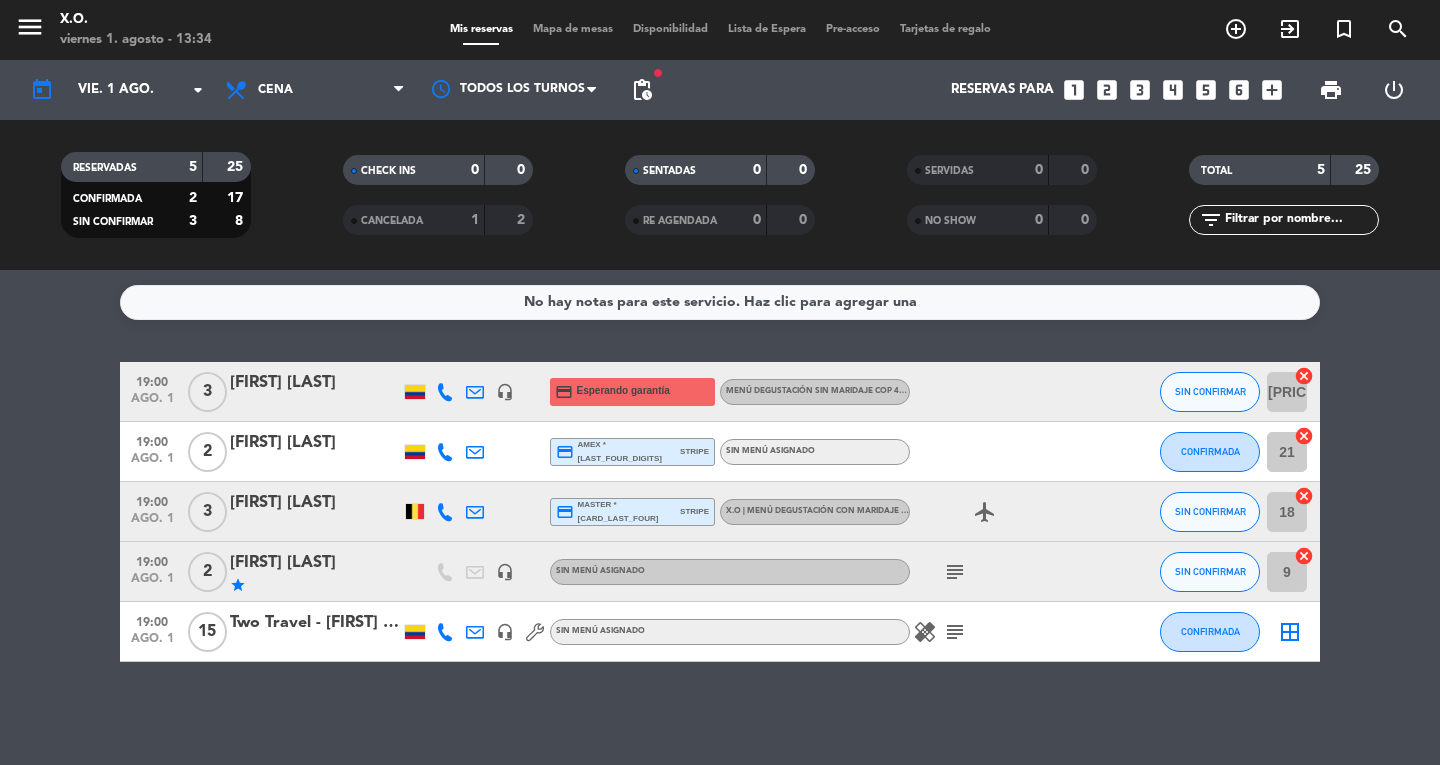 click 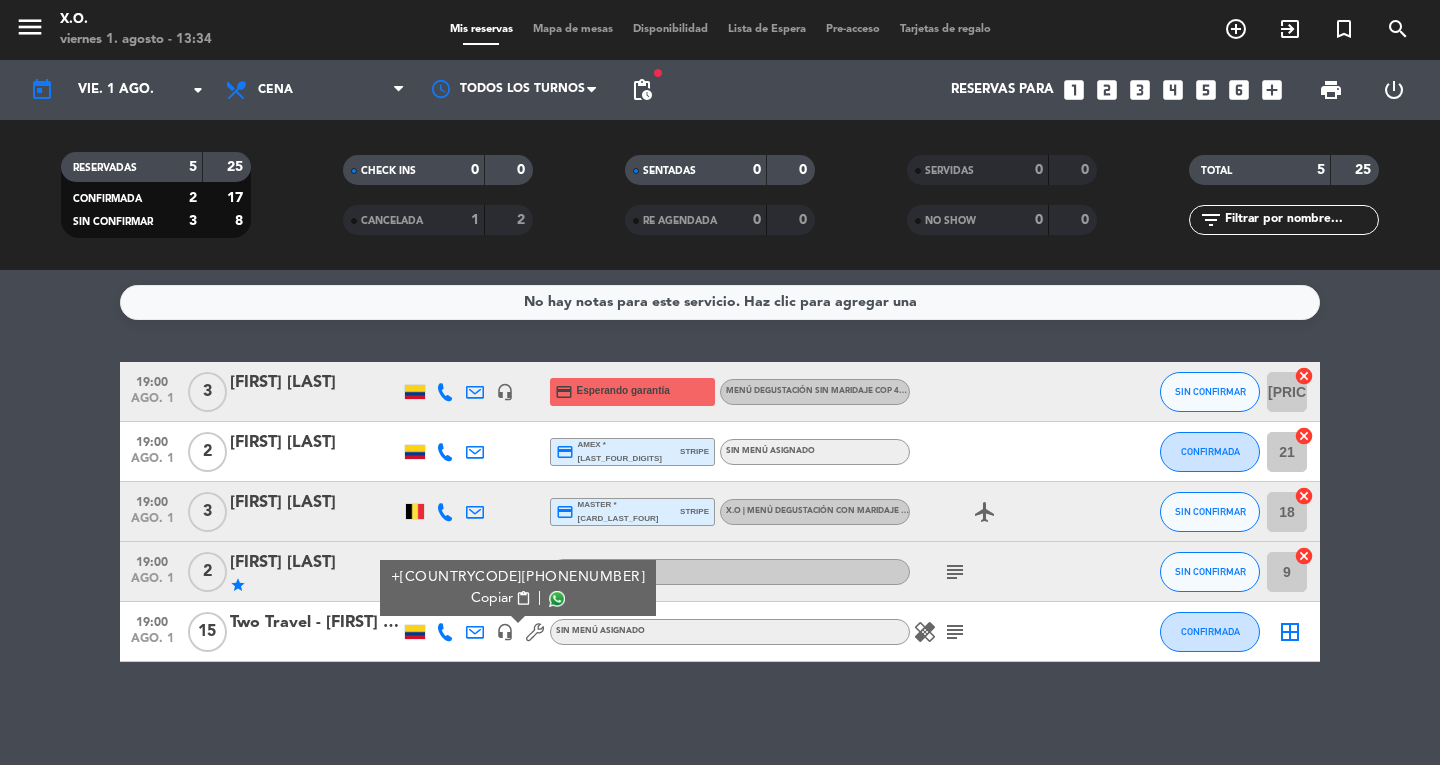 click on "Copiar" at bounding box center [492, 598] 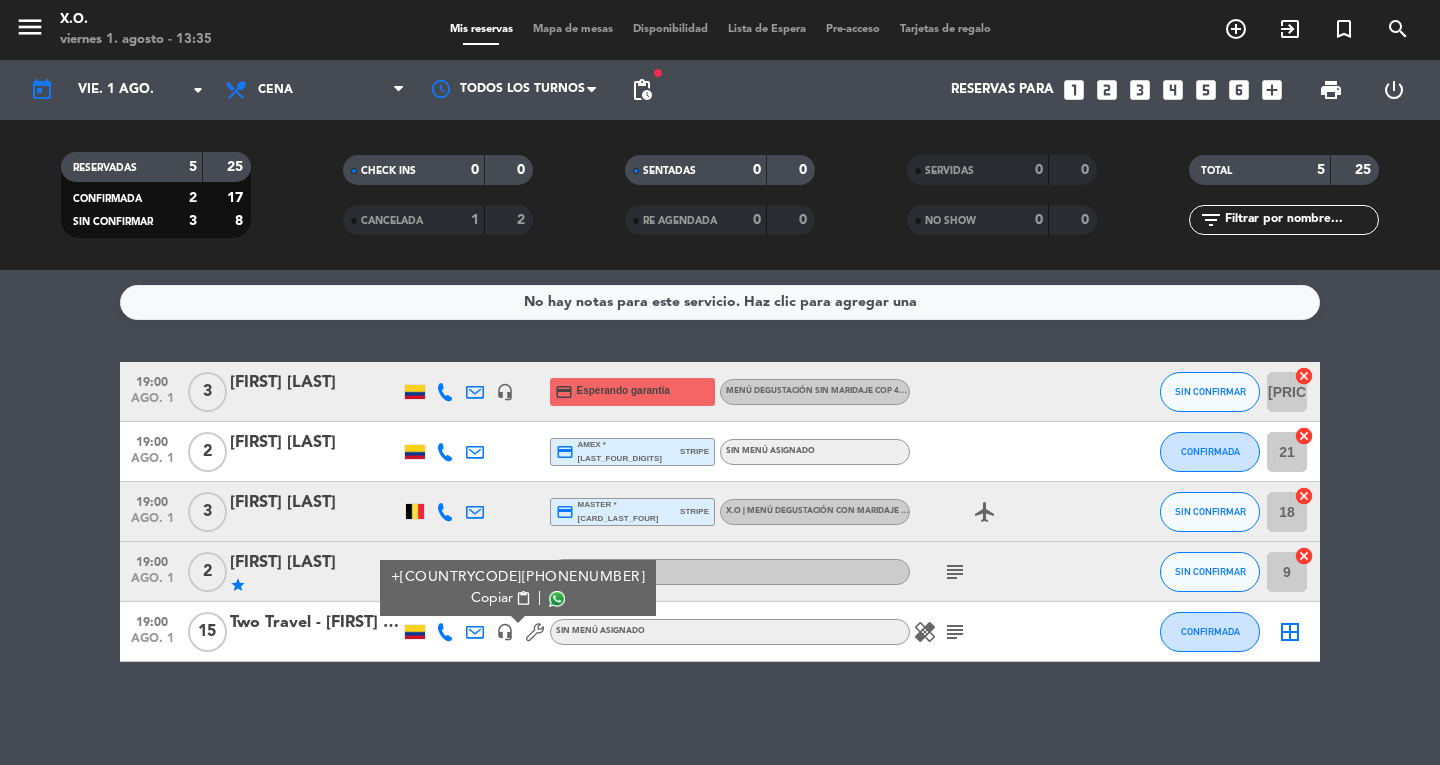 click on "19:00   ago. 1   3   [FIRST] [LAST]   headset_mic  credit_card  Esperando garantía   Menú degustación sin maridaje  COP 487.000 , COP 487.000 SIN CONFIRMAR 320  cancel   19:00   ago. 1   2   [FIRST] [LAST]  credit_card  amex * [CARD_LAST_FOUR]   stripe  Sin menú asignado CONFIRMADA 21  cancel   19:00   ago. 1   3   [FIRST] [LAST]  credit_card  master * [CARD_LAST_FOUR]   stripe   X.O | Menú degustación con maridaje | Pescetariano | COP 649.000 , COP 649.000  airplanemode_active  SIN CONFIRMAR 18  cancel   19:00   ago. 1   2   [FIRST] [LAST]   star   headset_mic  Sin menú asignado  subject  SIN CONFIRMAR 9  cancel   19:00   ago. 1   15   Two Travel - [FIRST] [LAST]   +57[PHONE]  Copiar content_paste |  headset_mic  Sin menú asignado  healing   subject  CONFIRMADA  border_all" 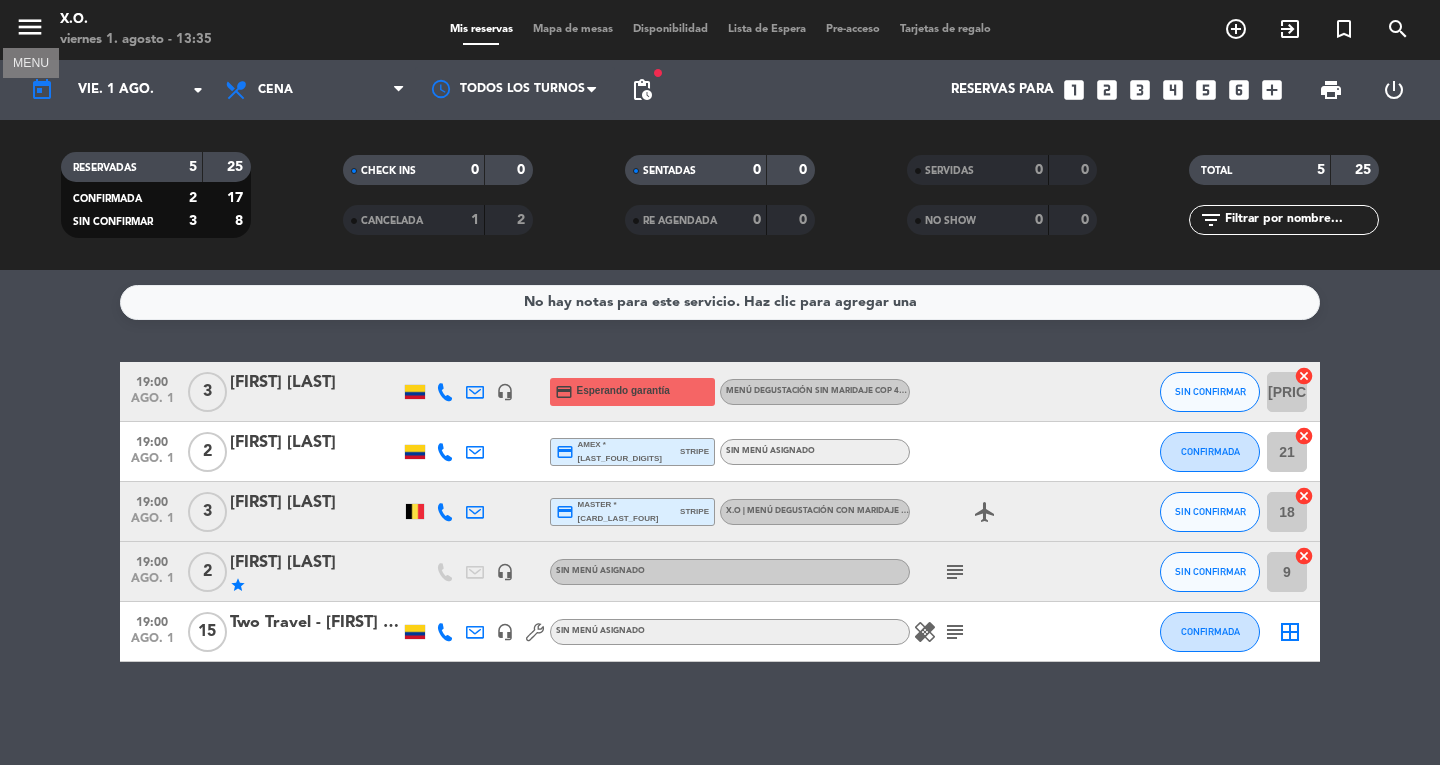 click on "menu" at bounding box center [30, 27] 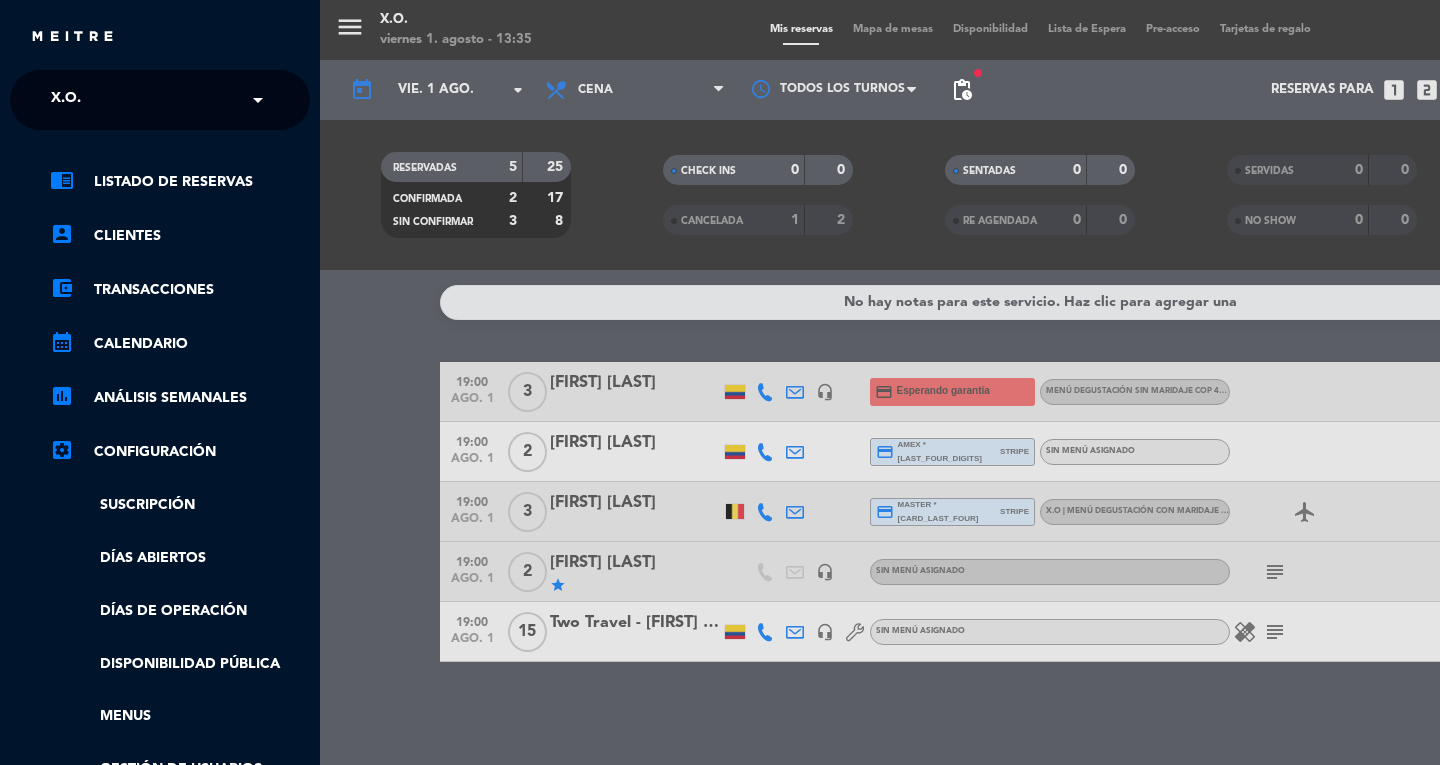 click 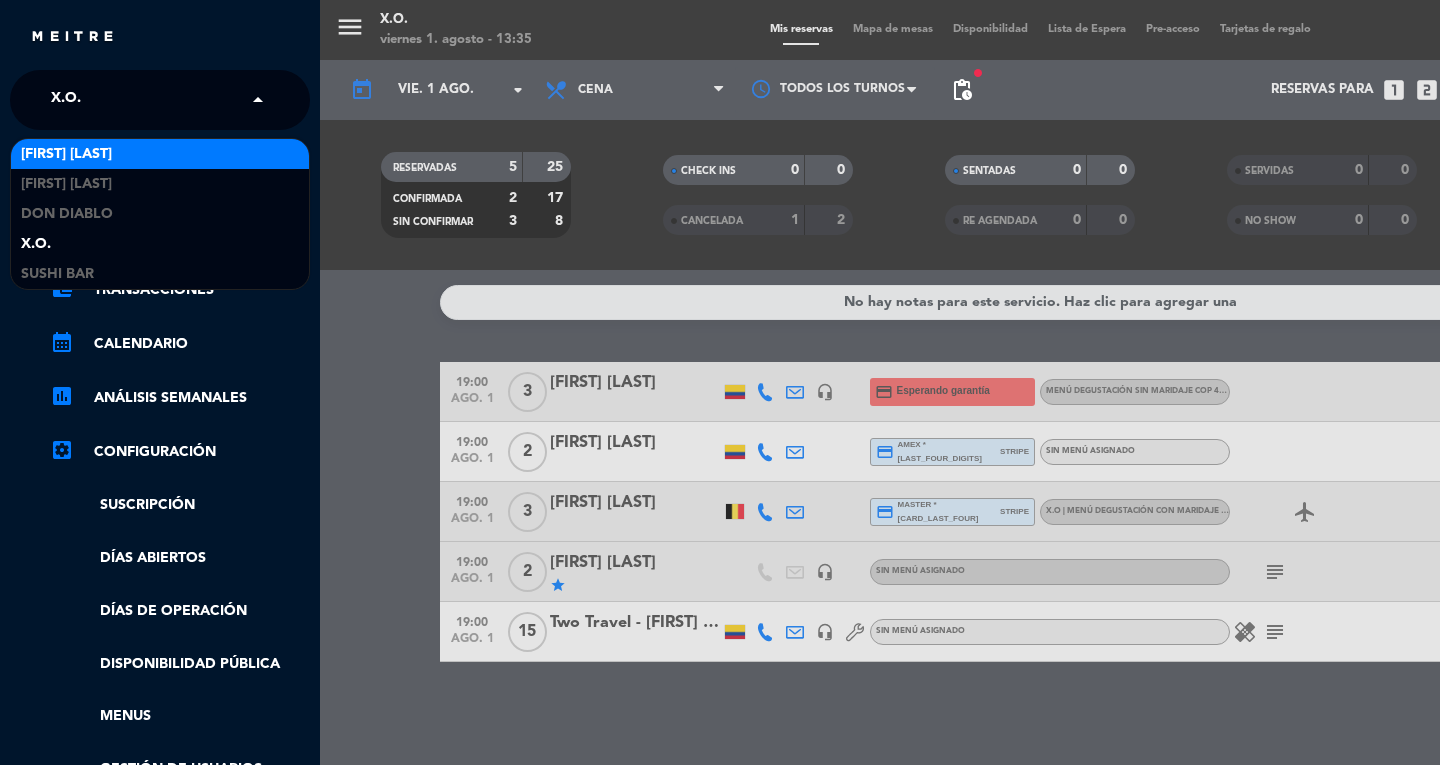 click on "menu  X.O.   viernes 1. agosto - 13:35   Mis reservas   Mapa de mesas   Disponibilidad   Lista de Espera   Pre-acceso   Tarjetas de regalo  add_circle_outline exit_to_app turned_in_not search today    vie. 1 ago. arrow_drop-down  Todos los servicios  Almuerzo  Cena  Cena  Todos los servicios  Almuerzo  Cena Todos los turnos fiber_manual_record pending_actions  Reservas para   looks_one   looks_two   looks_3   looks_4   looks_5   looks_6   add_box  print  power_settings_new   RESERVADAS   5   25   CONFIRMADA   2   17   SIN CONFIRMAR   3   8   CHECK INS   0   0   CANCELADA   1   2   SENTADAS   0   0   RE AGENDADA   0   0   SERVIDAS   0   0   NO SHOW   0   0   TOTAL   5   25  filter_list  No hay notas para este servicio. Haz clic para agregar una   [TIME]   ago. 1   3   [FIRST] [LAST]   headset_mic  credit_card  Esperando garantía   Menú degustación sin maridaje  COP [PRICE] , COP [PRICE] SIN CONFIRMAR 320  cancel   [TIME]   ago. 1   2   [FIRST] [LAST]  credit_card  amex * [LAST_FOUR]   stripe  Sin menú asignado 9" at bounding box center [1040, 382] 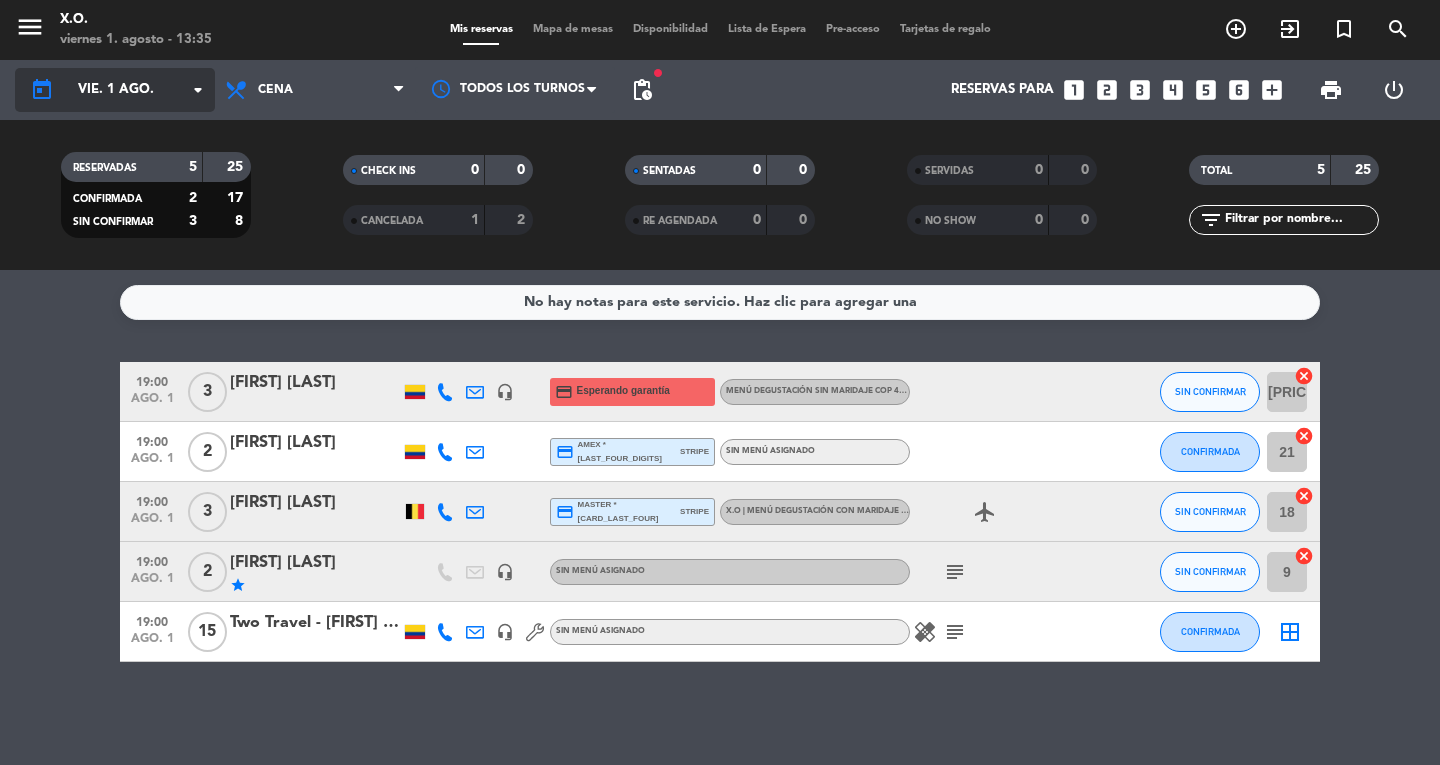 click on "vie. 1 ago." 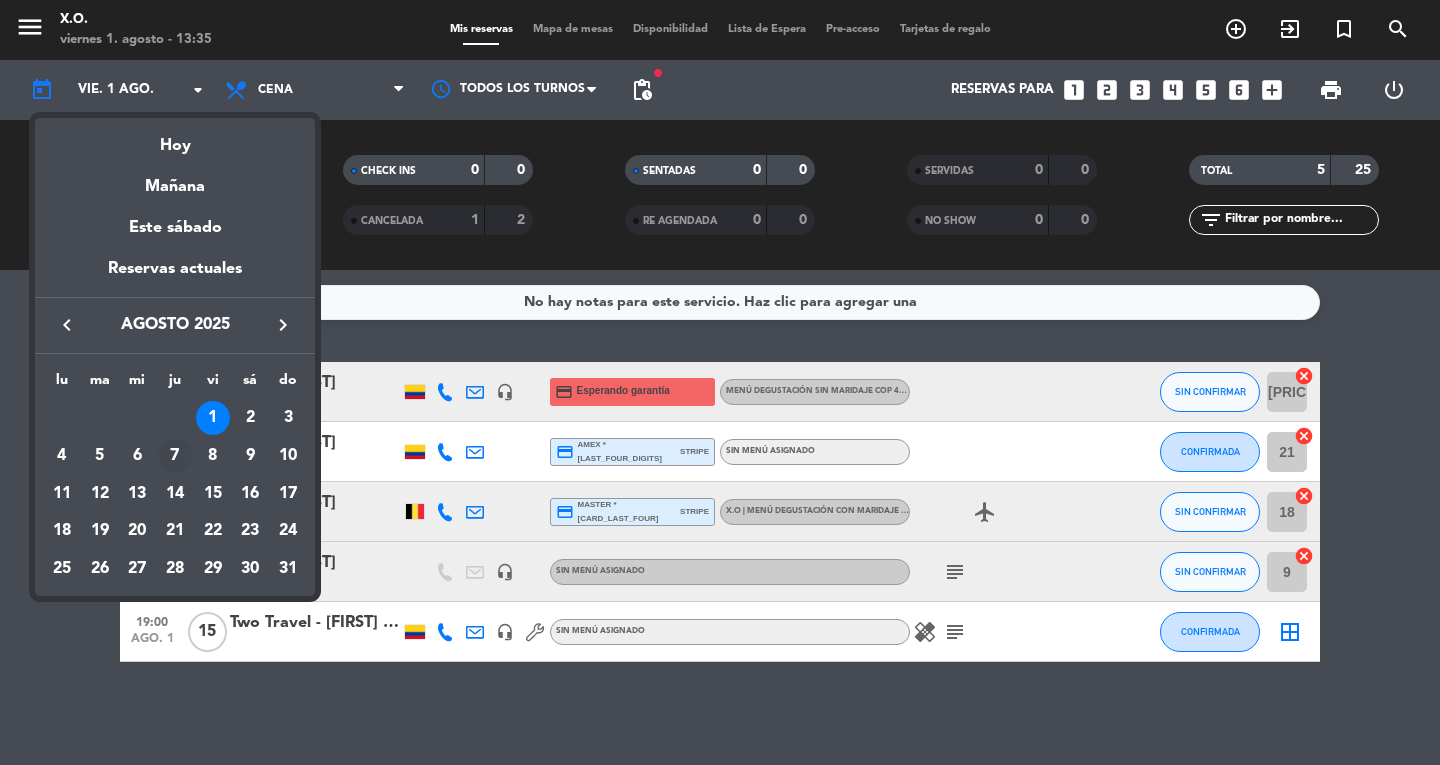 click on "7" at bounding box center [175, 456] 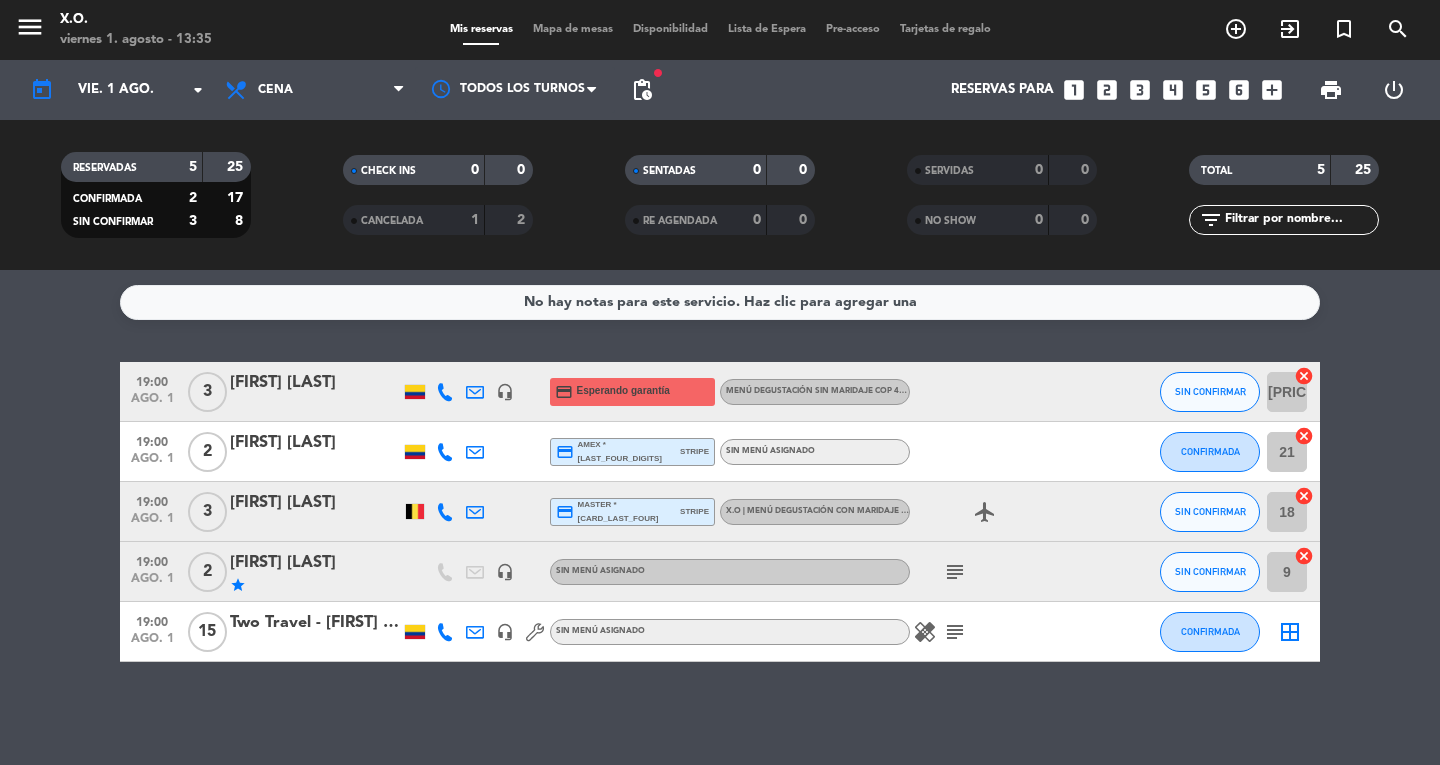 type on "jue. 7 ago." 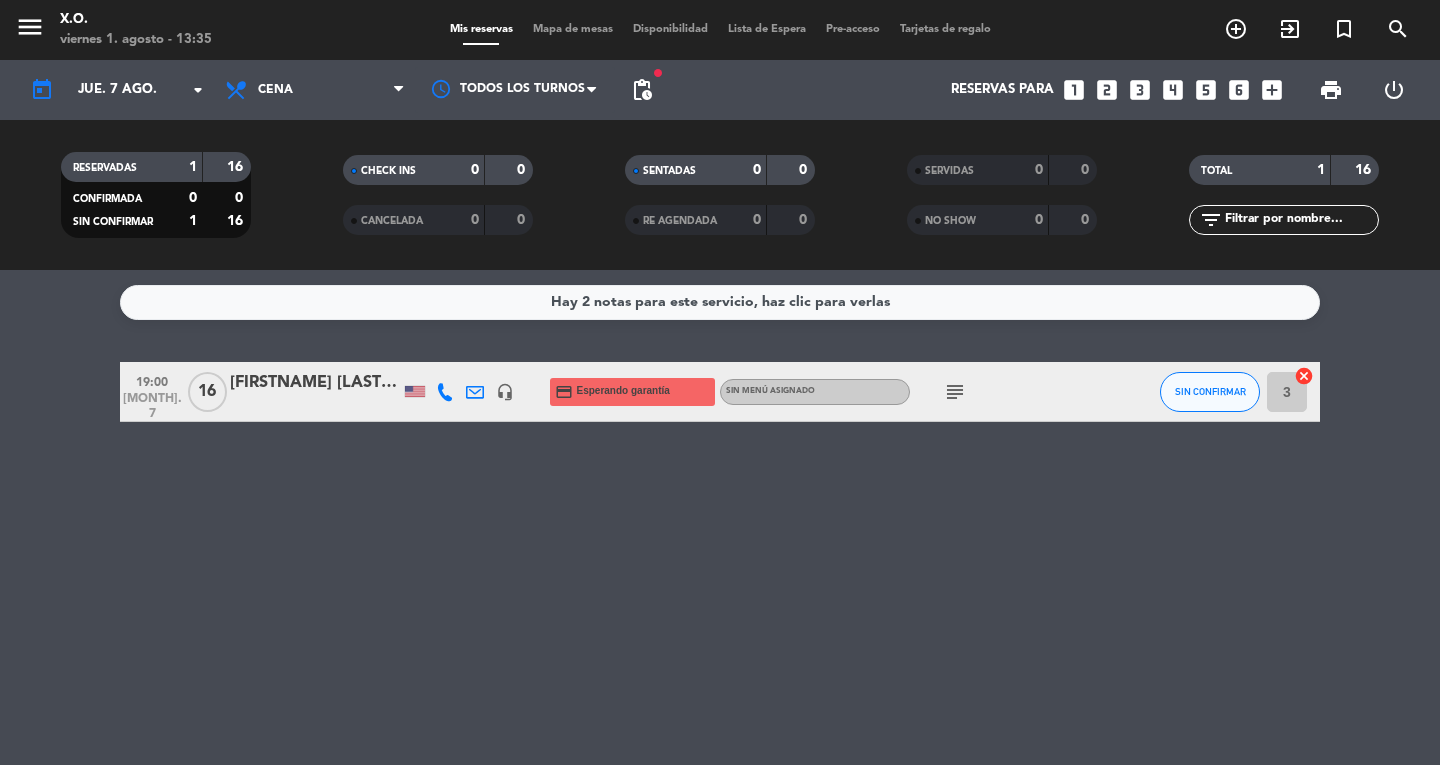click on "pending_actions" 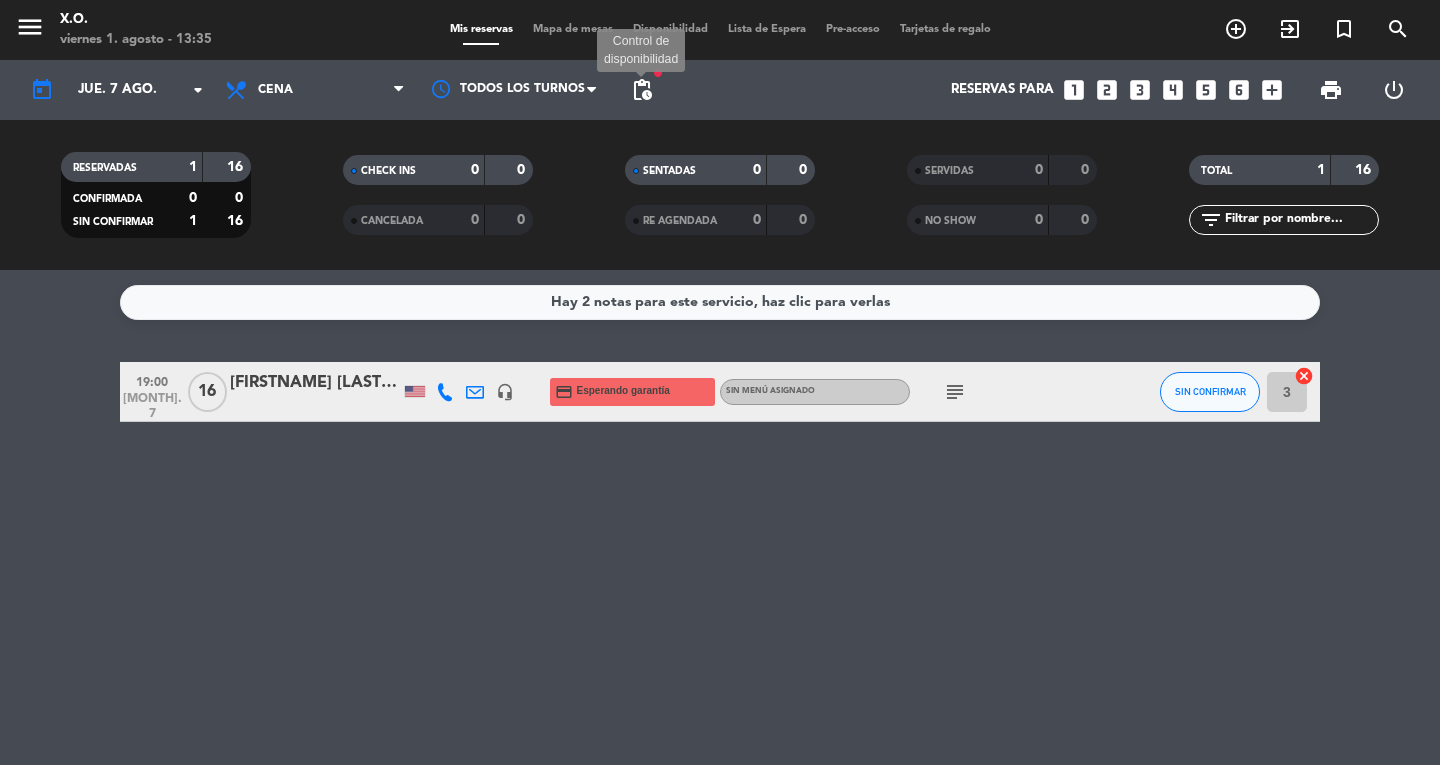click on "pending_actions" 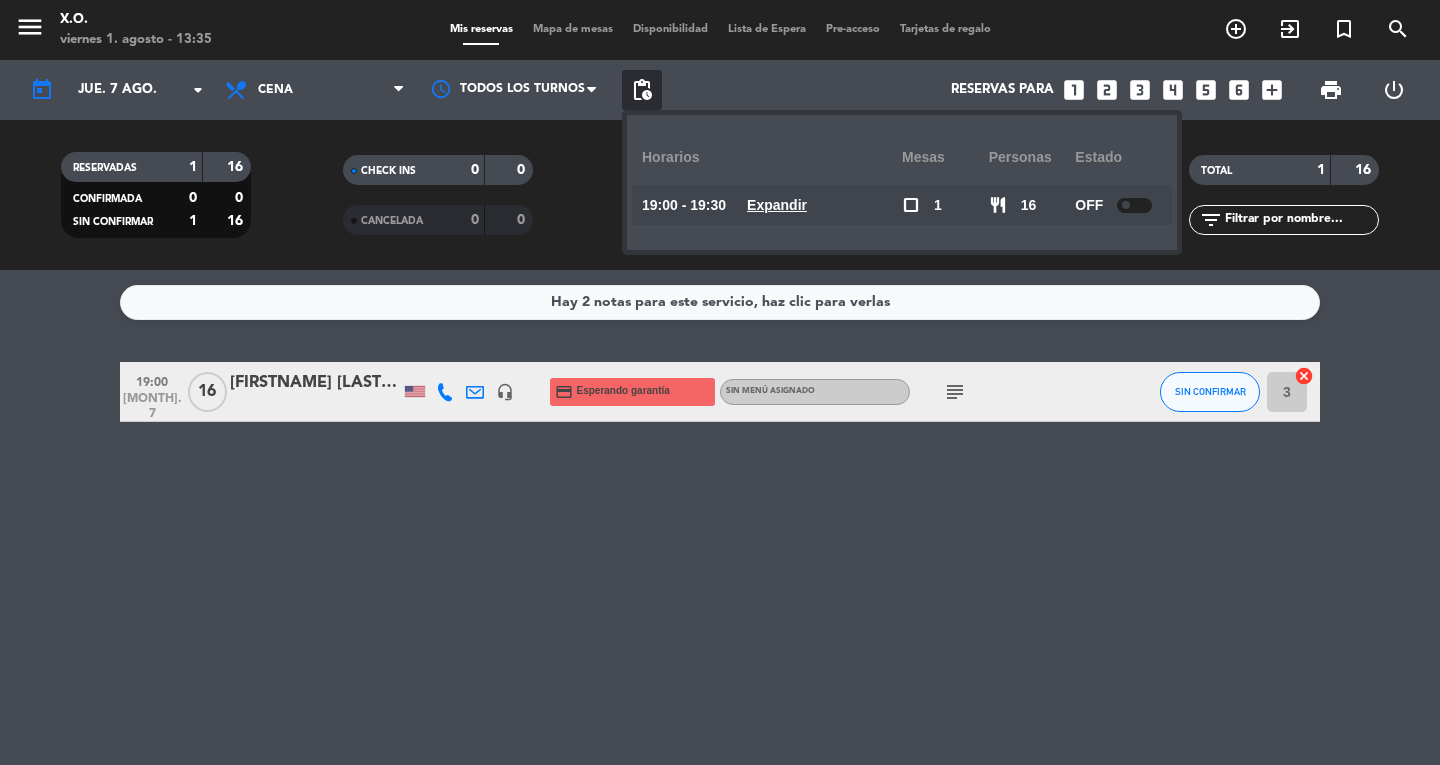 click on "Hay 2 notas para este servicio, haz clic para verlas" 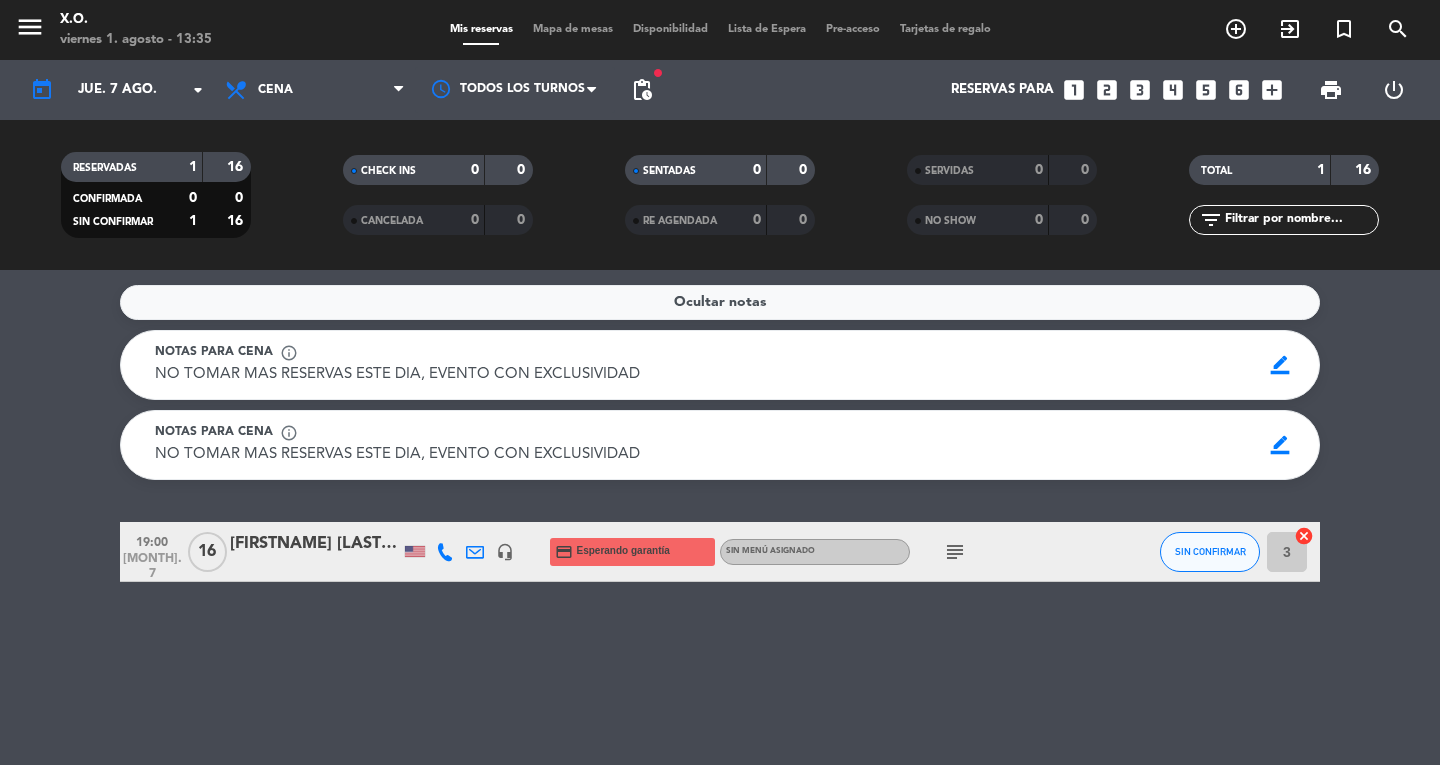 click on "Ocultar notas" 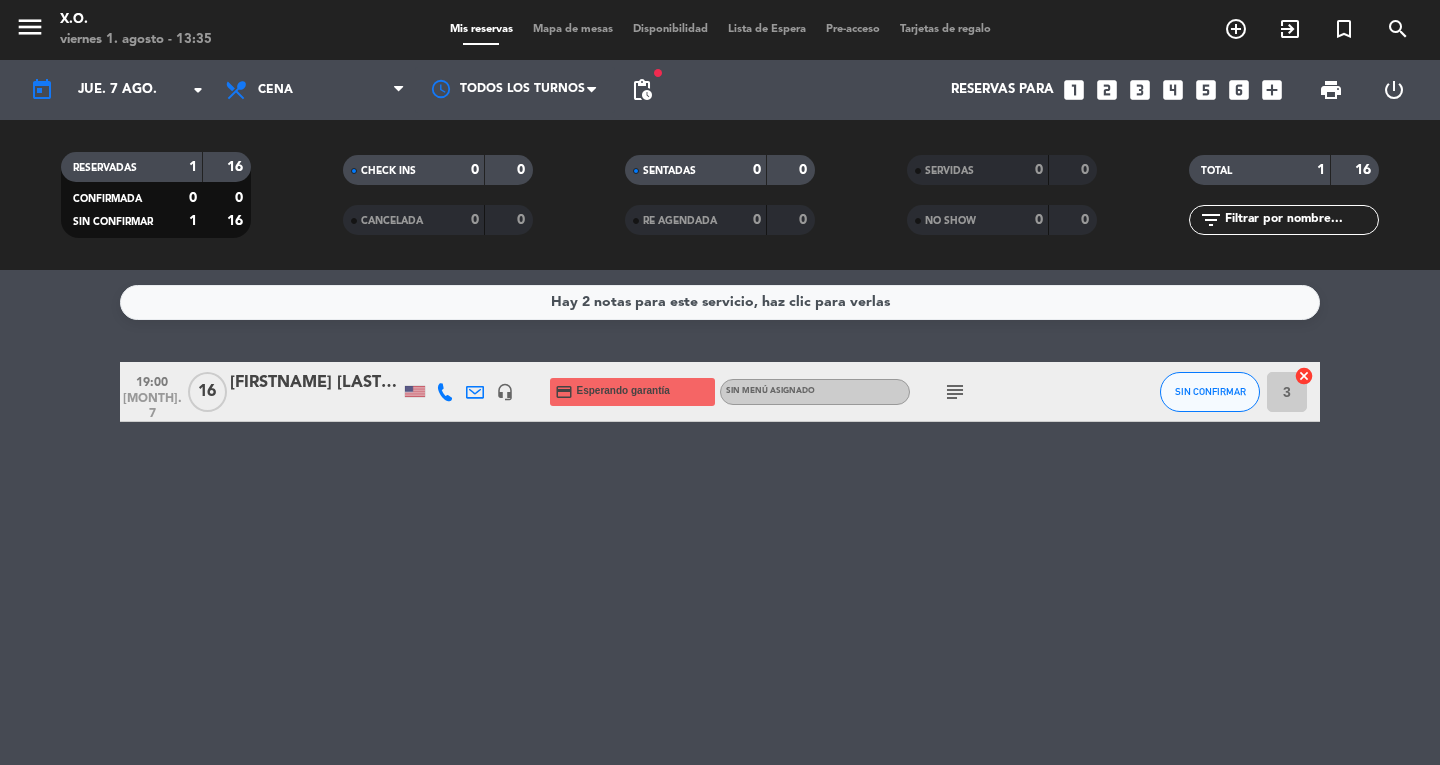 click on "Hay 2 notas para este servicio, haz clic para verlas" 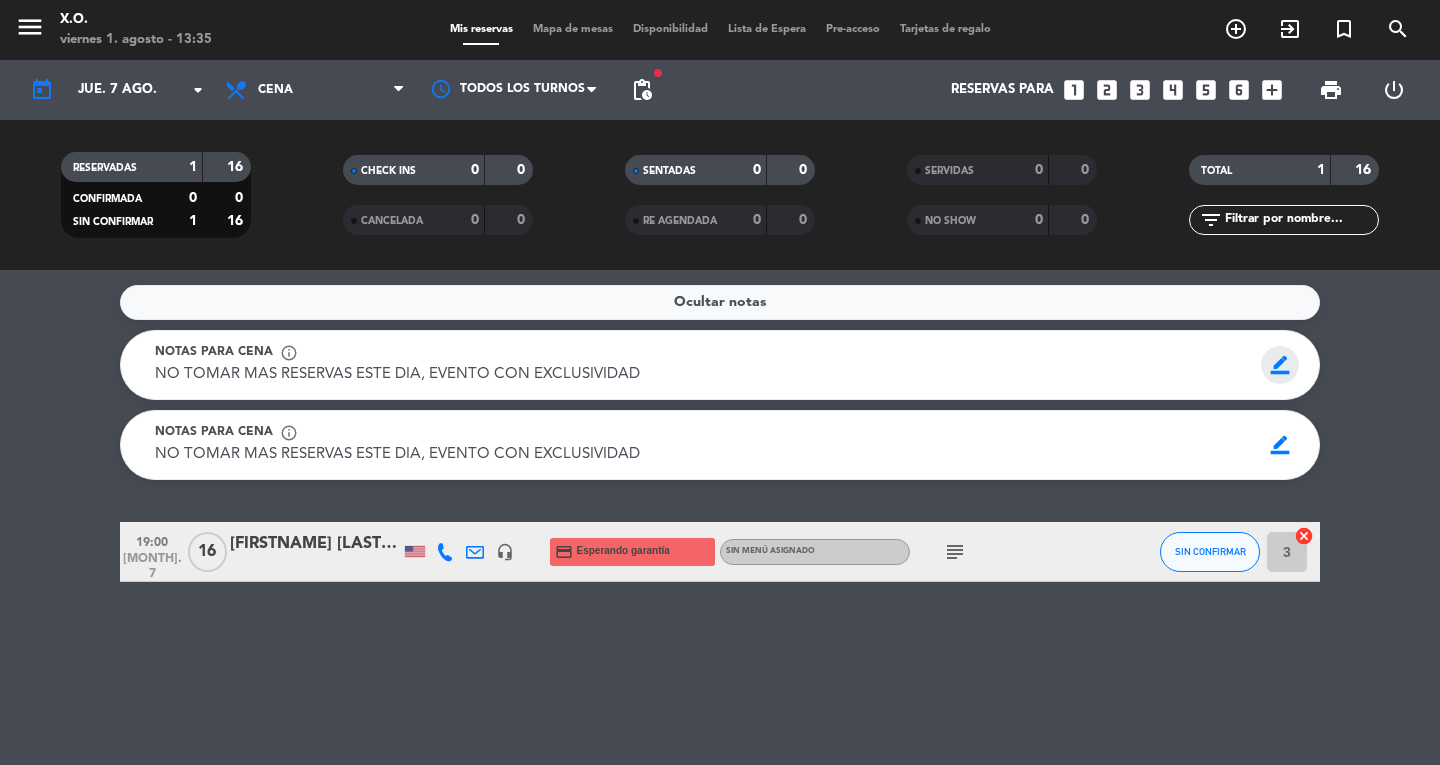 click on "border_color" 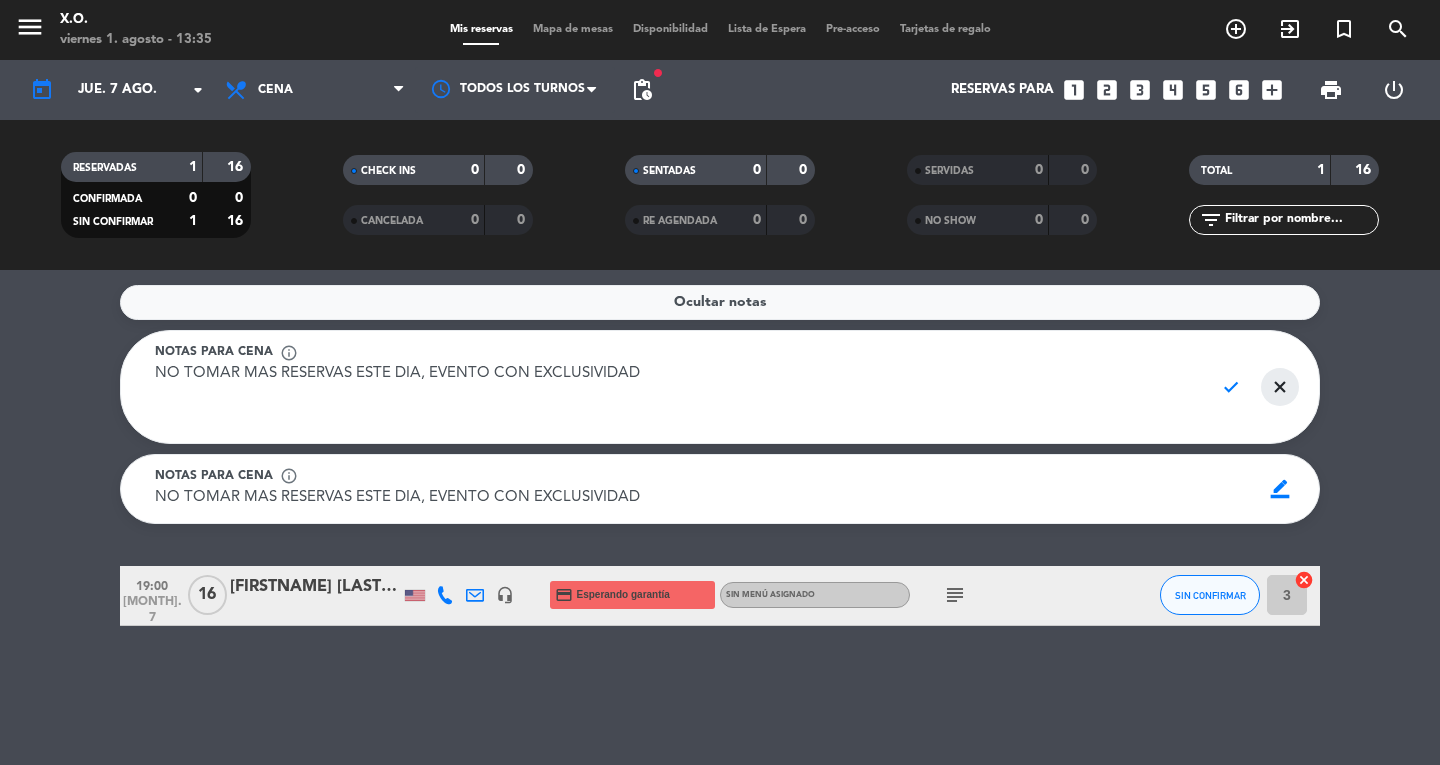 click on "close" 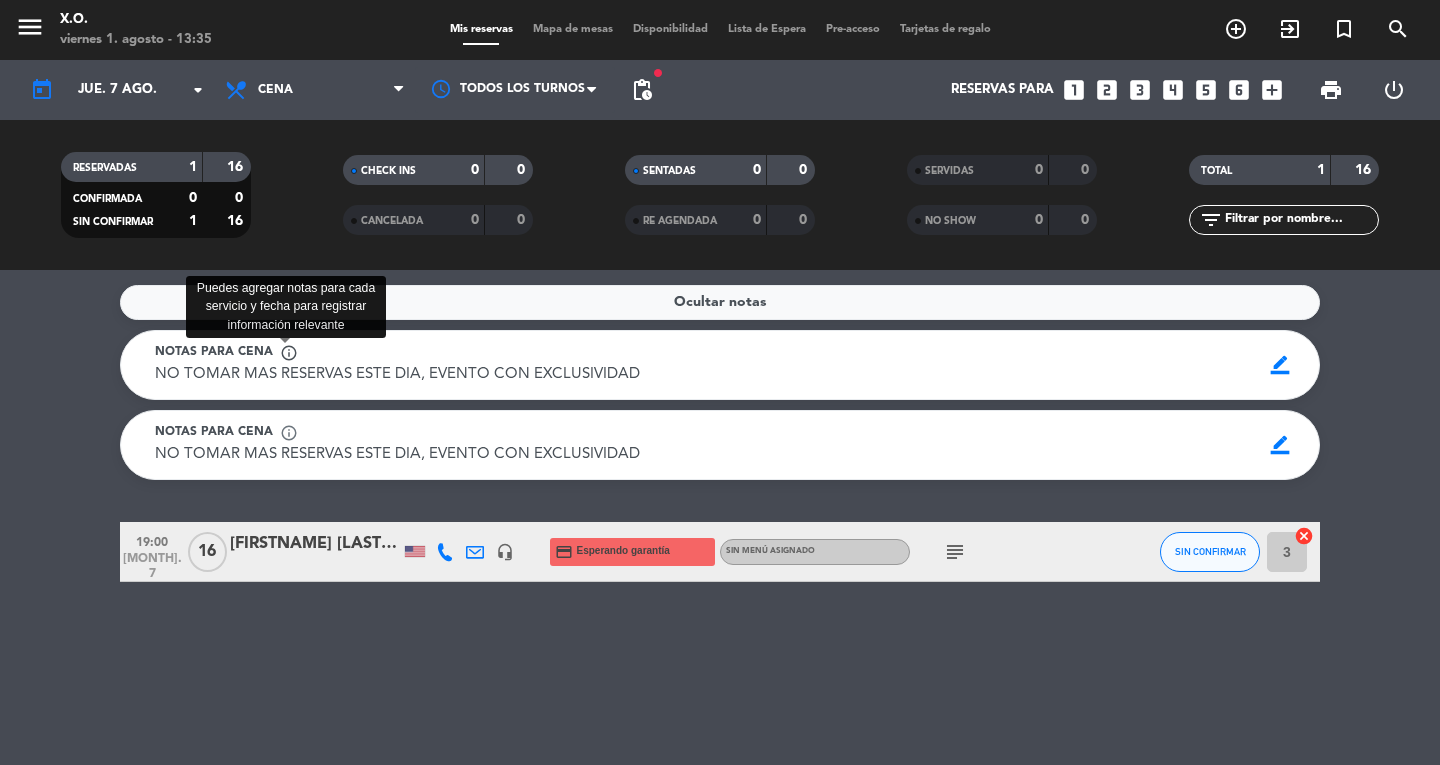 click on "info_outline" 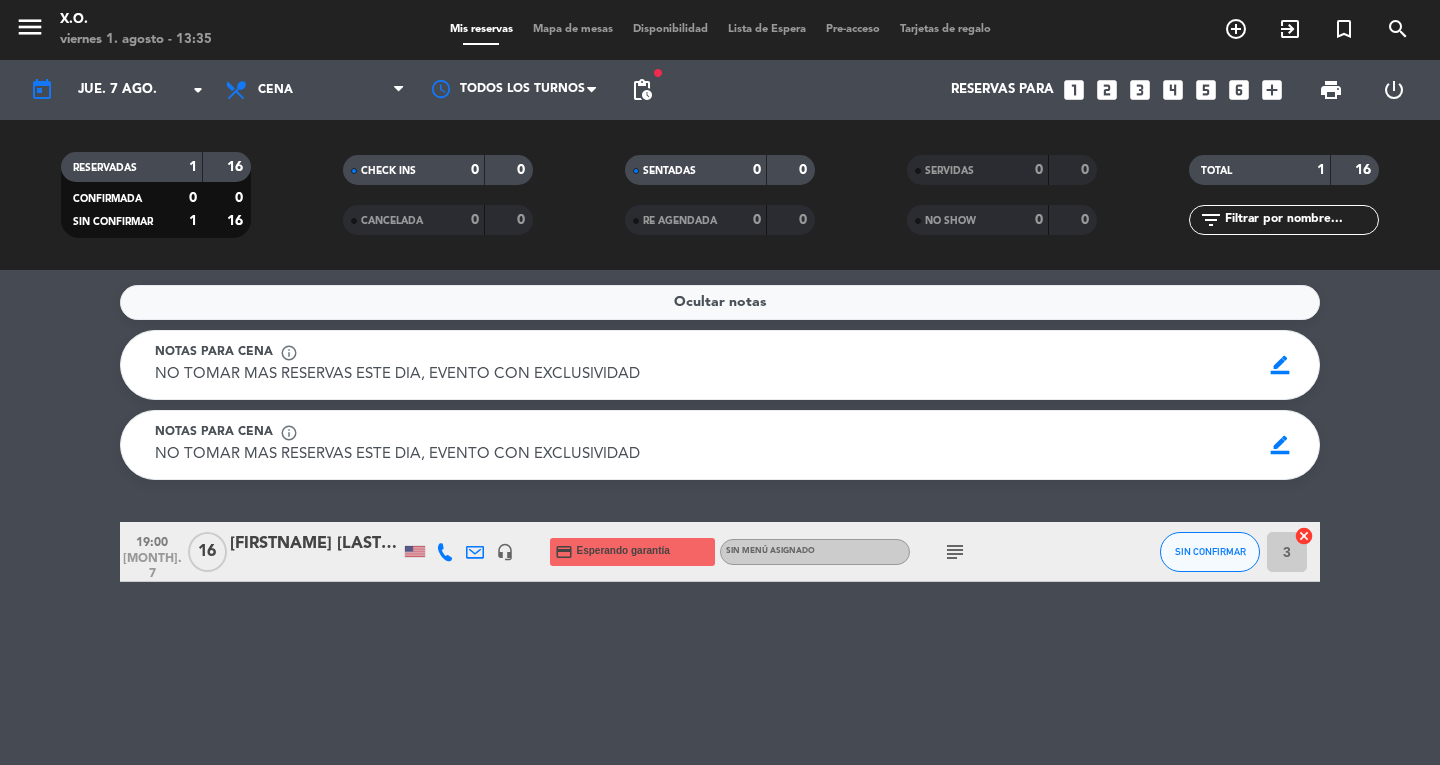 drag, startPoint x: 288, startPoint y: 356, endPoint x: 771, endPoint y: 394, distance: 484.49252 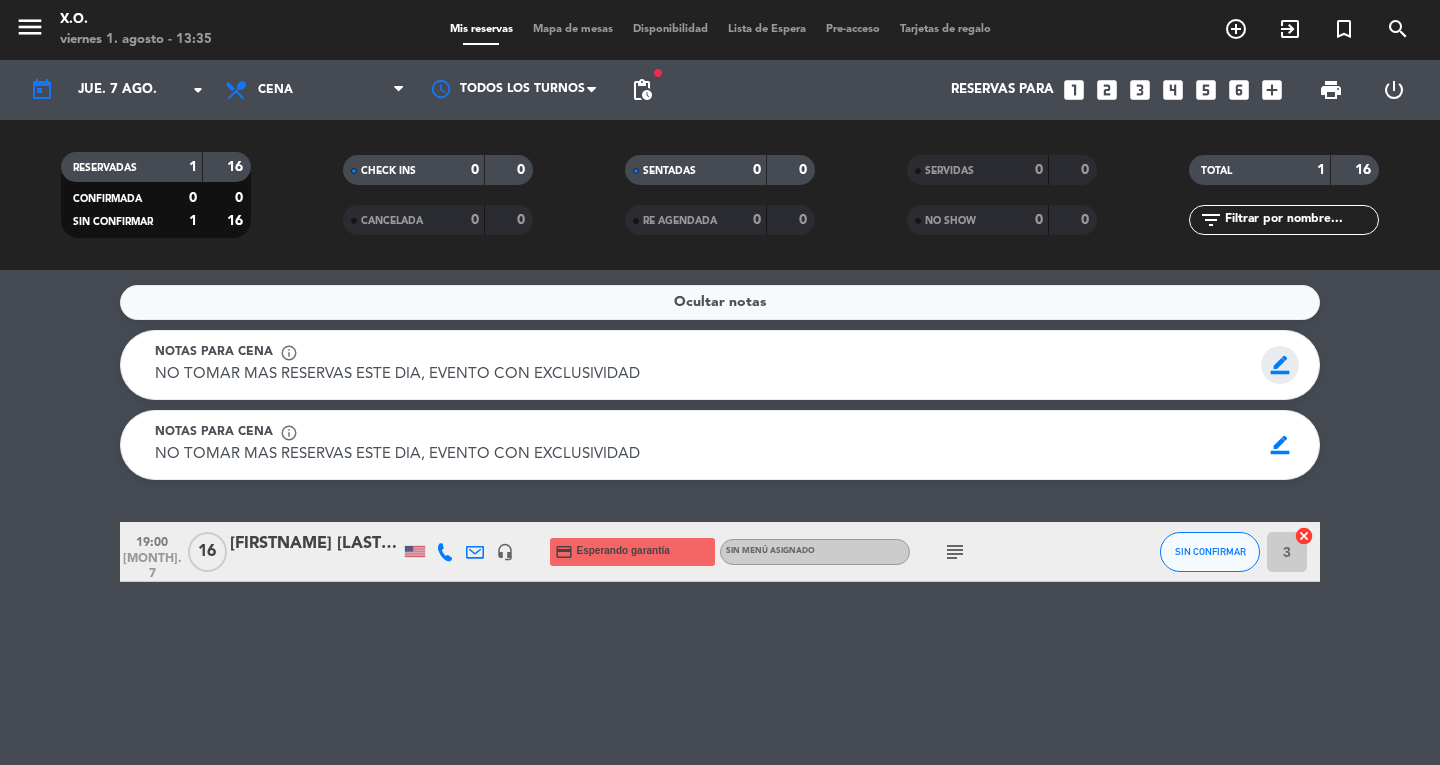 click on "border_color" 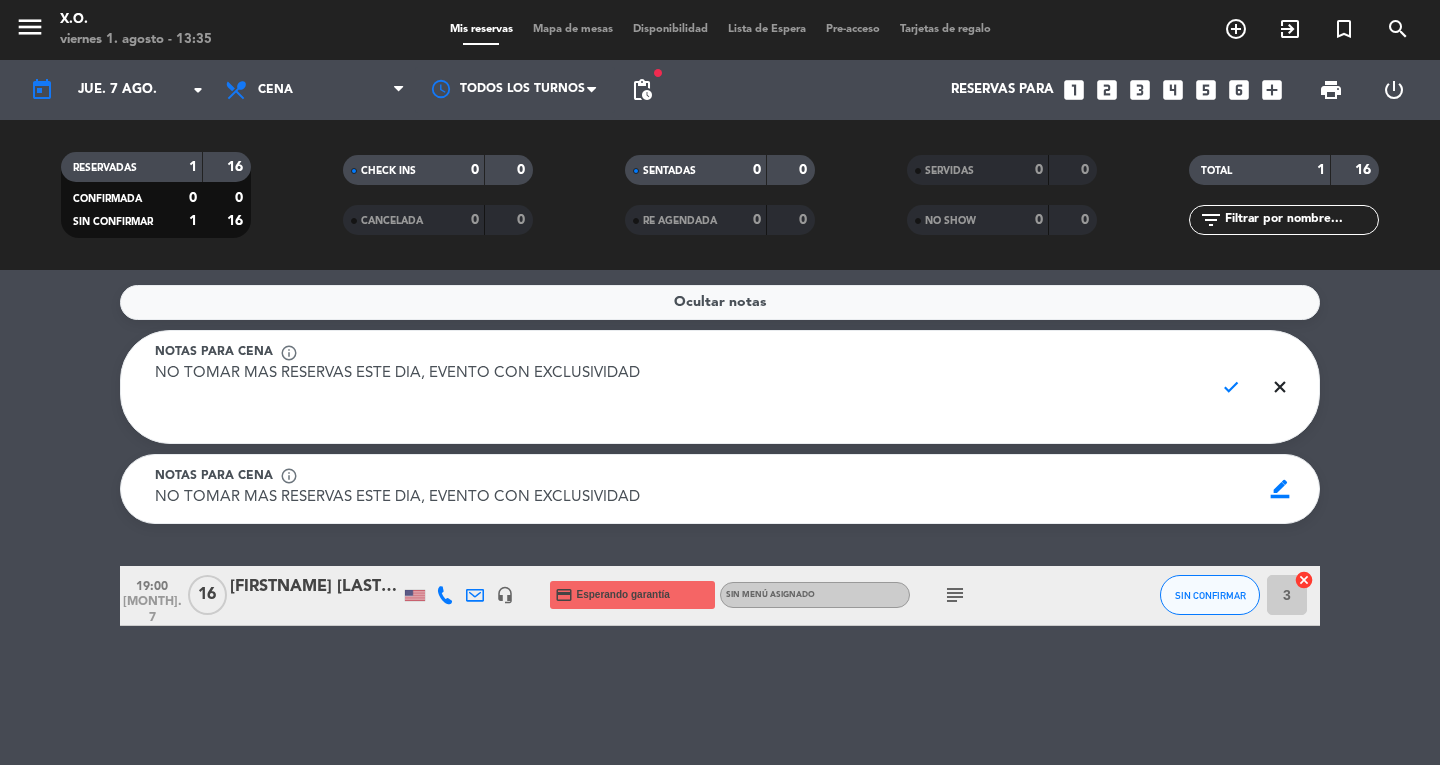 click on "NO TOMAR MAS RESERVAS ESTE DIA, EVENTO CON EXCLUSIVIDAD" 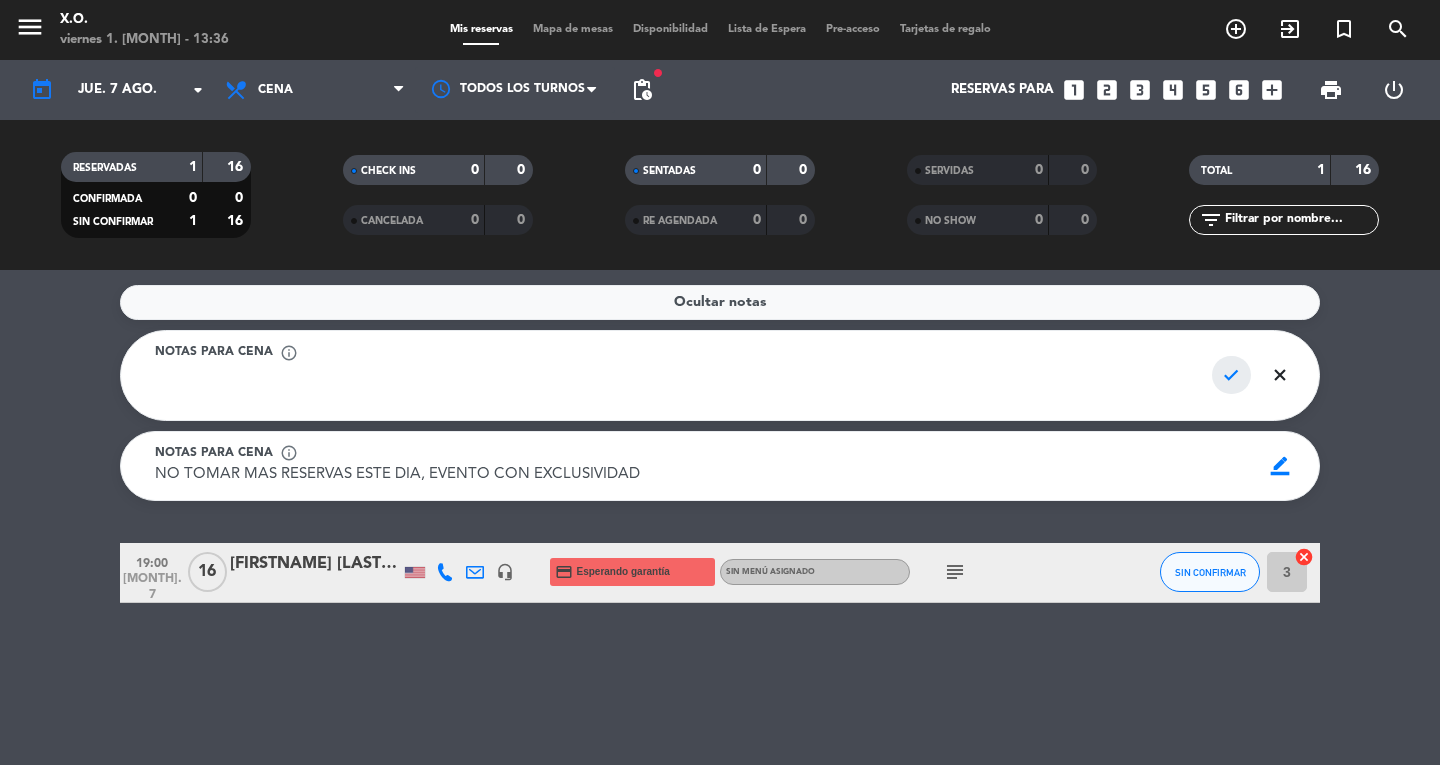 type 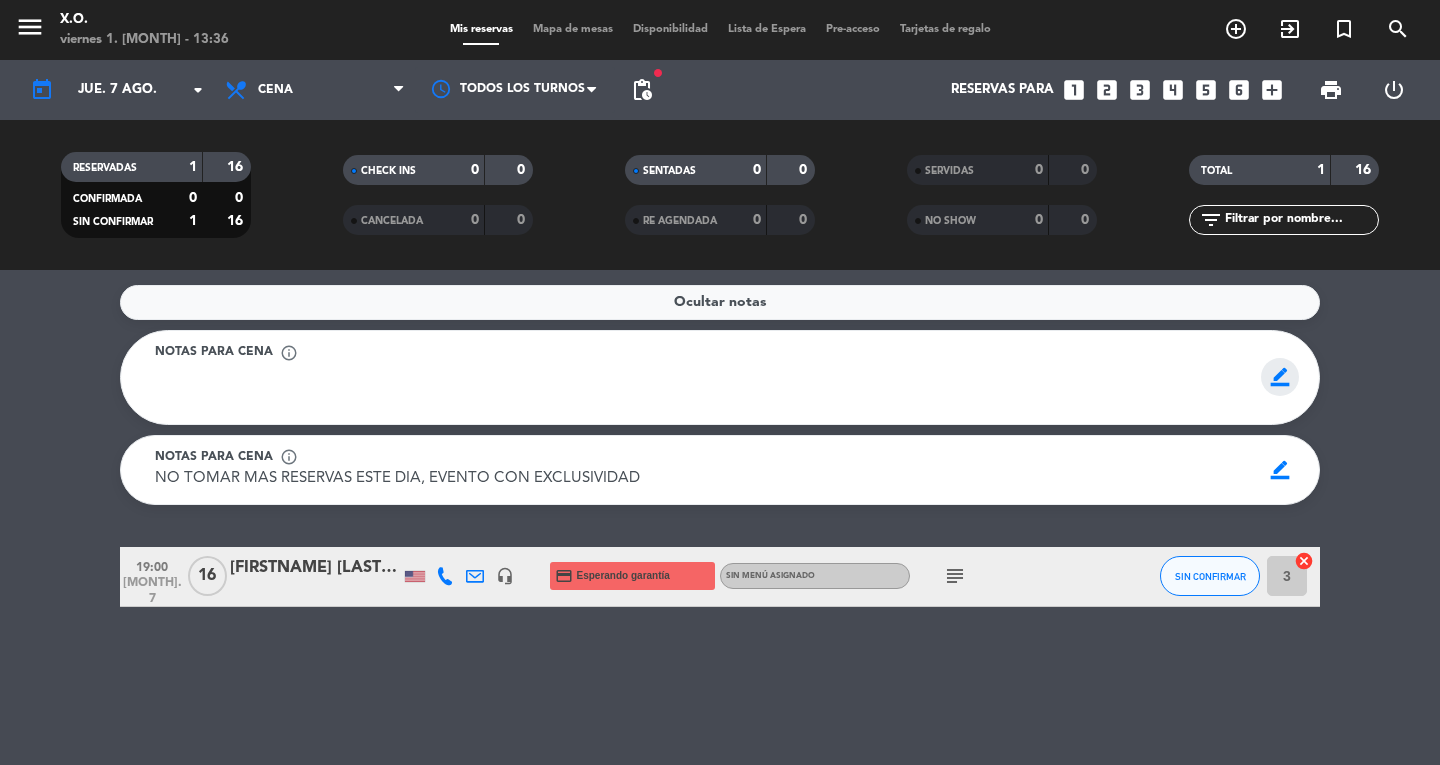 click on "border_color" 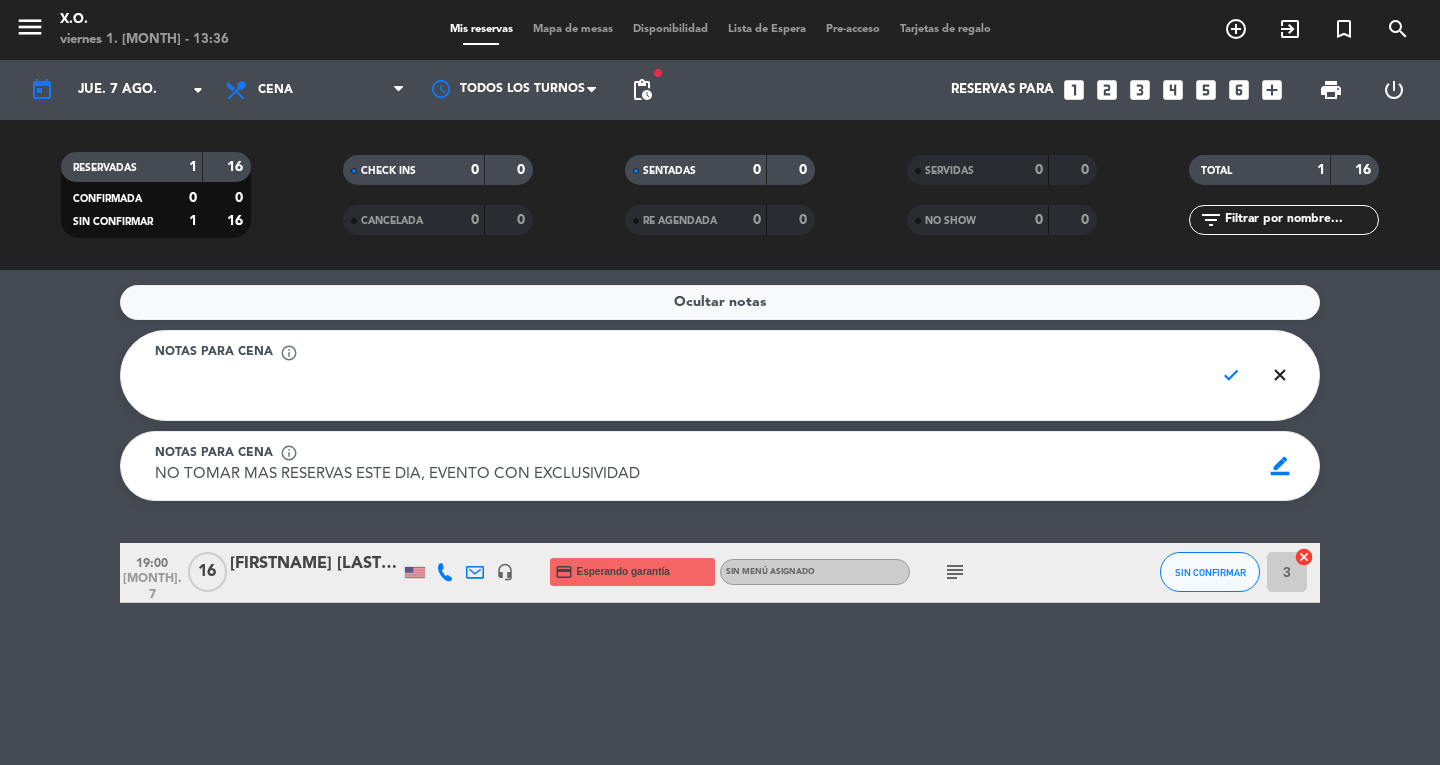 click 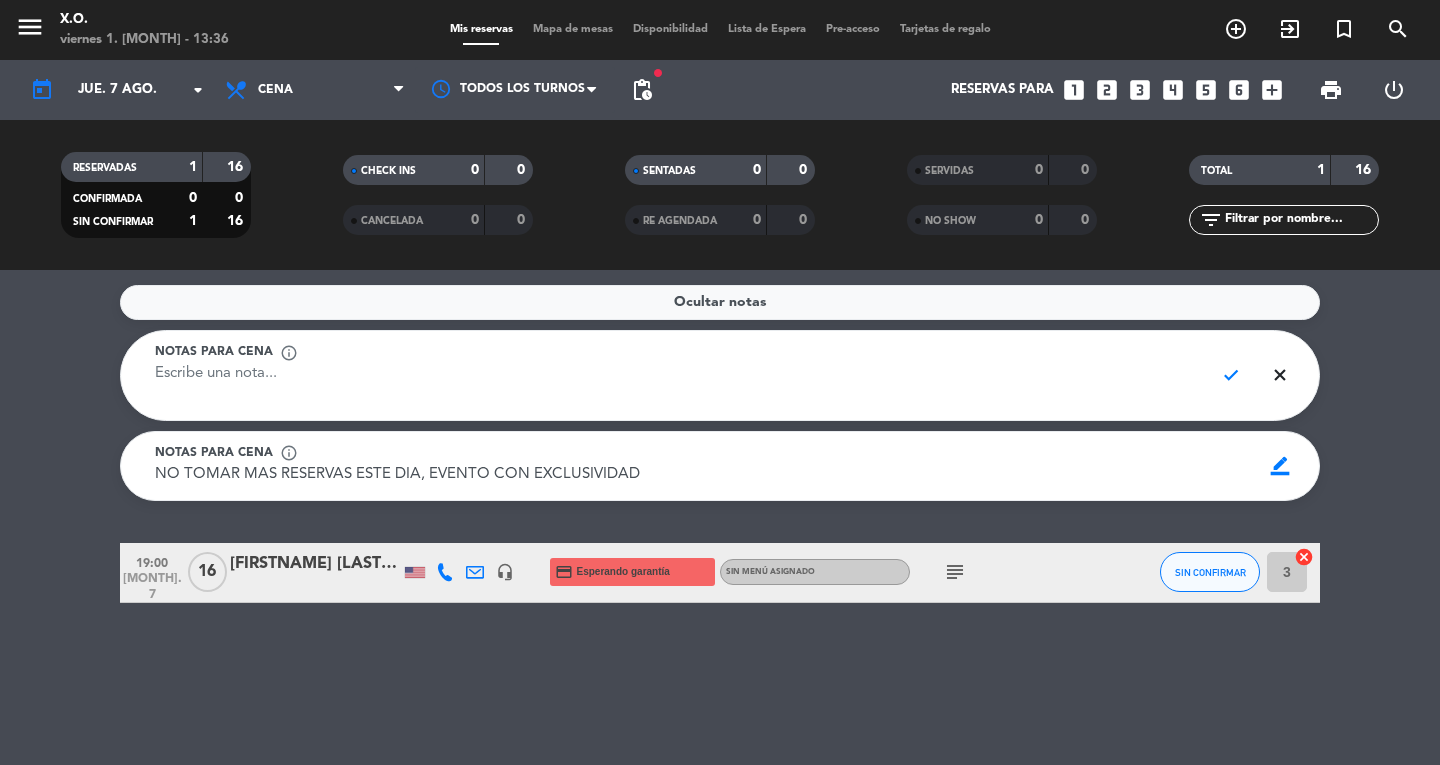 click 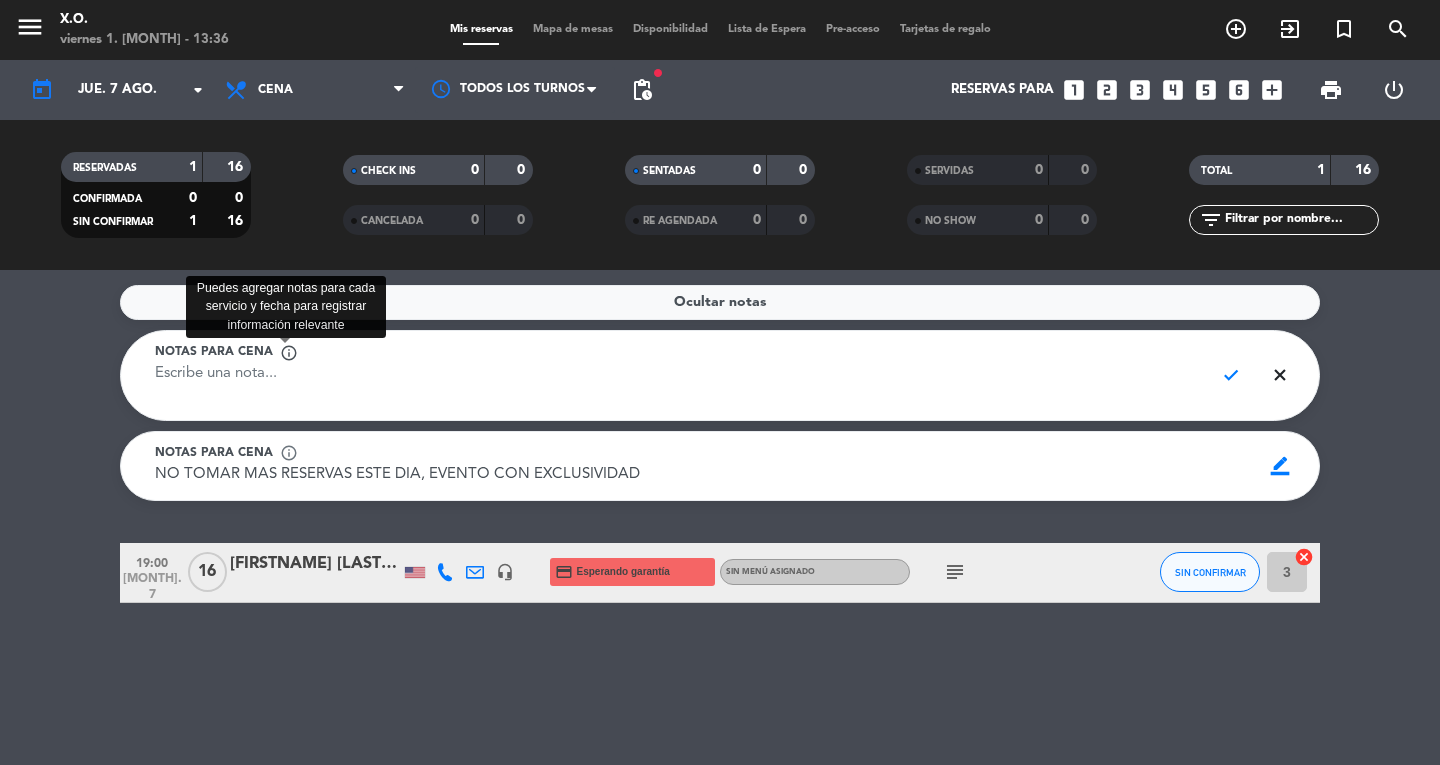 click on "info_outline" 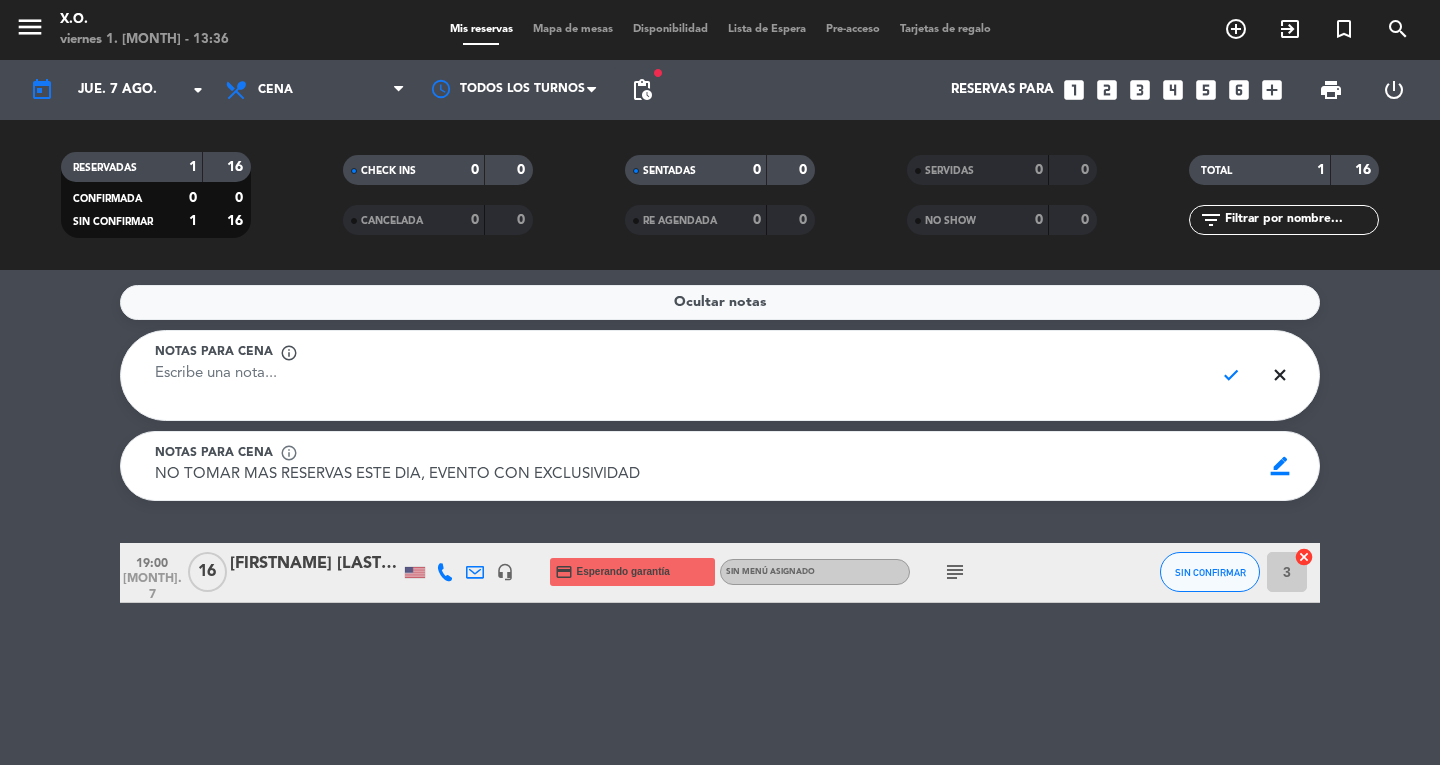 click on "info_outline" 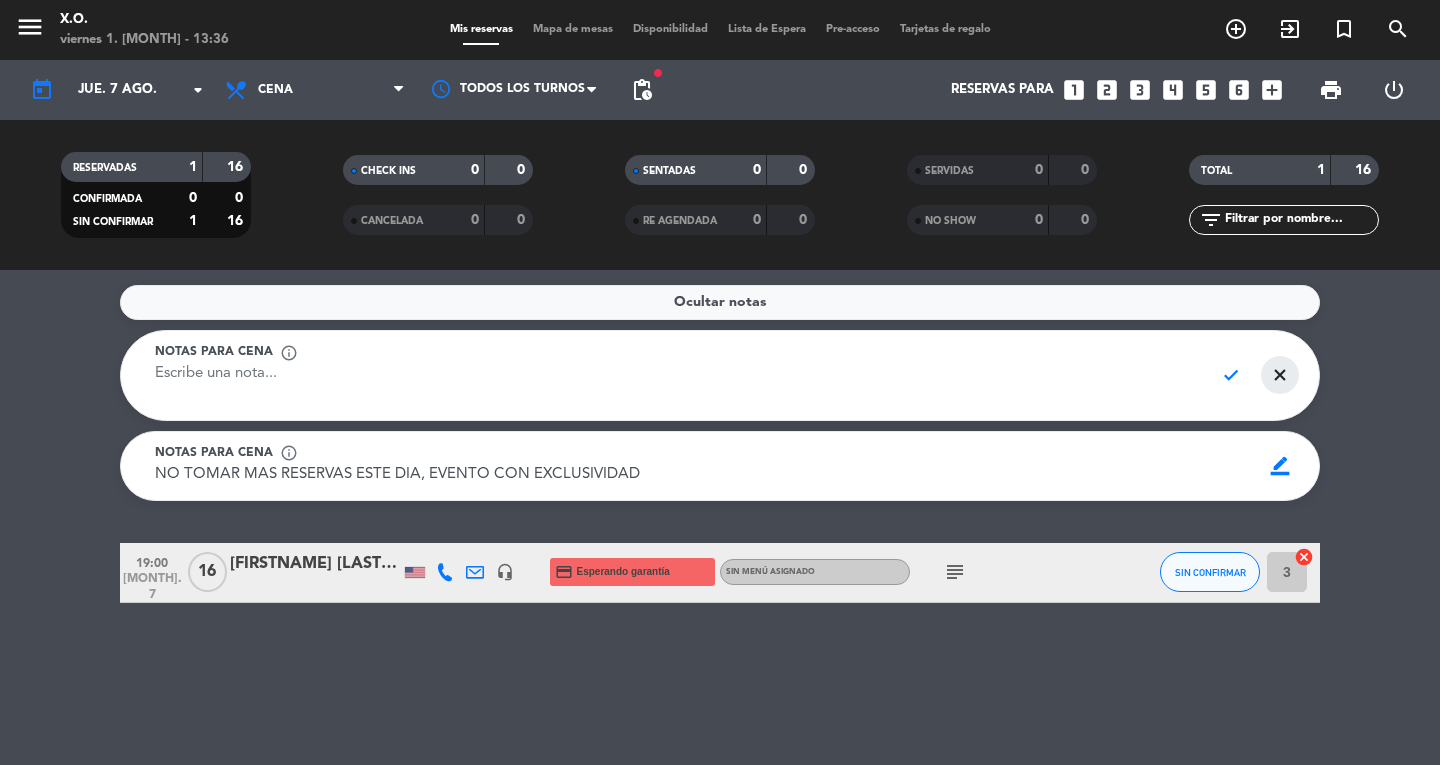 click on "close" 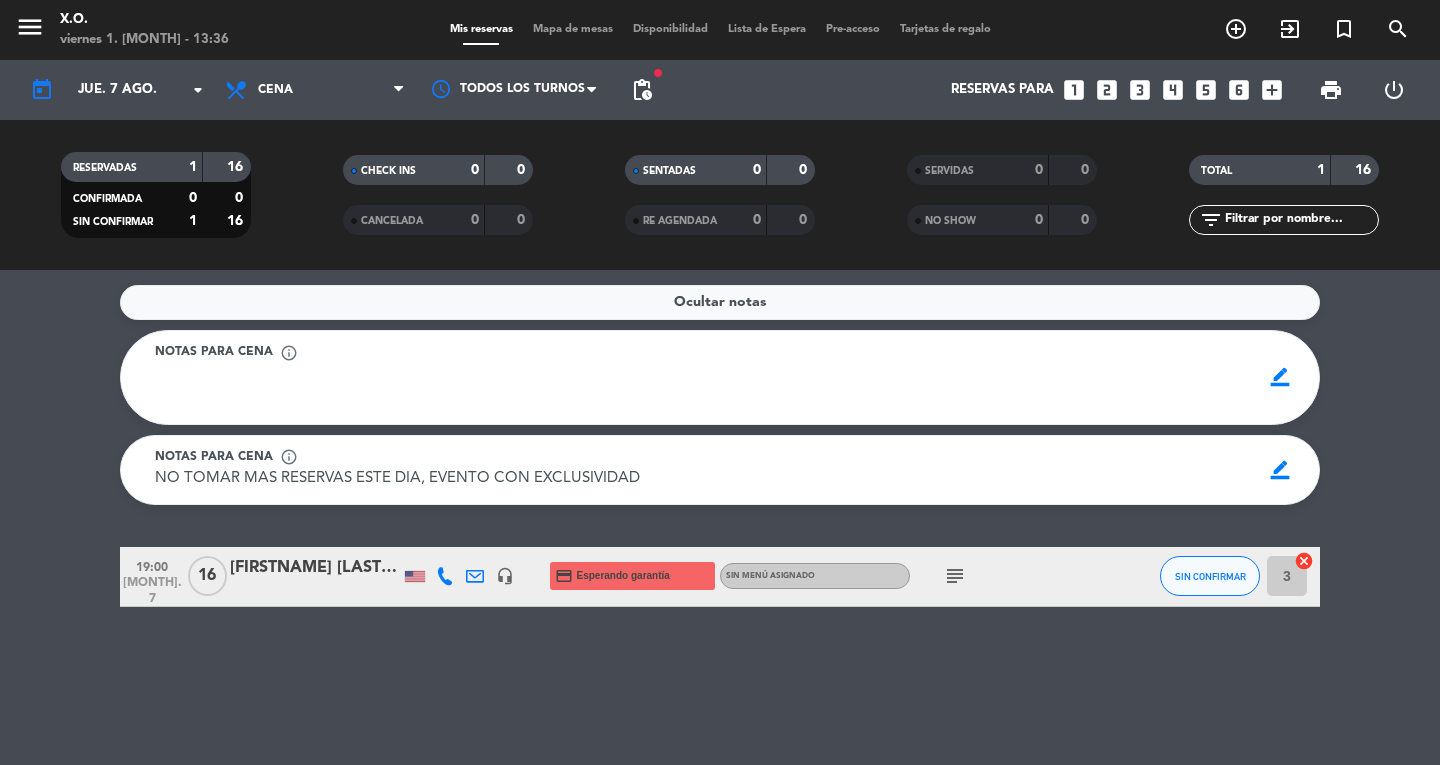 click on "Ocultar notas Notas para cena info_outline border_color Notas para cena info_outline NO TOMAR MAS RESERVAS ESTE DIA, EVENTO CON EXCLUSIVIDAD NO TOMAR MAS RESERVAS ESTE DIA, EVENTO CON EXCLUSIVIDAD border_color" 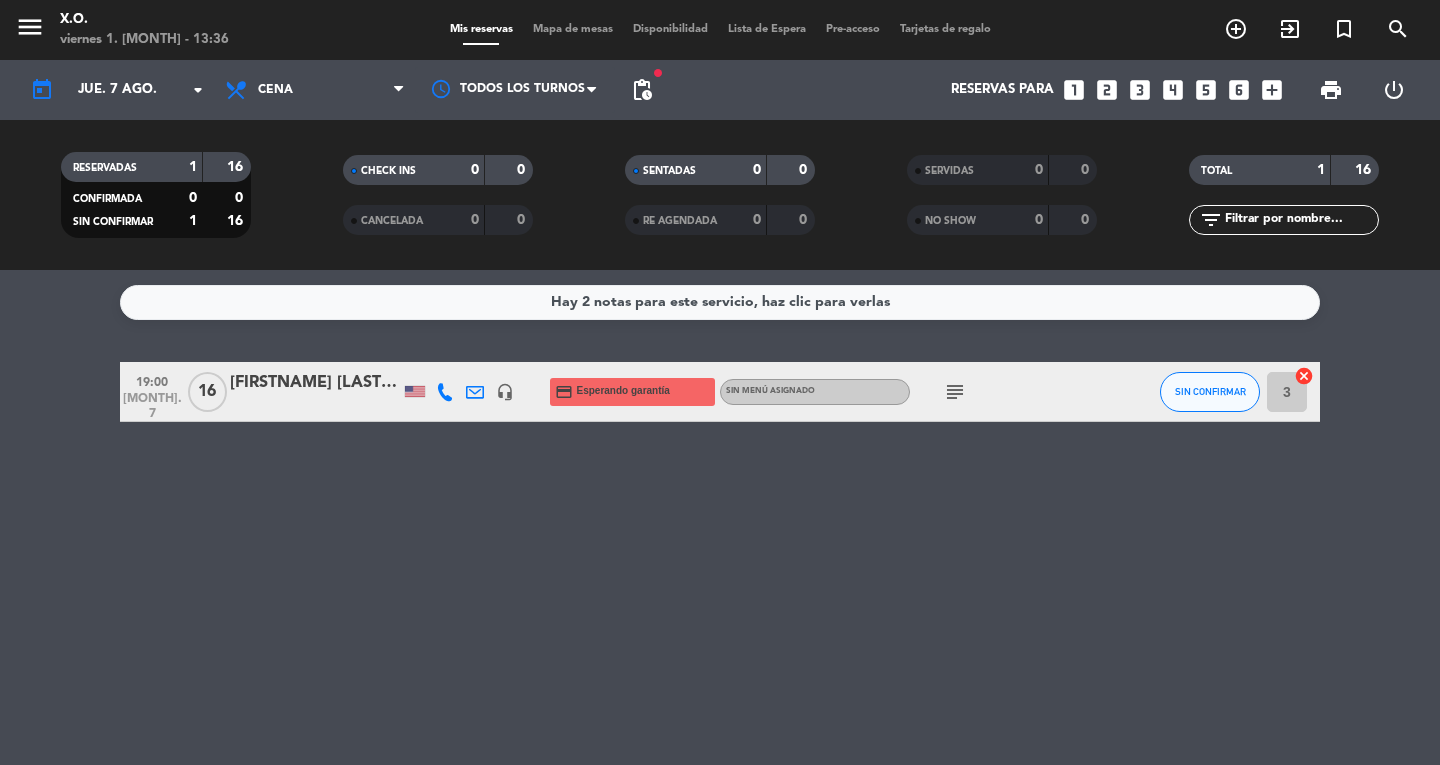 click on "subject" 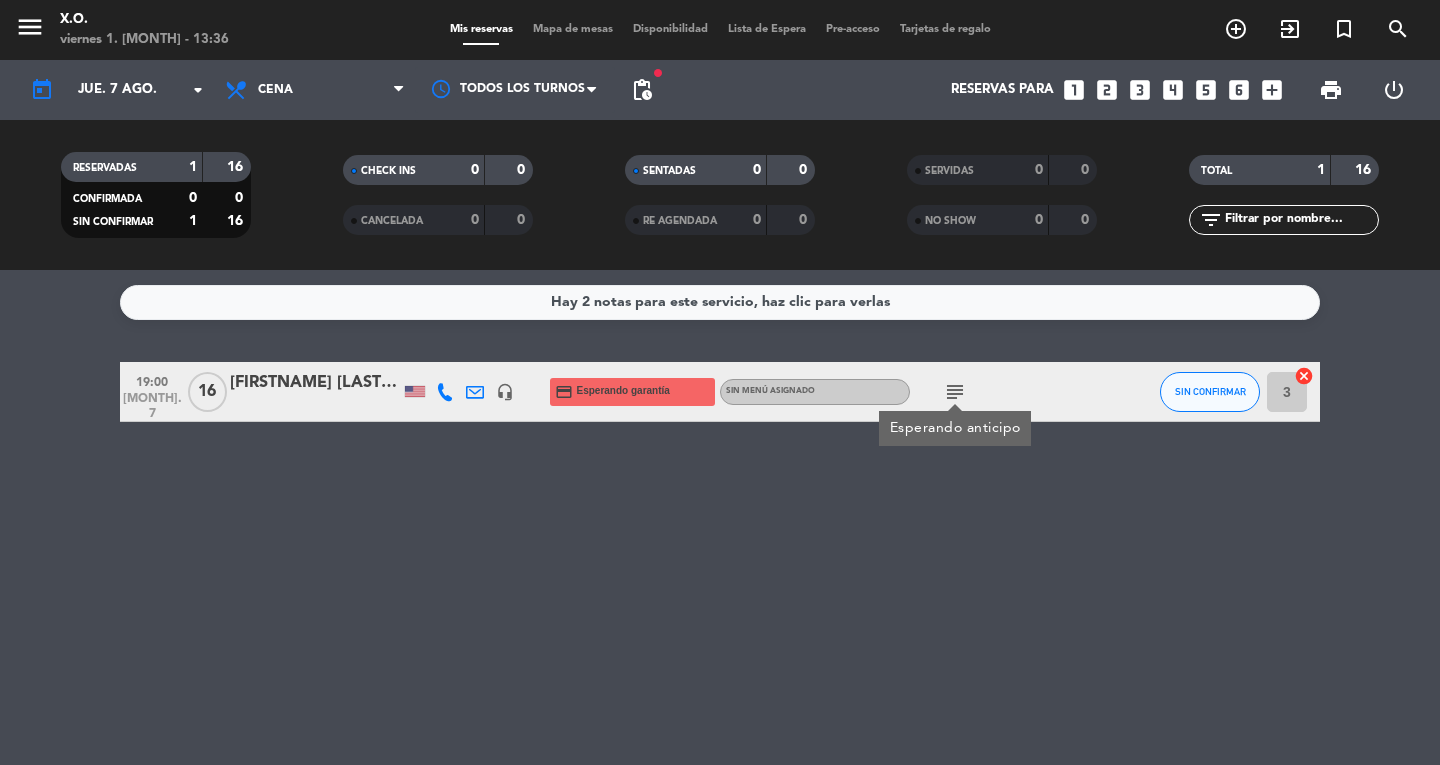 click on "[FIRSTNAME] [LASTNAME]" 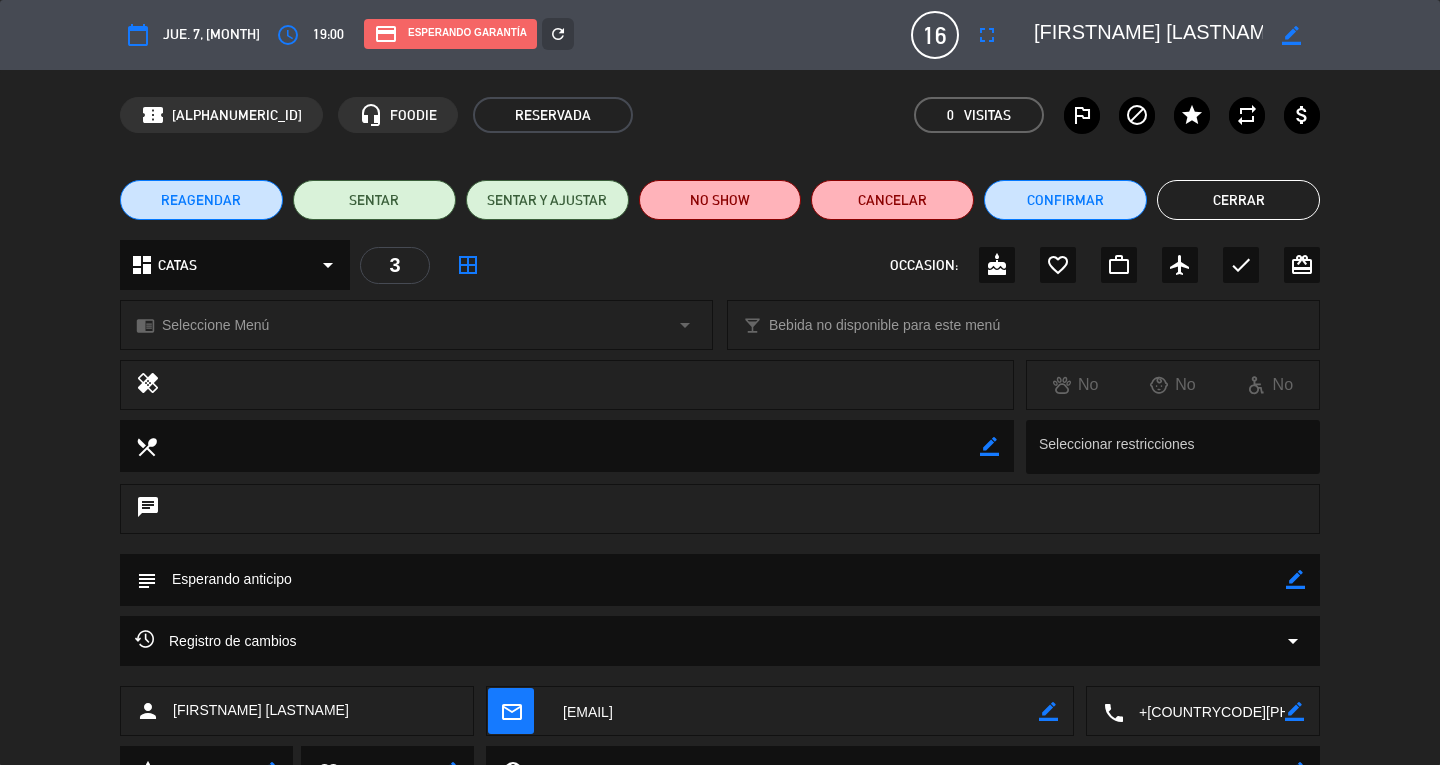 click on "border_color" 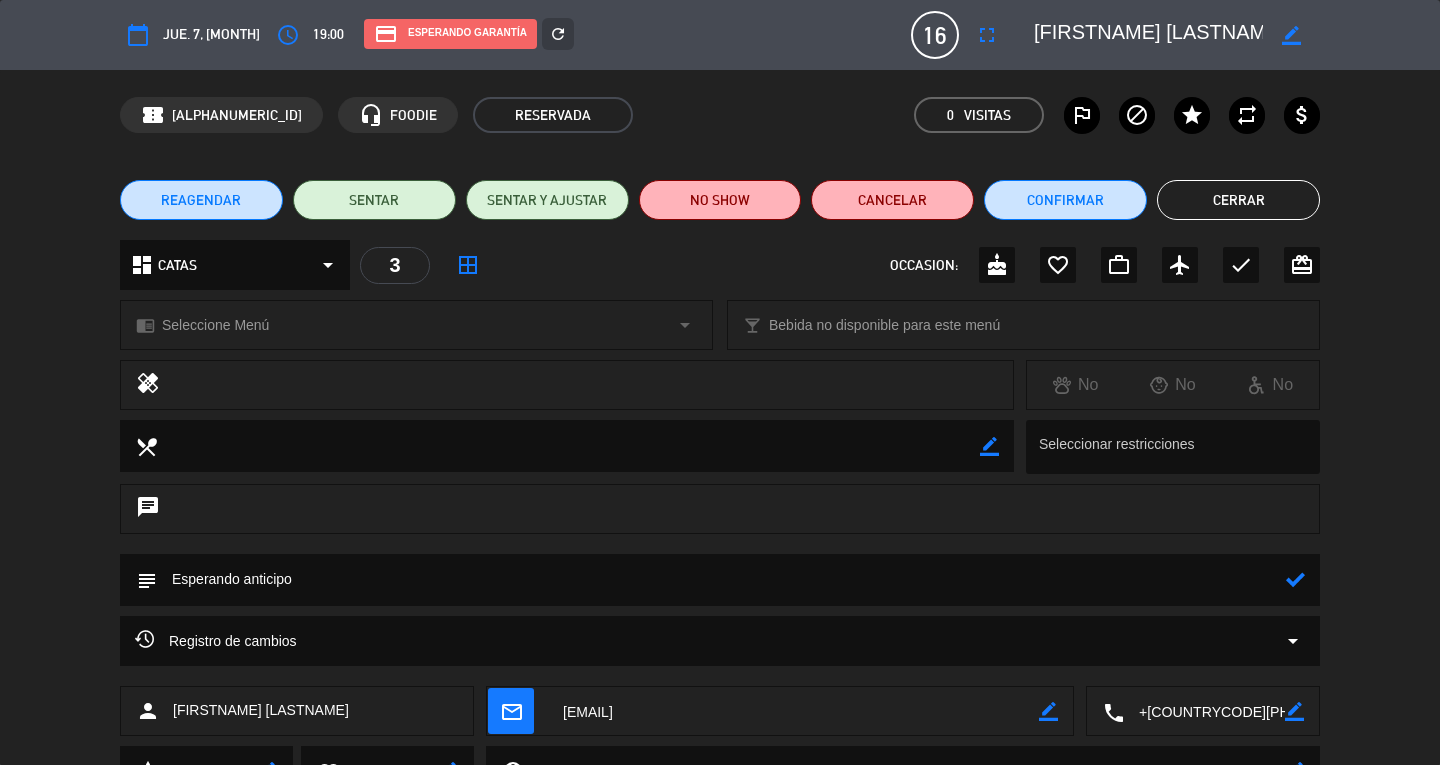 click 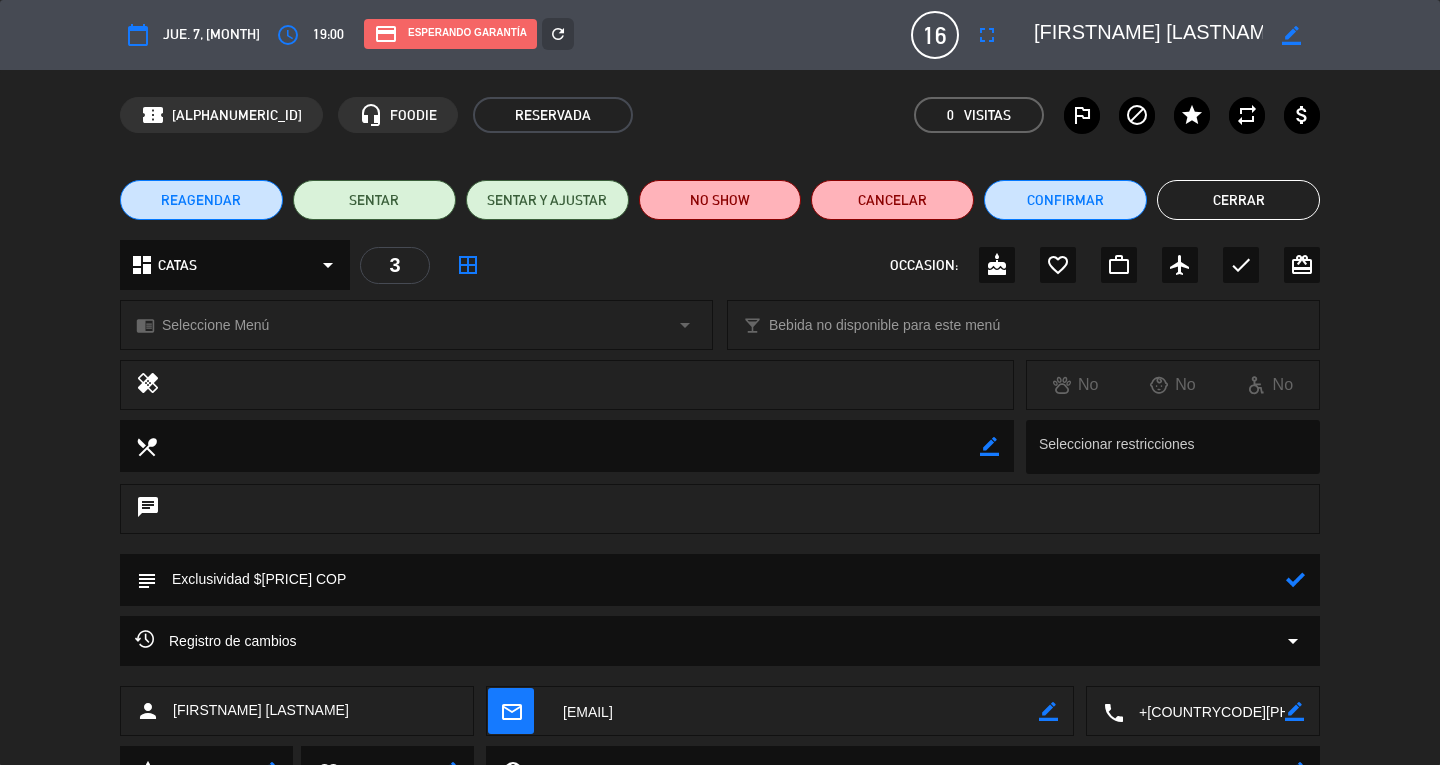 type on "Exclusividad $[PRICE] COP" 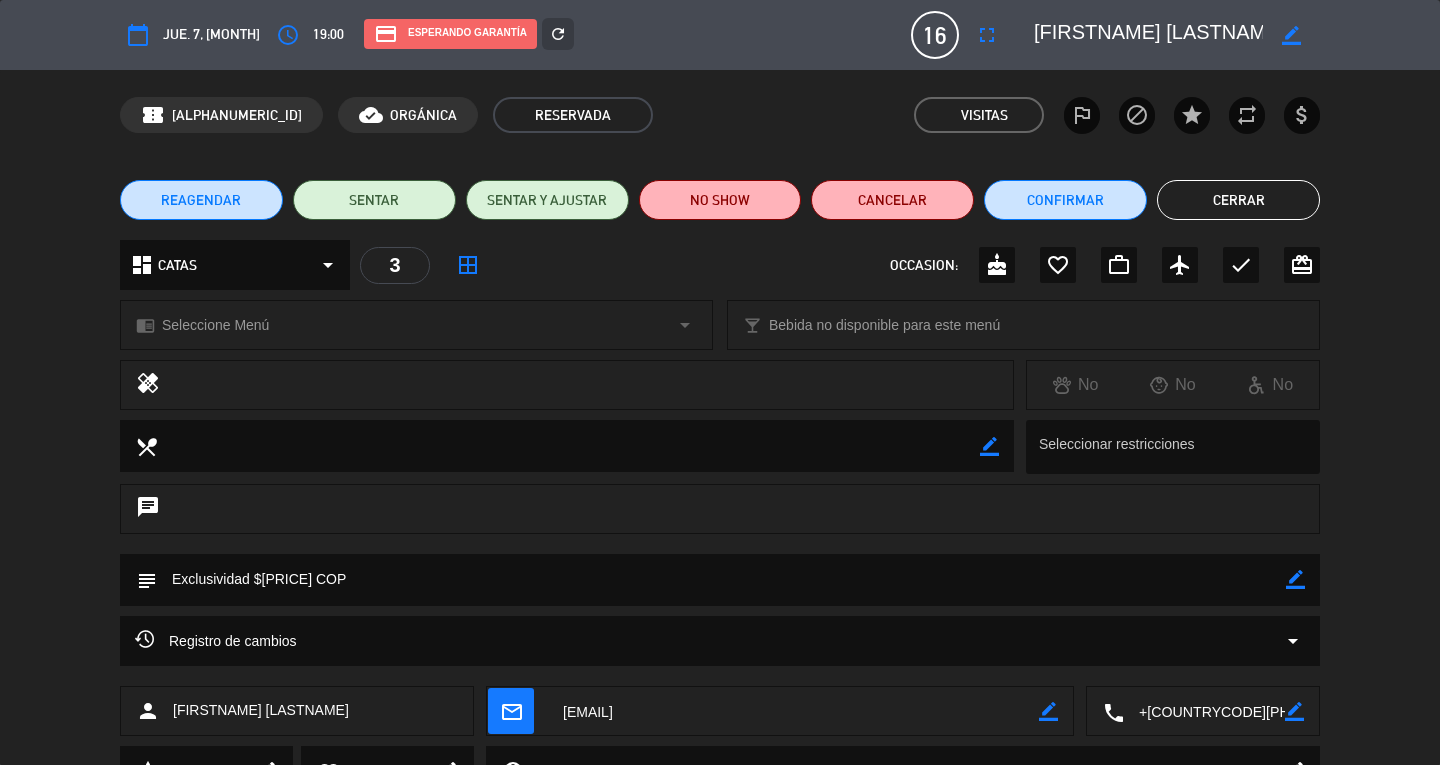 click on "Cerrar" 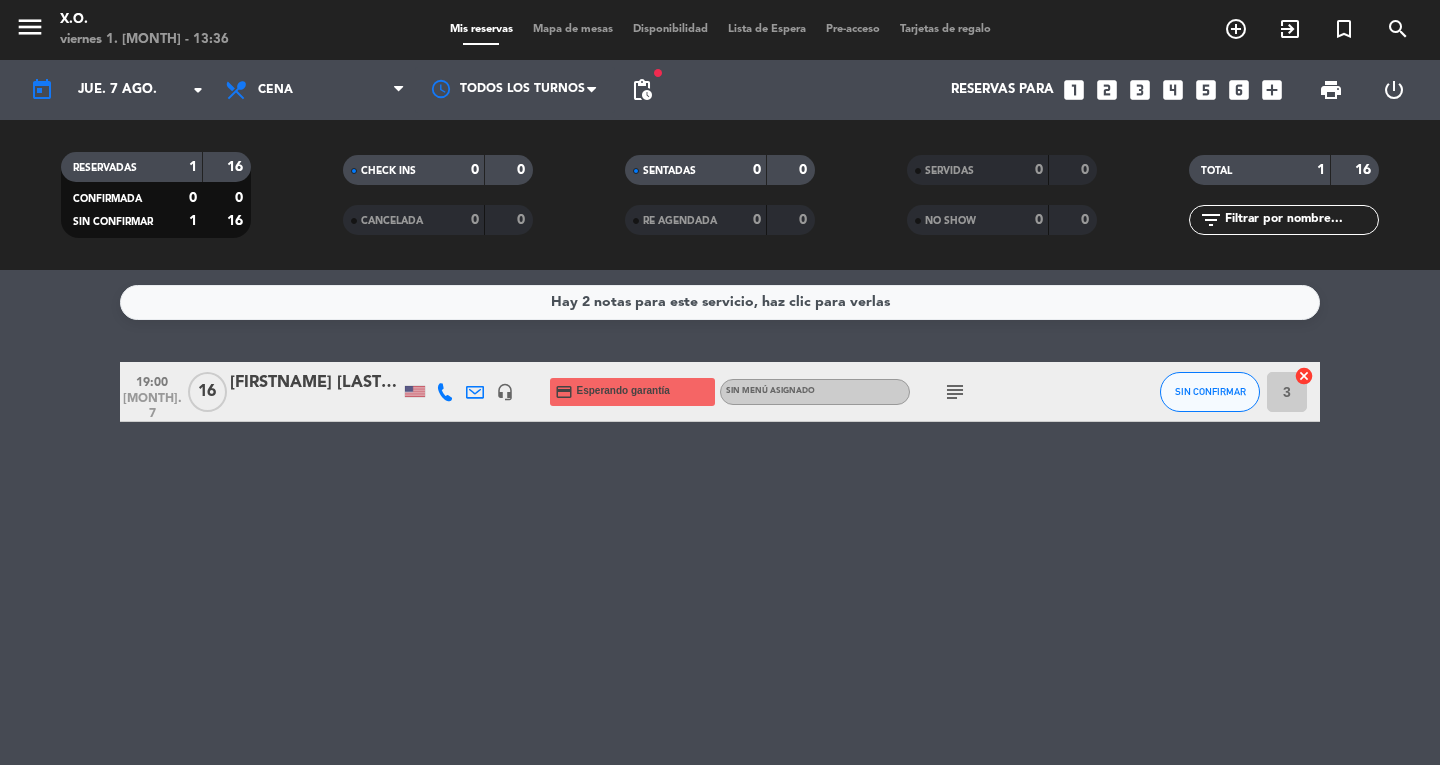 click on "subject" 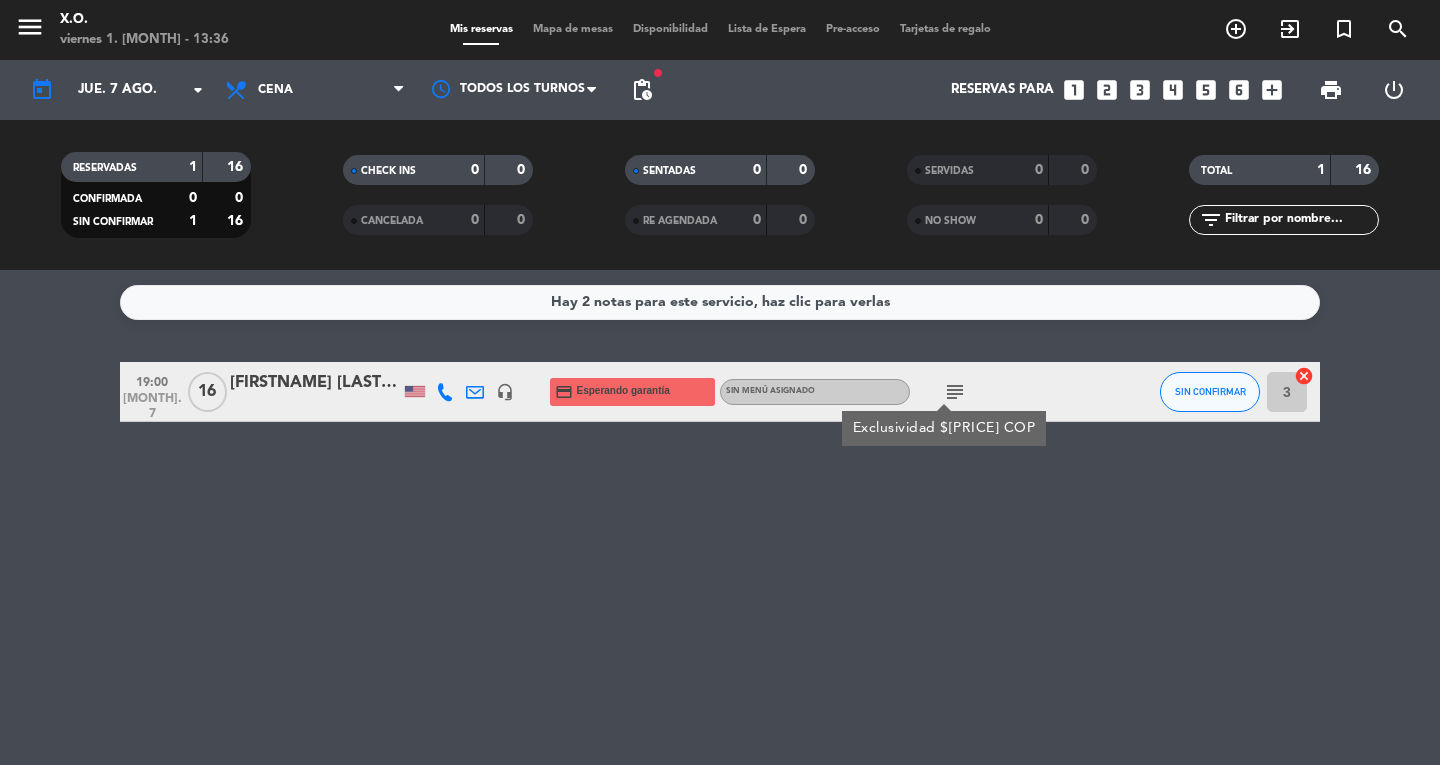 click on "Hay 2 notas para este servicio, haz clic para verlas   19:00   ago. 7   16   [FIRST] [LAST]   headset_mic  credit_card  Esperando garantía  Sin menú asignado  subject  Exclusividad $14'000.000 COP SIN CONFIRMAR 3  cancel" 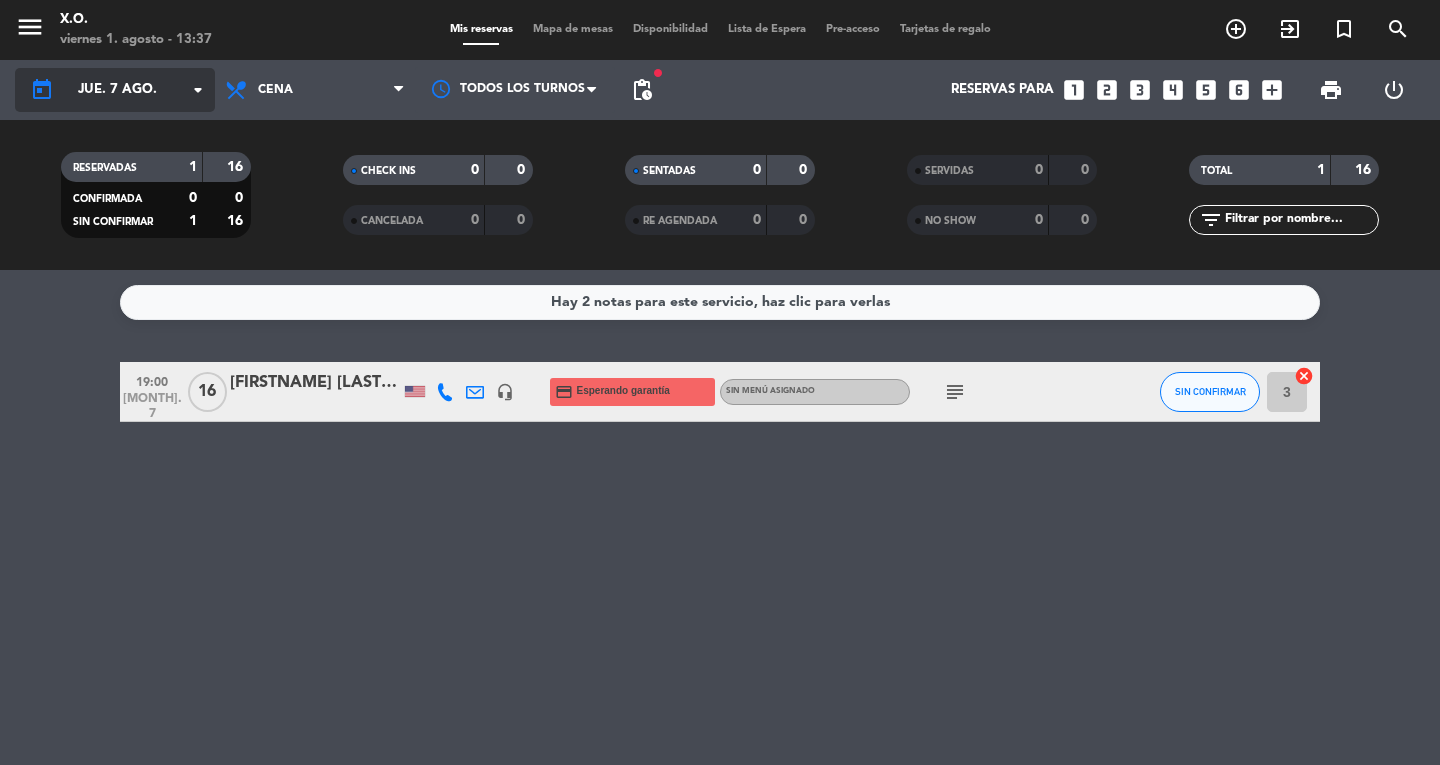 click on "jue. 7 ago." 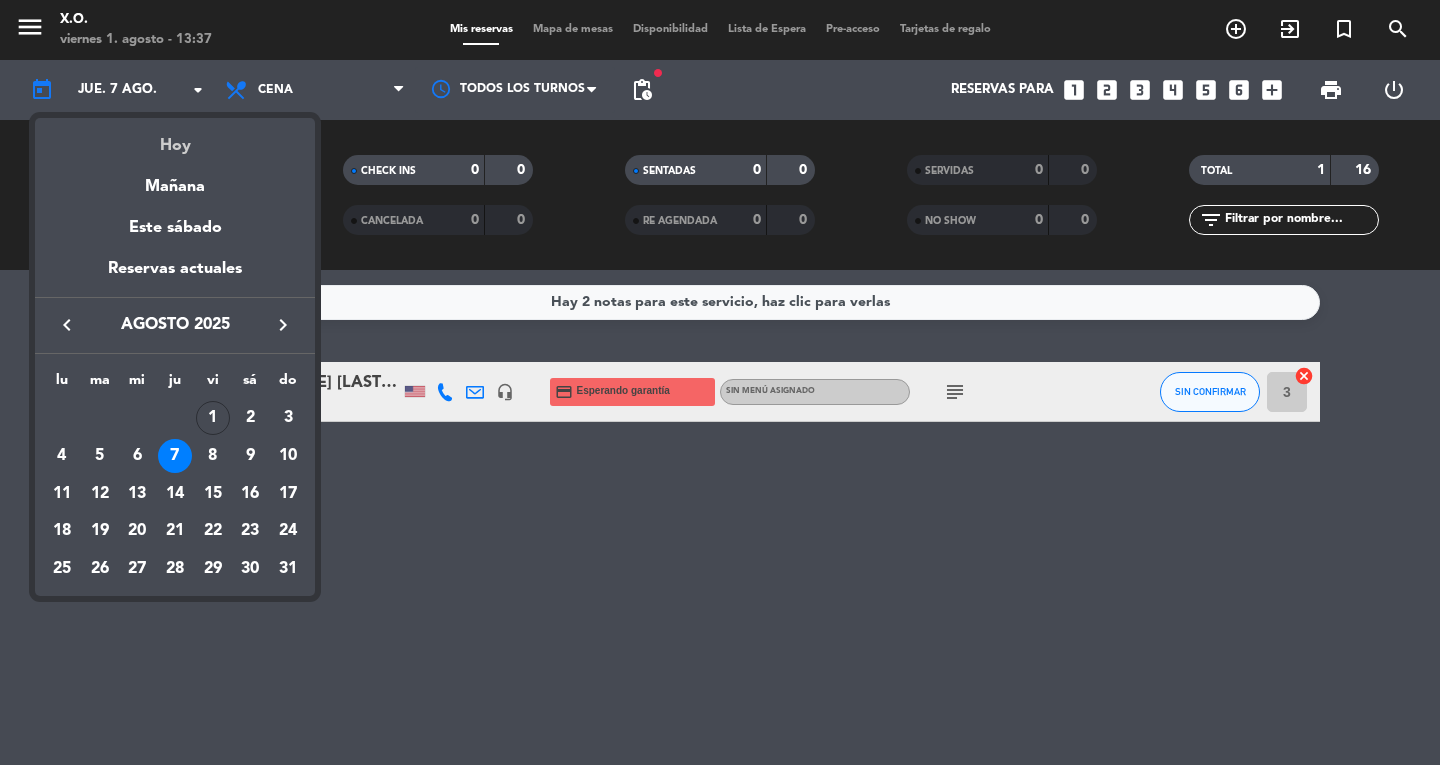 click on "Hoy" at bounding box center [175, 138] 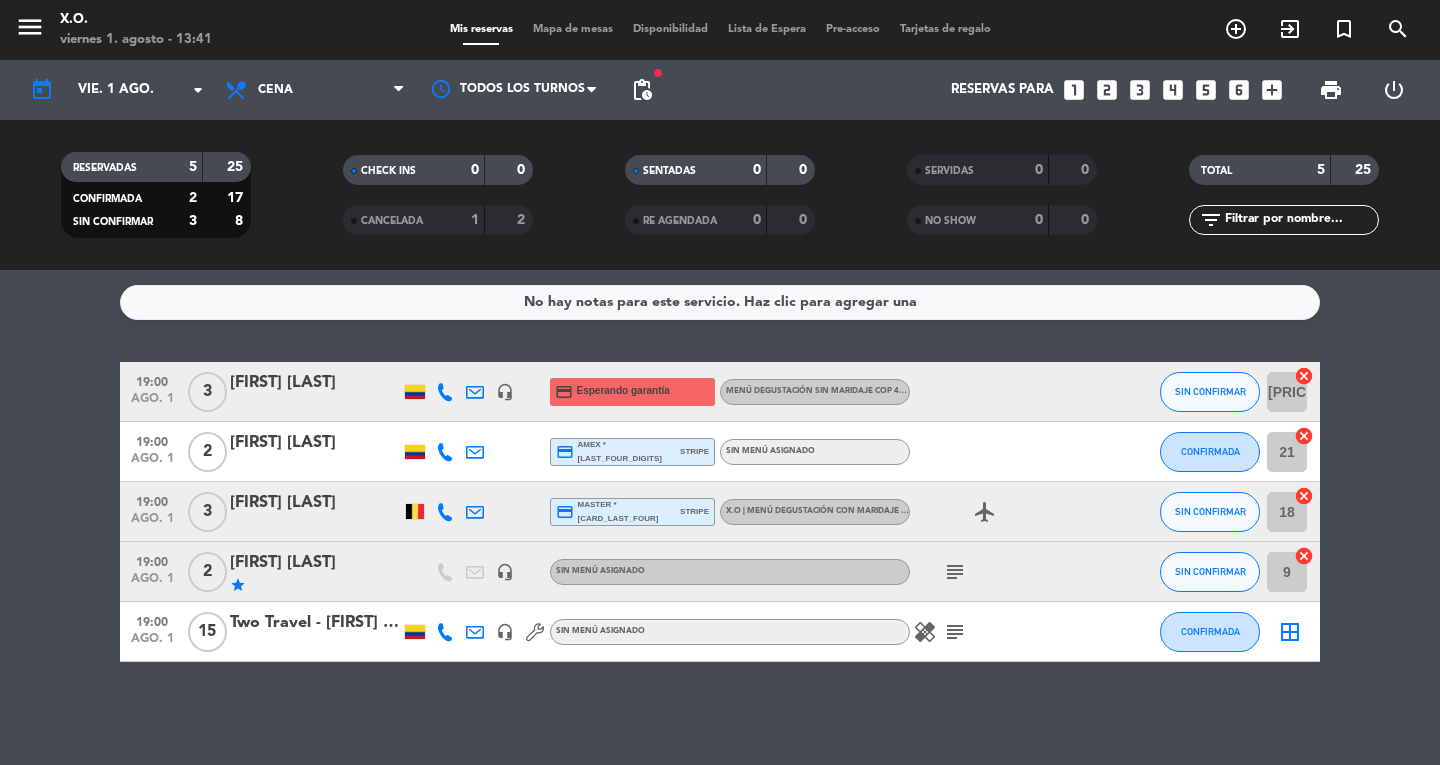 click on "subject" 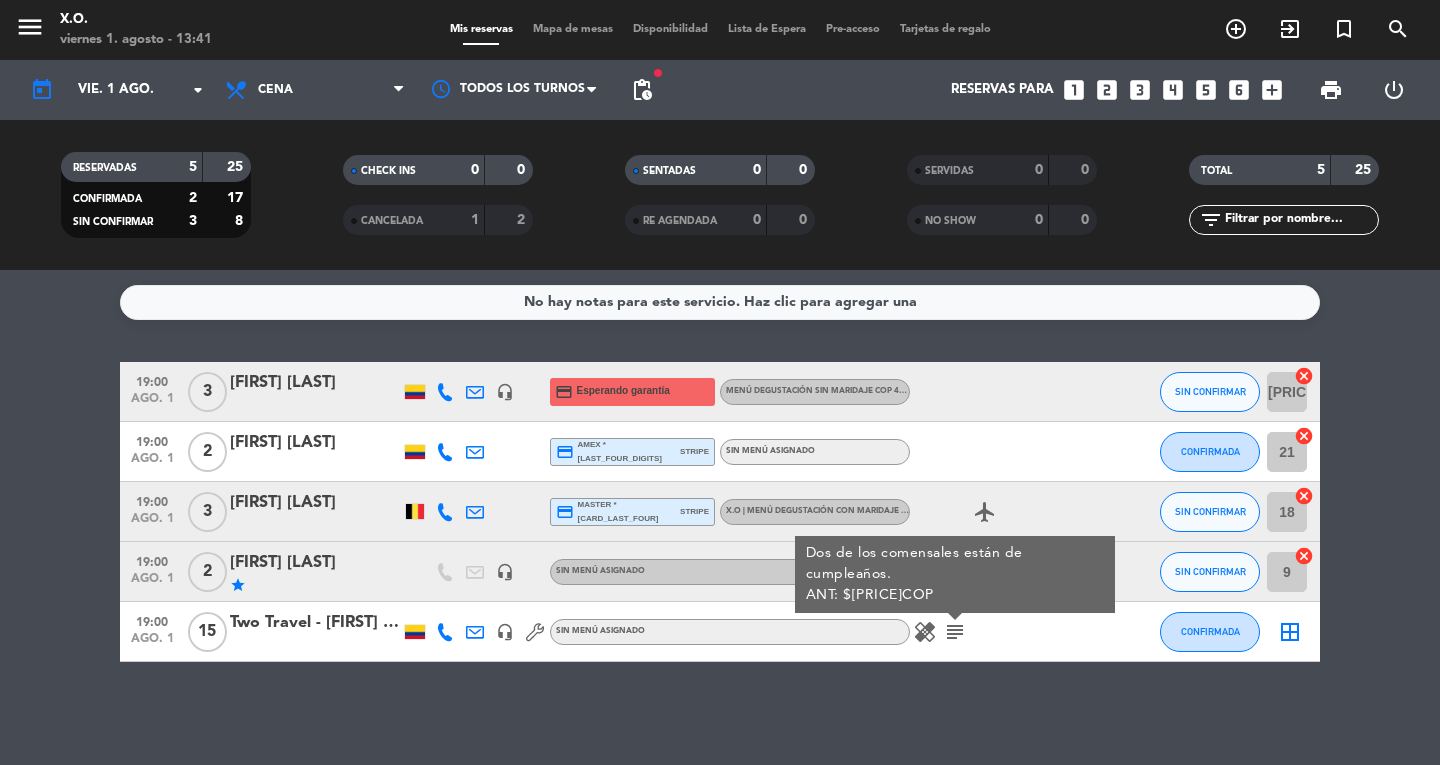 click on "Two Travel - [FIRST] [LAST]" 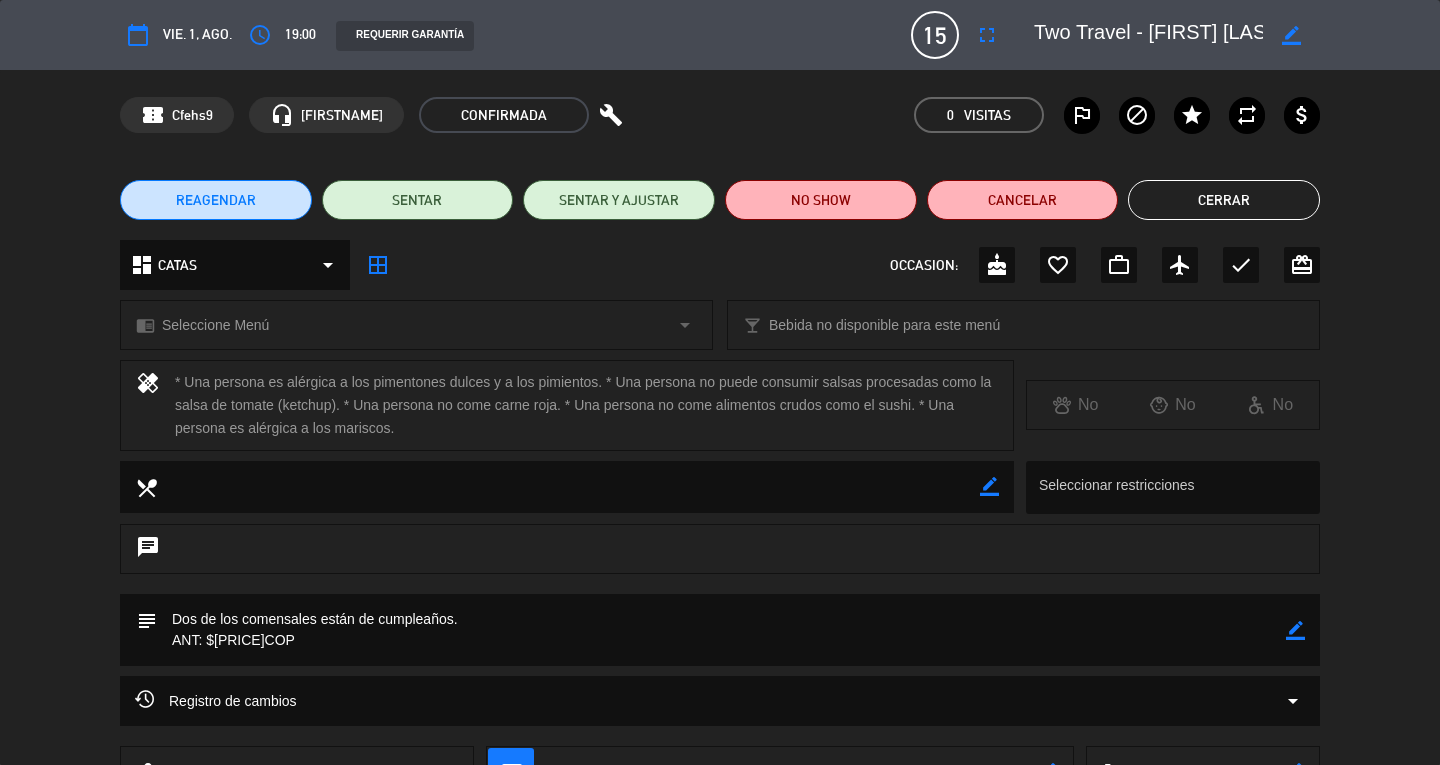 click 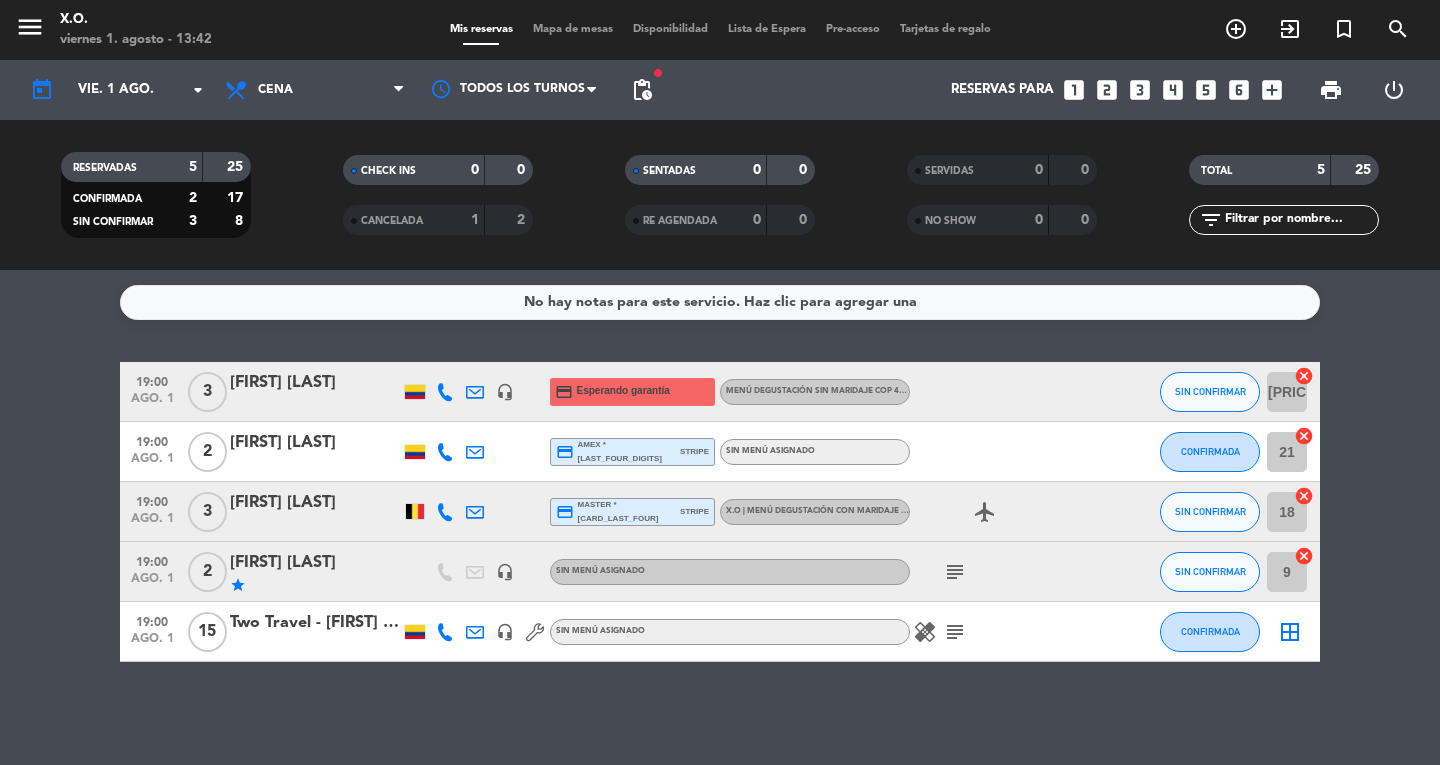 click on "subject" 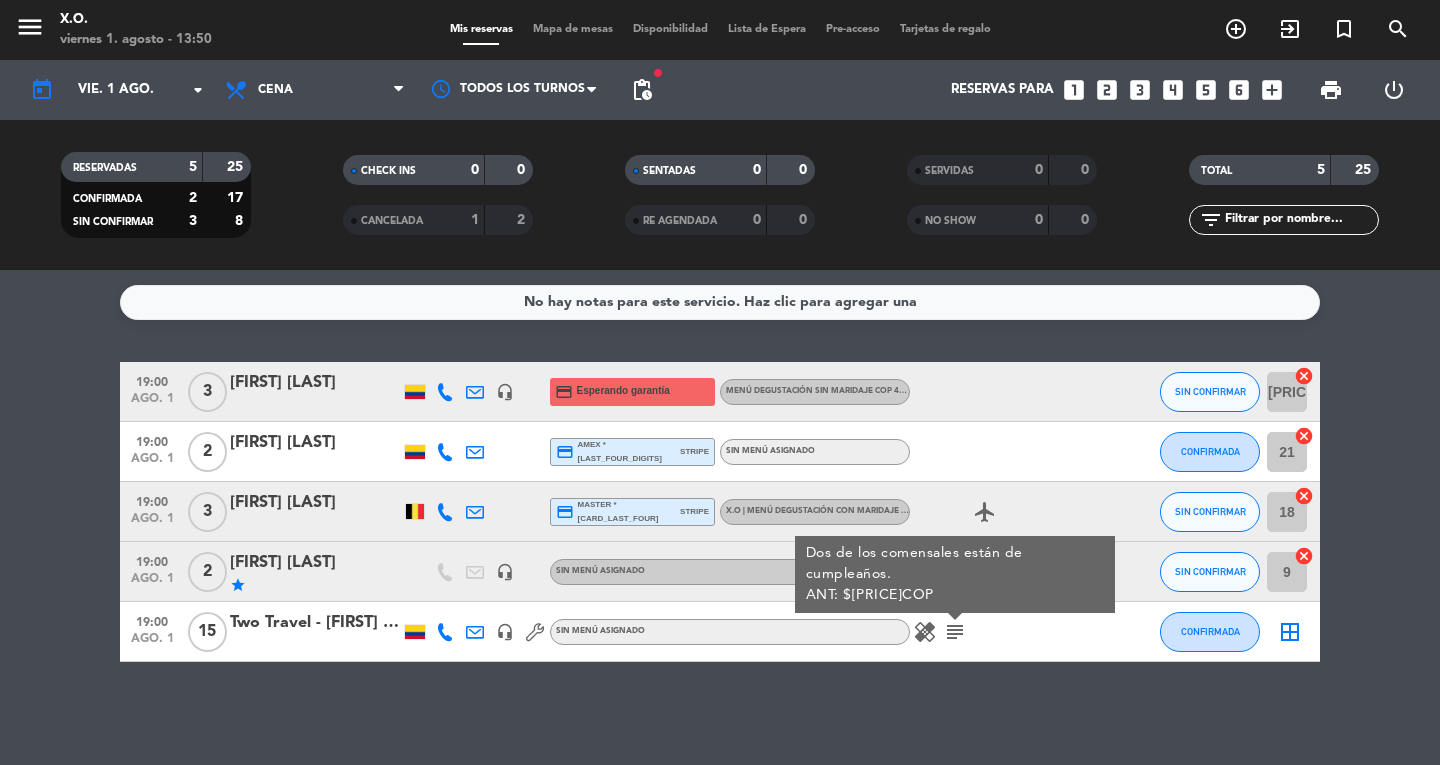 click on "Two Travel - [FIRST] [LAST]" 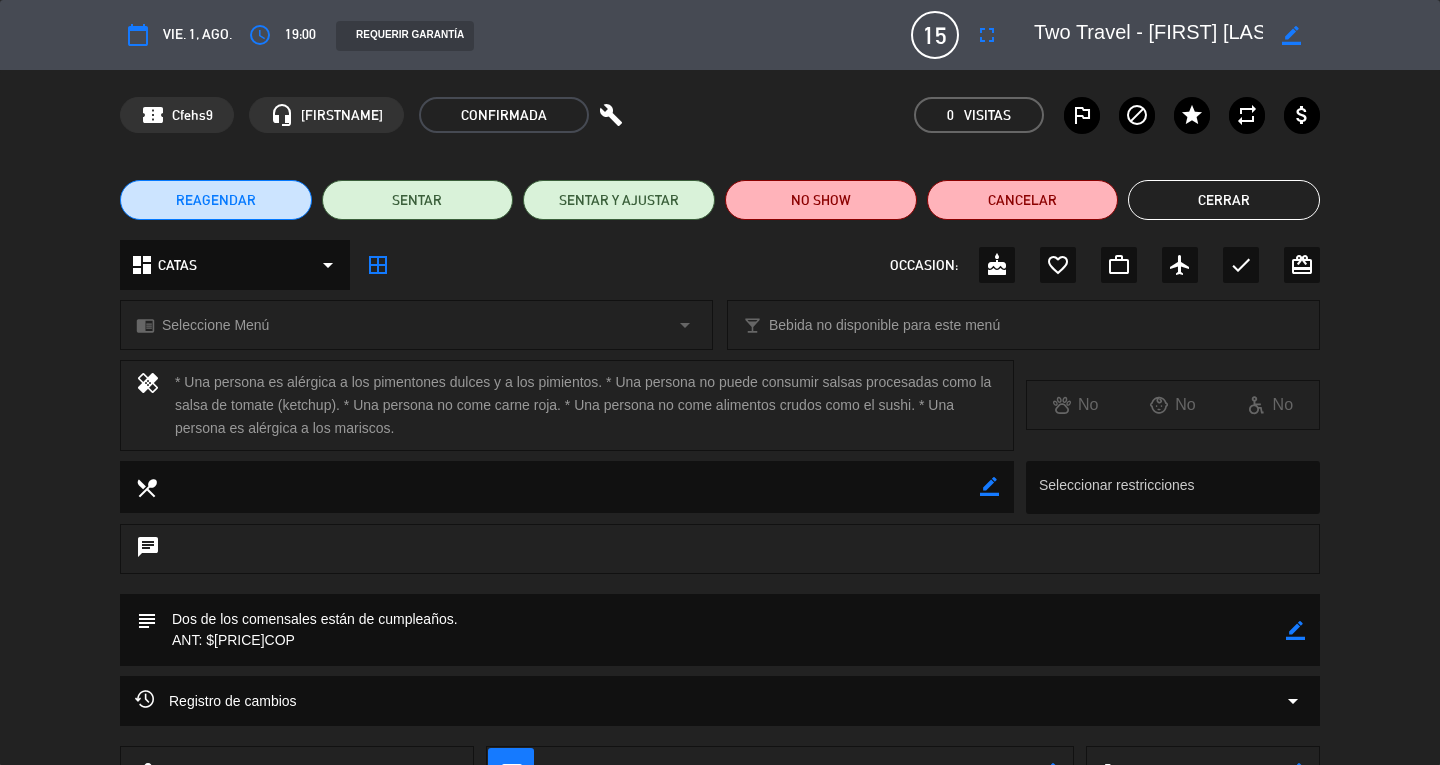 click on "* Una persona es alérgica a los pimentones dulces y a los pimientos.
* Una persona no puede consumir salsas procesadas como la salsa de tomate (ketchup).
* Una persona no come carne roja.
* Una persona no come alimentos crudos como el sushi.
* Una persona es alérgica a los mariscos." 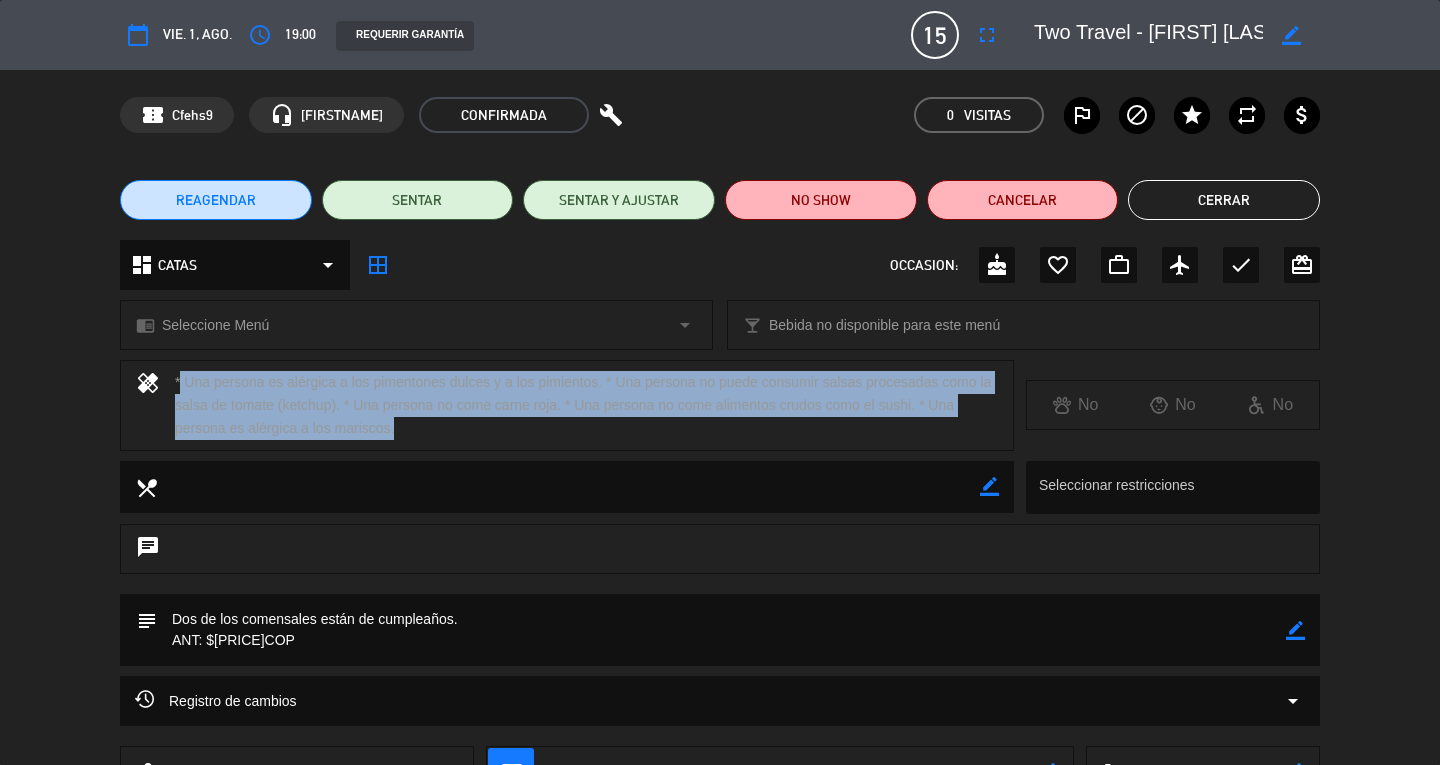 drag, startPoint x: 412, startPoint y: 433, endPoint x: 295, endPoint y: 406, distance: 120.074974 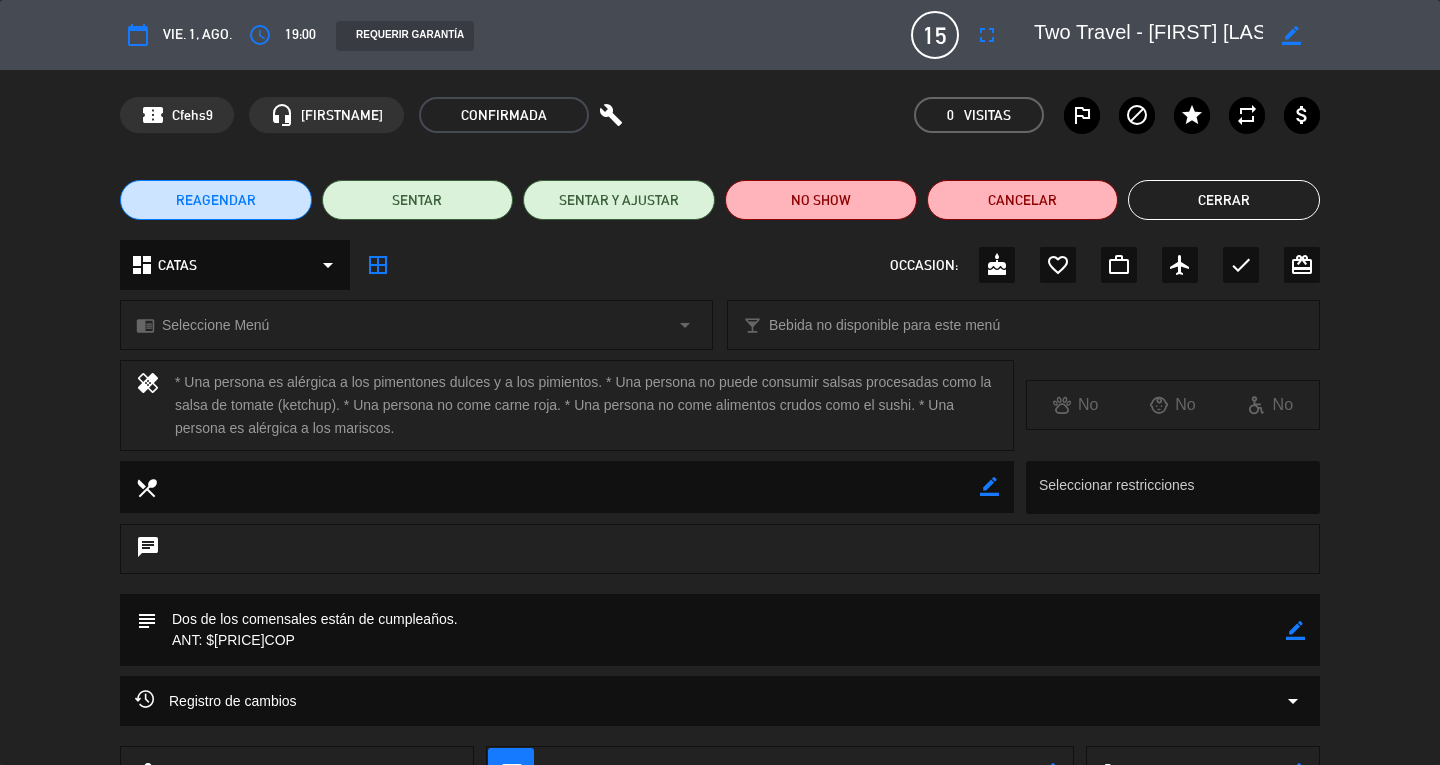 click on "Cerrar" 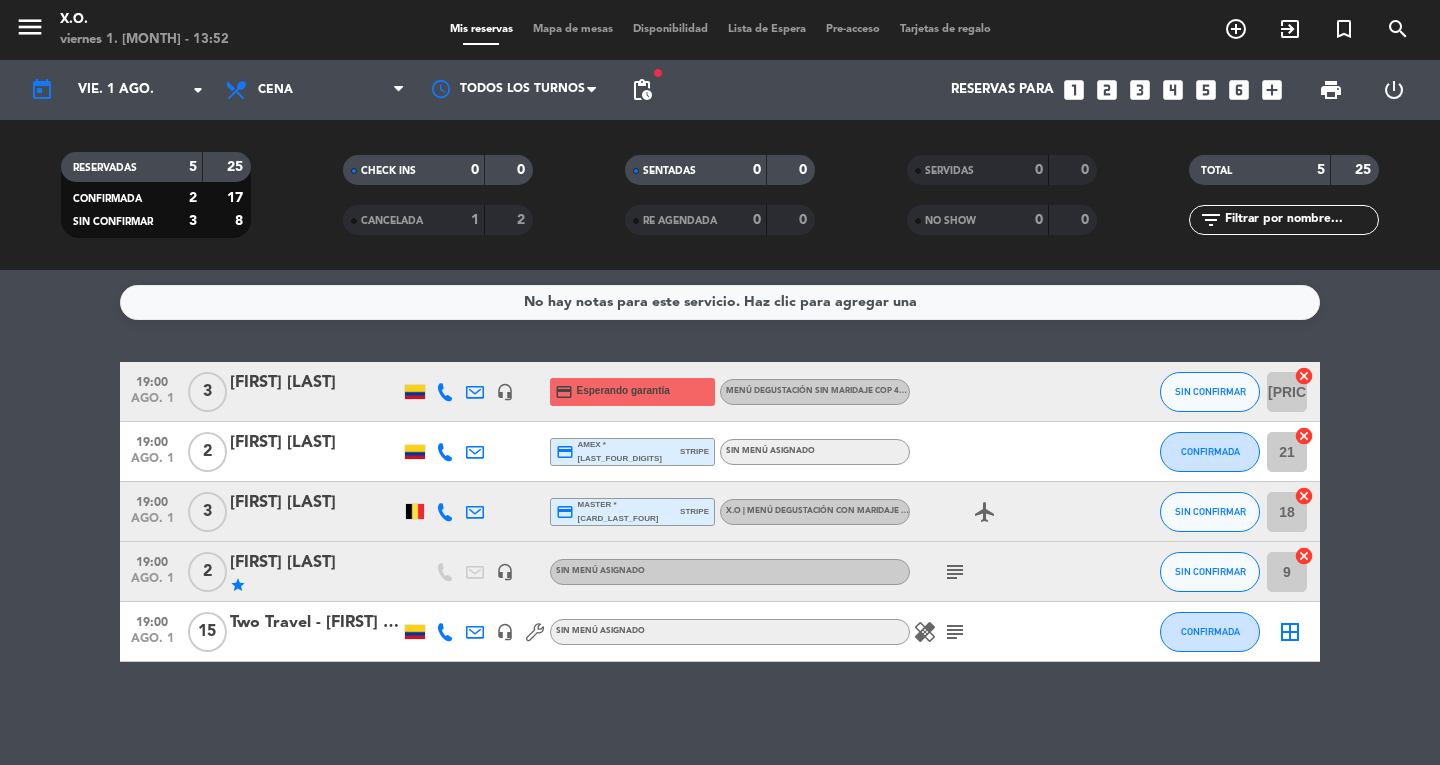 click on "[FIRST] [LAST]" 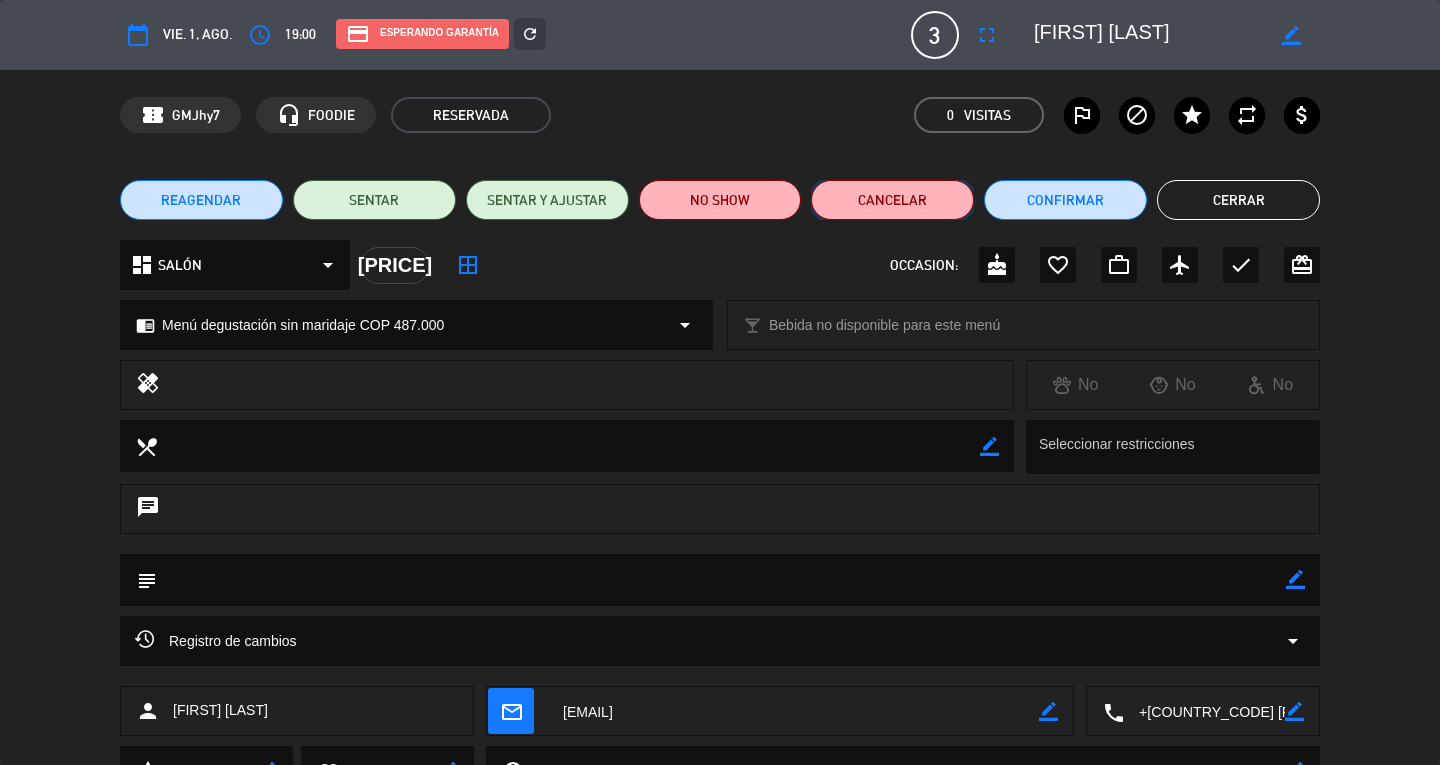 click on "Cancelar" 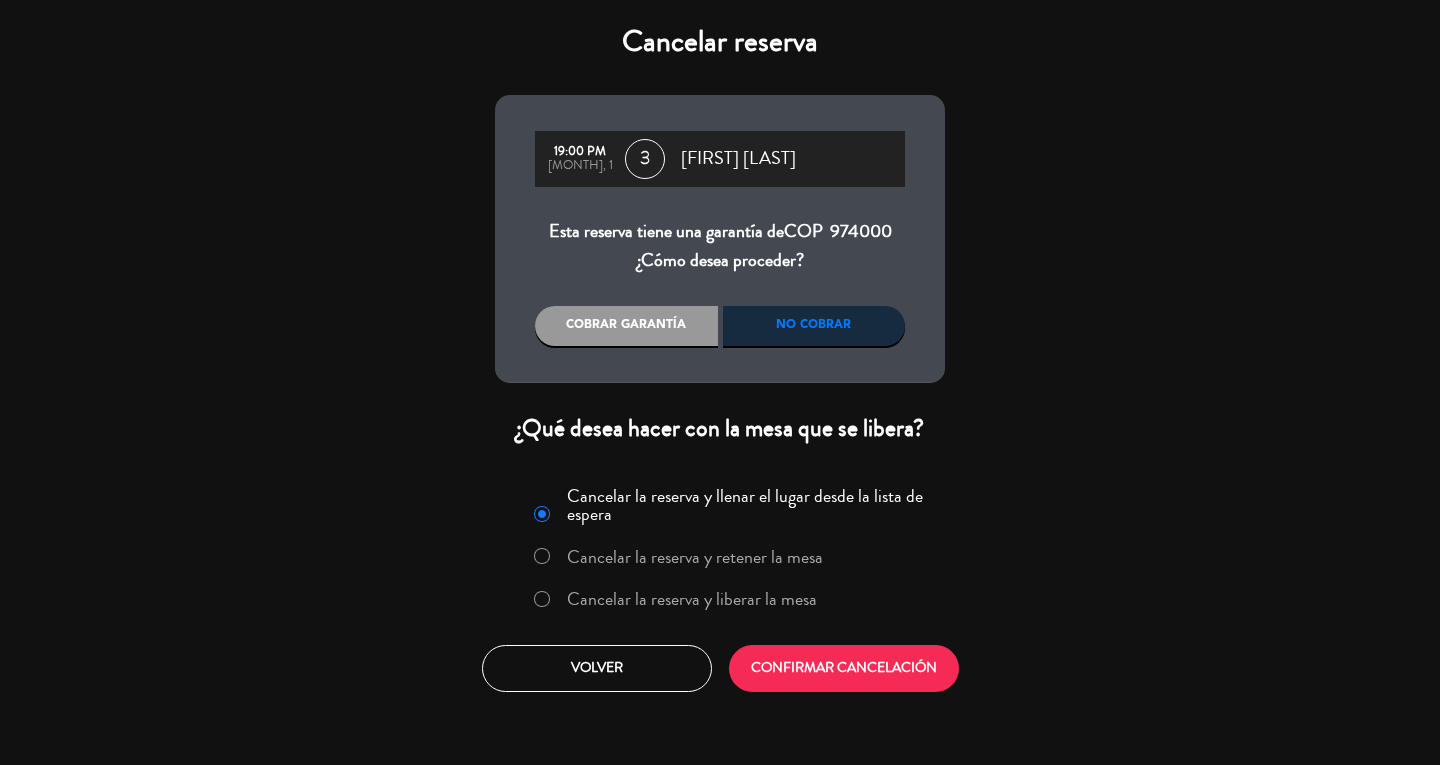 click on "Cancelar la reserva y llenar el lugar desde la lista de espera Cancelar la reserva y retener la mesa Cancelar la reserva y liberar la mesa  Volver   CONFIRMAR CANCELACIÓN" 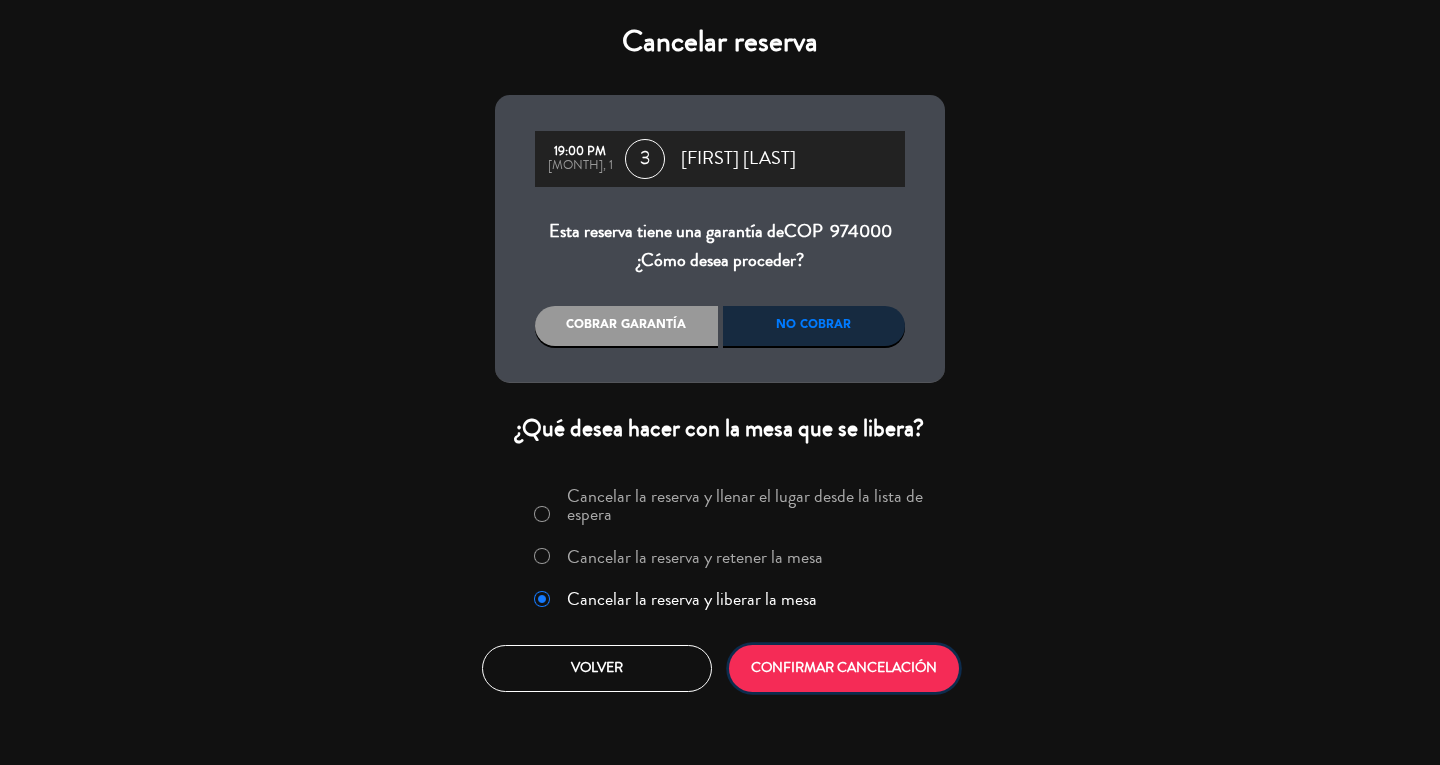 click on "CONFIRMAR CANCELACIÓN" 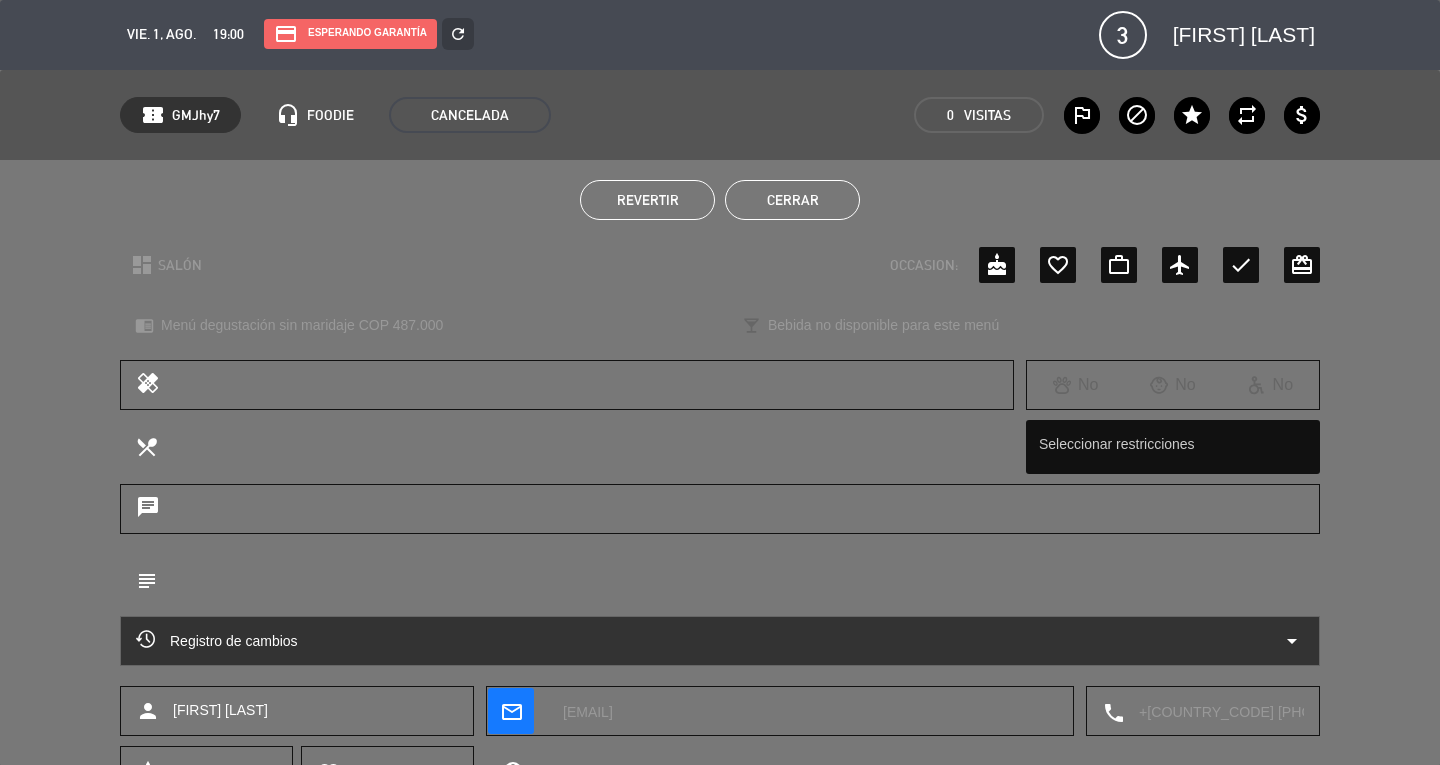 click on "Cerrar" 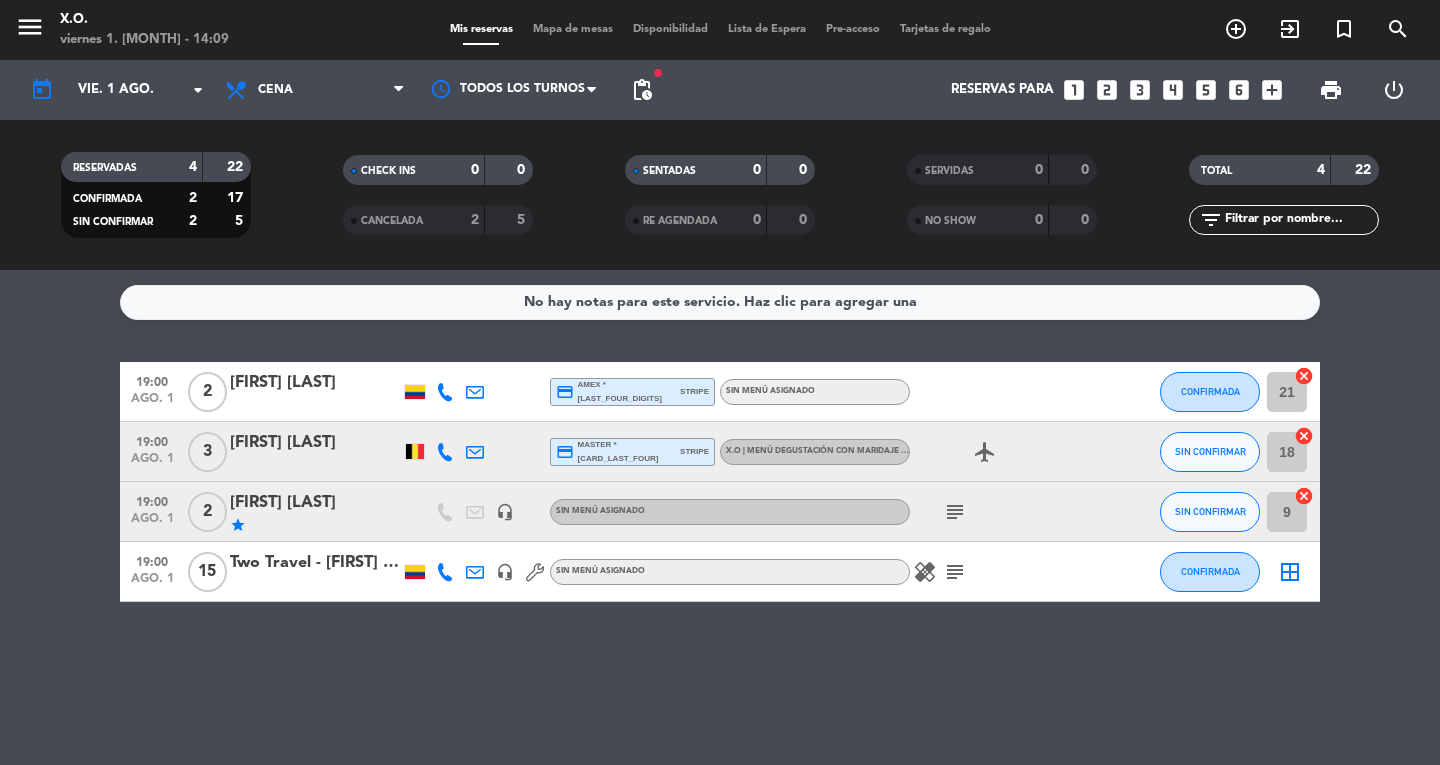 click on "2" 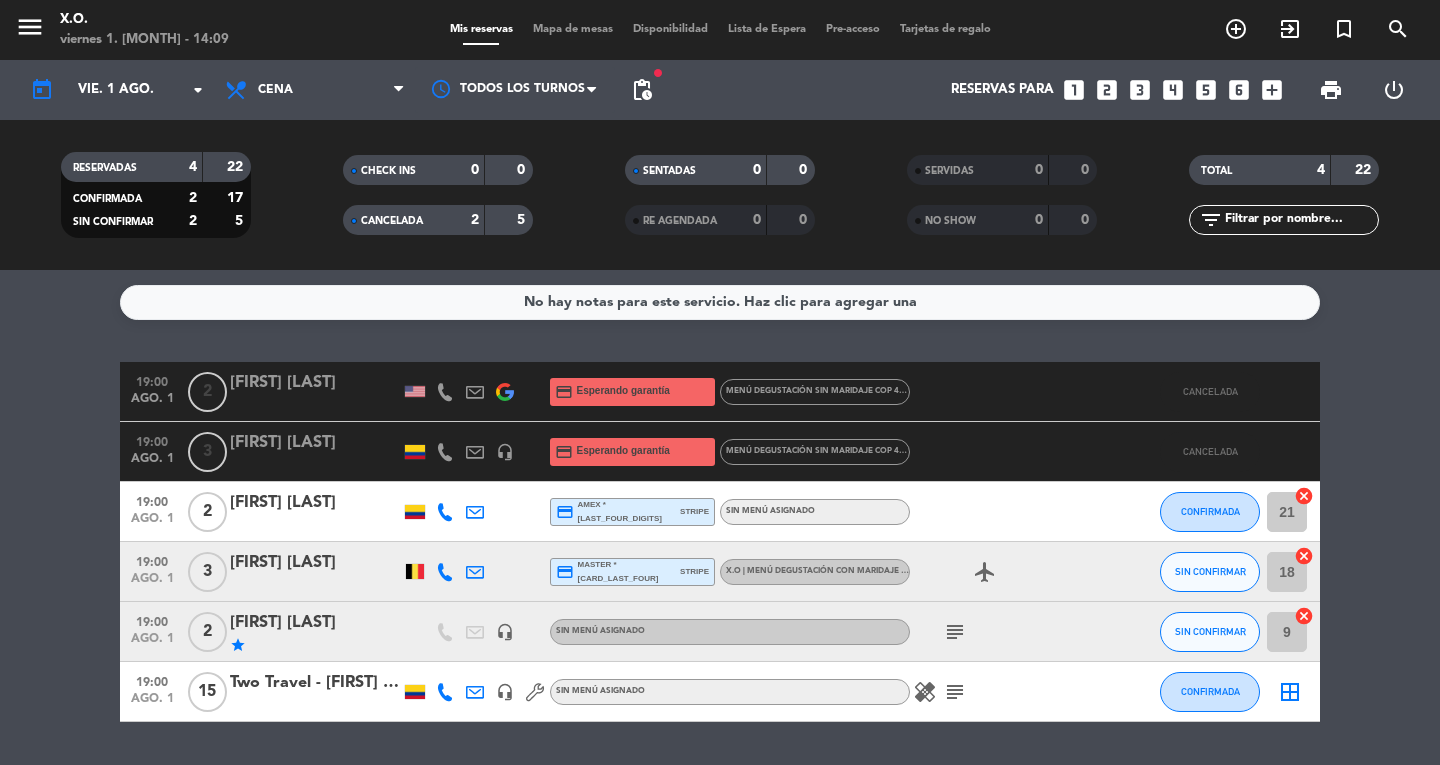 click on "CHECK INS   0   0   CANCELADA   2   5" 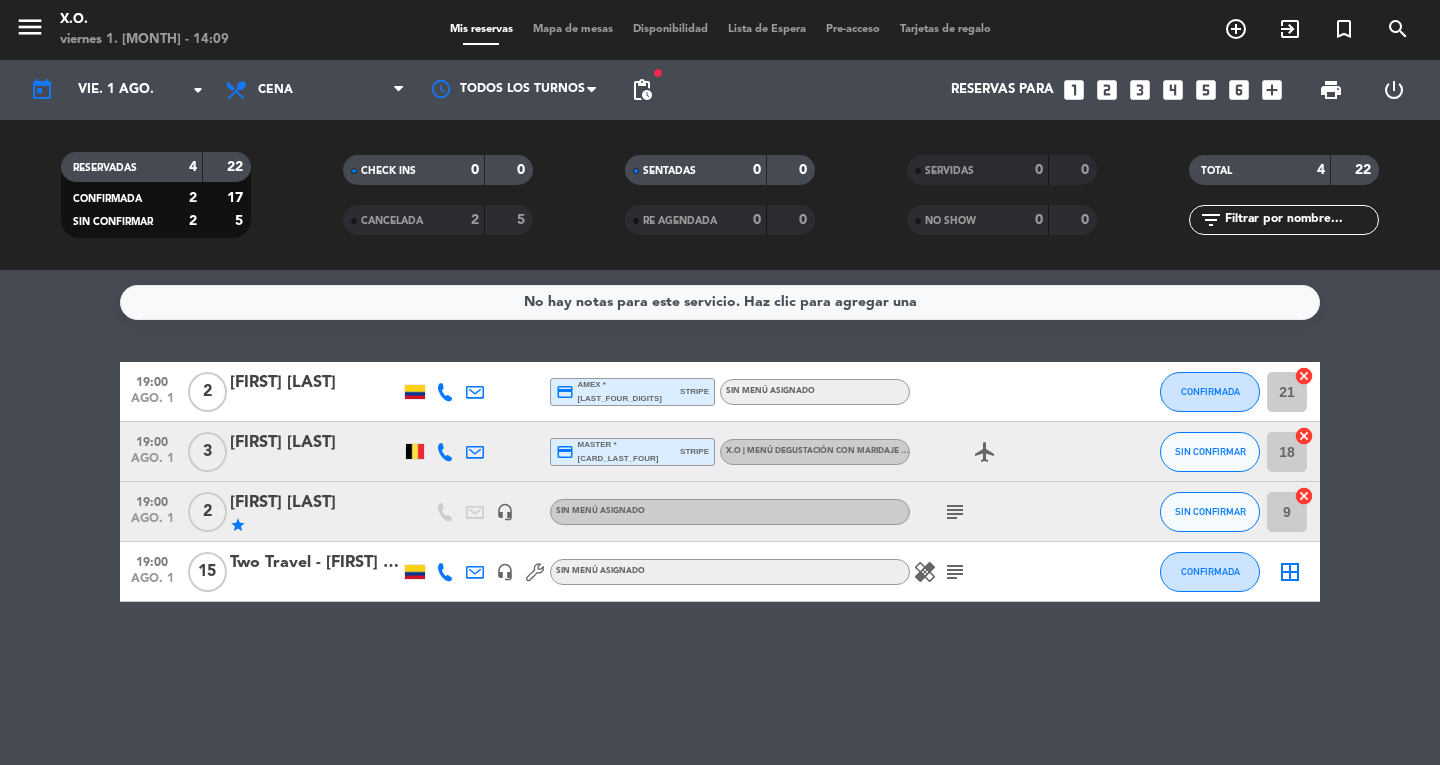 click on "today vie. 1 [MONTH] arrow_drop_down" 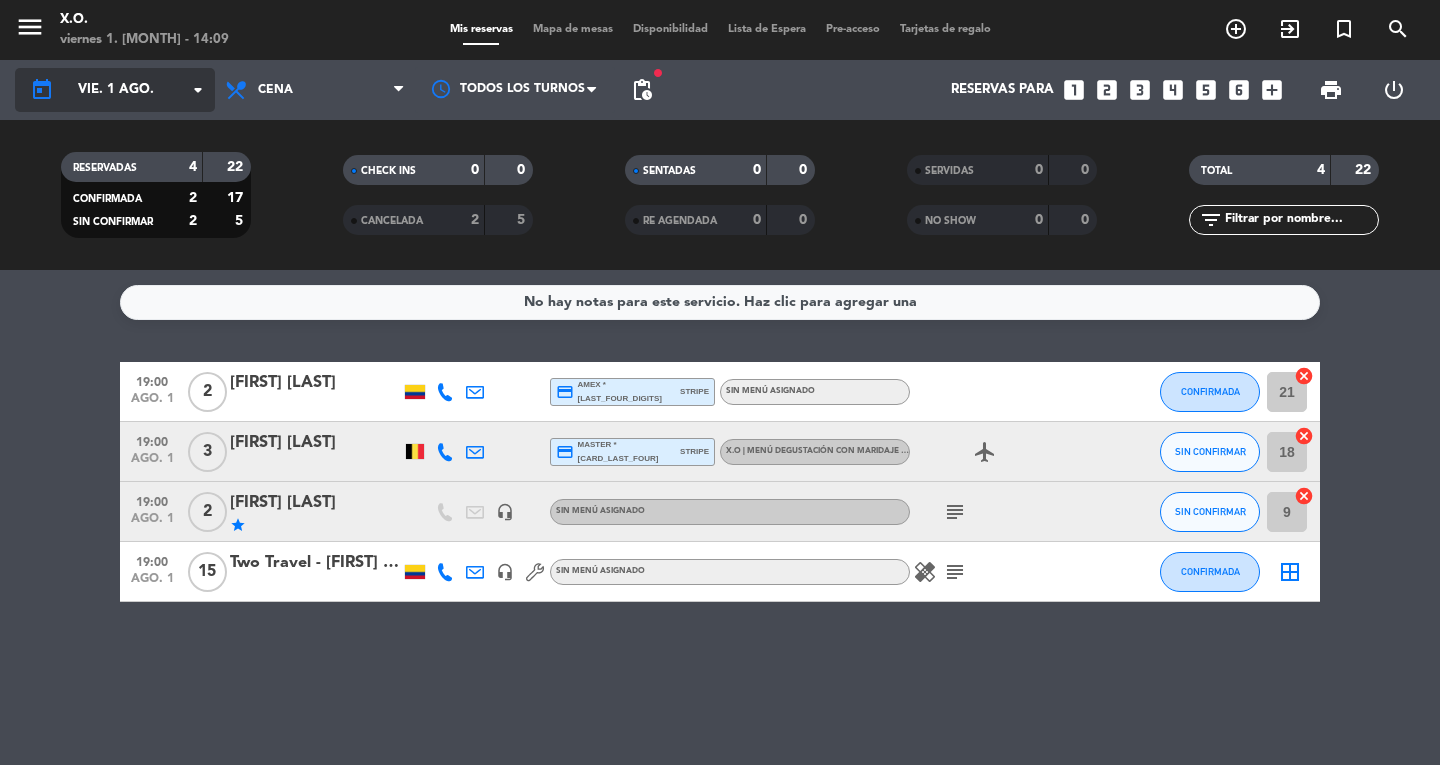 click on "vie. 1 ago." 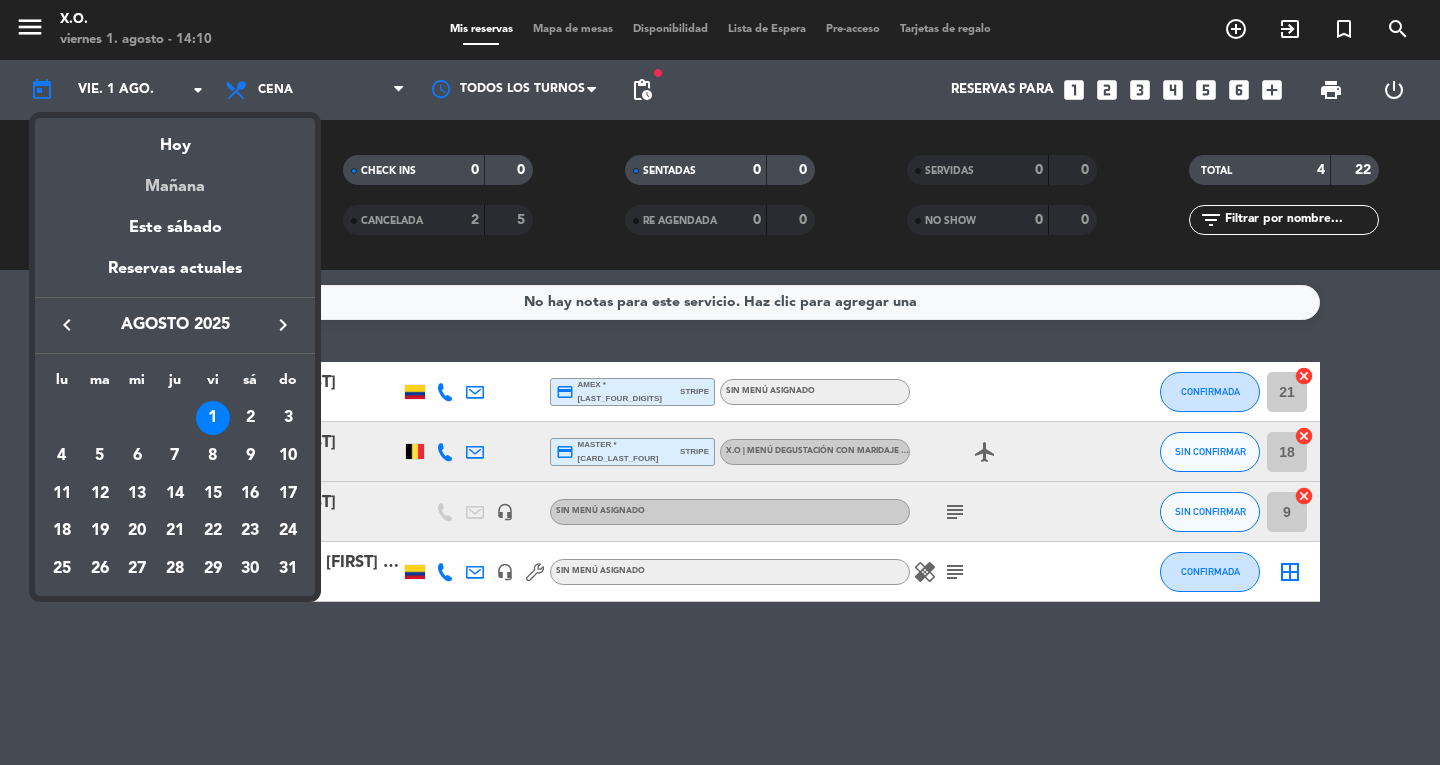 click on "Mañana" at bounding box center [175, 179] 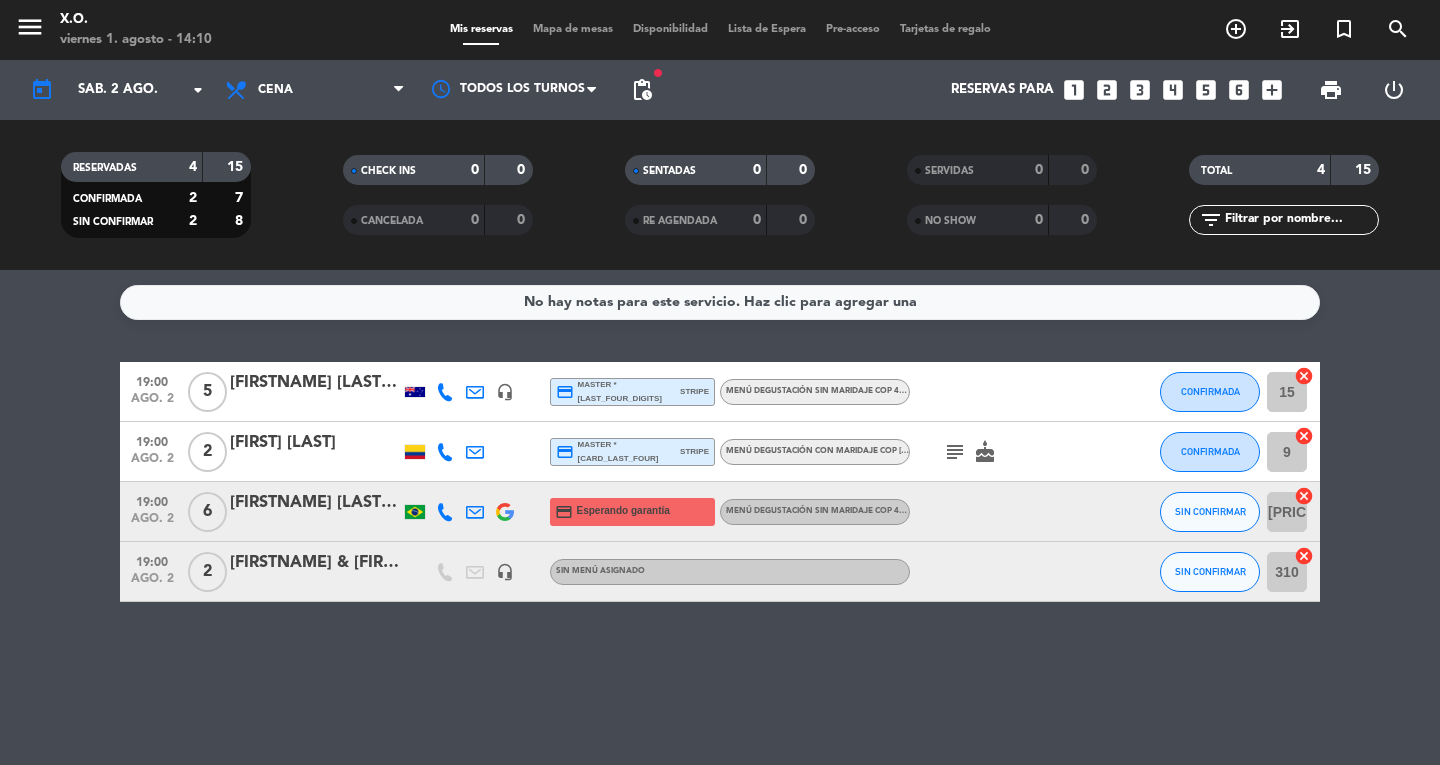 click 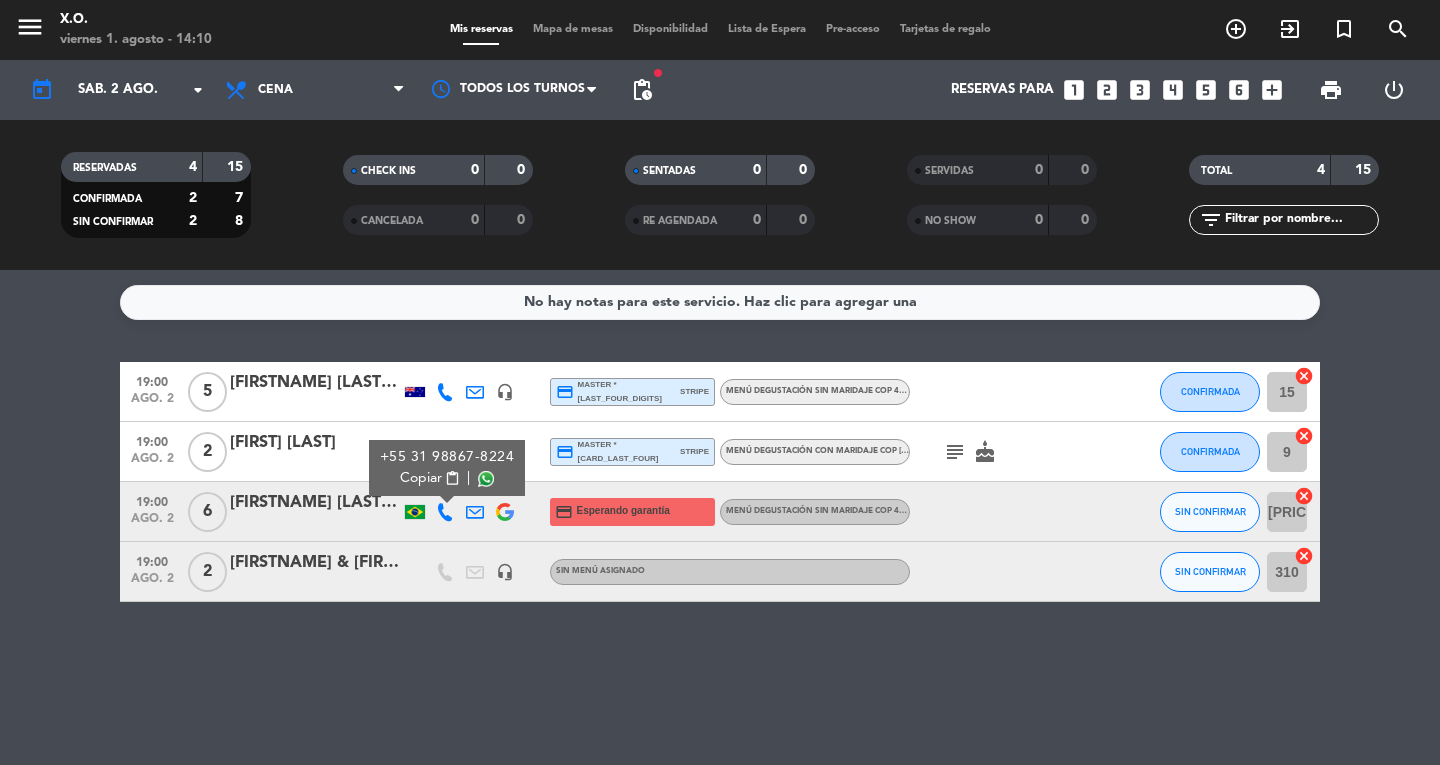 click on "content_paste" at bounding box center (452, 478) 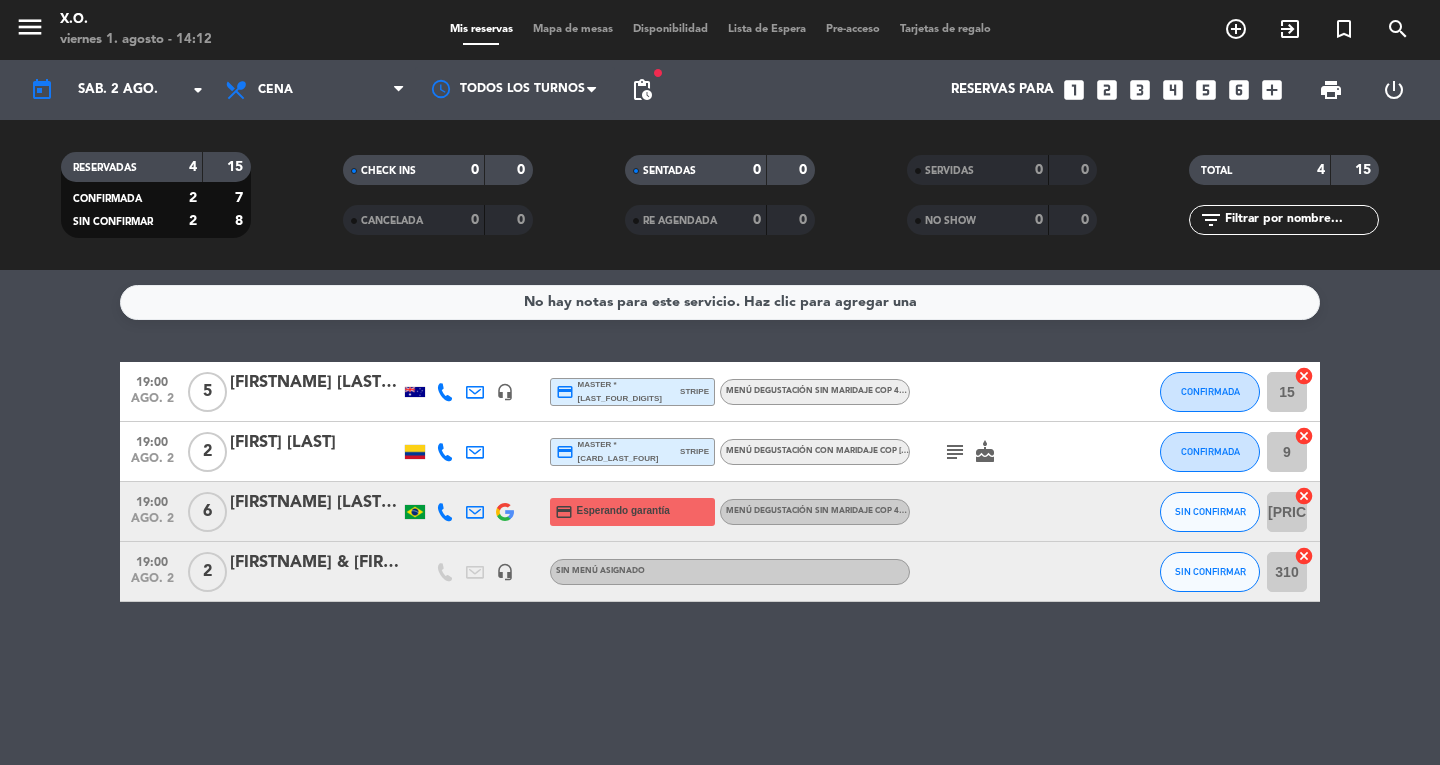 click on "menu" at bounding box center [37, 30] 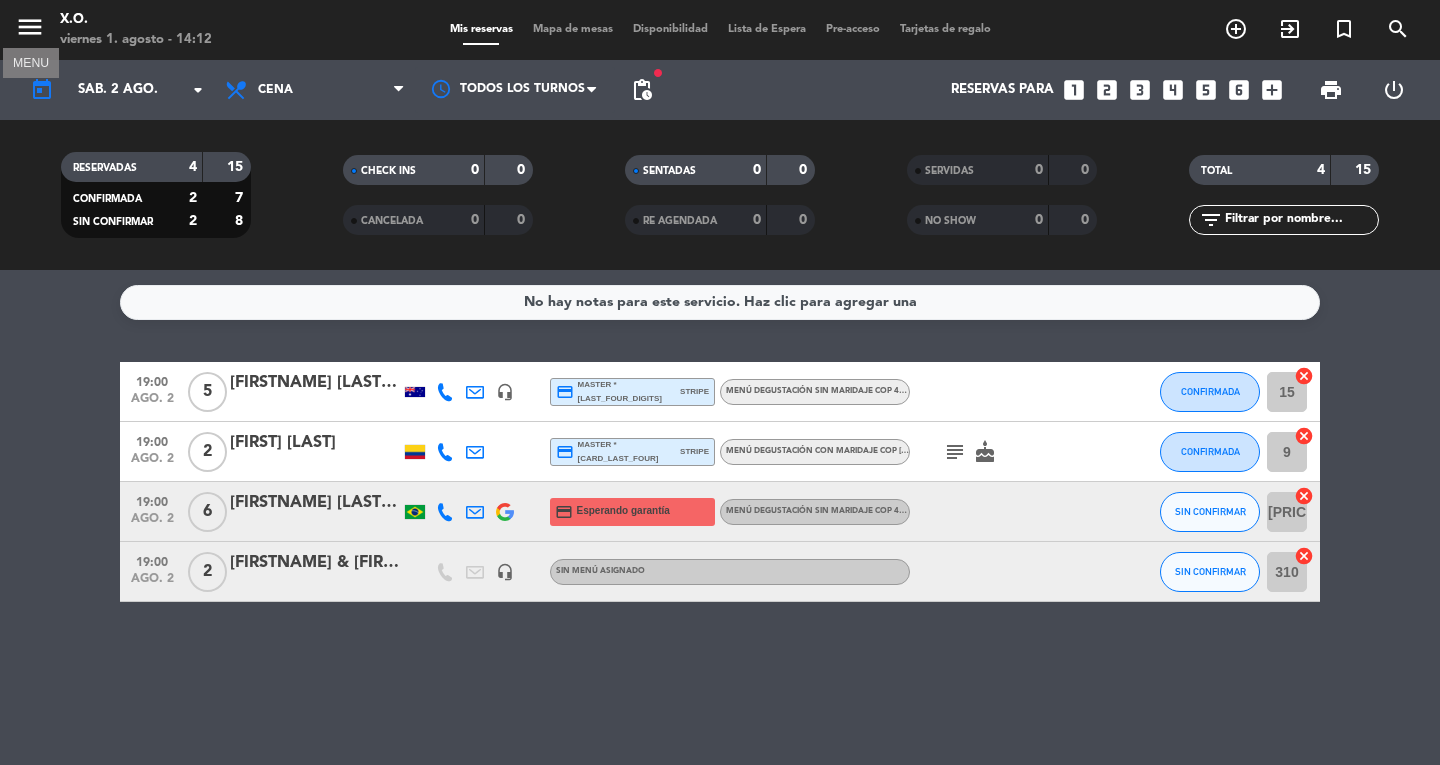 click on "menu" at bounding box center [30, 27] 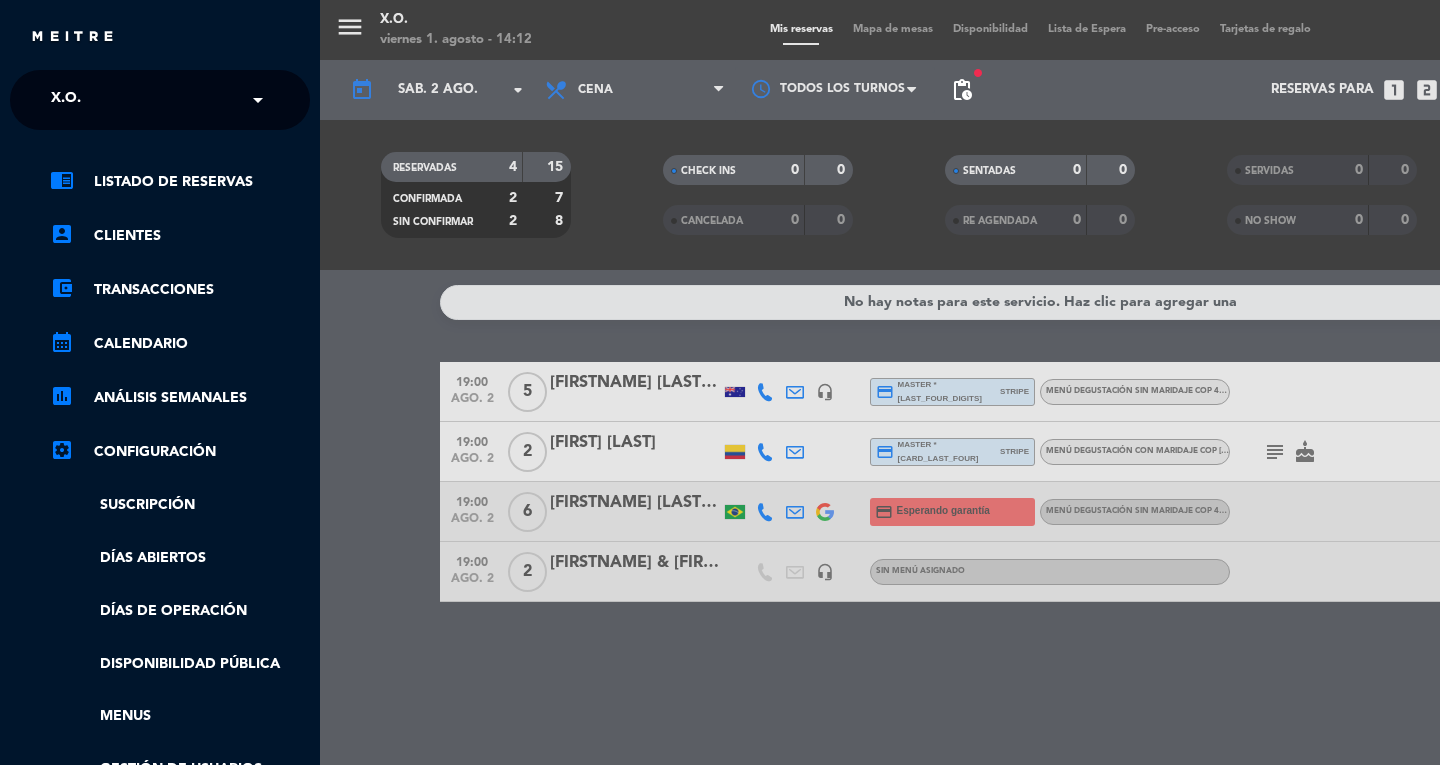 click on "close" 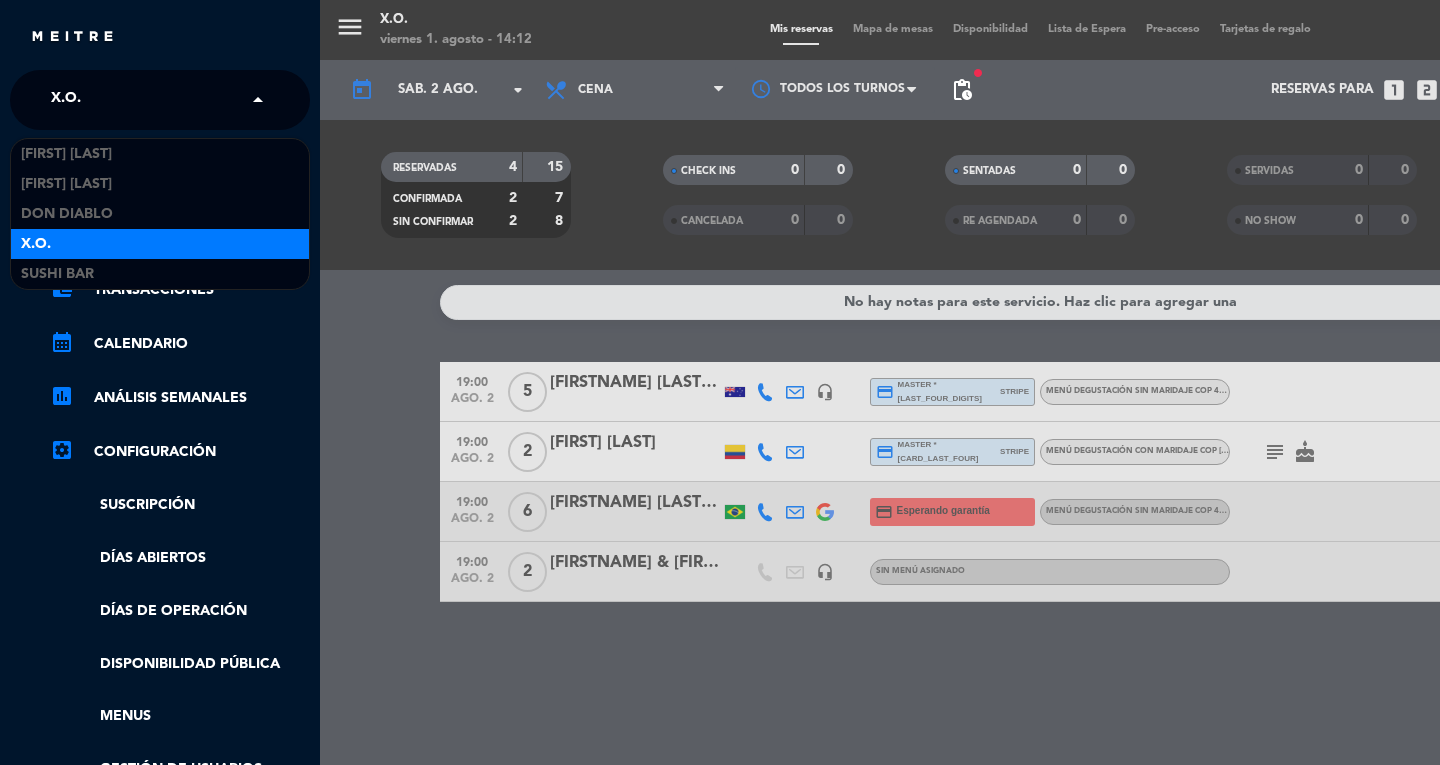 click on "X.O." 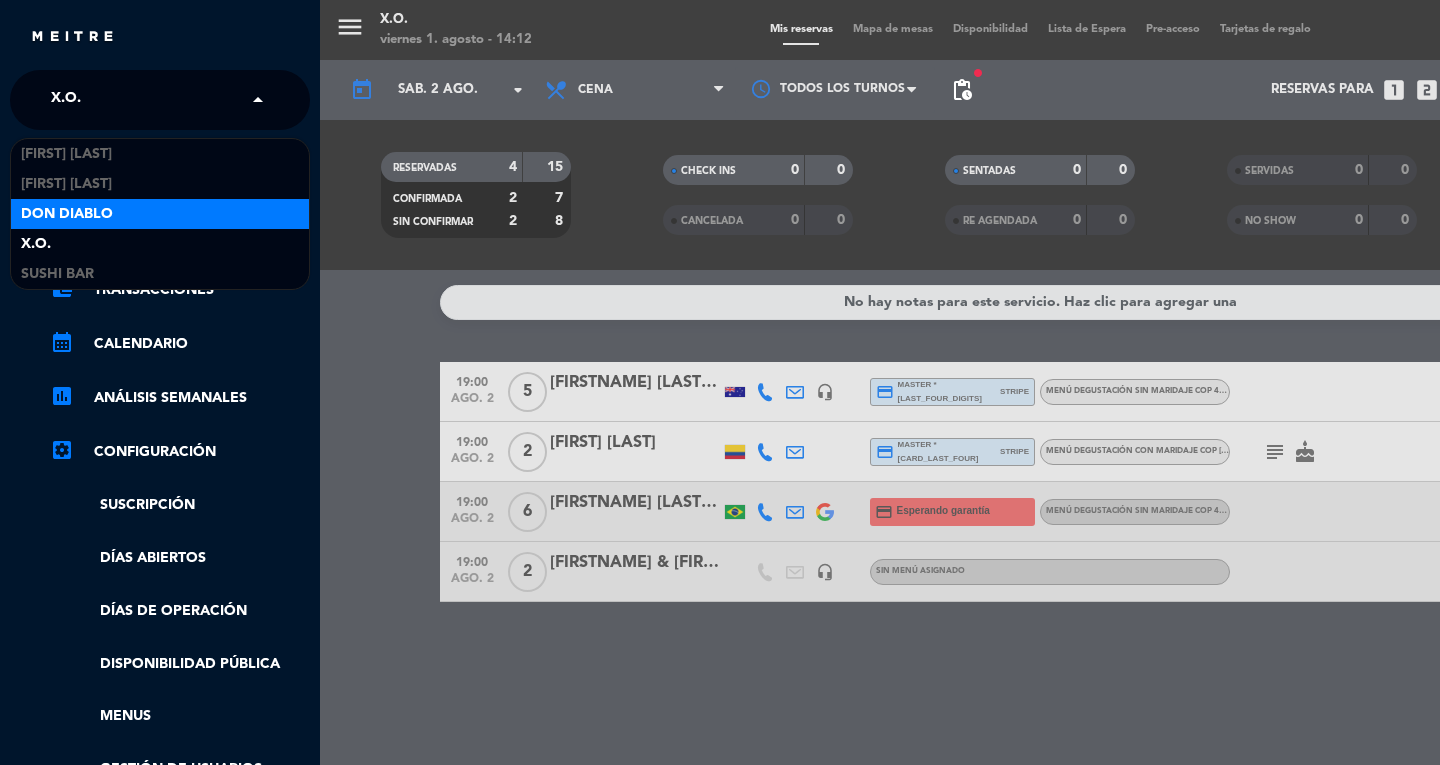 click on "Don Diablo" at bounding box center (67, 214) 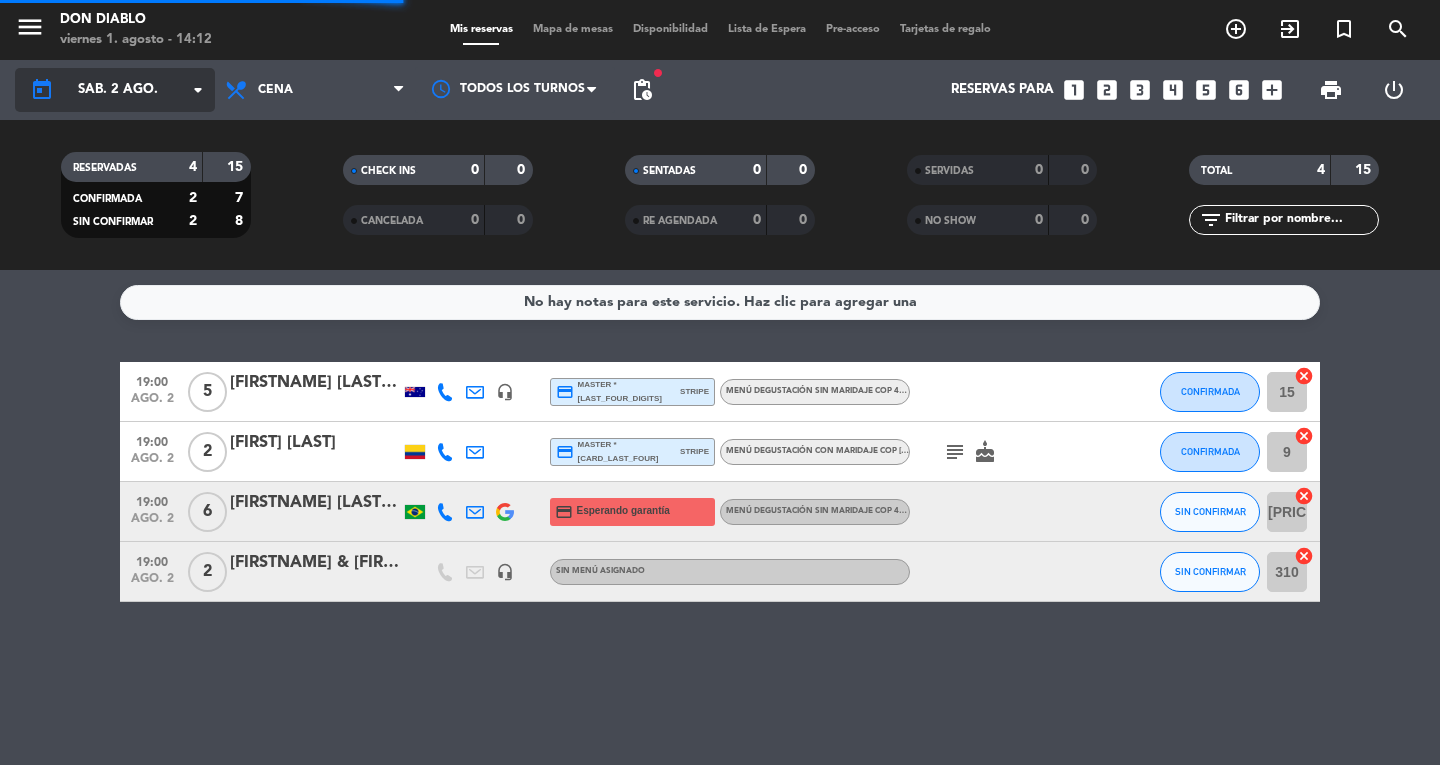 click on "sáb. 2 ago." 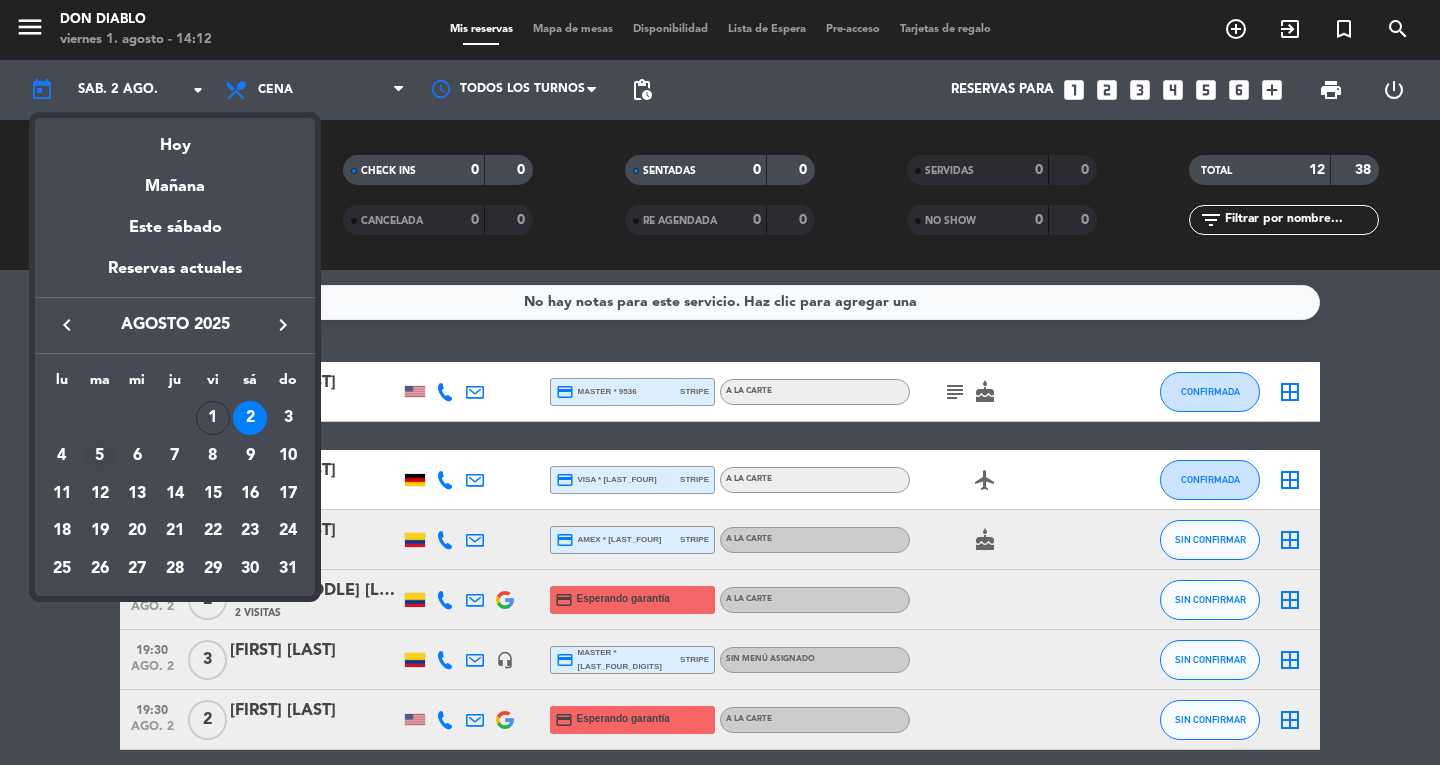 click on "5" at bounding box center [100, 456] 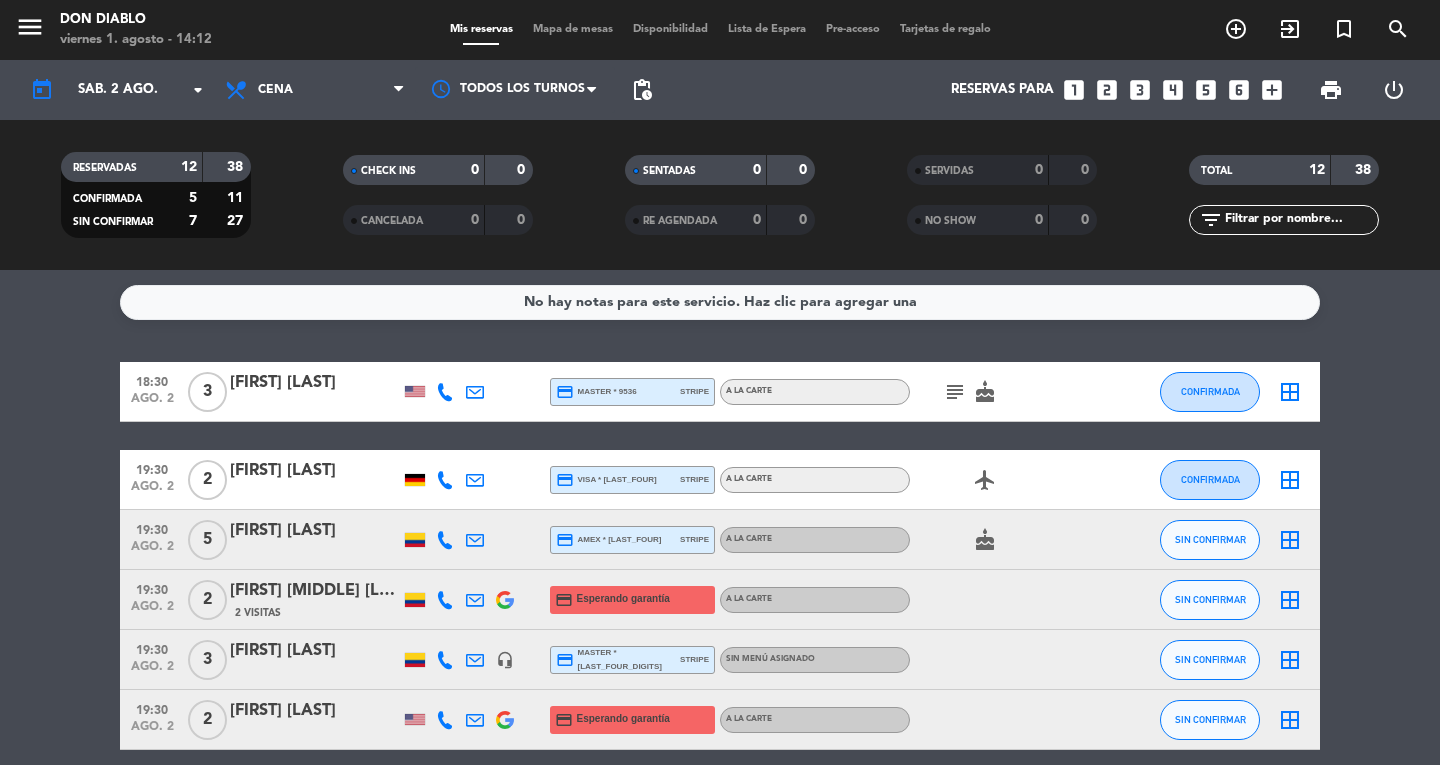 type on "mar. 5 ago." 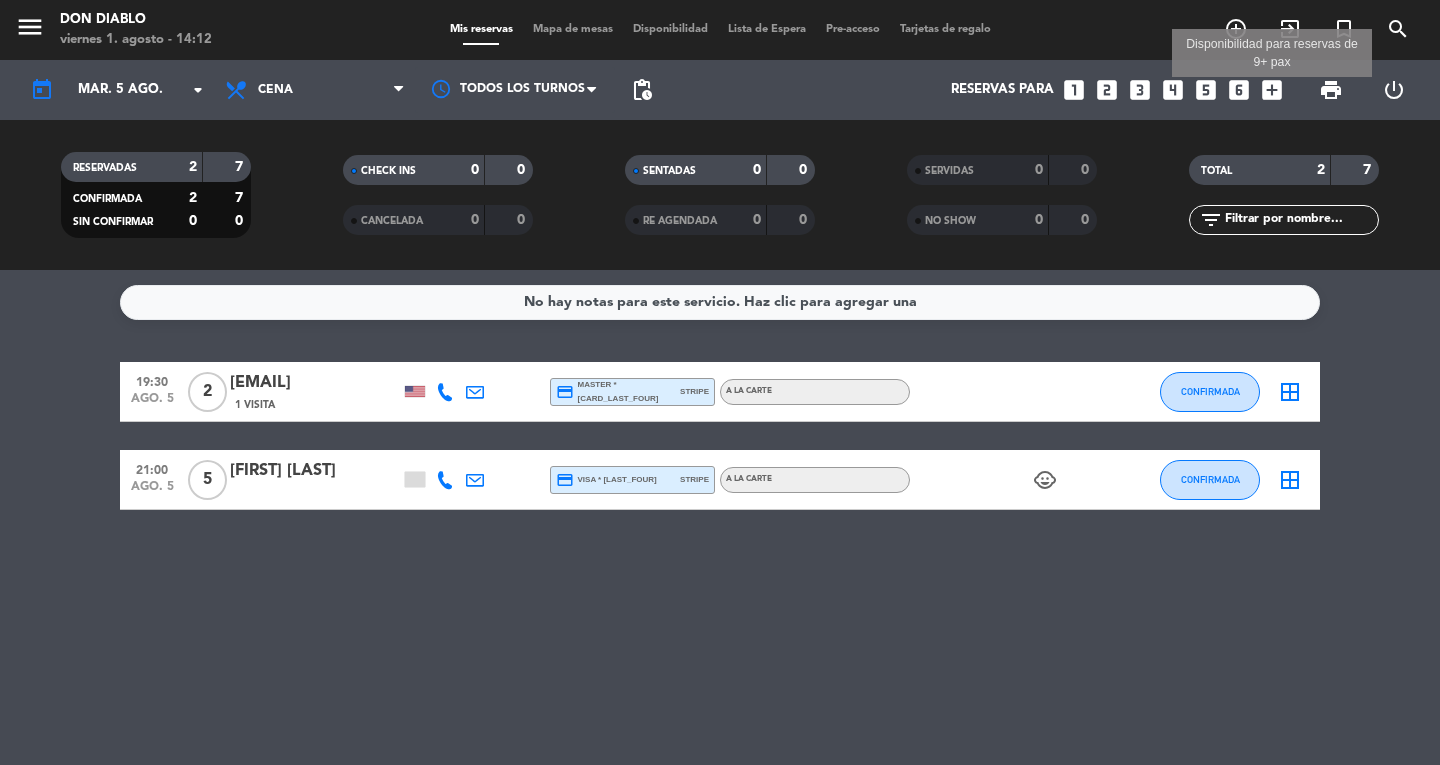 click on "add_box" at bounding box center [1272, 90] 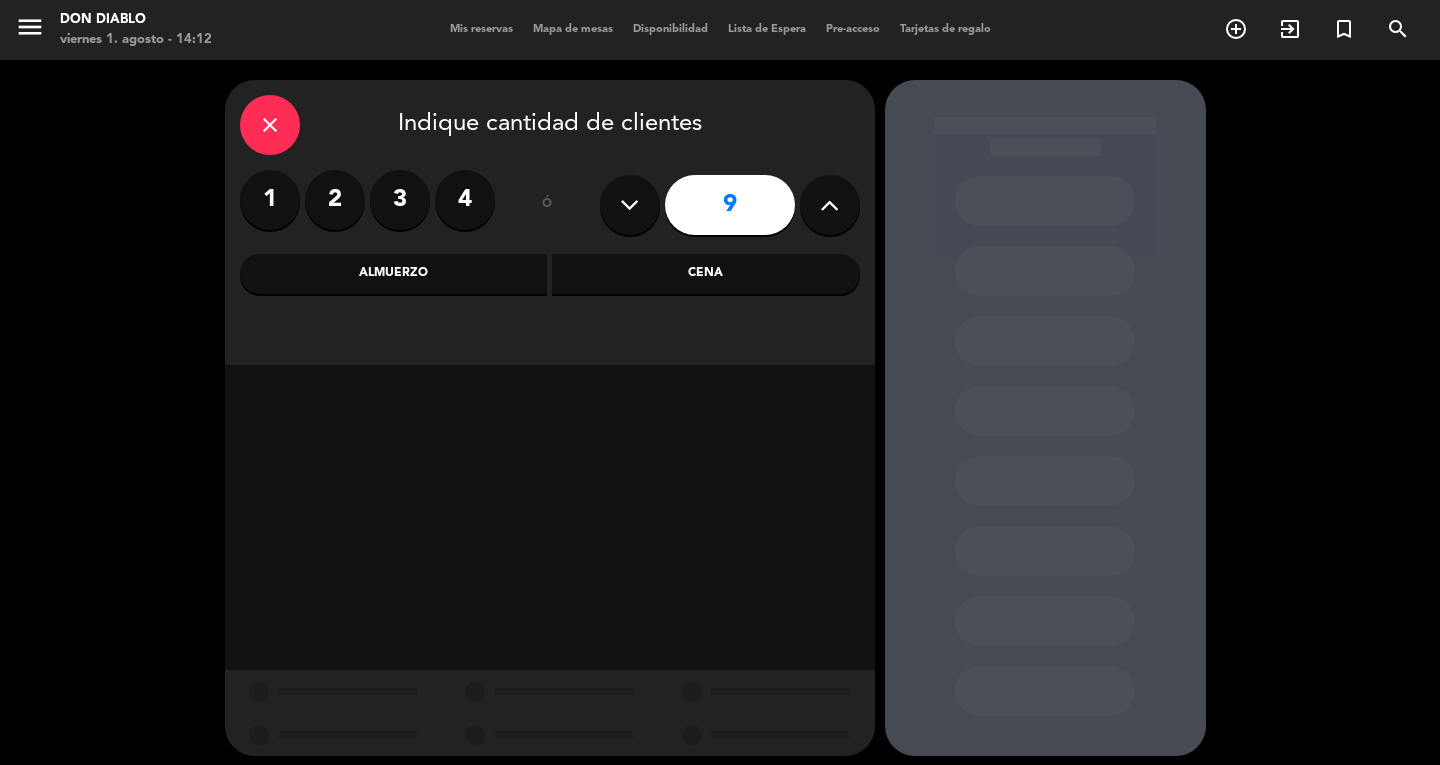 click at bounding box center [830, 205] 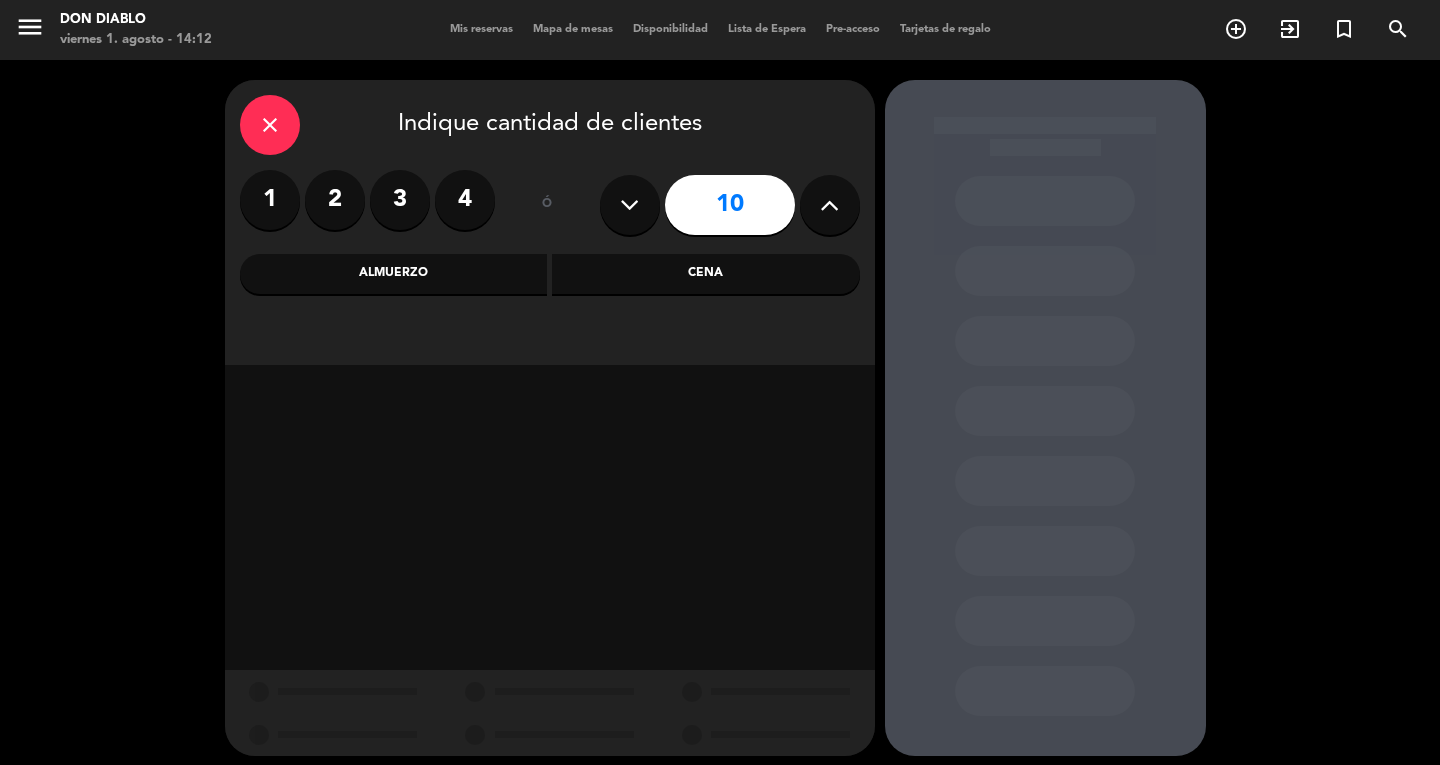 click at bounding box center (830, 205) 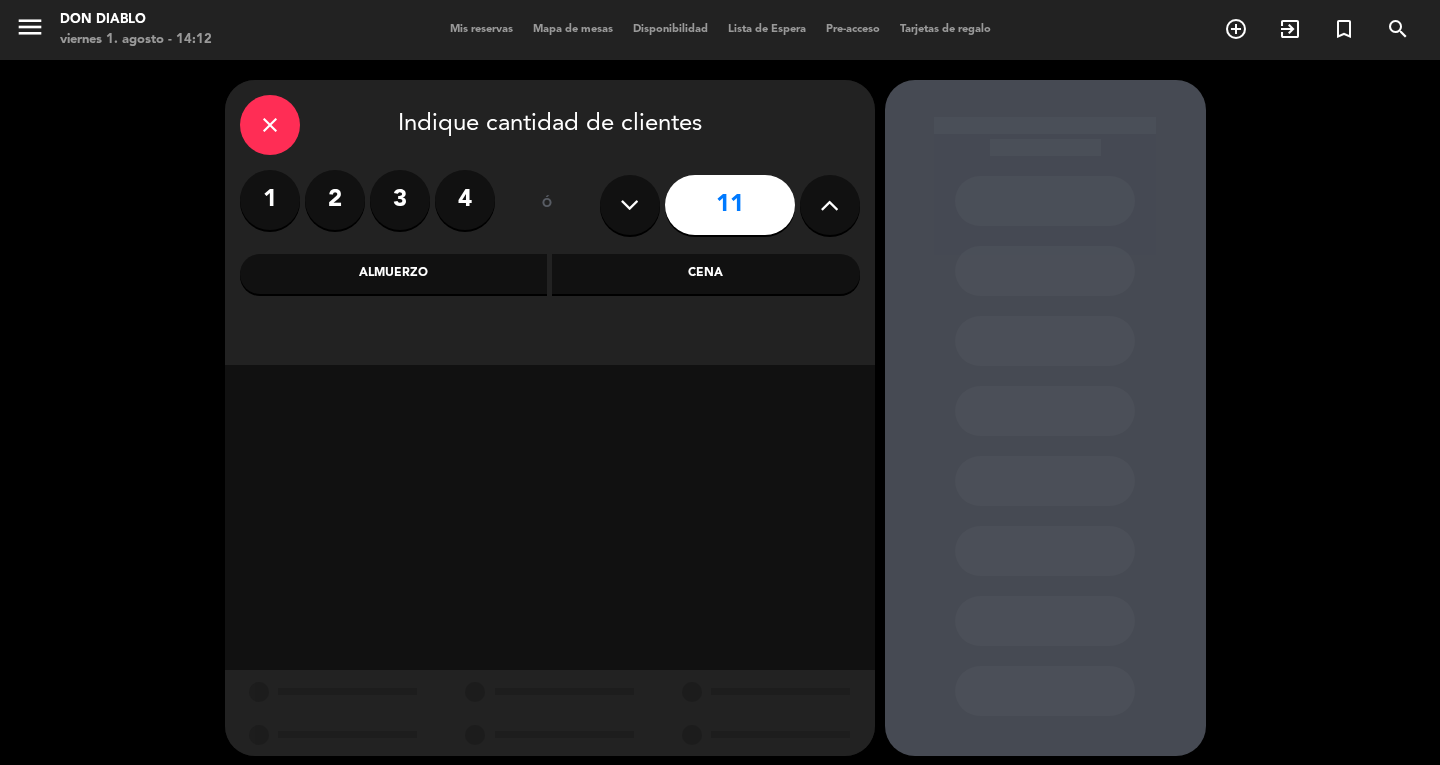 click on "Cena" at bounding box center (706, 274) 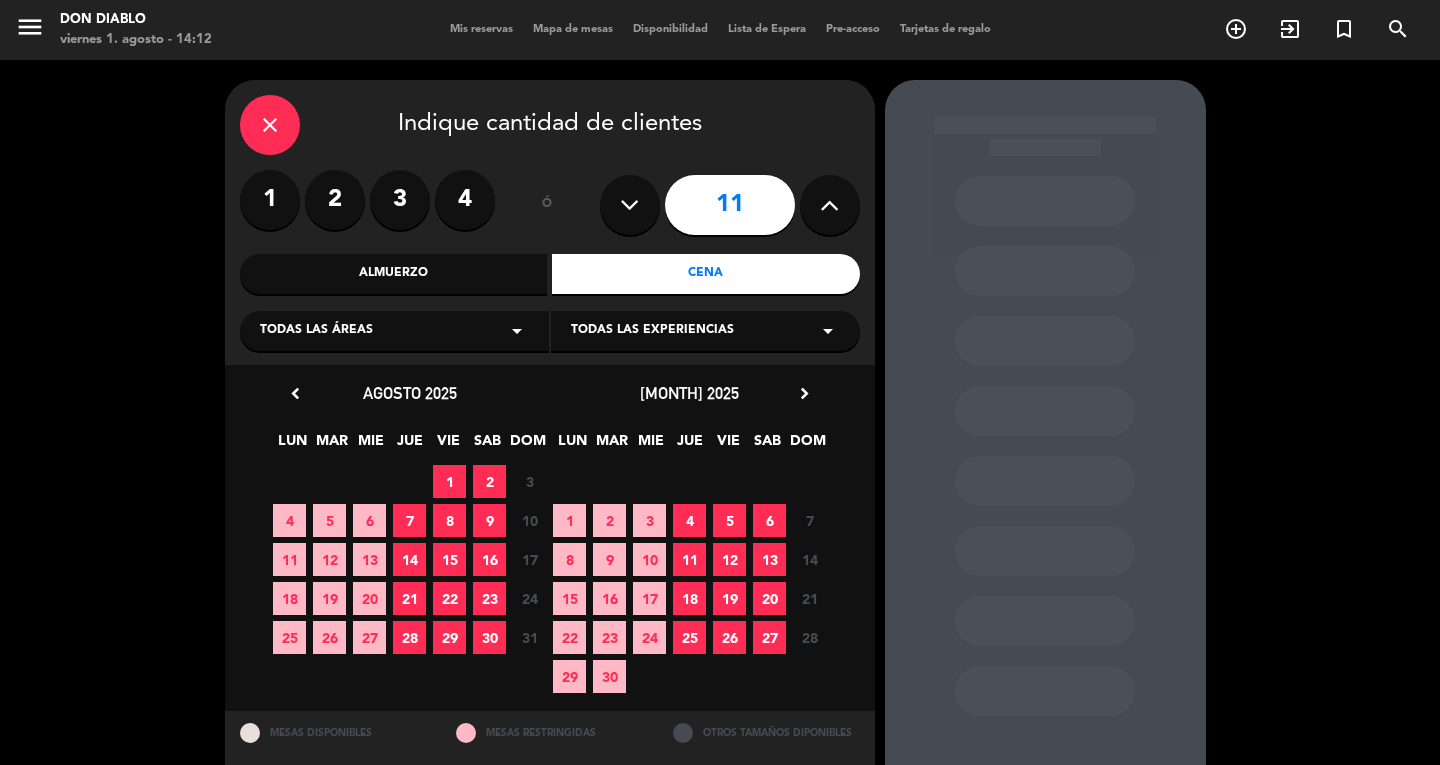 click on "5" at bounding box center (329, 520) 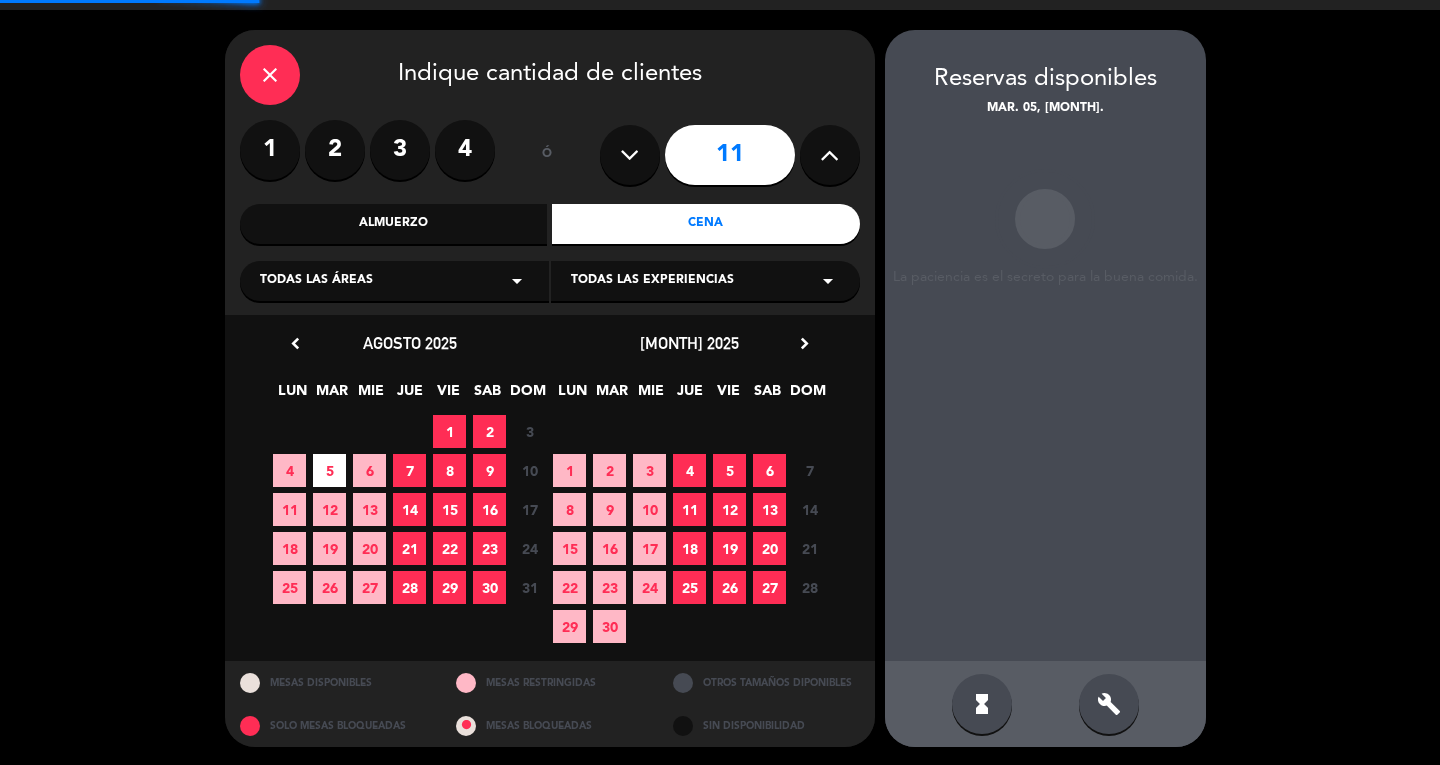 scroll, scrollTop: 50, scrollLeft: 0, axis: vertical 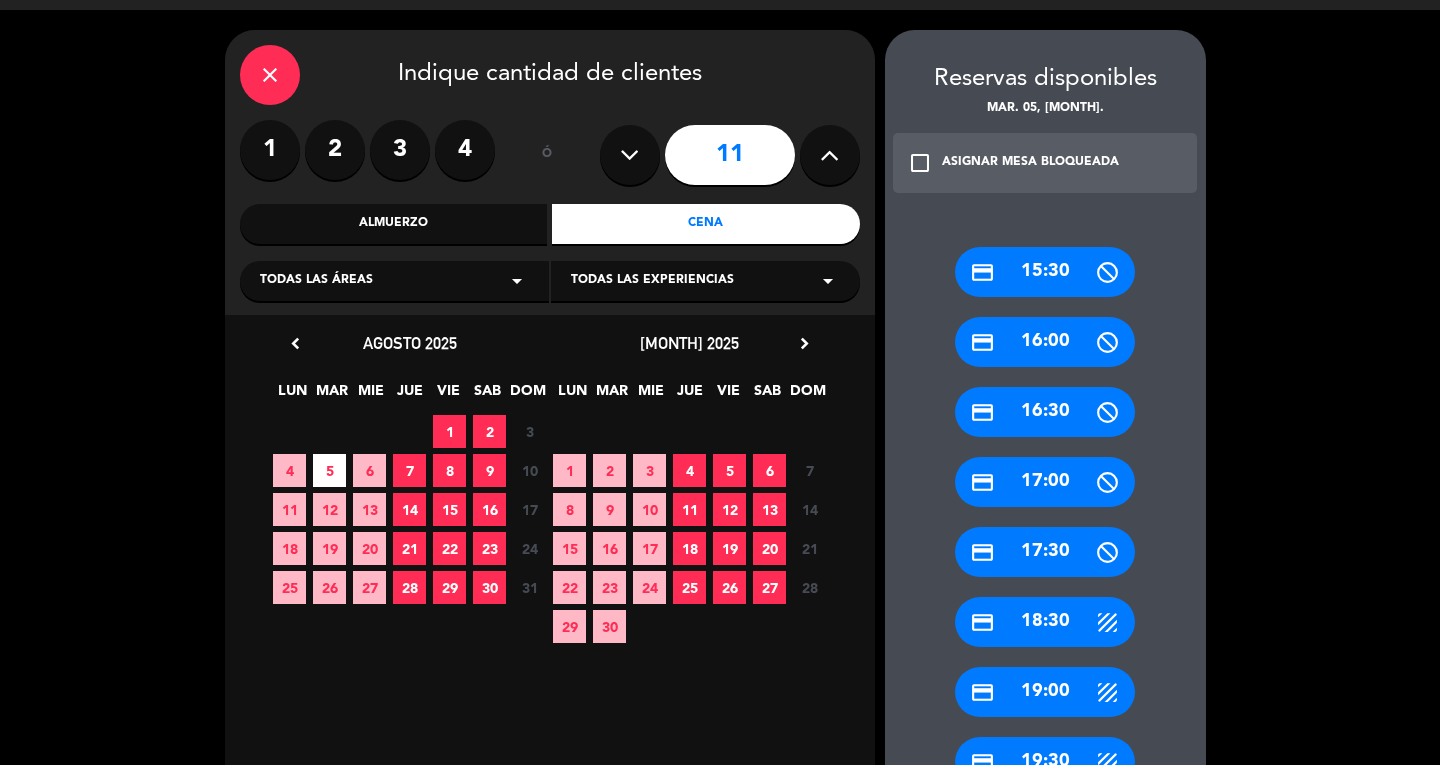 click on "credit_card  [TIME]" at bounding box center (1045, 692) 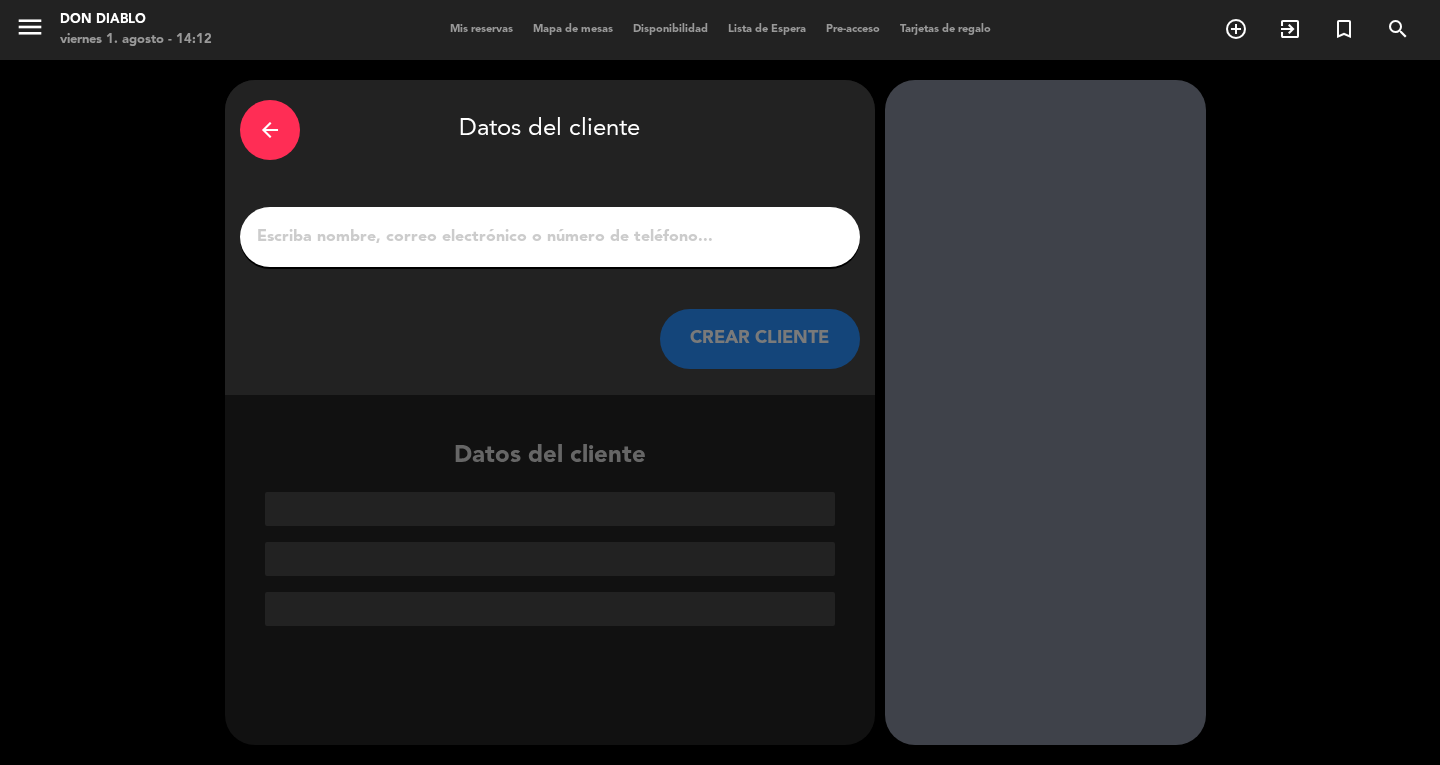 scroll, scrollTop: 0, scrollLeft: 0, axis: both 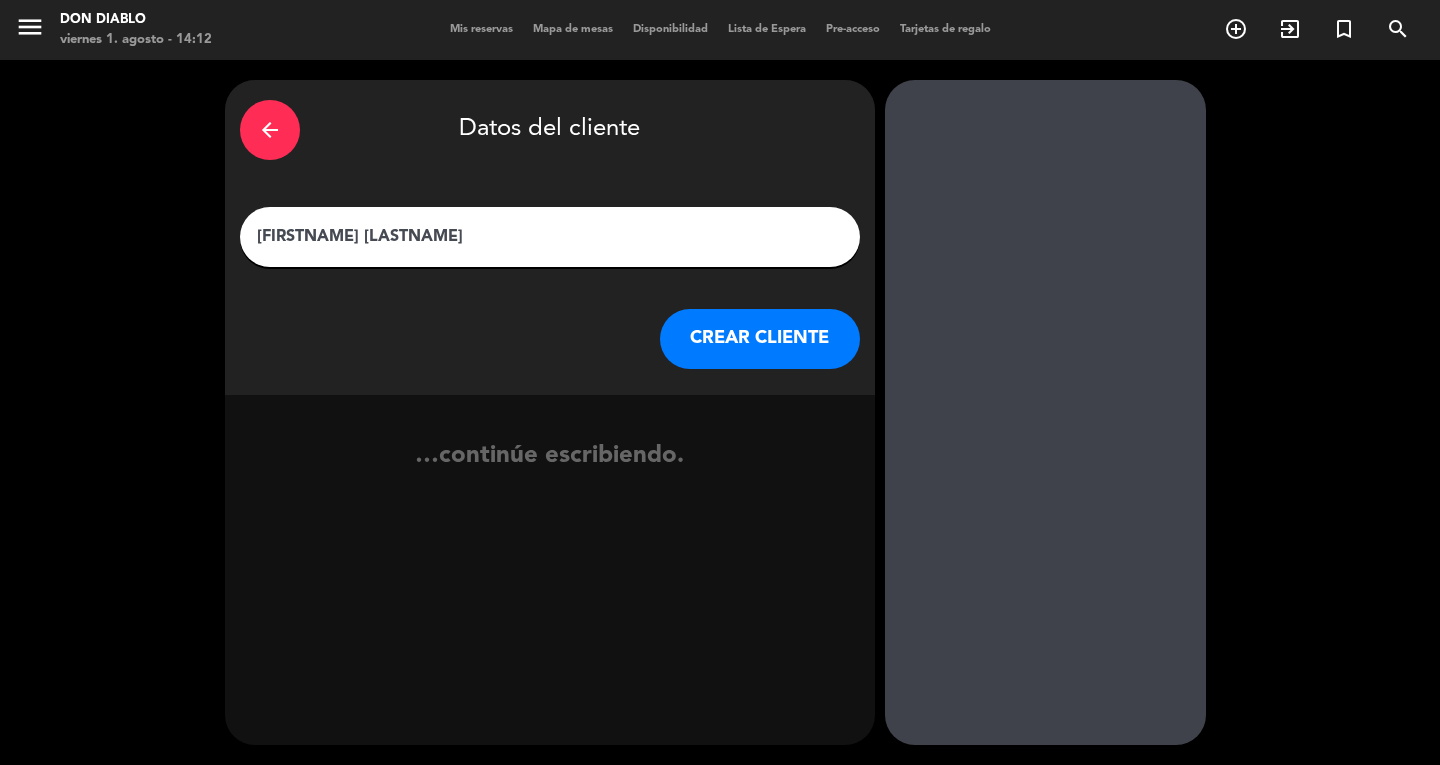 type on "[FIRSTNAME] [LASTNAME]" 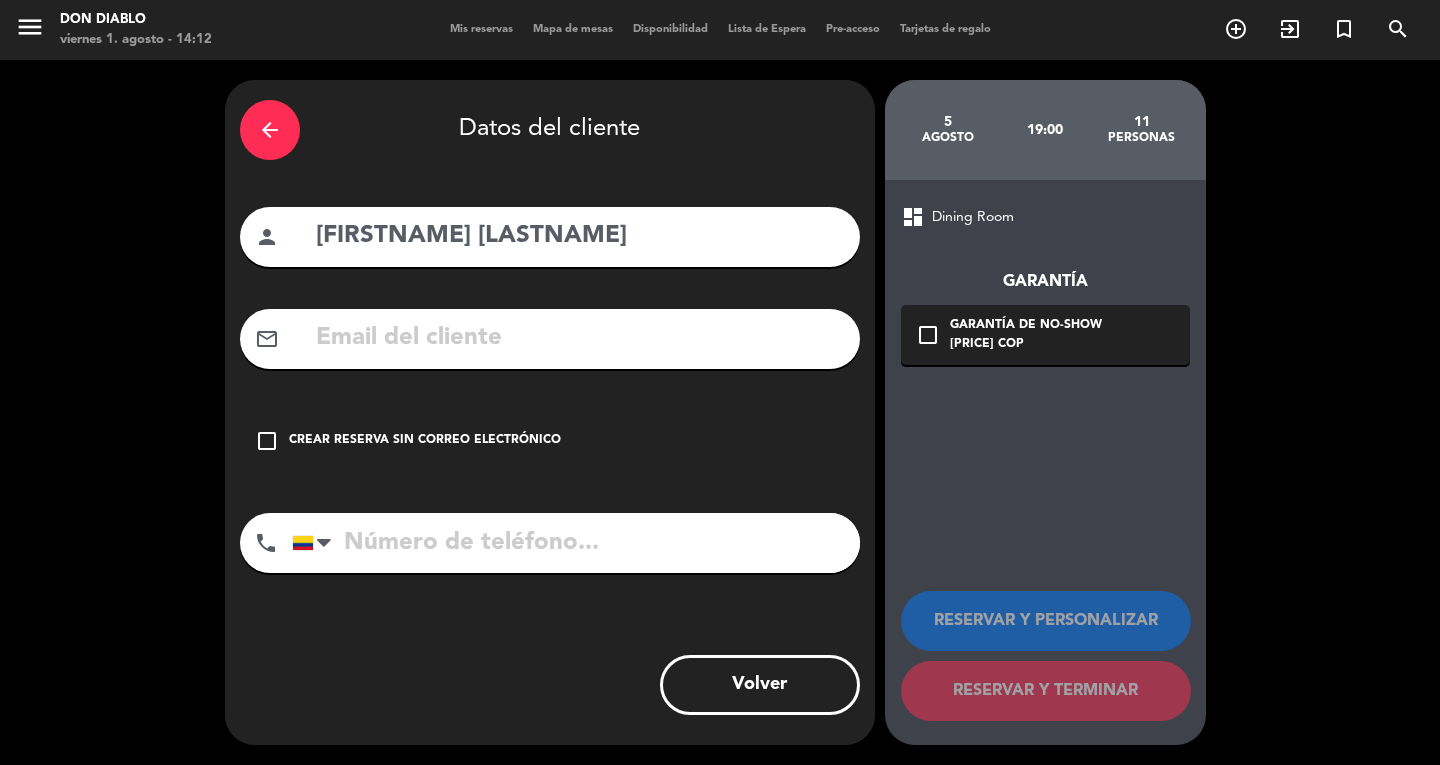 click at bounding box center [579, 338] 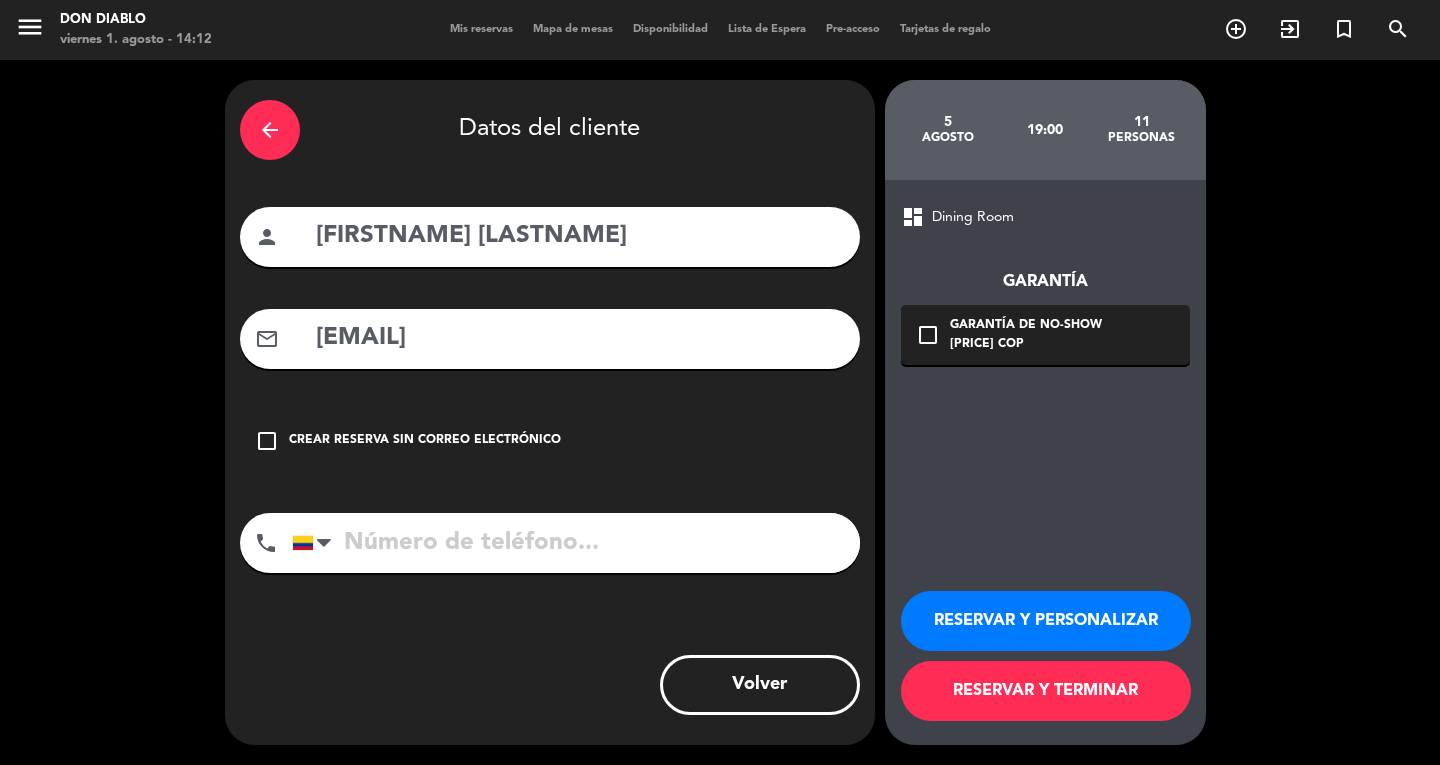 type on "[EMAIL]" 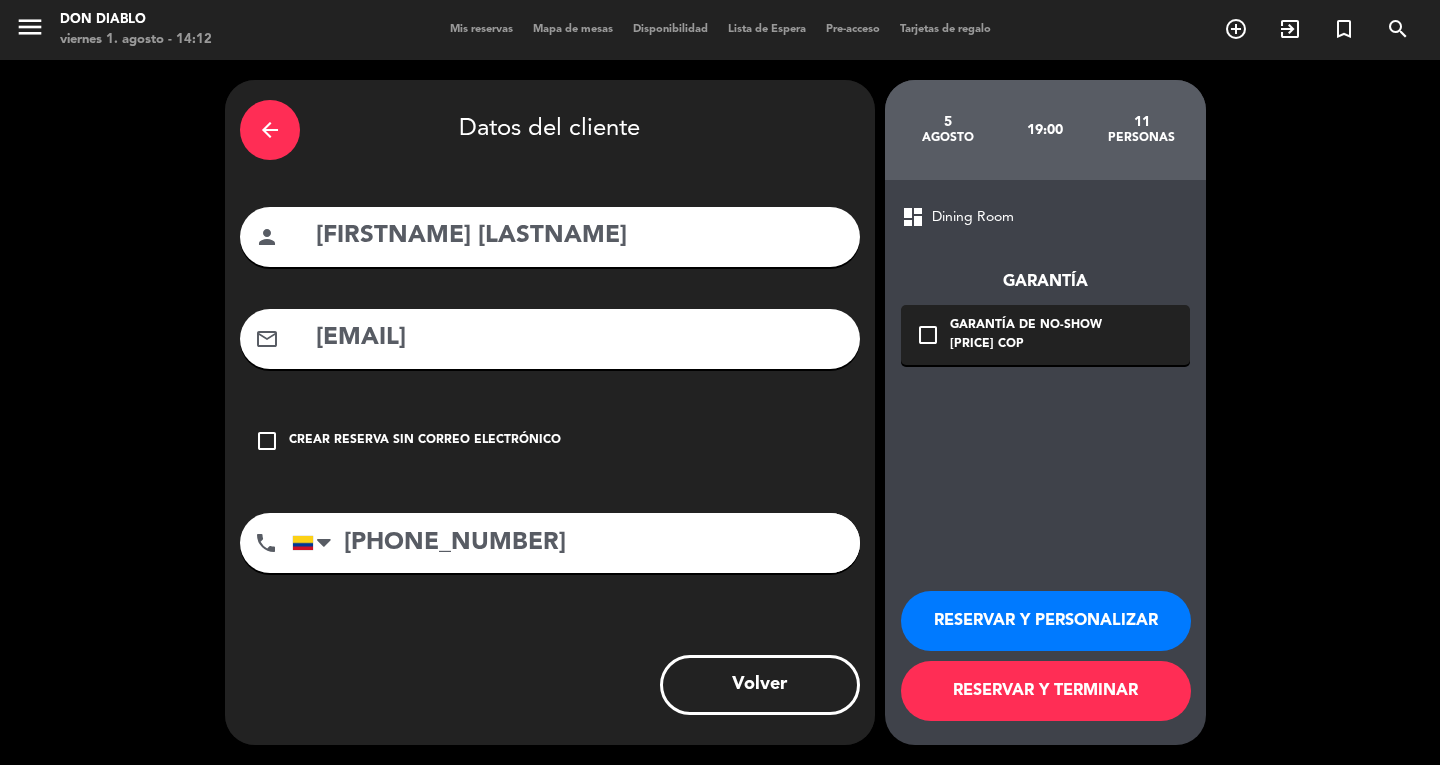 type on "[PHONE_NUMBER]" 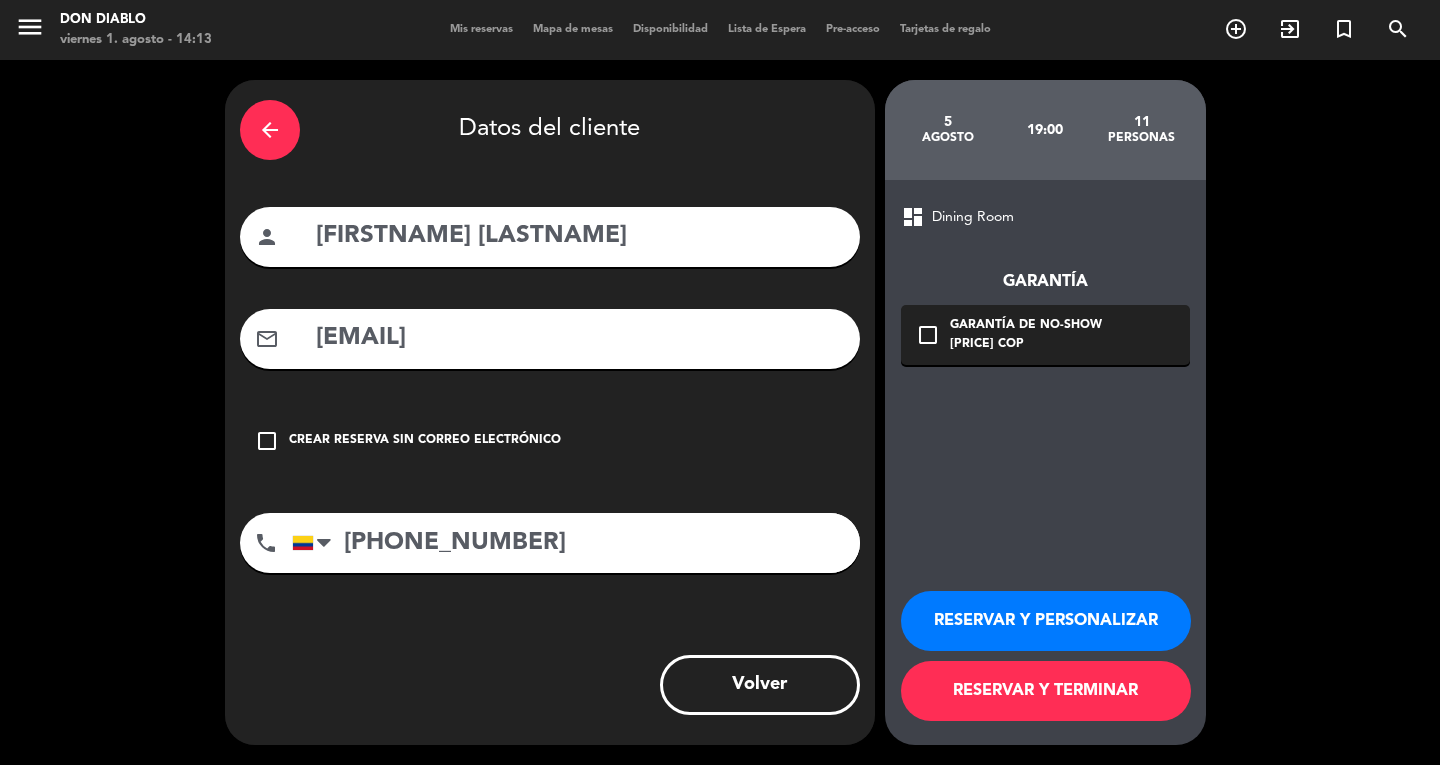 click on "RESERVAR Y TERMINAR" at bounding box center [1046, 691] 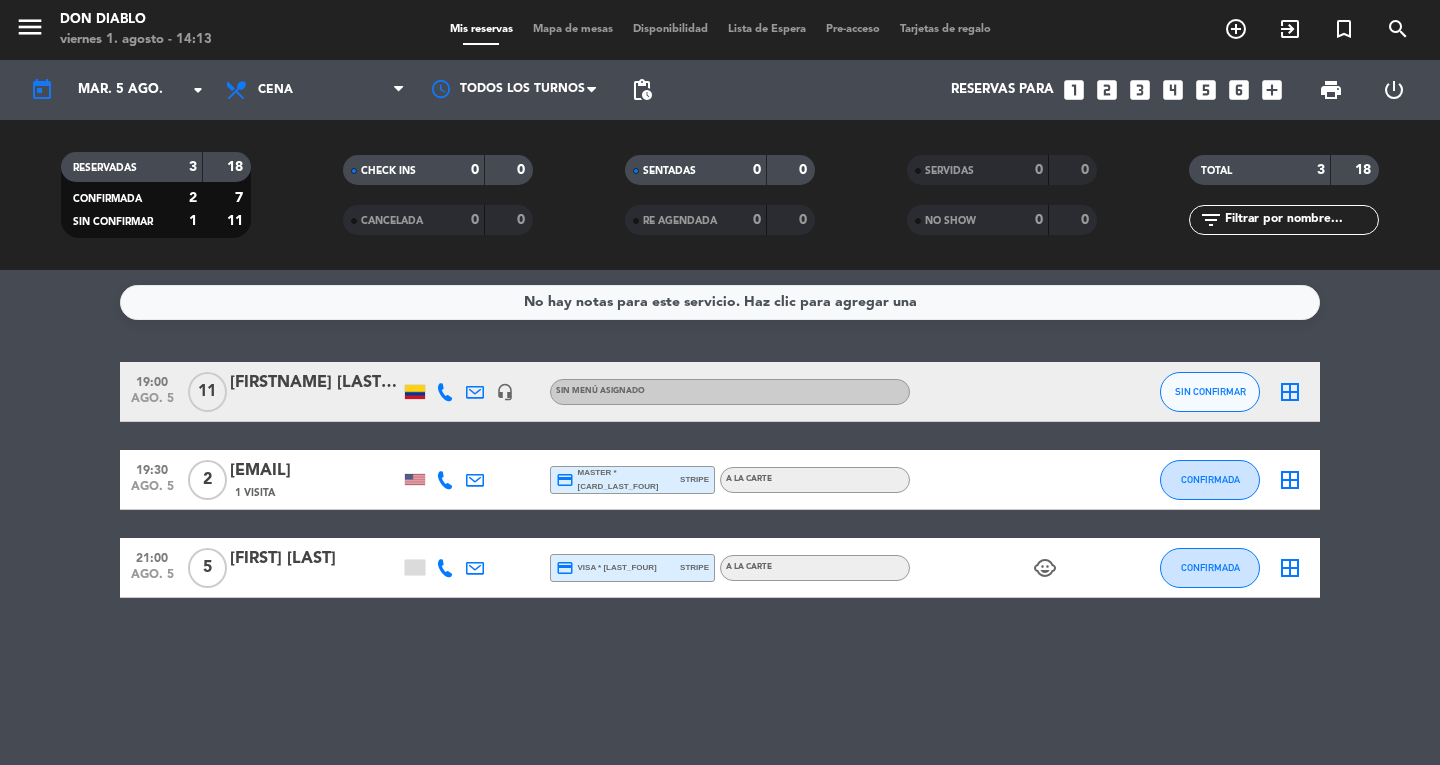 click on "[FIRSTNAME] [LASTNAME]" 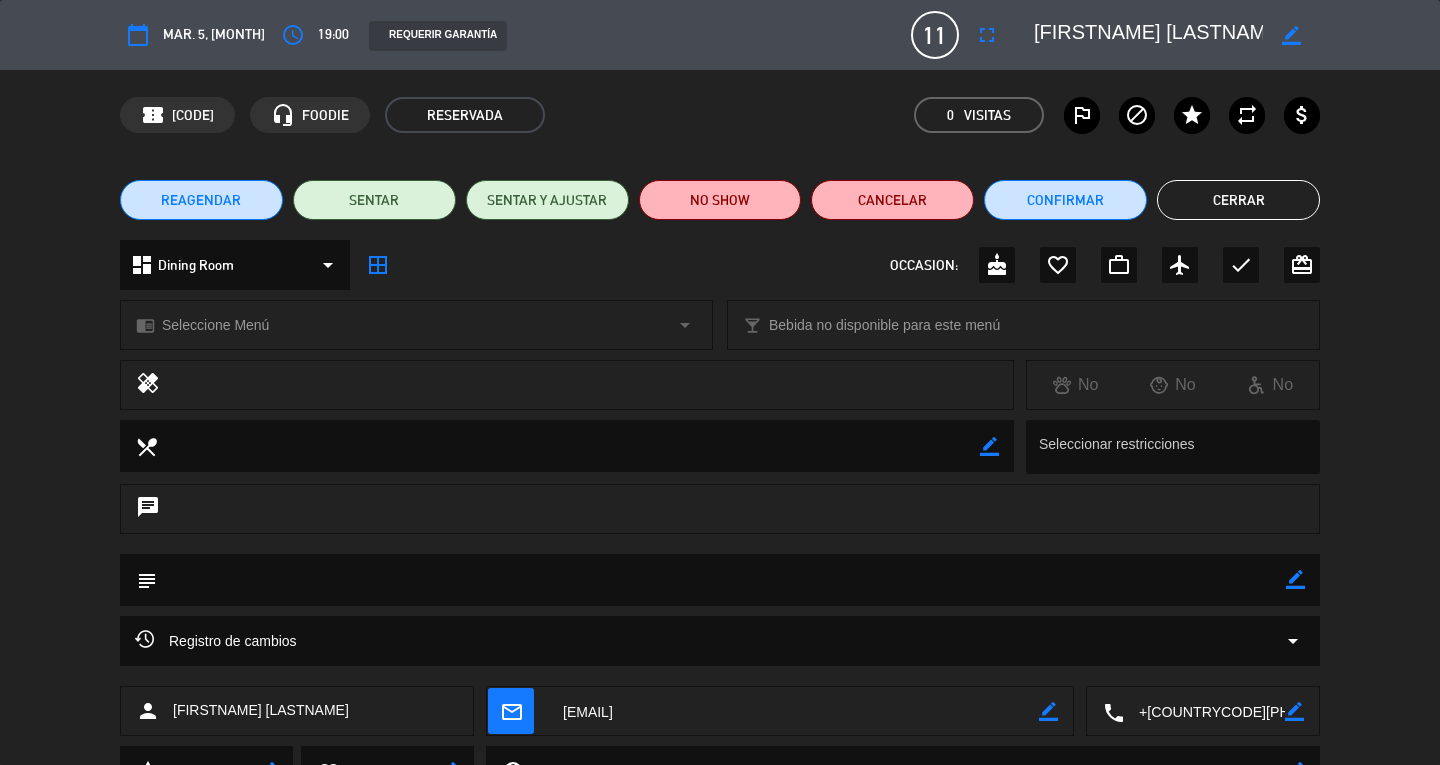 click on "border_color" 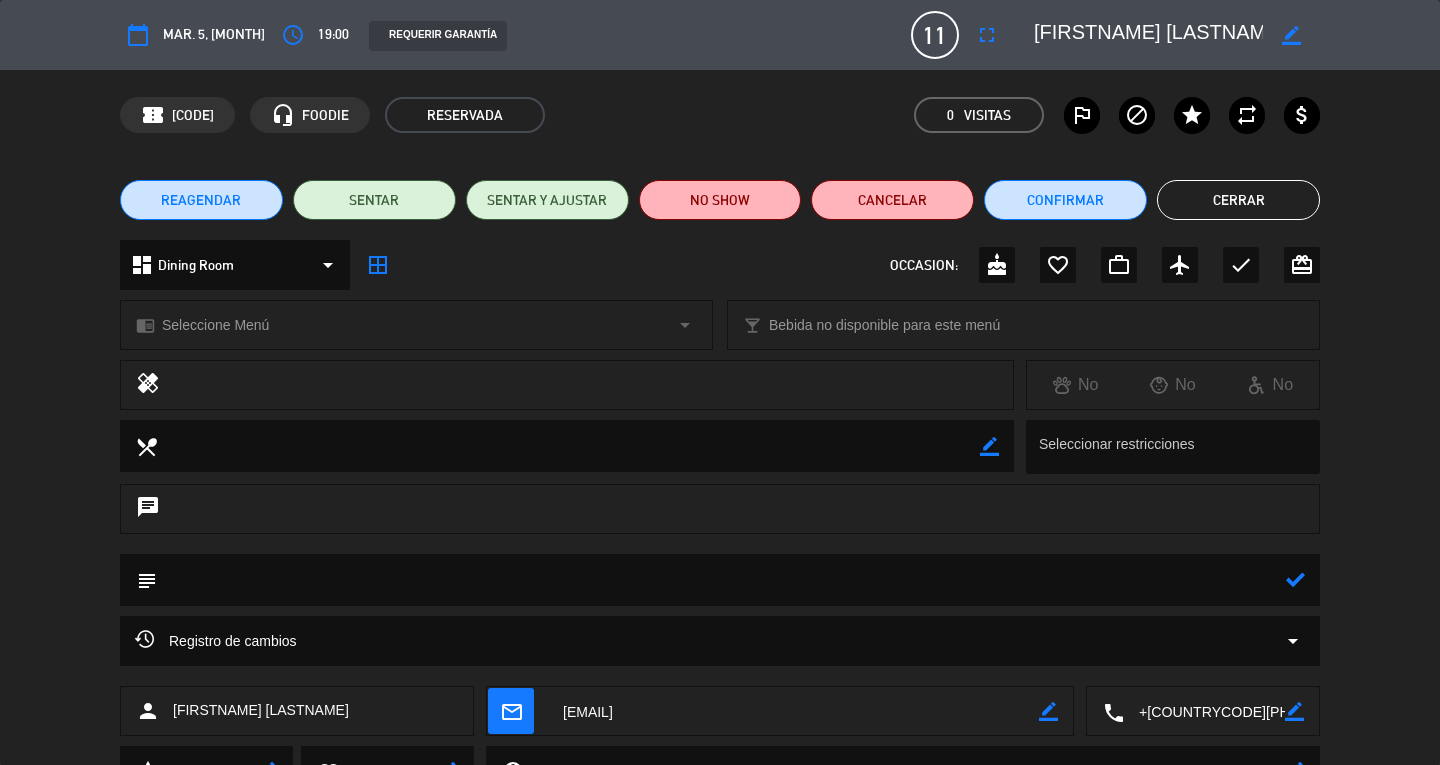 click 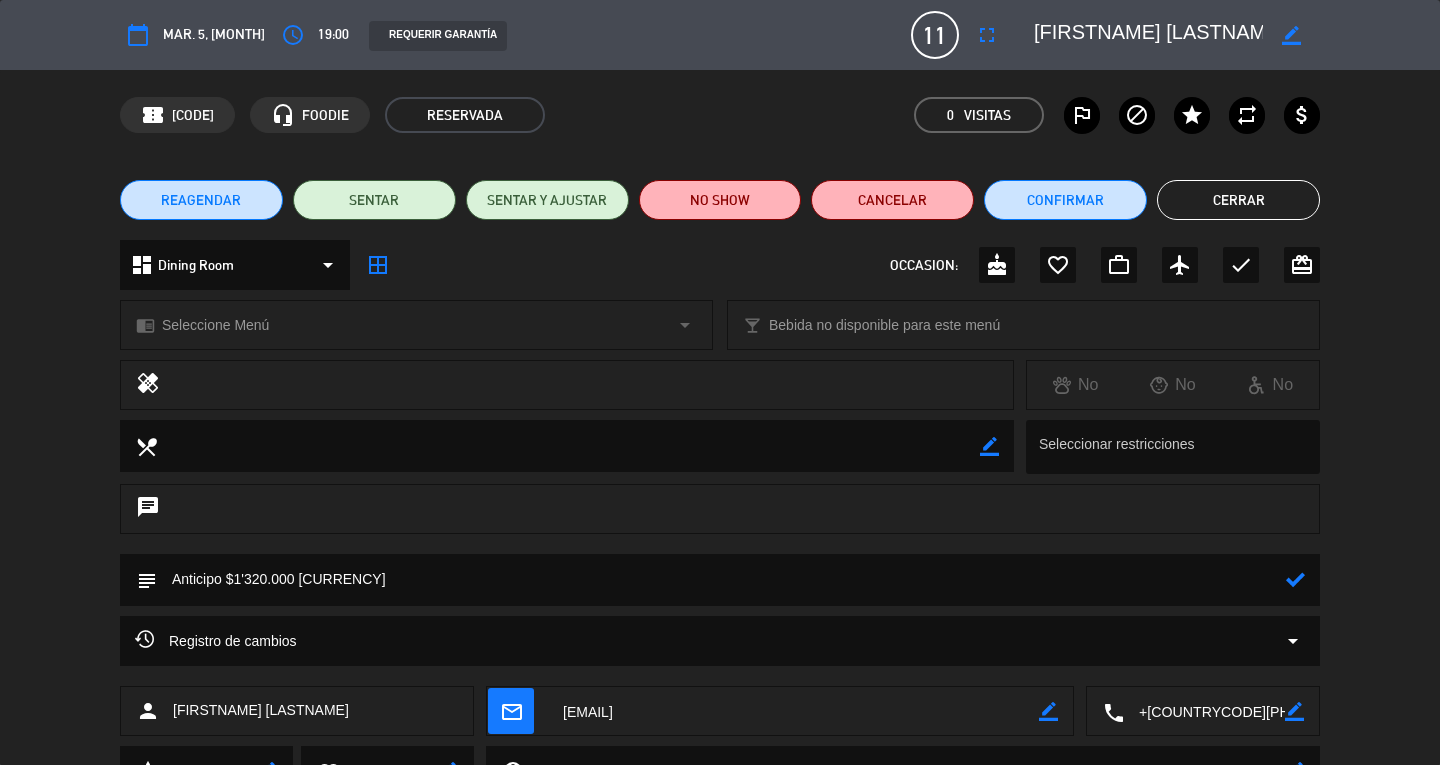 type on "Anticipo $1'320.000 [CURRENCY]" 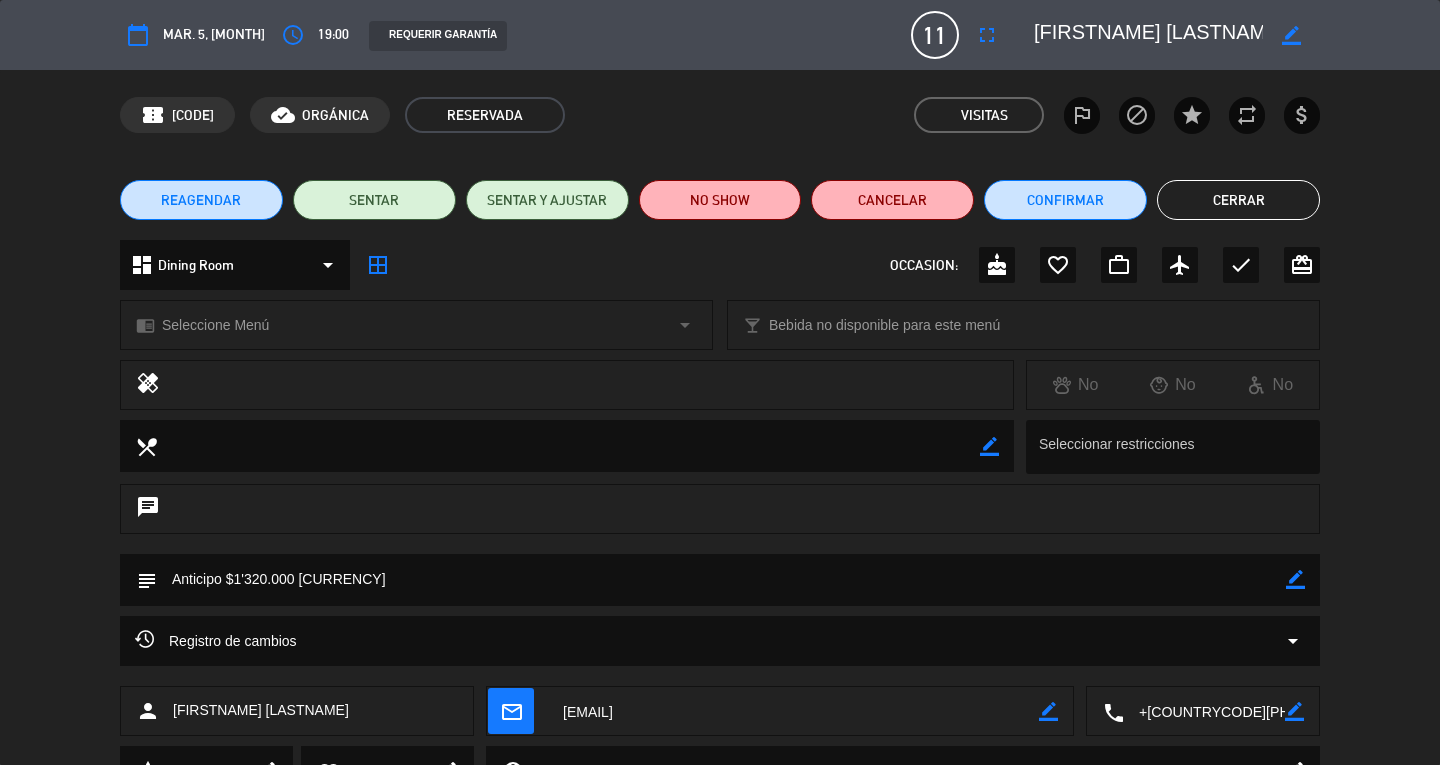 click on "Cerrar" 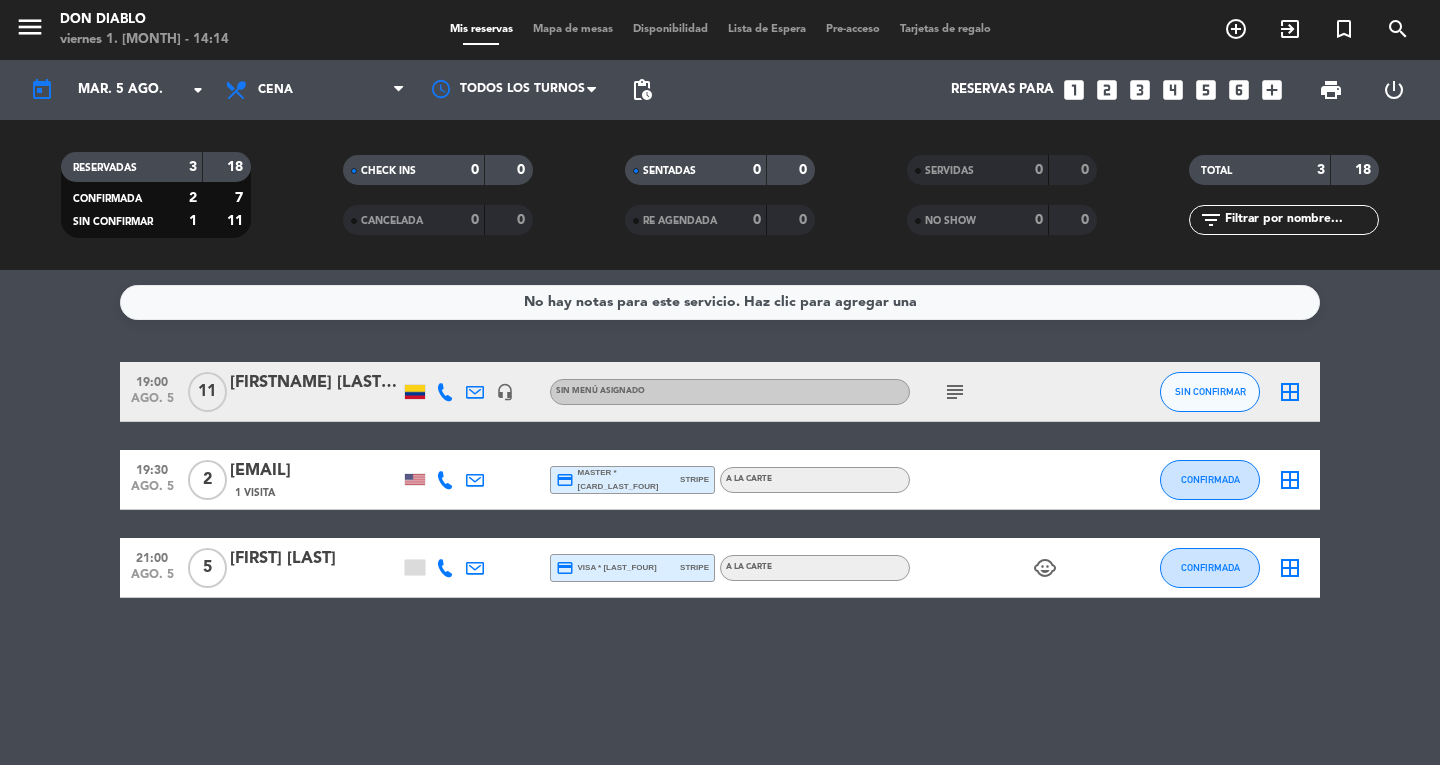 click on "[TIME]   ago. 5   11   [FIRST] [LAST]   headset_mic  Sin menú asignado  subject  SIN CONFIRMAR  border_all" 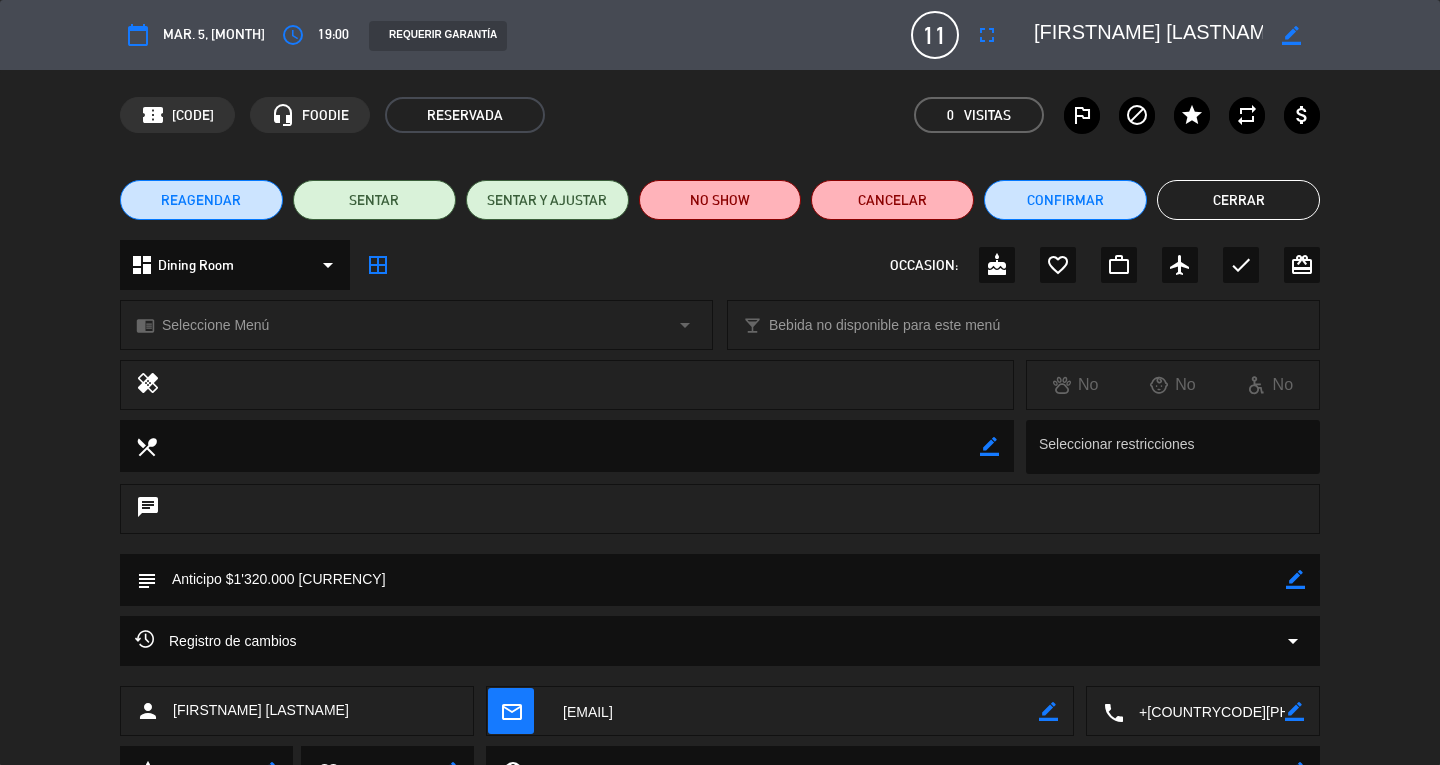 click on "chat" 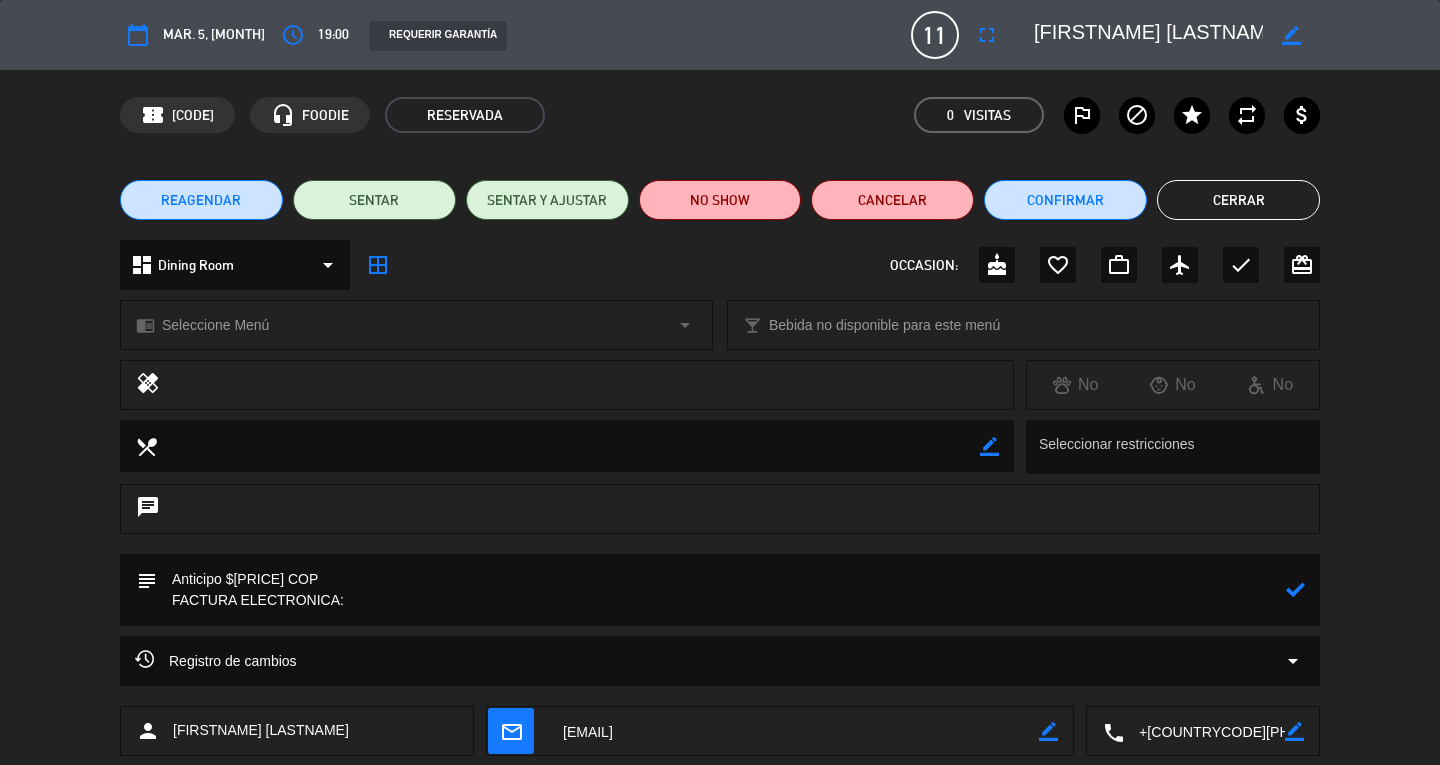 paste on "factura a nombre de CONCENTRIX CVG CUSTOMER MANAGEMENT COLOMBIA SAS NIT 900319696-1" 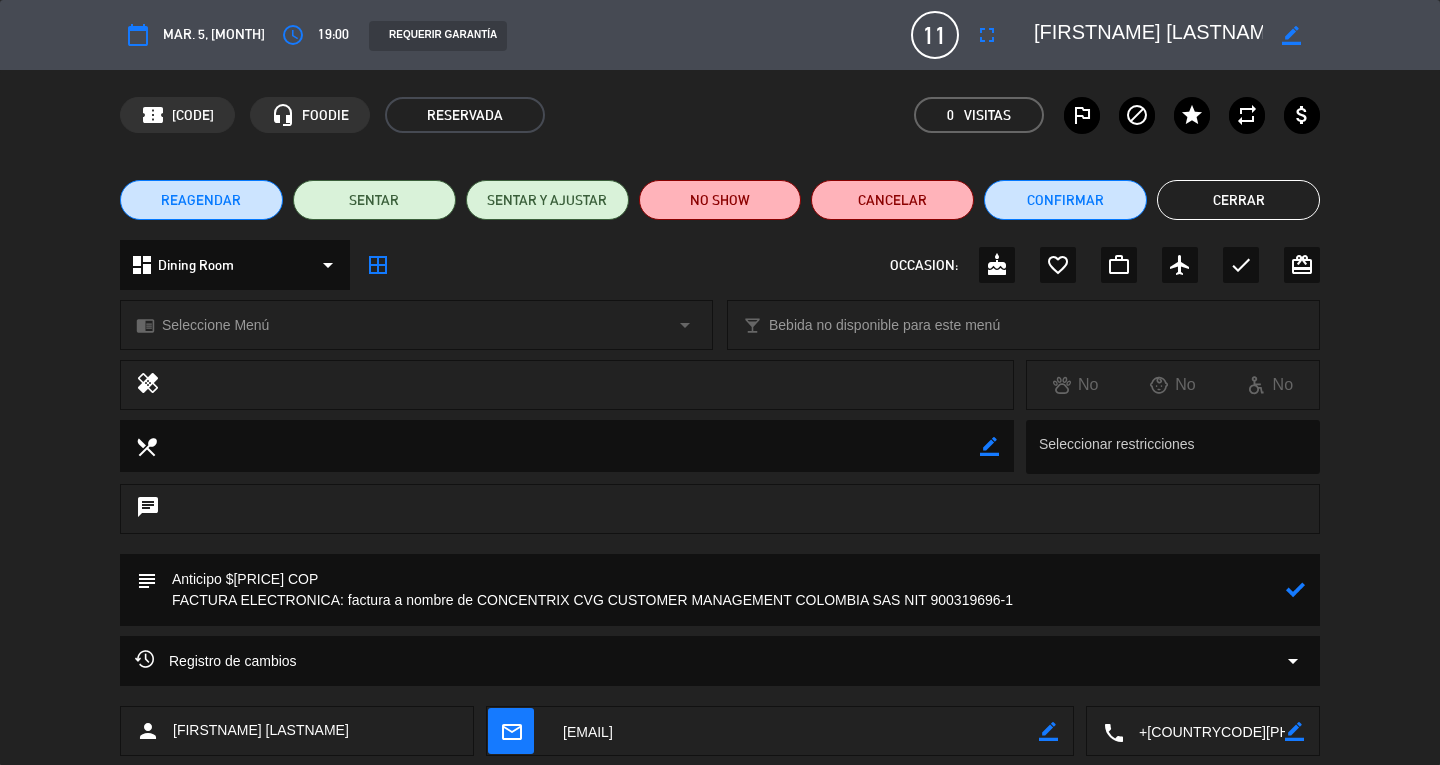 type on "Anticipo $[PRICE] COP
FACTURA ELECTRONICA: factura a nombre de CONCENTRIX CVG CUSTOMER MANAGEMENT COLOMBIA SAS NIT 900319696-1" 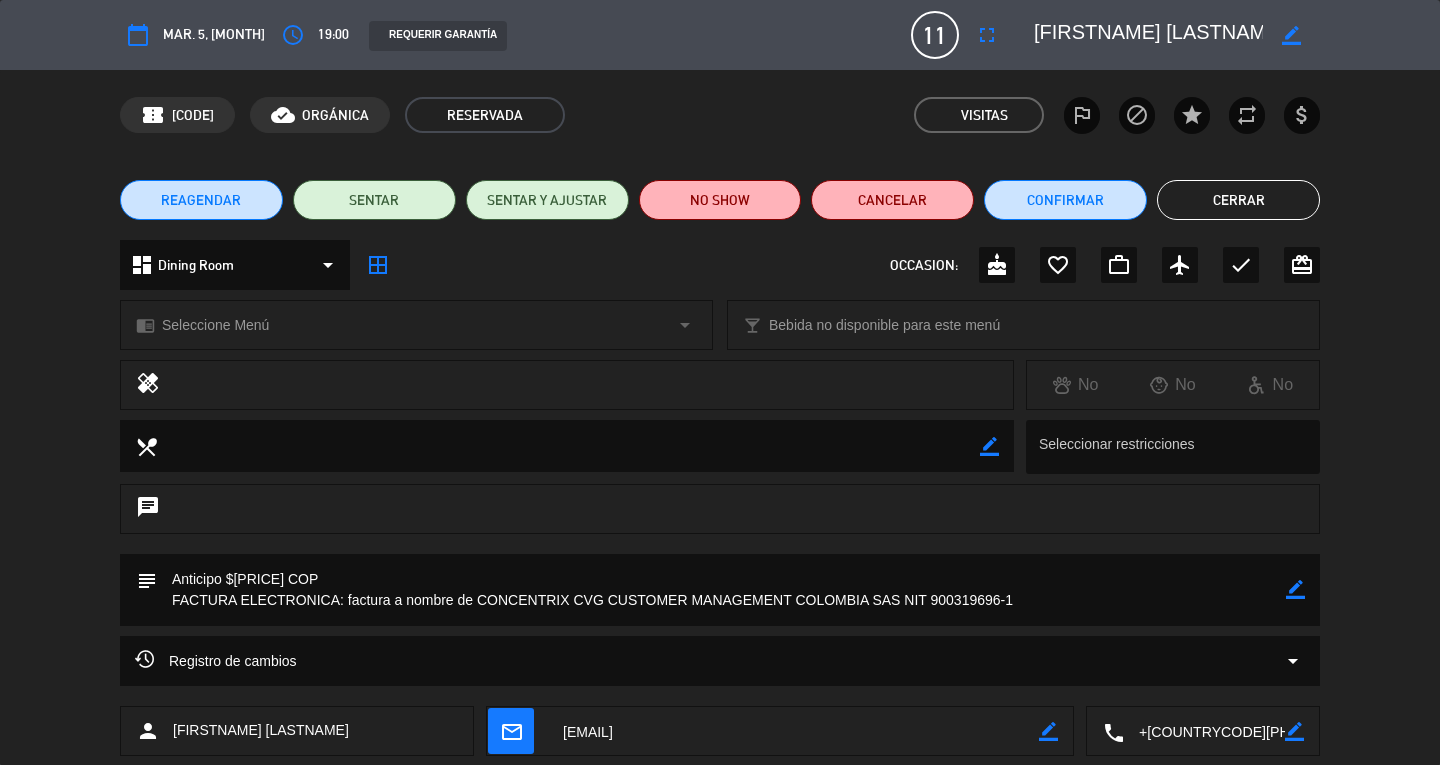 click on "Cerrar" 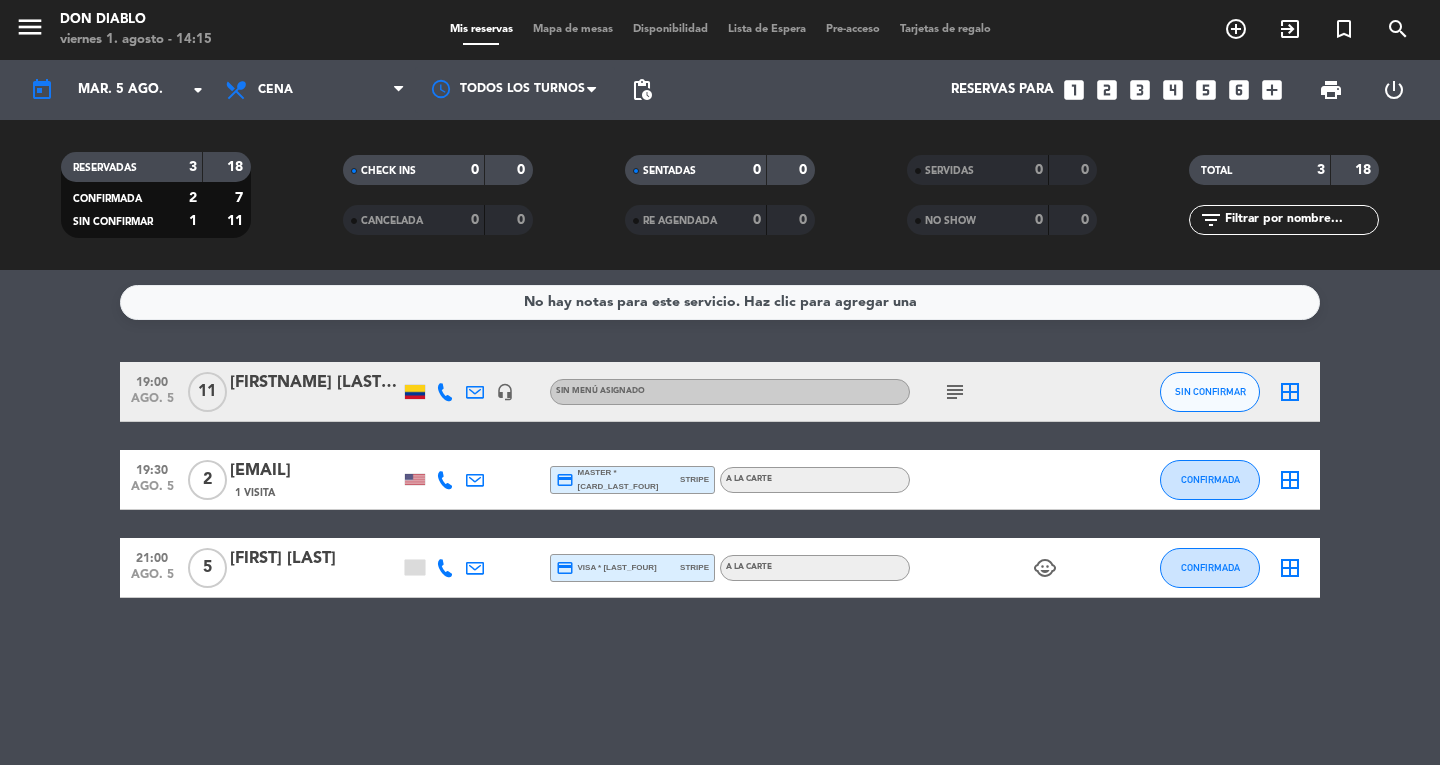 click on "No hay notas para este servicio. Haz clic para agregar una" 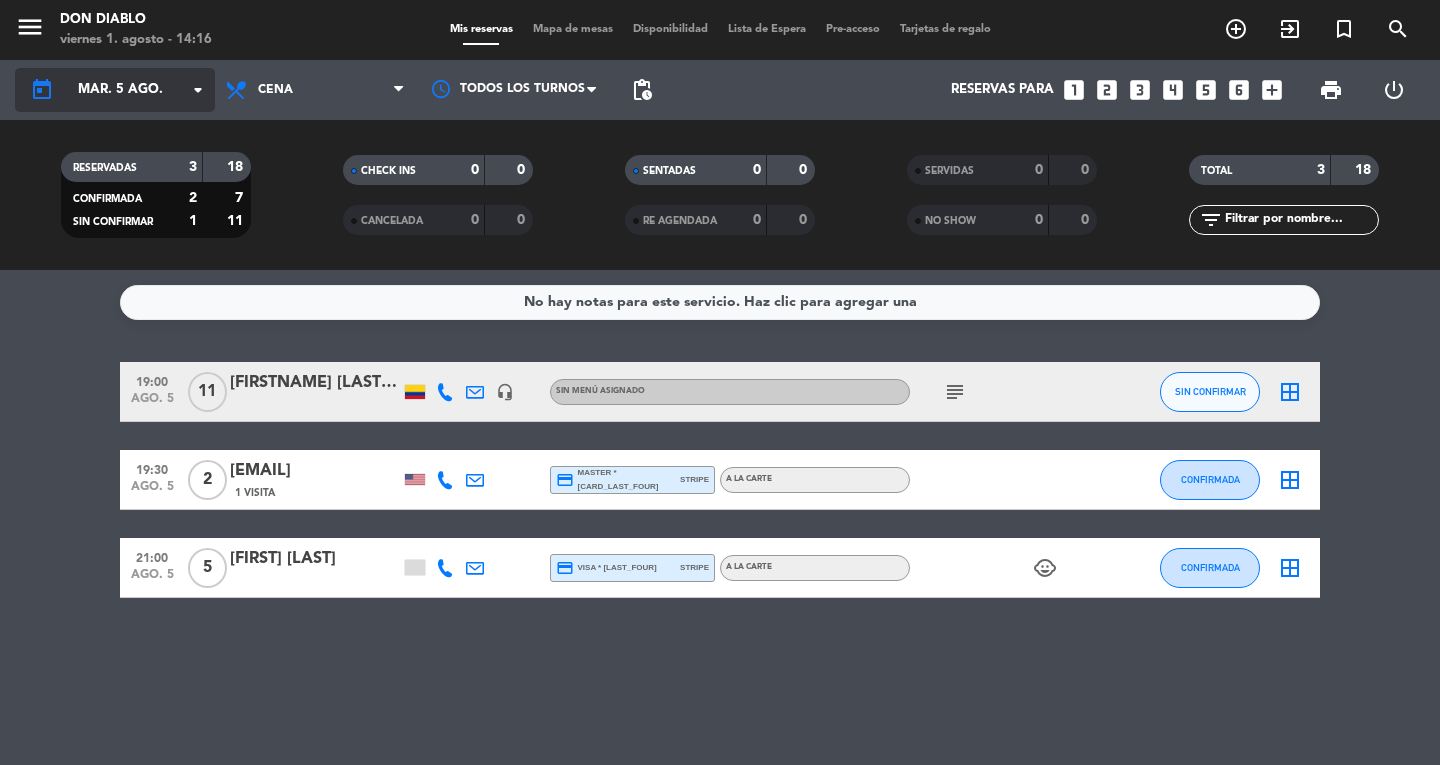 click on "mar. 5 ago." 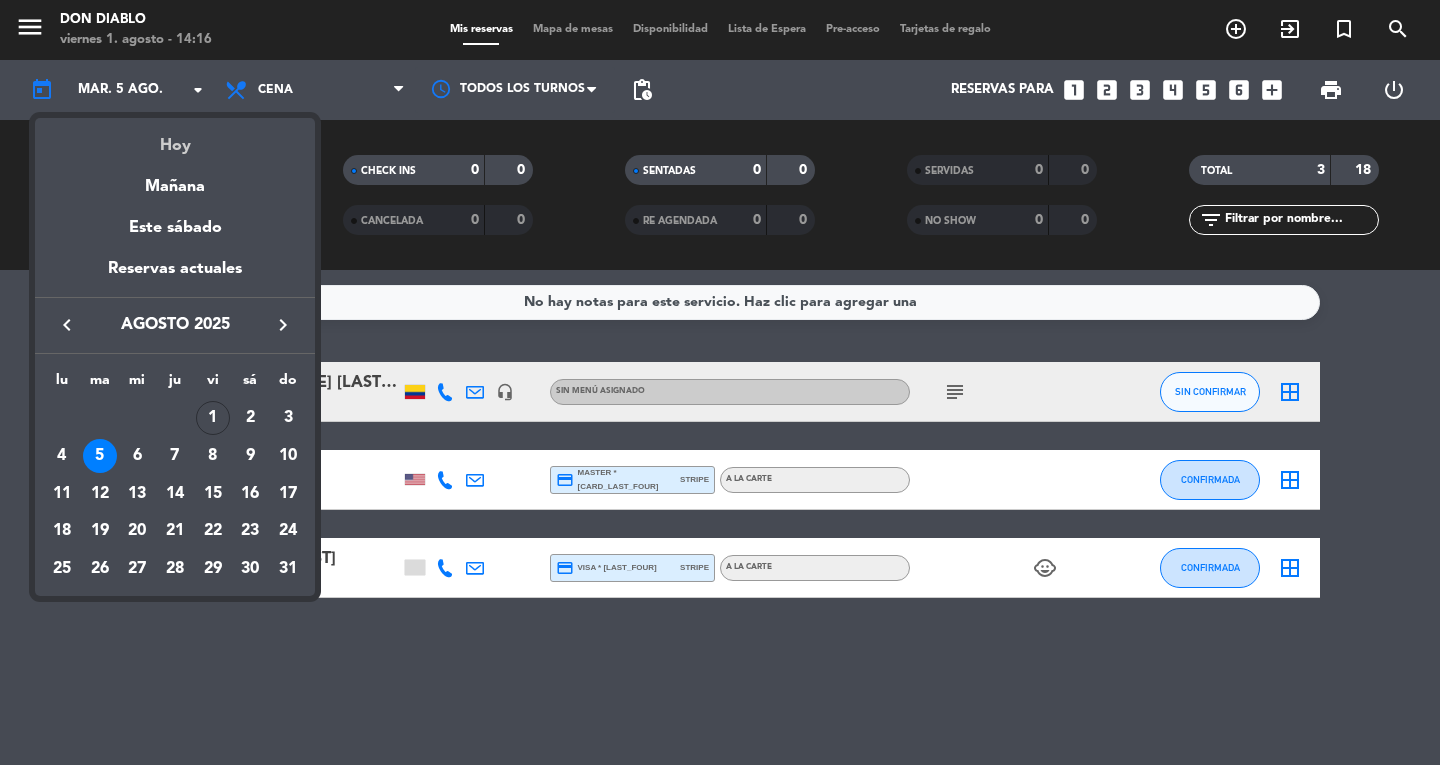 click on "Hoy" at bounding box center (175, 138) 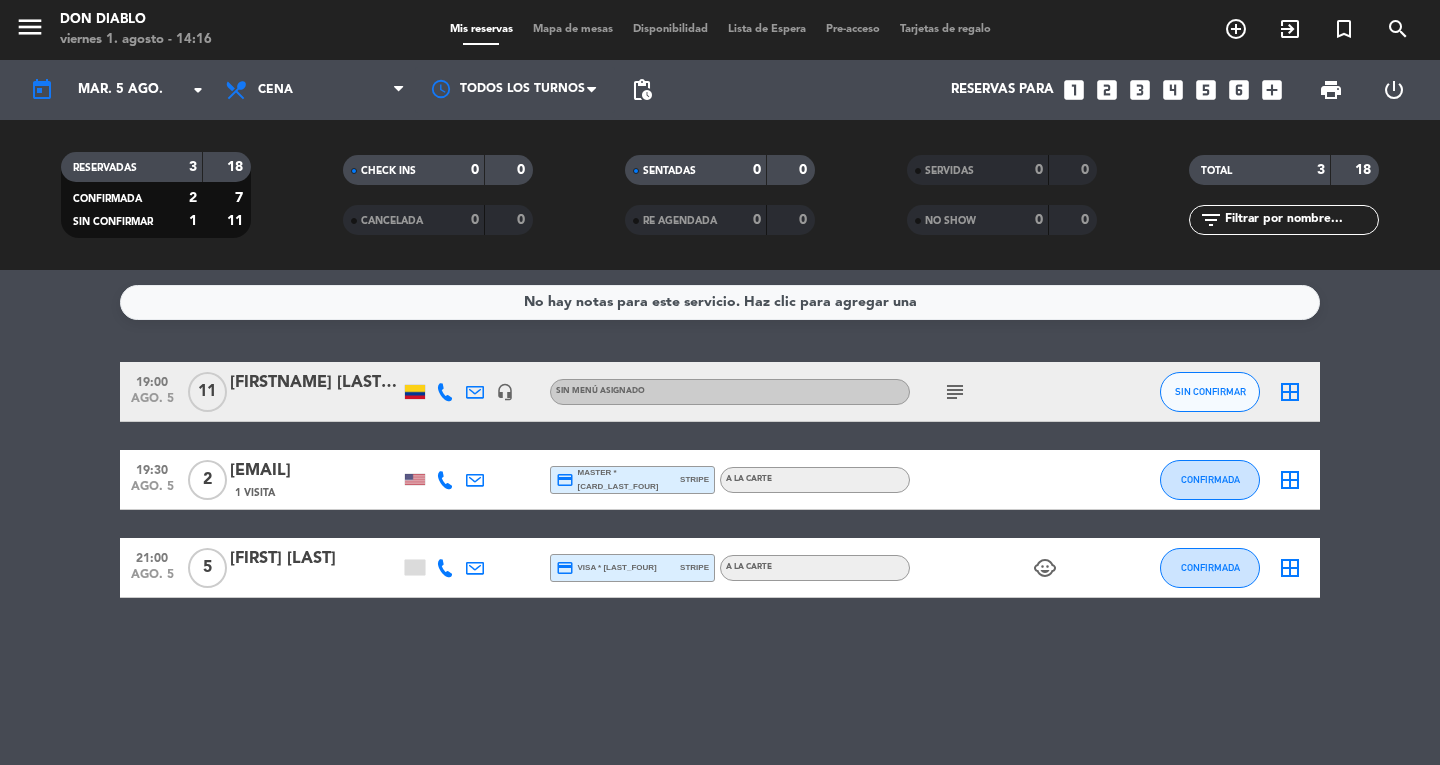 type on "vie. 1 ago." 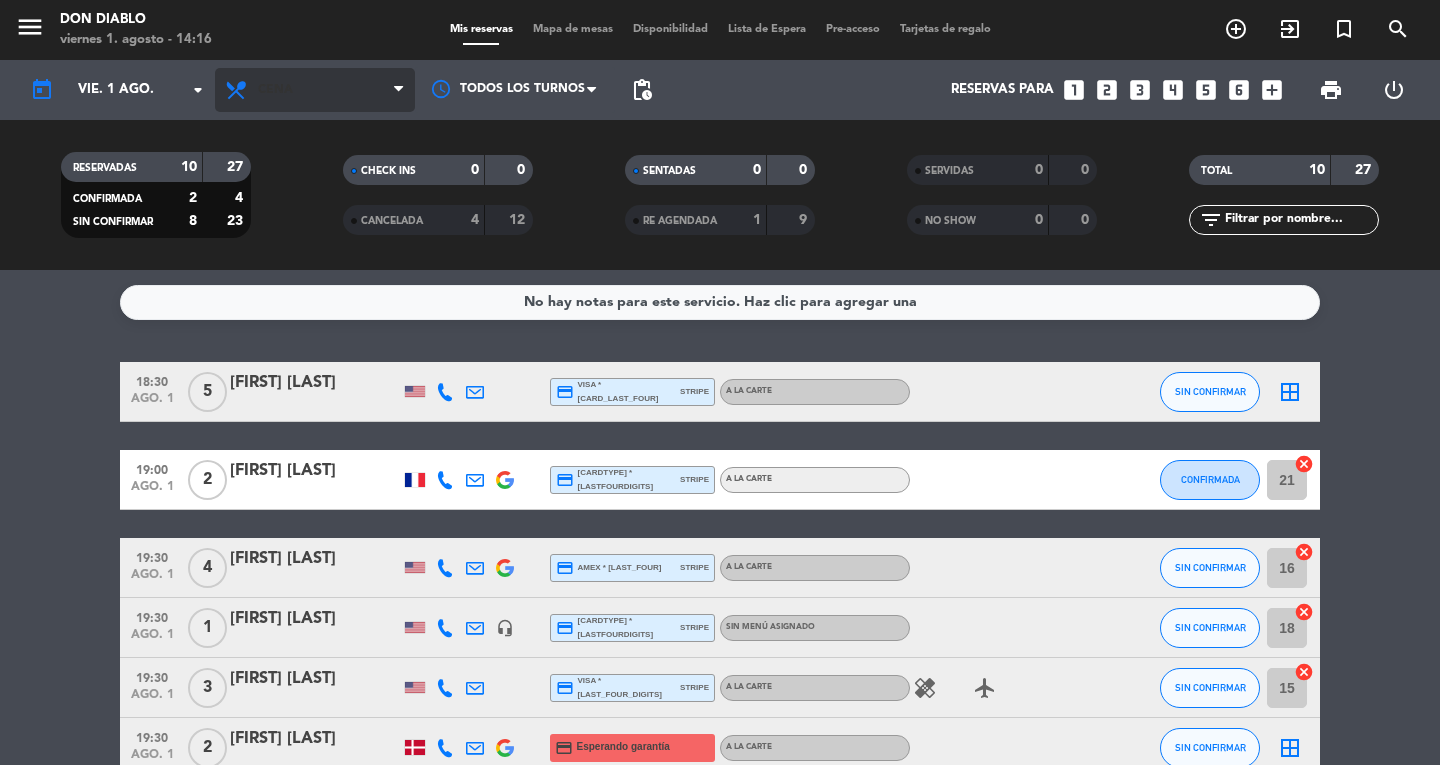 click on "Cena" at bounding box center [315, 90] 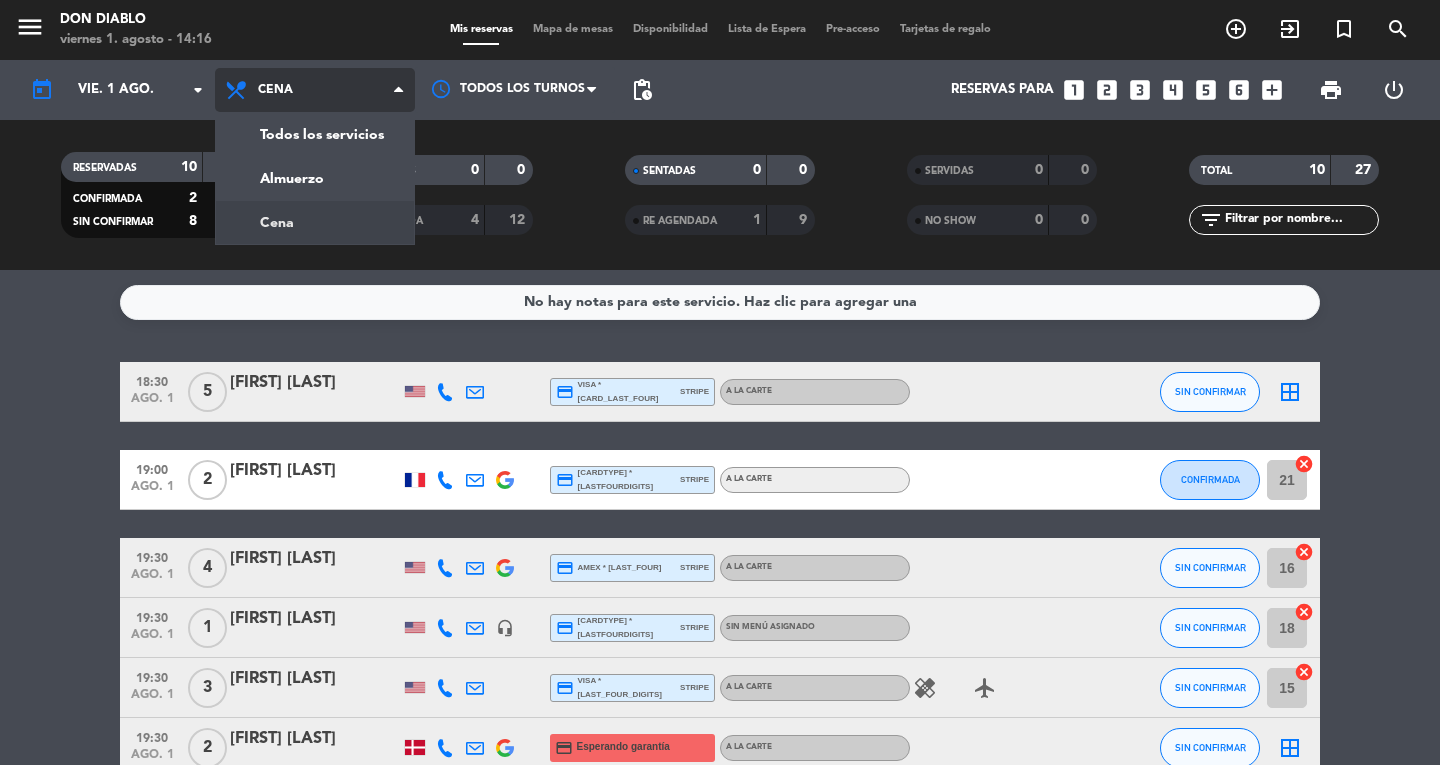 click on "menu  Don Diablo   vie. 1 ago. - 14:16   Mis reservas   Mapa de mesas   Disponibilidad   Lista de Espera   Pre-acceso   Tarjetas de regalo  add_circle_outline exit_to_app turned_in_not search today    vie. 1 ago. arrow_drop_down  Todos los servicios  Almuerzo  Cena  Cena  Todos los servicios  Almuerzo  Cena Todos los turnos pending_actions  Reservas para   looks_one   looks_two   looks_3   looks_4   looks_5   looks_6   add_box  print  power_settings_new   RESERVADAS   10   27   CONFIRMADA   2   4   SIN CONFIRMAR   8   23   CHECK INS   0   0   CANCELADA   4   12   SENTADAS   0   0   RE AGENDADA   1   9   SERVIDAS   0   0   NO SHOW   0   0   TOTAL   10   27  filter_list" 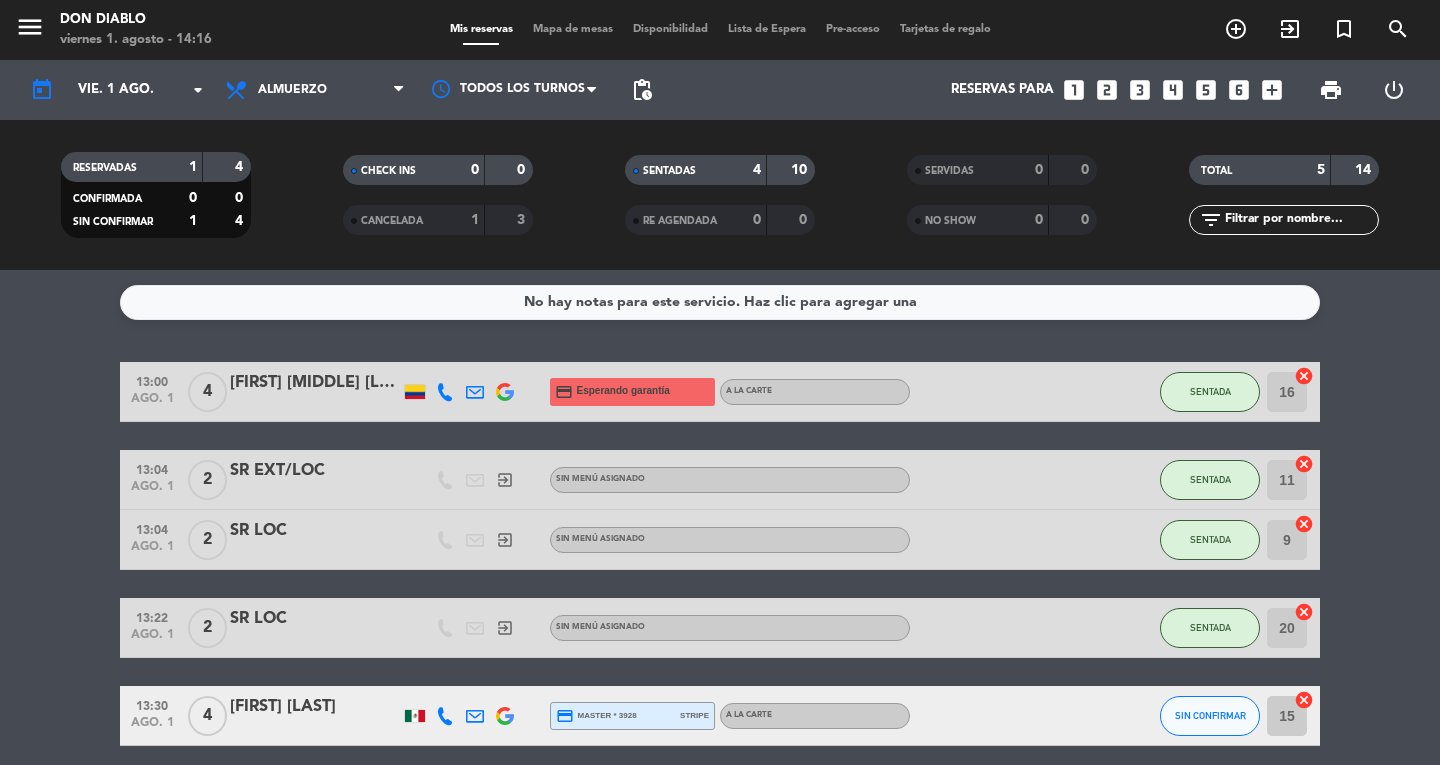 click on "Mapa de mesas" at bounding box center (573, 29) 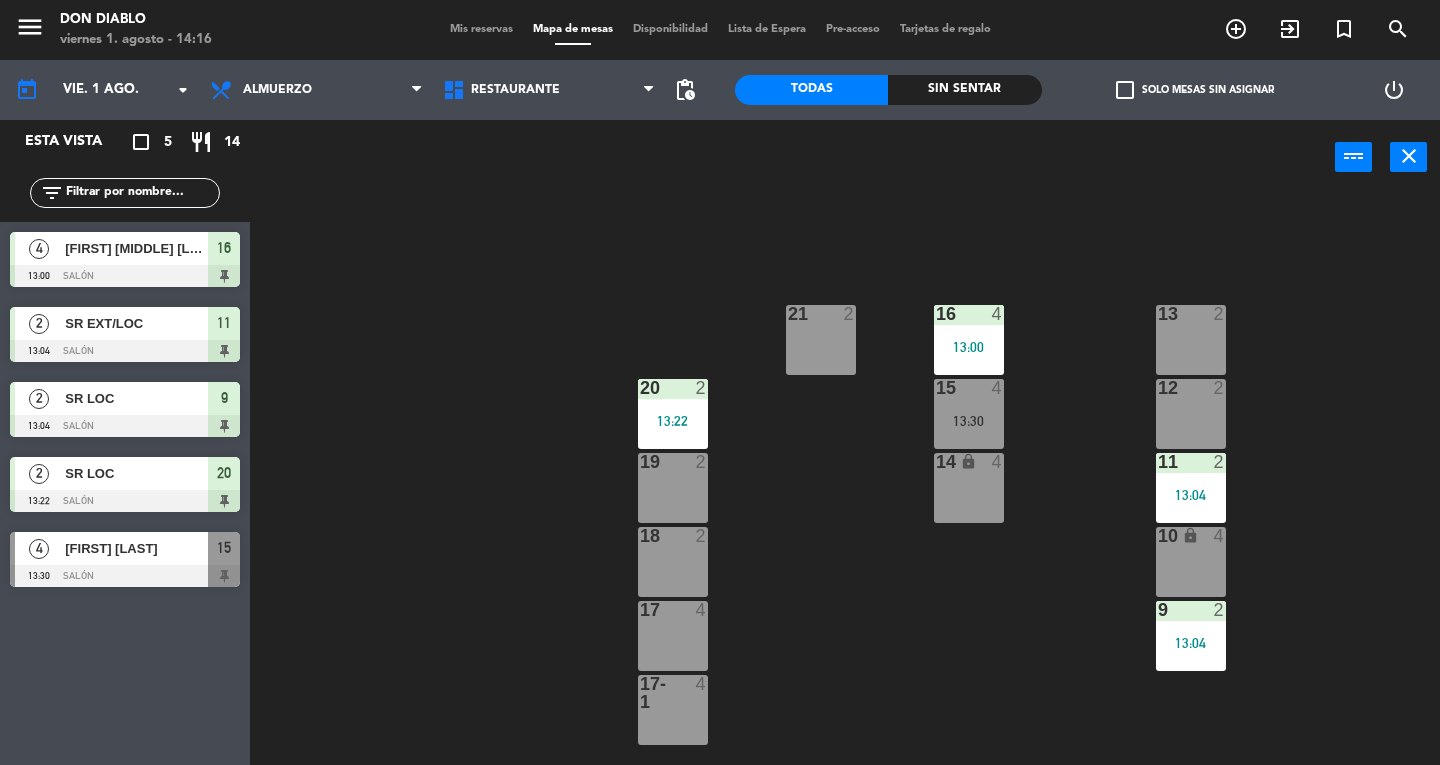 click on "15 4 13:30" at bounding box center [969, 414] 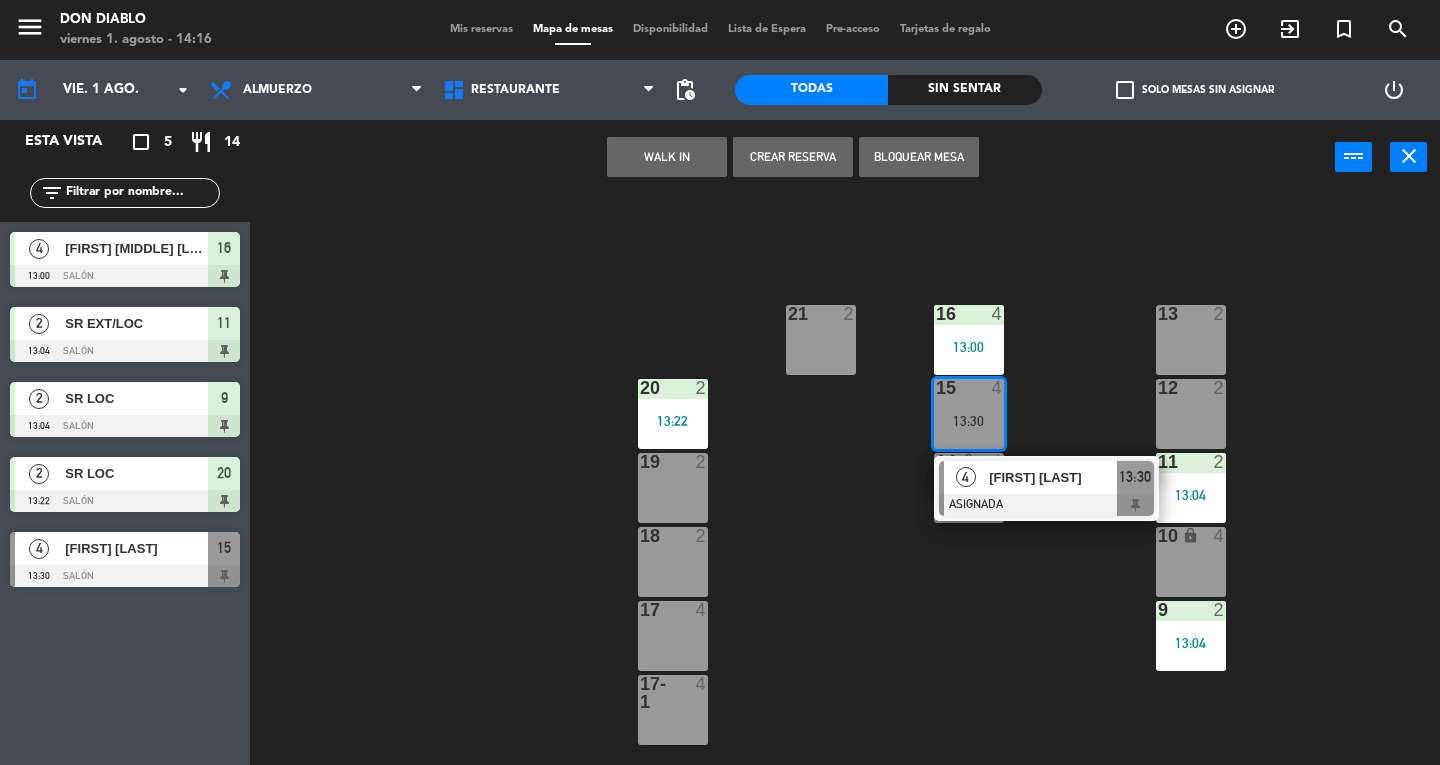 click at bounding box center (1046, 505) 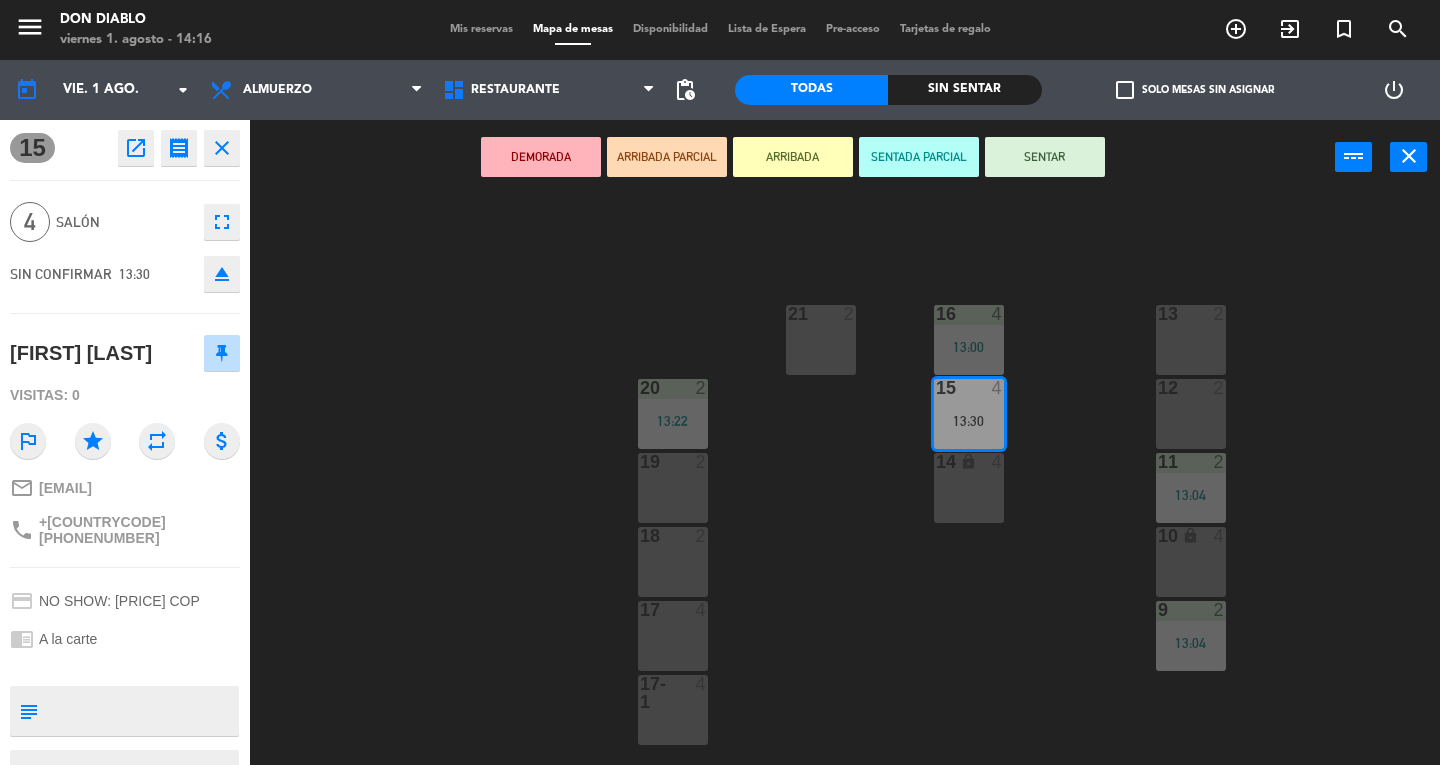 click on "SENTAR" at bounding box center (1045, 157) 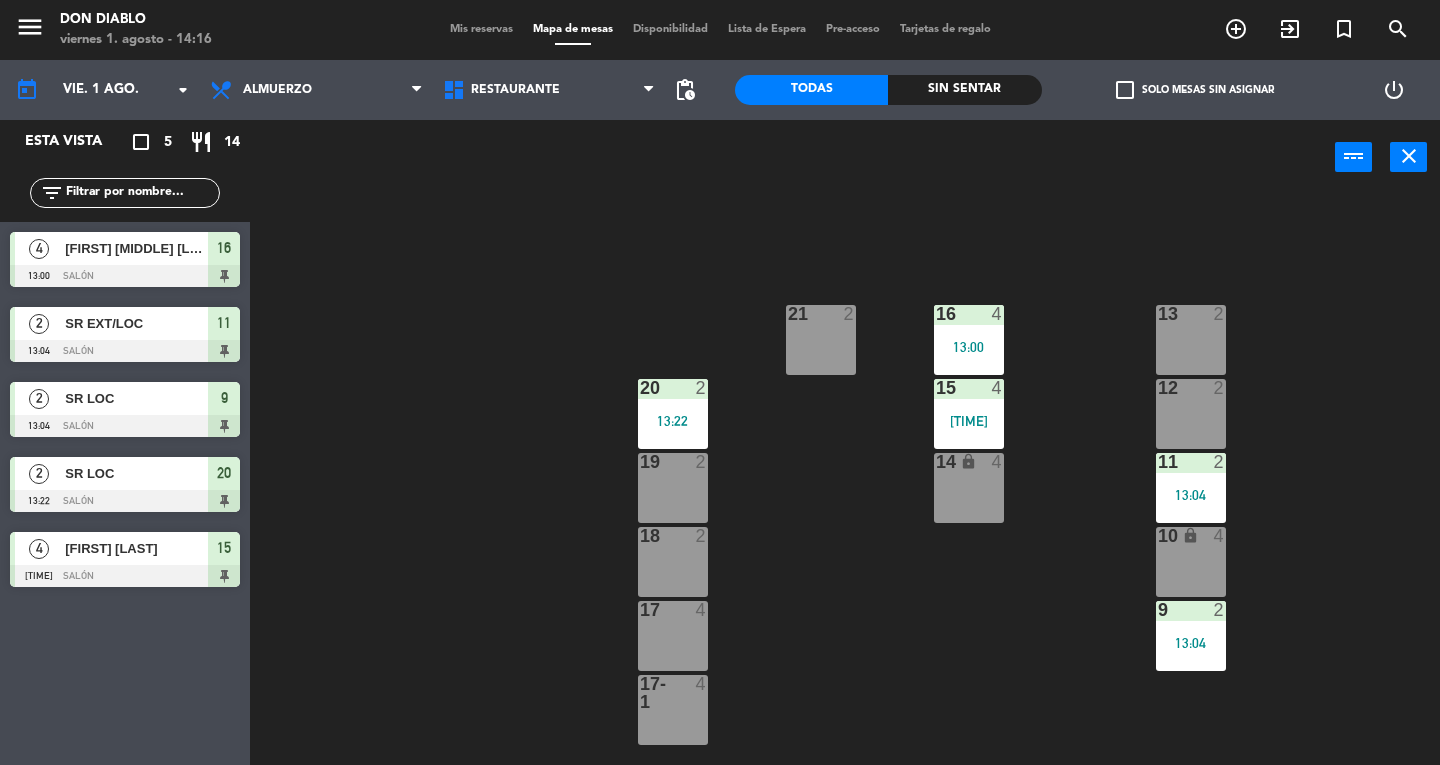 click on "11  2   13:04" at bounding box center [1191, 488] 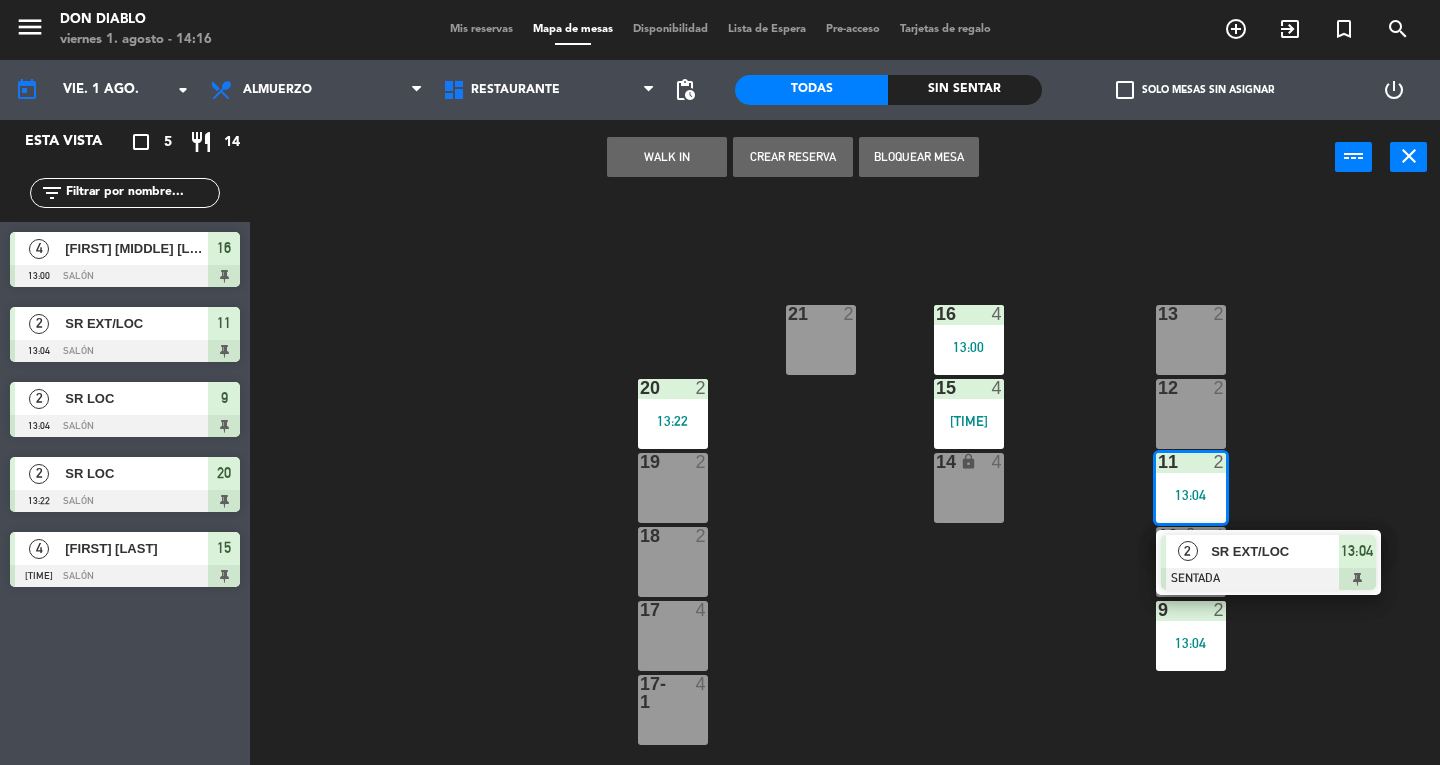 click on "SR EXT/LOC" at bounding box center (1274, 551) 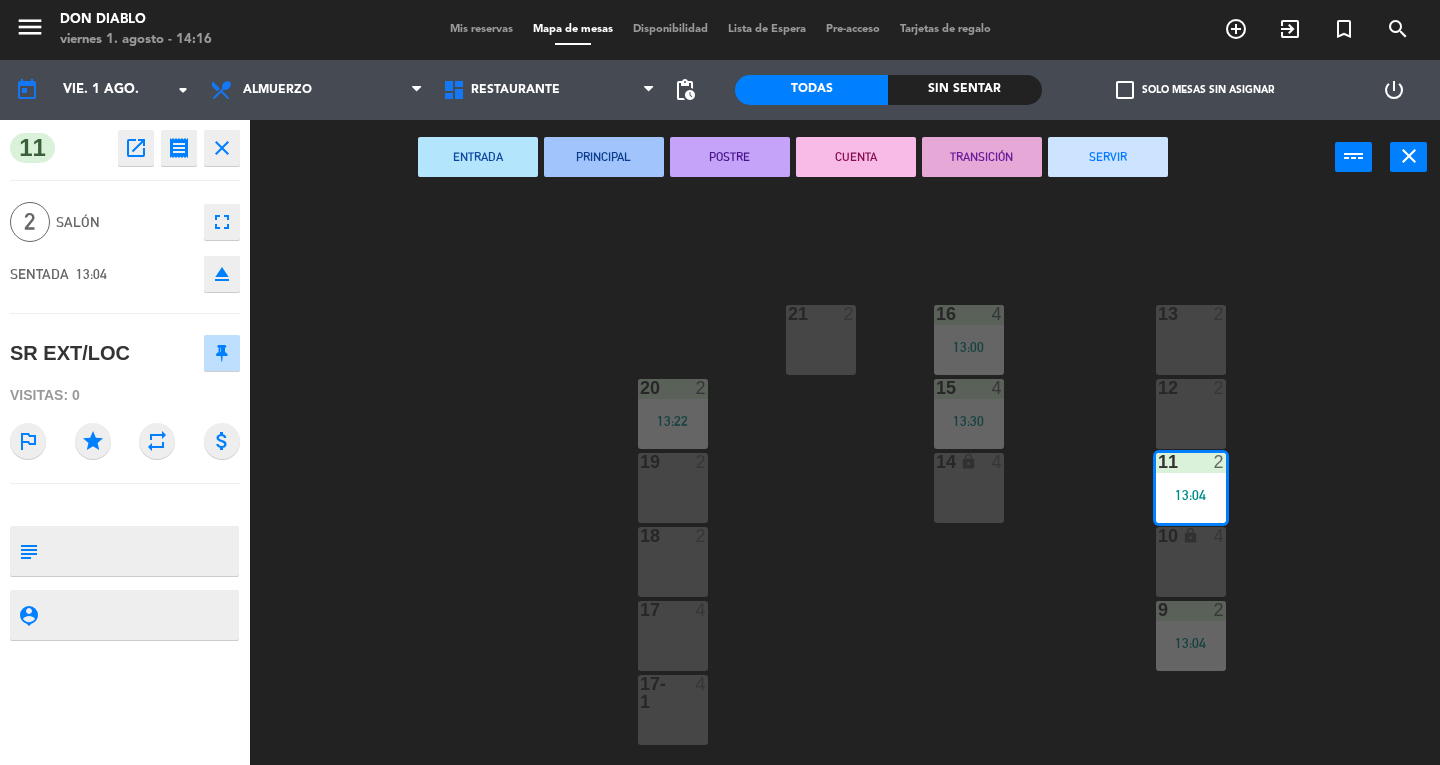click on "SERVIR" at bounding box center [1108, 157] 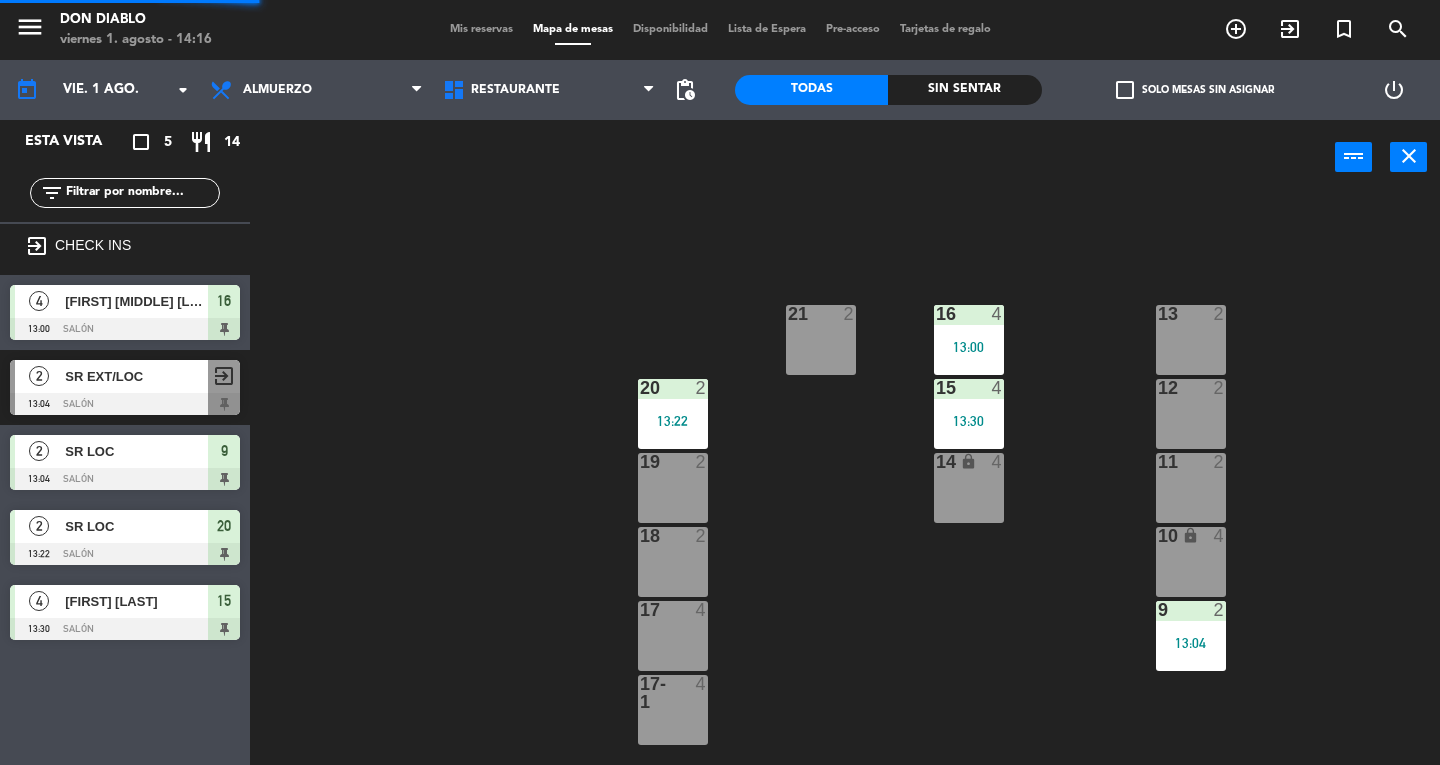 click on "9  2   [TIME]" at bounding box center (1191, 636) 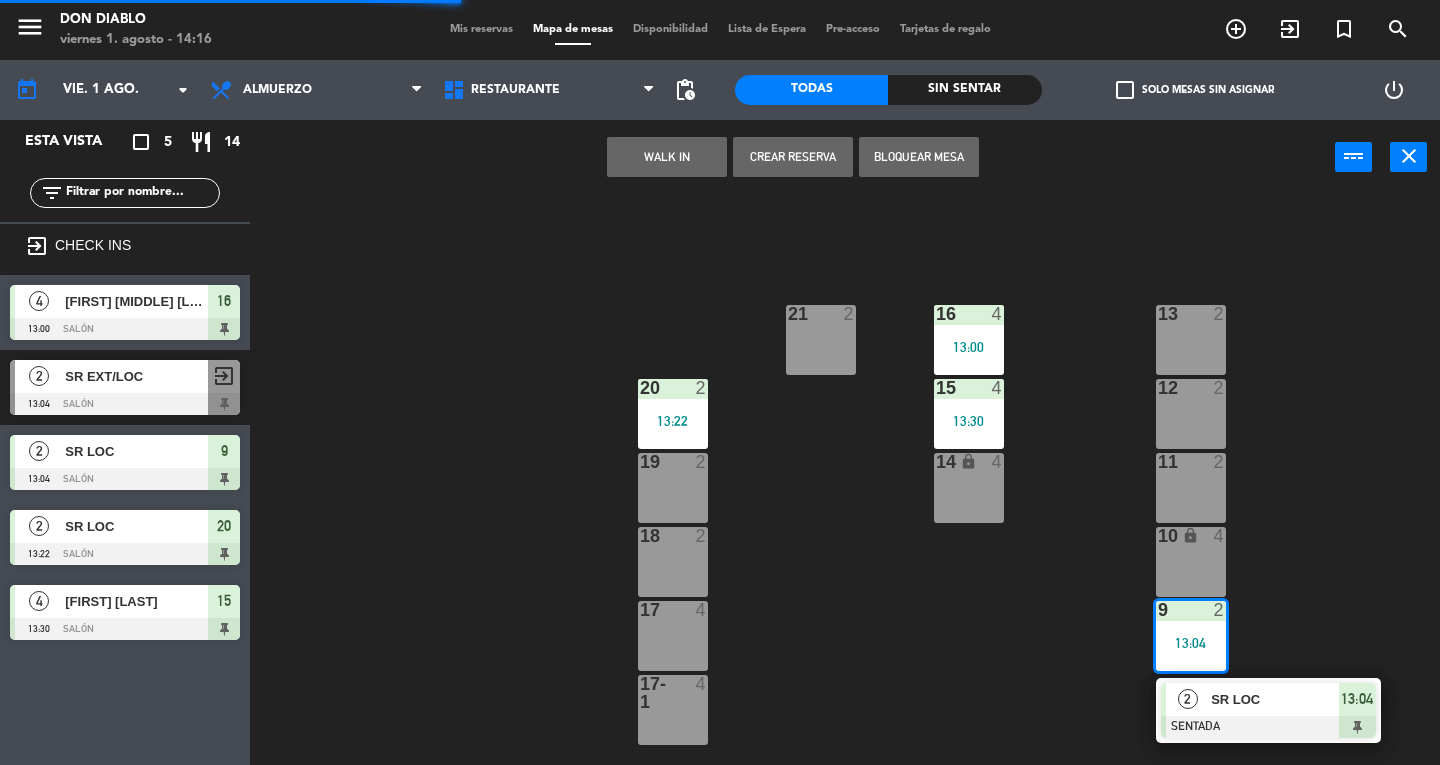 click on "SR LOC" at bounding box center [1274, 699] 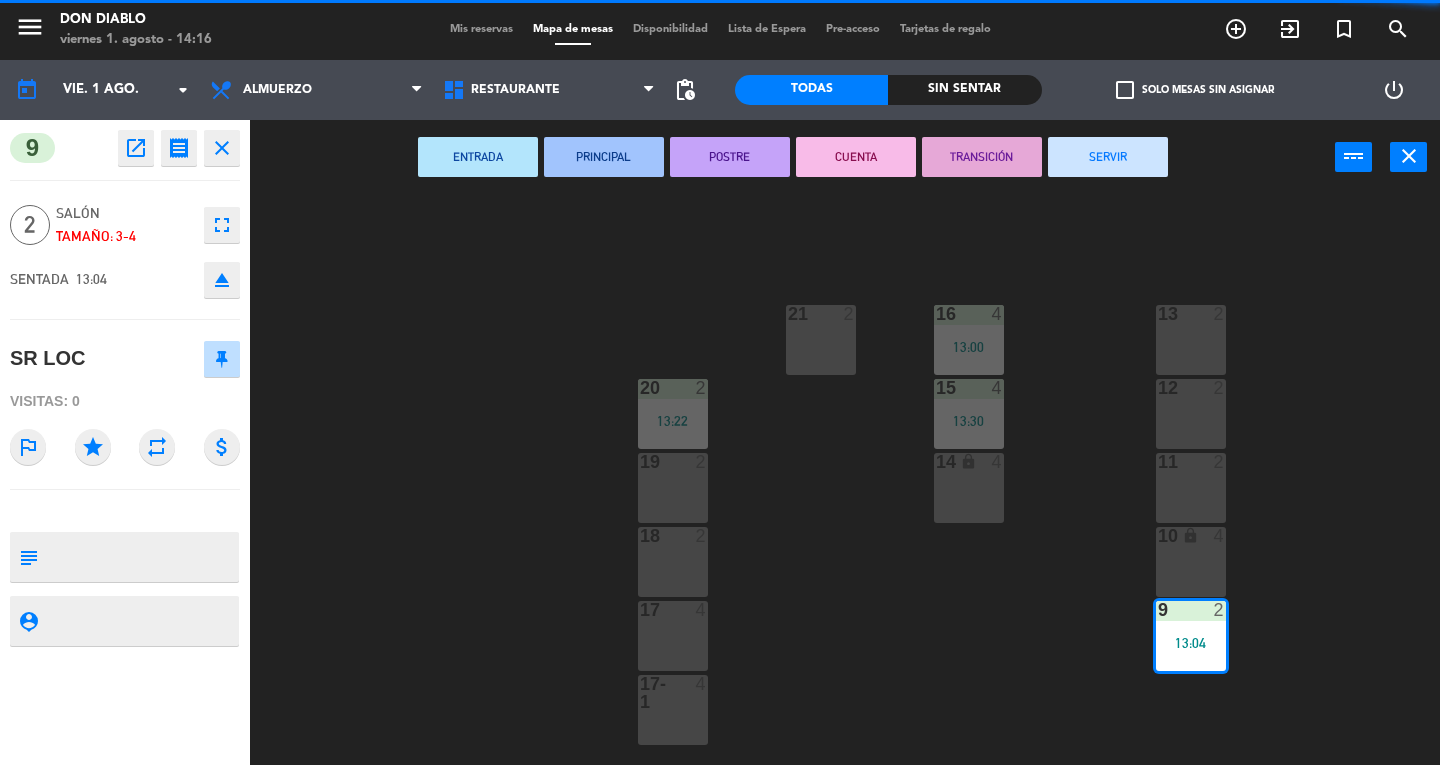 click on "SERVIR" at bounding box center (1108, 157) 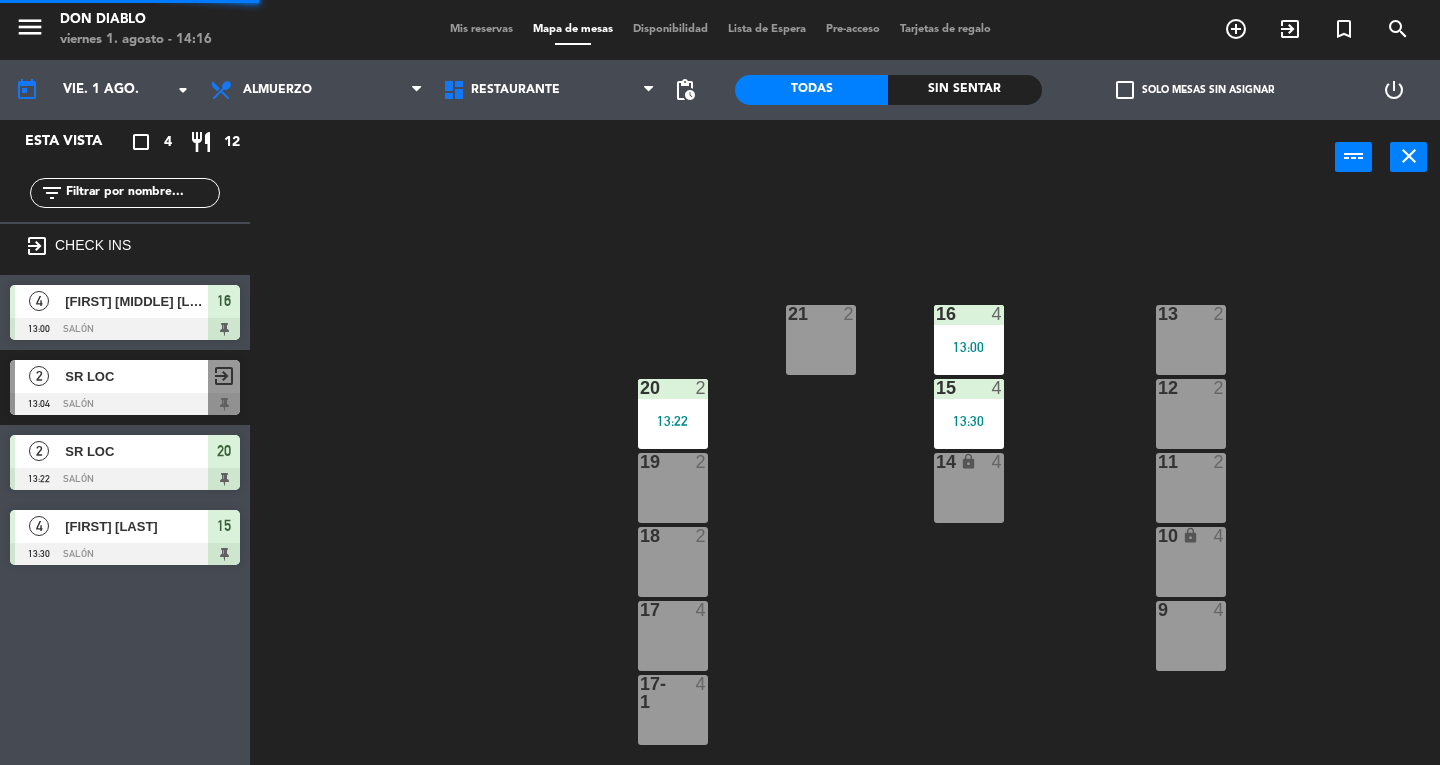 click on "13  2" at bounding box center (1191, 340) 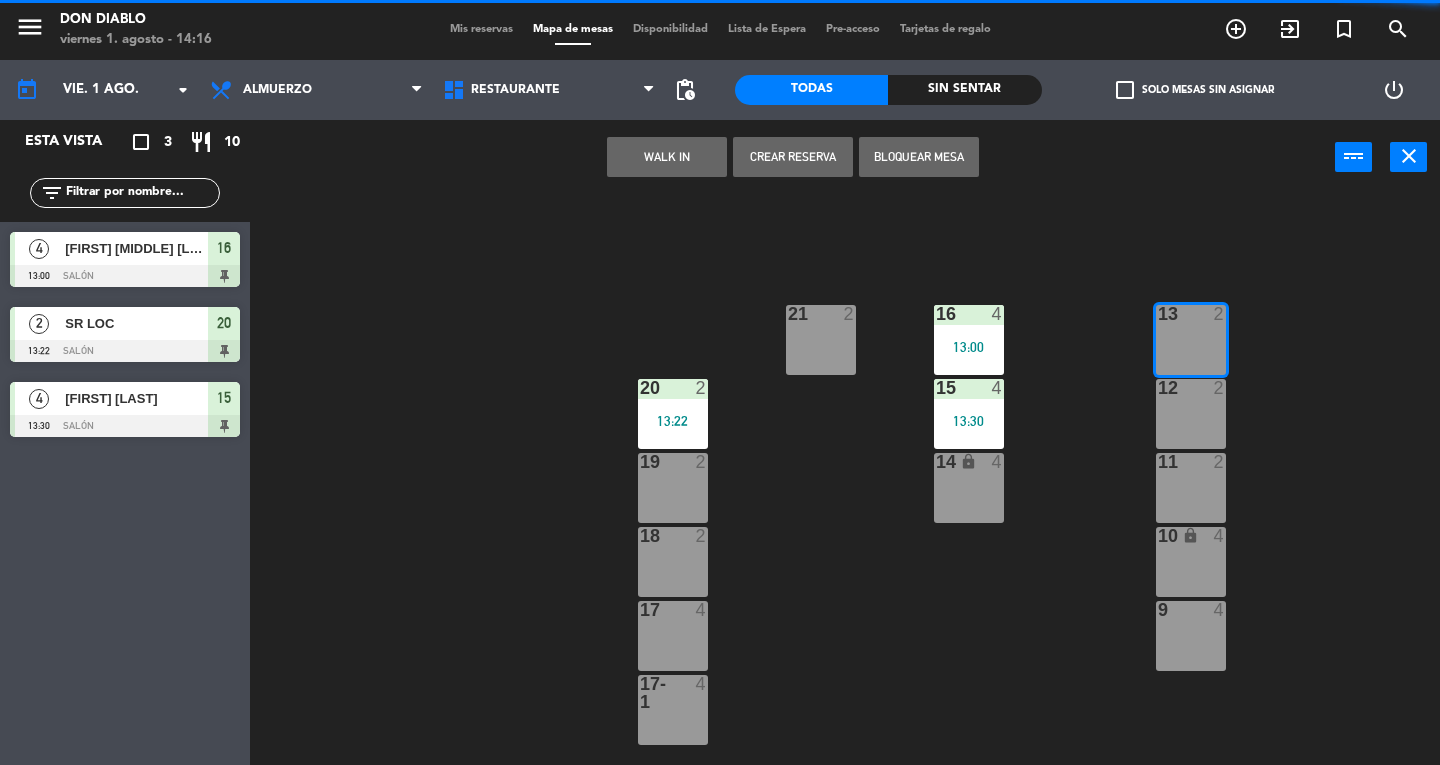 click on "WALK IN" at bounding box center [667, 157] 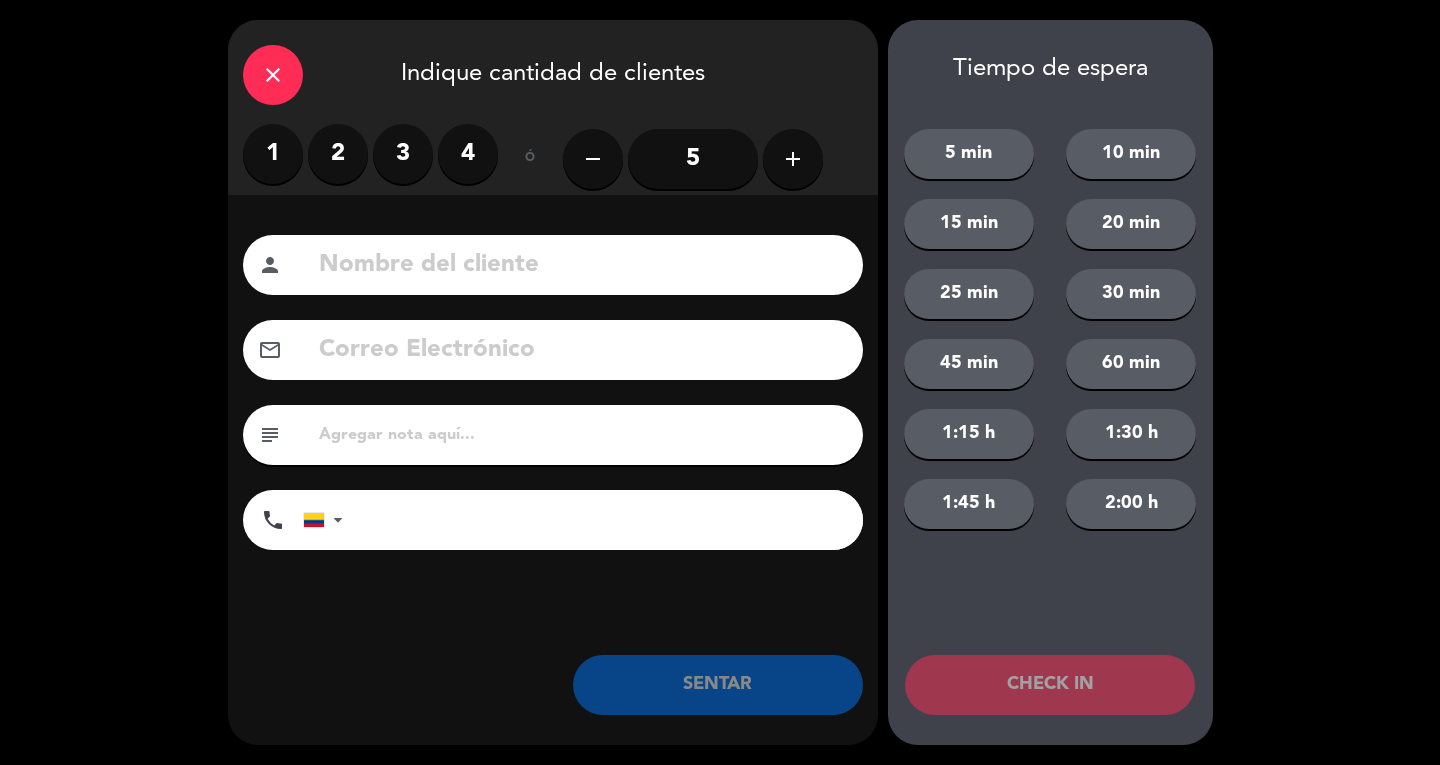 click on "1" at bounding box center (273, 154) 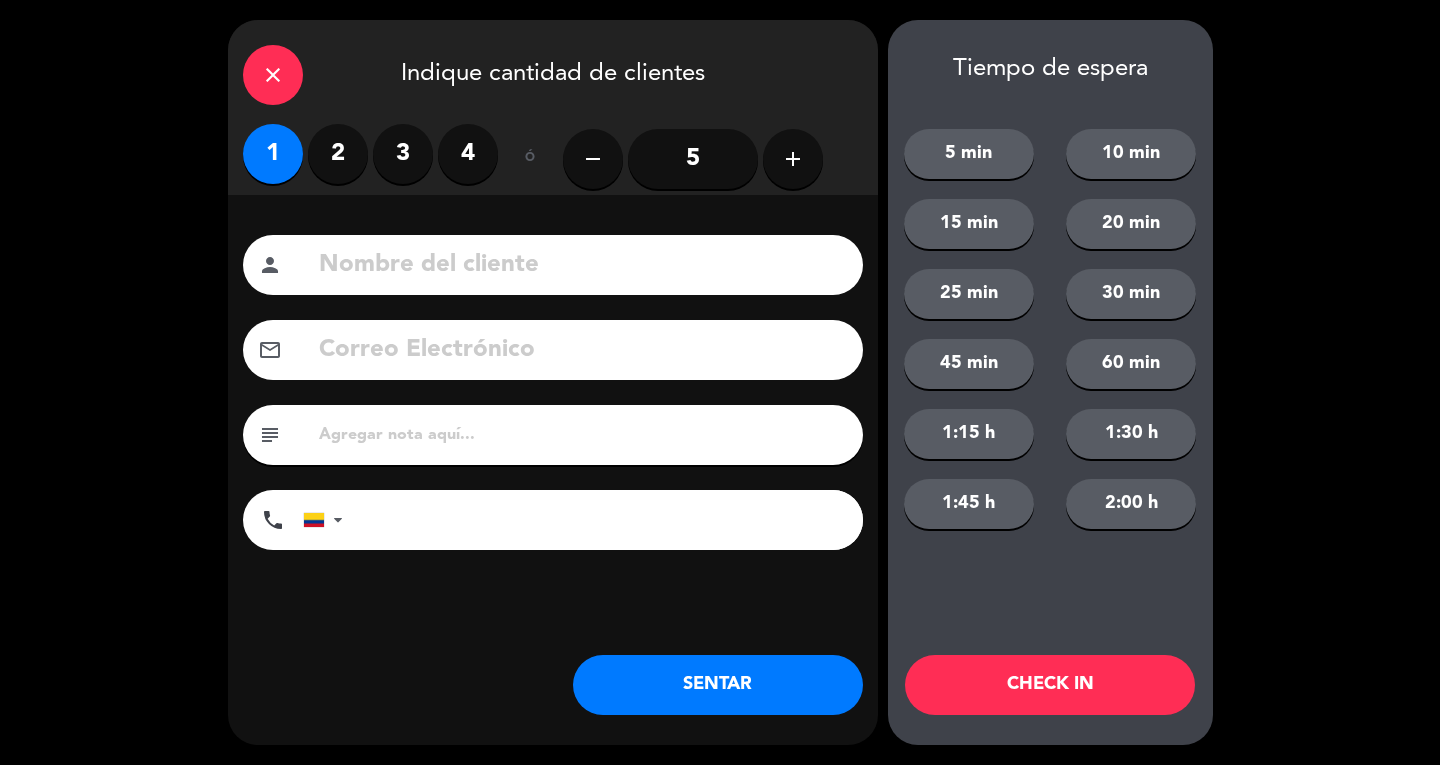 click on "Nombre del cliente person Correo Electrónico email subject phone United States +1 United Kingdom +44 Peru (Perú) +51 Argentina +54 Brazil (Brasil) +55 Afghanistan (‫افغانستان‬‎) +93 Albania (Shqipëri) +355 Algeria (‫الجزائر‬‎) +213 American Samoa +1684 Andorra +376 Angola +244 Anguilla +1264 Antigua and Barbuda +1268 Argentina +54 Armenia (Հայաստան) +374 Aruba +297 Australia +61 Austria (Österreich) +43 Azerbaijan ( Azərbaycan ) +994 Bahamas +1242 Bahrain (‫البحرين‬‎) +973 Bangladesh (বাংলাদেশ) +880 Barbados +1246 Belarus (Беларусь) +375 Belgium (België) +32 Belize +501 Benin (Bénin) +229 Bermuda +1441 Bhutan (འབྲུག) +975 Bolivia +591 Bosnia and Herzegovina (Босна и Херцеговина) +387 Botswana +267 Brazil (Brasil) +55 British Indian Ocean Territory +246 British Virgin Islands +1284 Brunei +673 Bulgaria (България) +359 Burkina Faso +226 Burundi (Uburundi) +257 Cambodia (កម្ពុជា) +855 +1" 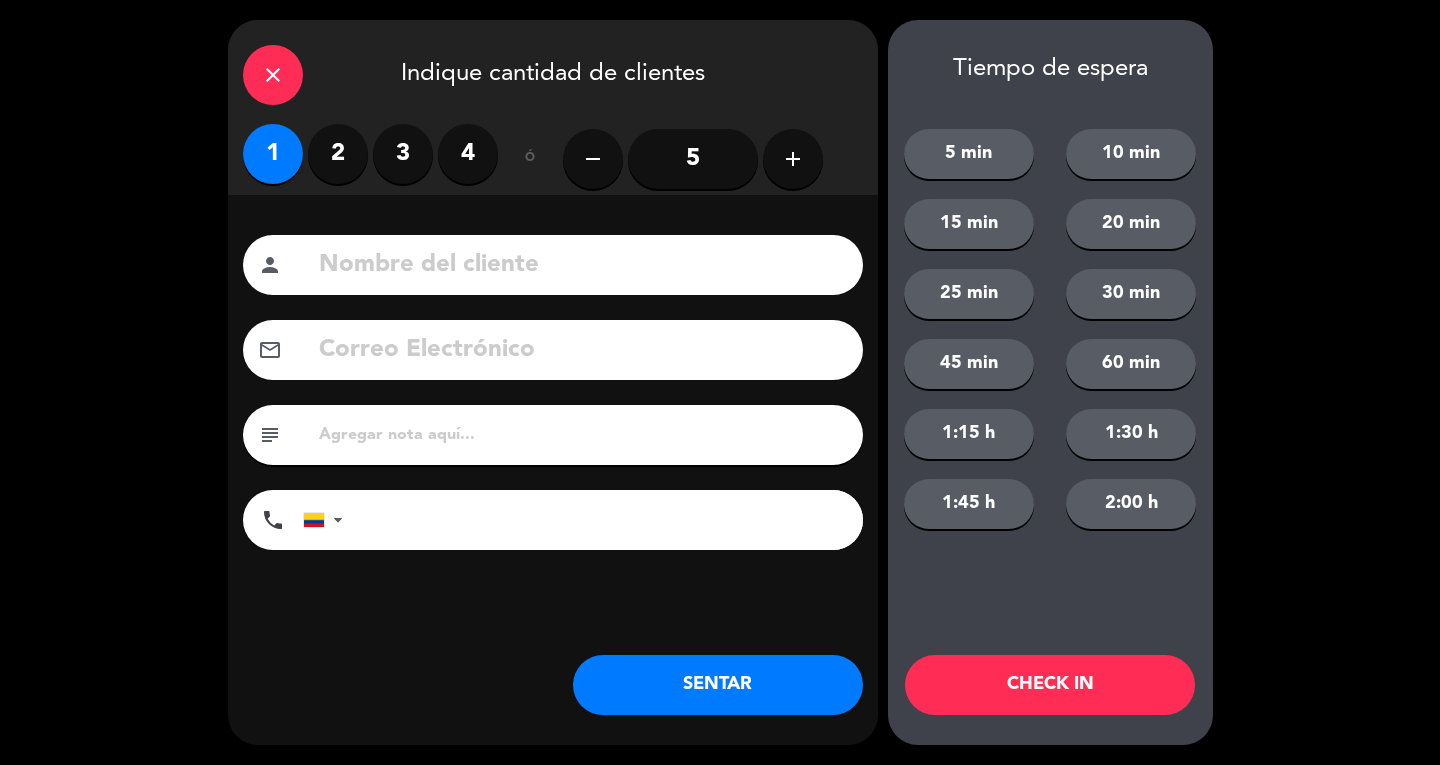 click 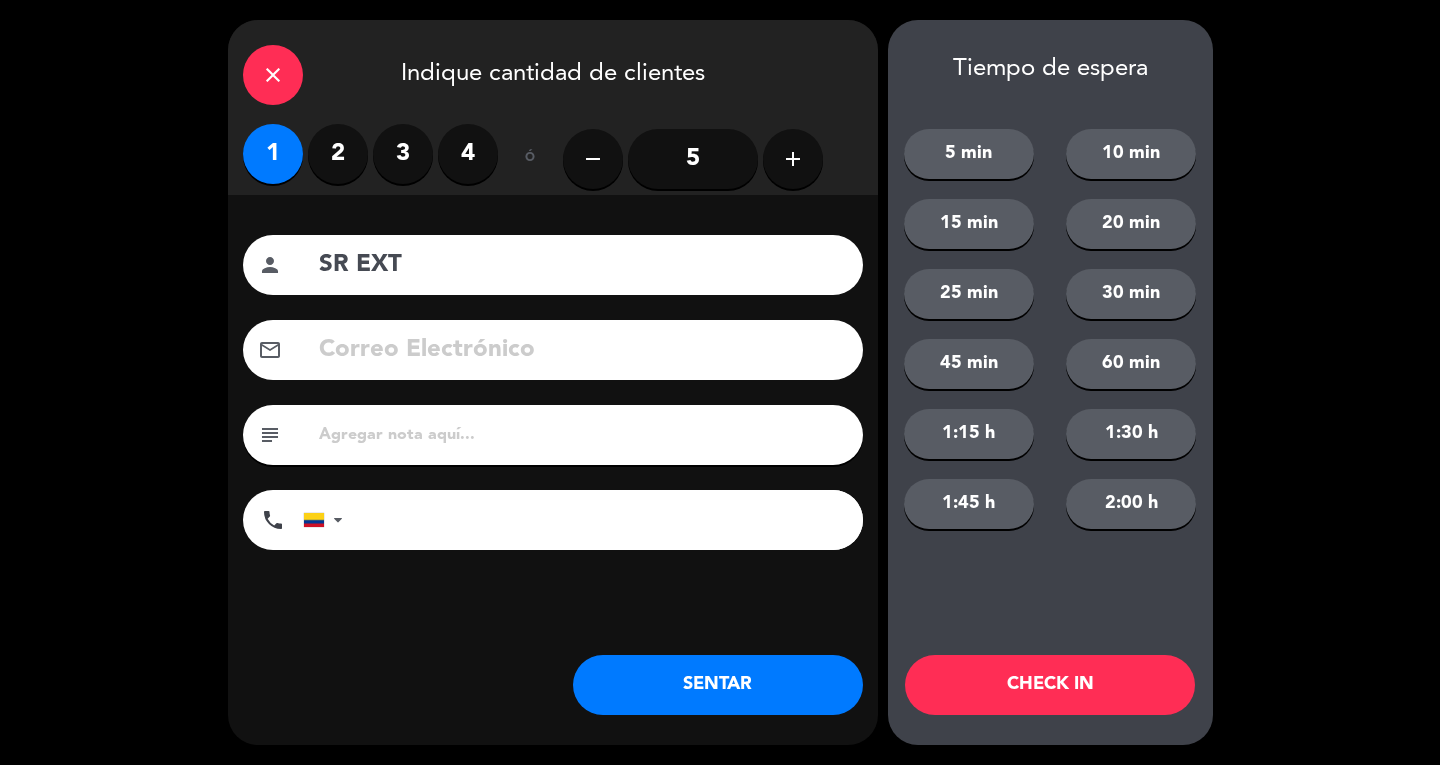 type on "SR EXT" 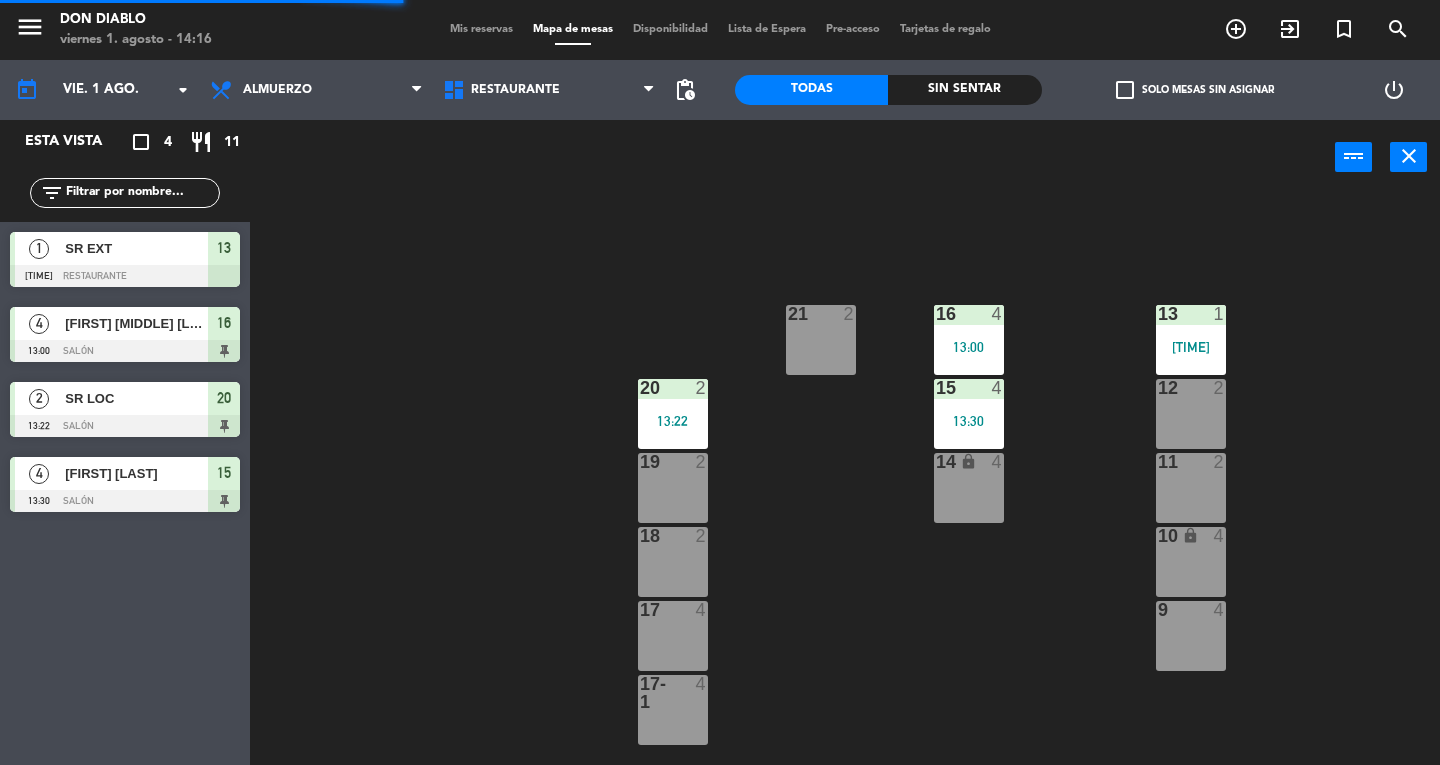 click on "13:22" at bounding box center (673, 421) 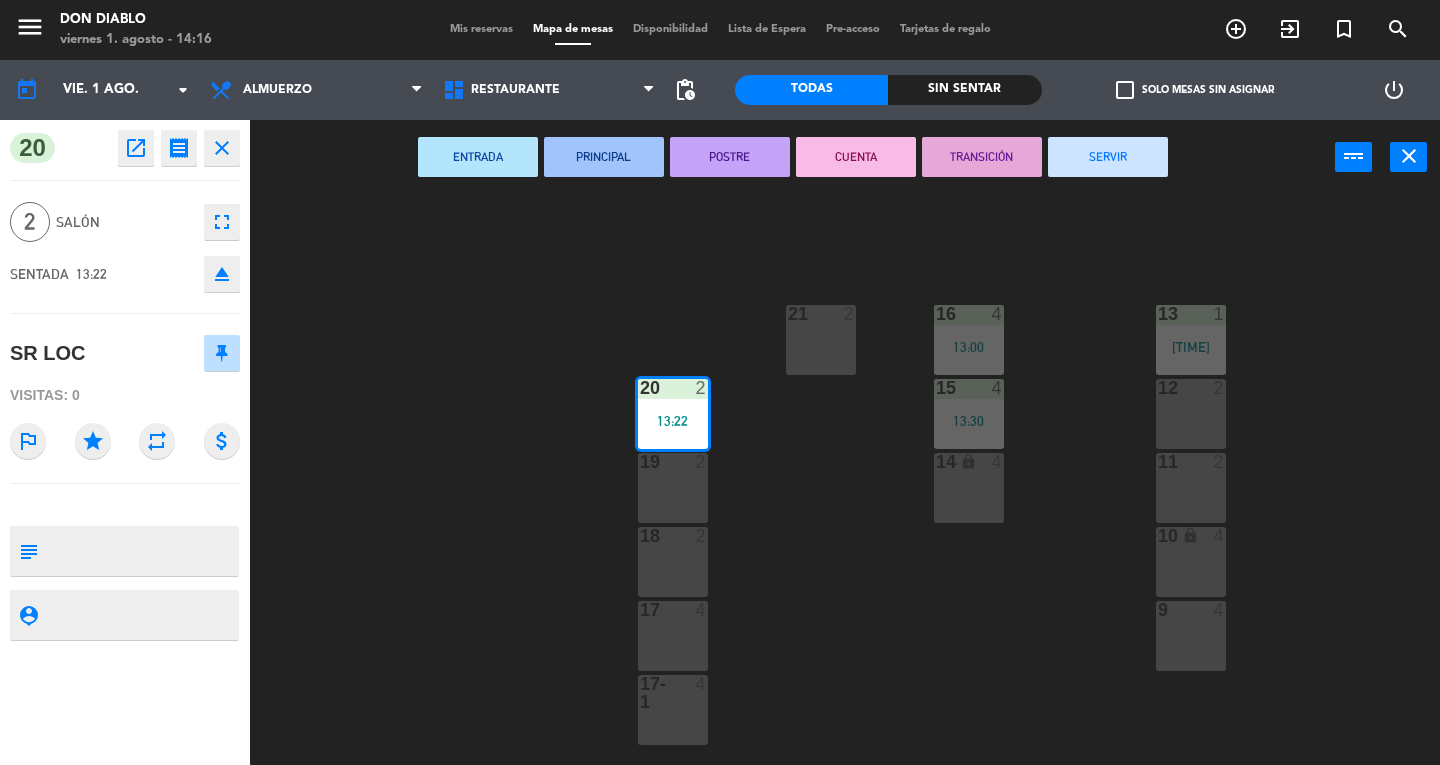 click on "SERVIR" at bounding box center [1108, 157] 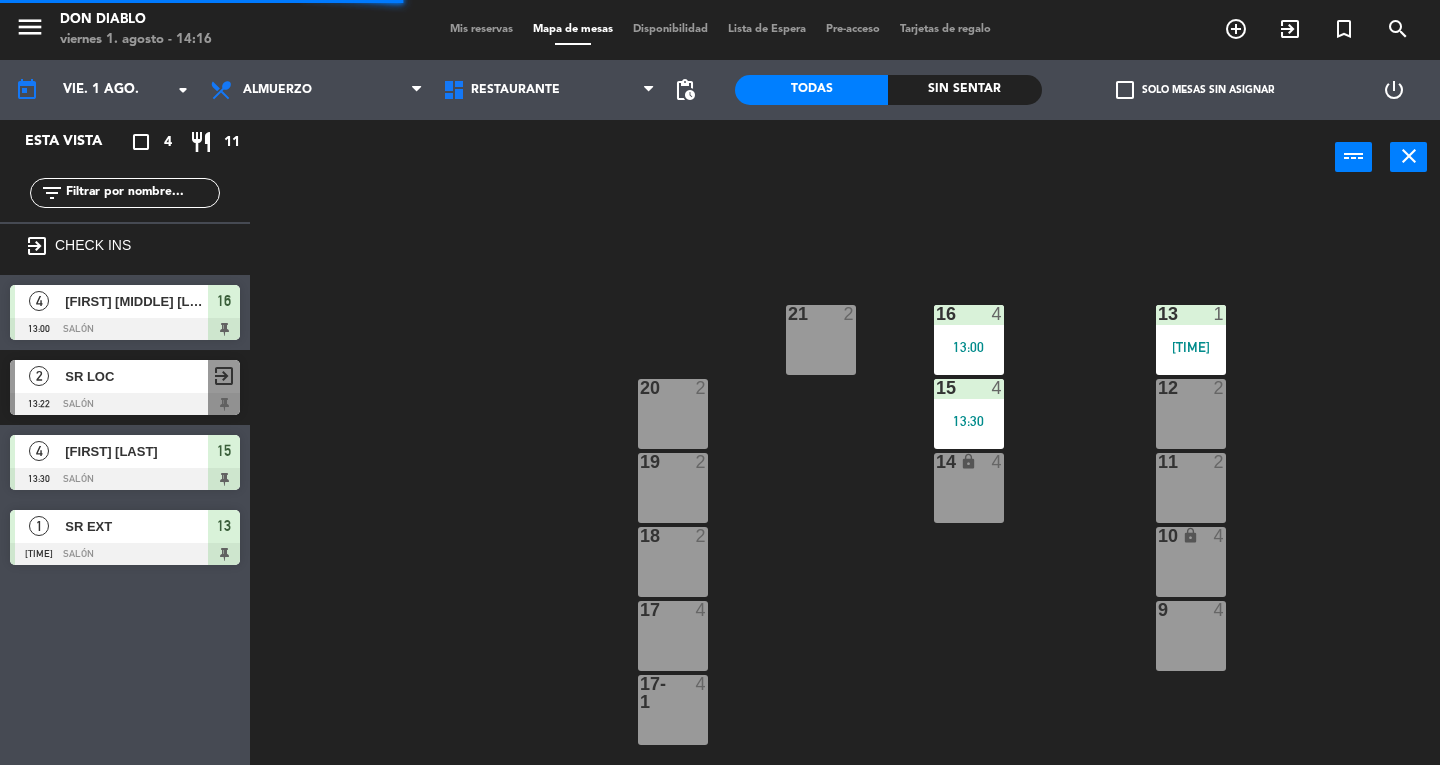 click on "19  2" at bounding box center (673, 488) 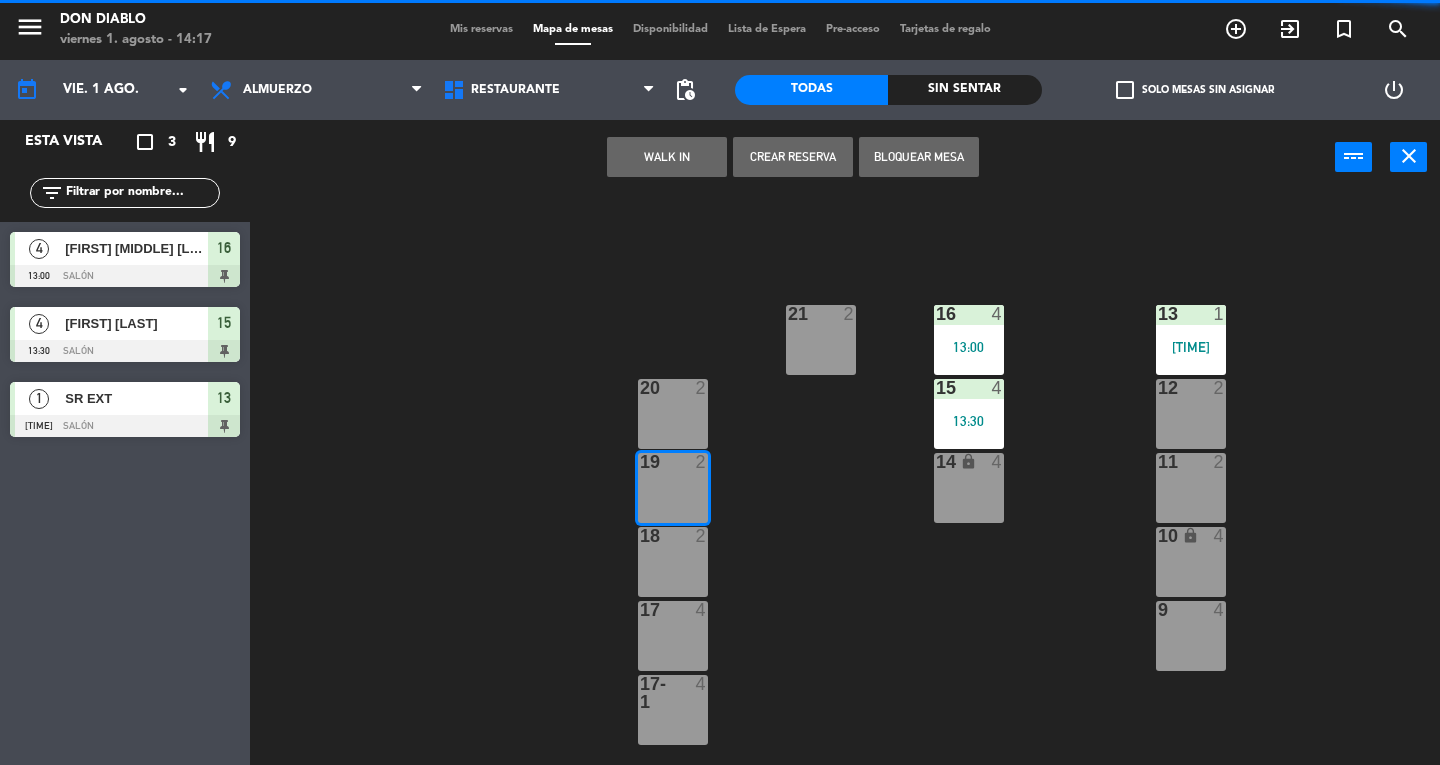click on "WALK IN" at bounding box center (667, 157) 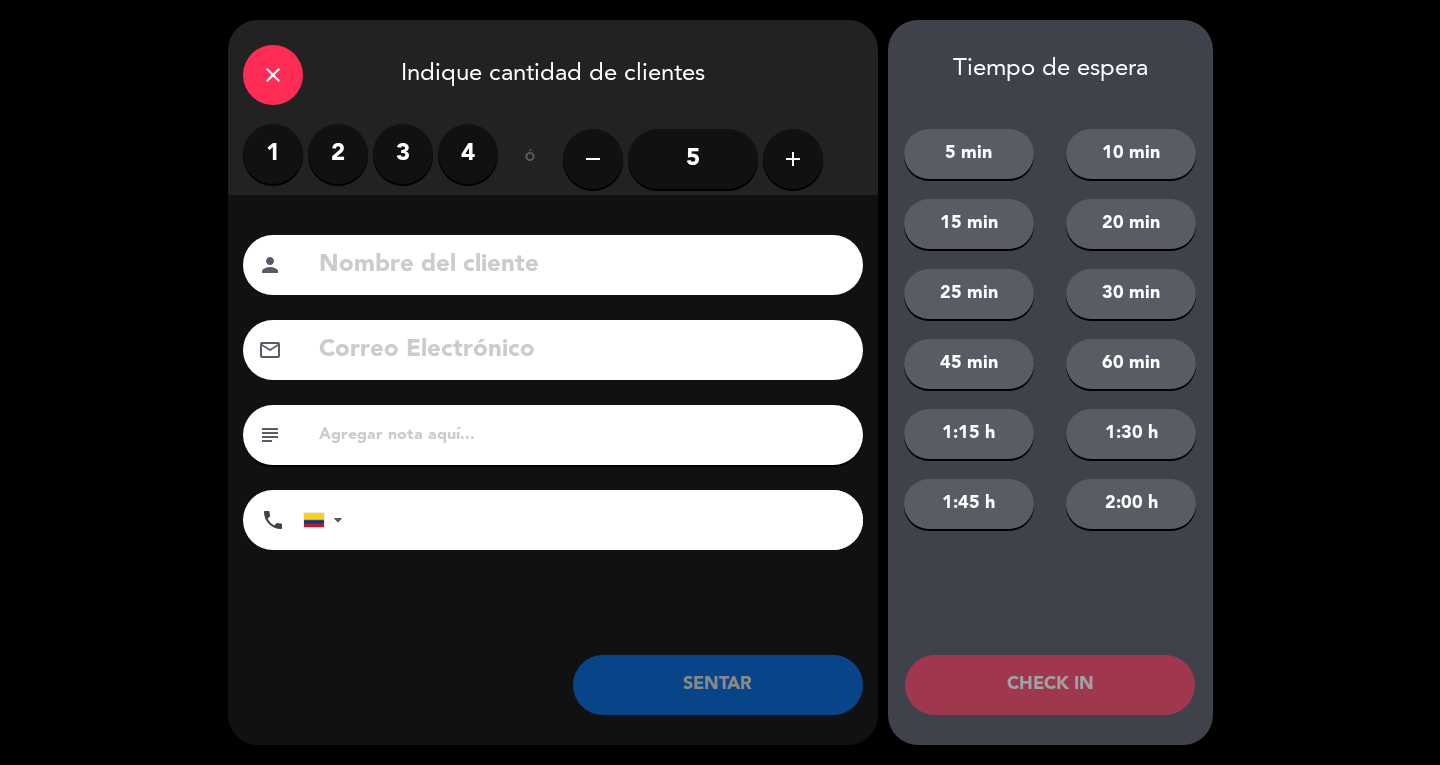 click on "2" at bounding box center (338, 154) 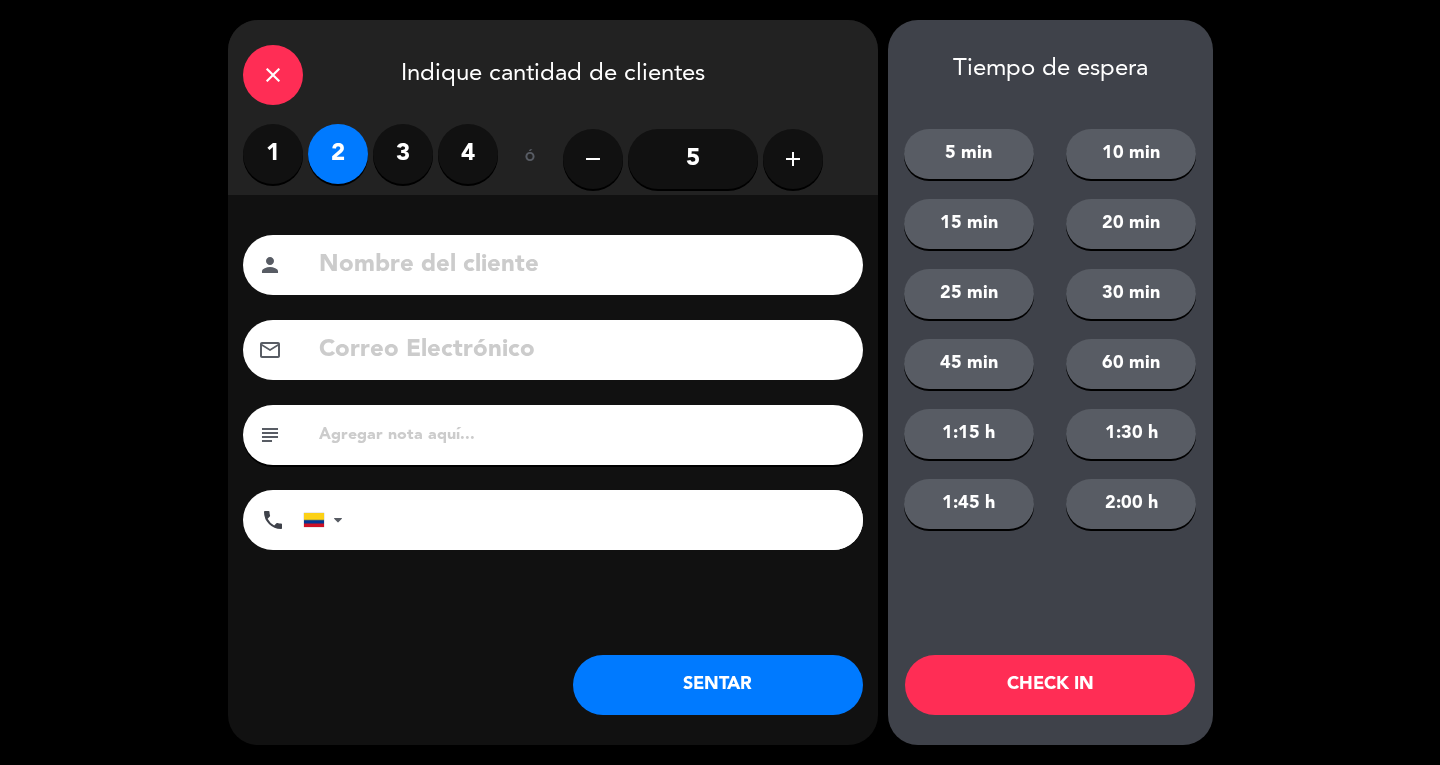 click 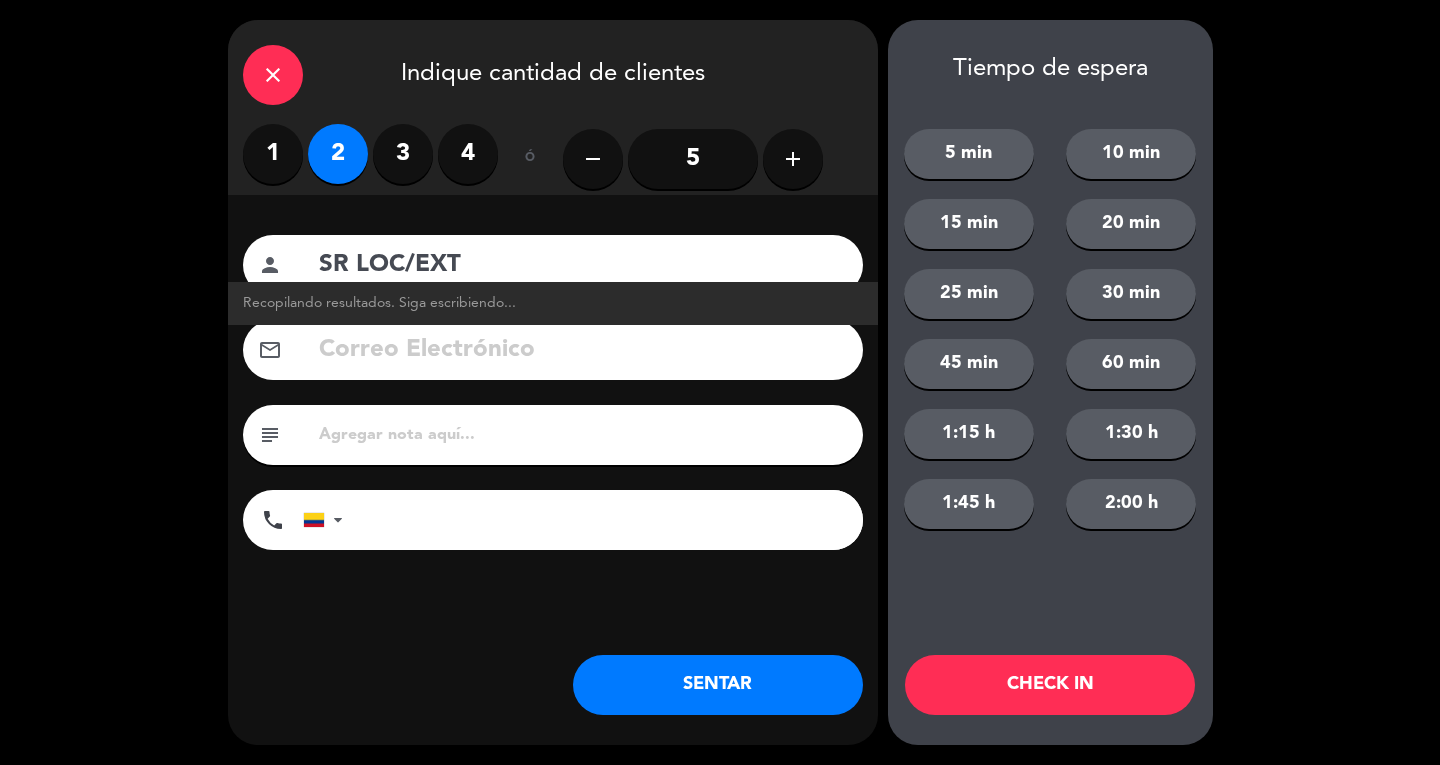 type on "SR LOC/EXT" 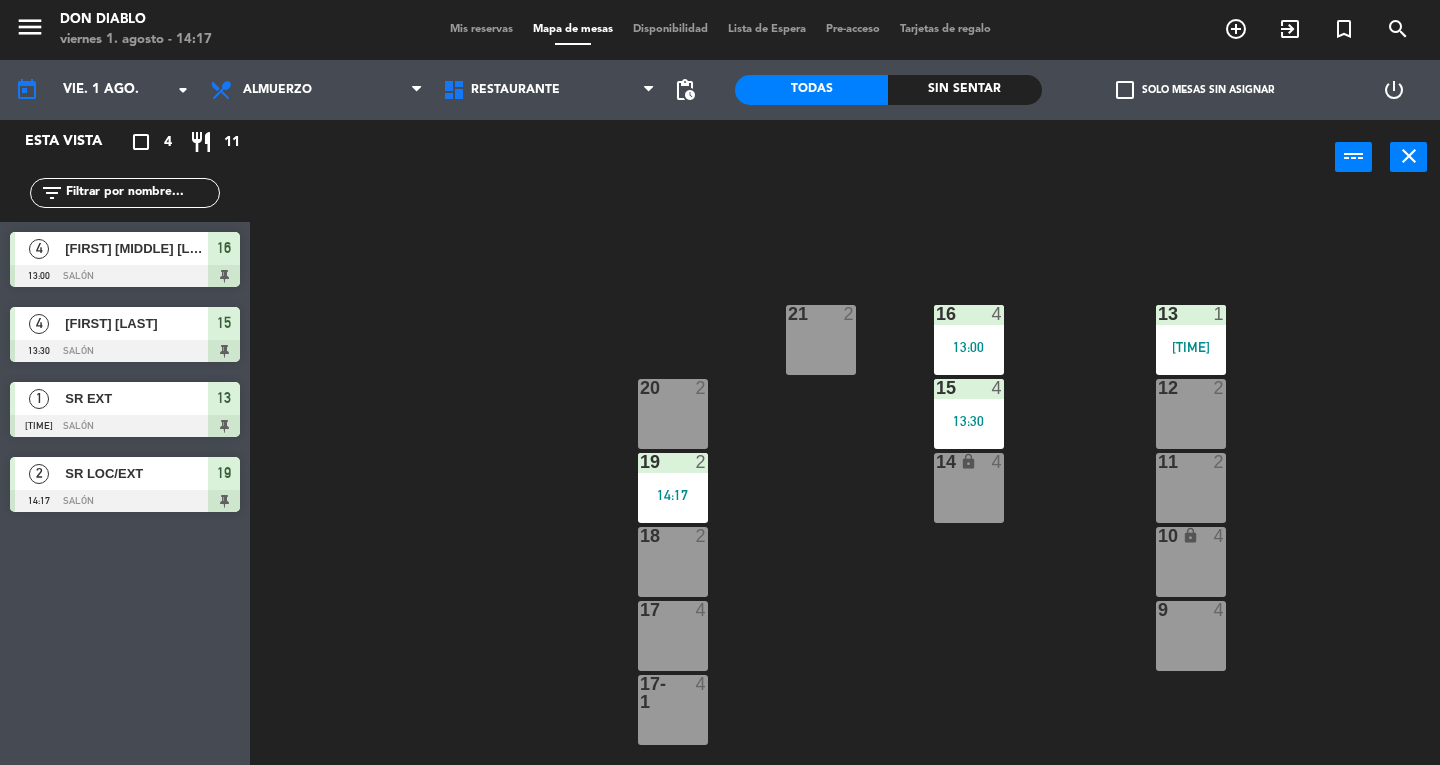 click on "close" at bounding box center [1409, 156] 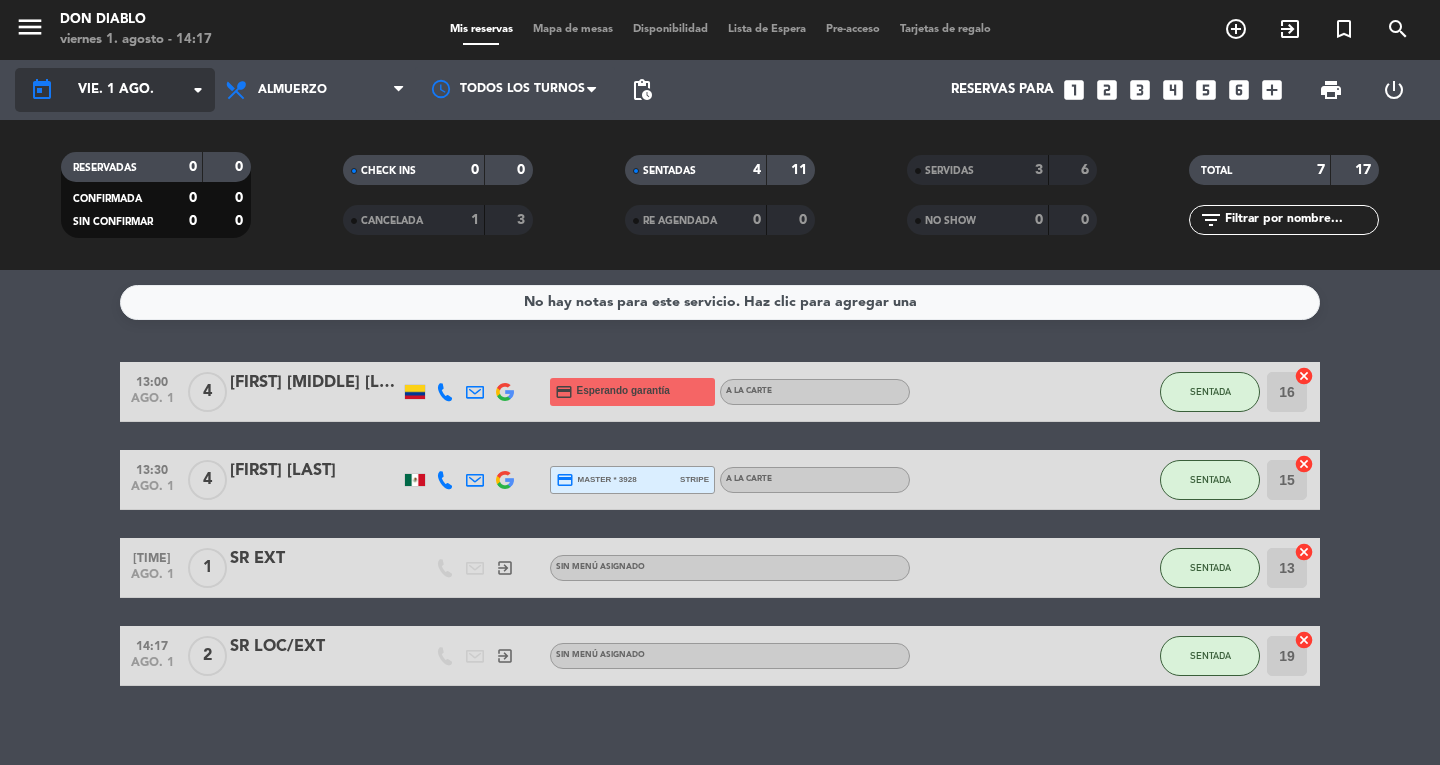 click on "vie. 1 ago." 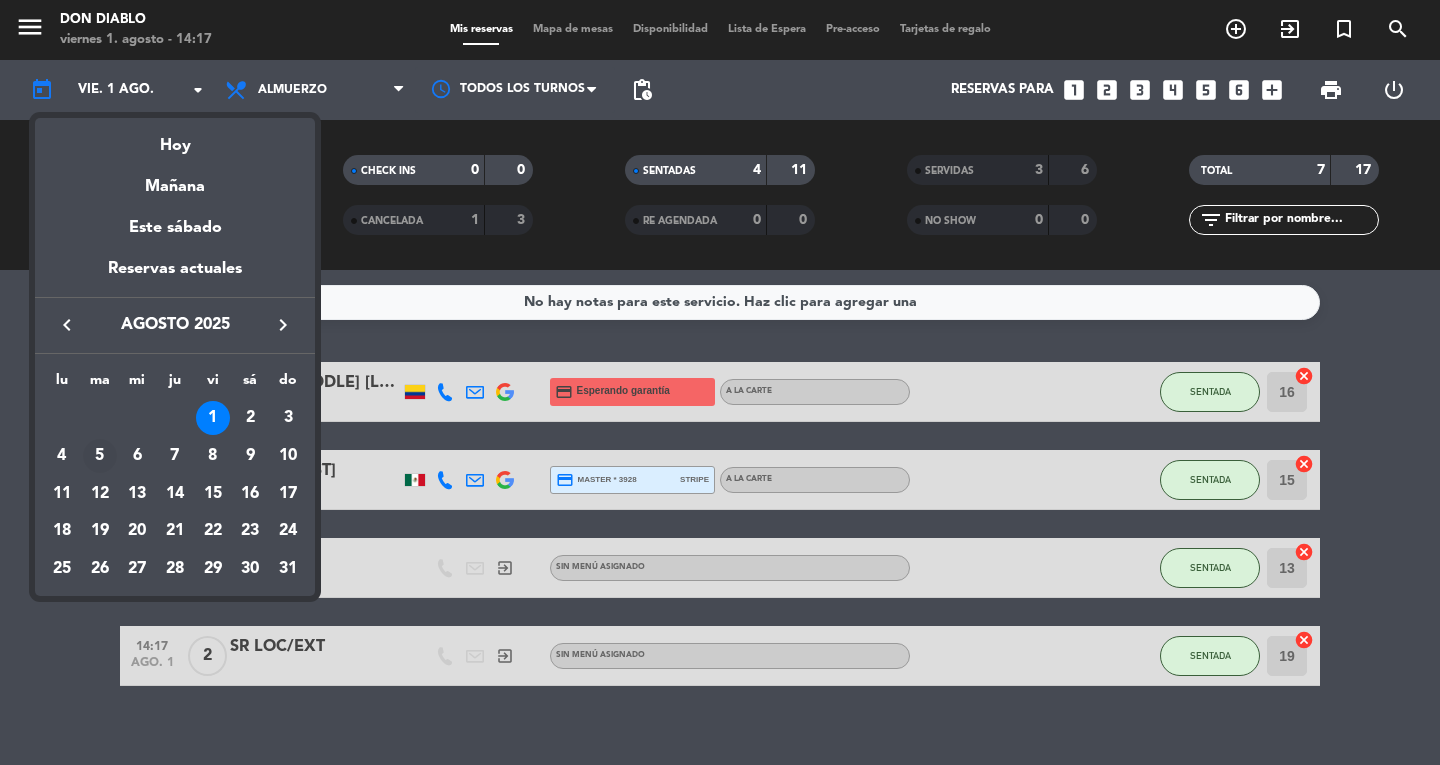click on "5" at bounding box center (100, 456) 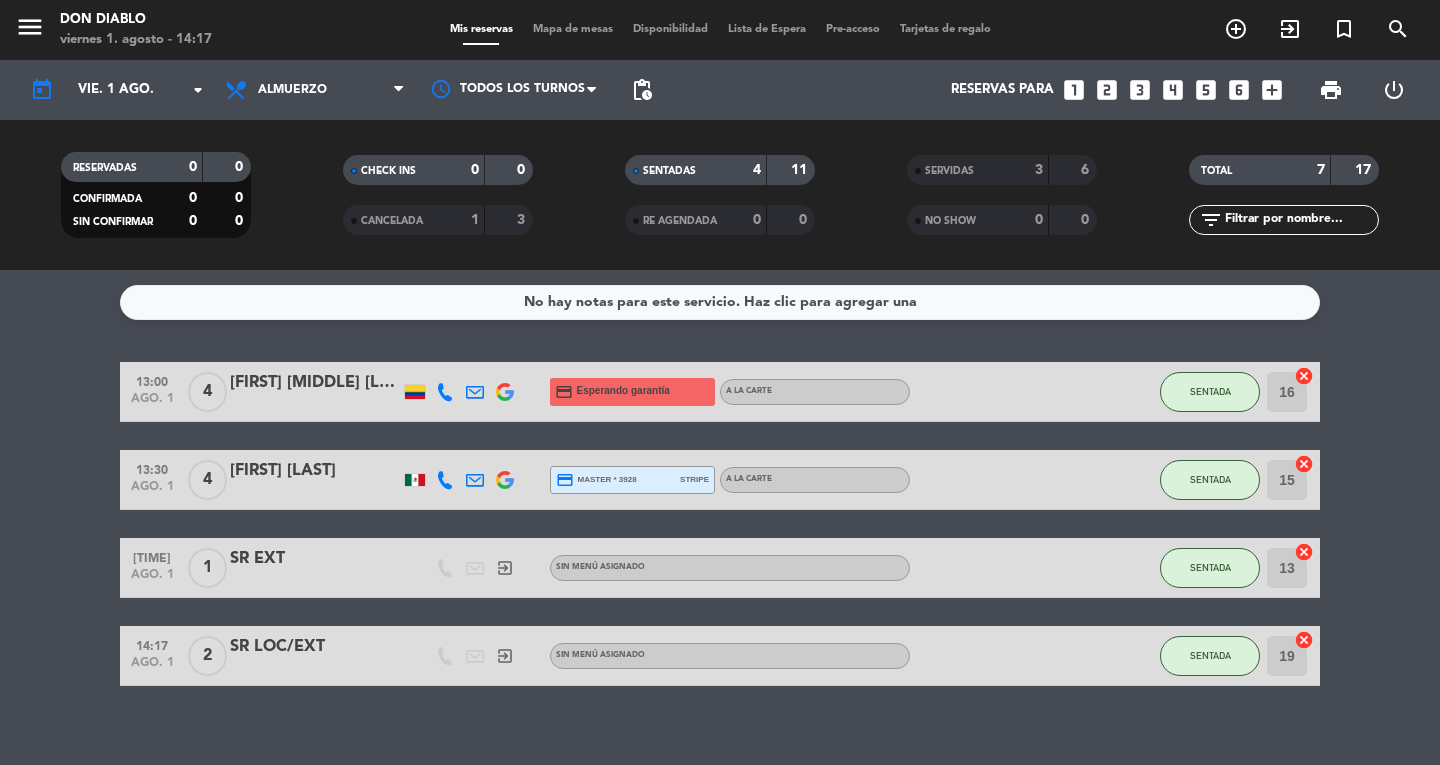 type on "mar. 5 ago." 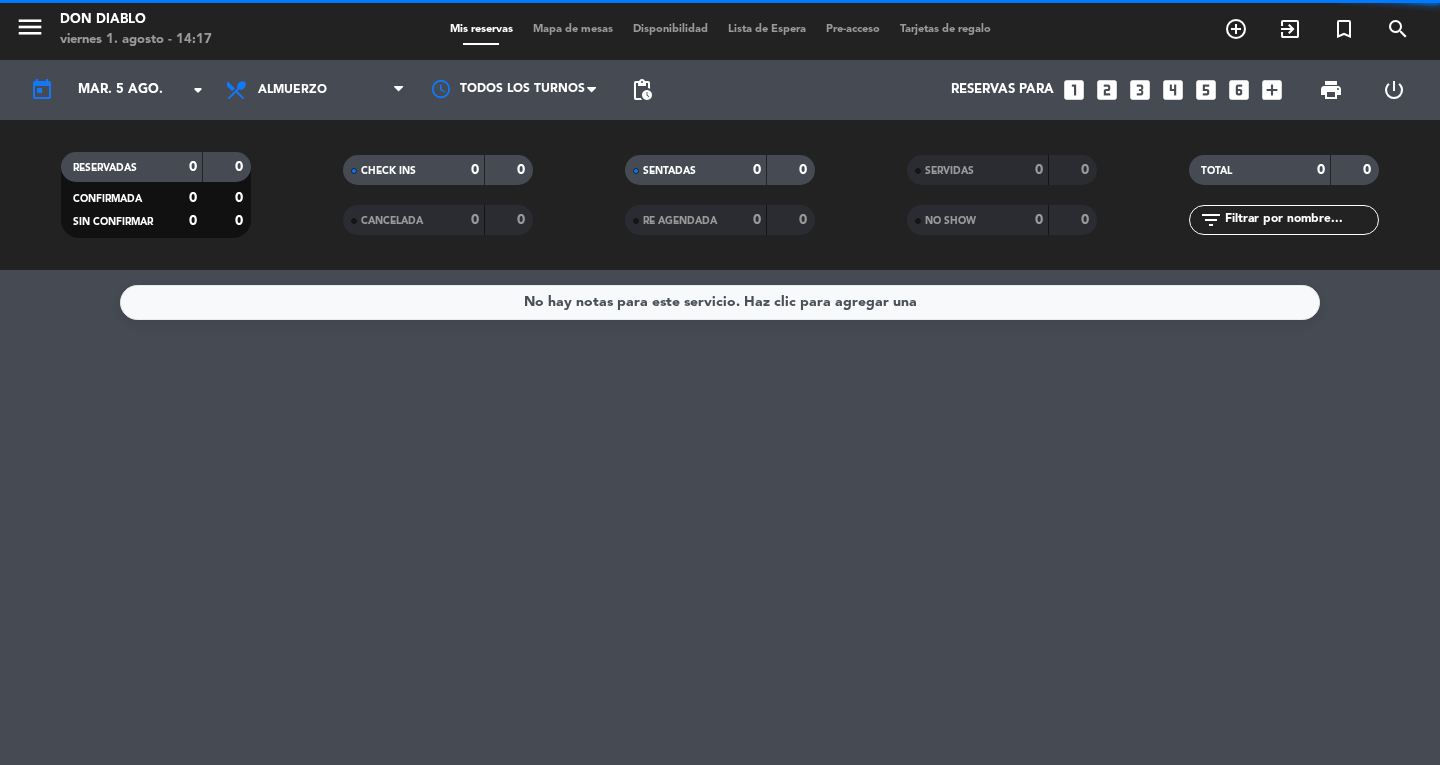 click on "Almuerzo" at bounding box center [315, 90] 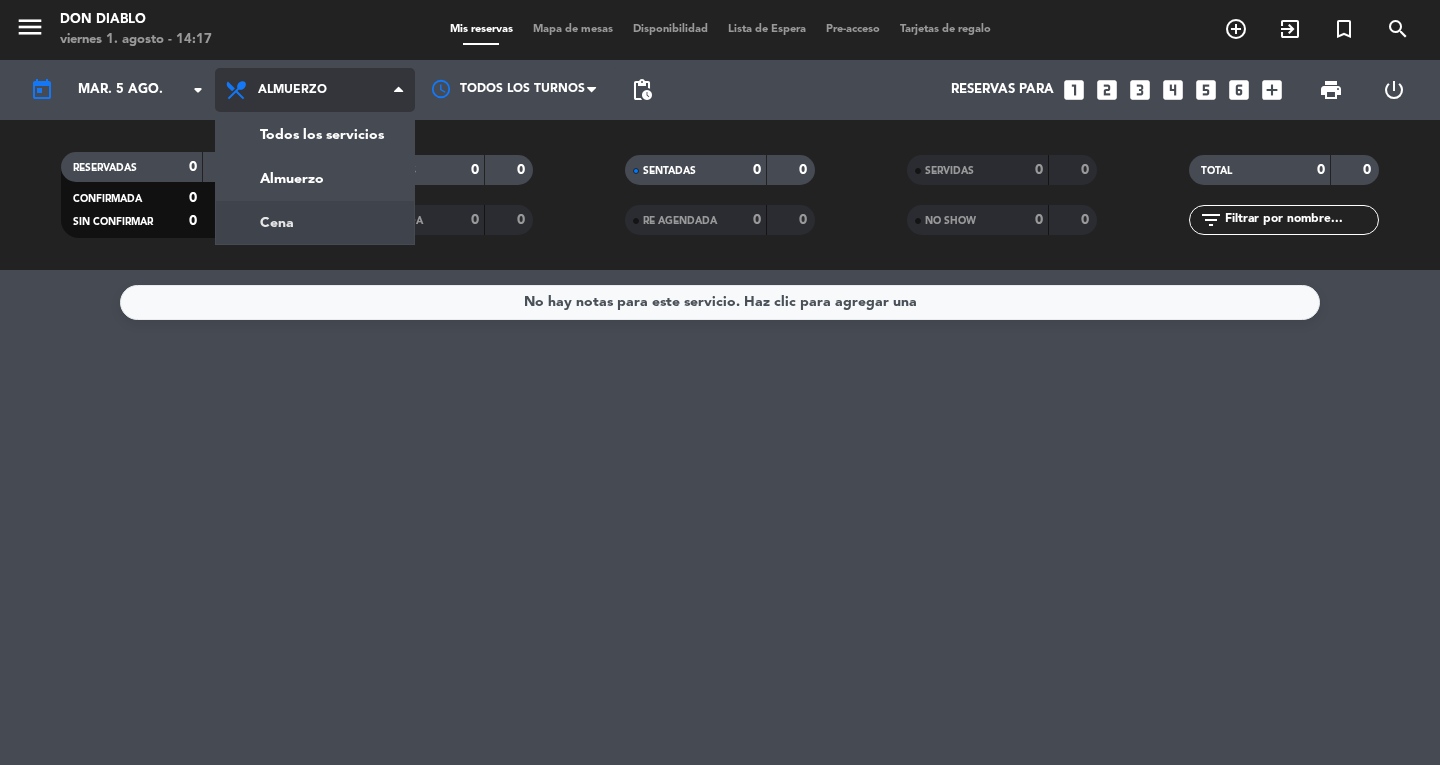 click on "menu  Don Diablo   viernes 1. [MONTH] - 14:17   Mis reservas   Mapa de mesas   Disponibilidad   Lista de Espera   Pre-acceso   Tarjetas de regalo  add_circle_outline exit_to_app turned_in_not search today    mar. 5 [MONTH]  arrow_drop_down  Todos los servicios  Almuerzo  Cena  Almuerzo  Todos los servicios  Almuerzo  Cena Todos los turnos pending_actions  Reservas para   looks_one   looks_two   looks_3   looks_4   looks_5   looks_6   add_box  print  power_settings_new   RESERVADAS   0   0   CONFIRMADA   0   0   SIN CONFIRMAR   0   0   CHECK INS   0   0   CANCELADA   0   0   SENTADAS   0   0   RE AGENDADA   0   0   SERVIDAS   0   0   NO SHOW   0   0   TOTAL   0   0  filter_list" 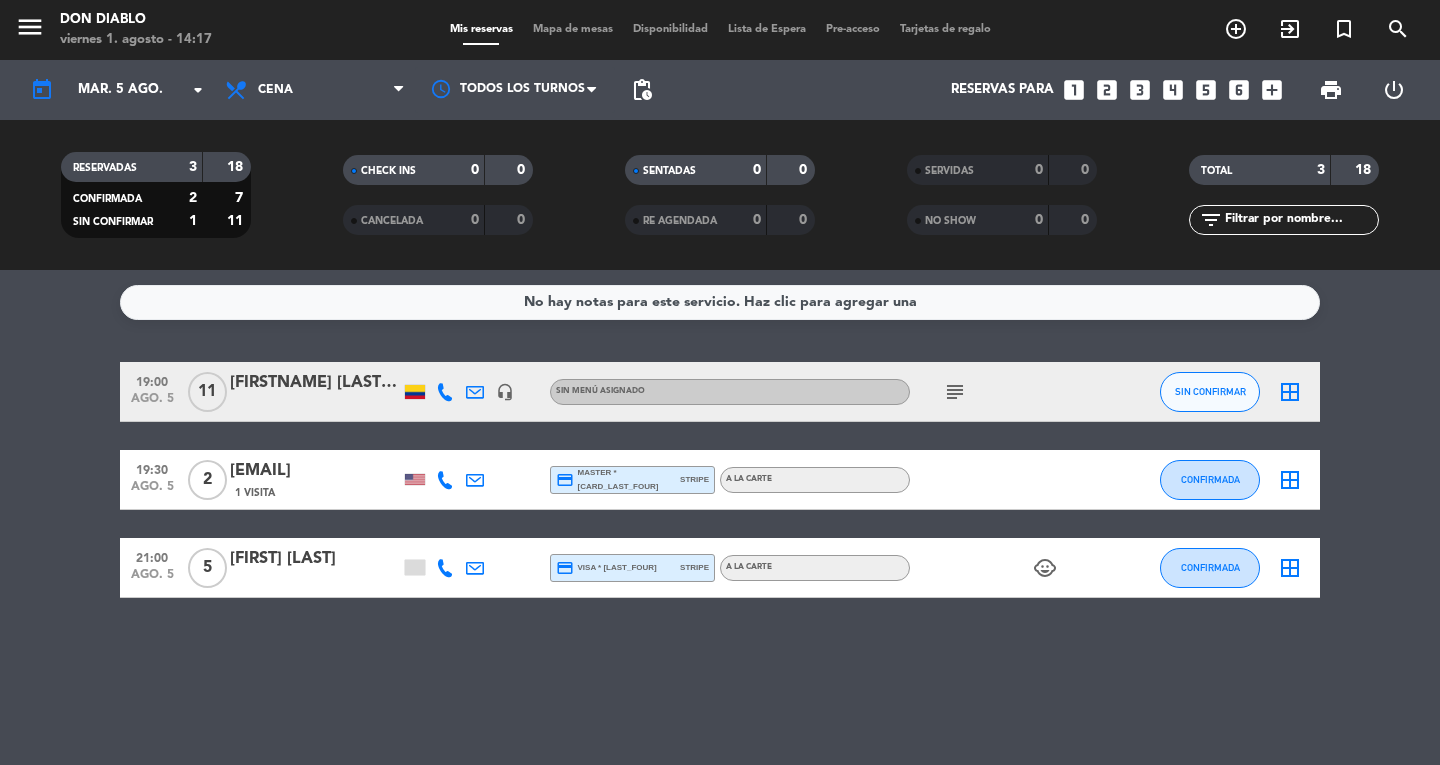 click on "[FIRSTNAME] [LASTNAME]" 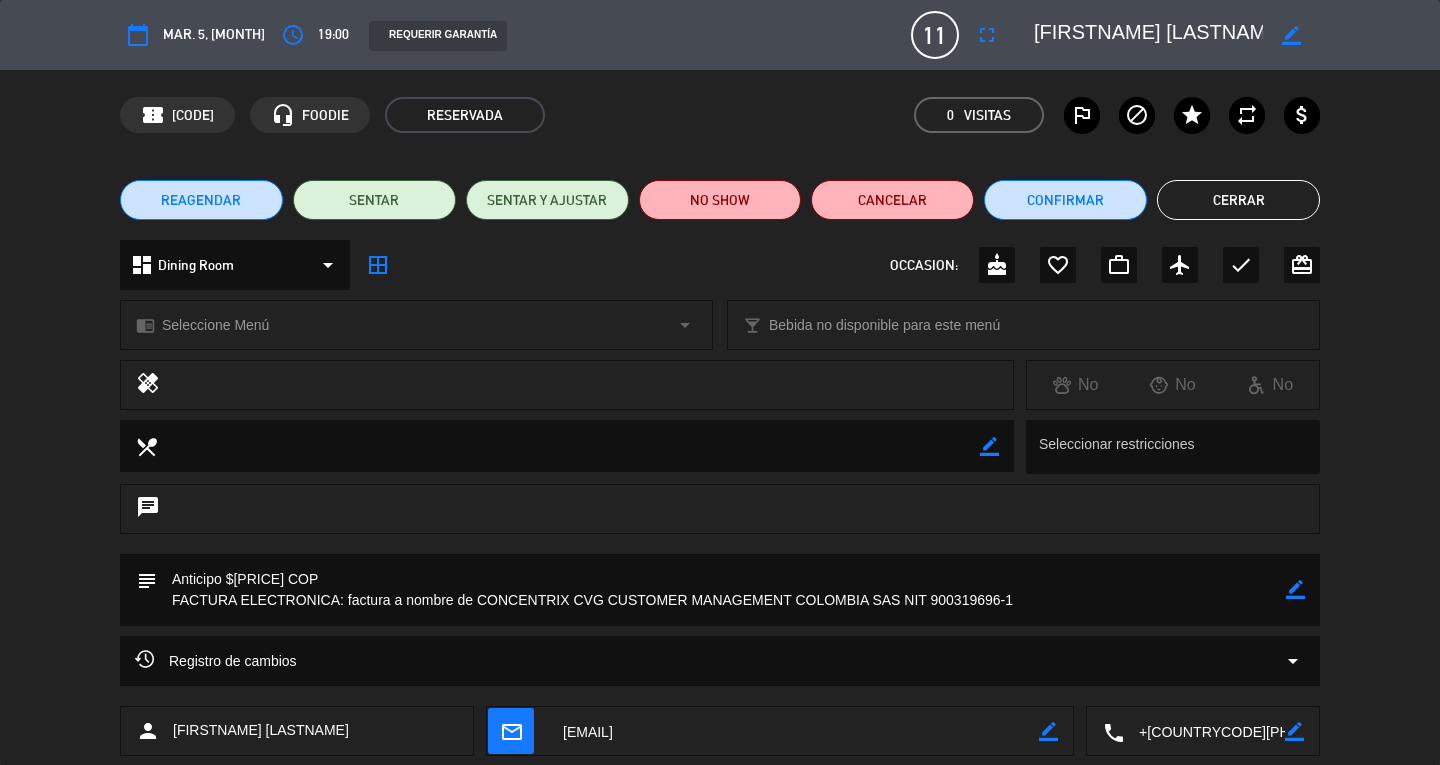click 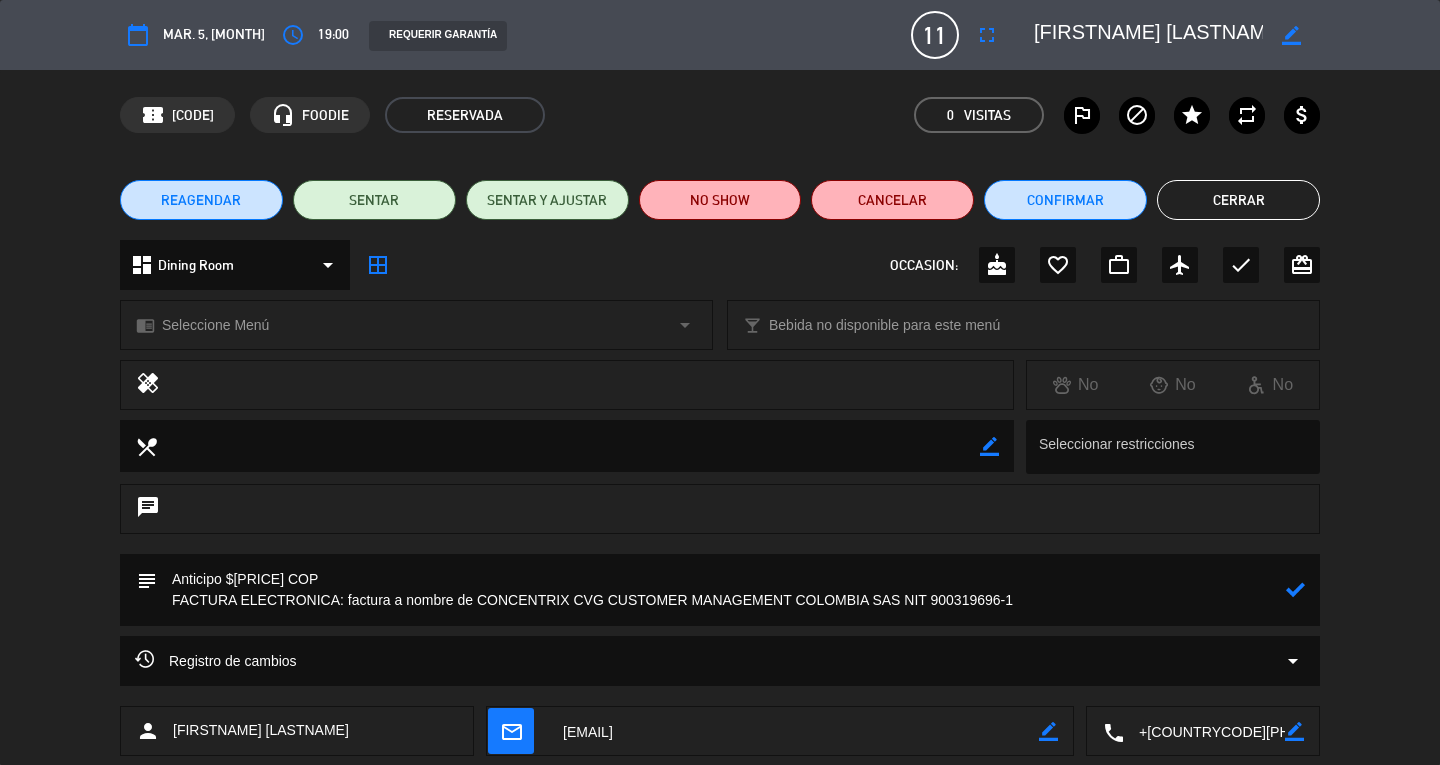 click 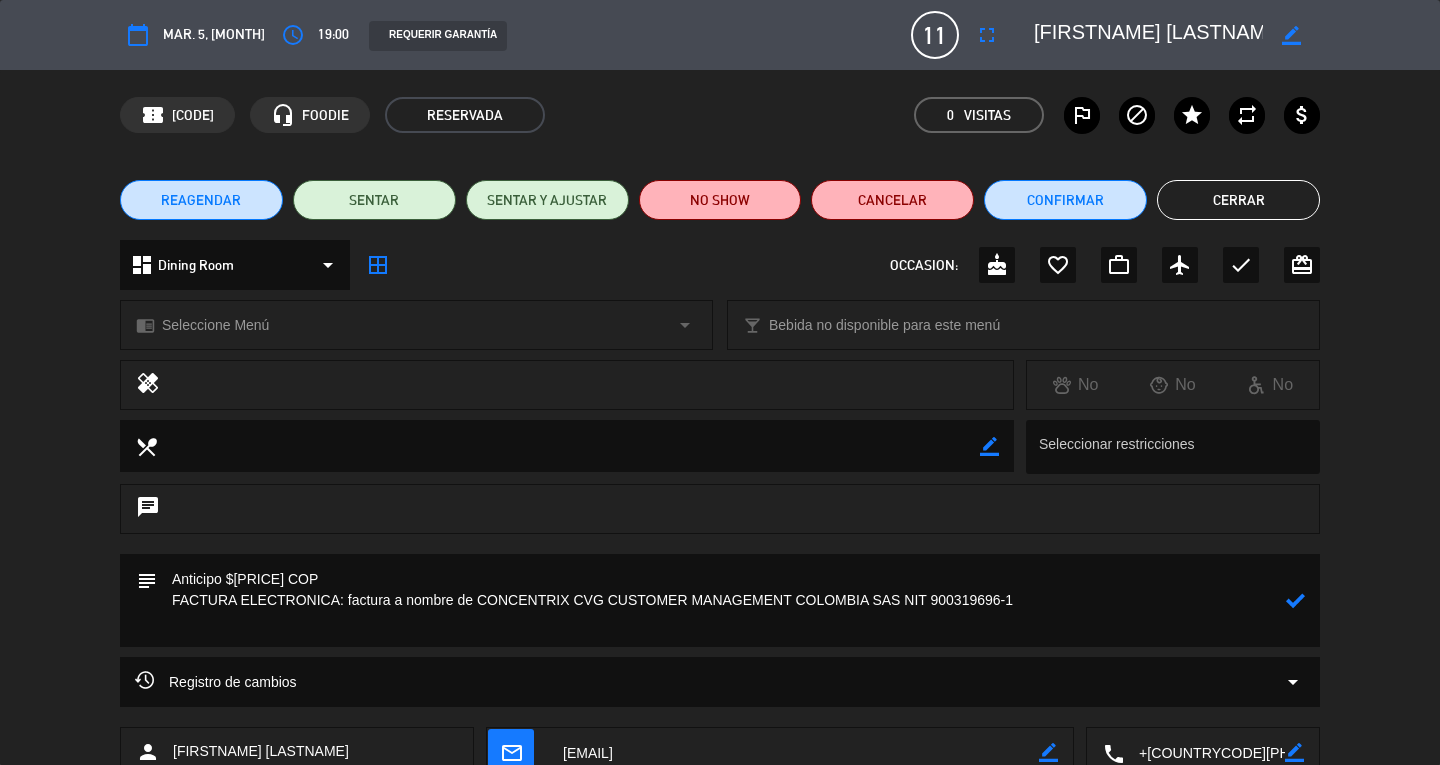 paste on "[EMAIL] dirección [ADDRESS], [CITY]" 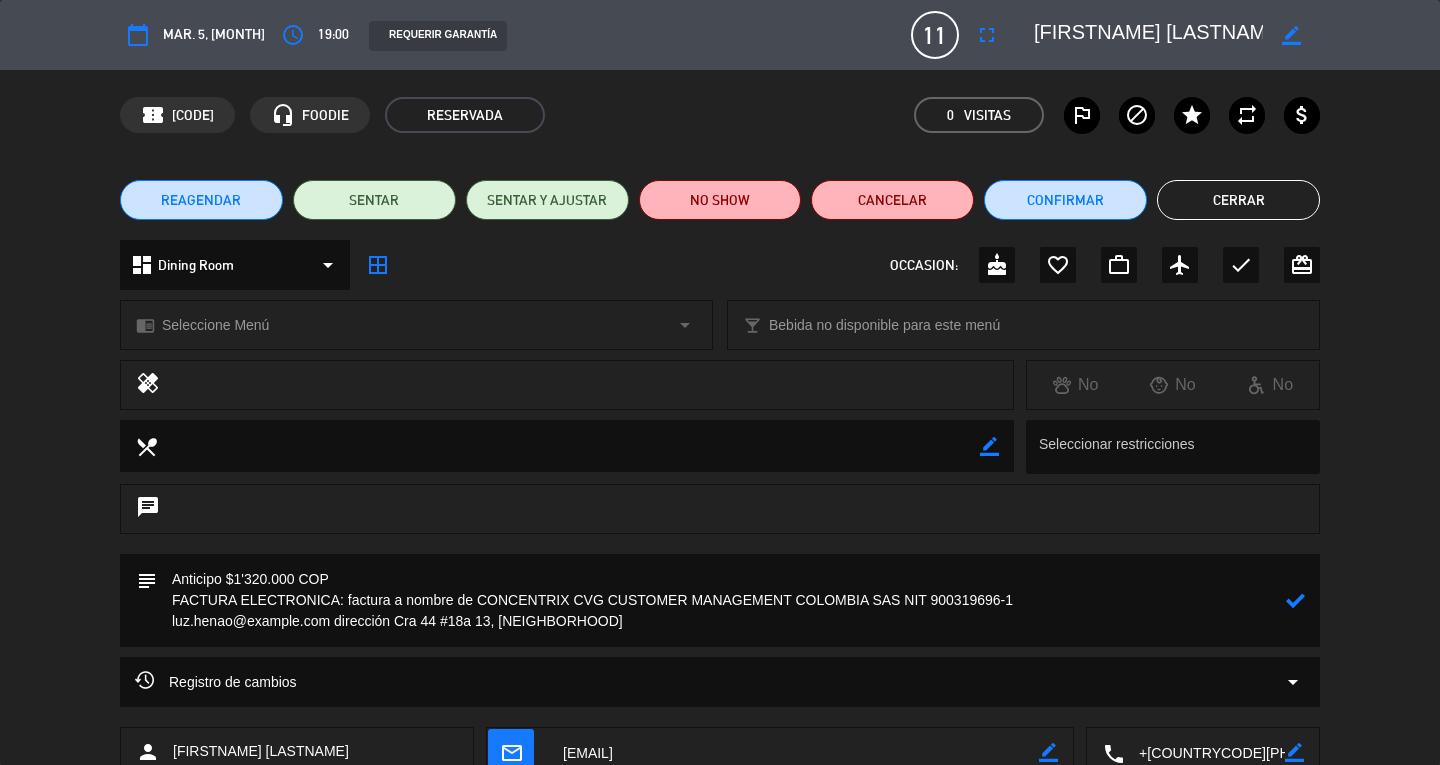 click 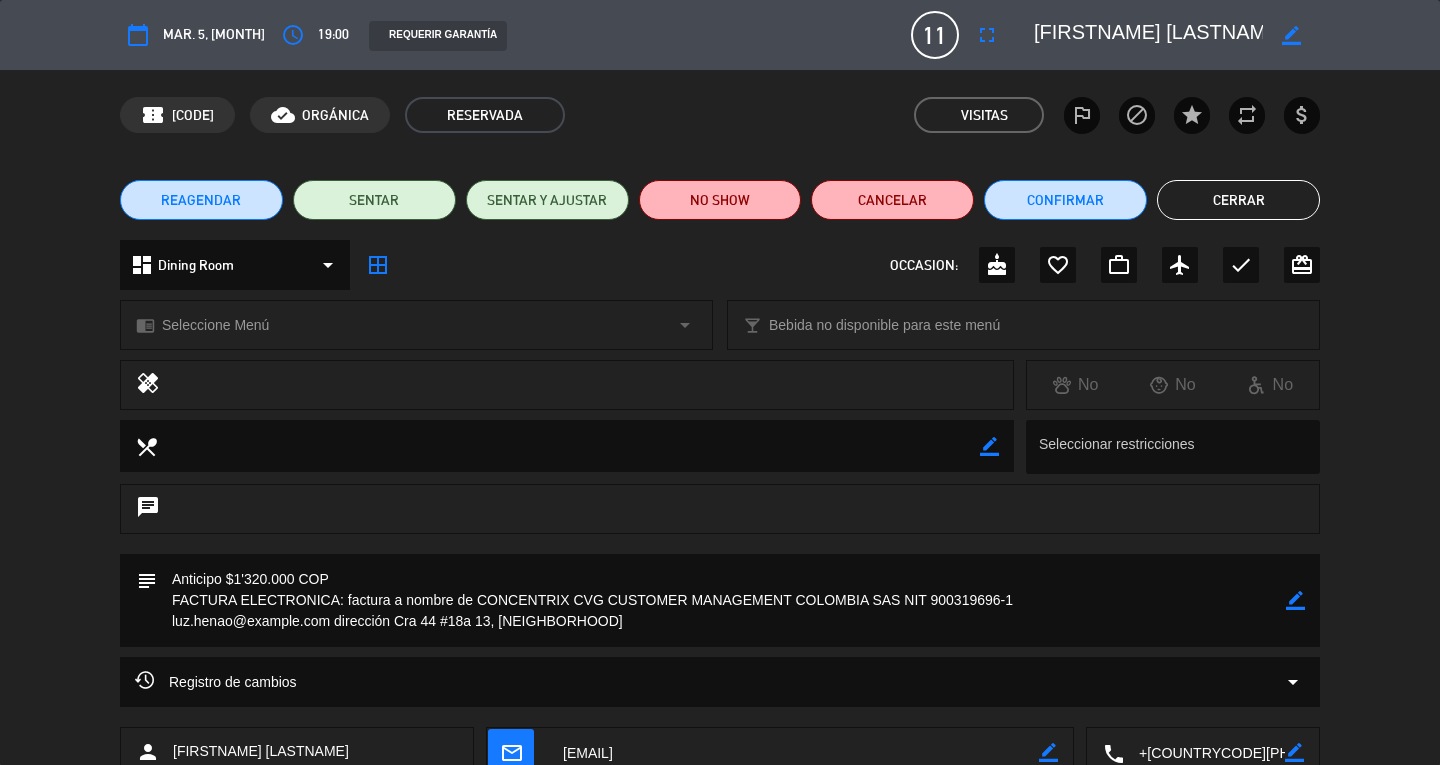 click on "Cerrar" 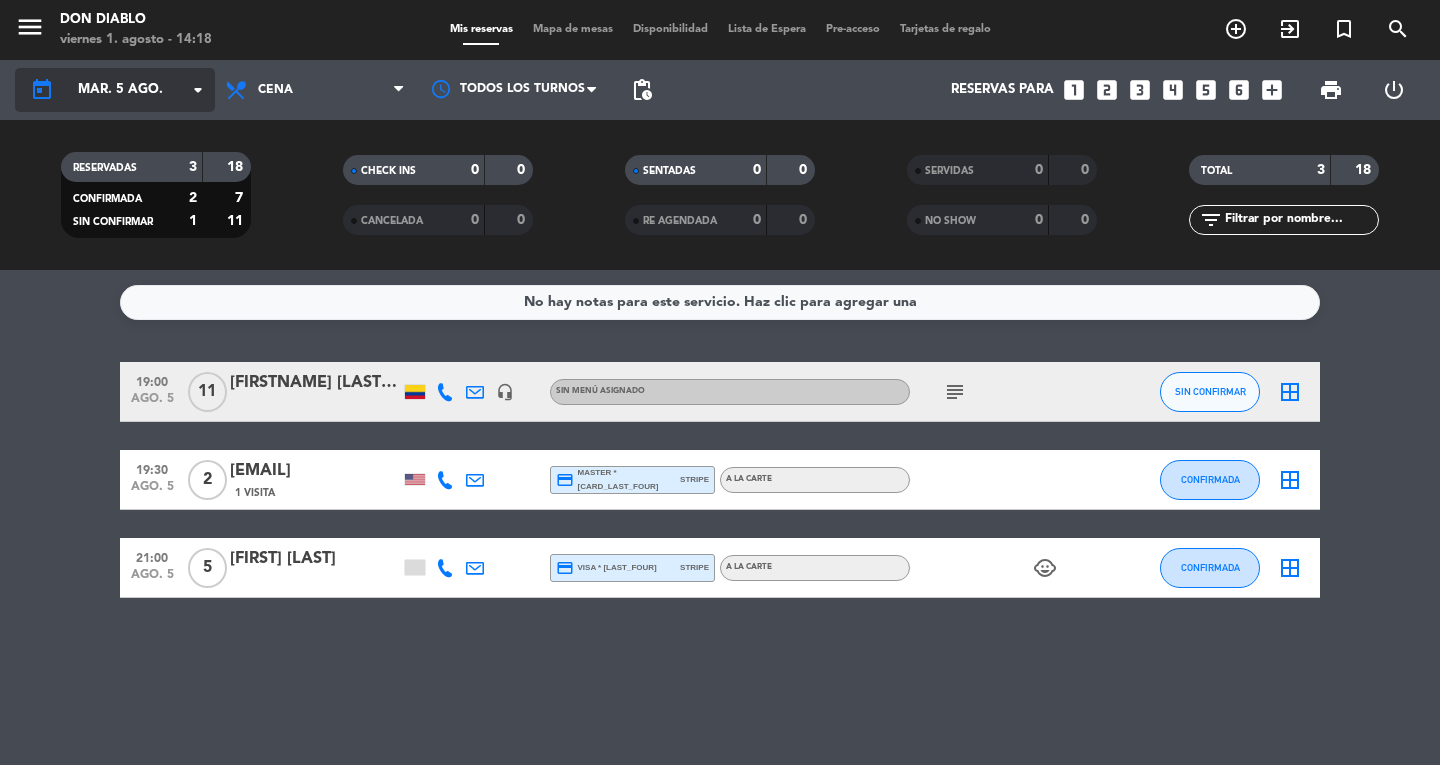 click on "mar. 5 ago." 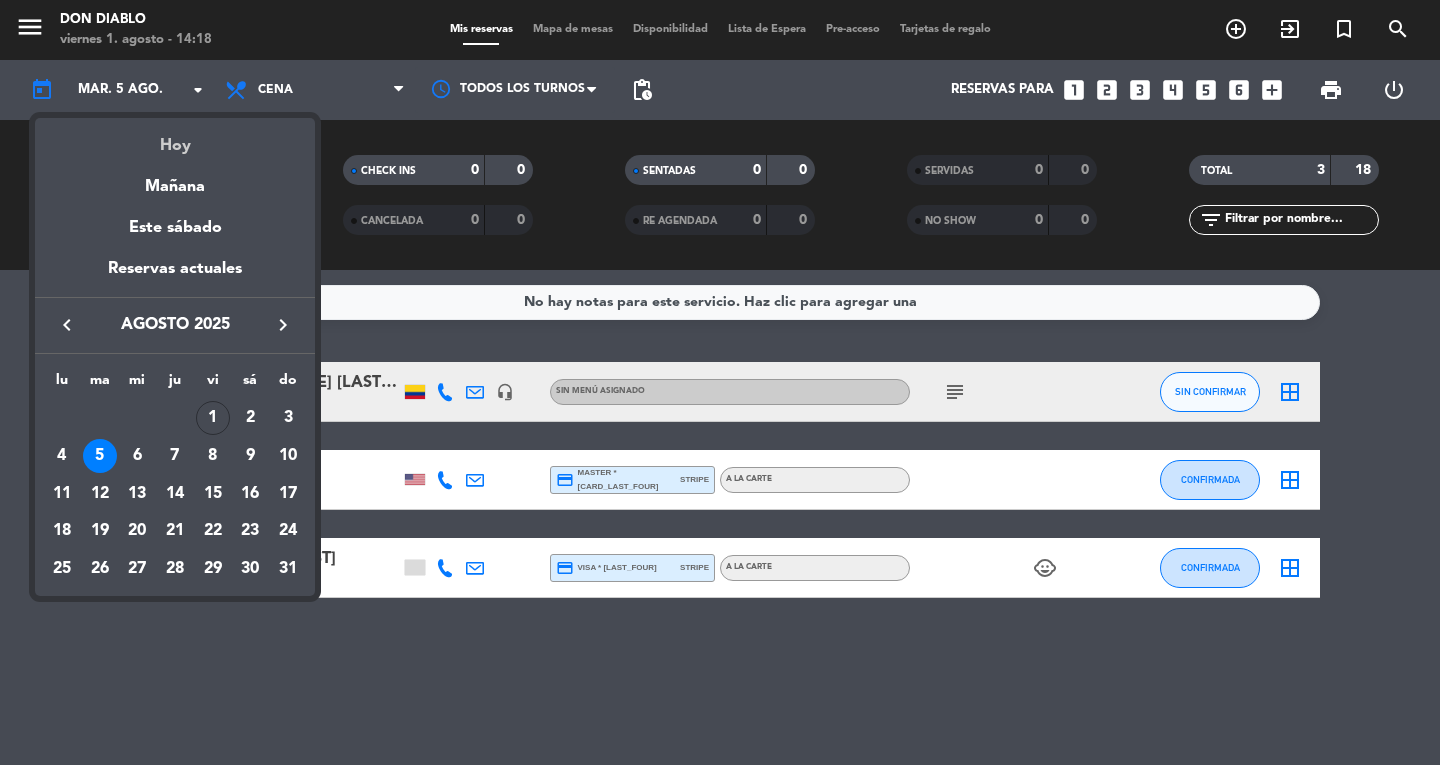 click on "Hoy" at bounding box center (175, 138) 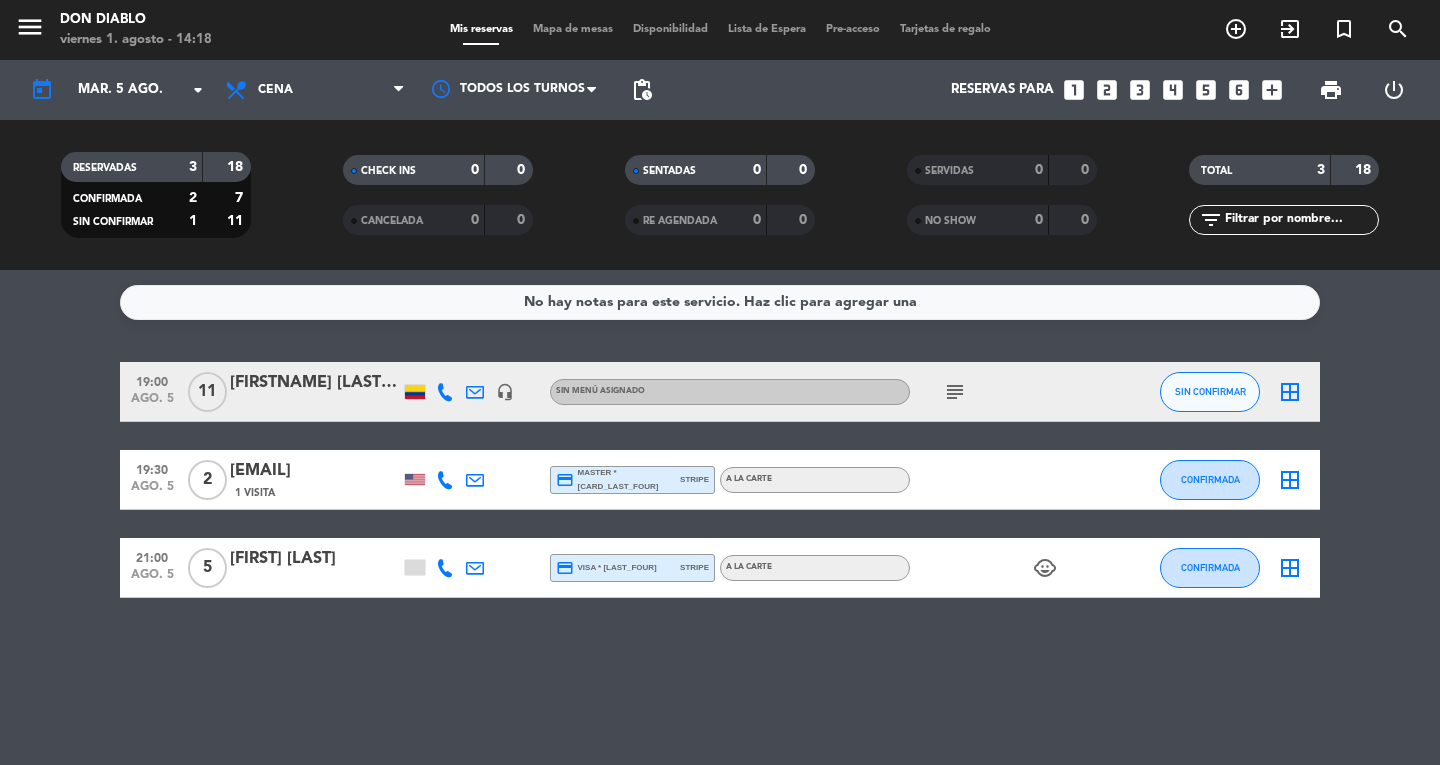 type on "vie. 1 ago." 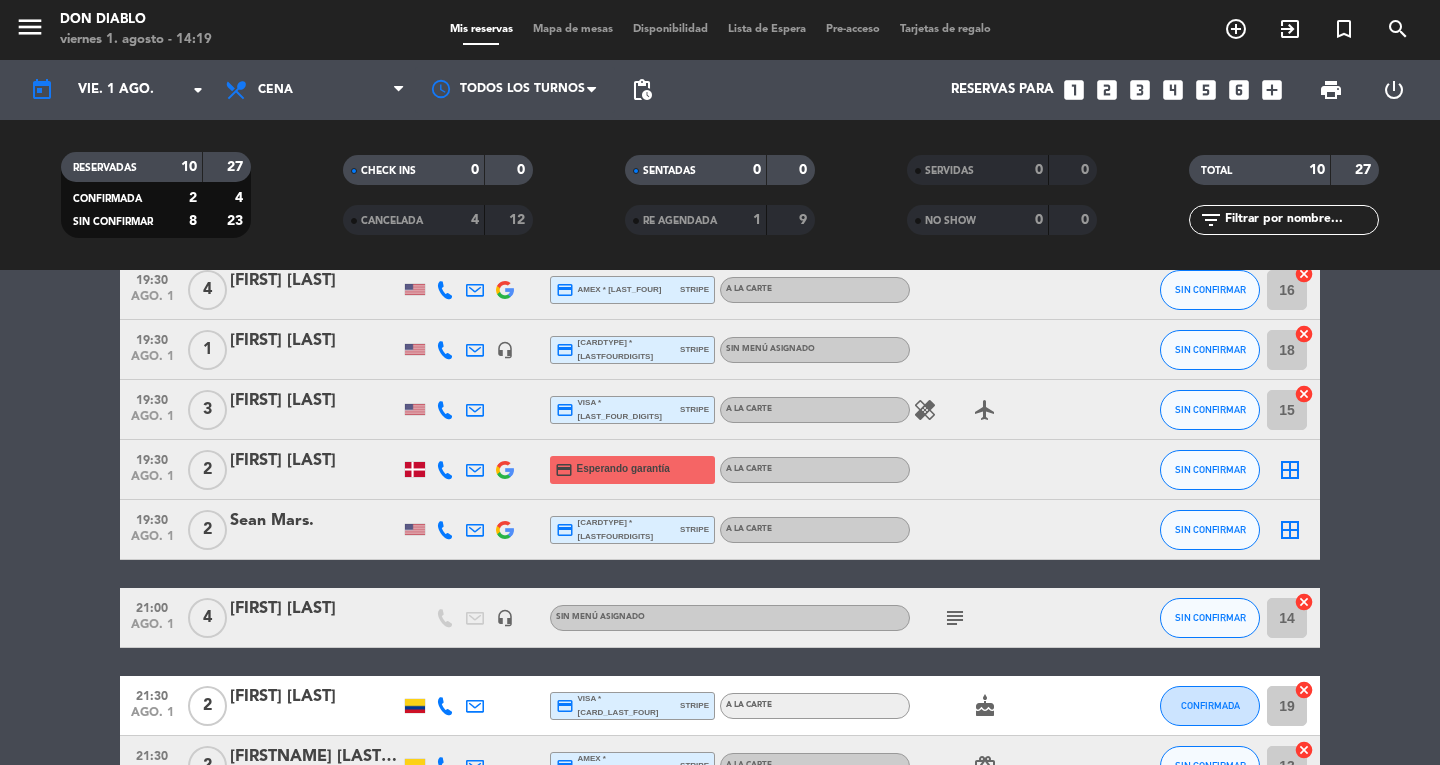 scroll, scrollTop: 408, scrollLeft: 0, axis: vertical 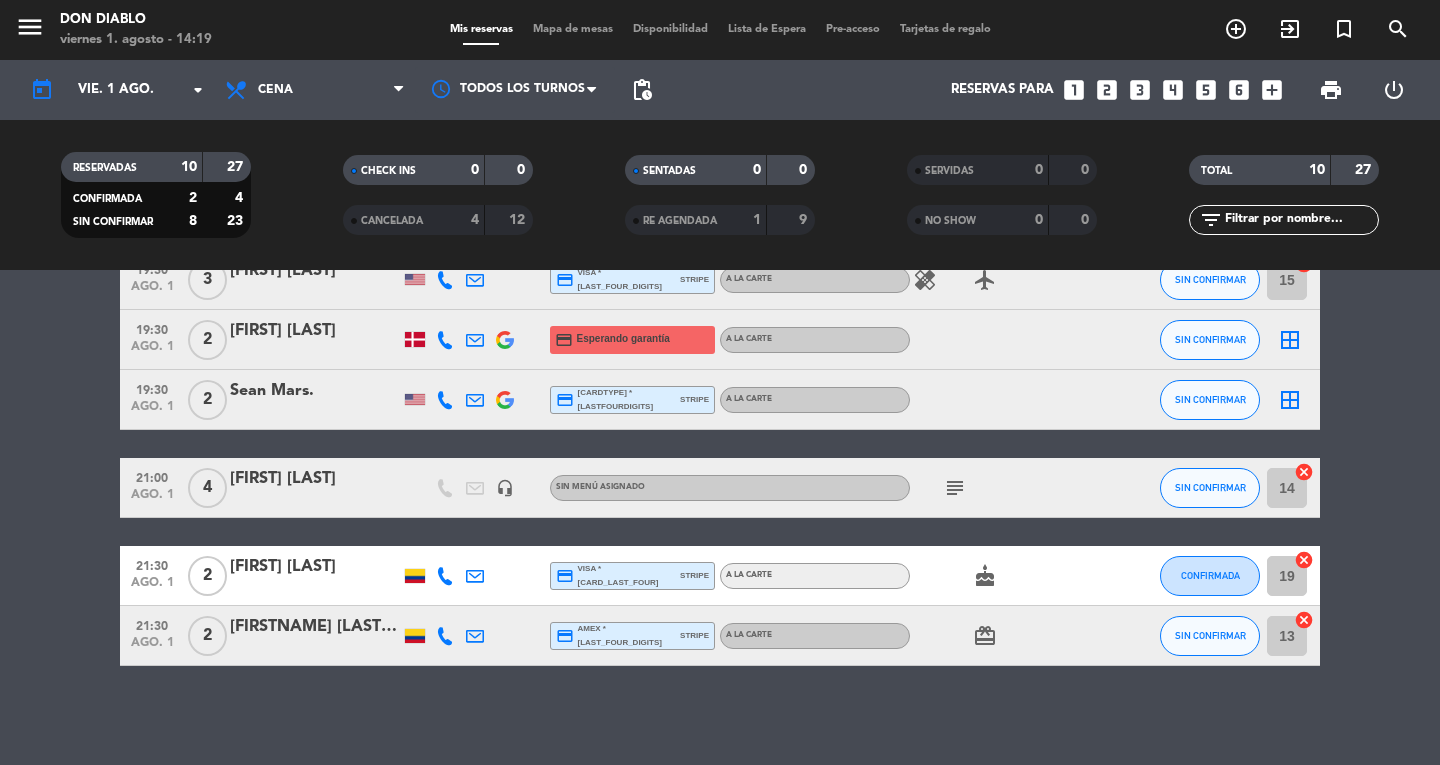click on "Mapa de mesas" at bounding box center [573, 29] 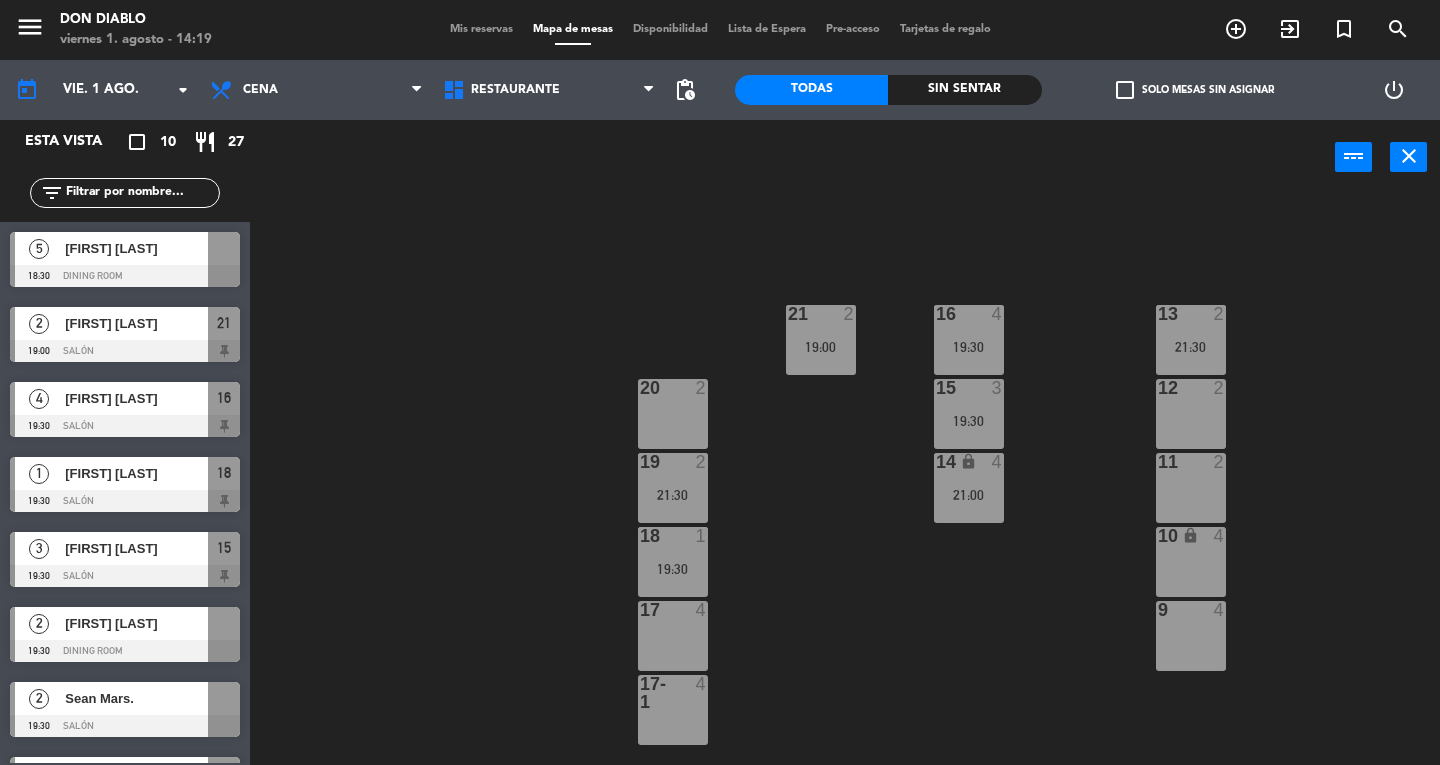 click at bounding box center [125, 276] 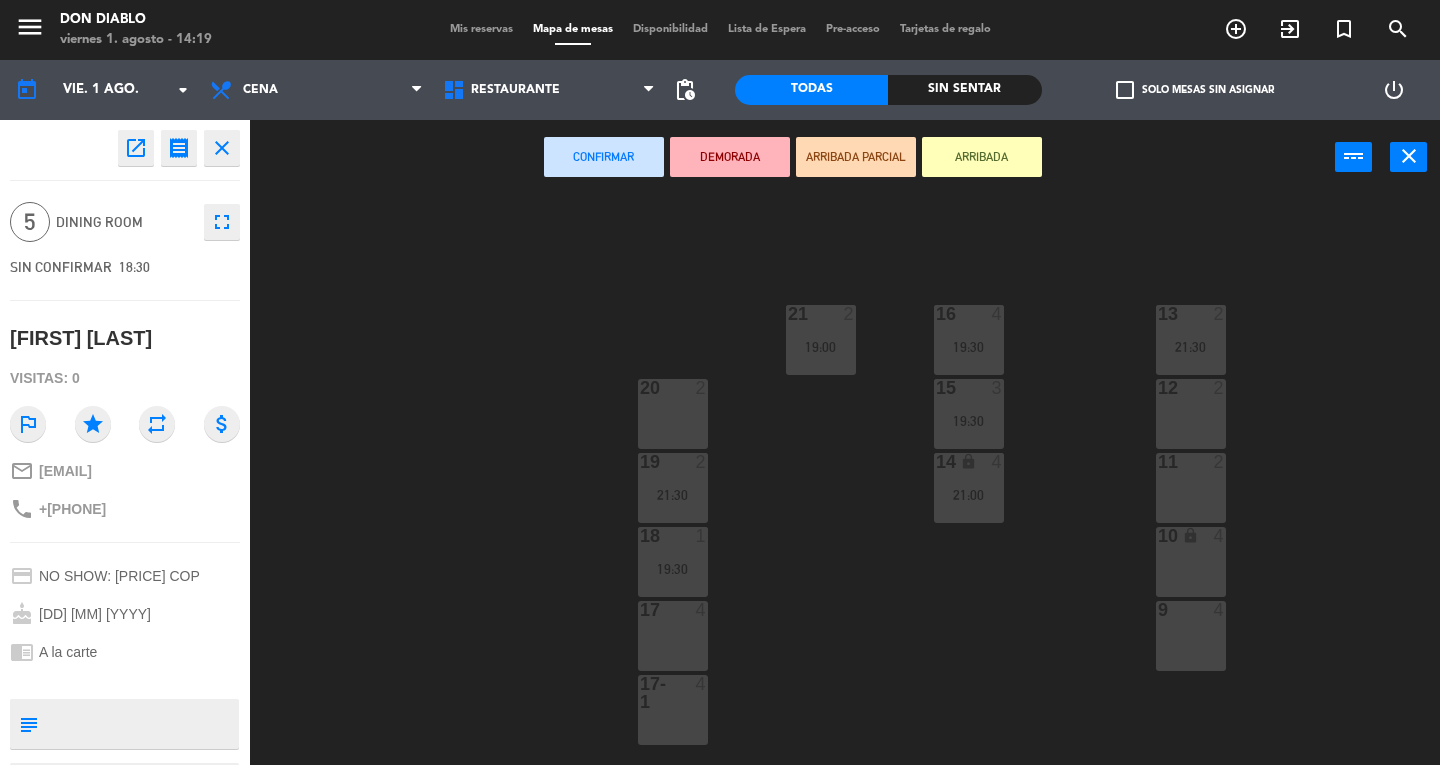 click on "17  4" at bounding box center [673, 636] 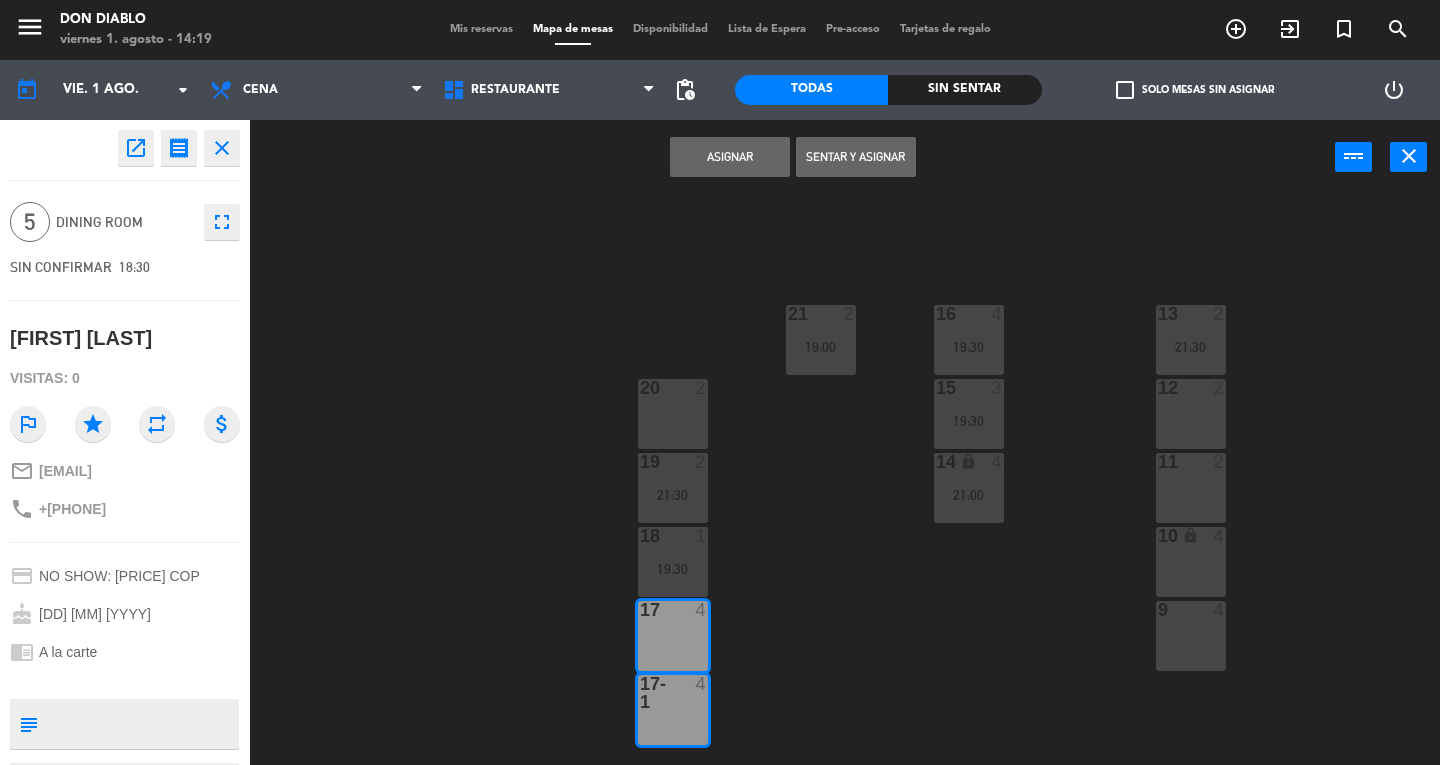 click on "Asignar" at bounding box center [730, 157] 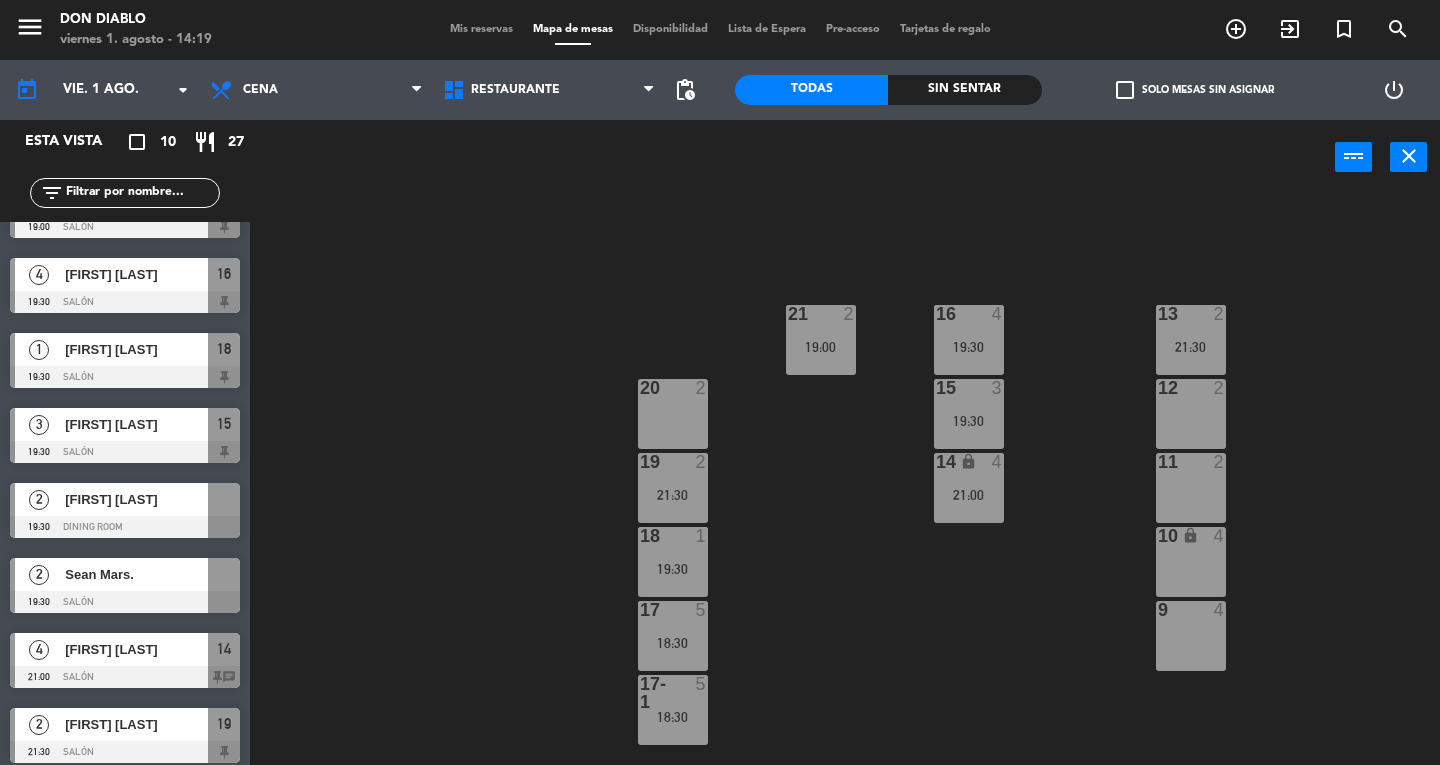 scroll, scrollTop: 133, scrollLeft: 0, axis: vertical 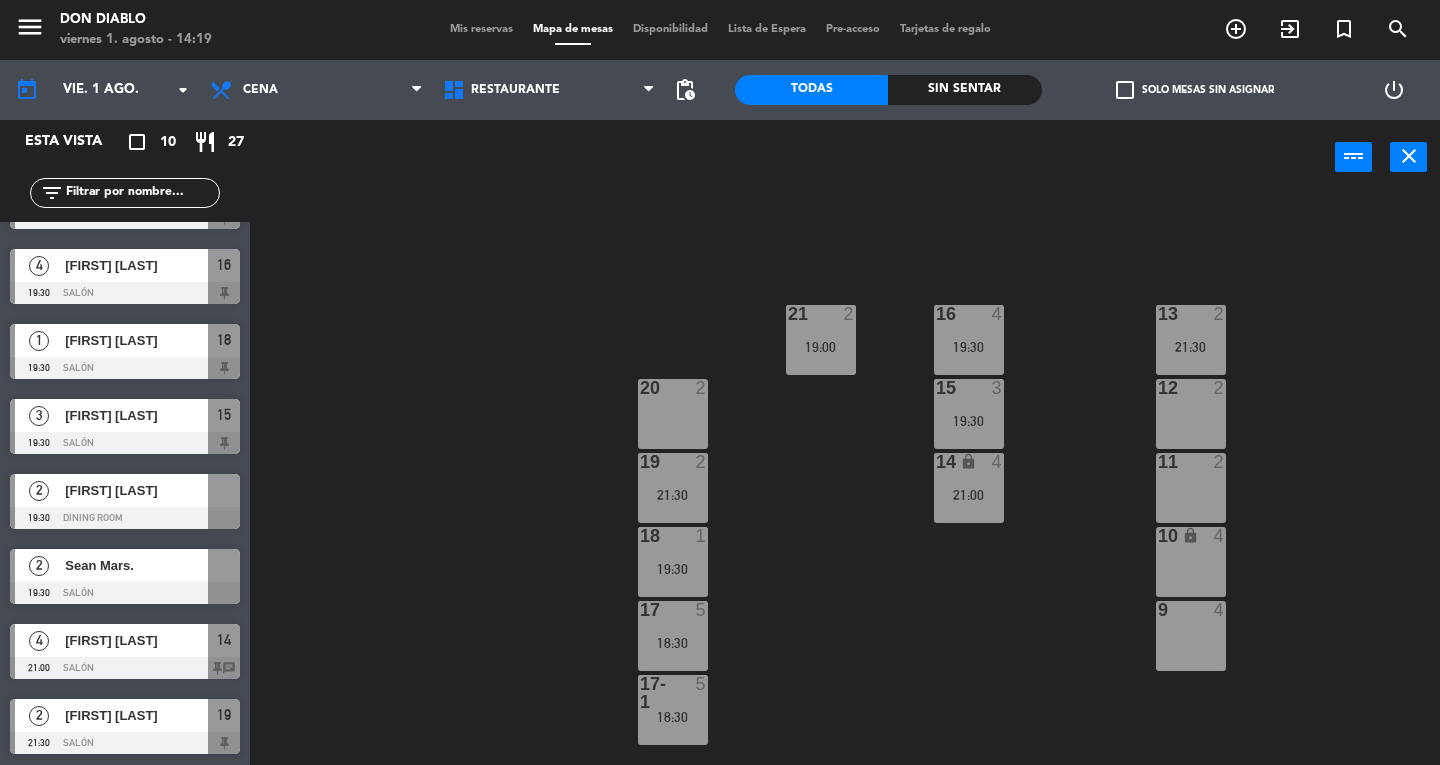click at bounding box center [125, 518] 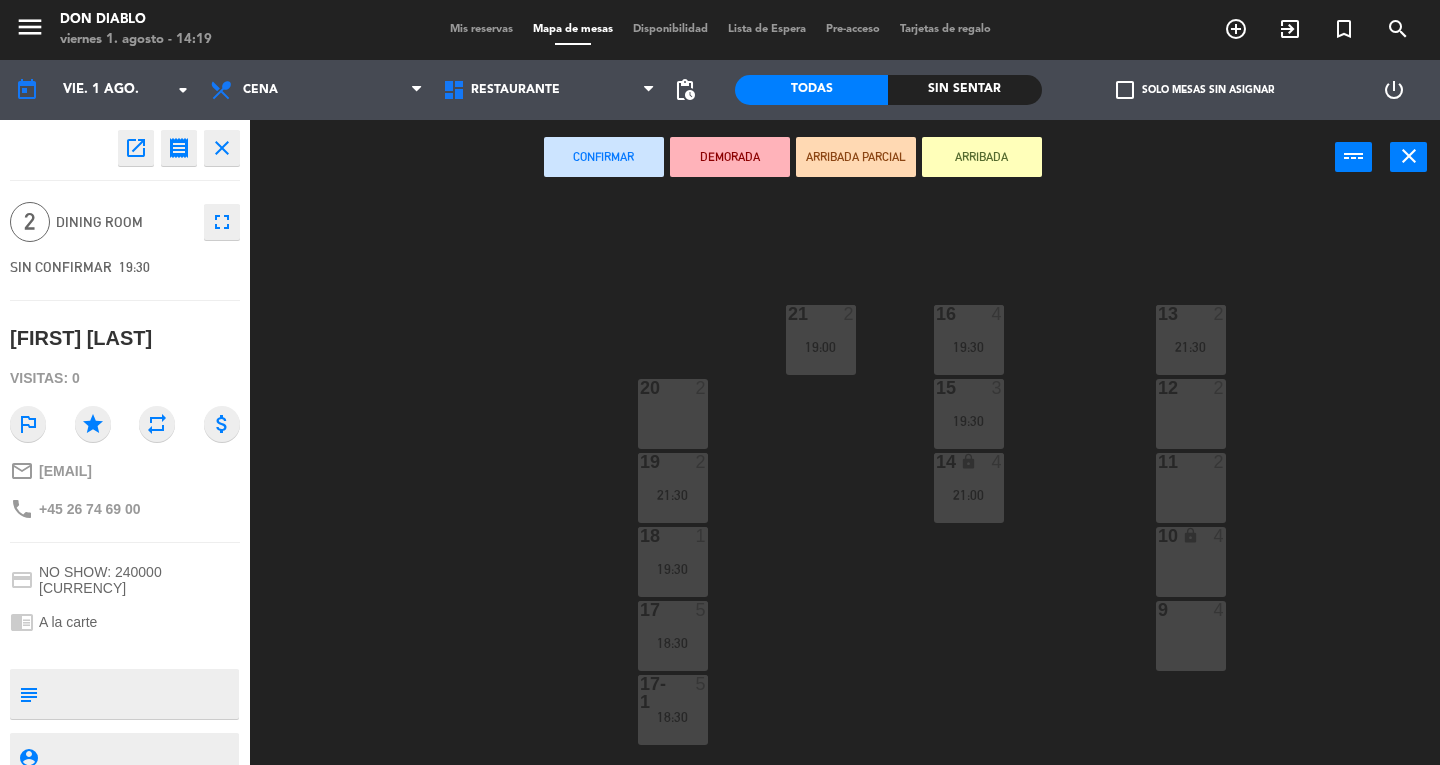 click at bounding box center (1190, 462) 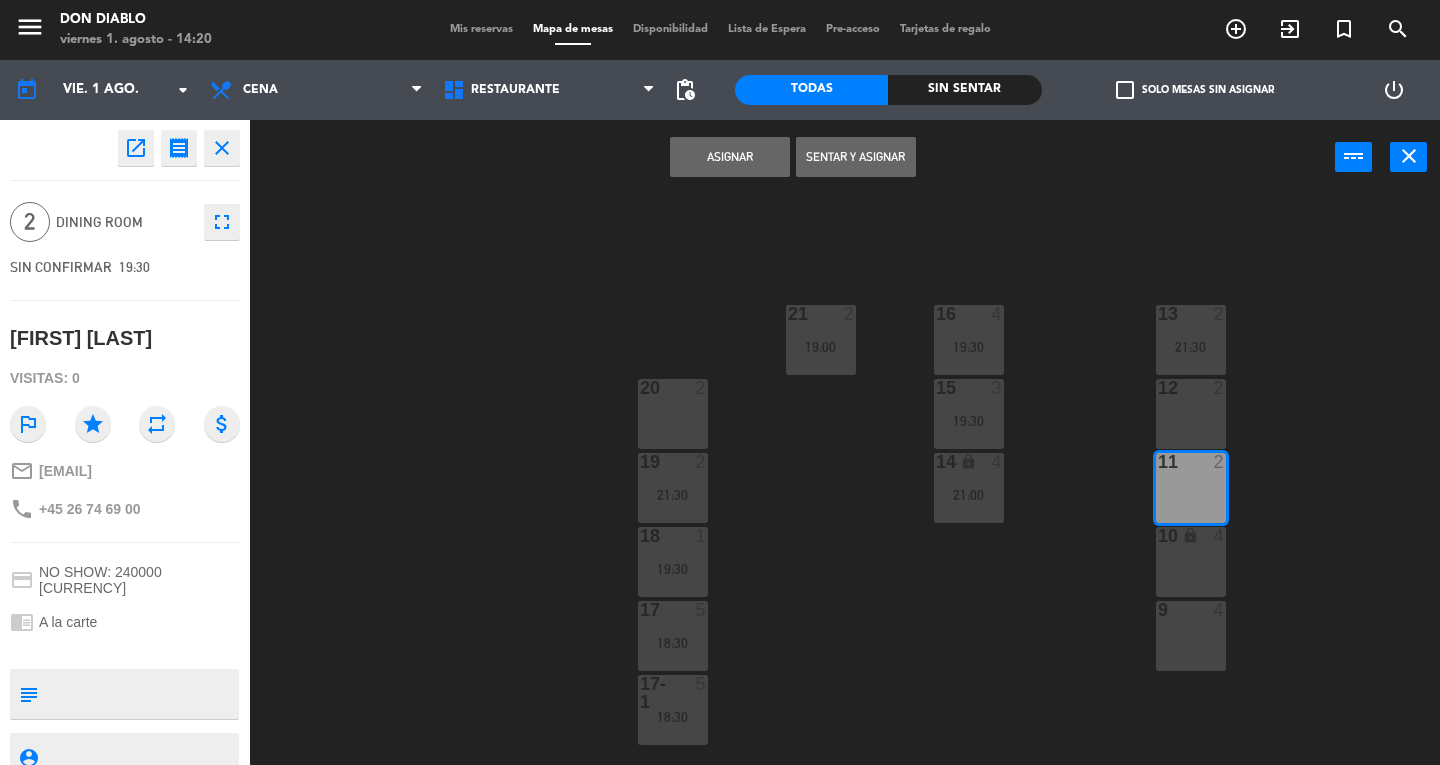 click on "Asignar" at bounding box center (730, 157) 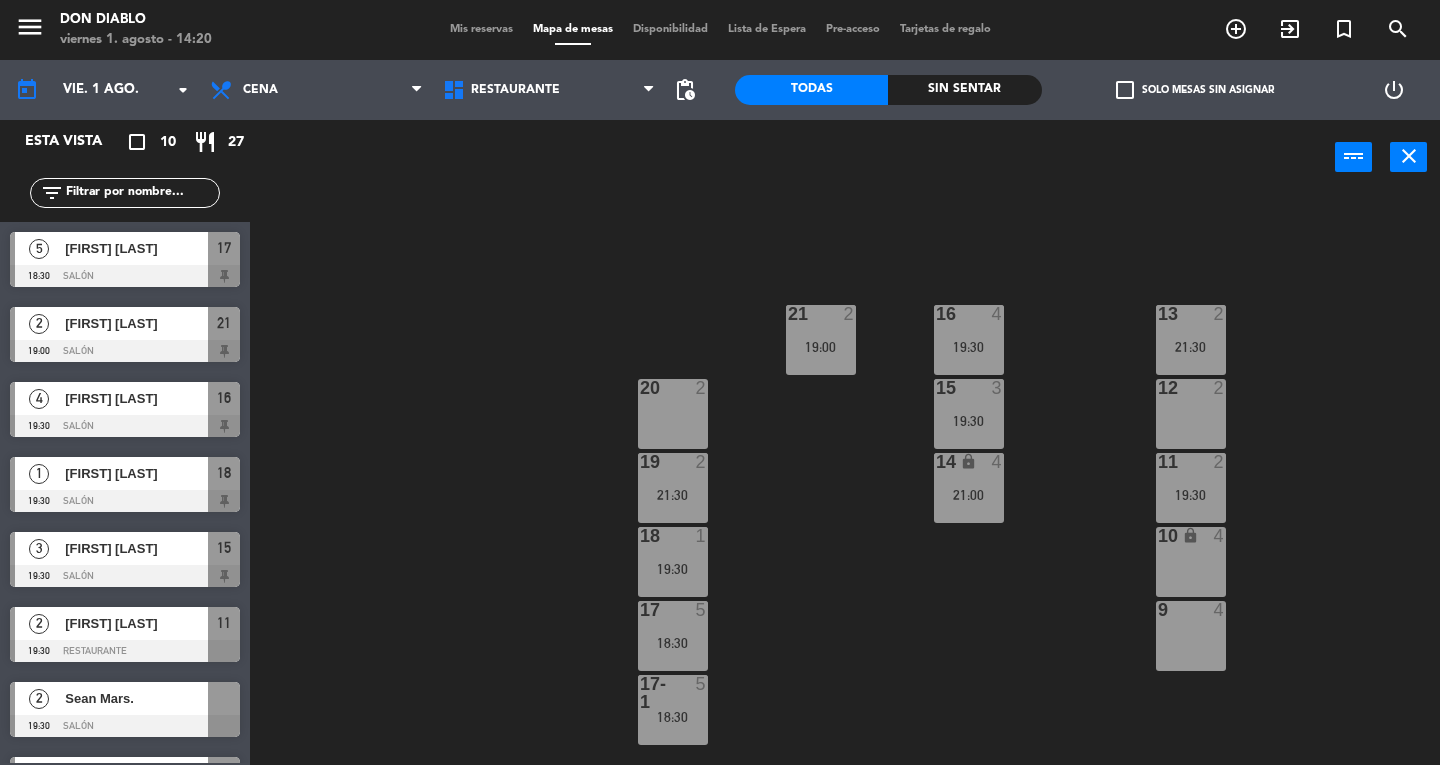 scroll, scrollTop: 208, scrollLeft: 0, axis: vertical 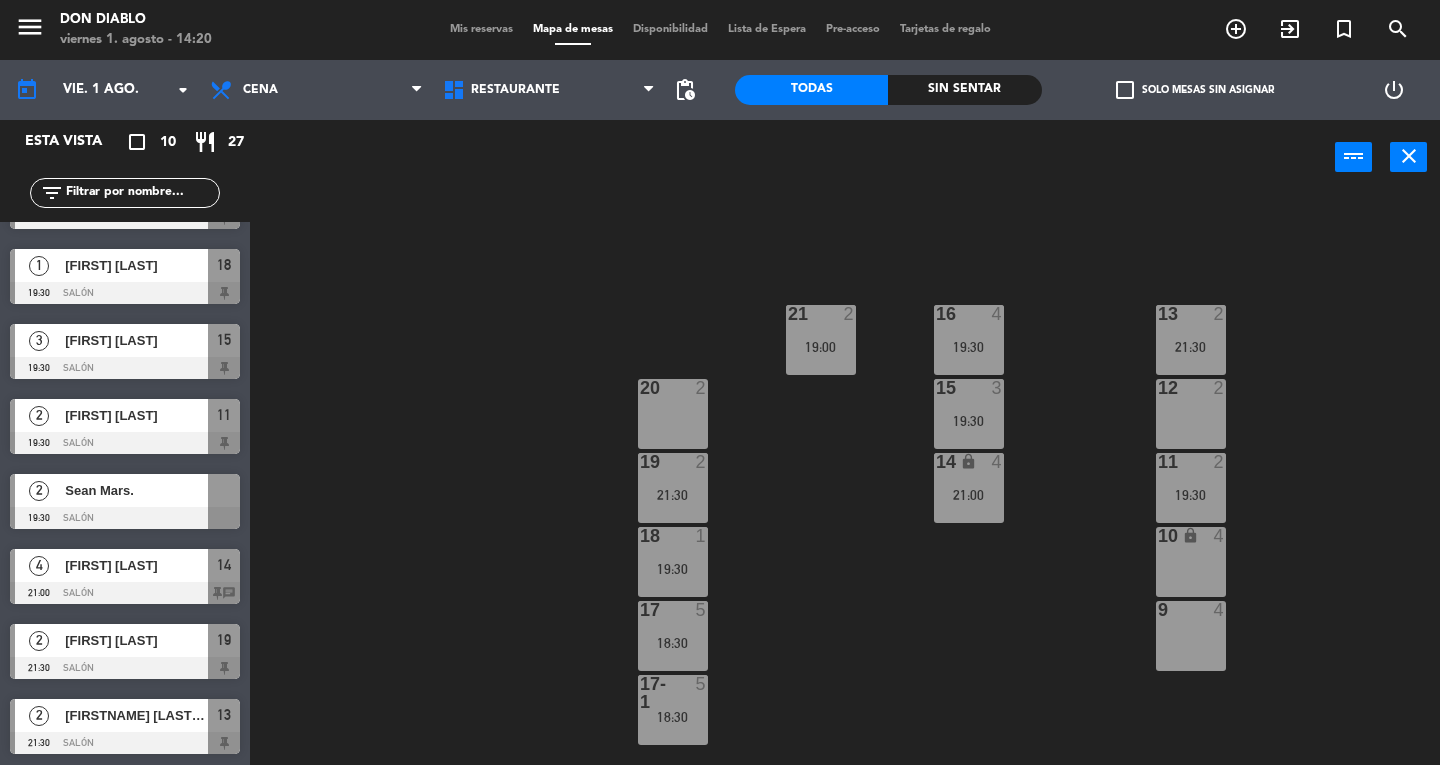 click at bounding box center [125, 518] 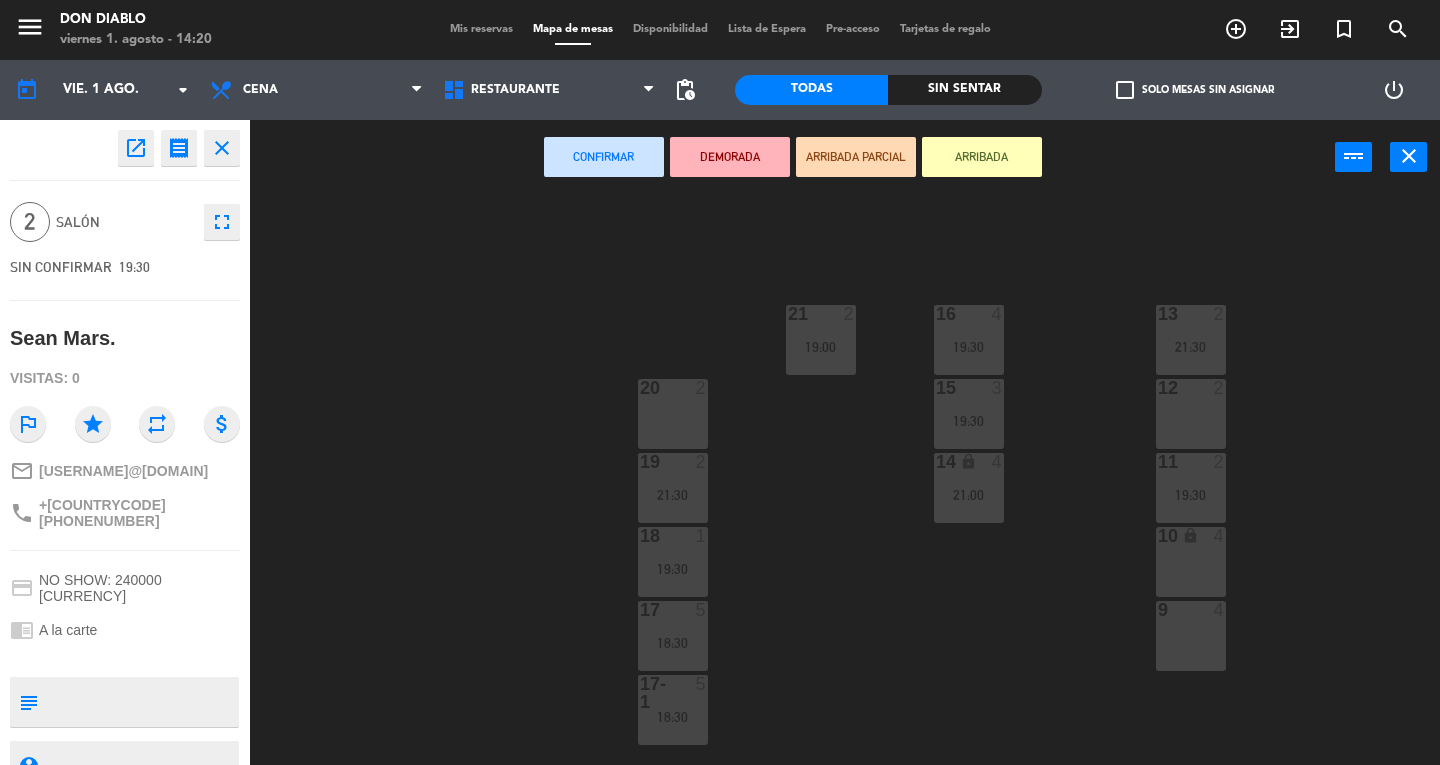 click on "12  2" at bounding box center (1191, 414) 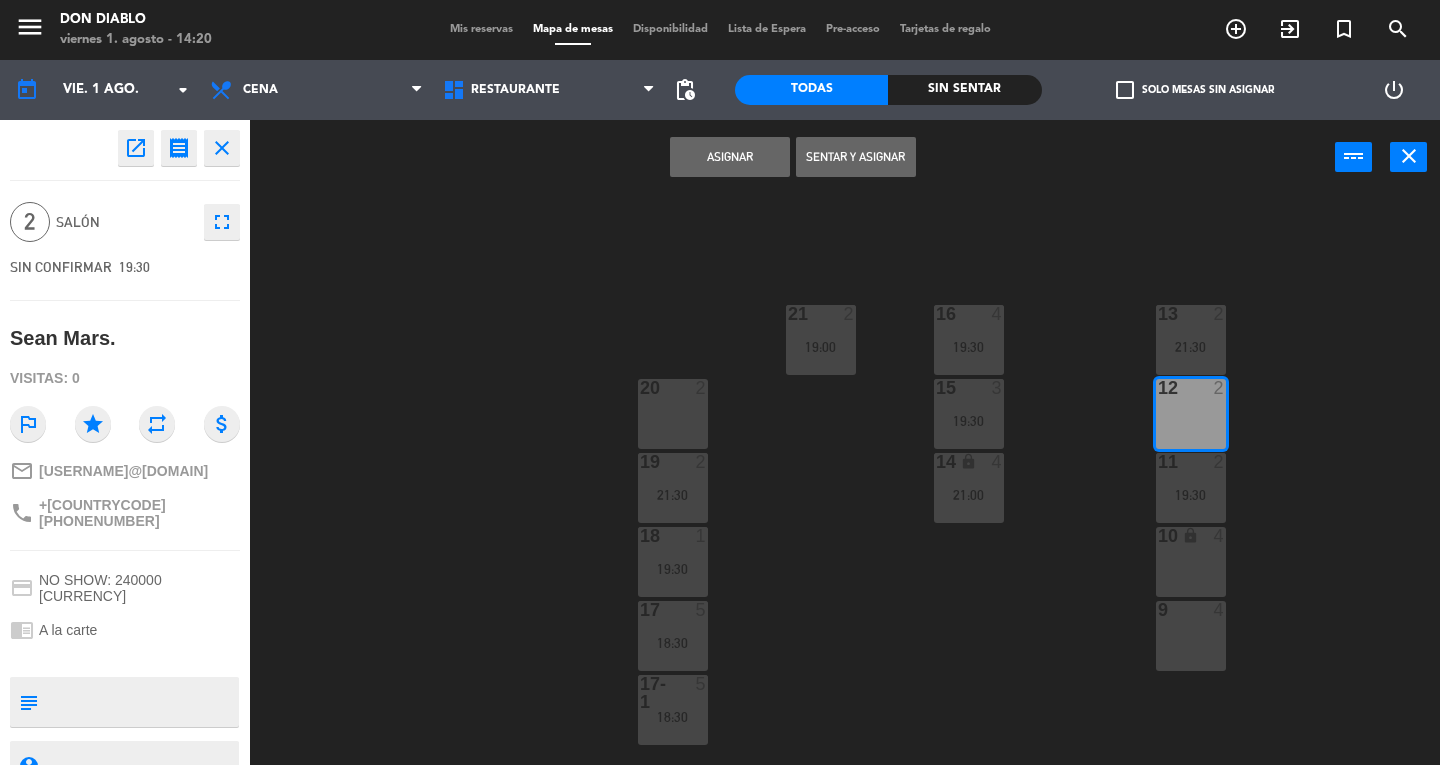 click on "Asignar" at bounding box center [730, 157] 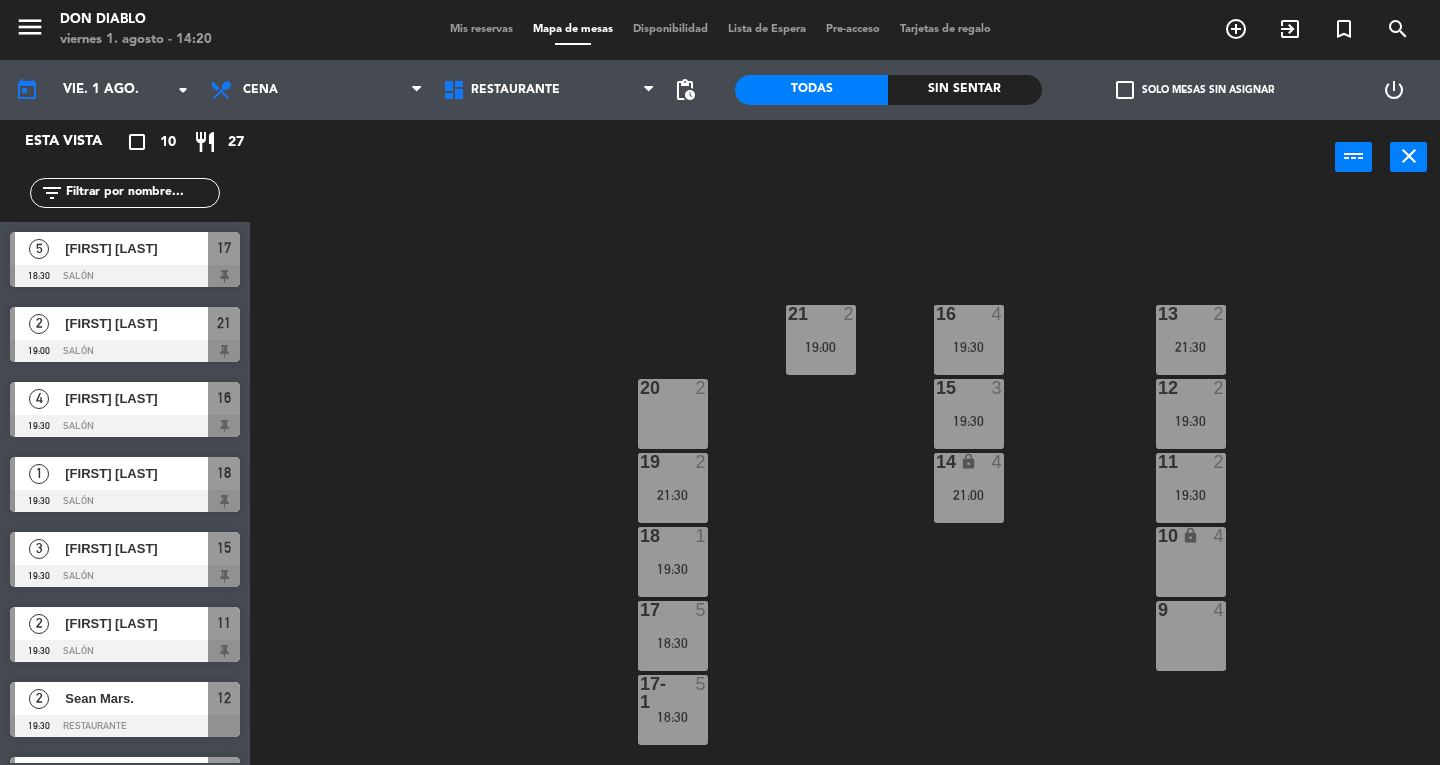 scroll, scrollTop: 208, scrollLeft: 0, axis: vertical 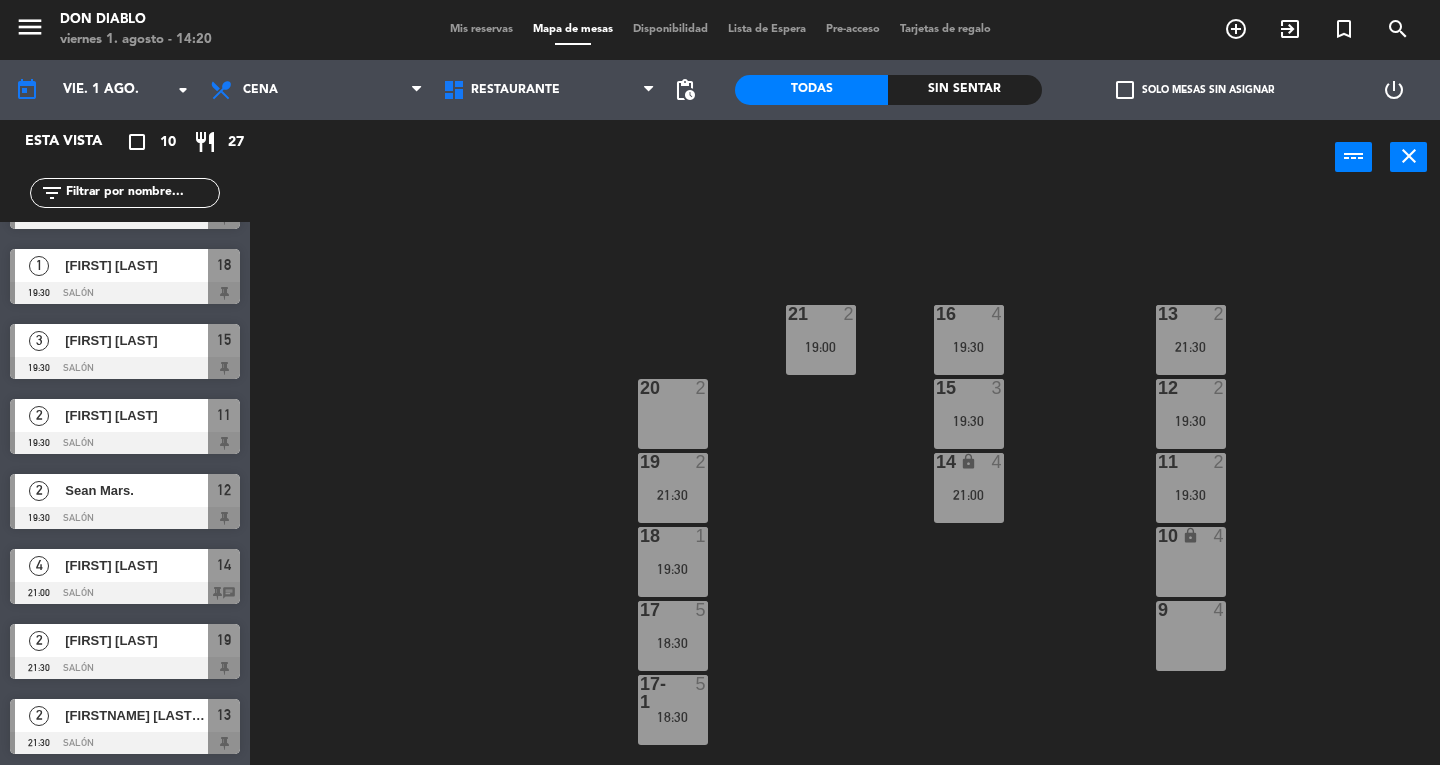 click on "close" at bounding box center [1409, 156] 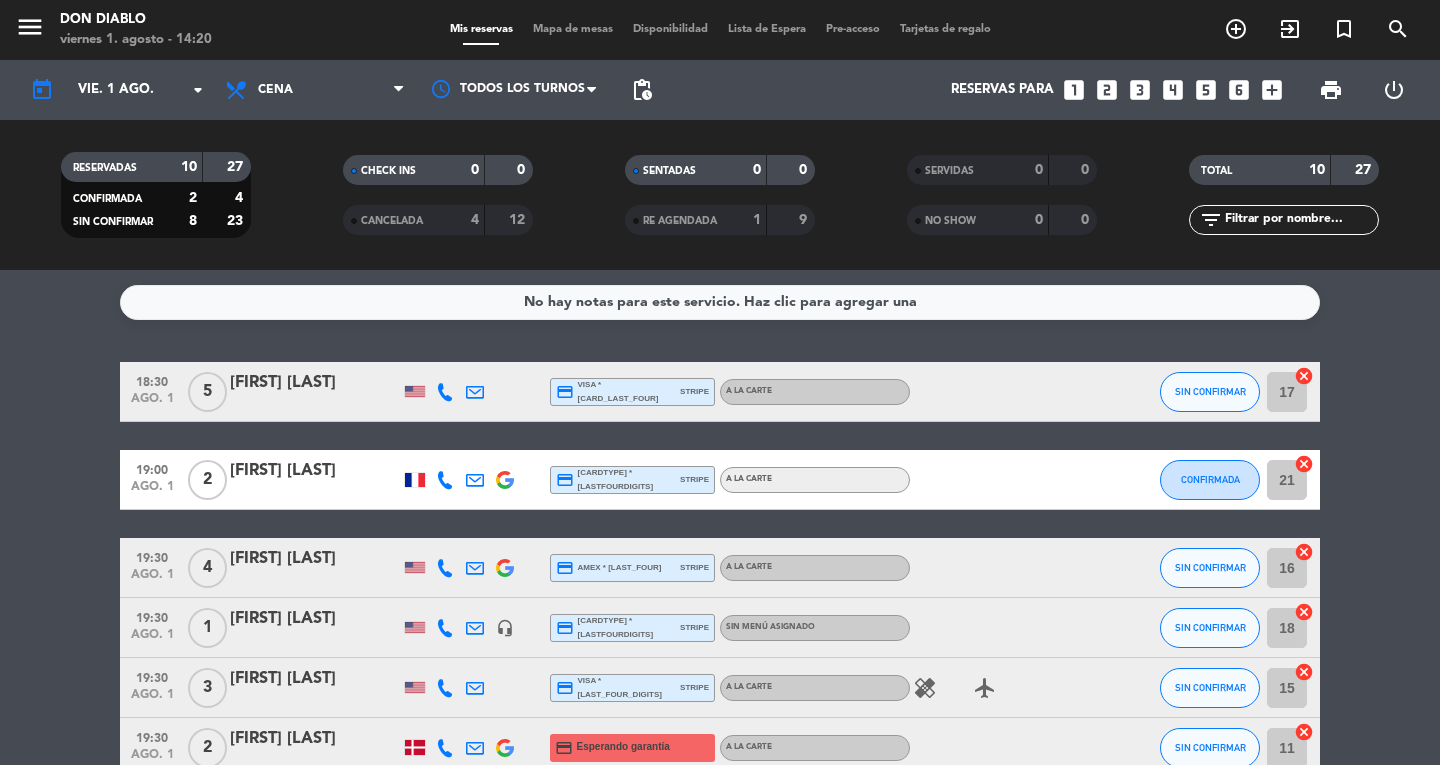 click on "Mapa de mesas" at bounding box center [573, 29] 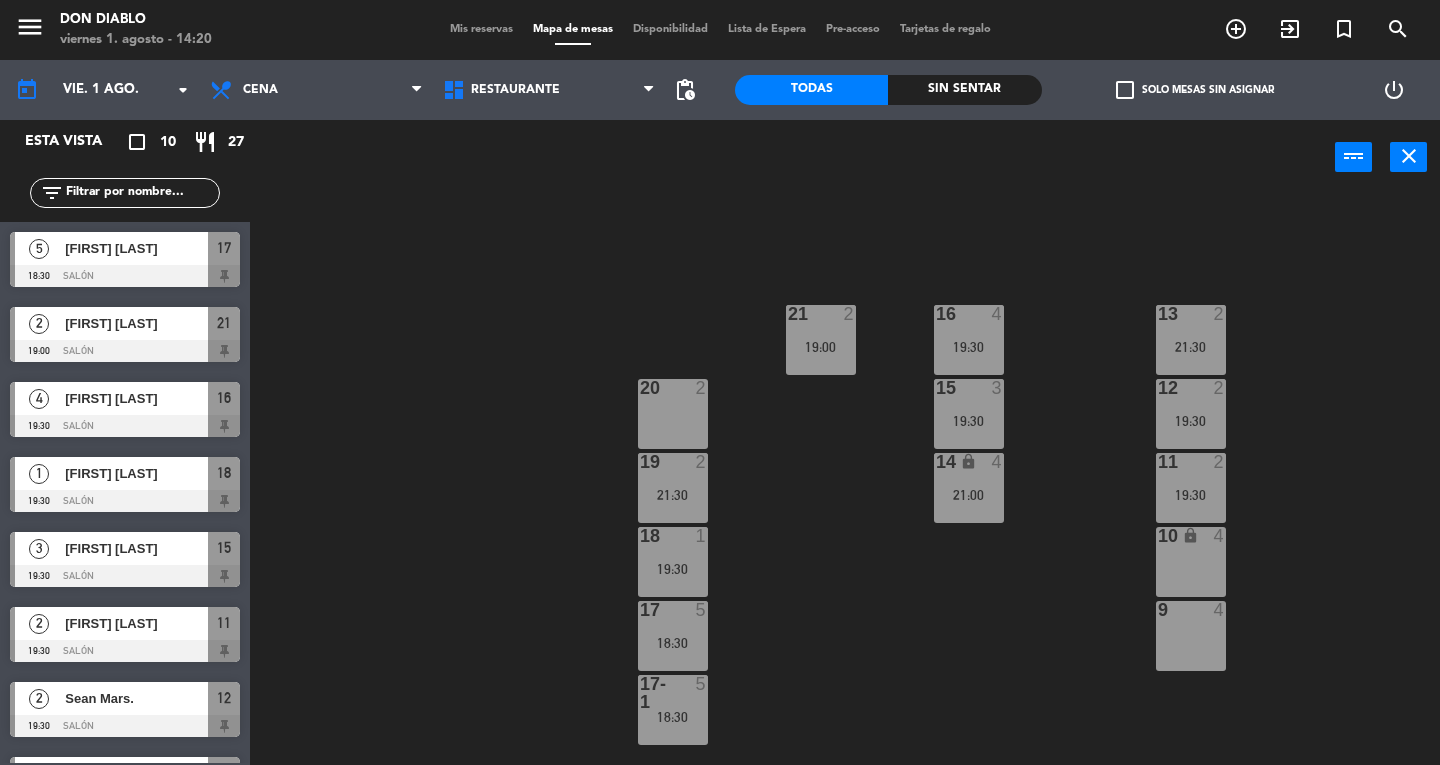 click on "menu" at bounding box center (30, 27) 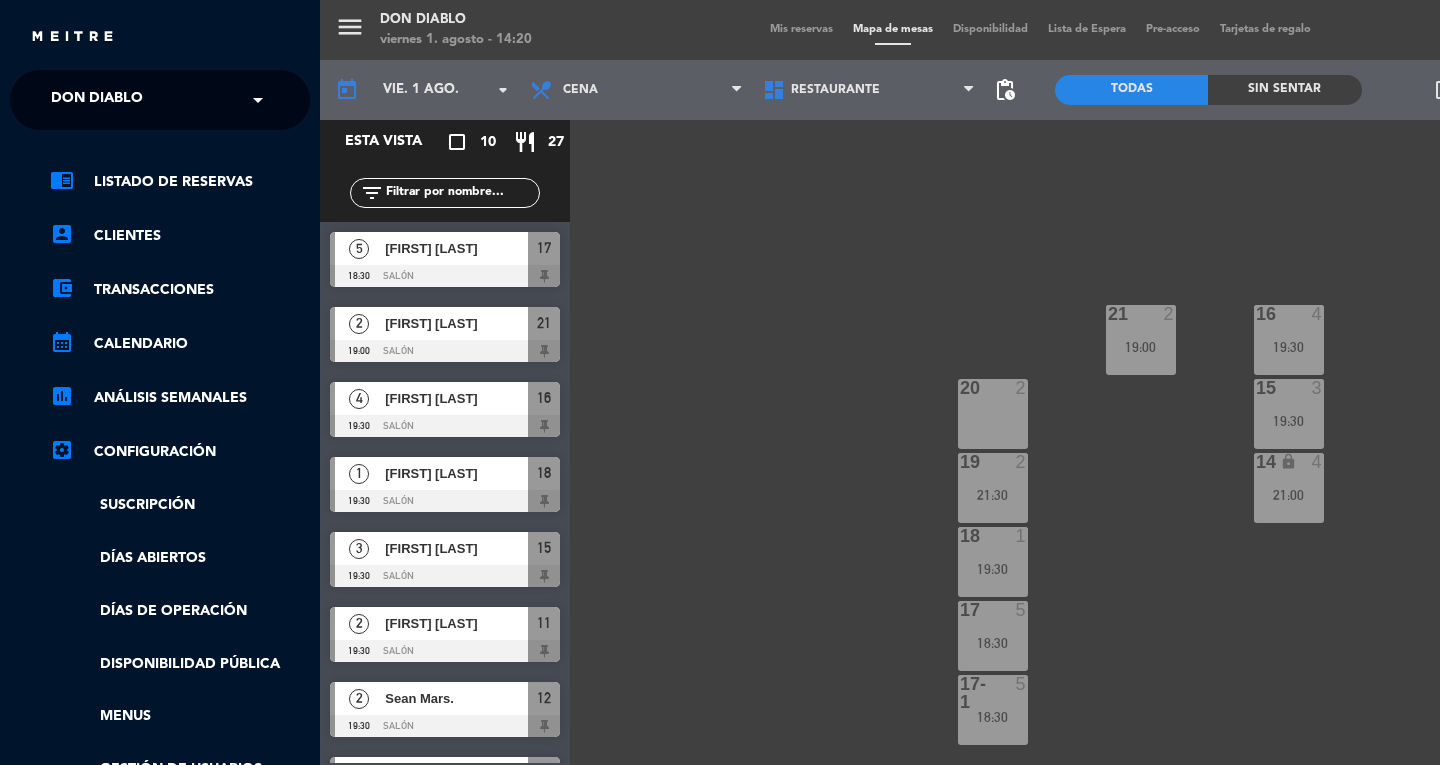 click on "Don Diablo" 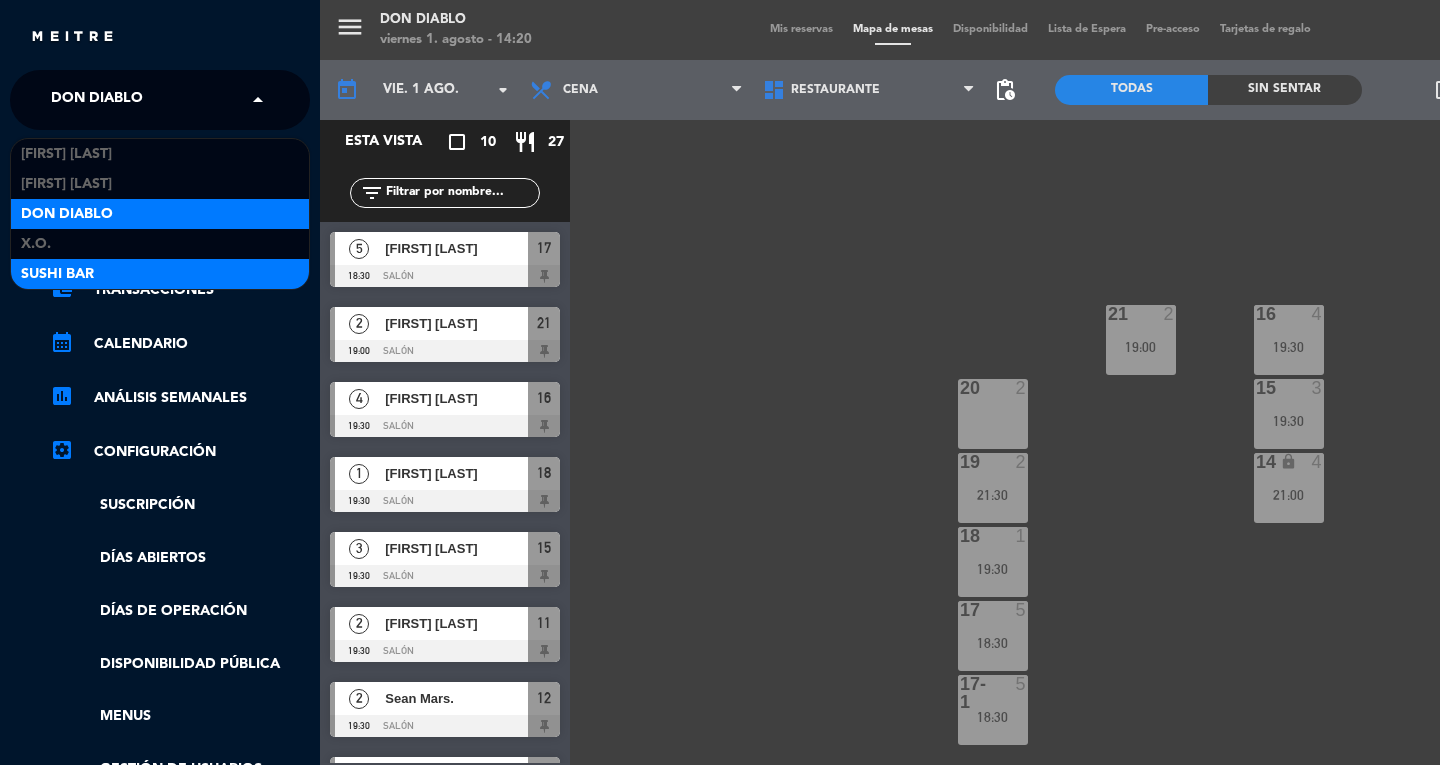 click on "SUSHI BAR" at bounding box center [57, 274] 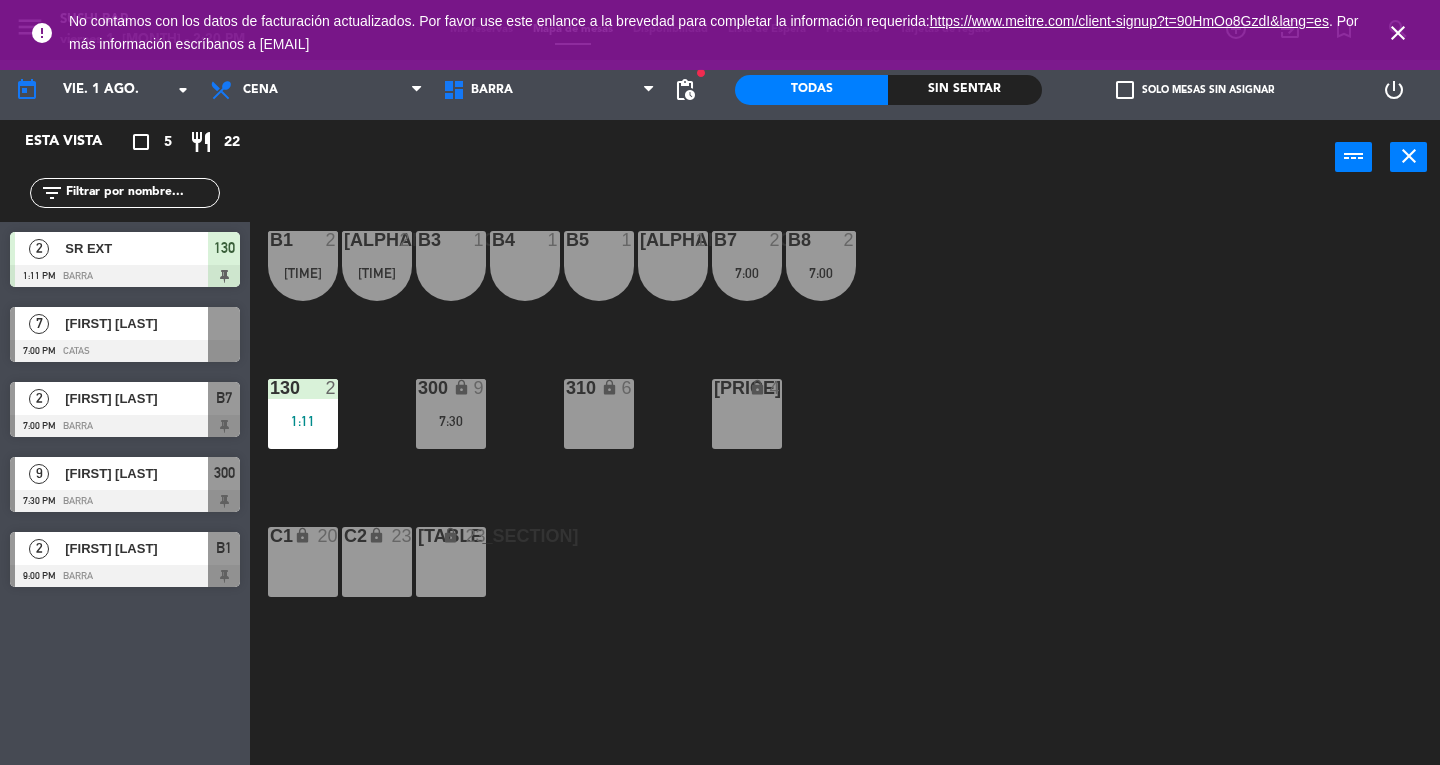 click on "2" at bounding box center [336, 388] 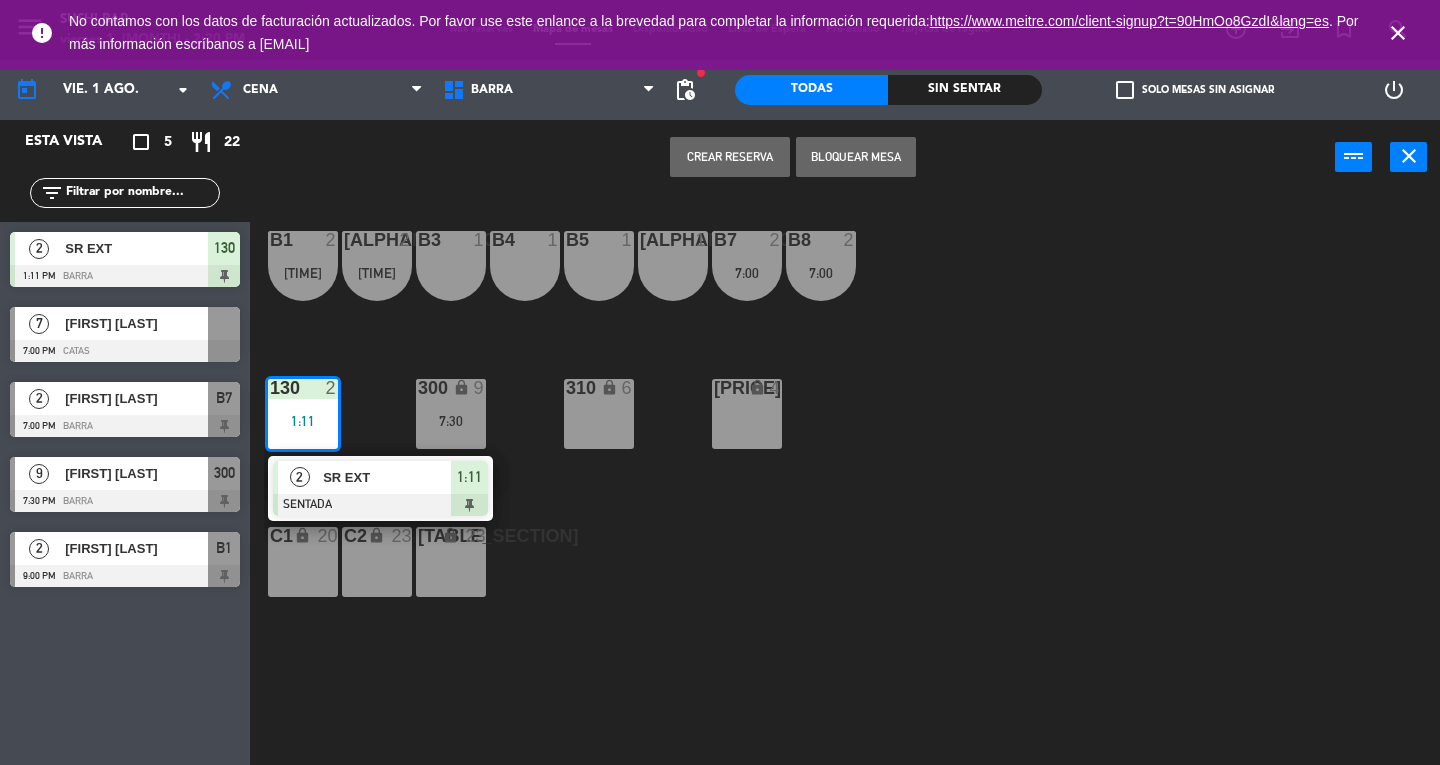 click on "1:11" at bounding box center [469, 477] 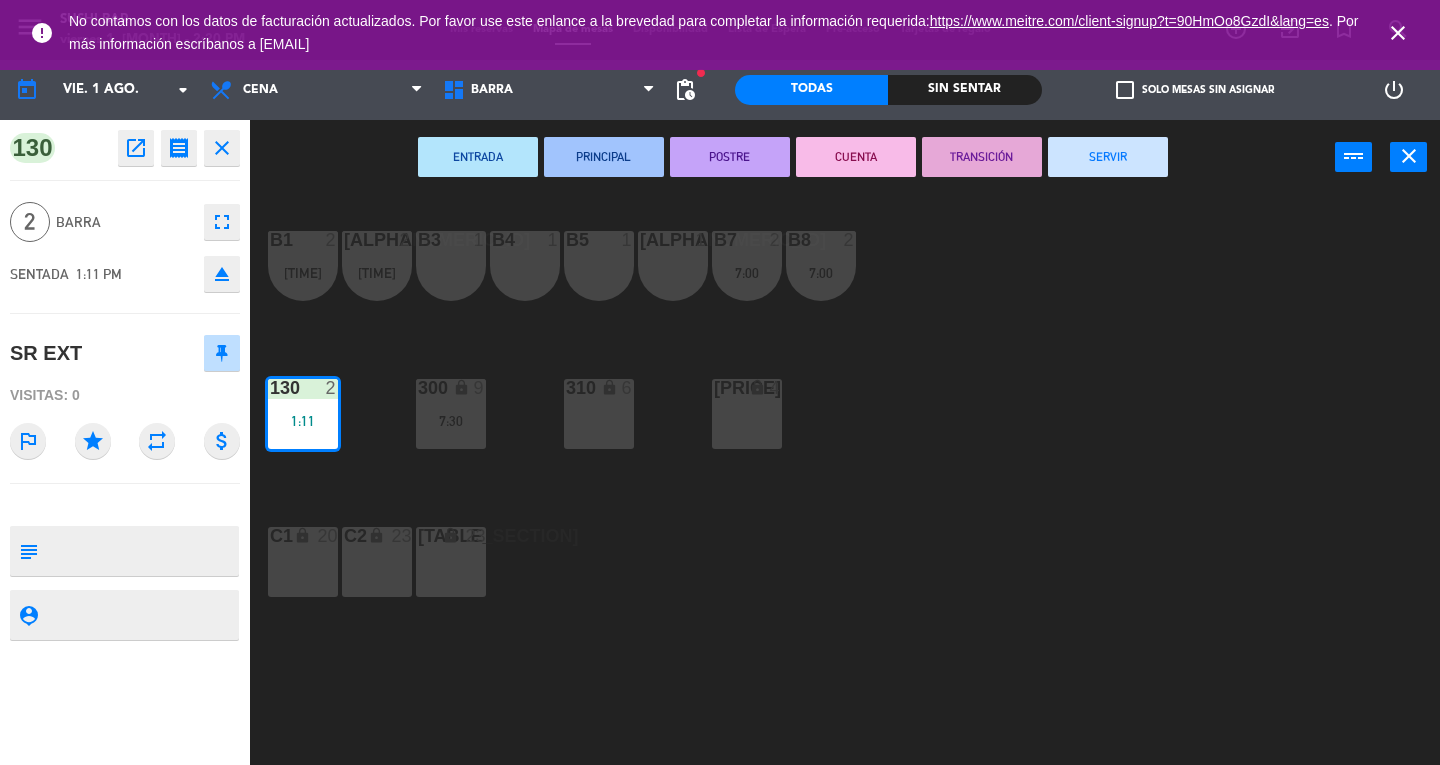 click on "SERVIR" at bounding box center (1108, 157) 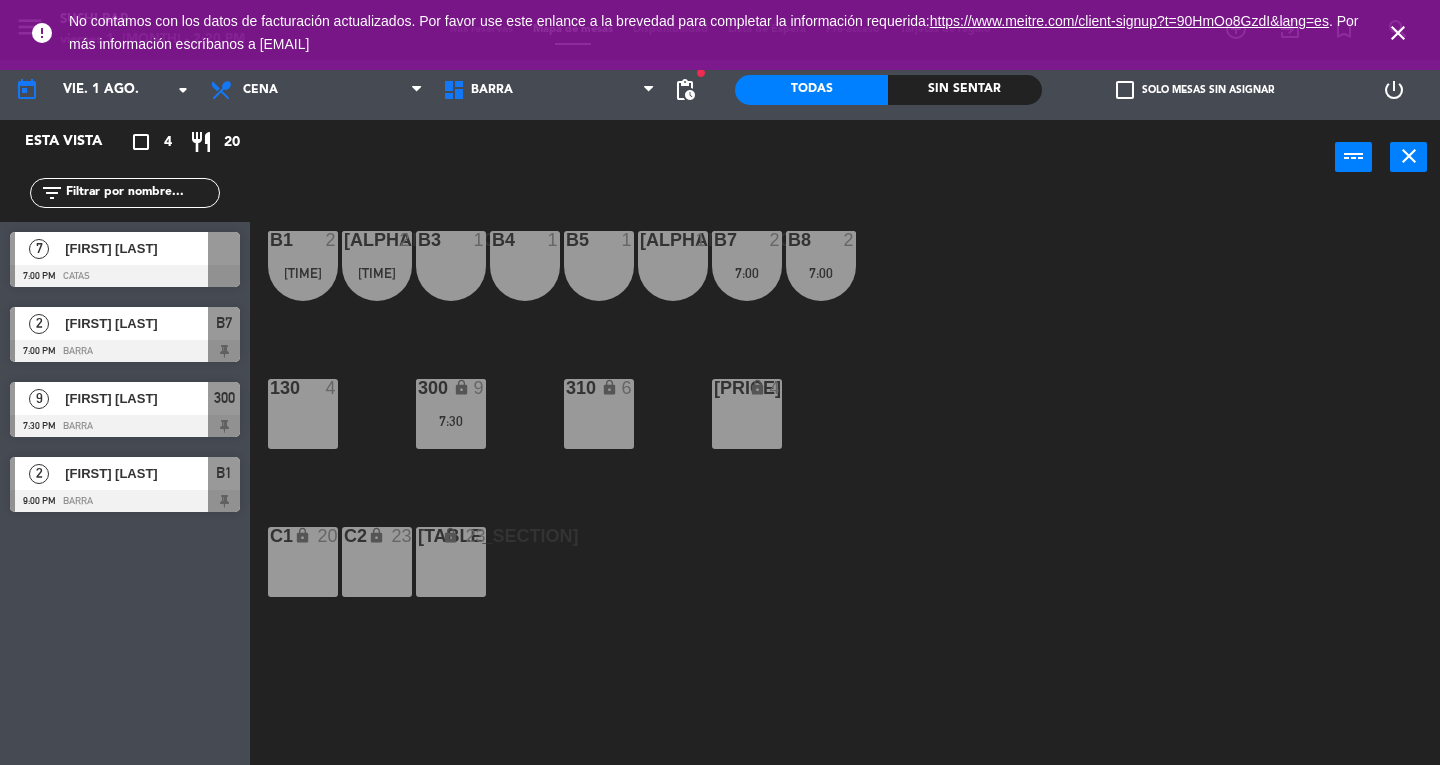 click on "130  4" at bounding box center [303, 414] 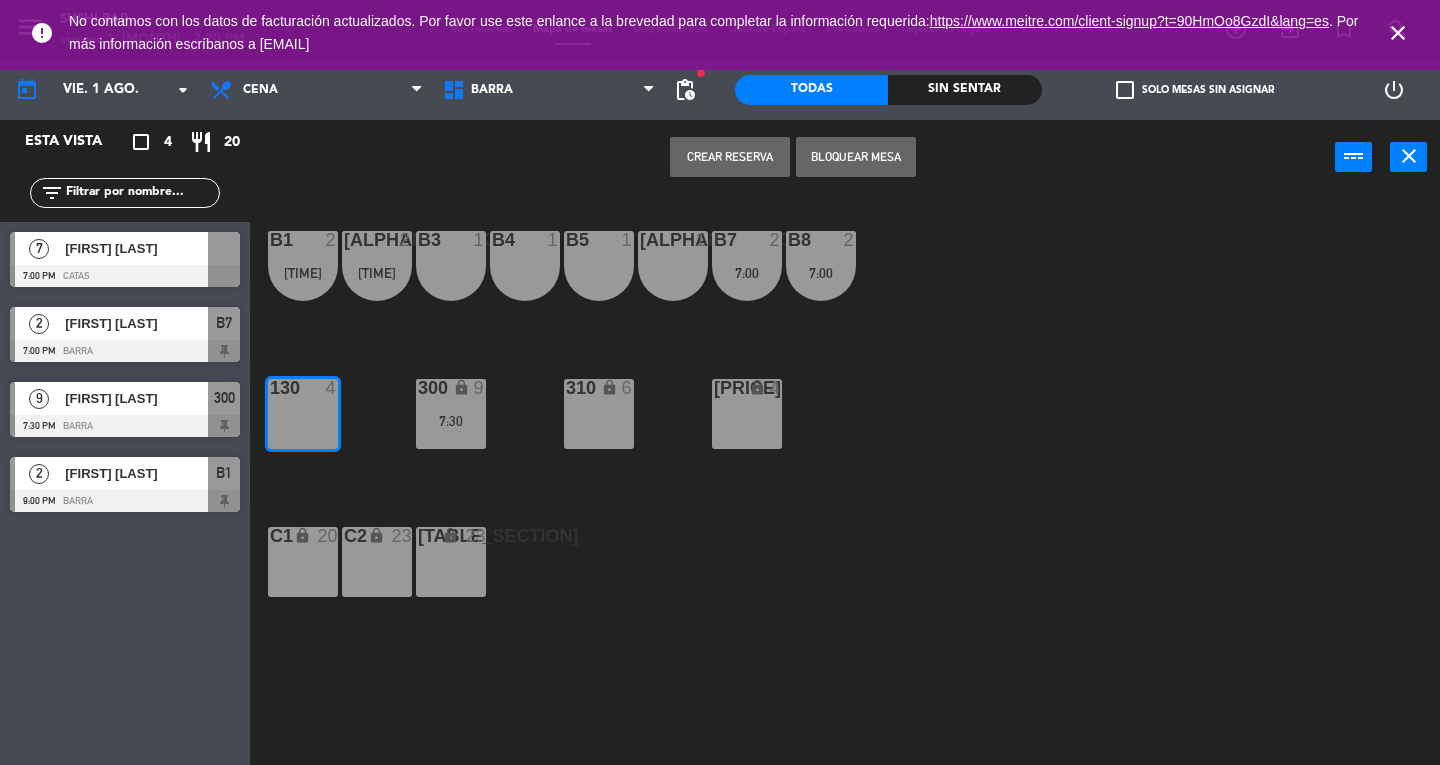 click on "Crear Reserva" at bounding box center (730, 157) 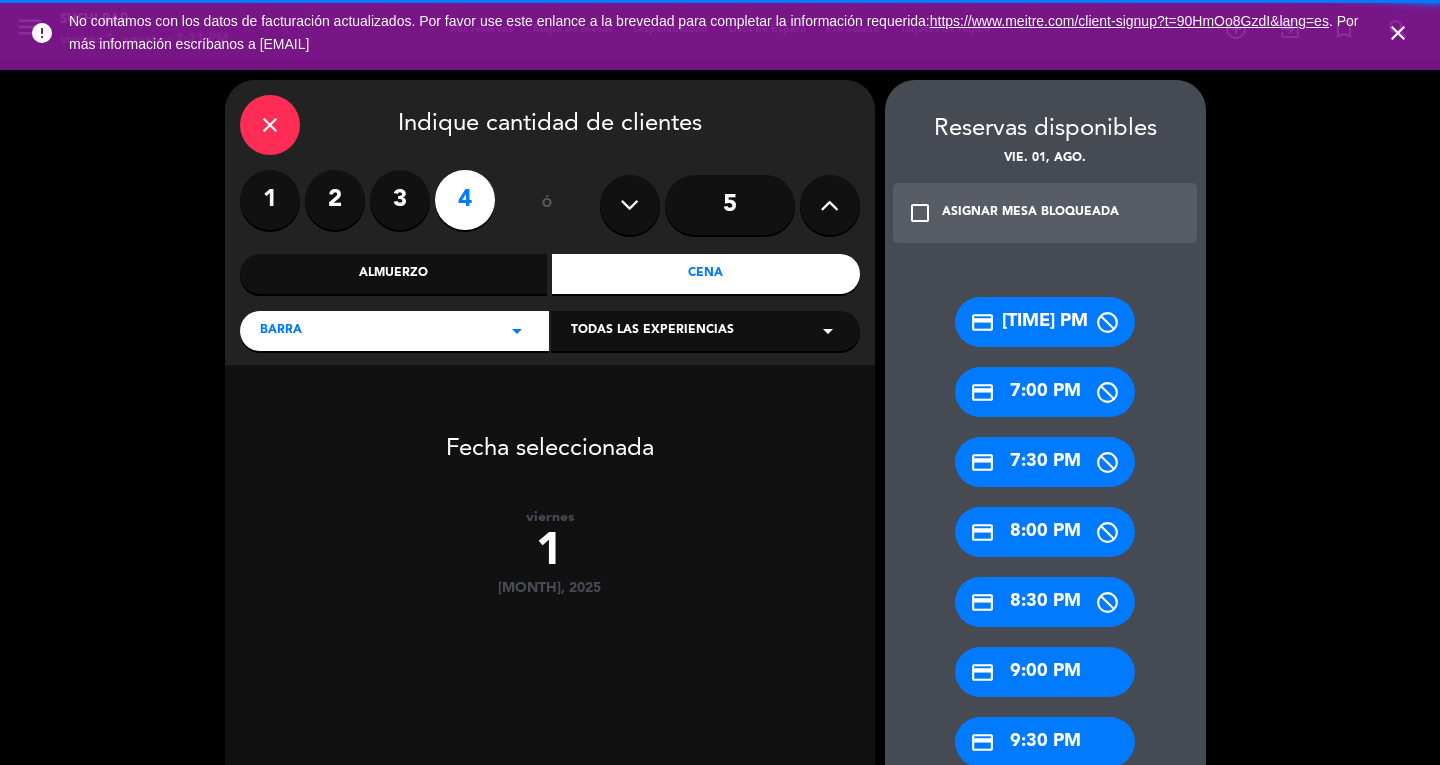 click on "close" at bounding box center (270, 125) 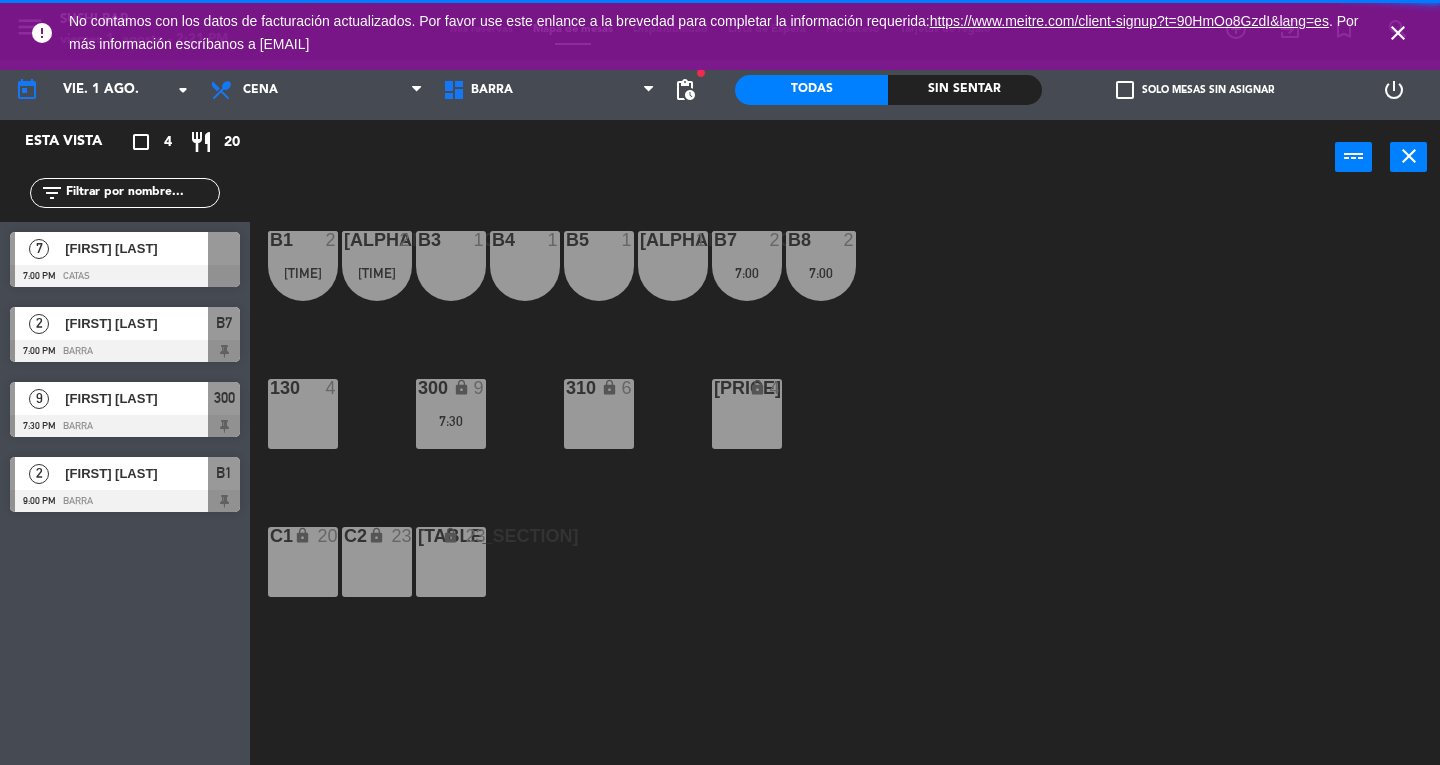 click on "close" at bounding box center (1398, 33) 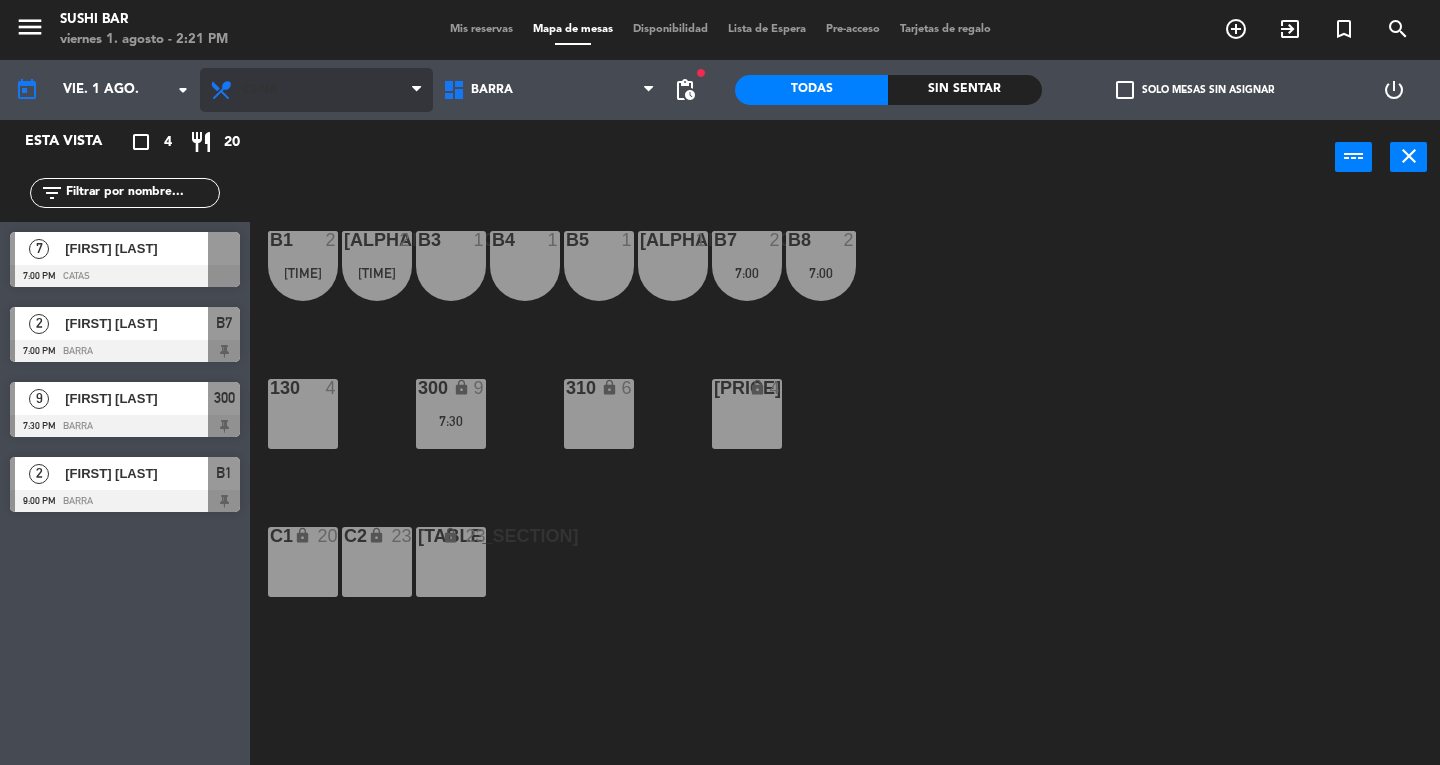 click on "Cena" at bounding box center [316, 90] 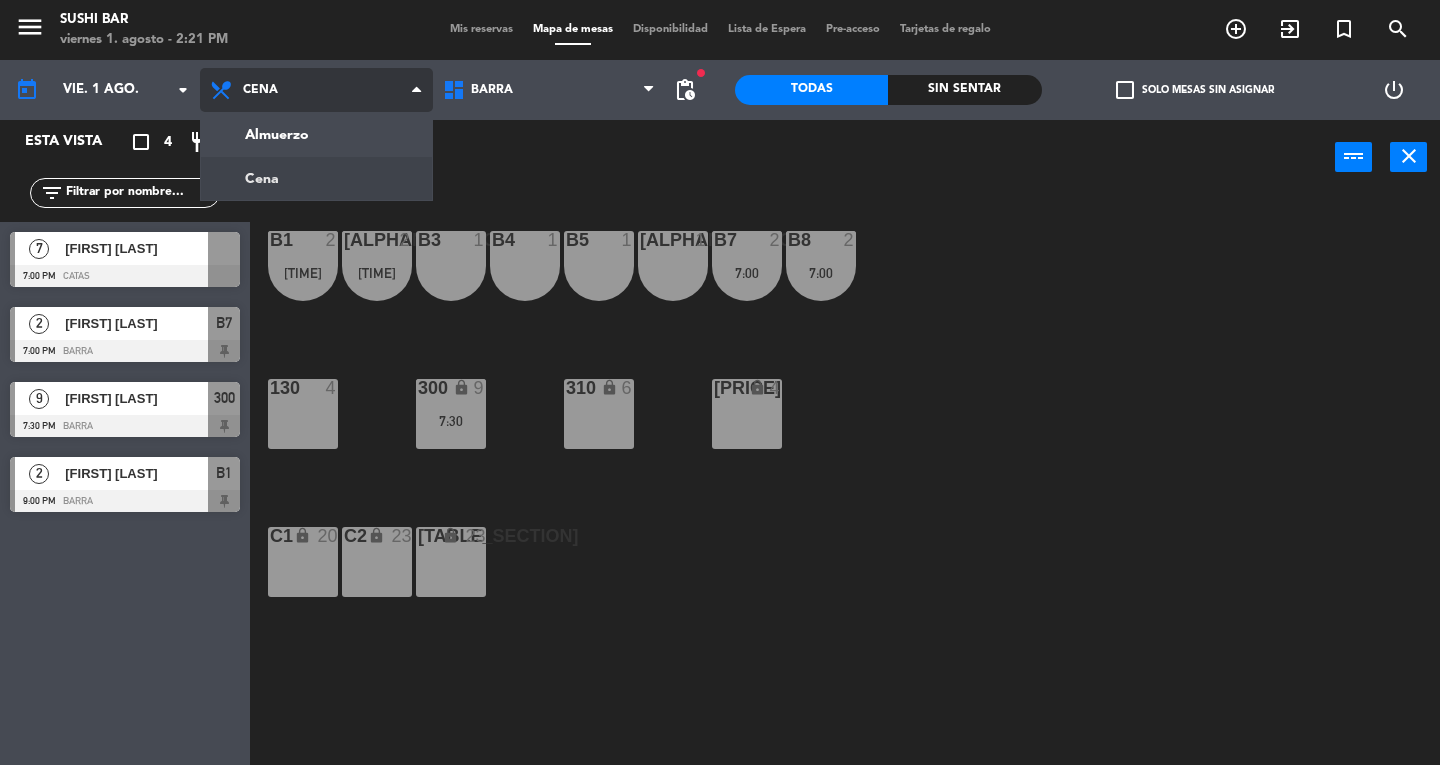 click on "menu  SUSHI BAR   viernes 1. agosto - 2:21 PM   Mis reservas   Mapa de mesas   Disponibilidad   Lista de Espera   Pre-acceso   Tarjetas de regalo  add_circle_outline exit_to_app turned_in_not search today    vie. 1 ago. arrow_drop_down  Almuerzo  Cena  Cena  Almuerzo  Cena  BARRA   BARRA   BARRA  fiber_manual_record pending_actions  Todas  Sin sentar  check_box_outline_blank   Solo mesas sin asignar   power_settings_new   Esta vista   crop_square  4  restaurant  20 filter_list  7   Camilo Ramirez   7:00 PM   CATAS   2   Omar García   7:00 PM   BARRA  B7  9   Angie Lopez   7:30 PM   BARRA  300  2   Alejandra Álvarez   9:00 PM   BARRA  B1 power_input close B1  2   9:00  B2  2   9:00  B3  1  B4  1  B5  1  B6  1  B7  2   7:00  B8  2   7:00  130  4  300 lock  9   7:30  310 lock  6  320 lock  4  C1 lock  20  C2 lock  23  C3 lock  23" 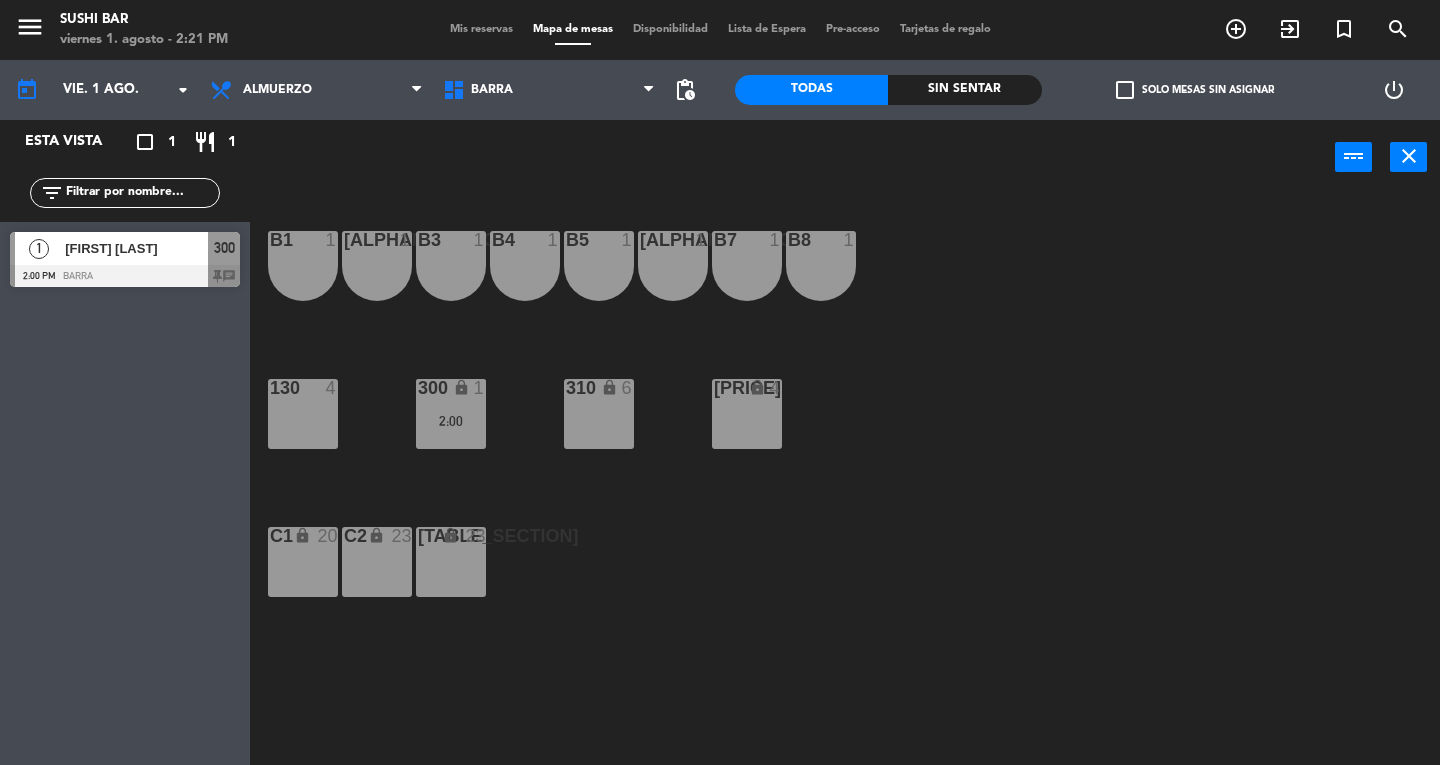 click on "1" at bounding box center (480, 388) 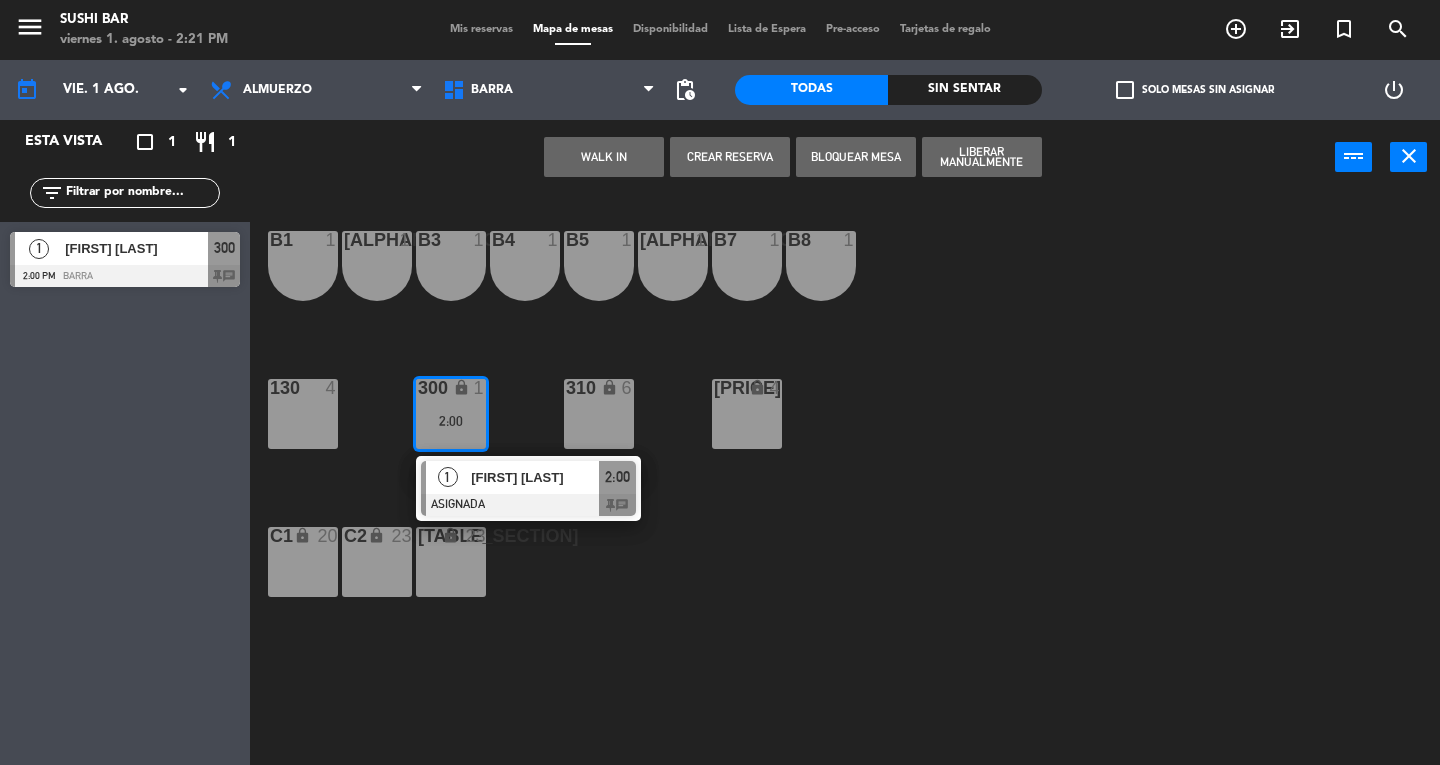 click on "[FIRST] [LAST]" at bounding box center (535, 477) 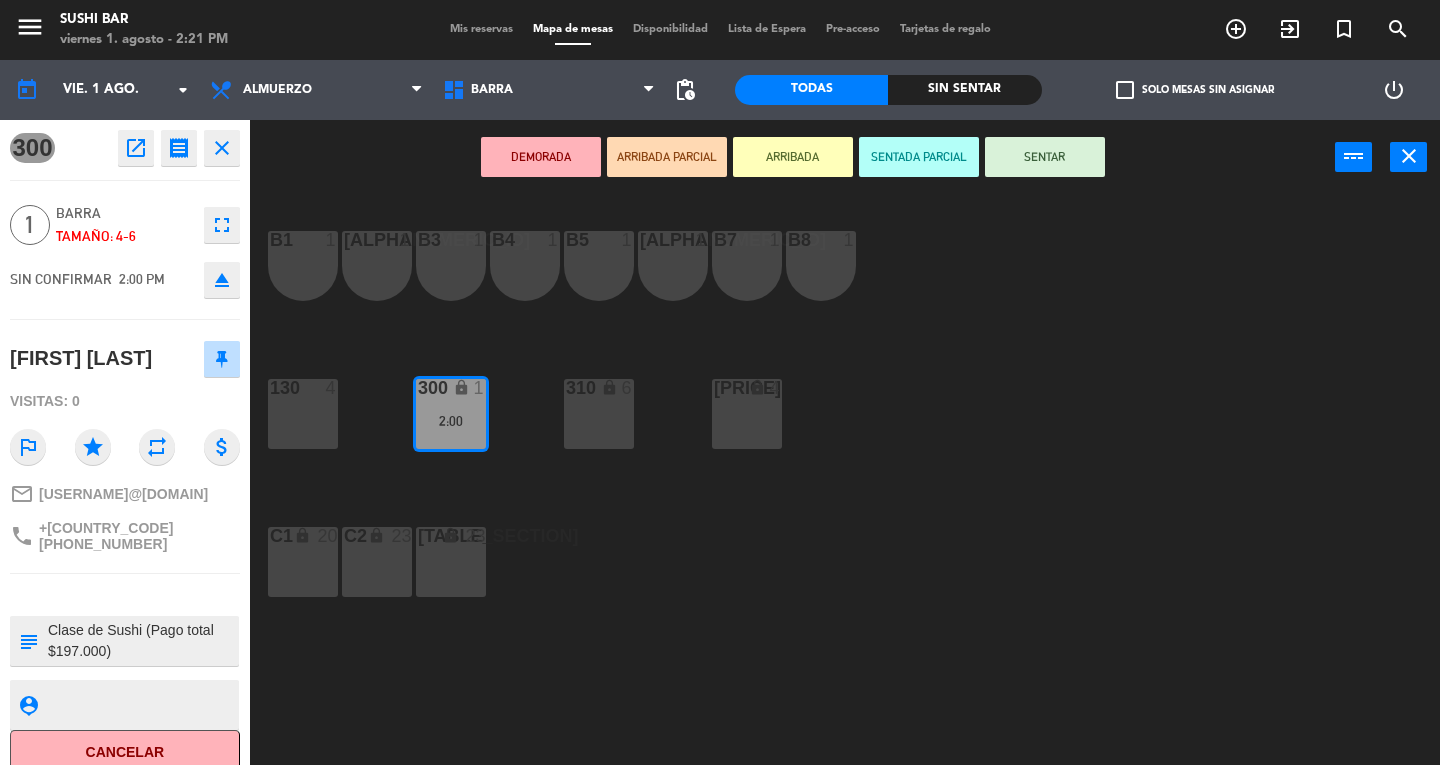 click on "SENTAR" at bounding box center [1045, 157] 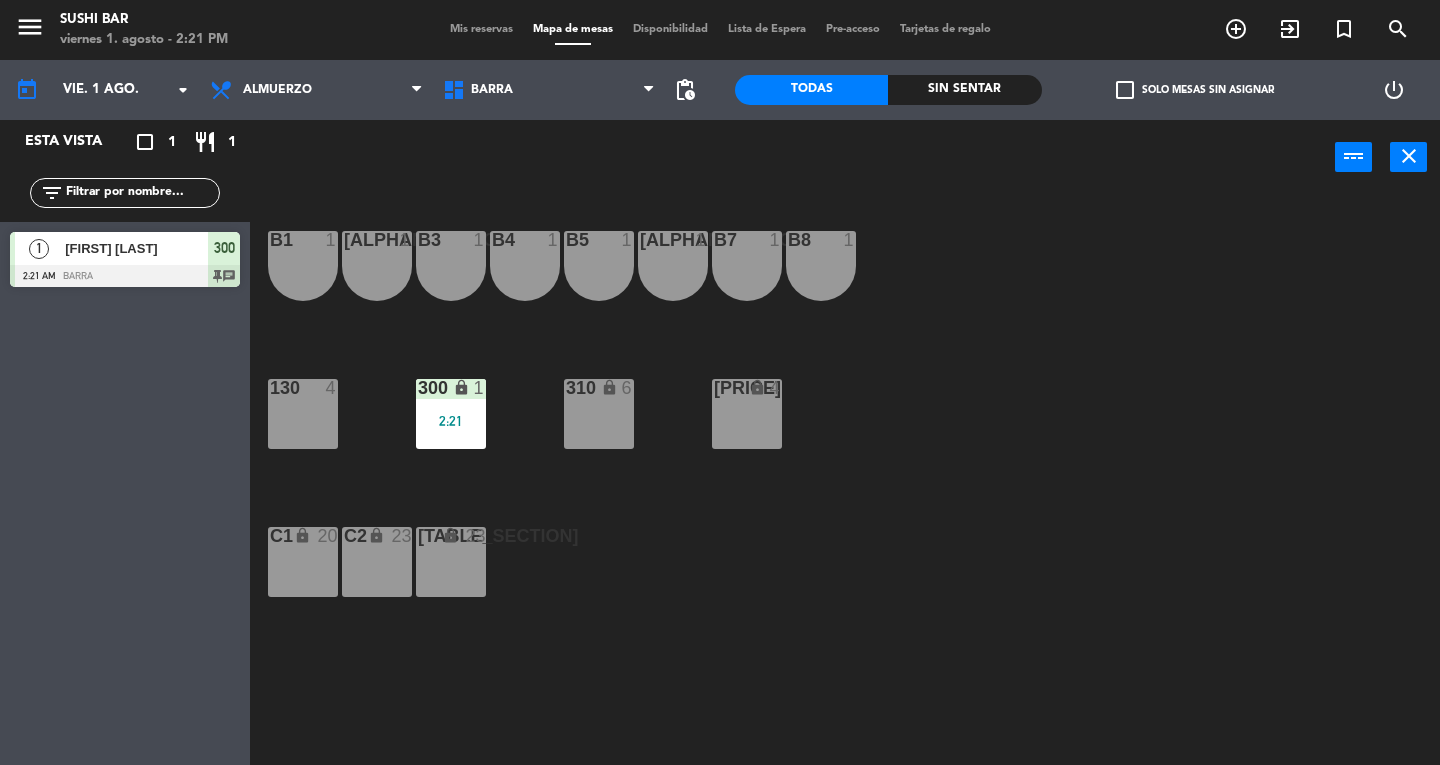 click on "2:21" at bounding box center [451, 421] 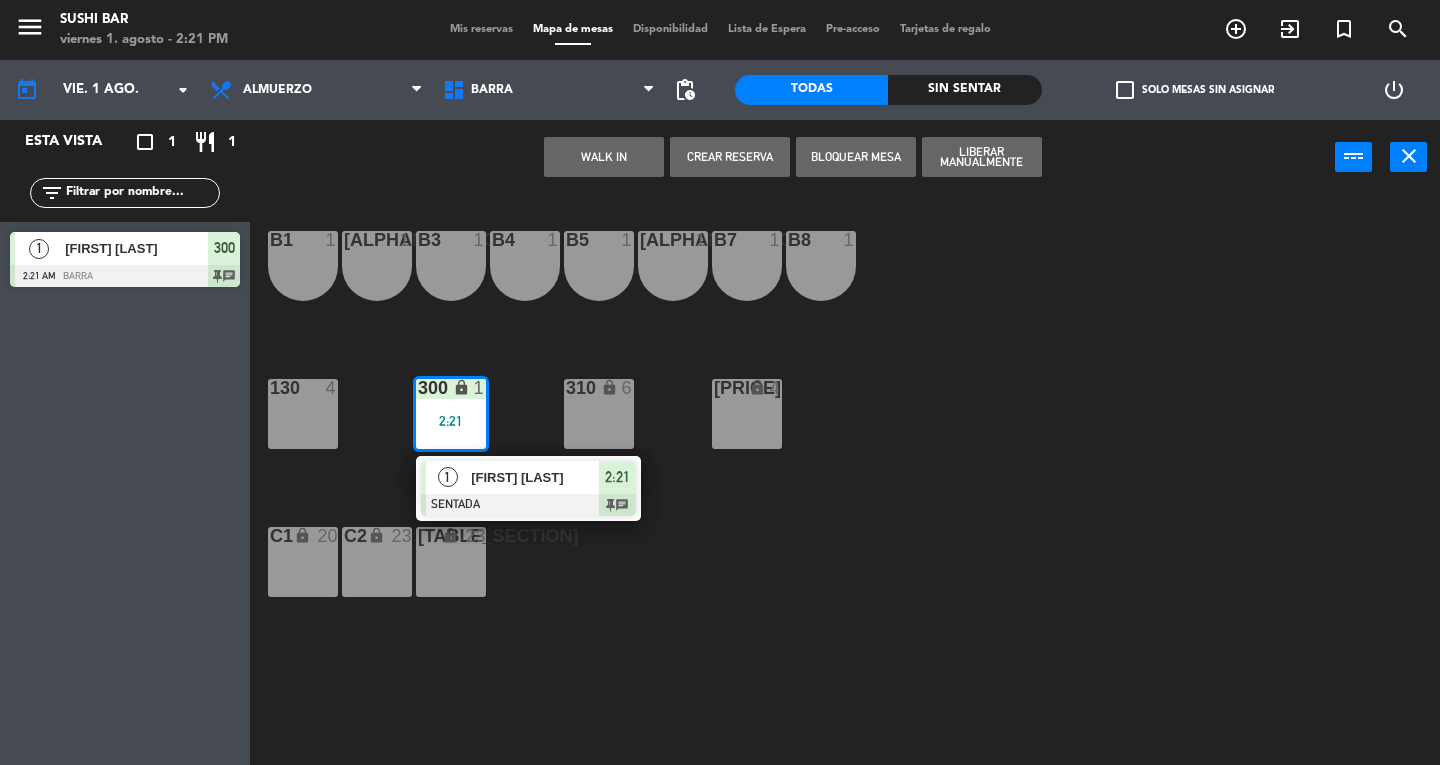 click at bounding box center [528, 505] 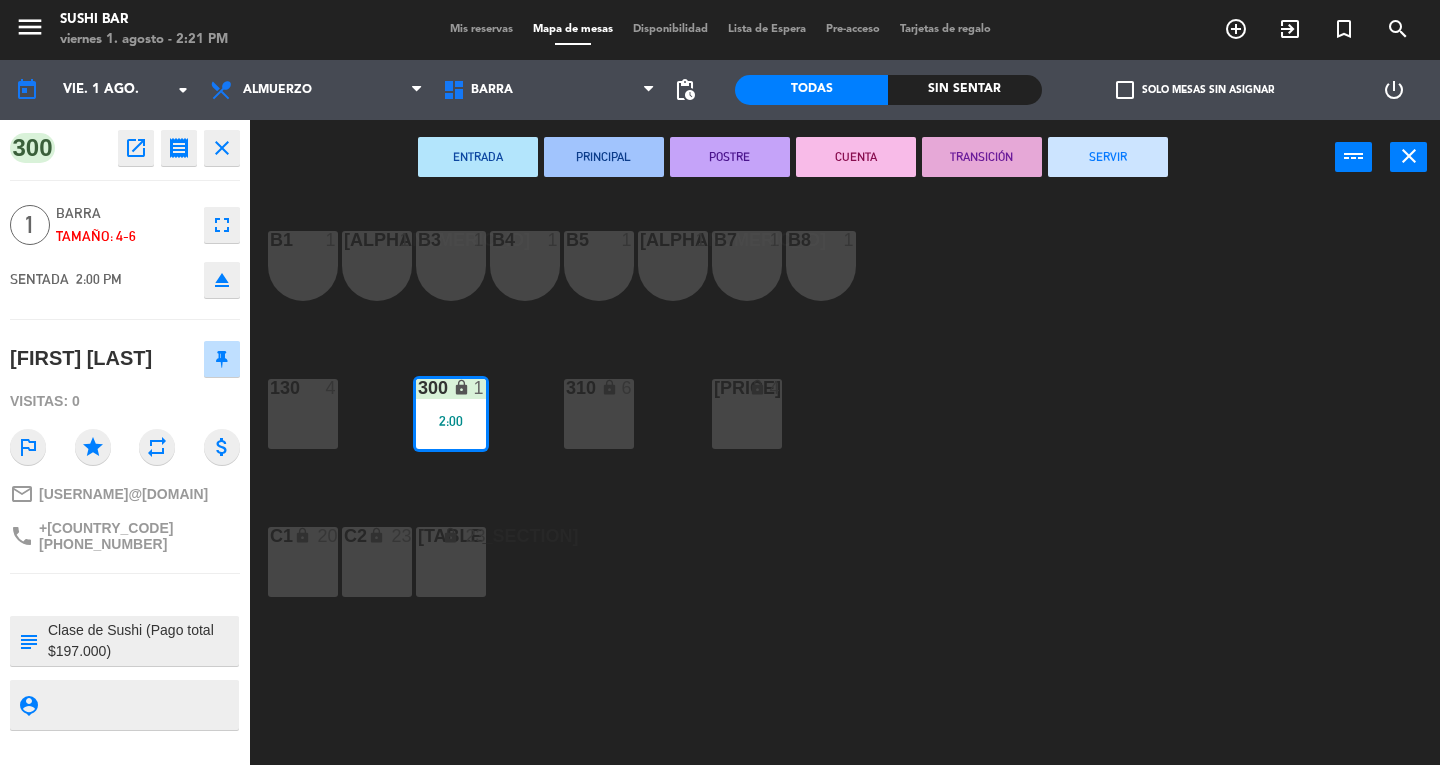click on "SERVIR" at bounding box center (1108, 157) 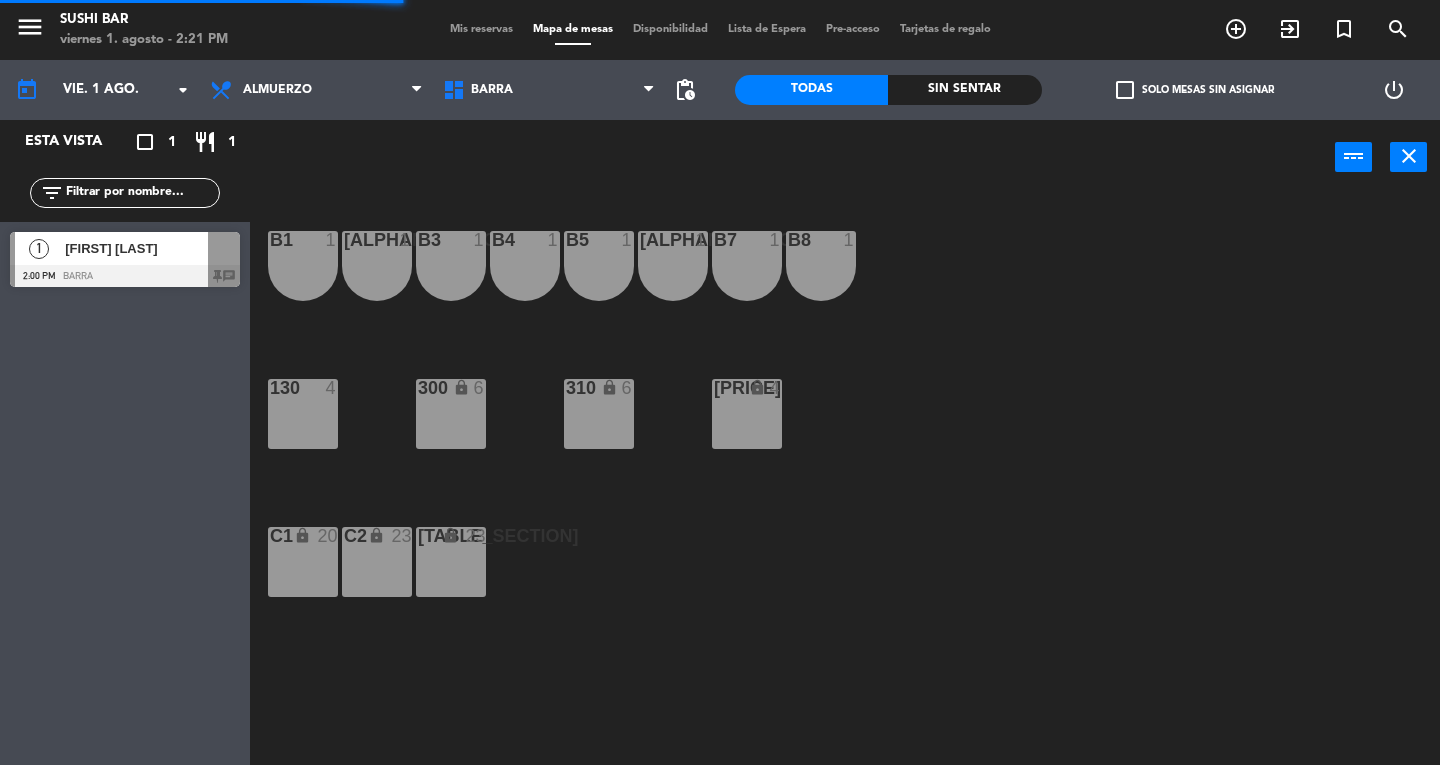 click on "130  4" at bounding box center [303, 414] 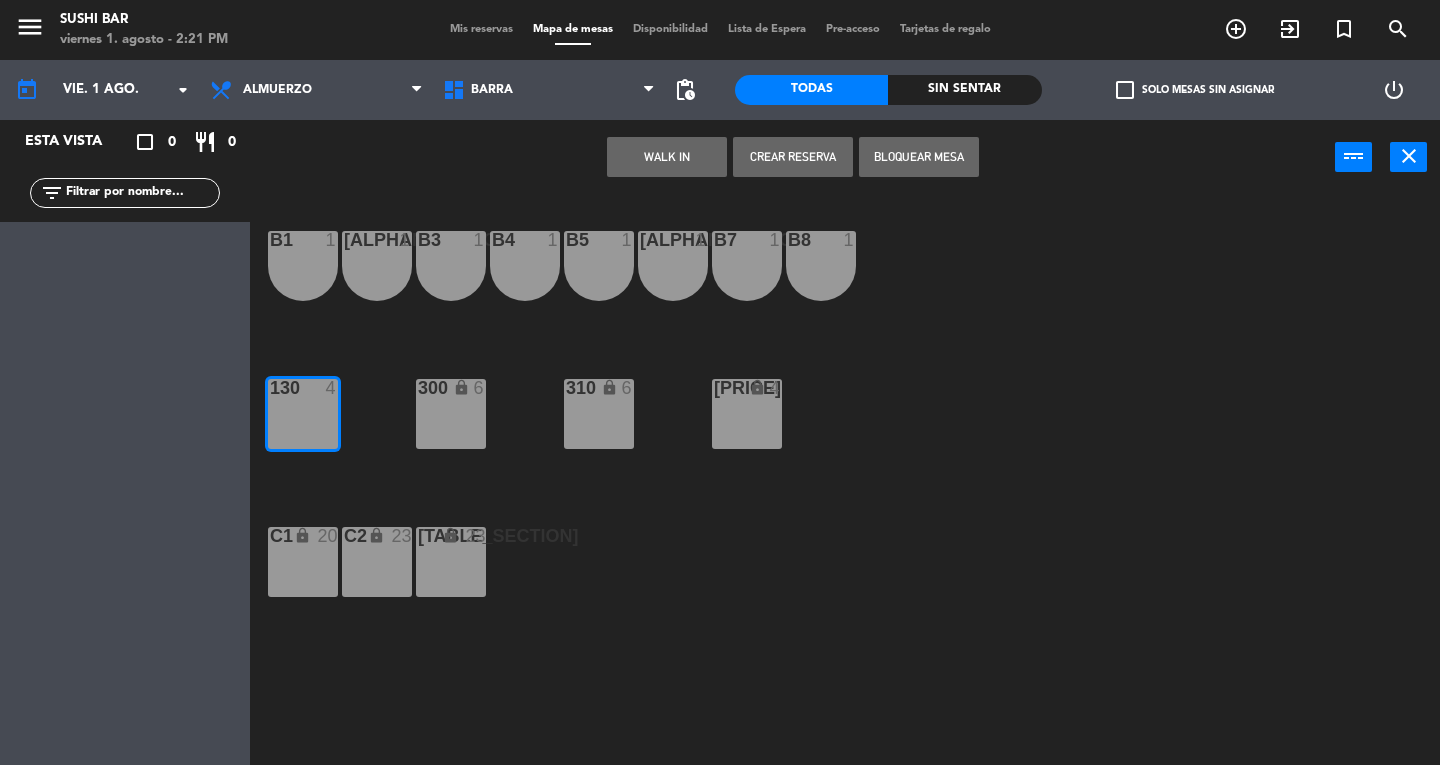 click on "WALK IN" at bounding box center [667, 157] 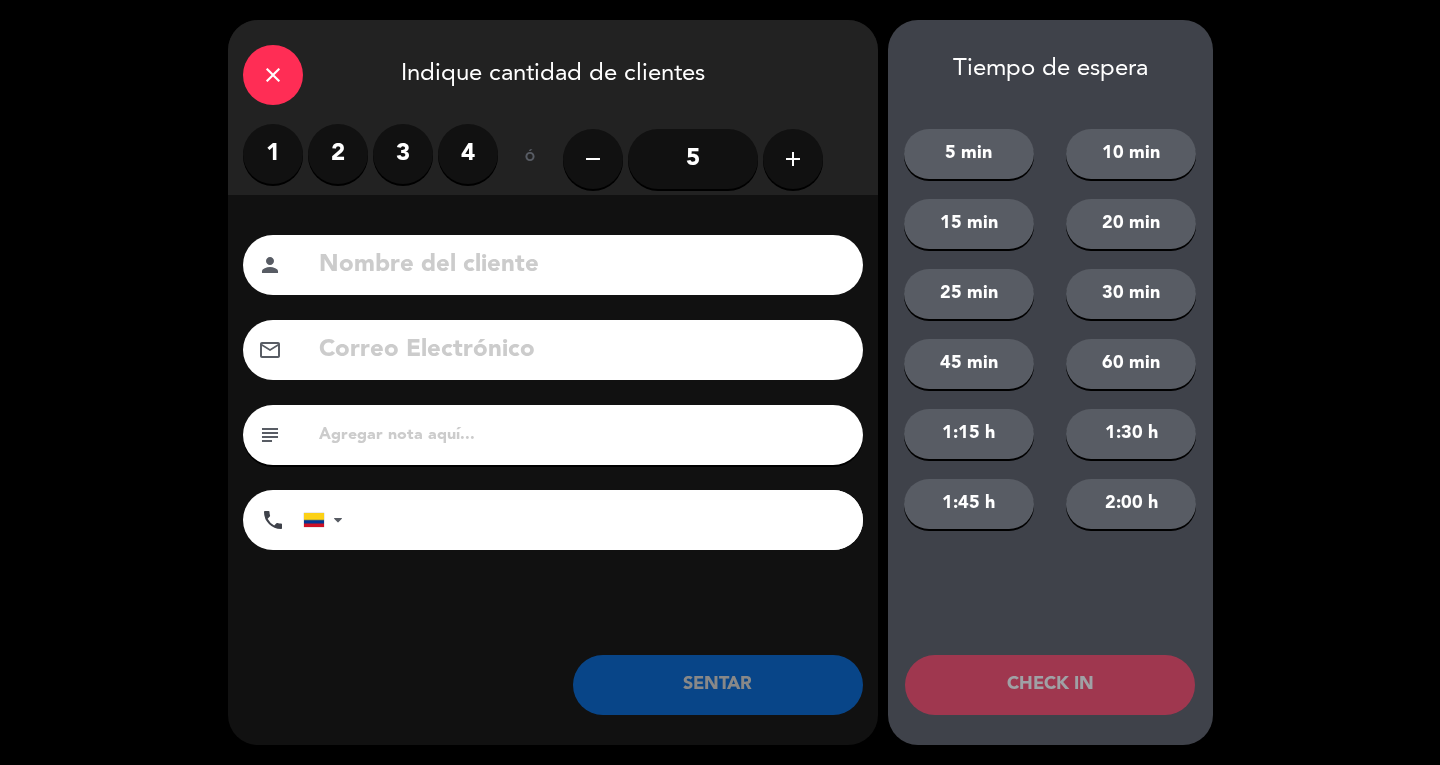 click on "2" at bounding box center (338, 154) 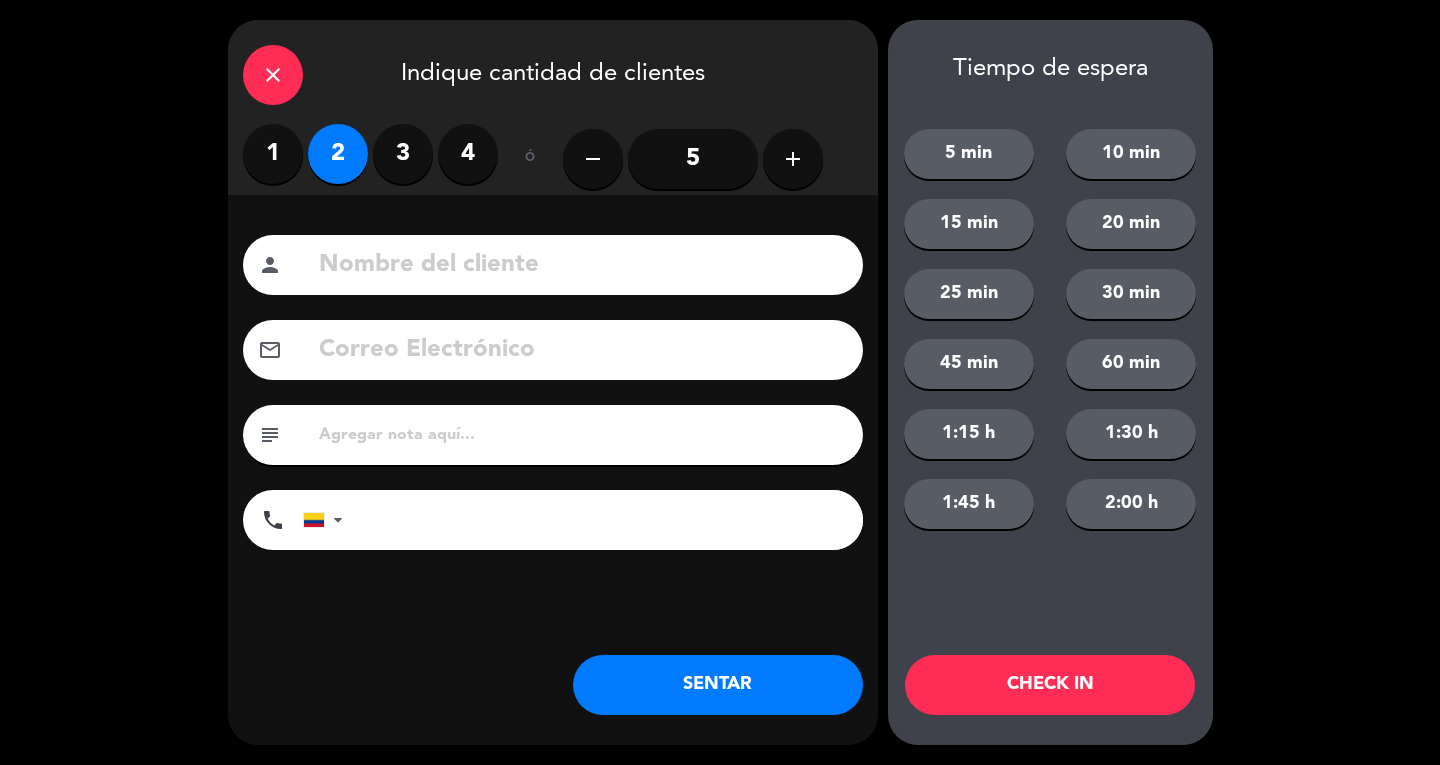 click 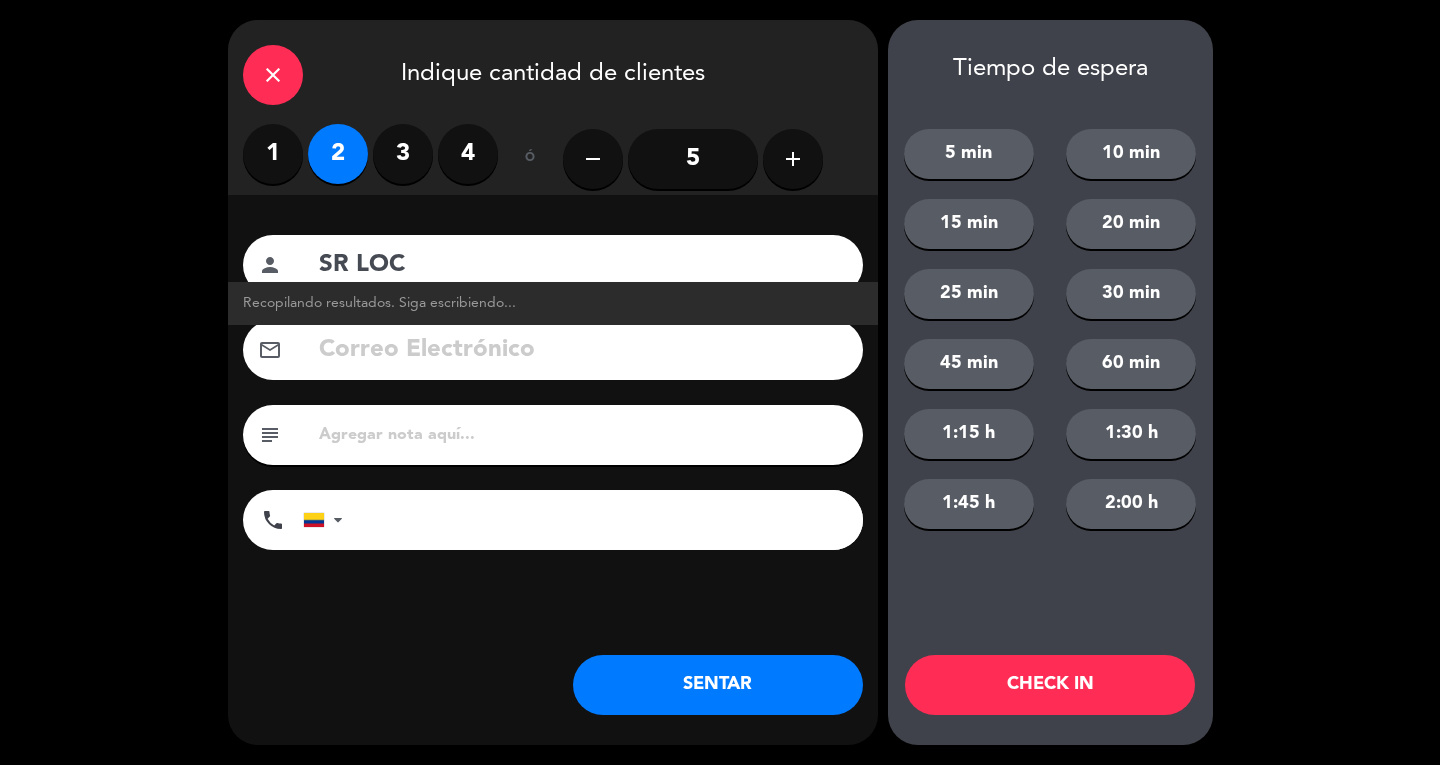 type on "SR LOC" 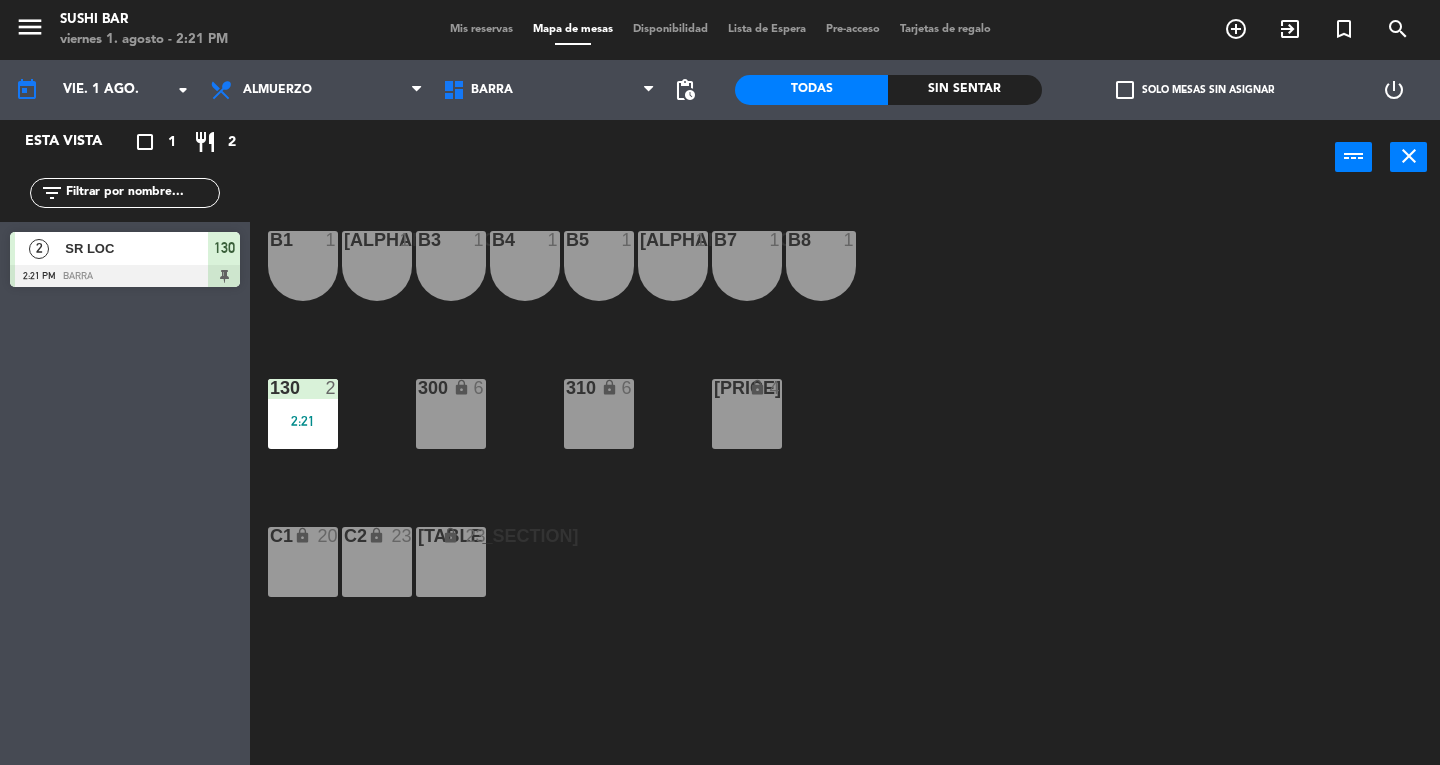 click on "close" at bounding box center (1409, 156) 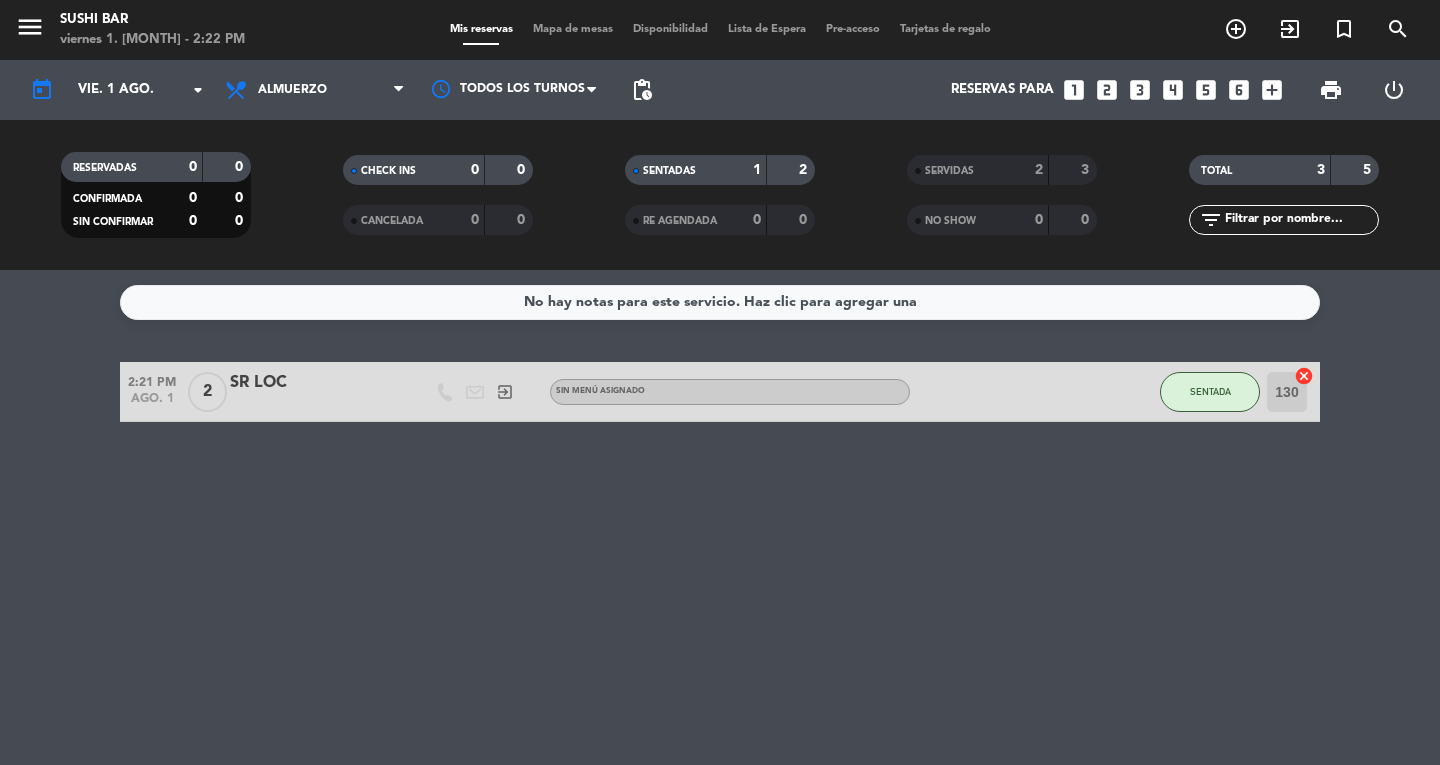 click on "menu  SUSHI BAR   viernes 1. agosto - 2:22 PM   Mis reservas   Mapa de mesas   Disponibilidad   Lista de Espera   Pre-acceso   Tarjetas de regalo  add_circle_outline exit_to_app turned_in_not search" 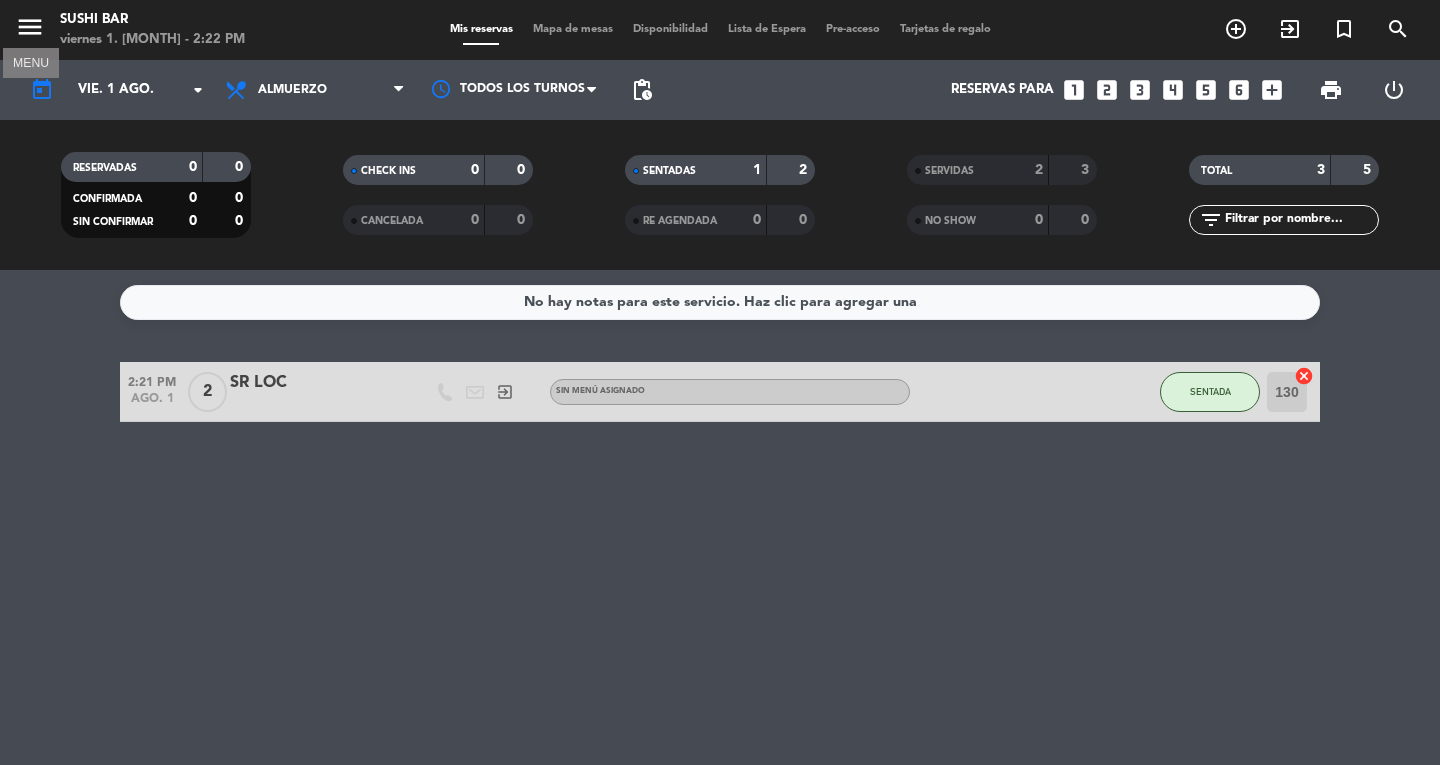 click on "menu" at bounding box center (30, 27) 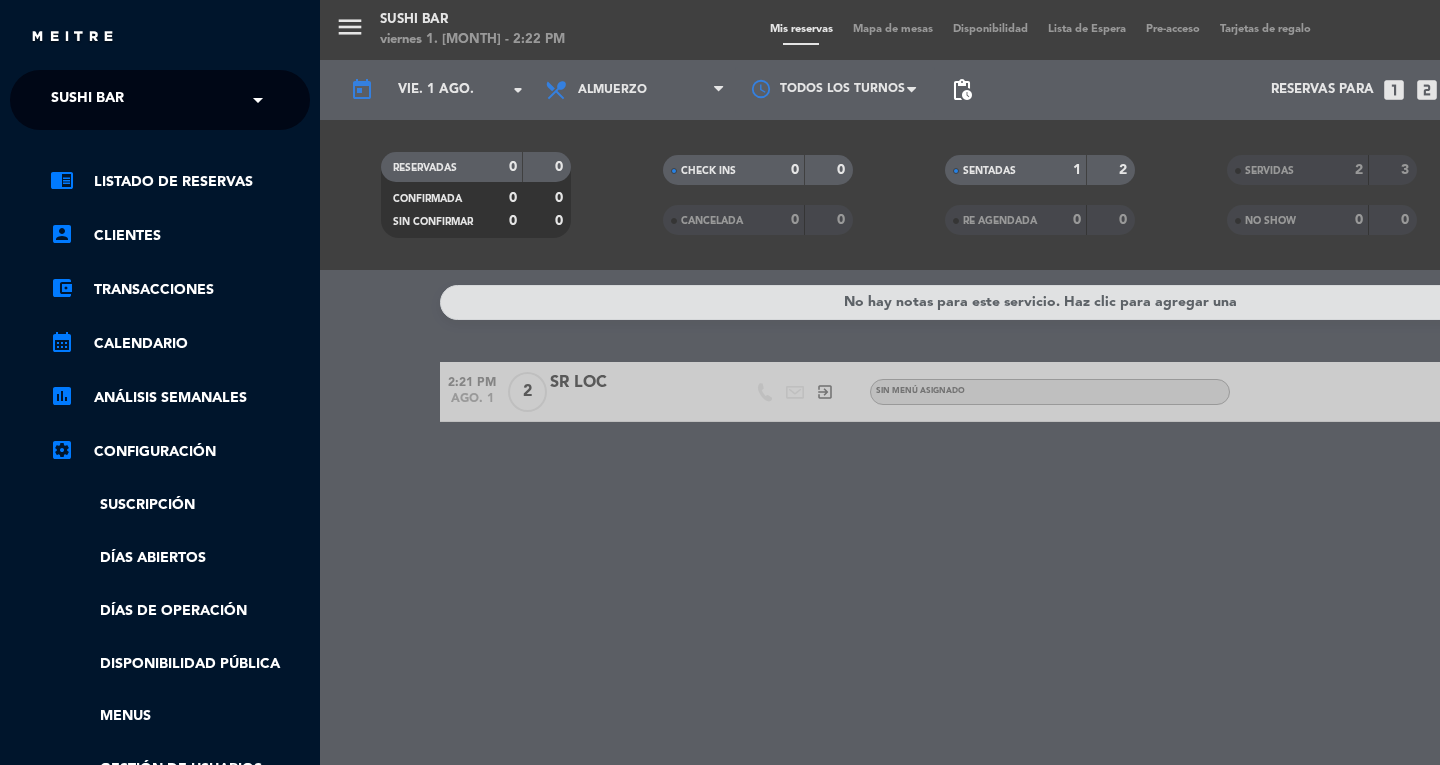 click on "× SUSHI BAR ×" 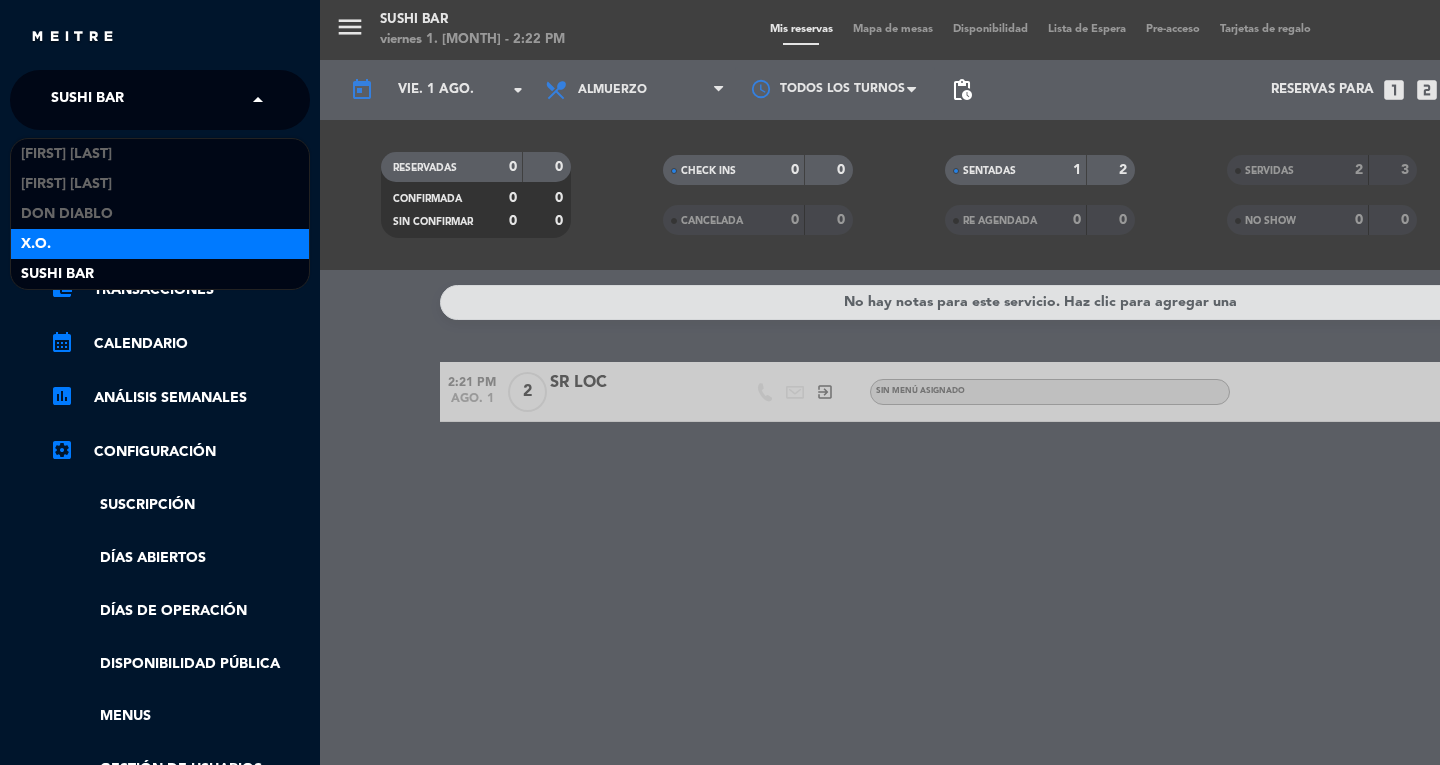 click on "X.O." at bounding box center [160, 244] 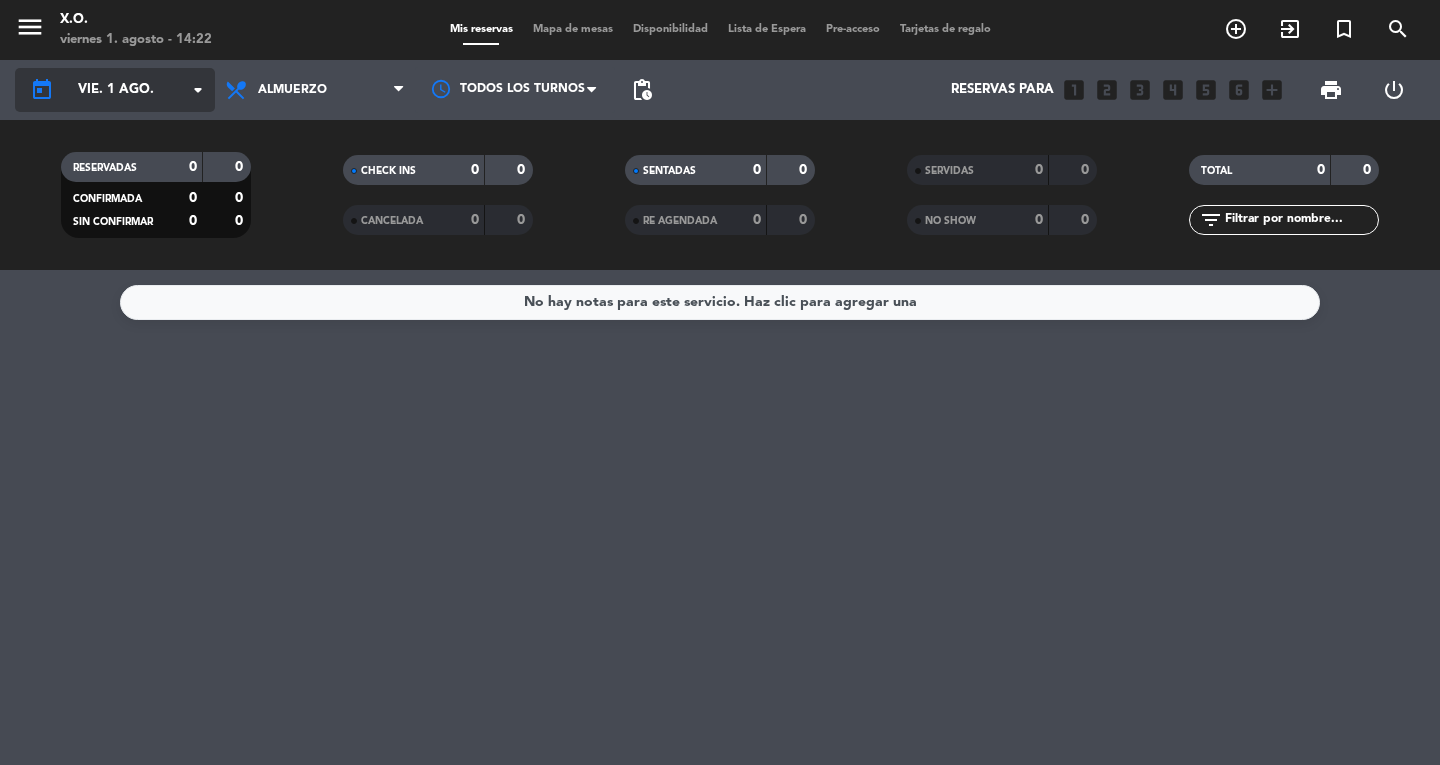 click on "arrow_drop_down" 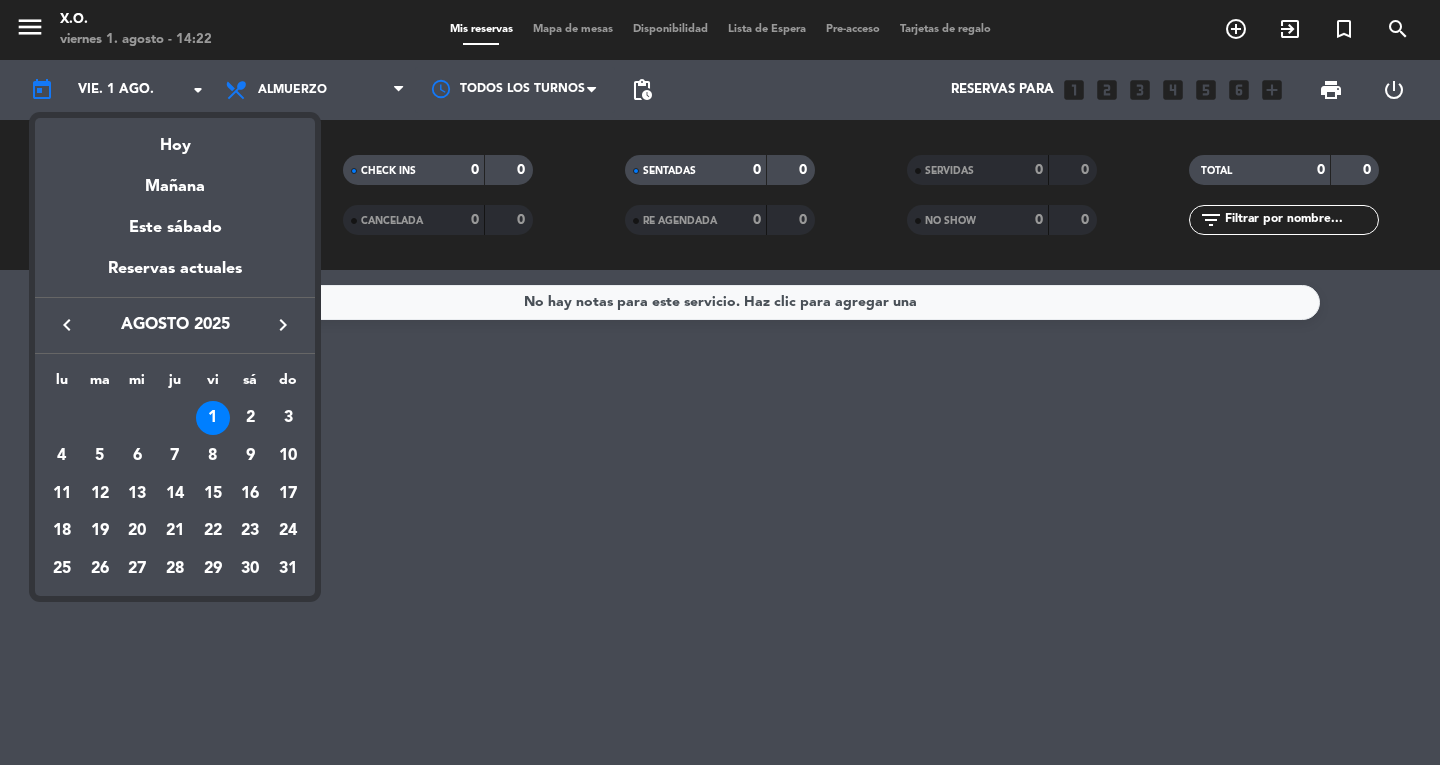 click at bounding box center (720, 382) 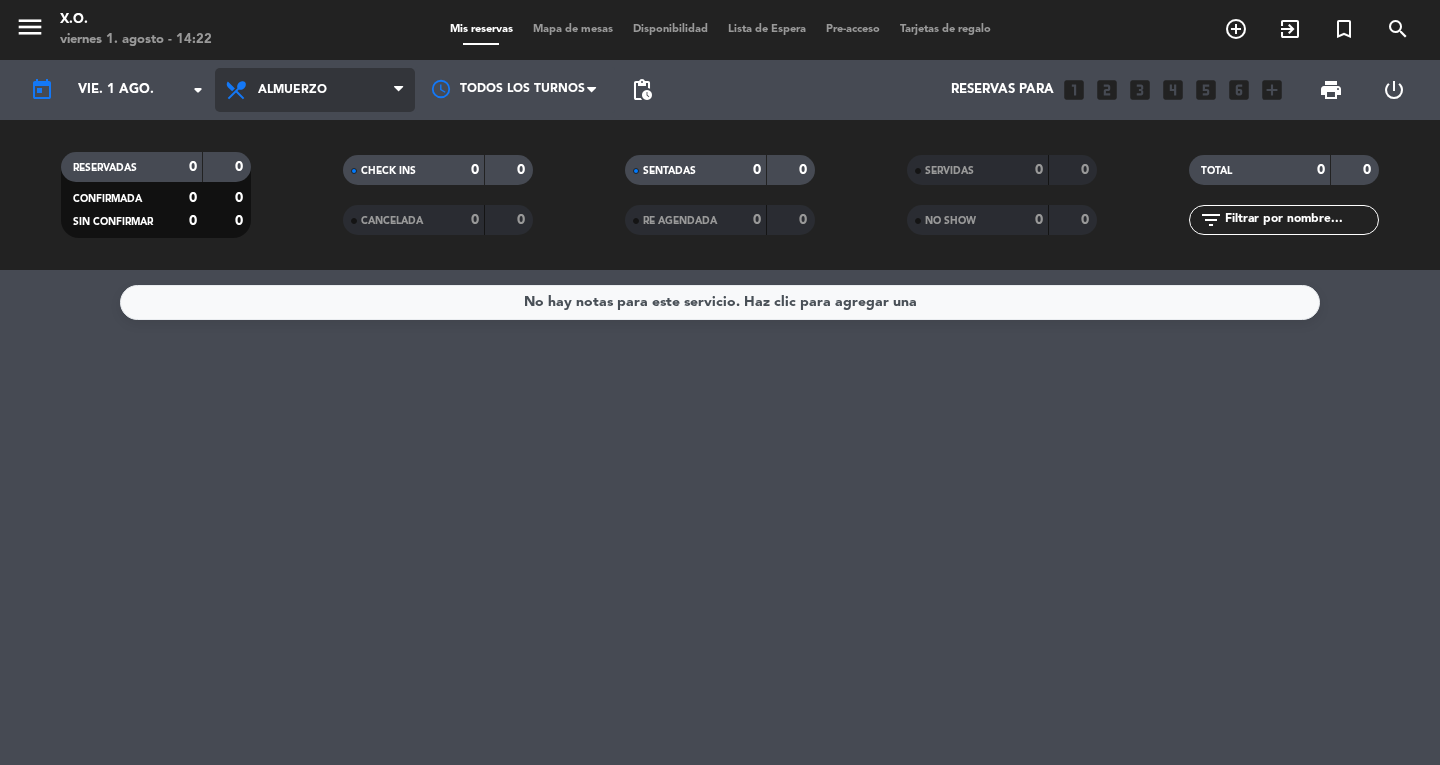 click on "Almuerzo" at bounding box center (315, 90) 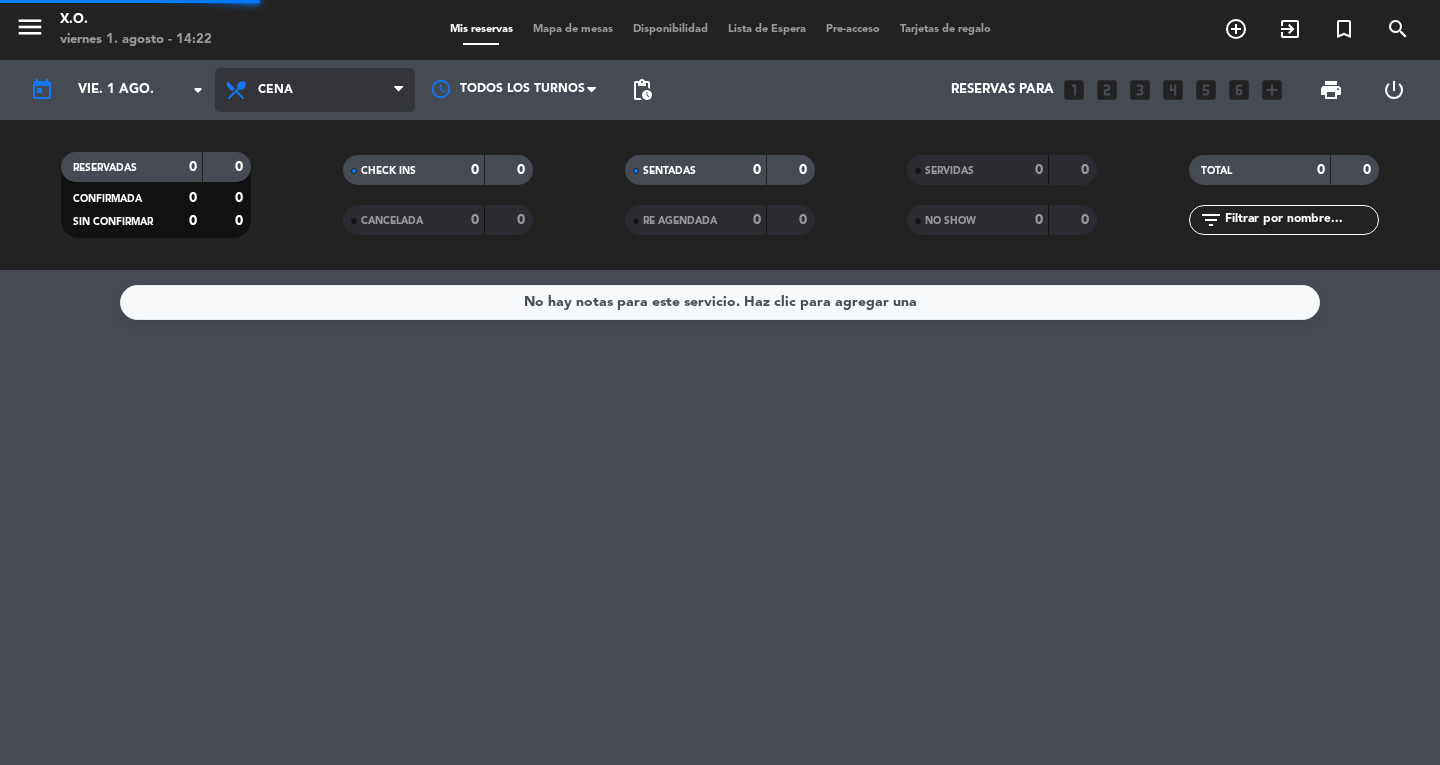 click on "menu  X.O.   viernes 1. agosto - 14:22   Mis reservas   Mapa de mesas   Disponibilidad   Lista de Espera   Pre-acceso   Tarjetas de regalo  add_circle_outline exit_to_app turned_in_not search today    vie. 1 ago. arrow_drop_down  Todos los servicios  Almuerzo  Cena  Cena  Todos los servicios  Almuerzo  Cena Todos los turnos pending_actions  Reservas para   looks_one   looks_two   looks_3   looks_4   looks_5   looks_6   add_box  print  power_settings_new   RESERVADAS   0   0   CONFIRMADA   0   0   SIN CONFIRMAR   0   0   CHECK INS   0   0   CANCELADA   0   0   SENTADAS   0   0   RE AGENDADA   0   0   SERVIDAS   0   0   NO SHOW   0   0   TOTAL   0   0  filter_list" 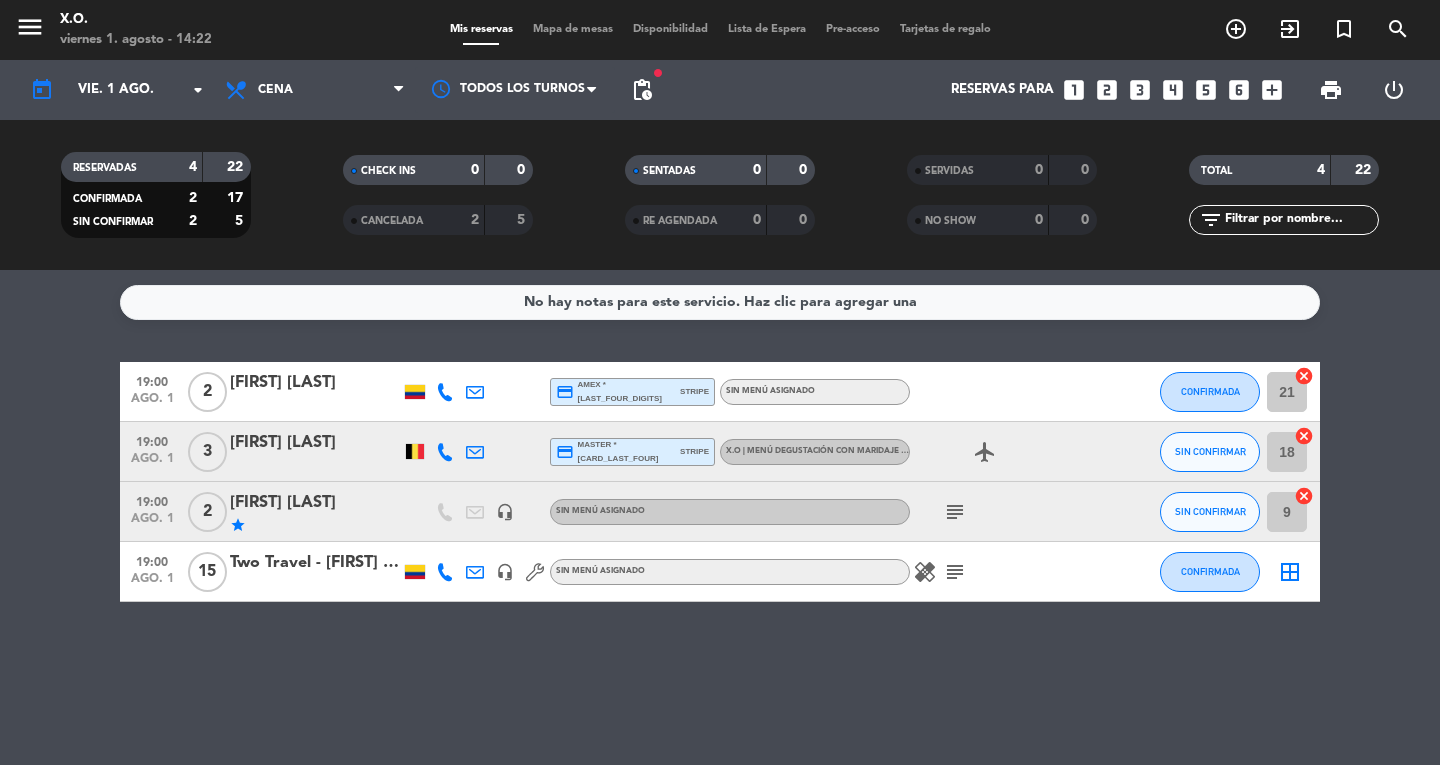 click 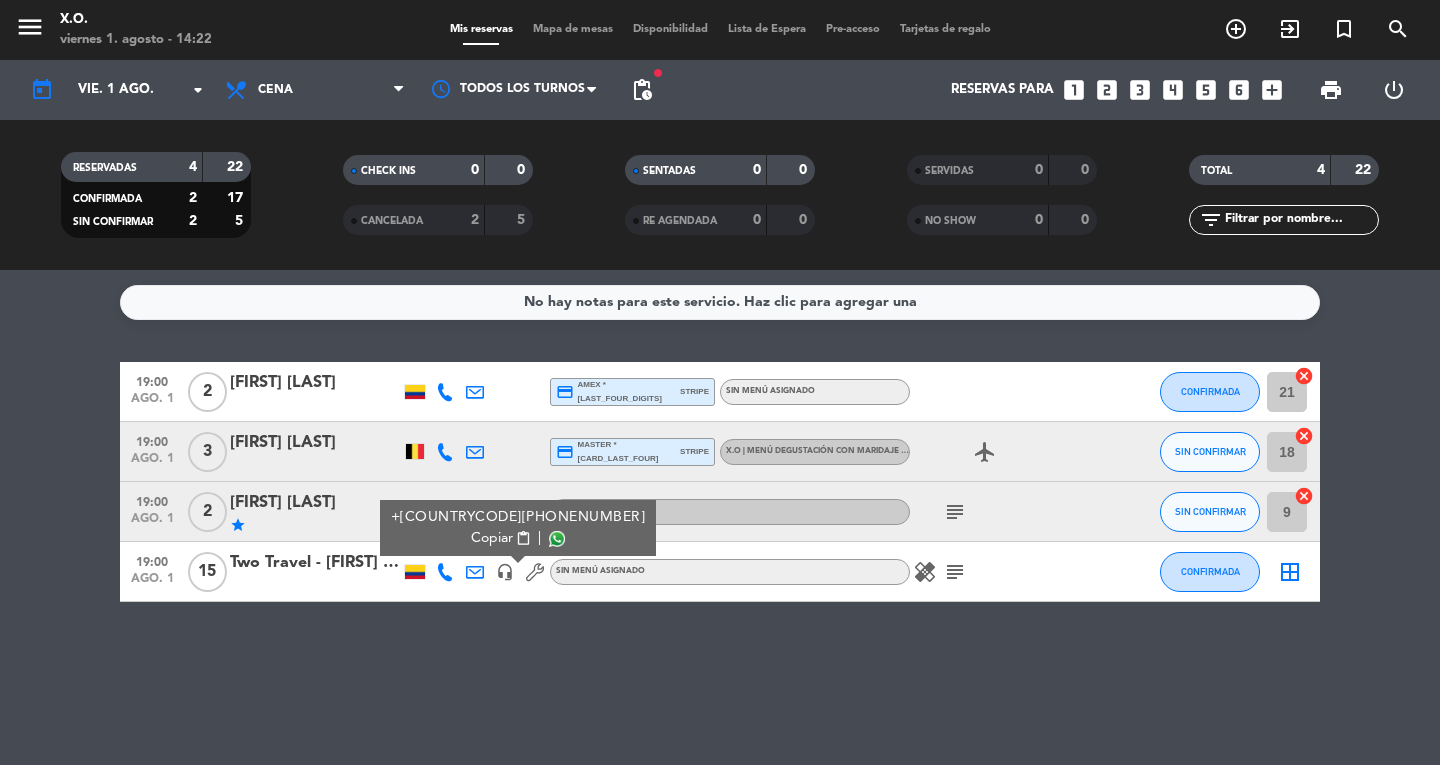 click on "Two Travel - [FIRST] [LAST]" 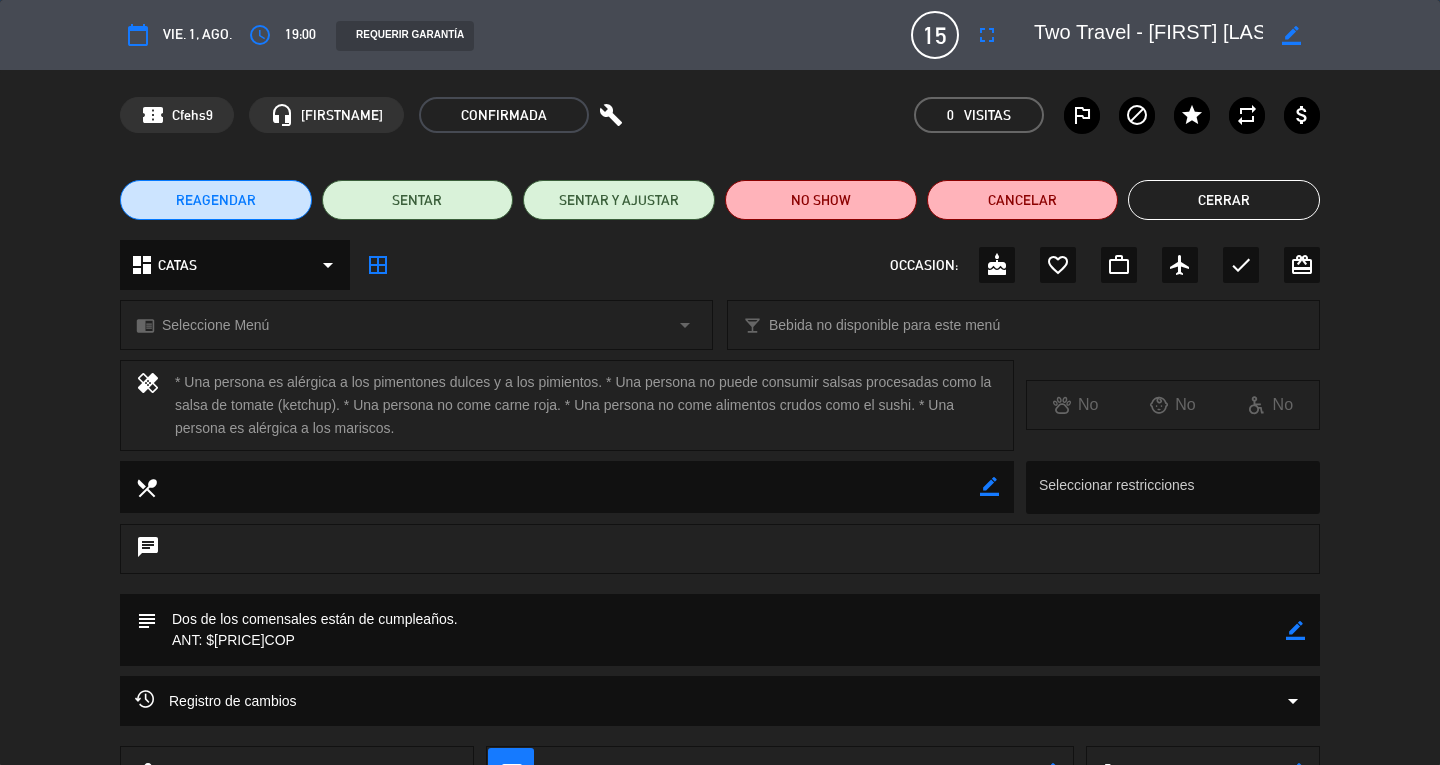 click 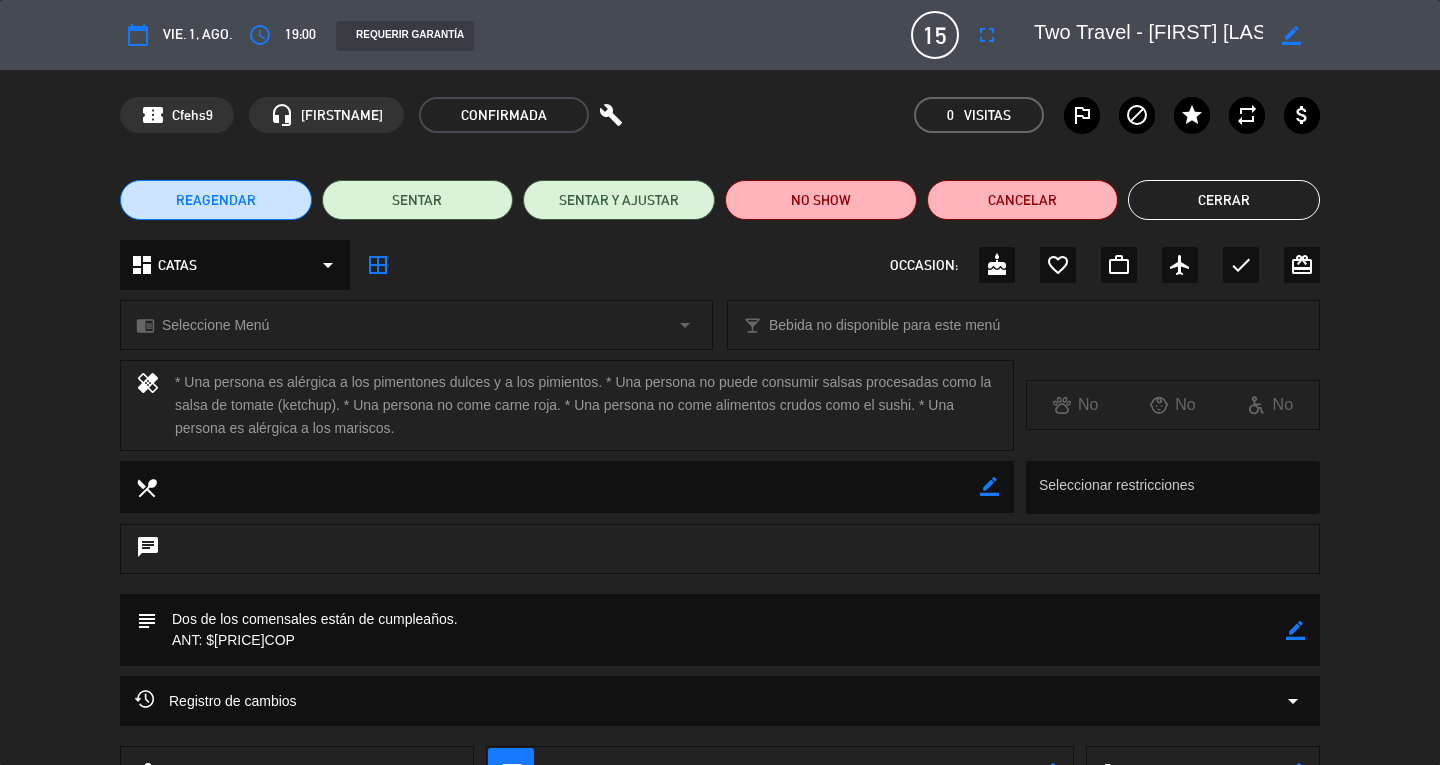 click 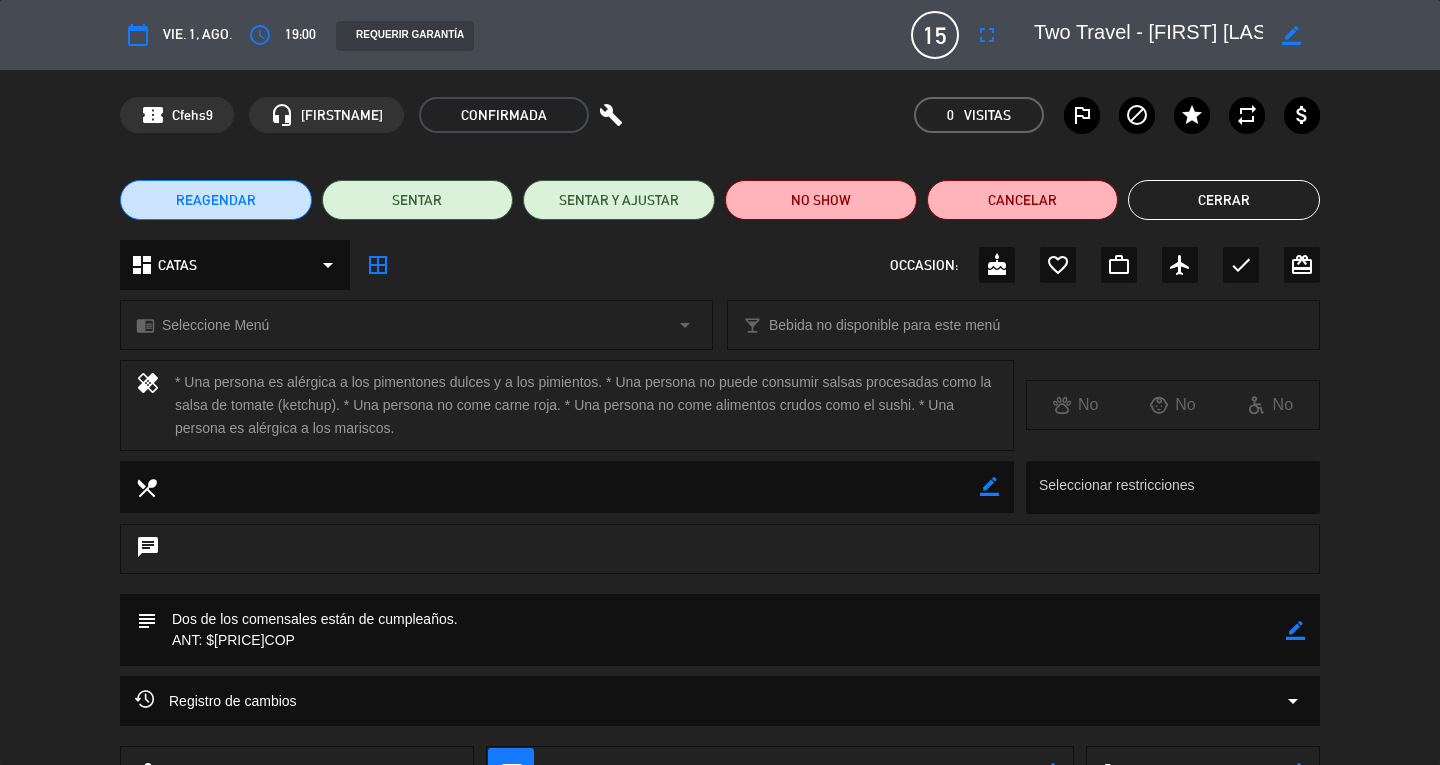 click on "Cerrar" 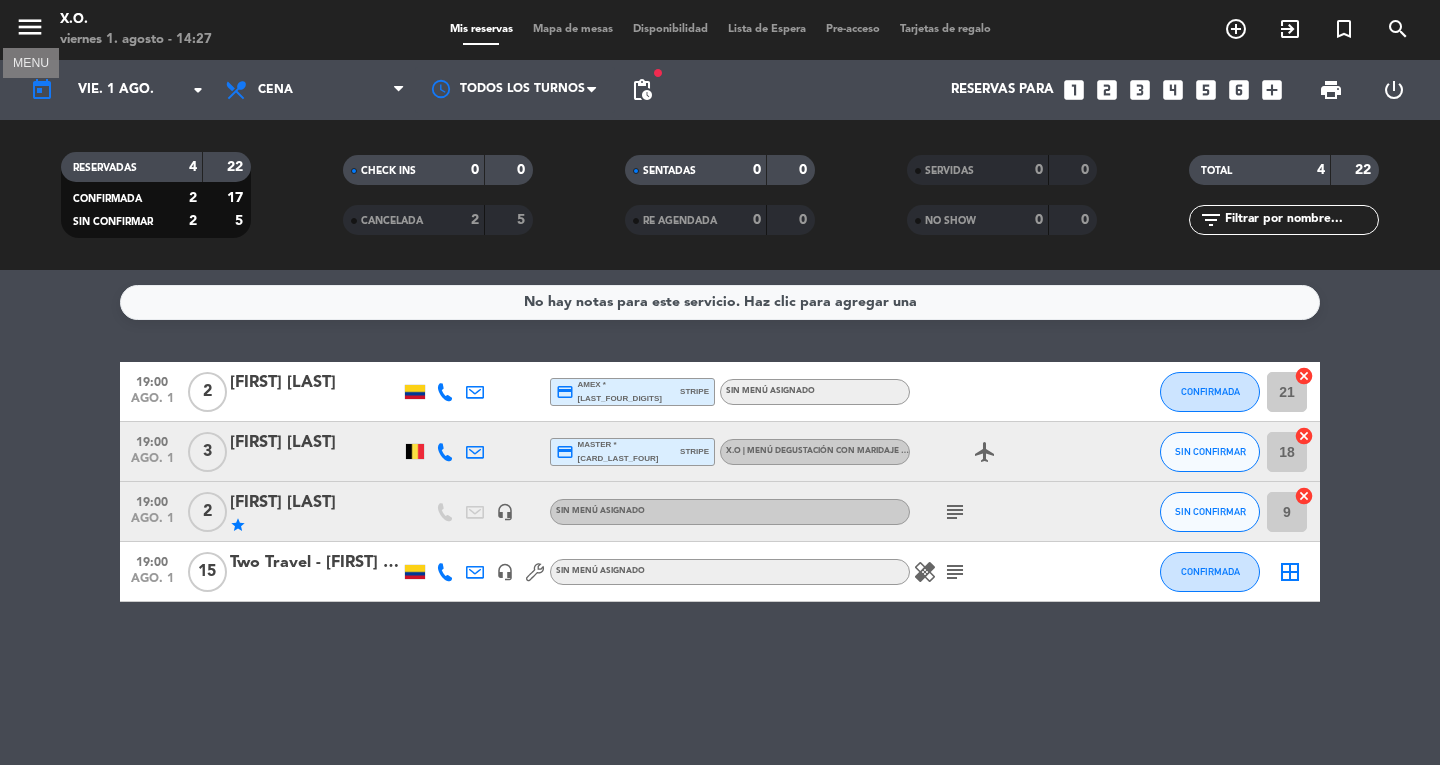 click on "menu" at bounding box center [30, 27] 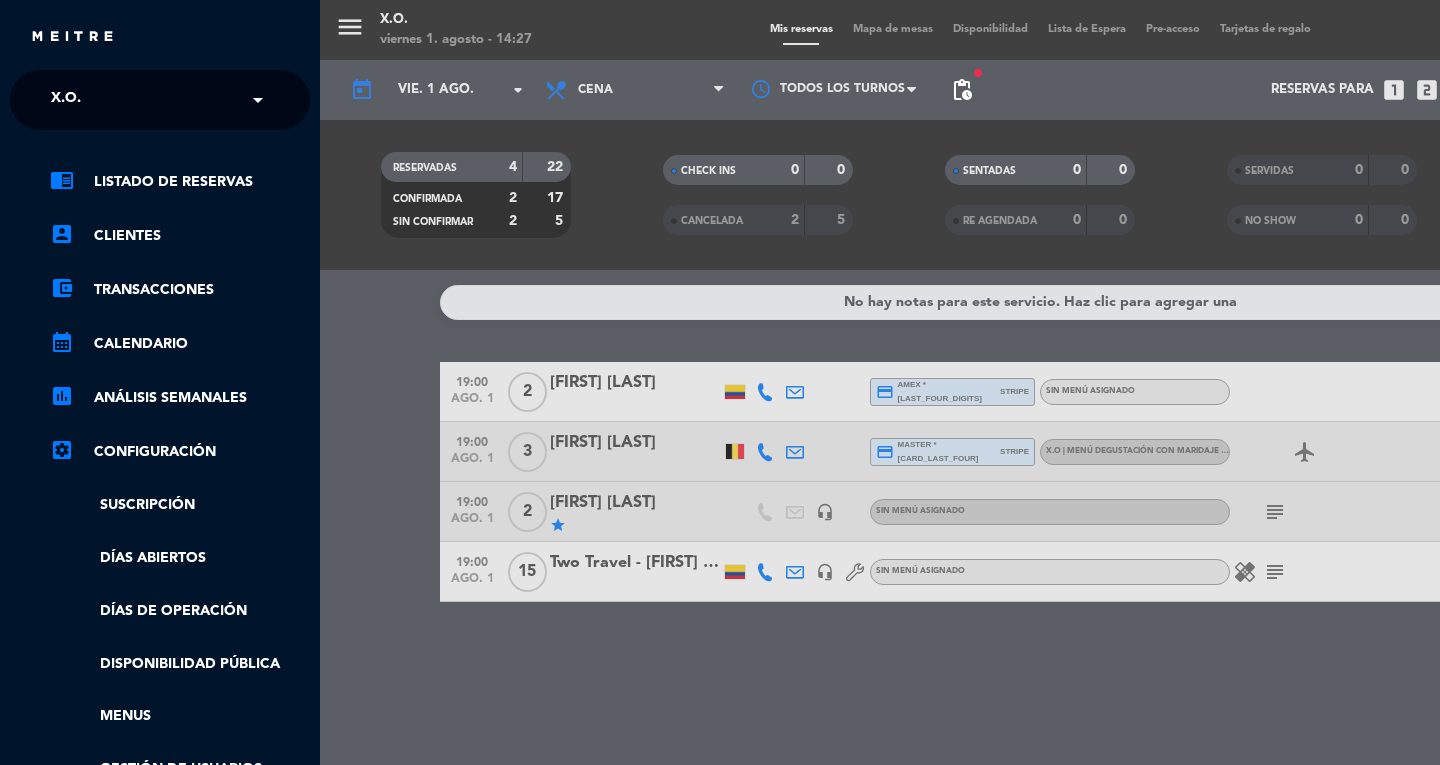 click on "× X.O." 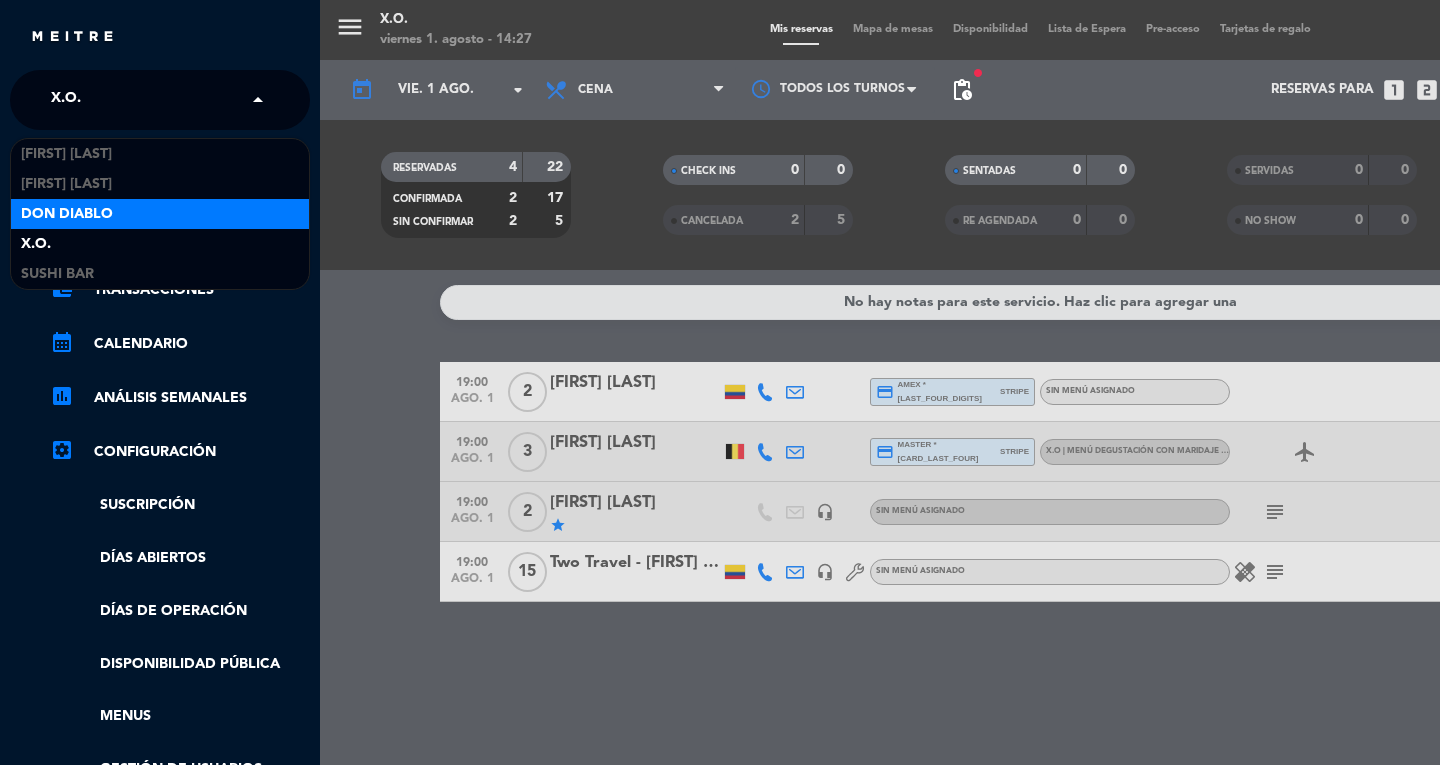 click on "Don Diablo" at bounding box center (67, 214) 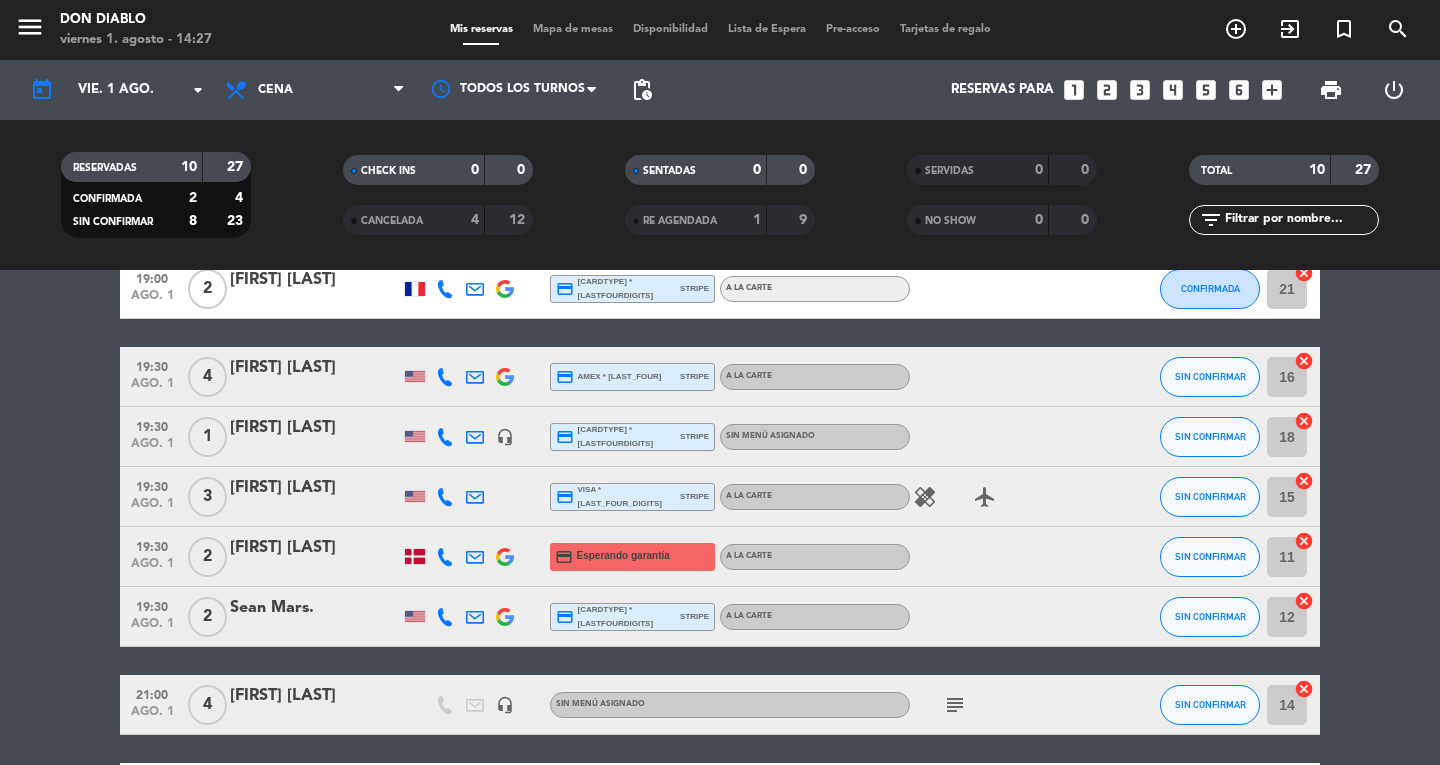 scroll, scrollTop: 408, scrollLeft: 0, axis: vertical 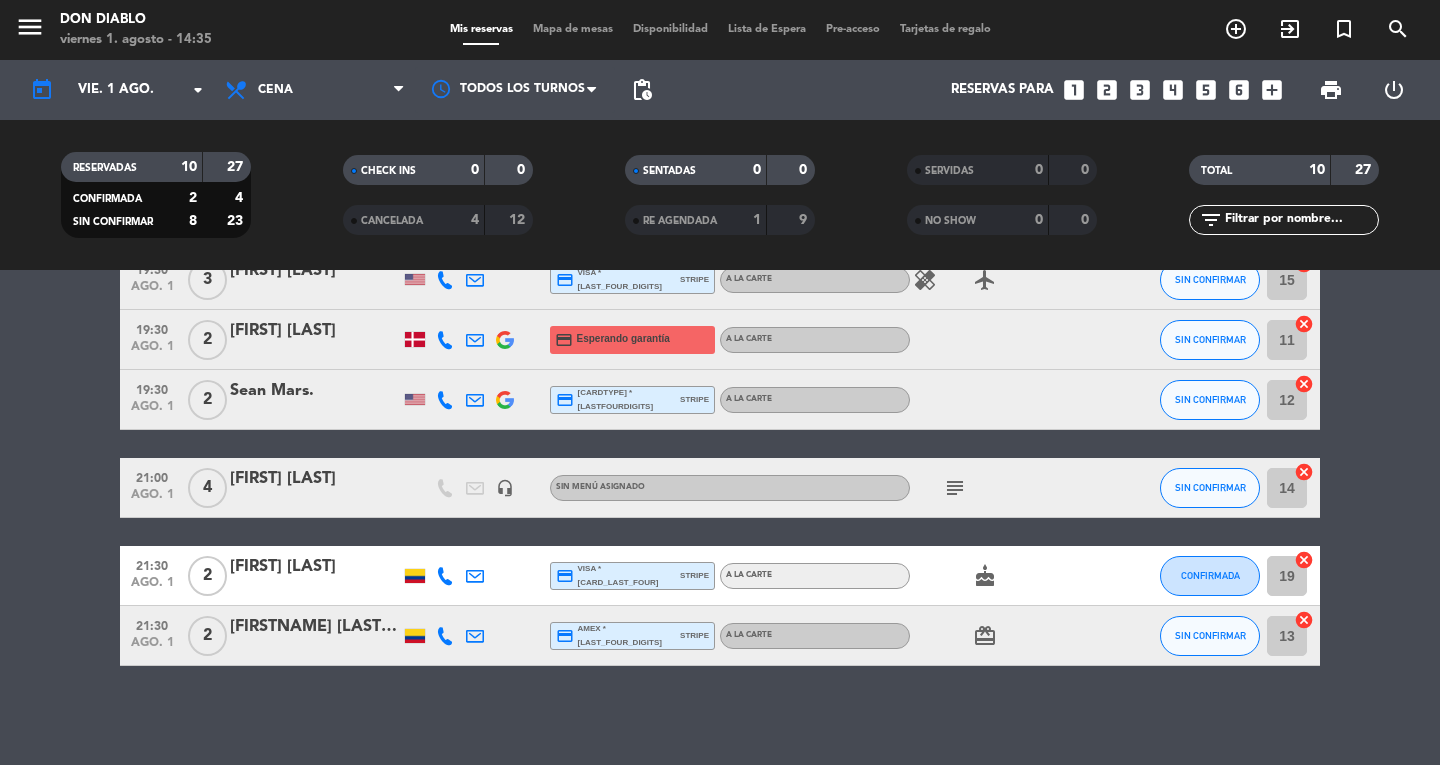 click on "exit_to_app" at bounding box center (1236, 29) 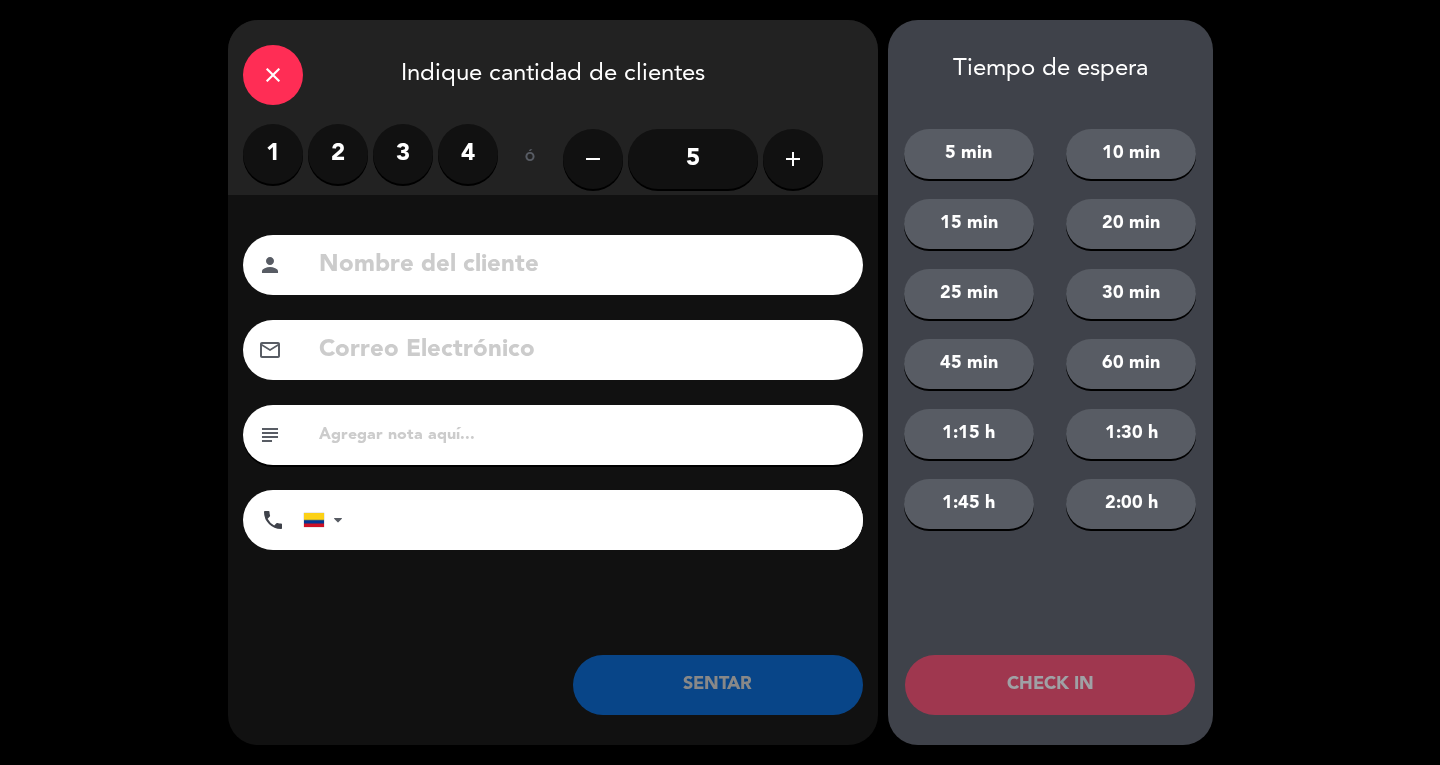 click on "2" at bounding box center [338, 154] 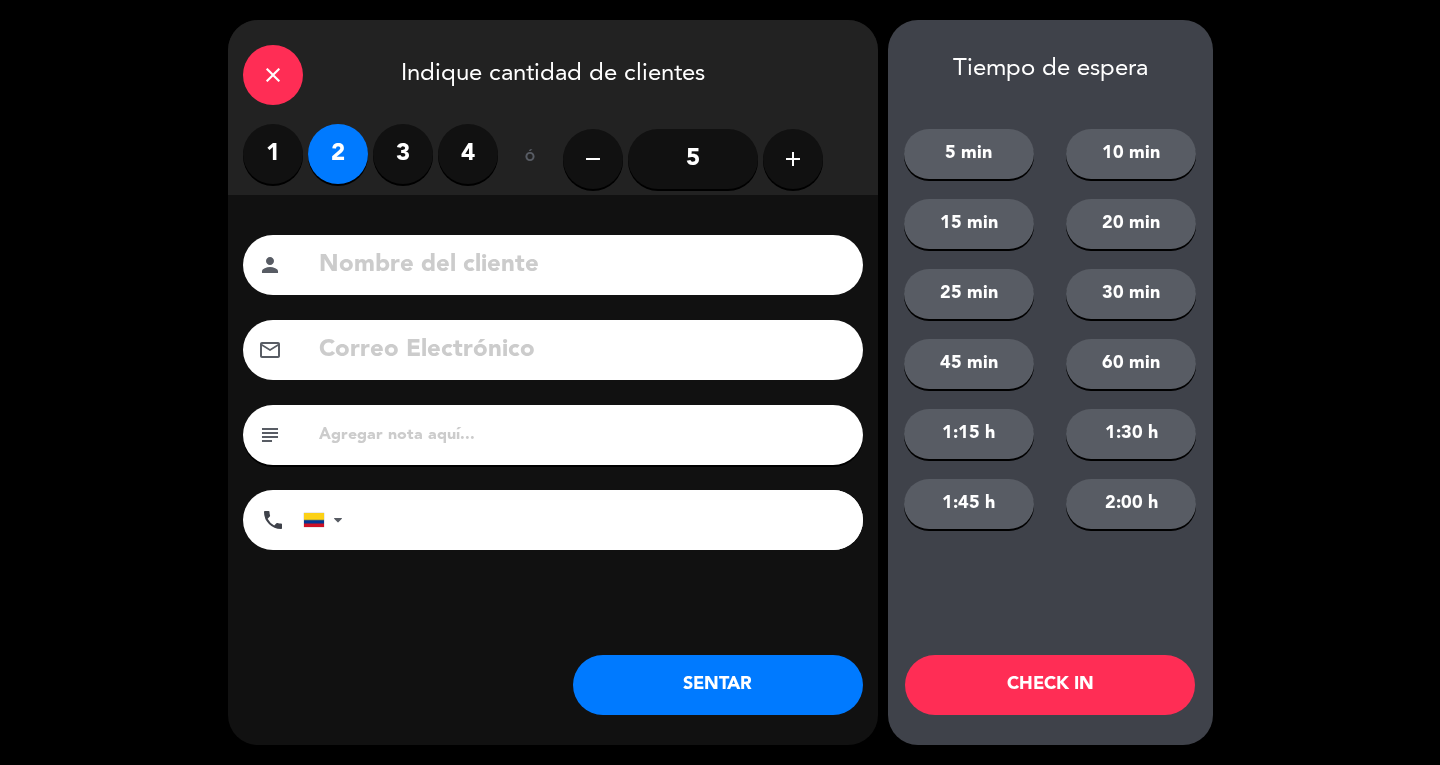 click 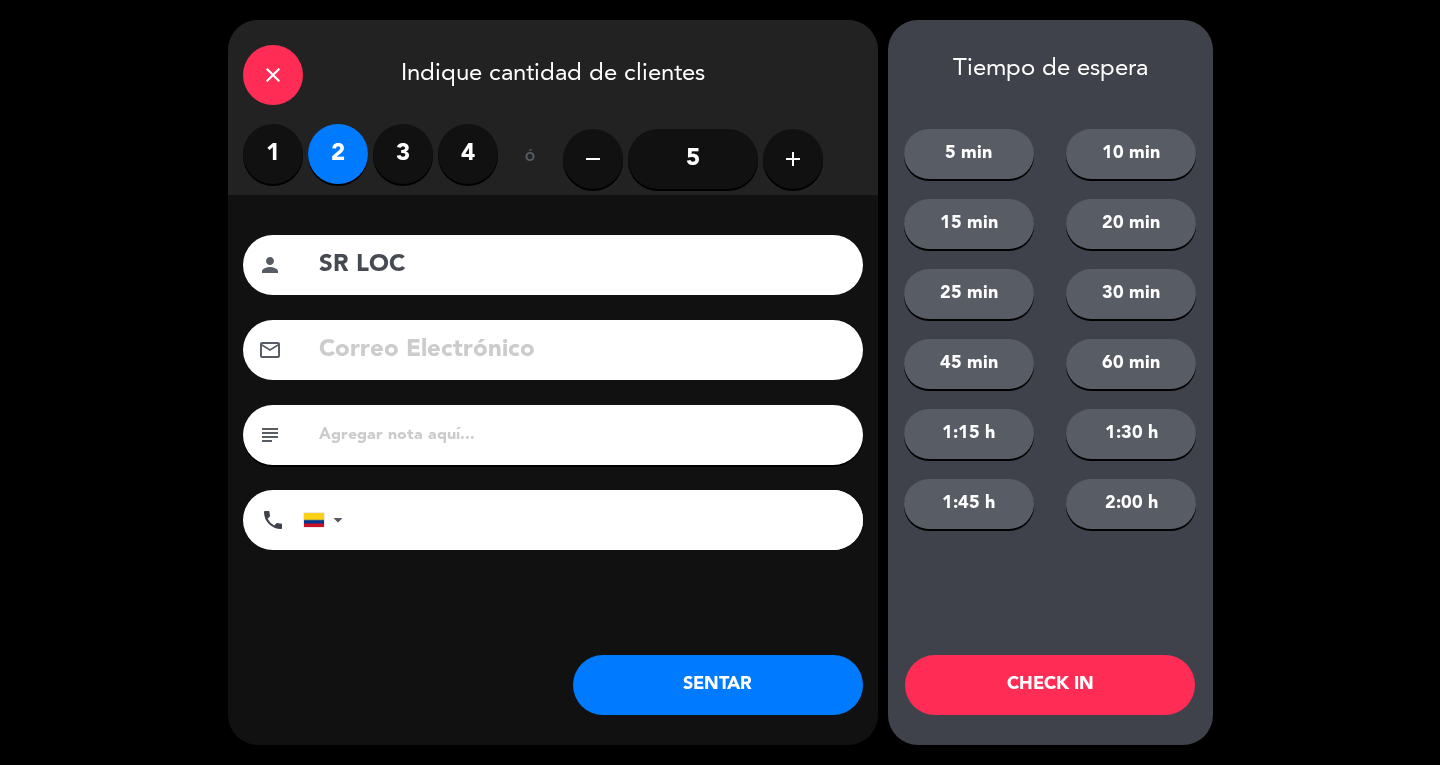 type on "SR LOC" 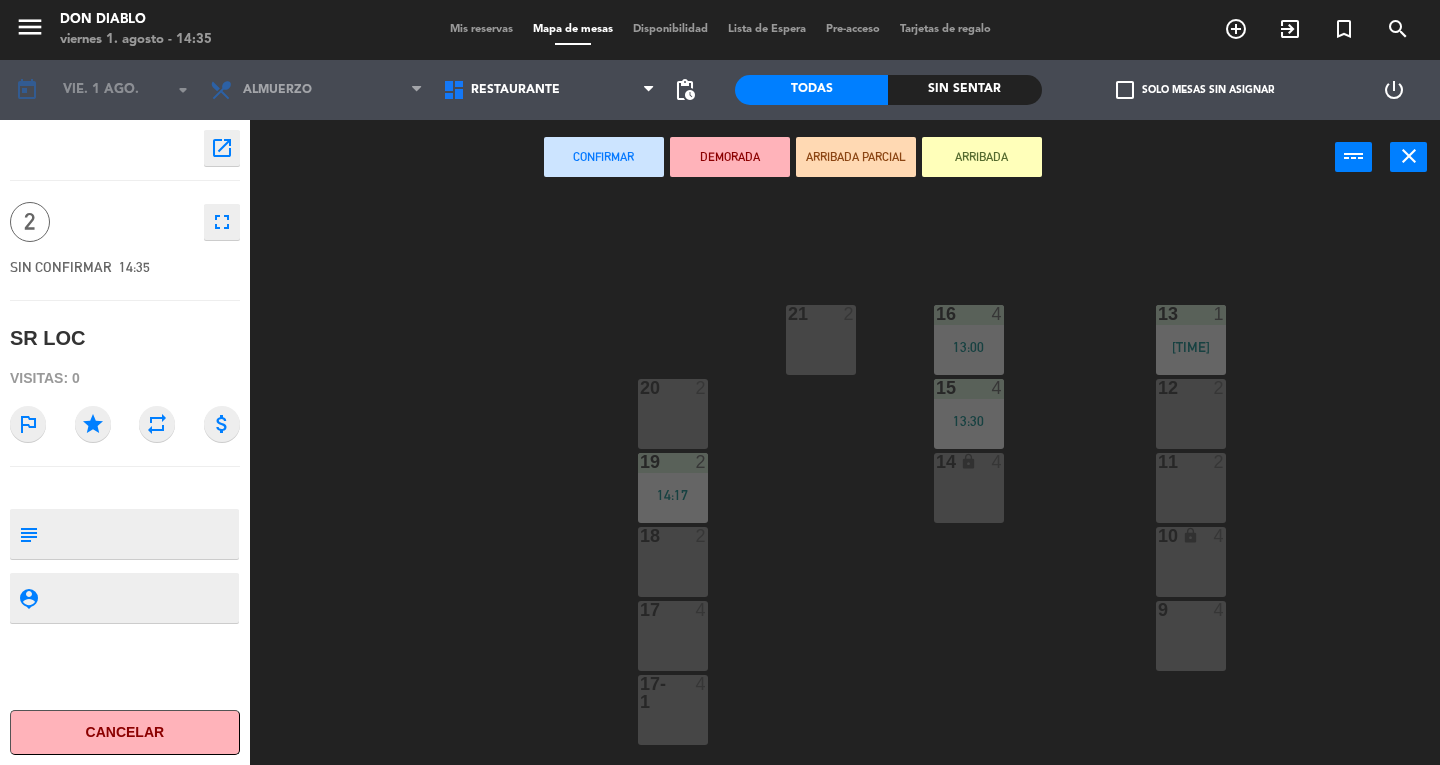 click on "21  2" at bounding box center (821, 340) 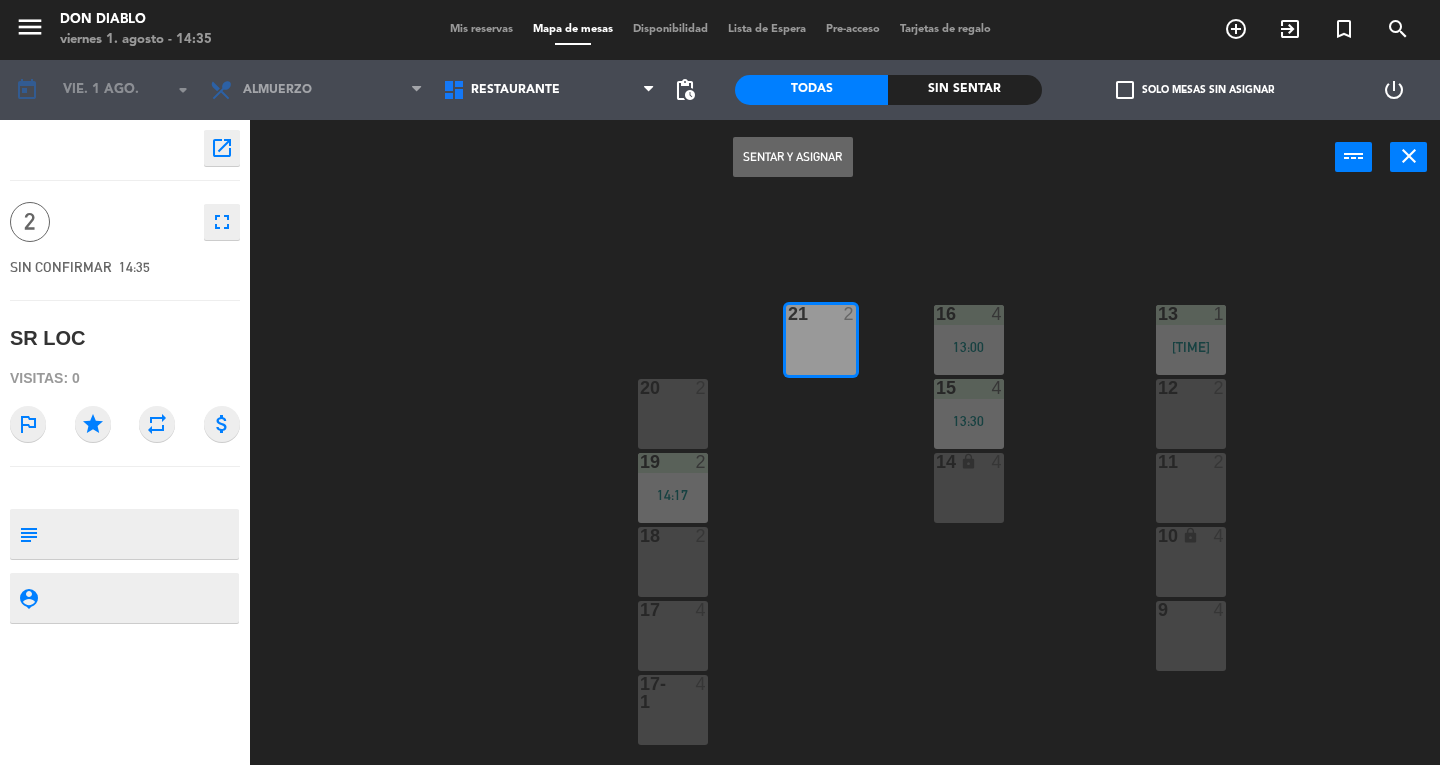 click on "Sentar y Asignar" at bounding box center (793, 157) 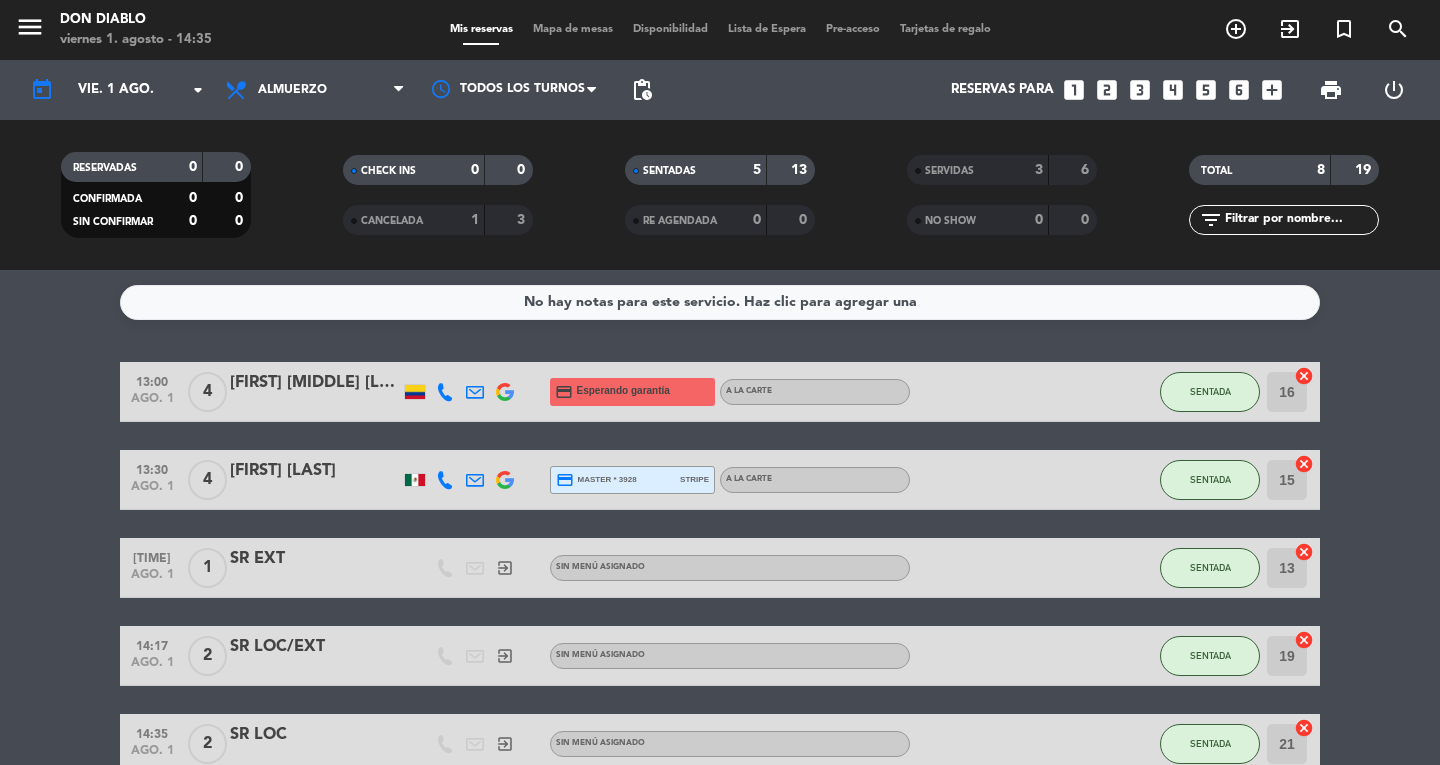 scroll, scrollTop: 108, scrollLeft: 0, axis: vertical 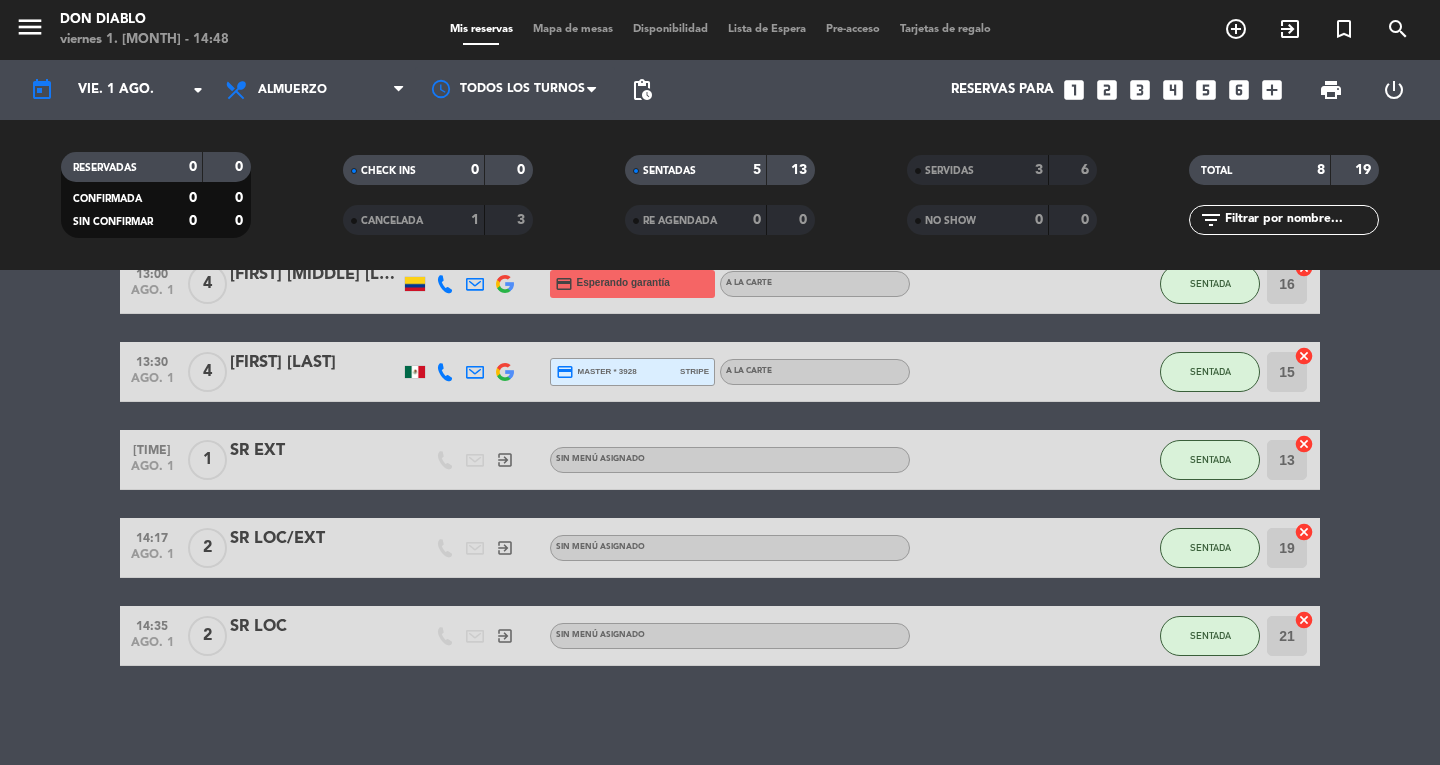 click on "Mapa de mesas" at bounding box center (573, 29) 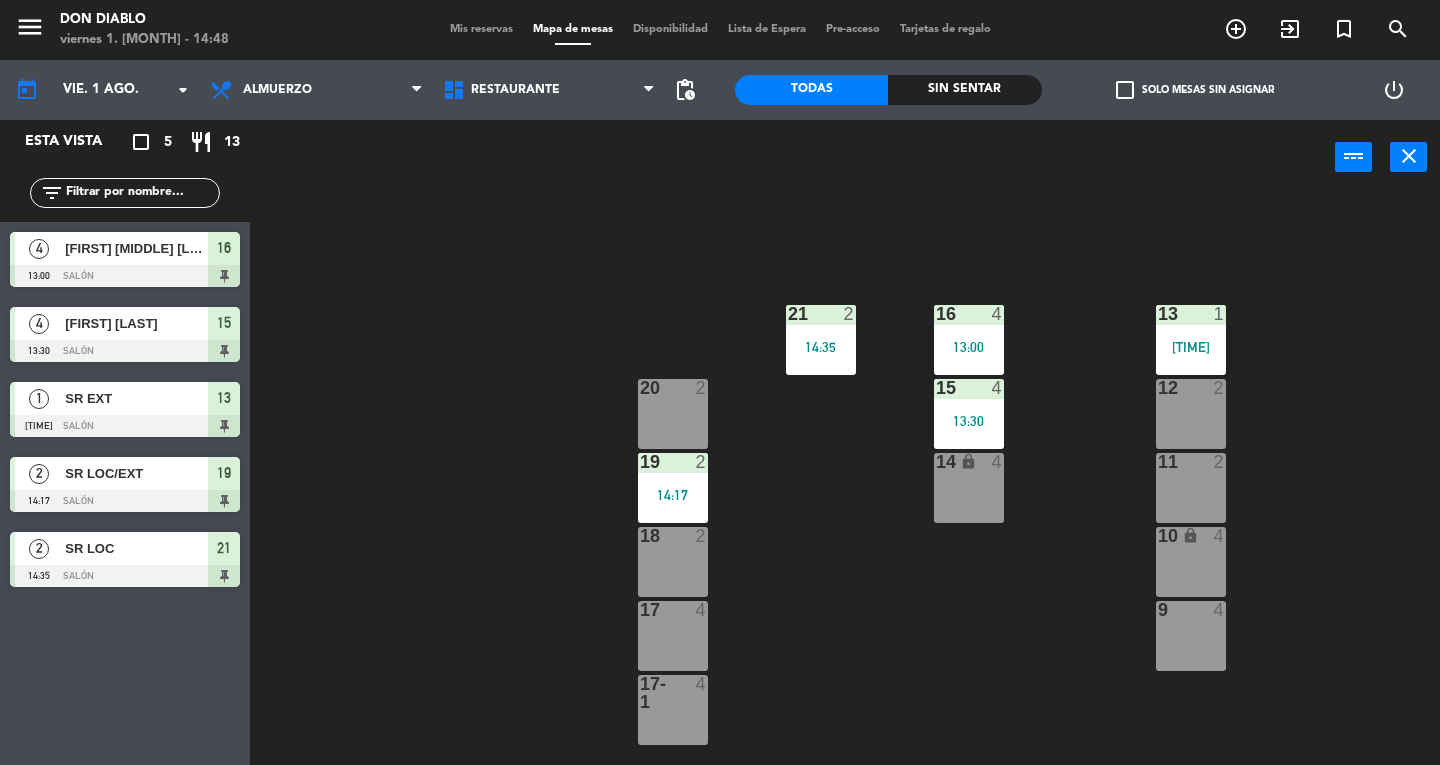 click on "12  2" at bounding box center (1191, 414) 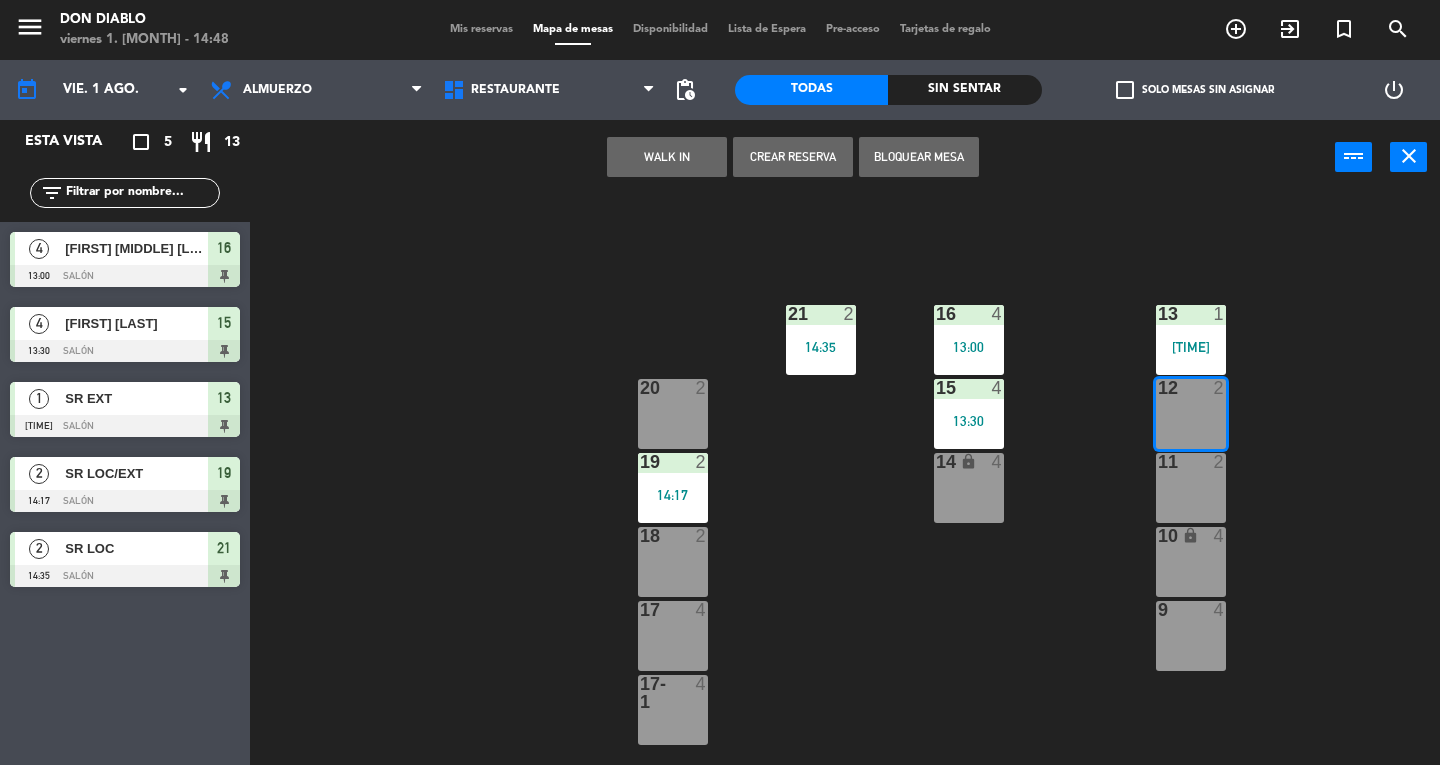 click on "WALK IN" at bounding box center [667, 157] 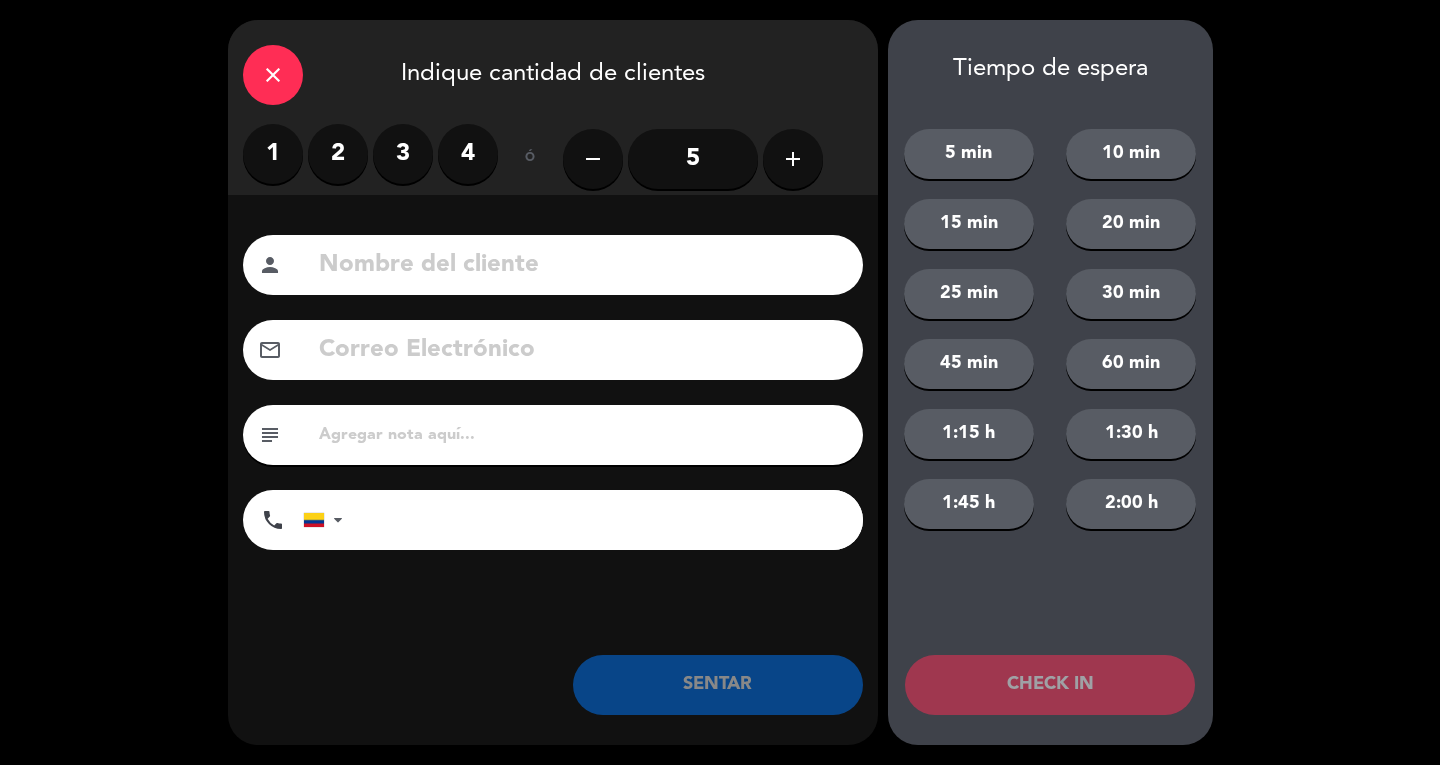 click on "2" at bounding box center (338, 154) 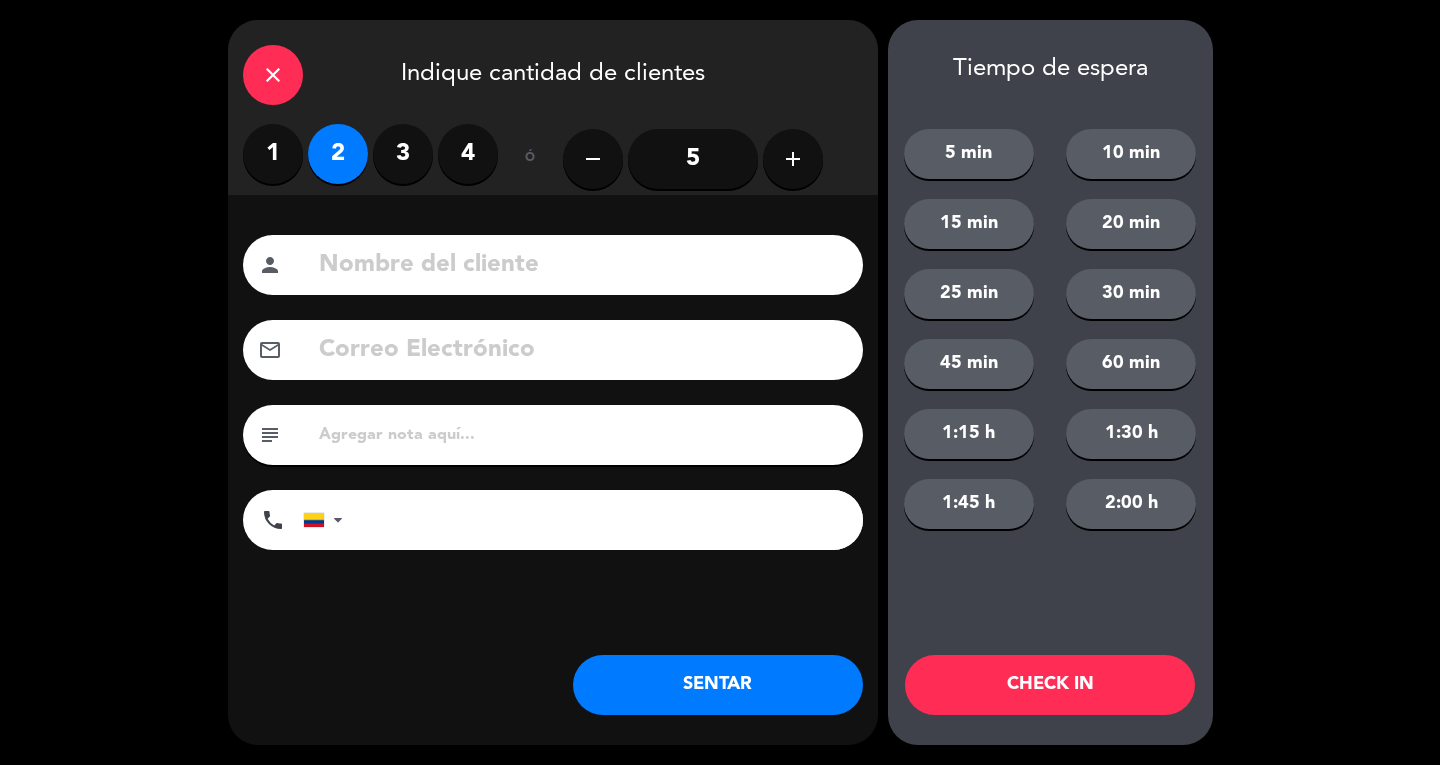 click 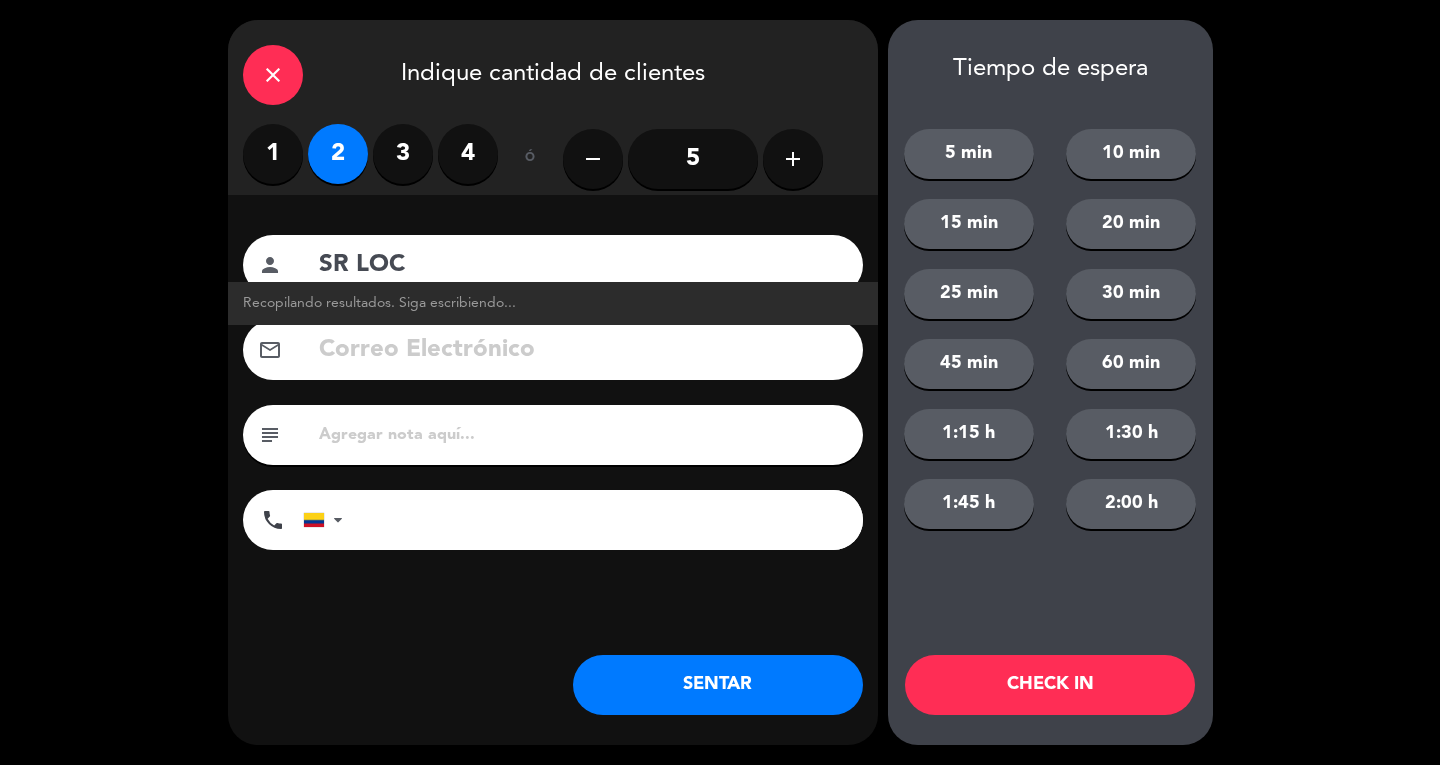 type on "SR LOC" 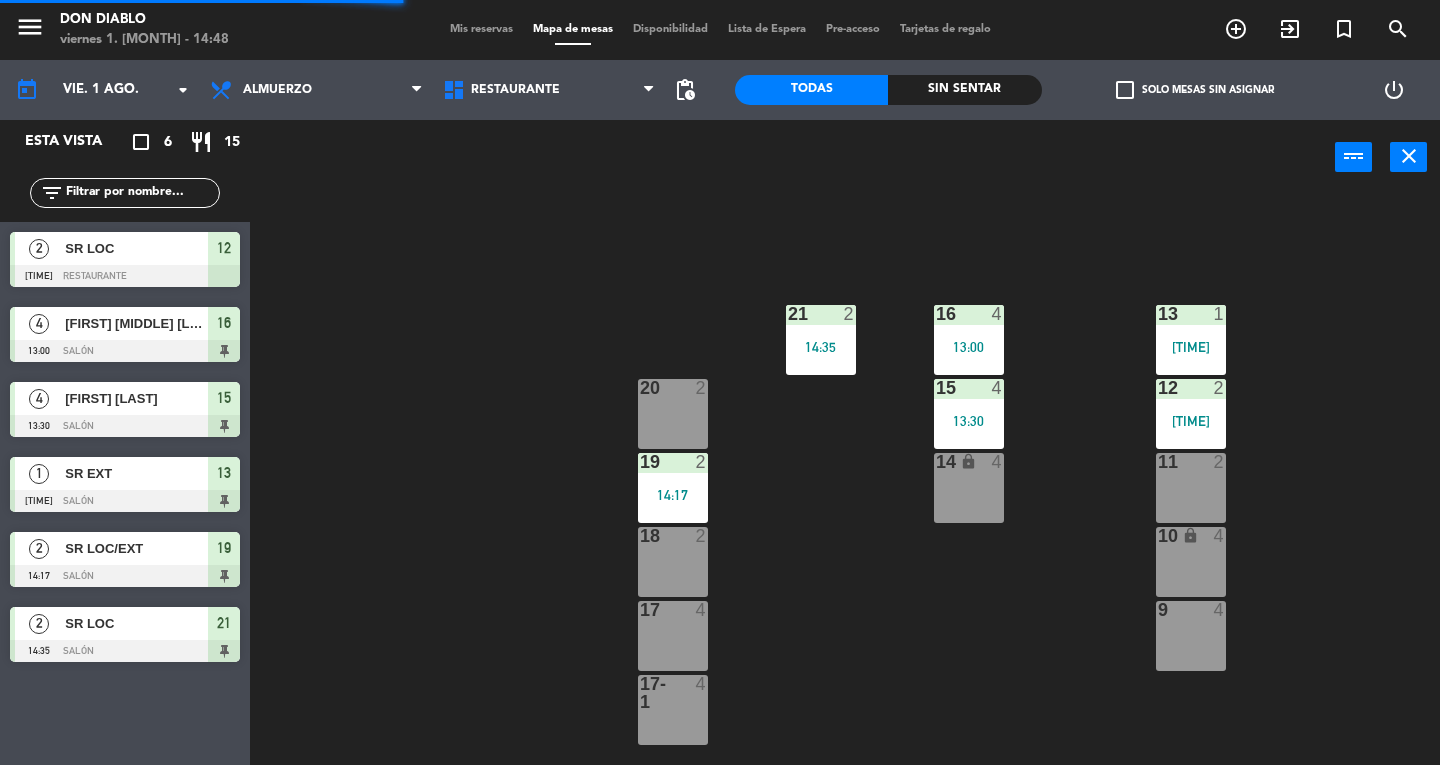 click on "15 4 13:30" at bounding box center (969, 414) 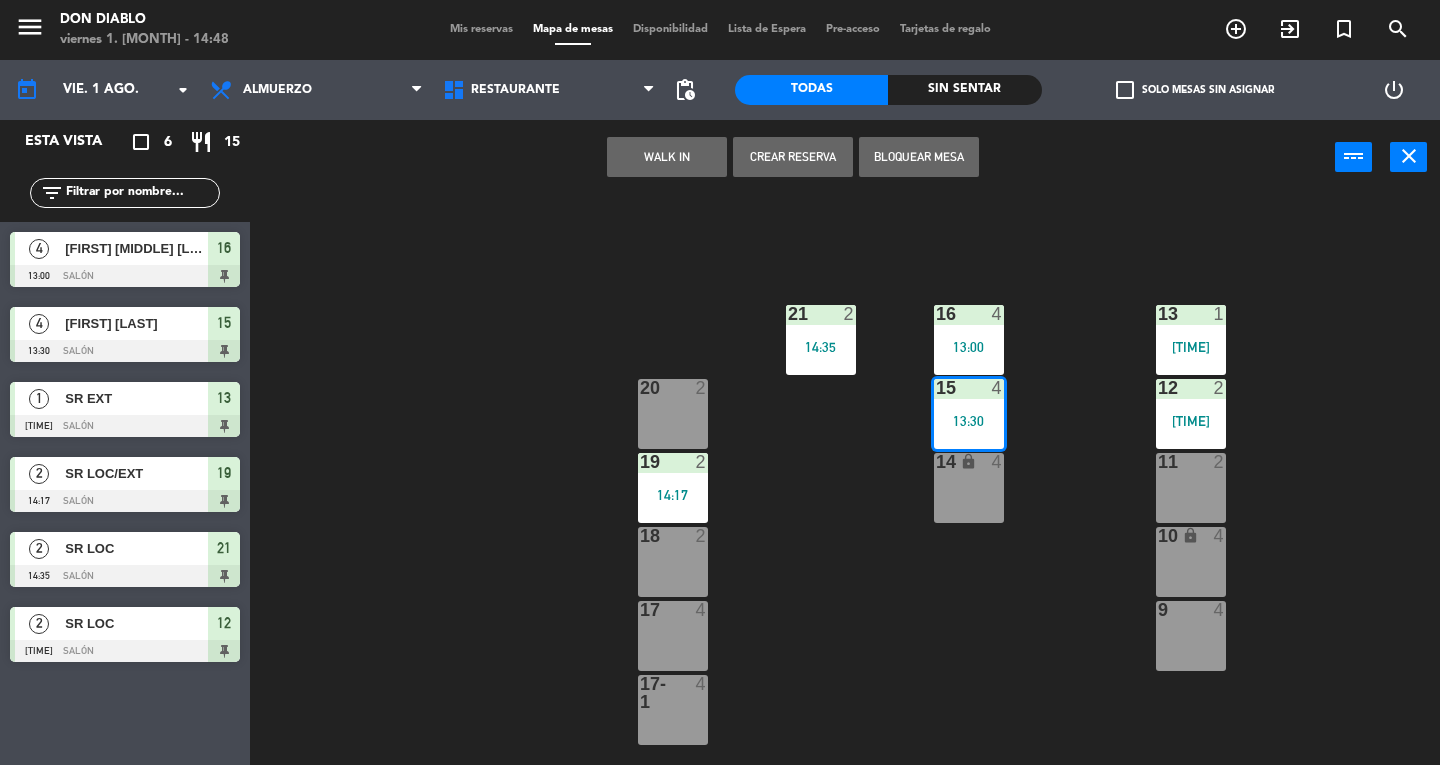 click on "10 lock 4" at bounding box center (1191, 562) 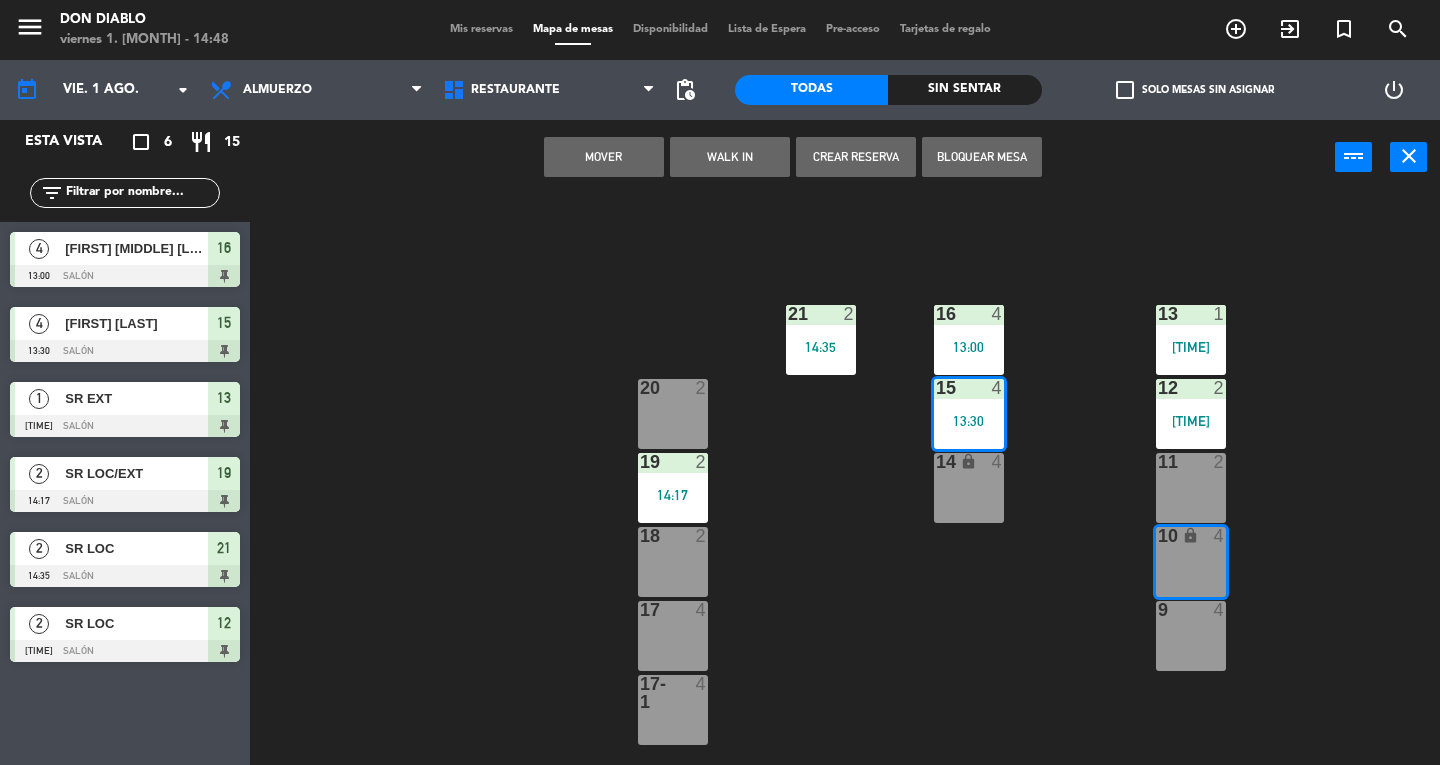 click on "Mover" at bounding box center (604, 157) 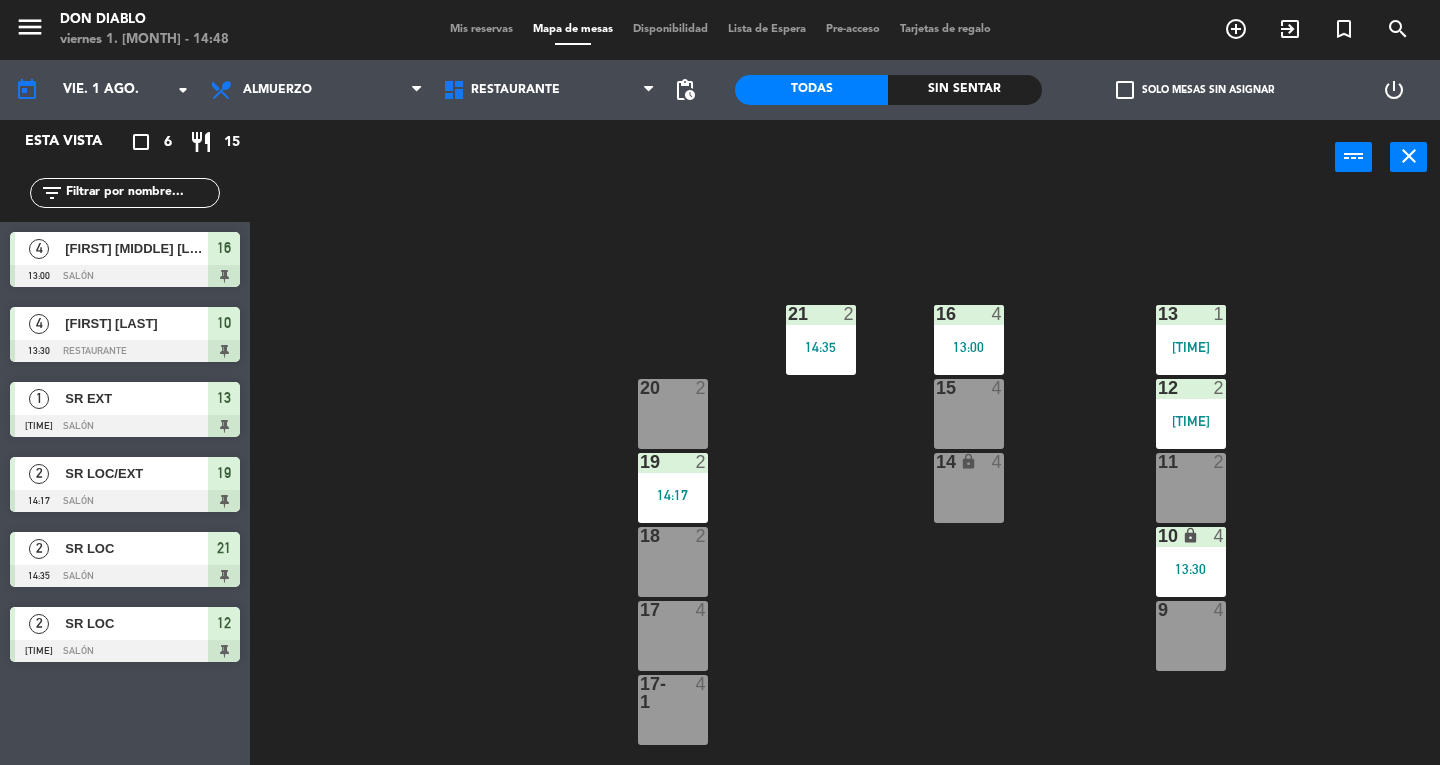 click on "13 1 14:16" at bounding box center [1191, 340] 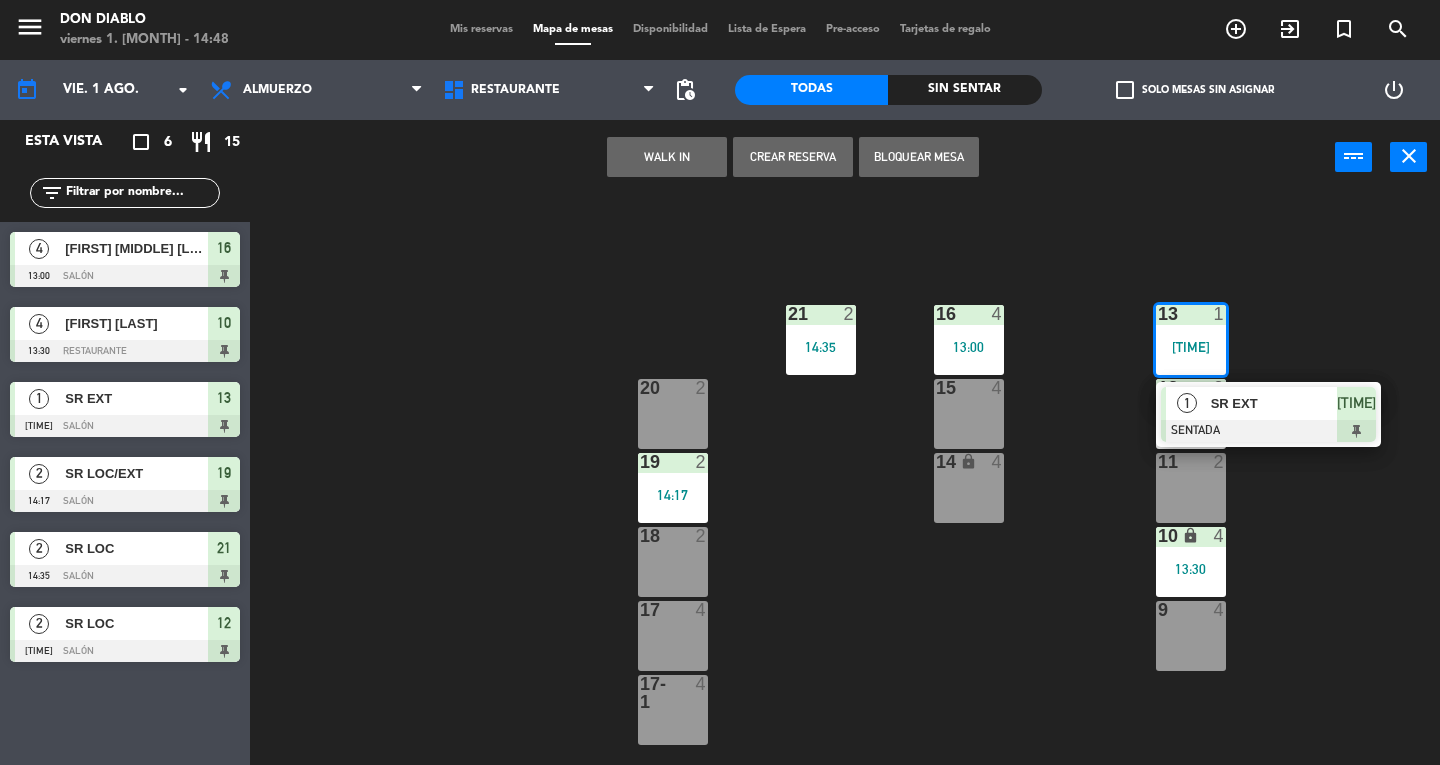 click at bounding box center (1268, 431) 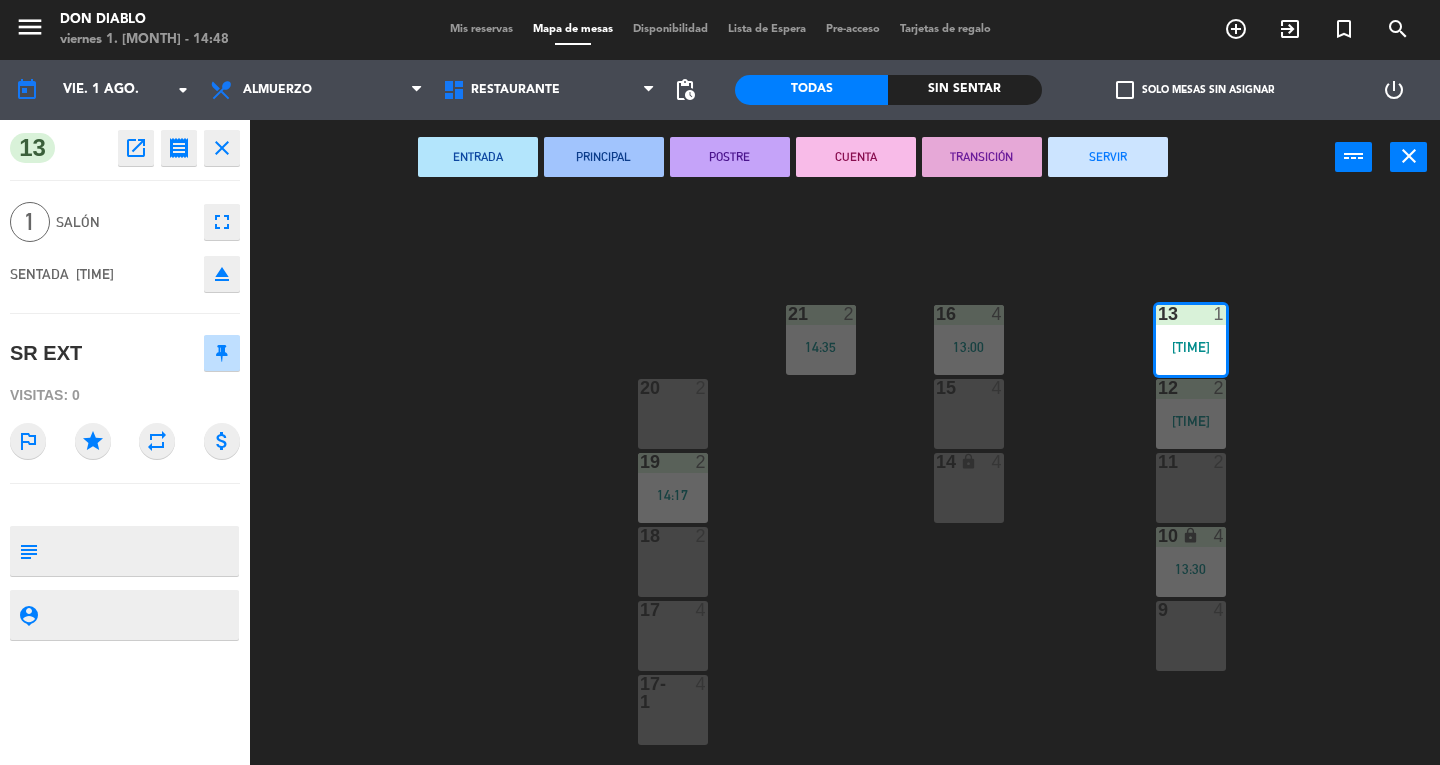 click on "SERVIR" at bounding box center [1108, 157] 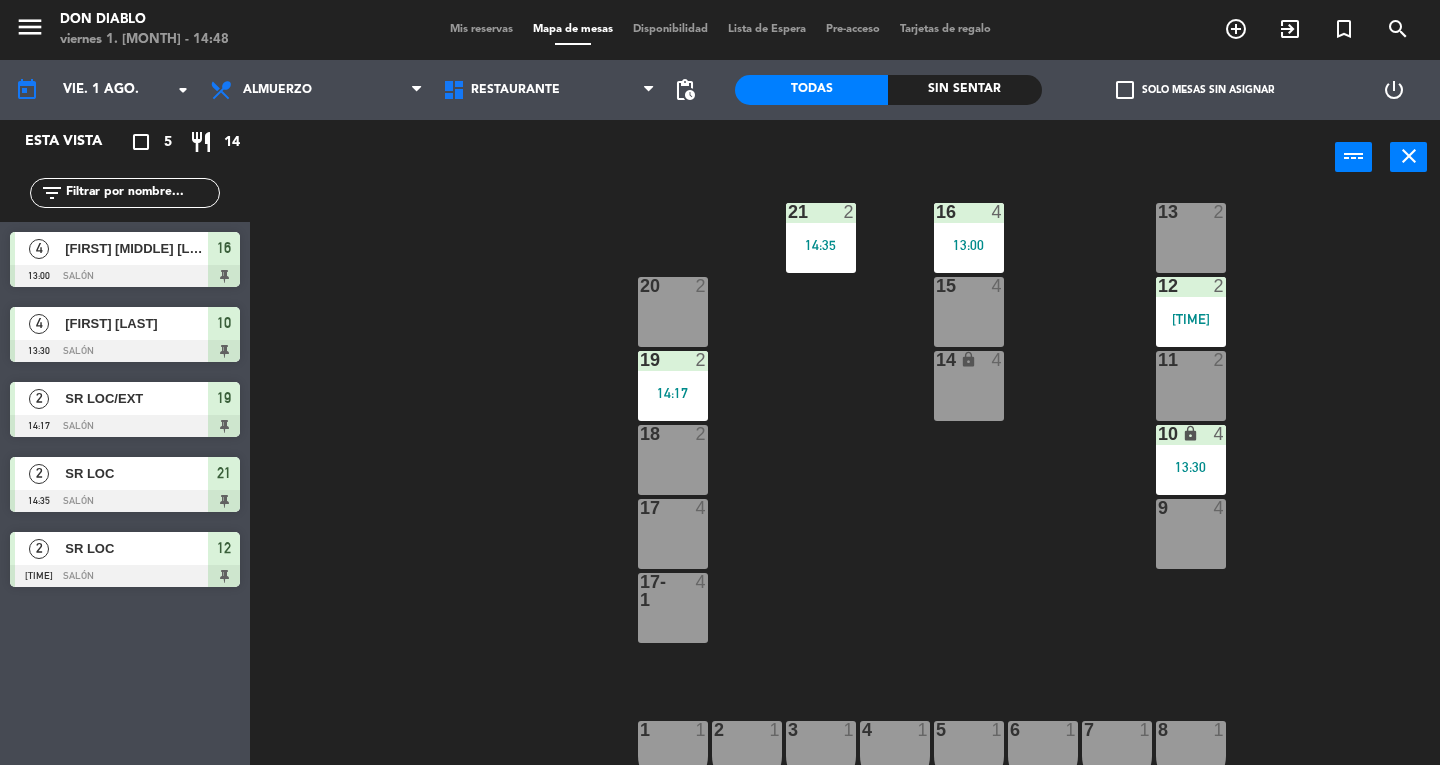 scroll, scrollTop: 111, scrollLeft: 0, axis: vertical 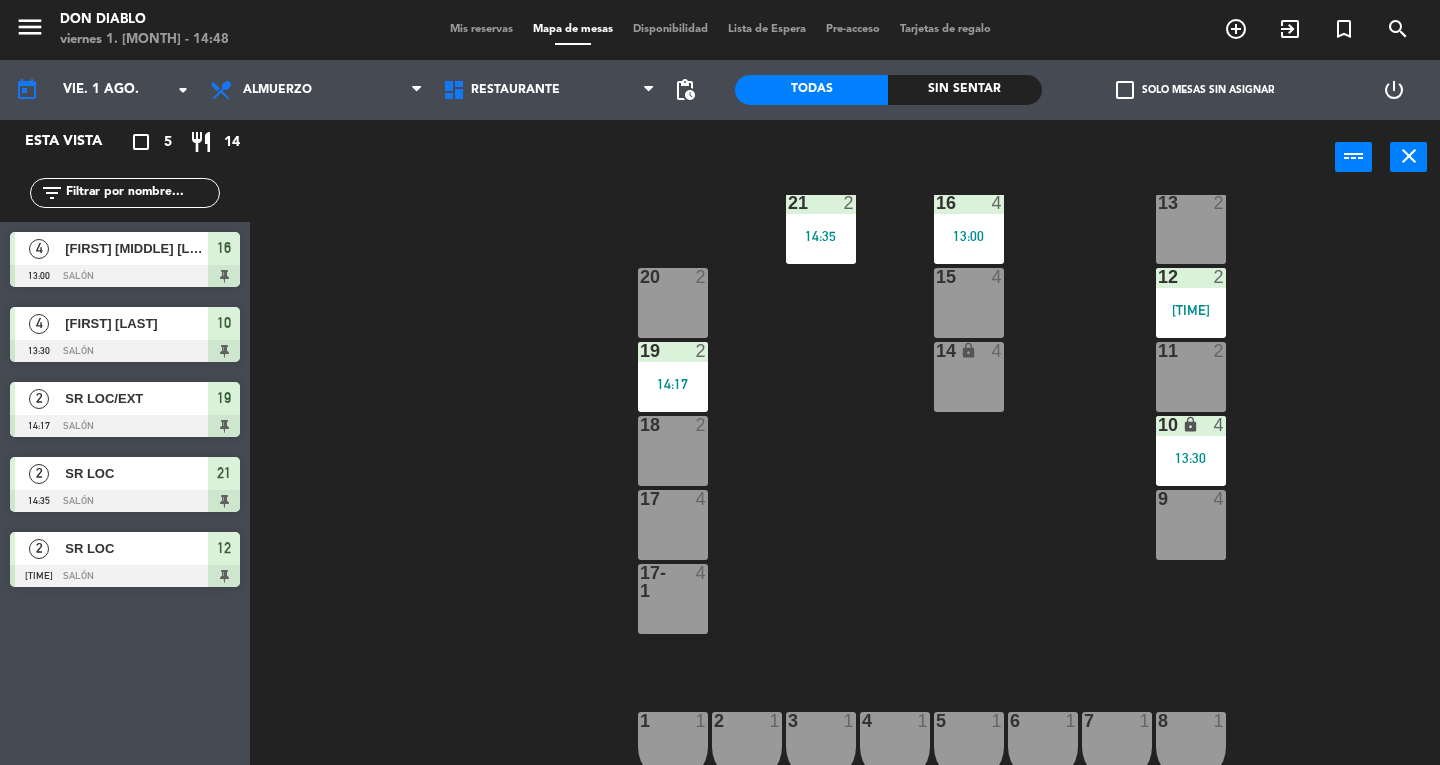 click on "4" at bounding box center (702, 573) 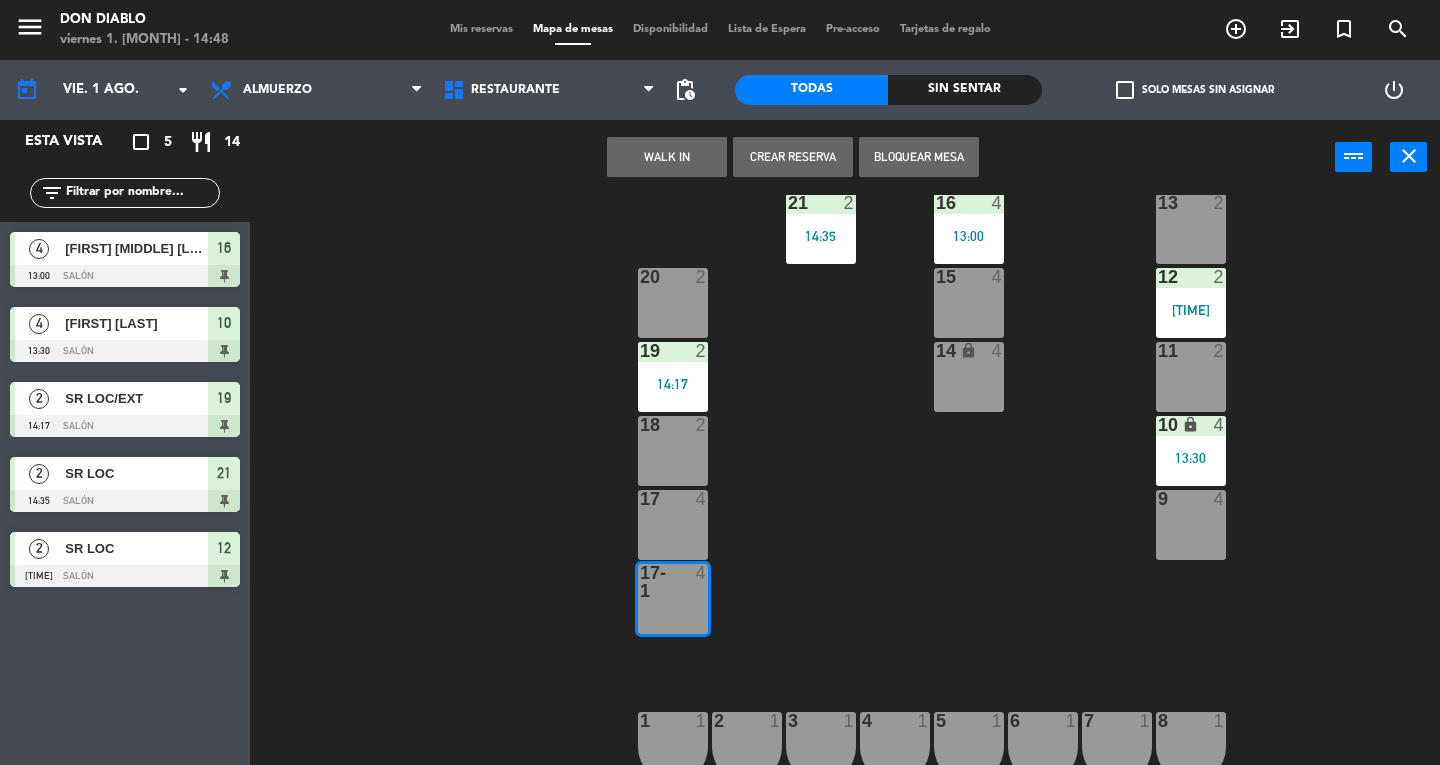 click on "17-1  4" at bounding box center [673, 599] 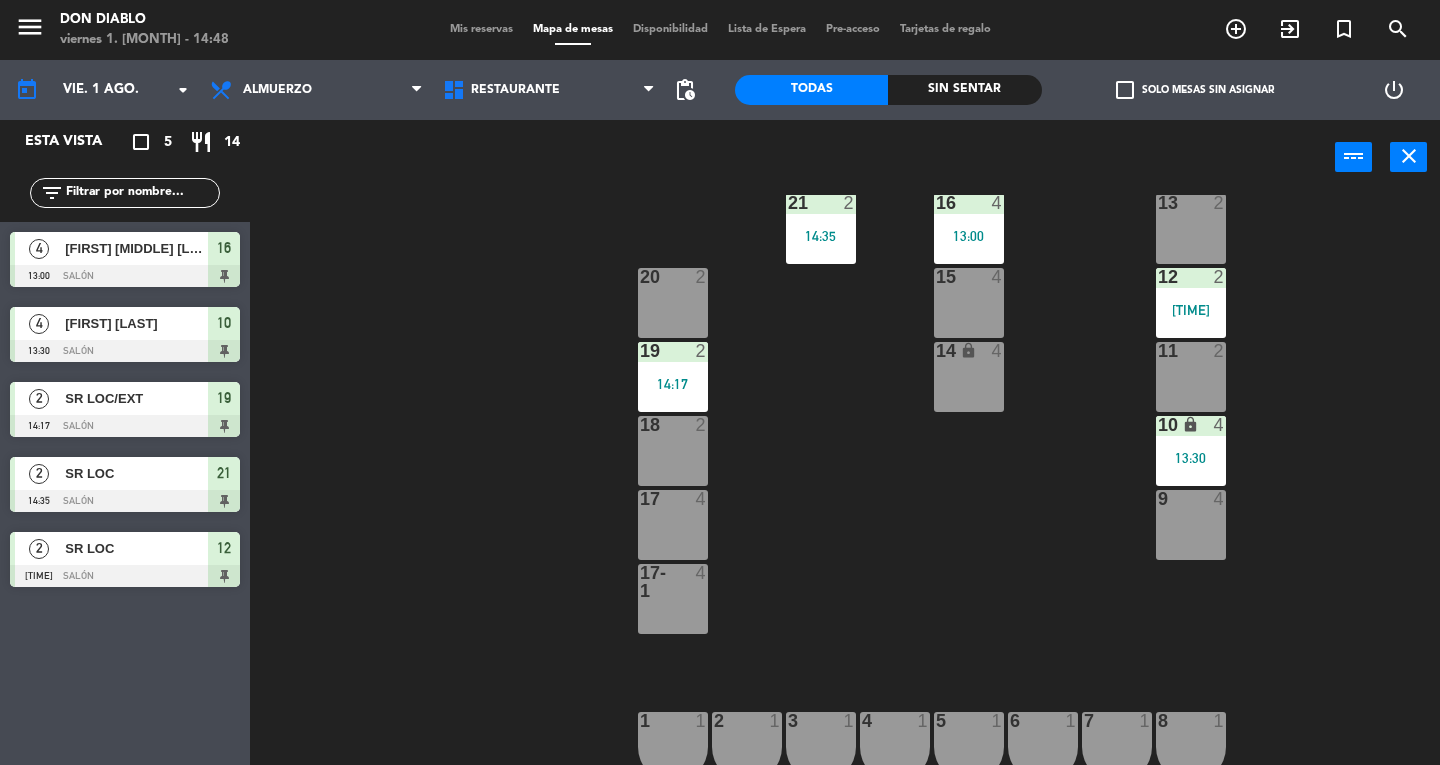click on "17  4" at bounding box center (673, 525) 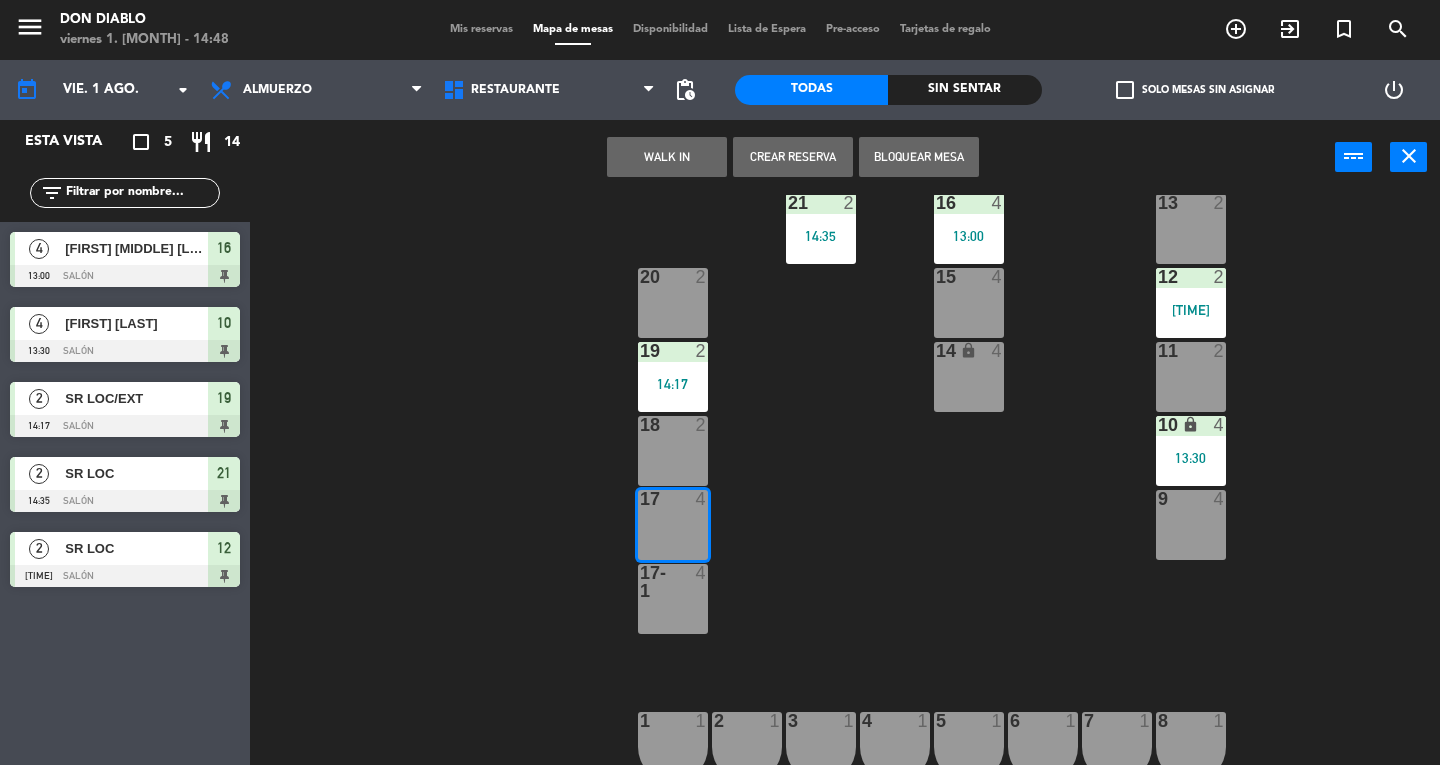 click at bounding box center (672, 582) 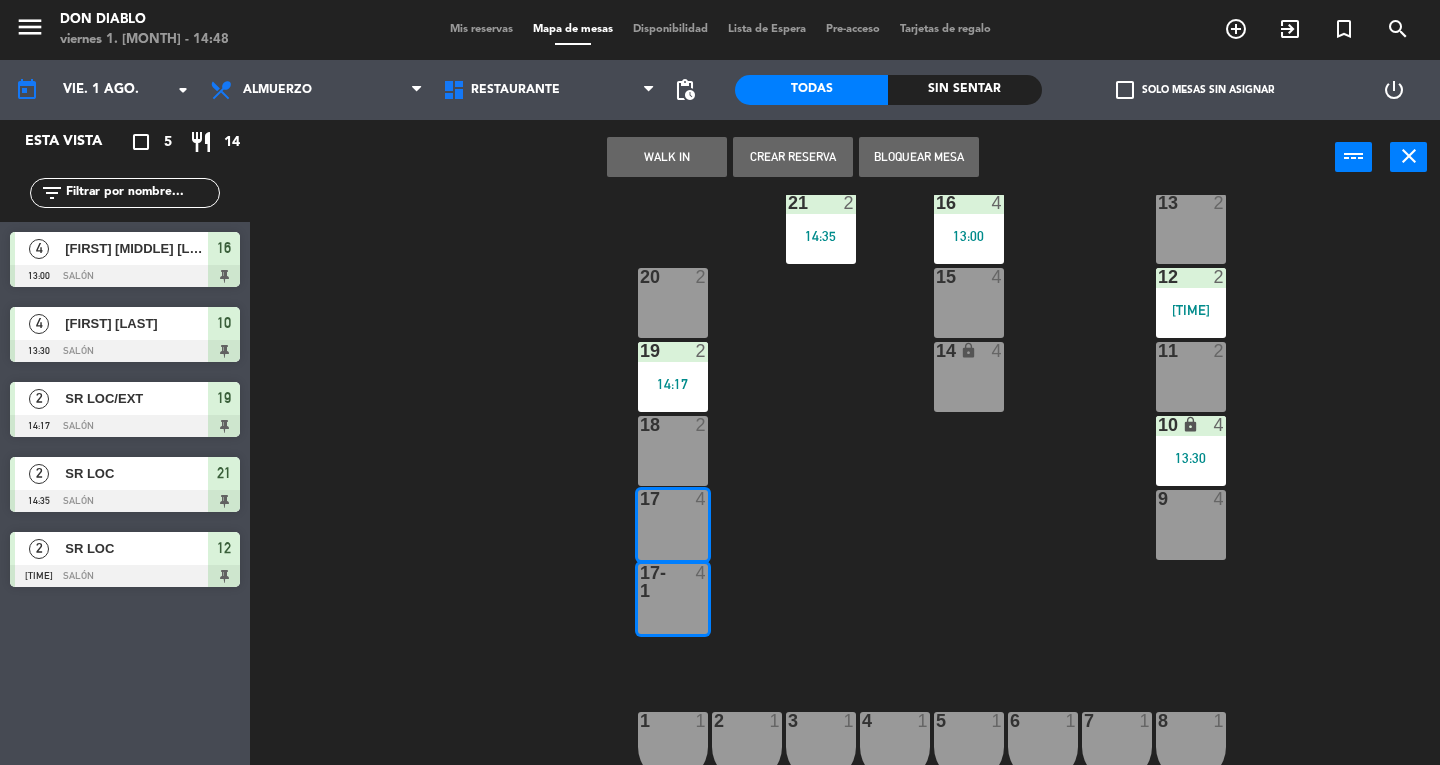 click on "WALK IN" at bounding box center [667, 157] 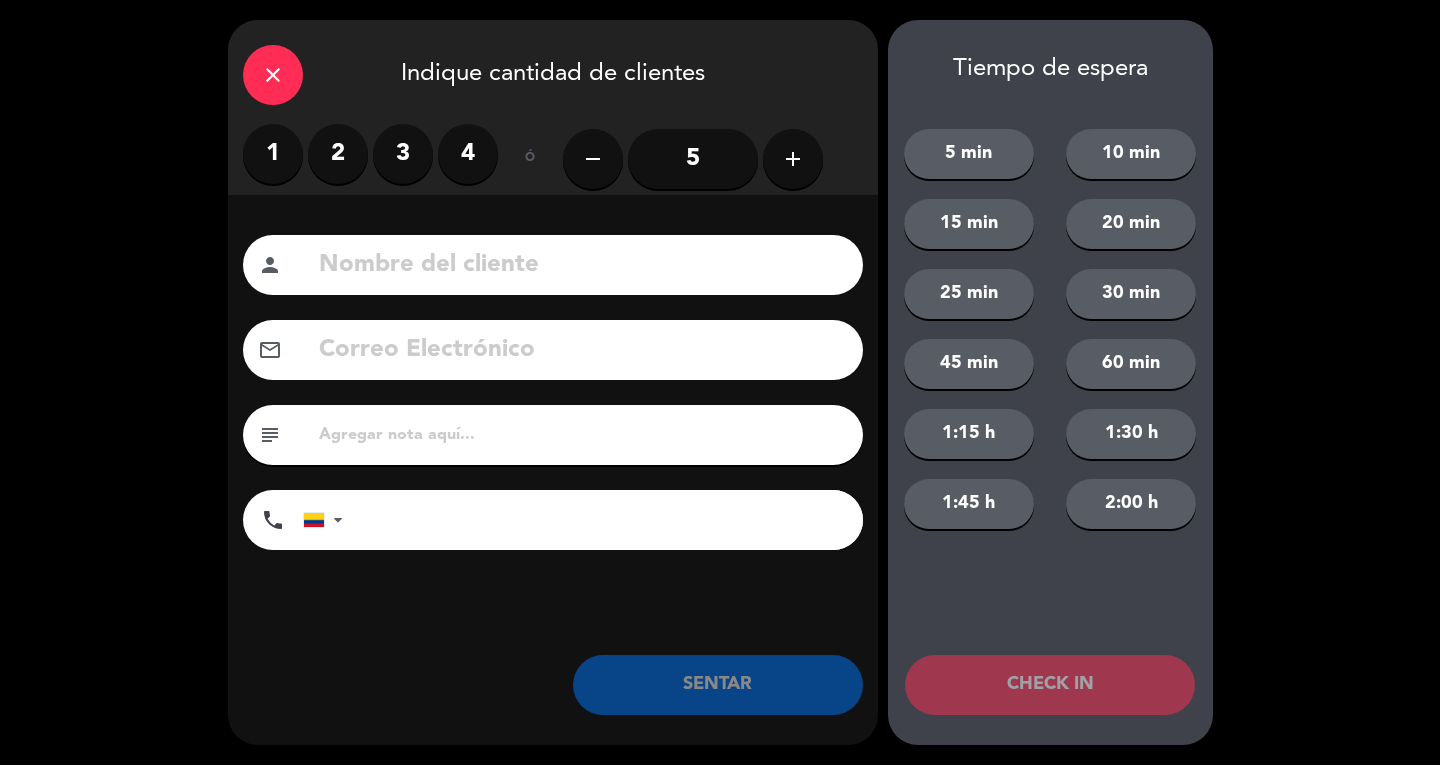 click on "3" at bounding box center [403, 154] 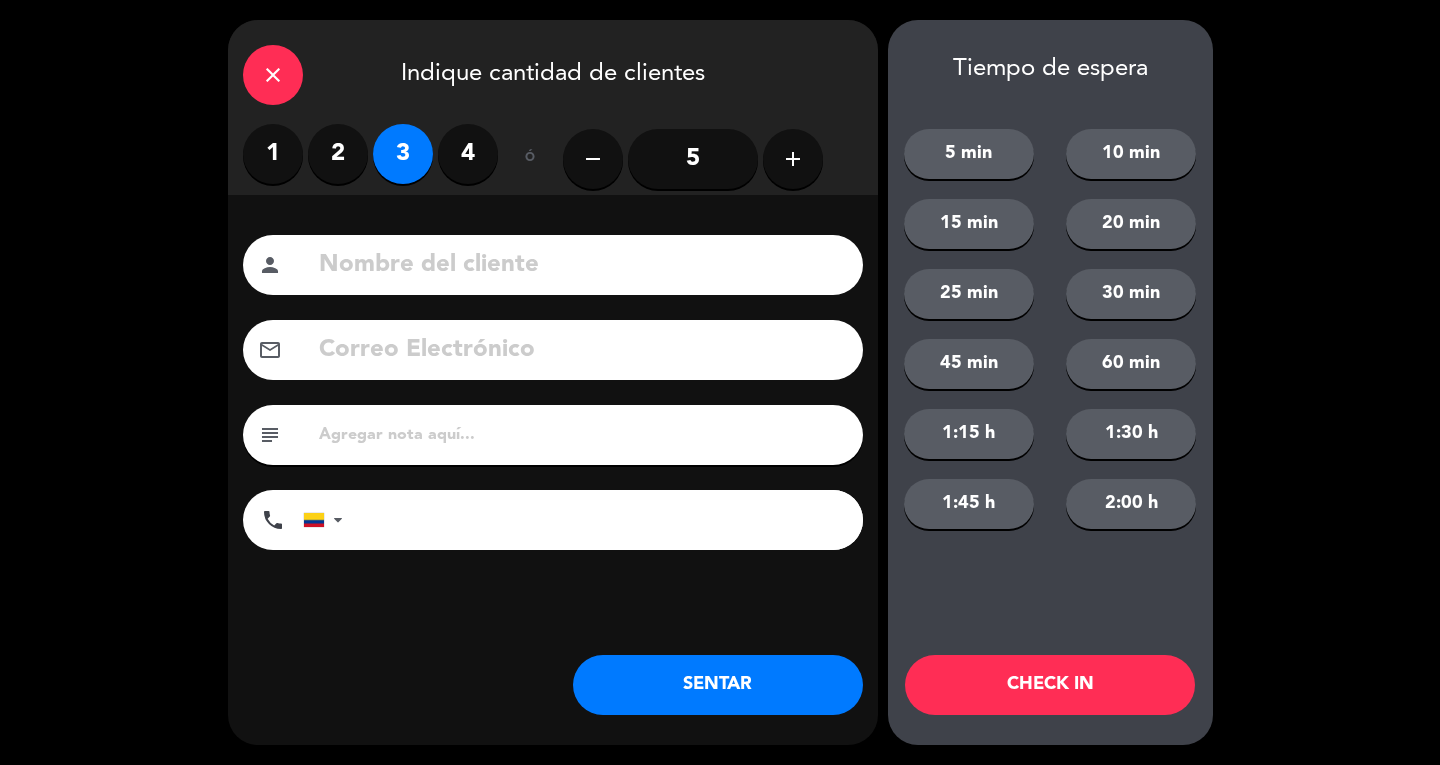 click 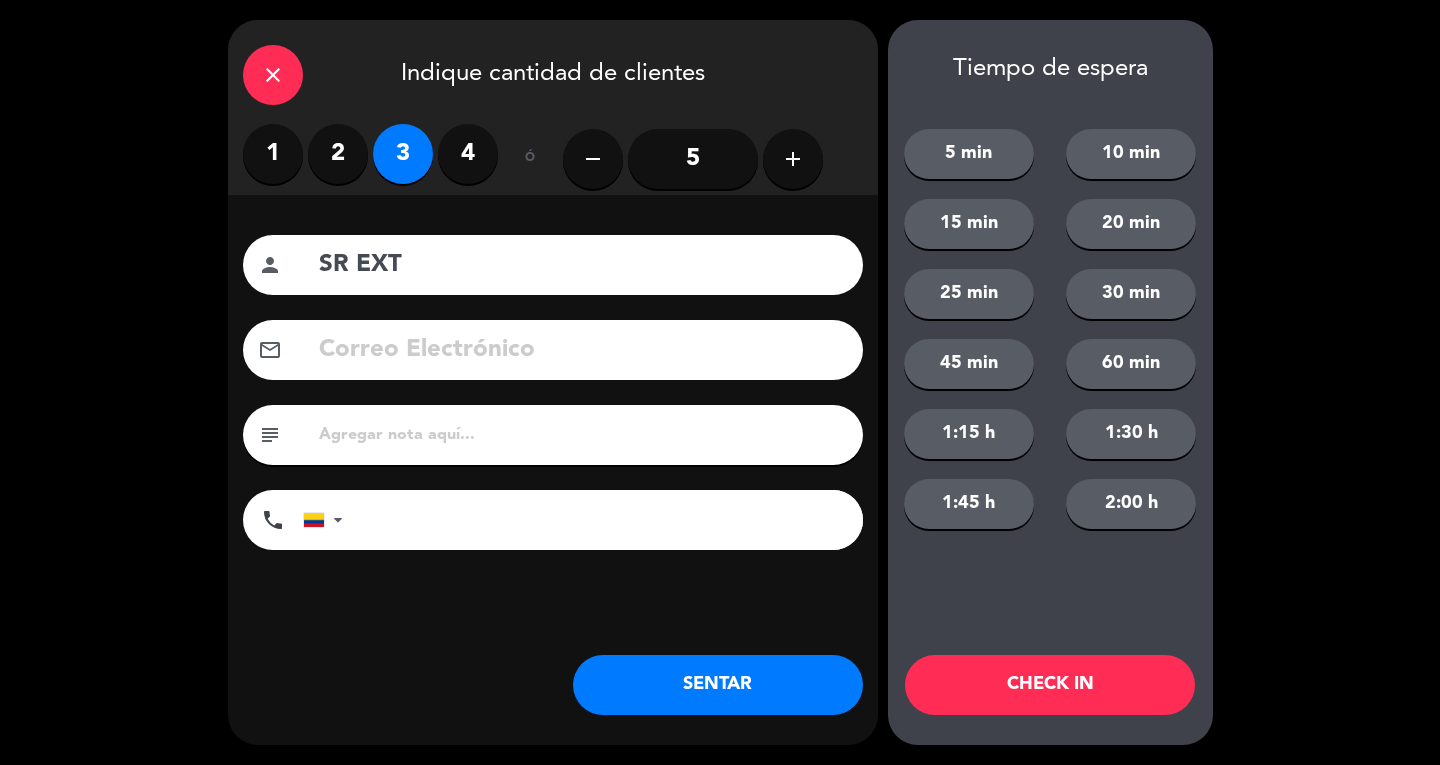 type on "SR EXT" 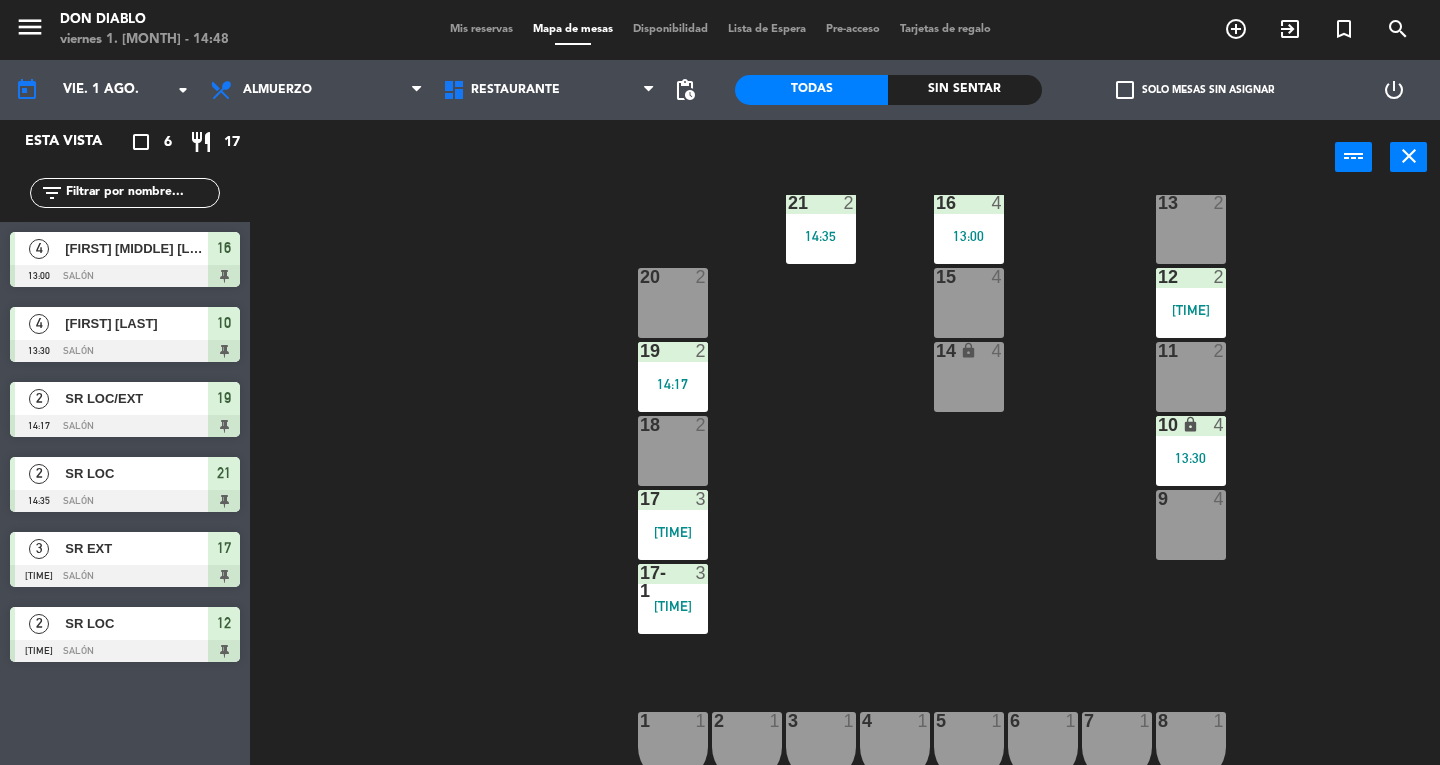 click on "2" at bounding box center (713, 721) 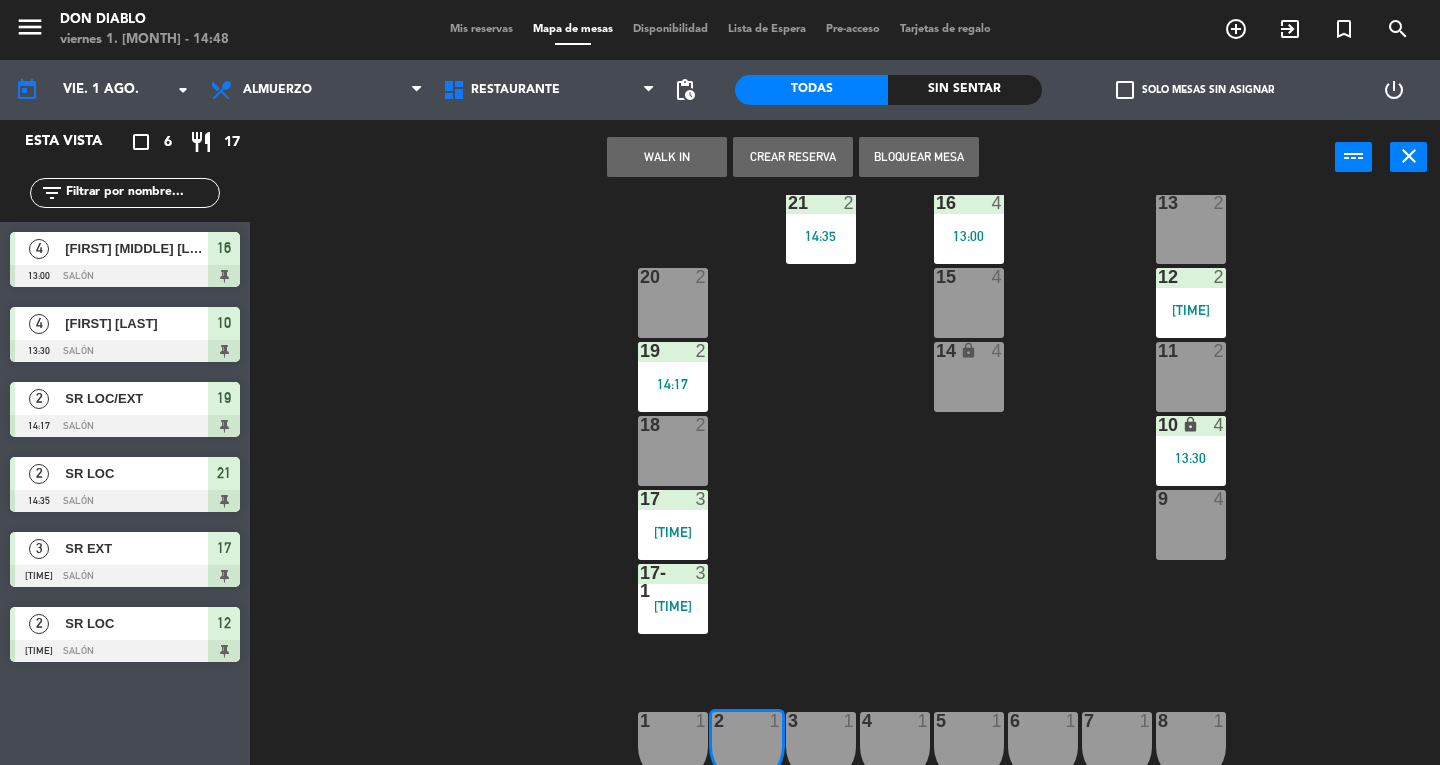 click on "WALK IN" at bounding box center (667, 157) 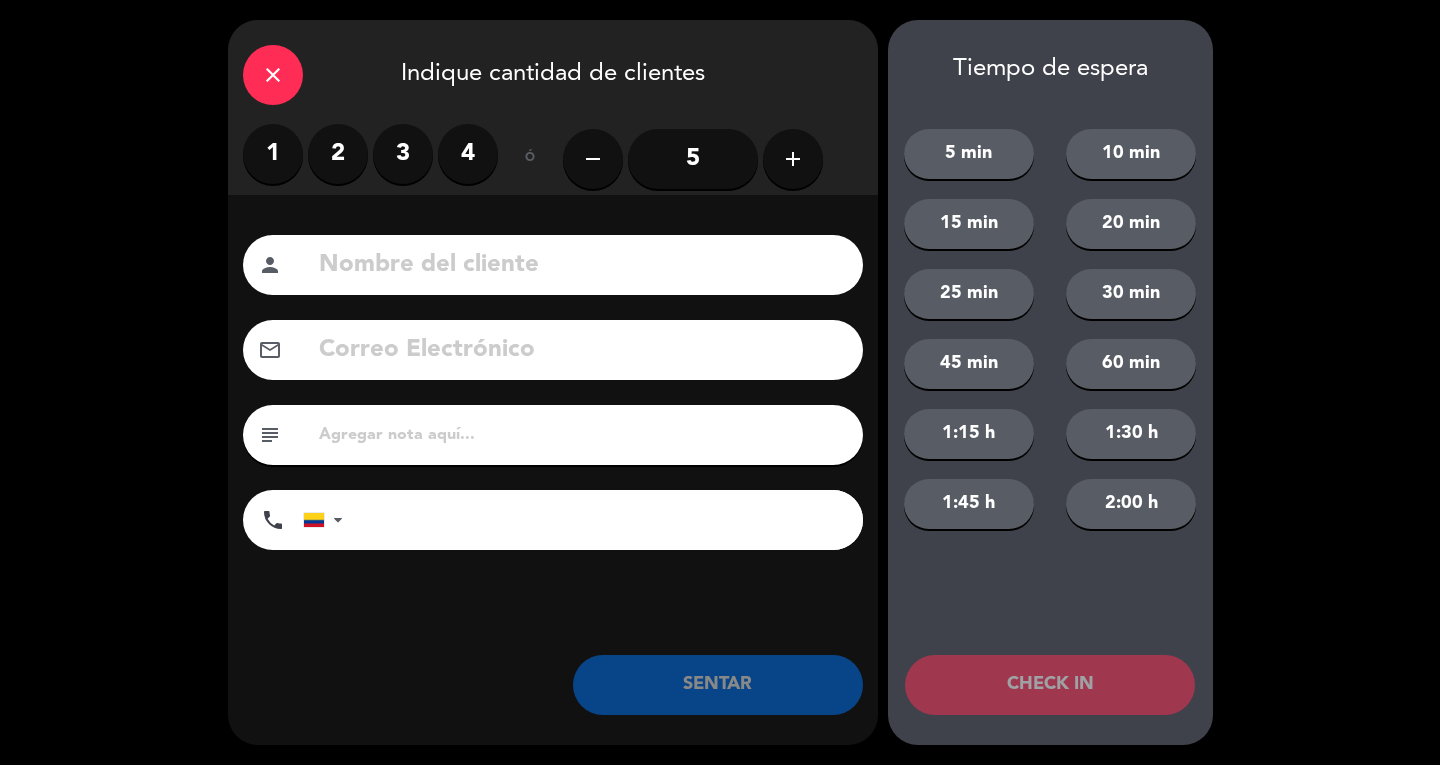 click on "1" at bounding box center (273, 154) 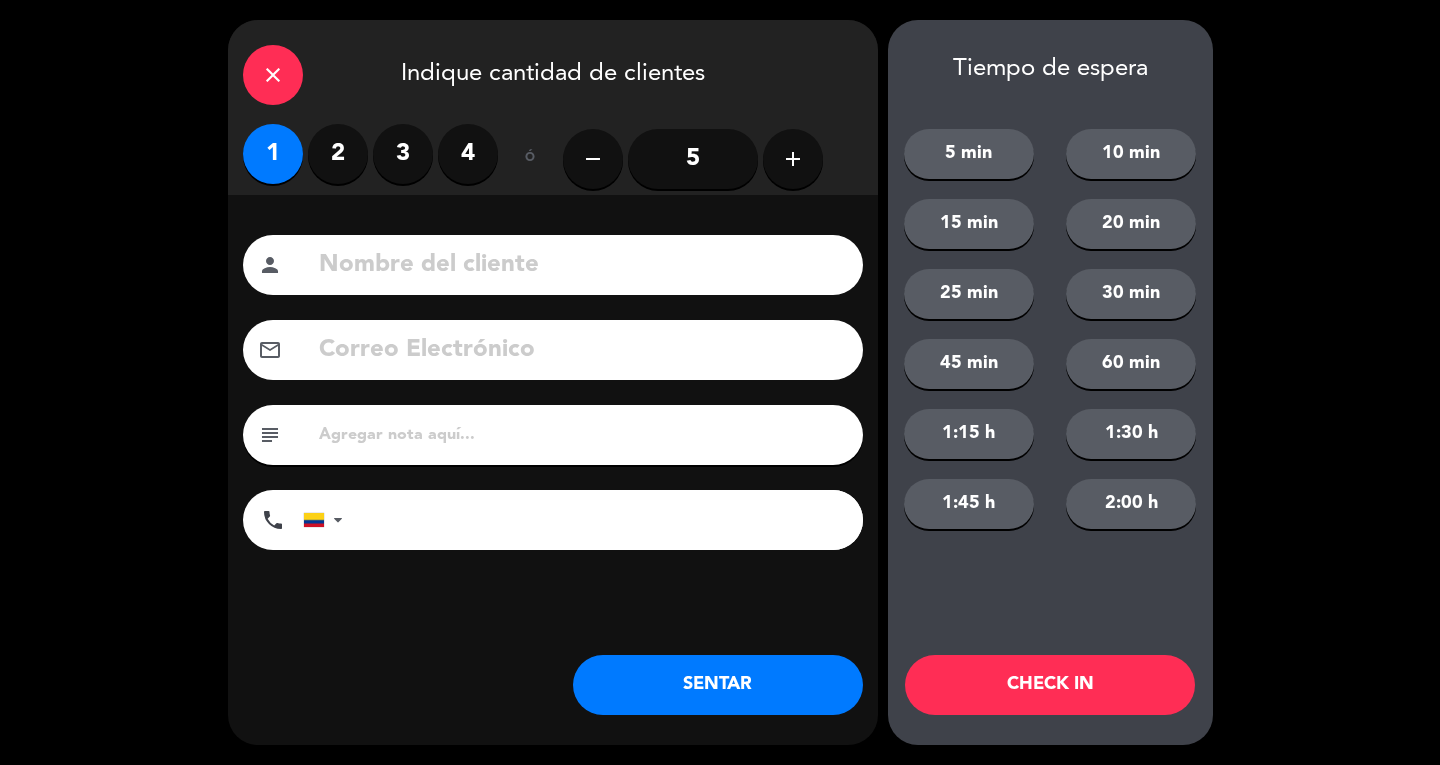 click on "Nombre del cliente person Correo Electrónico email subject phone United States +1 United Kingdom +44 Peru (Perú) +51 Argentina +54 Brazil (Brasil) +55 Afghanistan (‫افغانستان‬‎) +93 Albania (Shqipëri) +355 Algeria (‫الجزائر‬‎) +213 American Samoa +1684 Andorra +376 Angola +244 Anguilla +1264 Antigua and Barbuda +1268 Argentina +54 Armenia (Հայաստան) +374 Aruba +297 Australia +61 Austria (Österreich) +43 Azerbaijan ( Azərbaycan ) +994 Bahamas +1242 Bahrain (‫البحرين‬‎) +973 Bangladesh (বাংলাদেশ) +880 Barbados +1246 Belarus (Беларусь) +375 Belgium (België) +32 Belize +501 Benin (Bénin) +229 Bermuda +1441 Bhutan (འབྲུག) +975 Bolivia +591 Bosnia and Herzegovina (Босна и Херцеговина) +387 Botswana +267 Brazil (Brasil) +55 British Indian Ocean Territory +246 British Virgin Islands +1284 Brunei +673 Bulgaria (България) +359 Burkina Faso +226 Burundi (Uburundi) +257 Cambodia (កម្ពុជា) +855 +1" 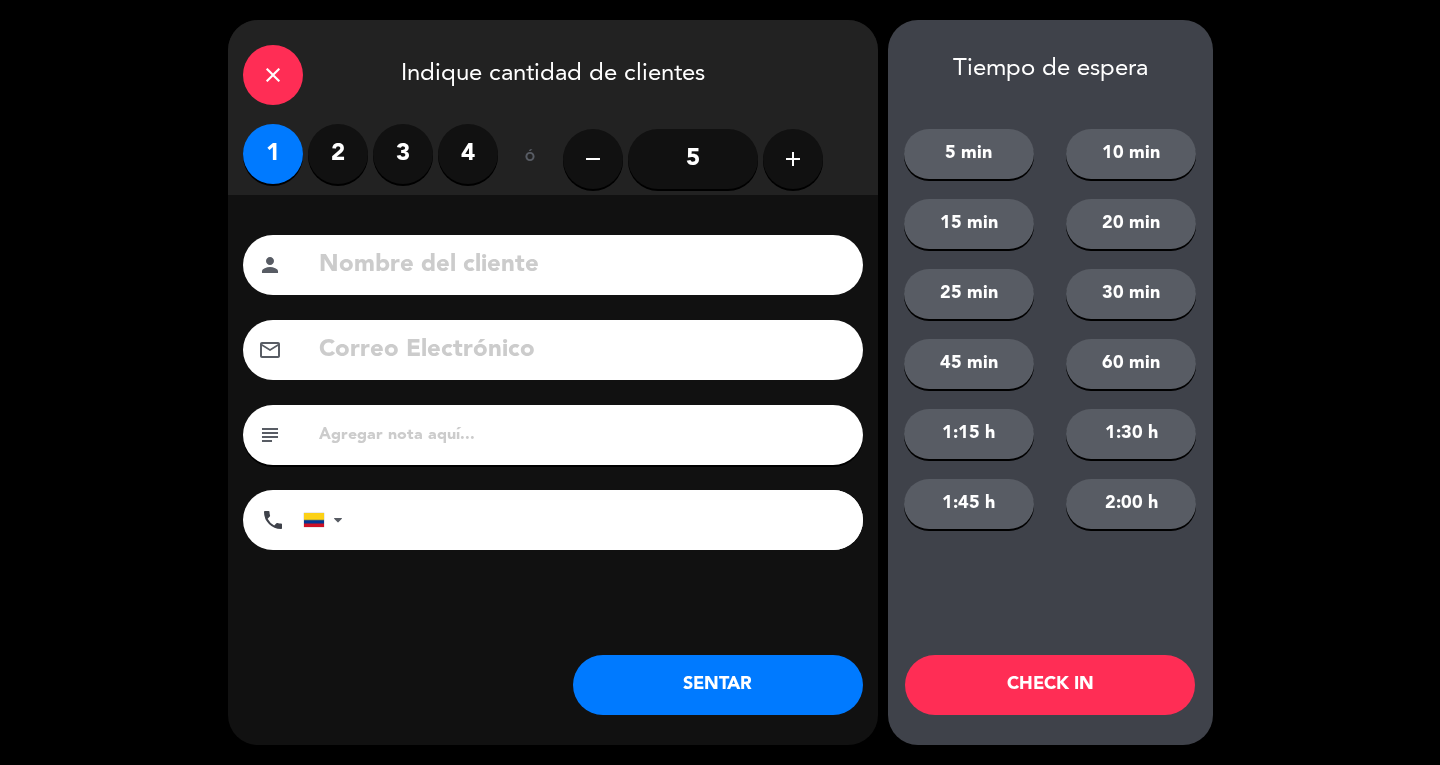 click 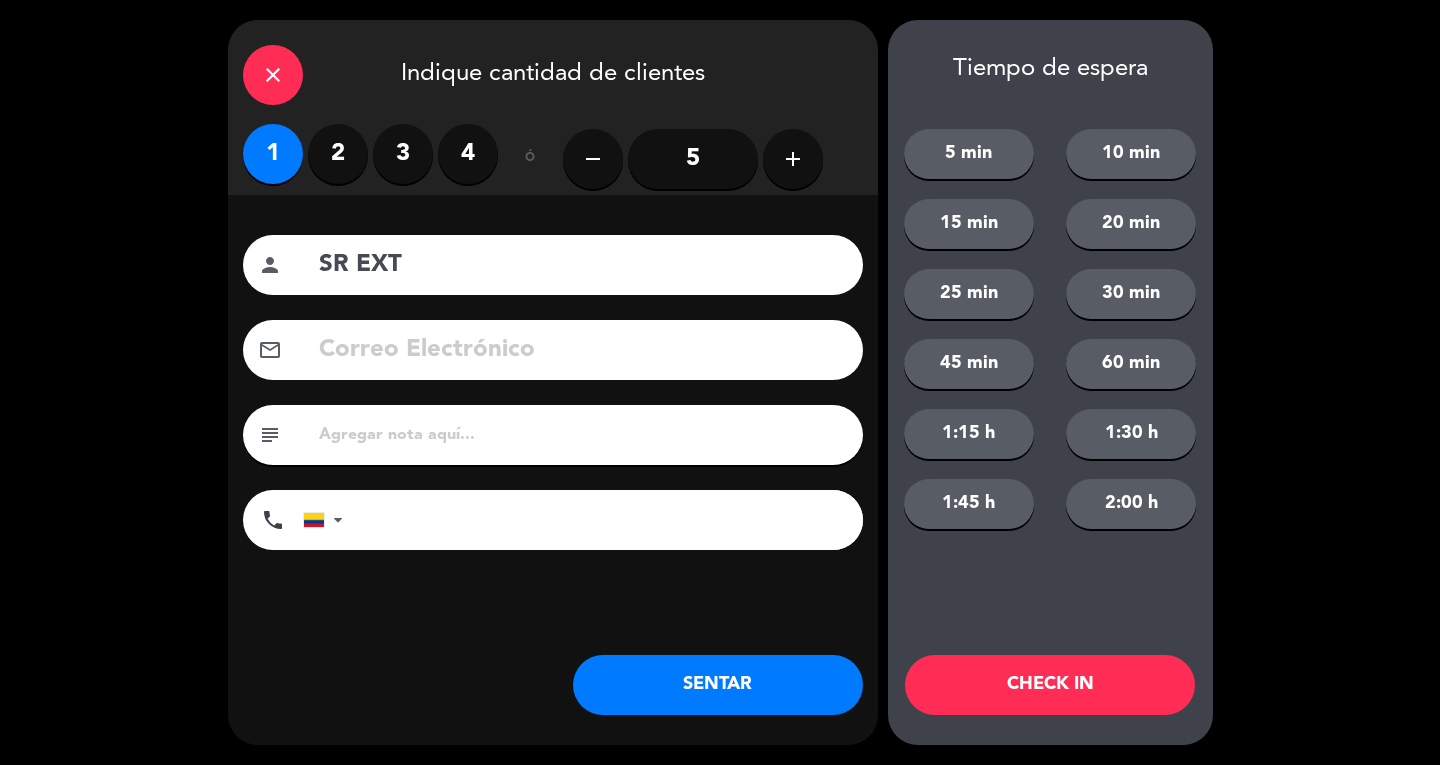type on "SR EXT" 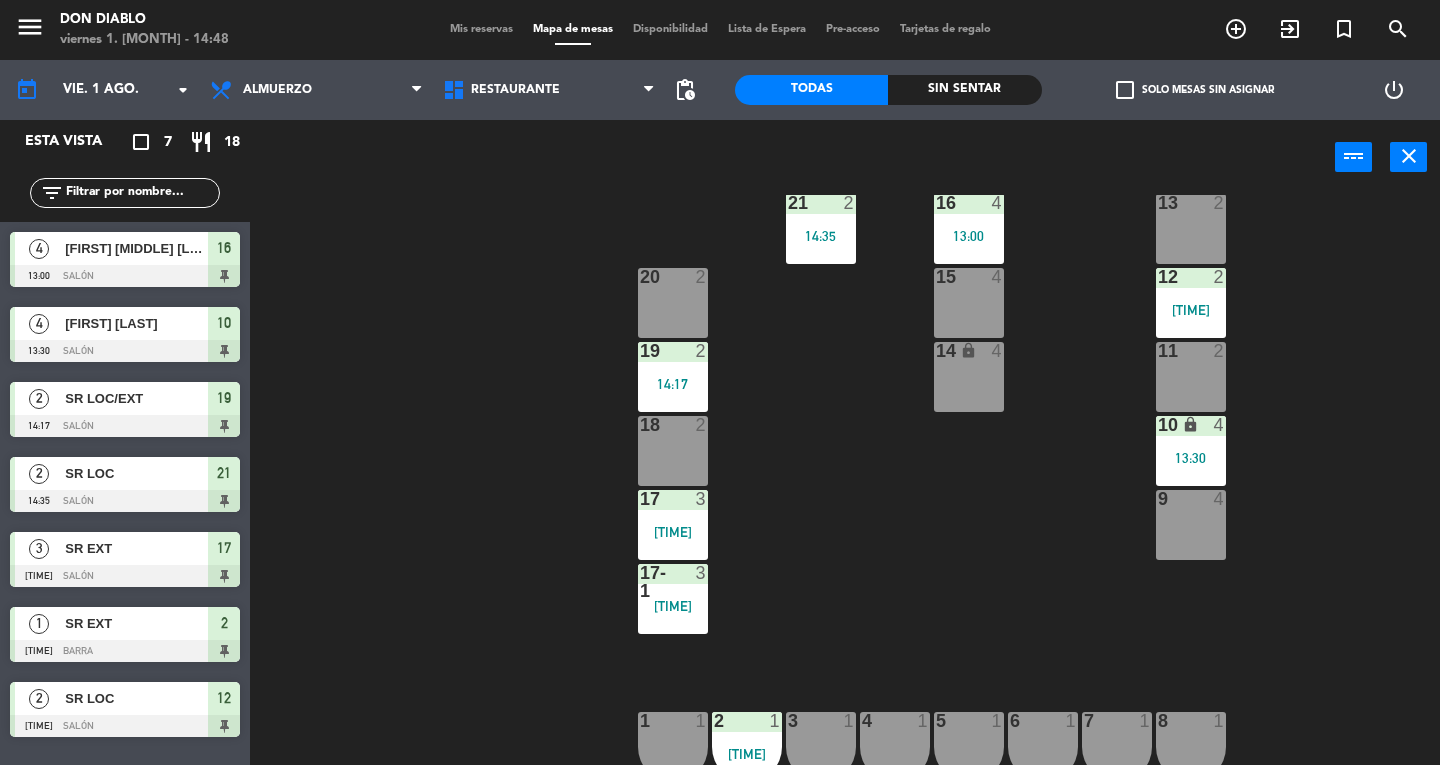 click on "close" at bounding box center (1409, 156) 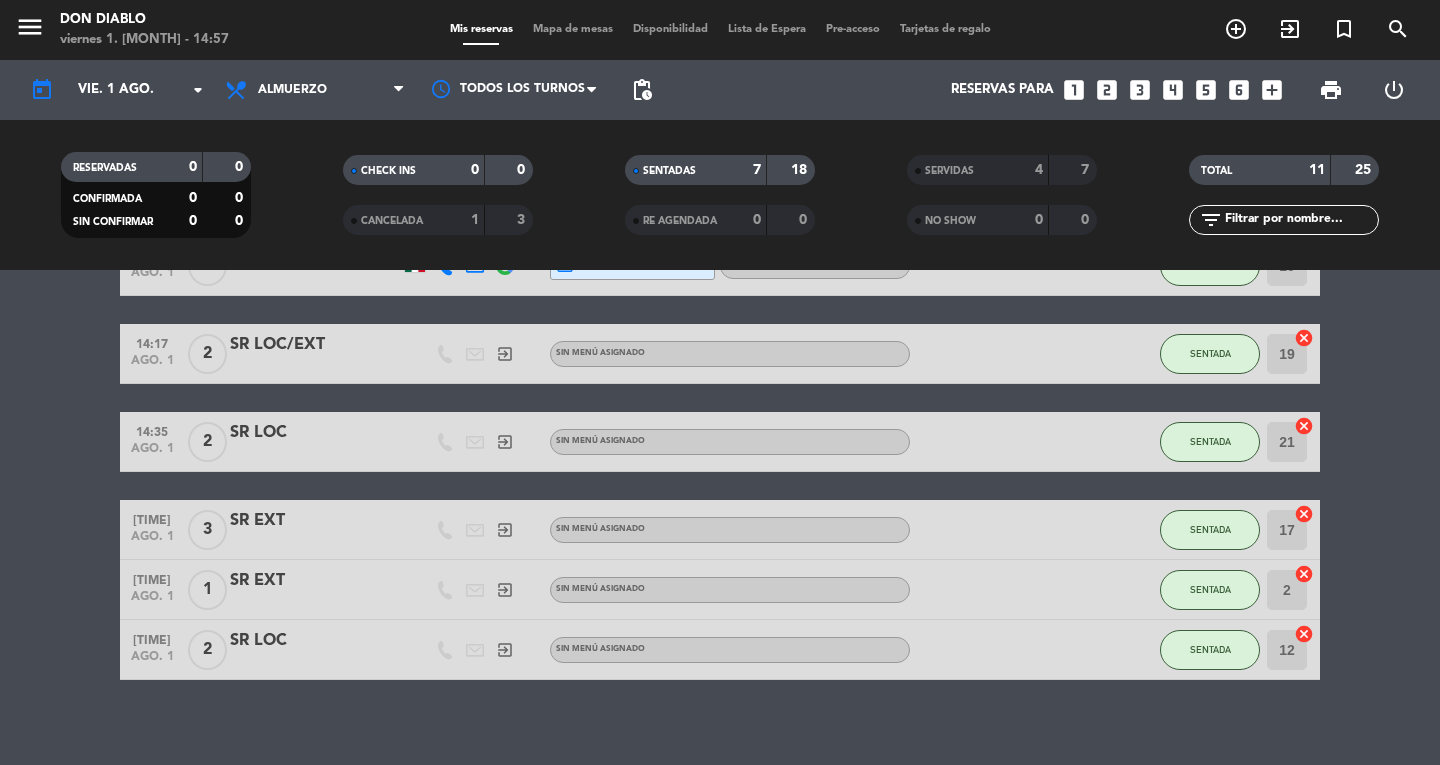 scroll, scrollTop: 228, scrollLeft: 0, axis: vertical 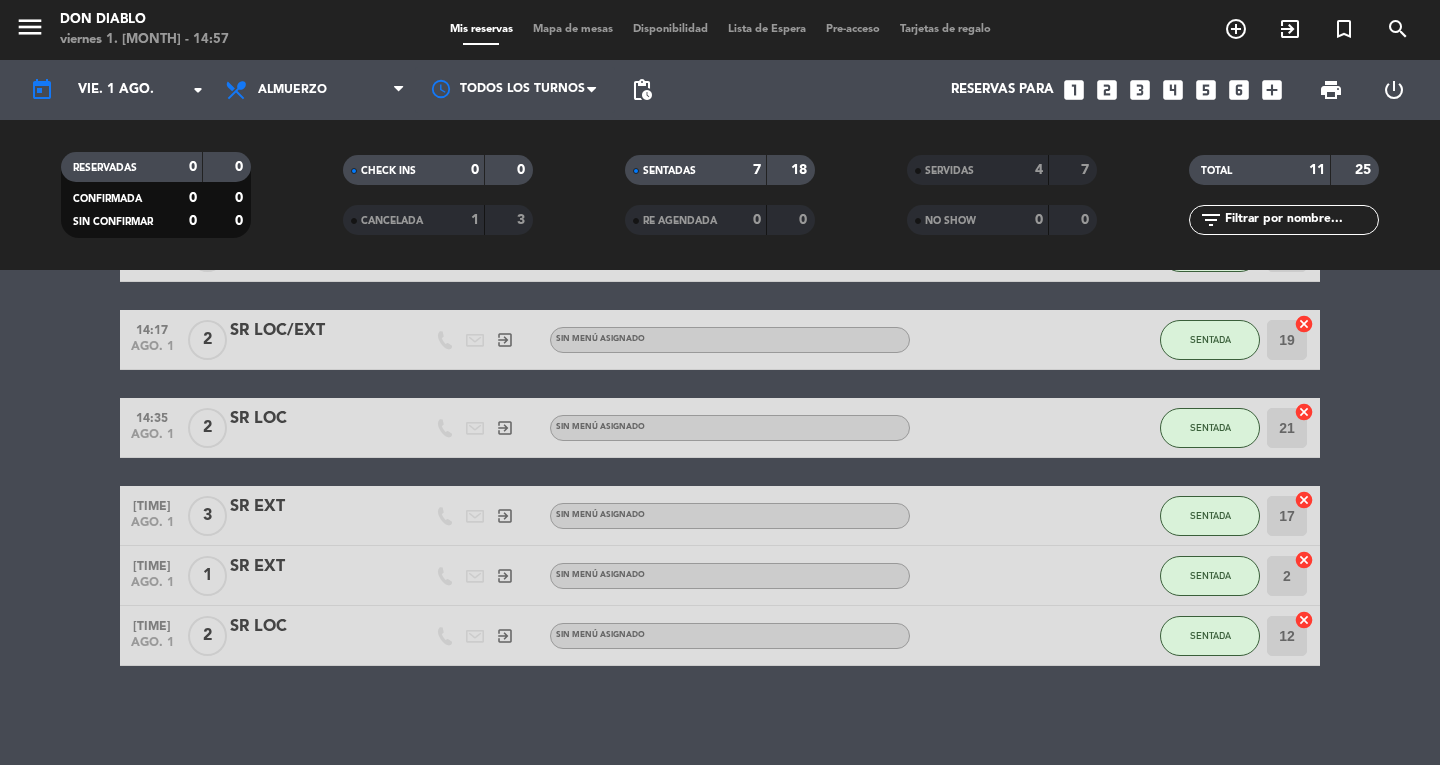 click on "SR EXT" 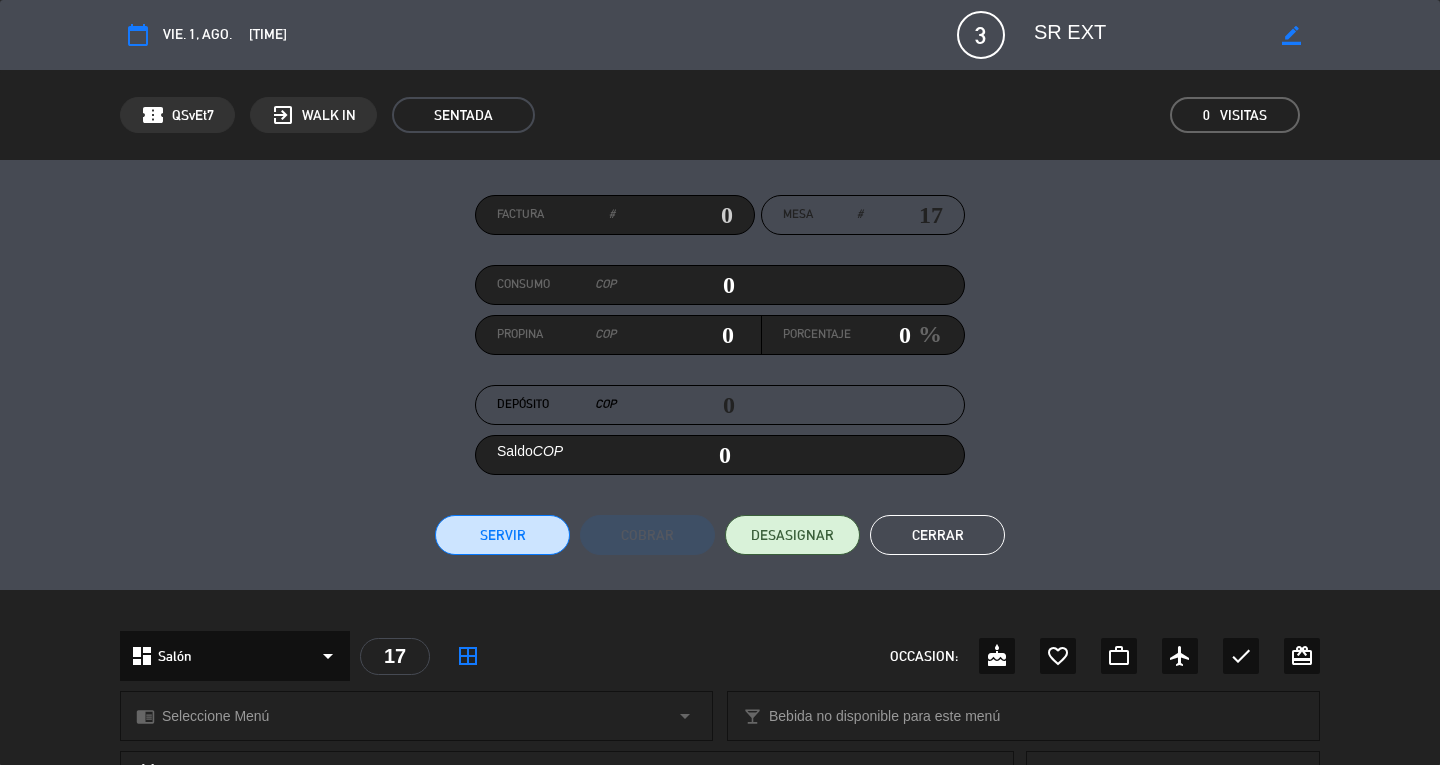 click on "border_color" 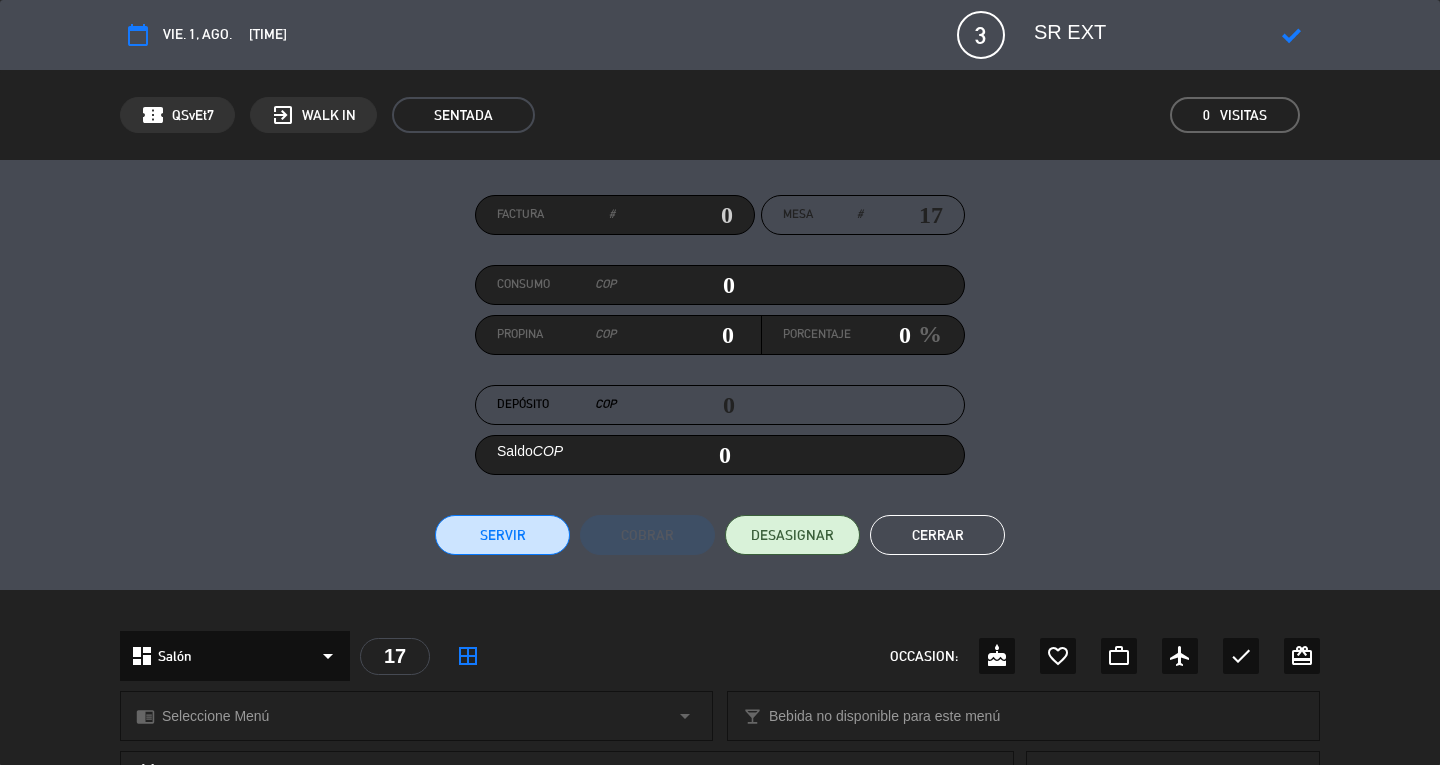 click 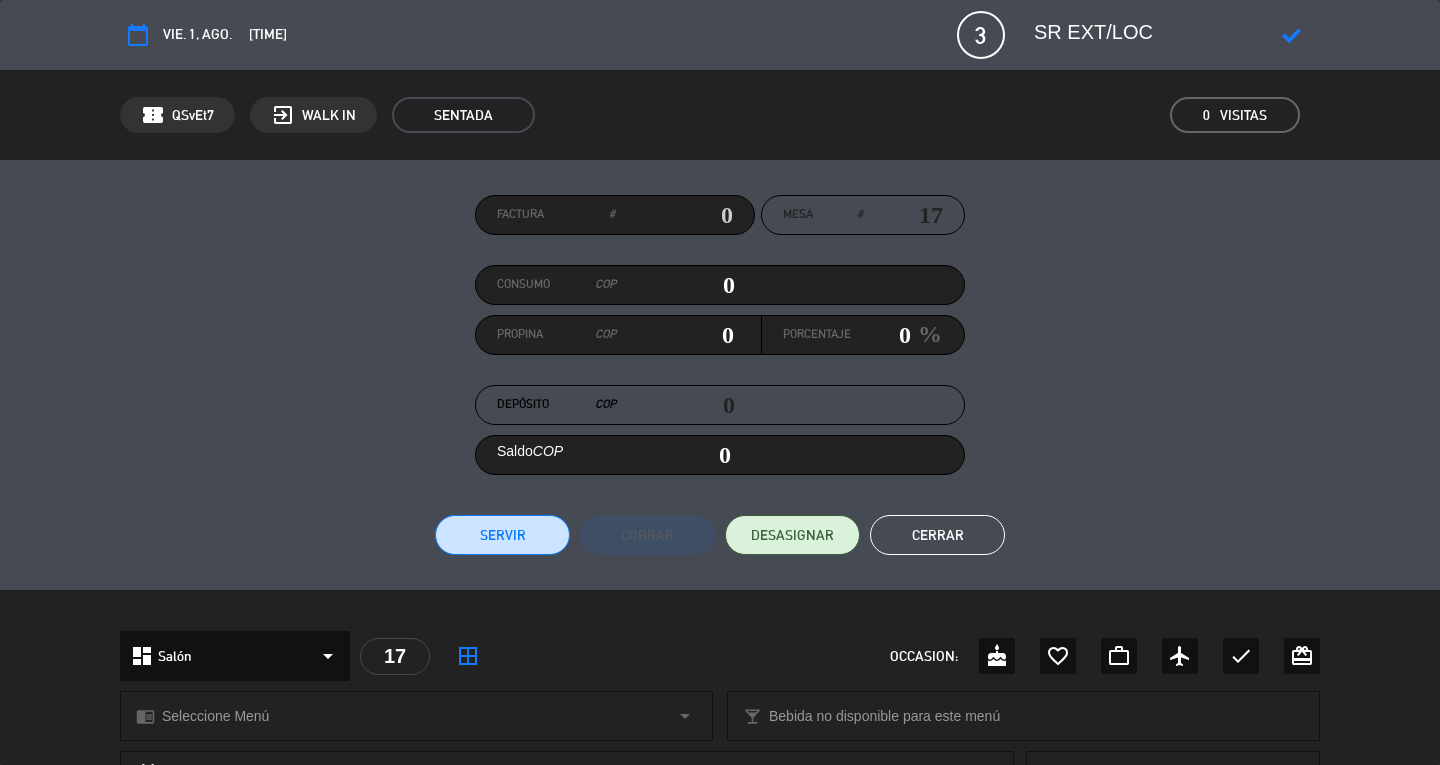 type on "SR EXT/LOC" 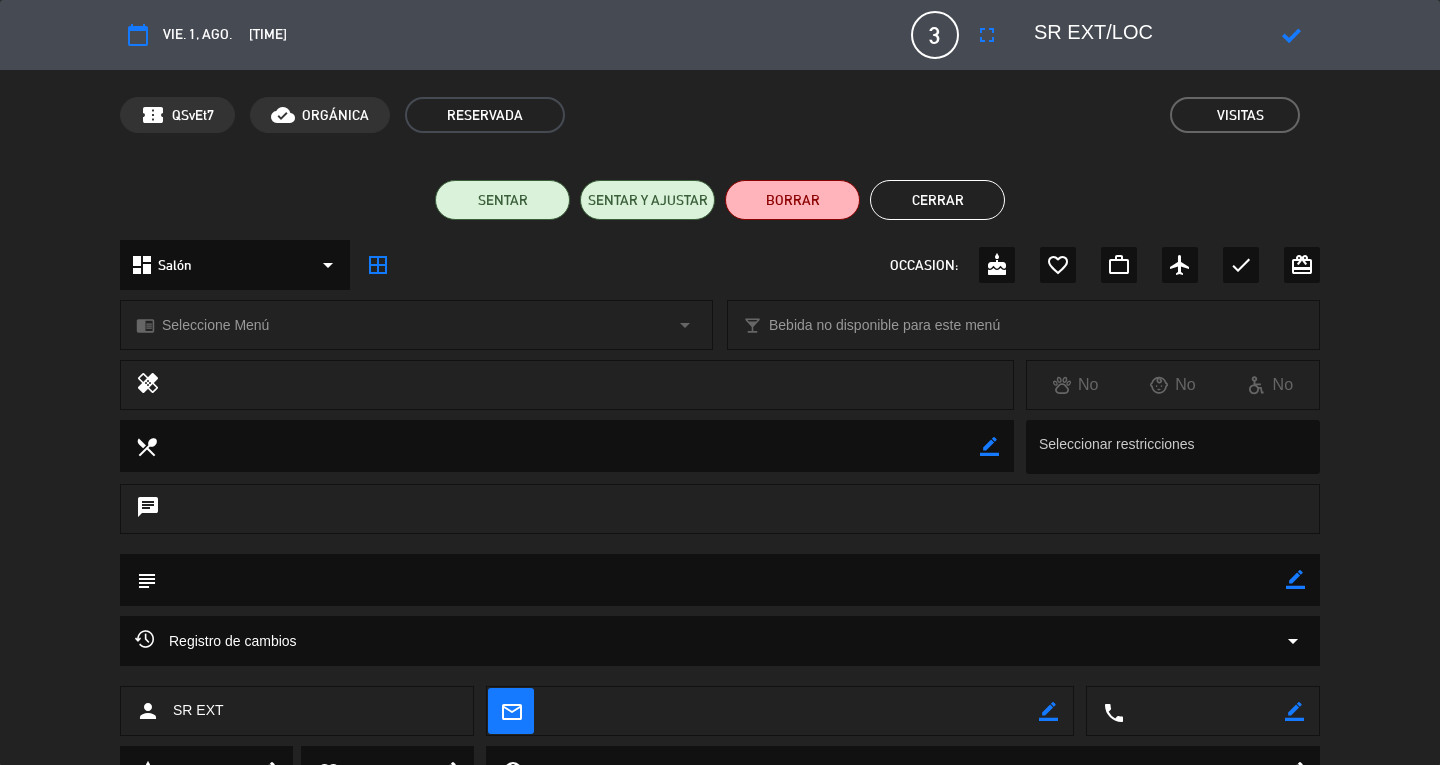 click on "fullscreen" at bounding box center [987, 35] 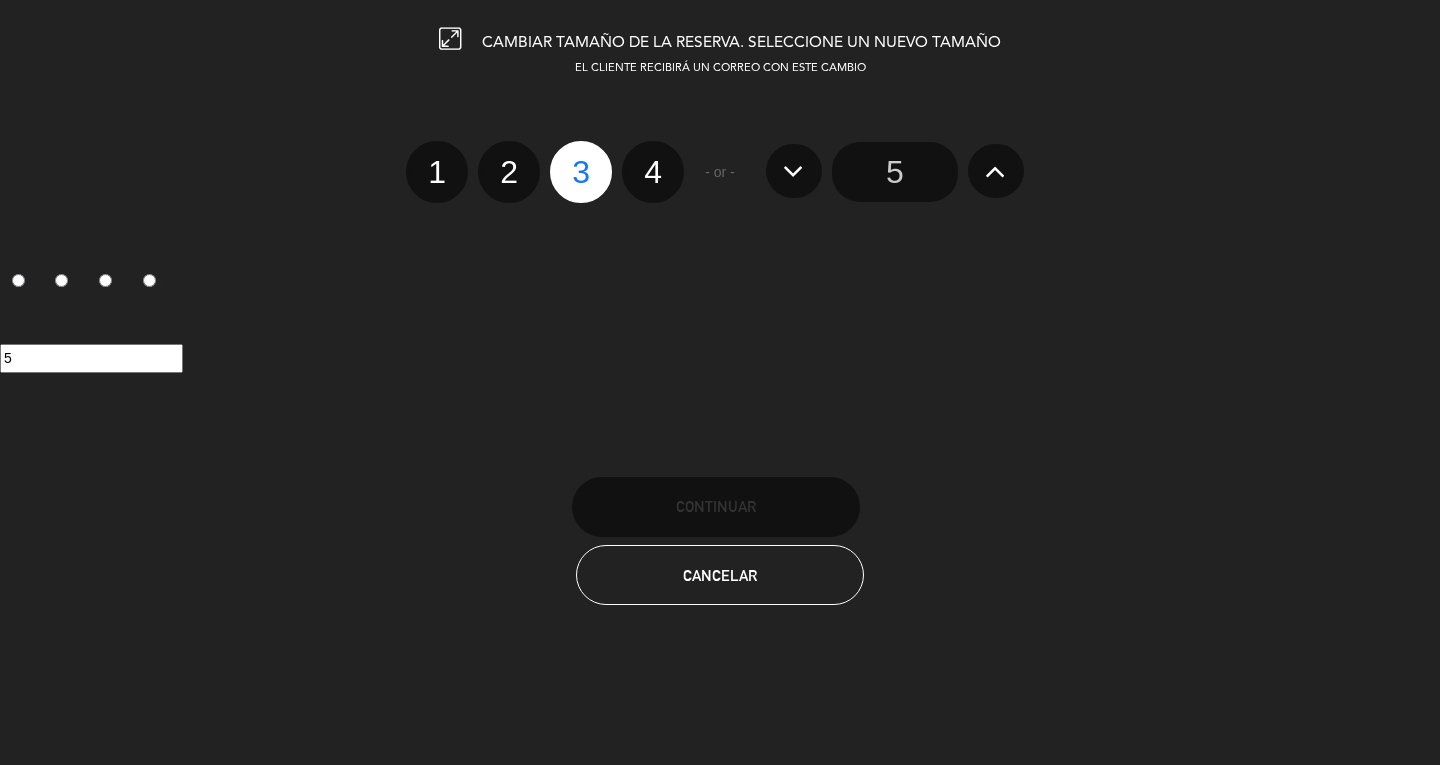 click on "4" 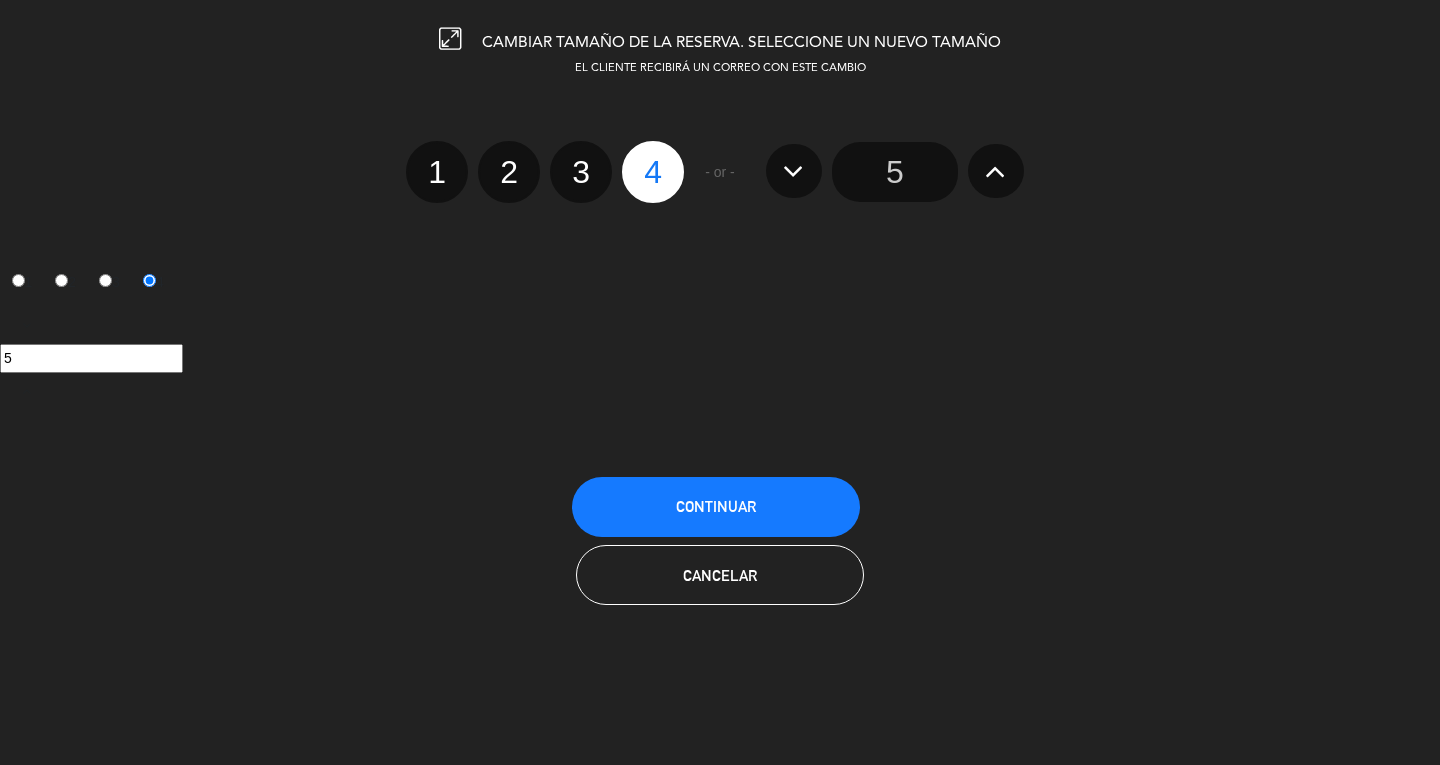 click on "Continuar" at bounding box center (716, 507) 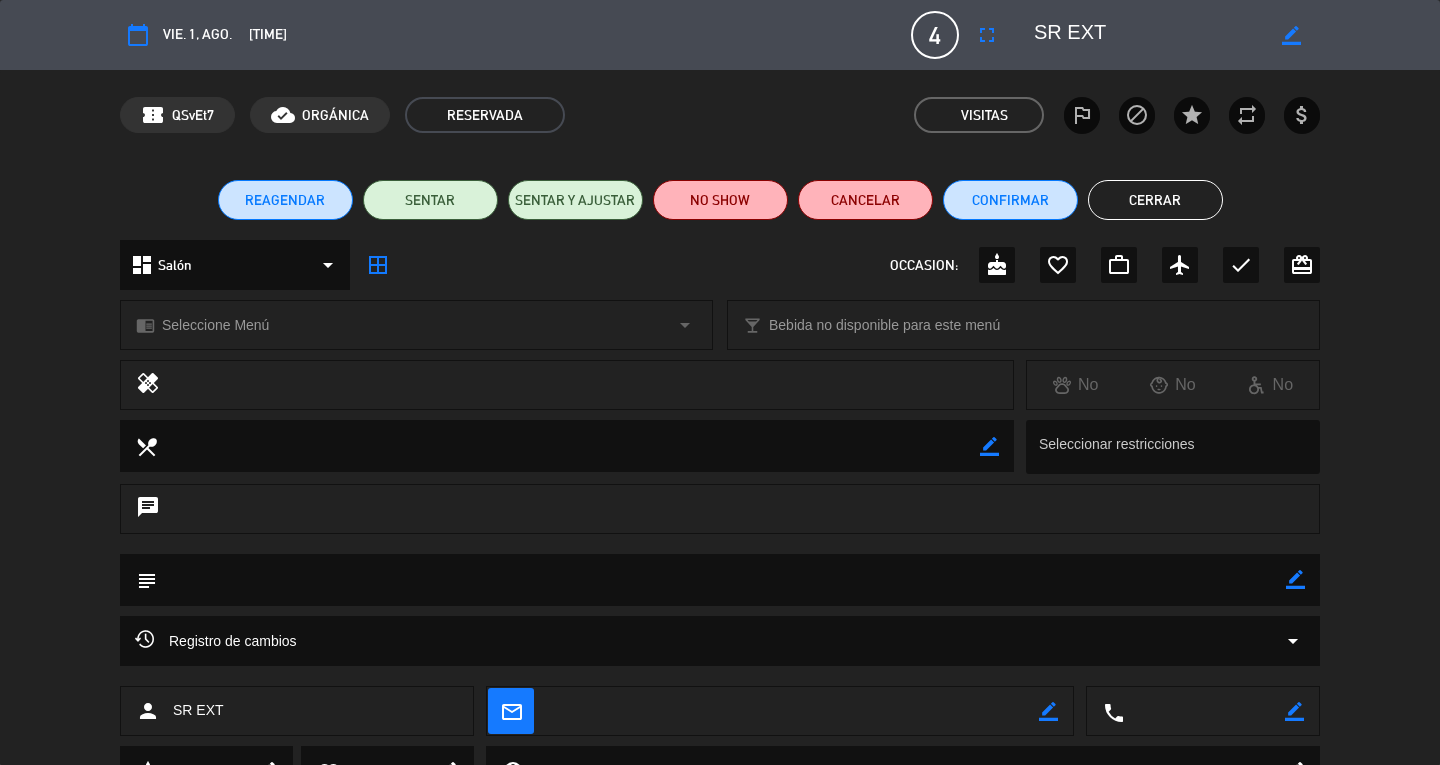 click on "SENTAR" 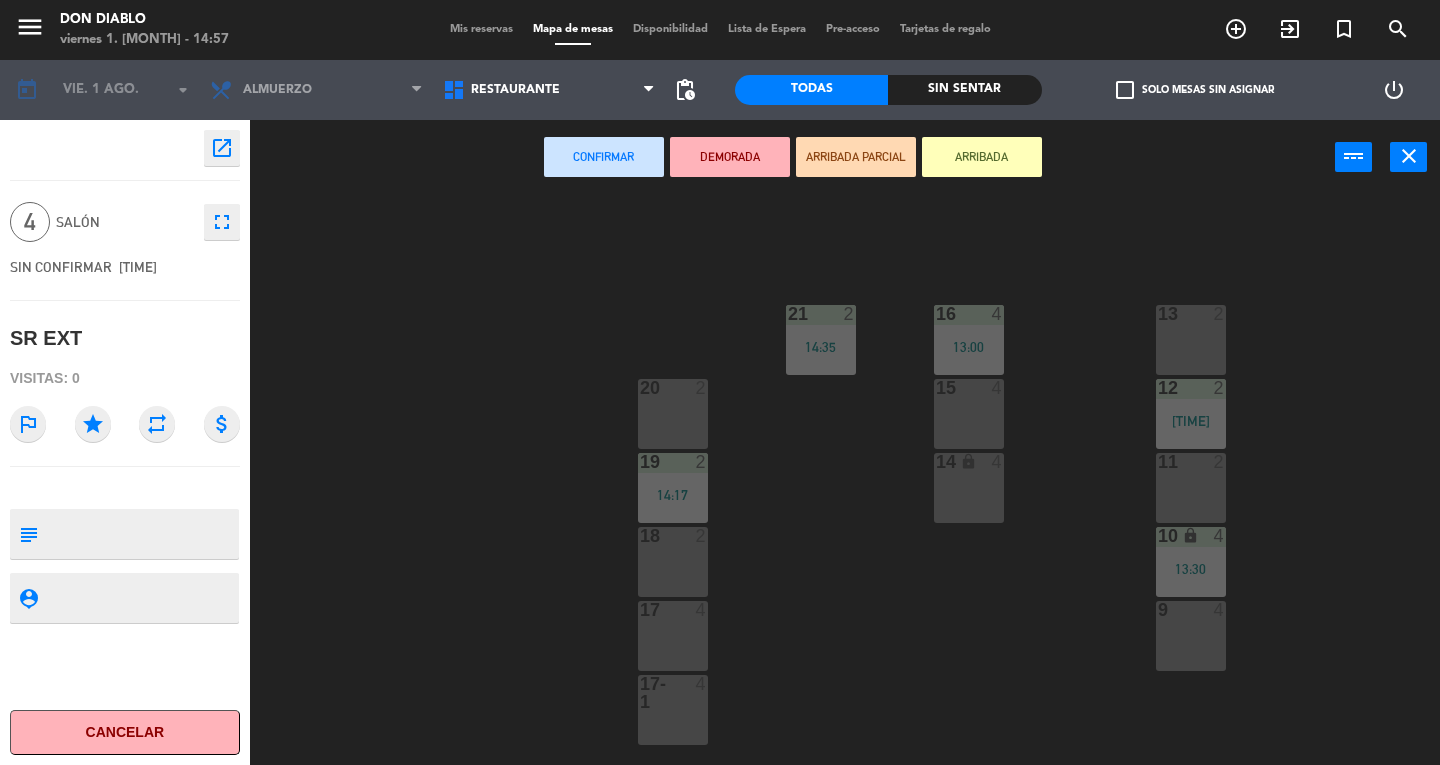 click on "17  4" at bounding box center [673, 636] 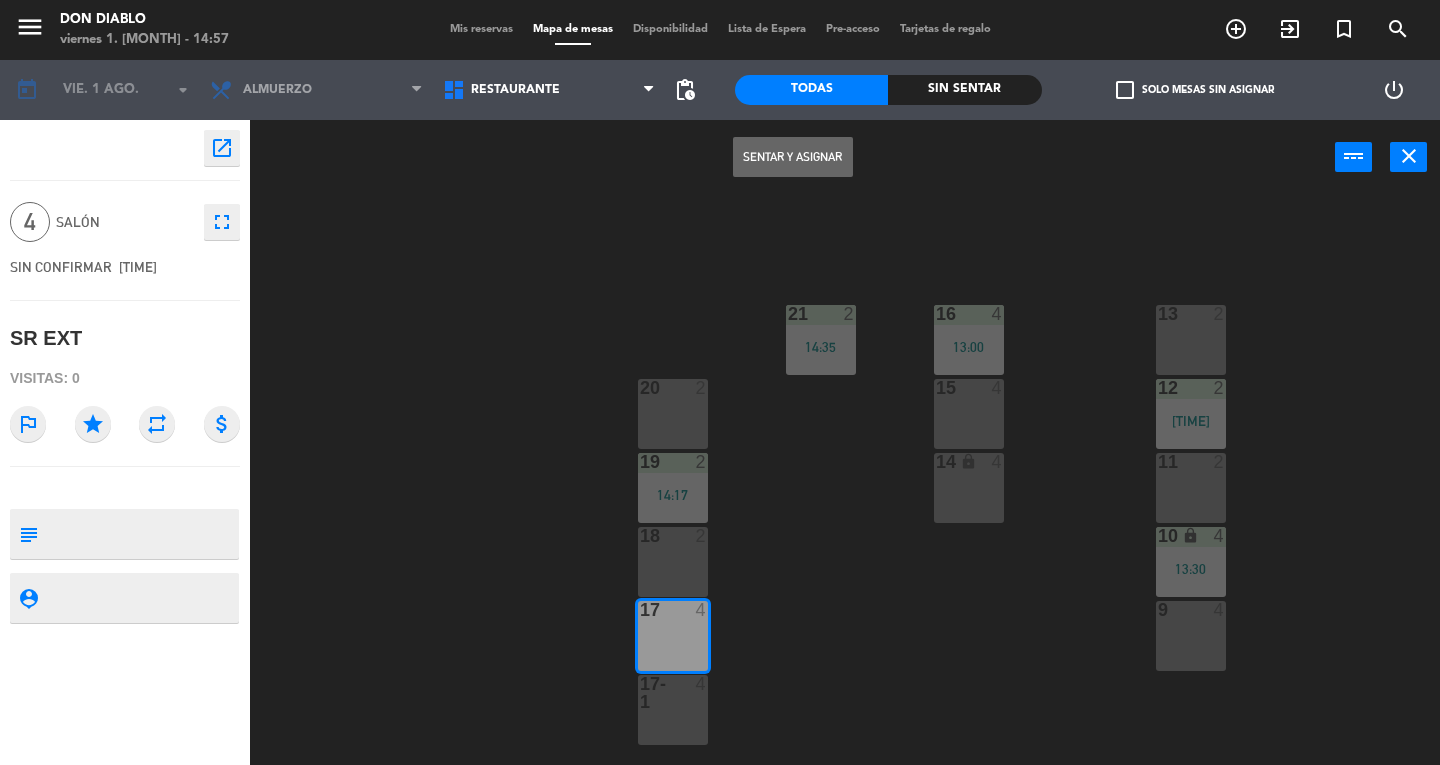 click at bounding box center [672, 693] 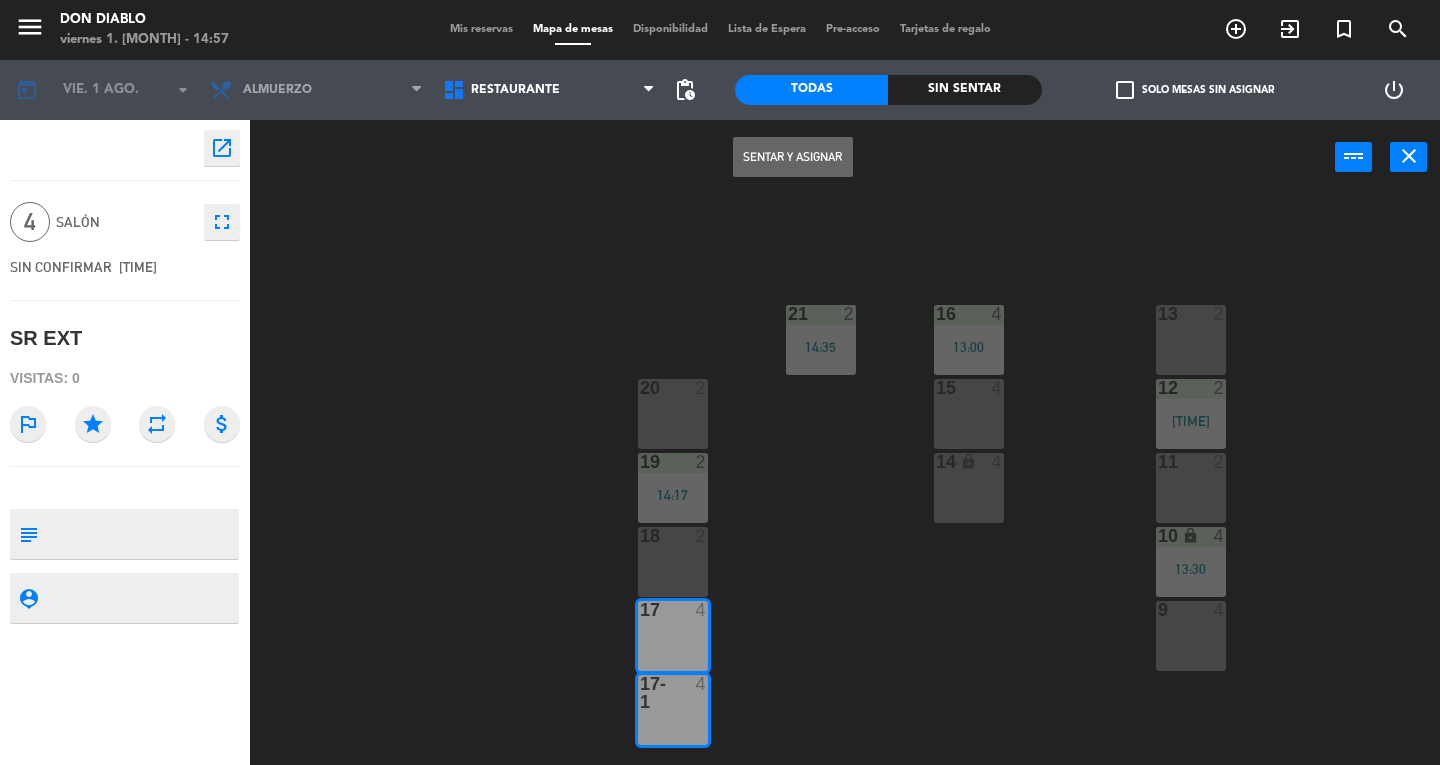 click on "Sentar y Asignar" at bounding box center (793, 157) 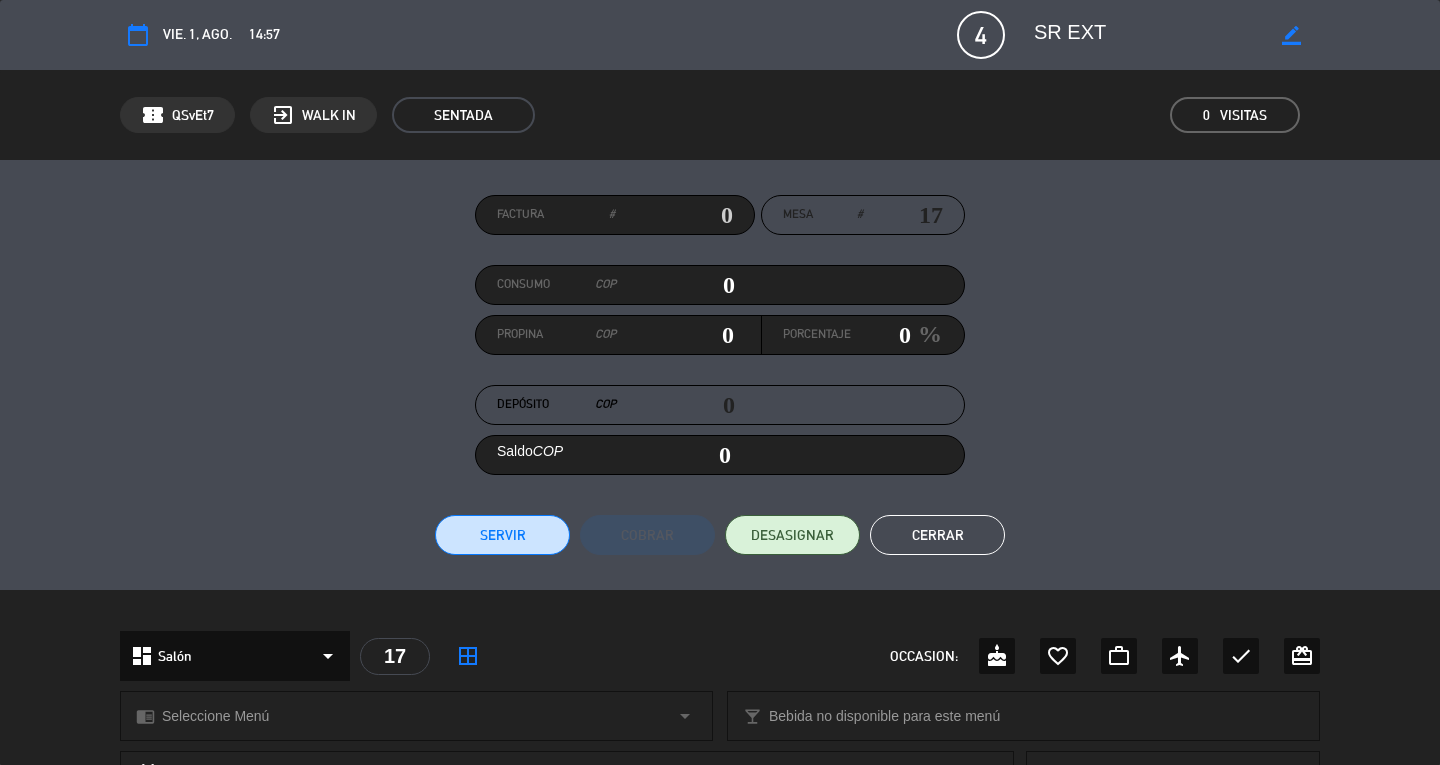 click on "Cerrar" 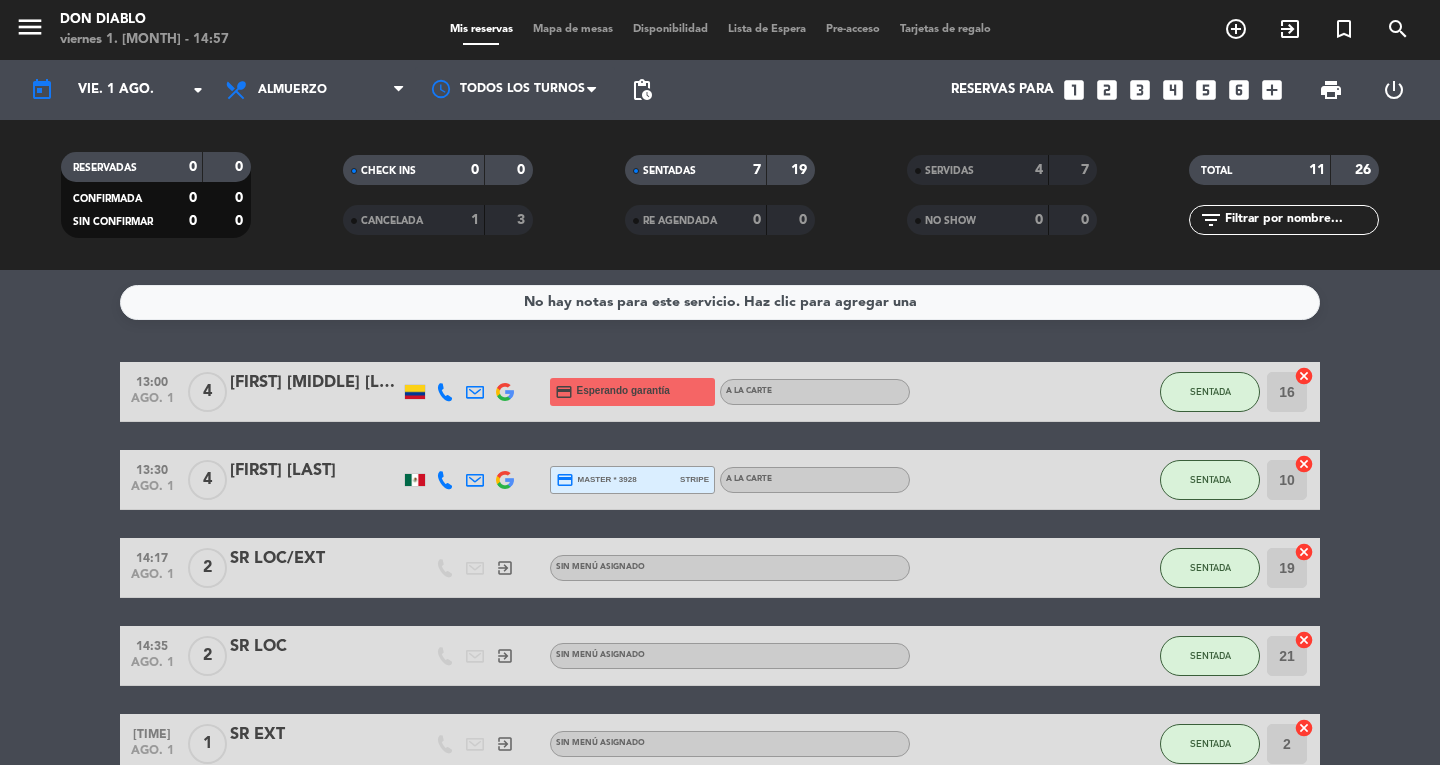 click on "exit_to_app" at bounding box center (1236, 29) 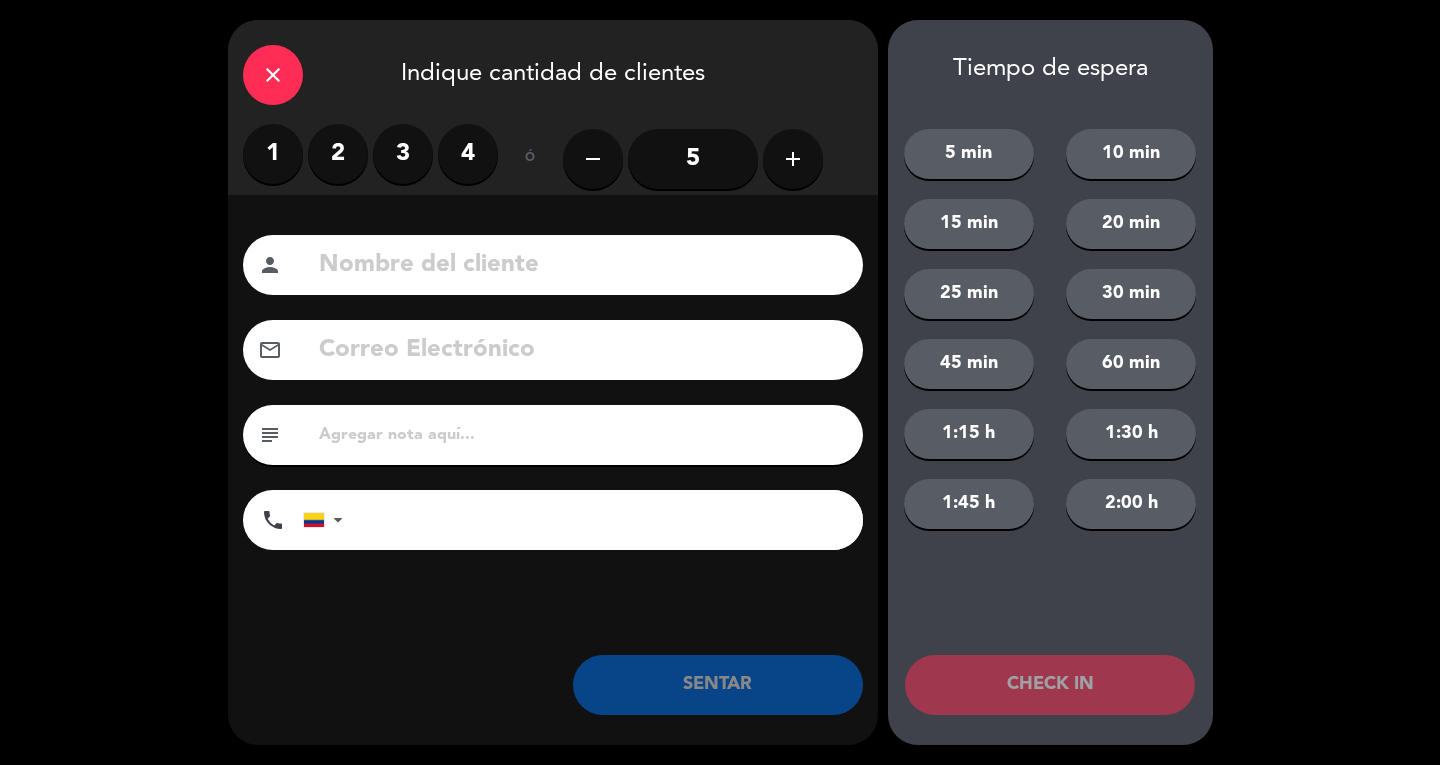 click on "5" 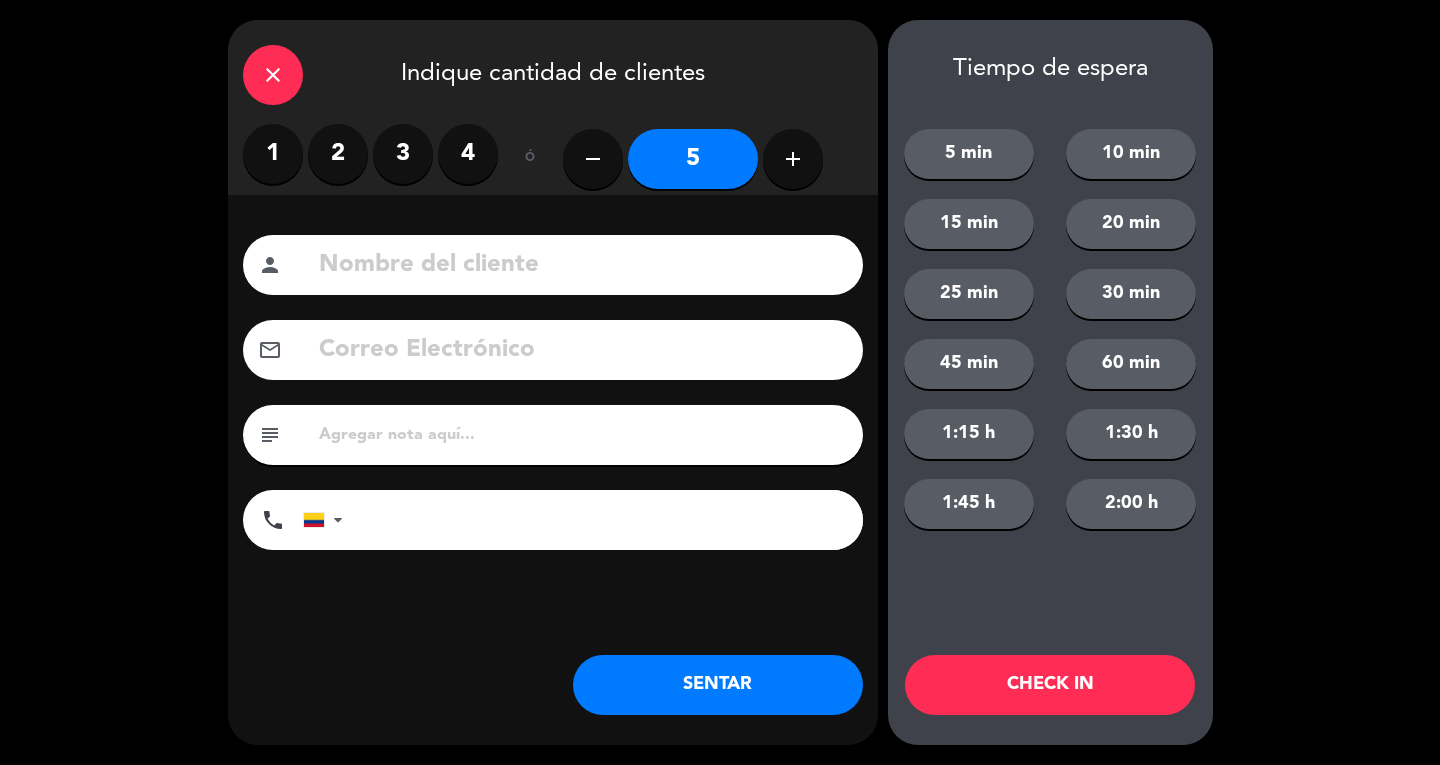 click 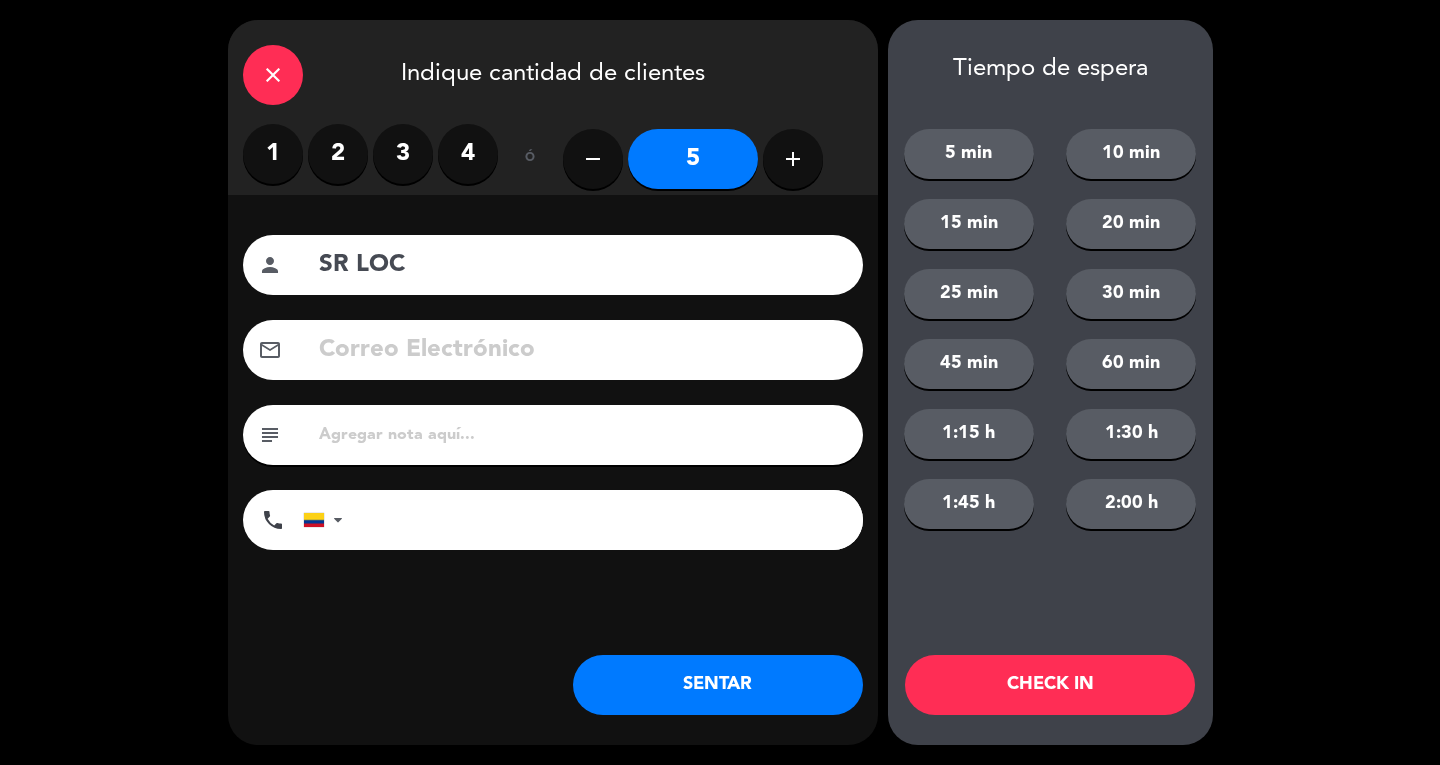 type on "SR LOC" 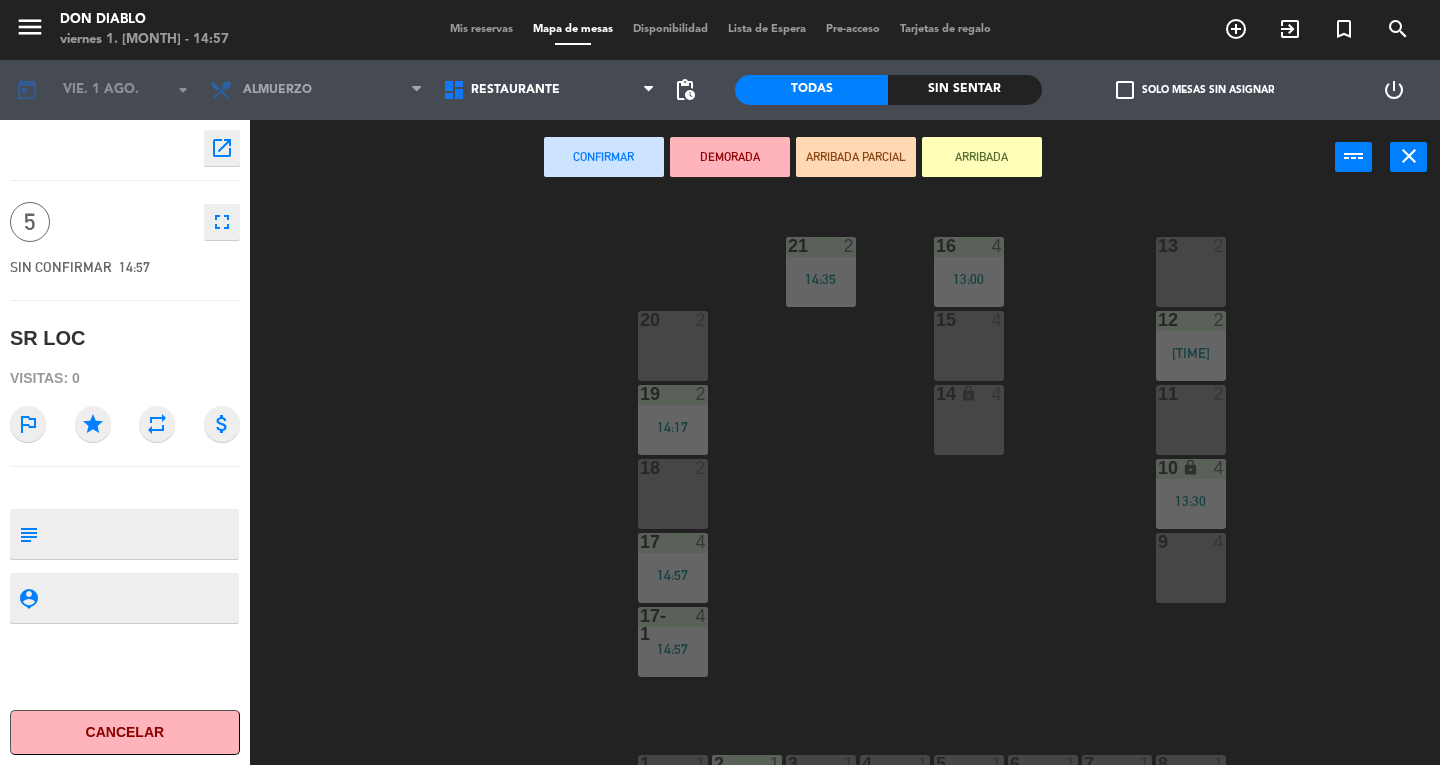 scroll, scrollTop: 76, scrollLeft: 0, axis: vertical 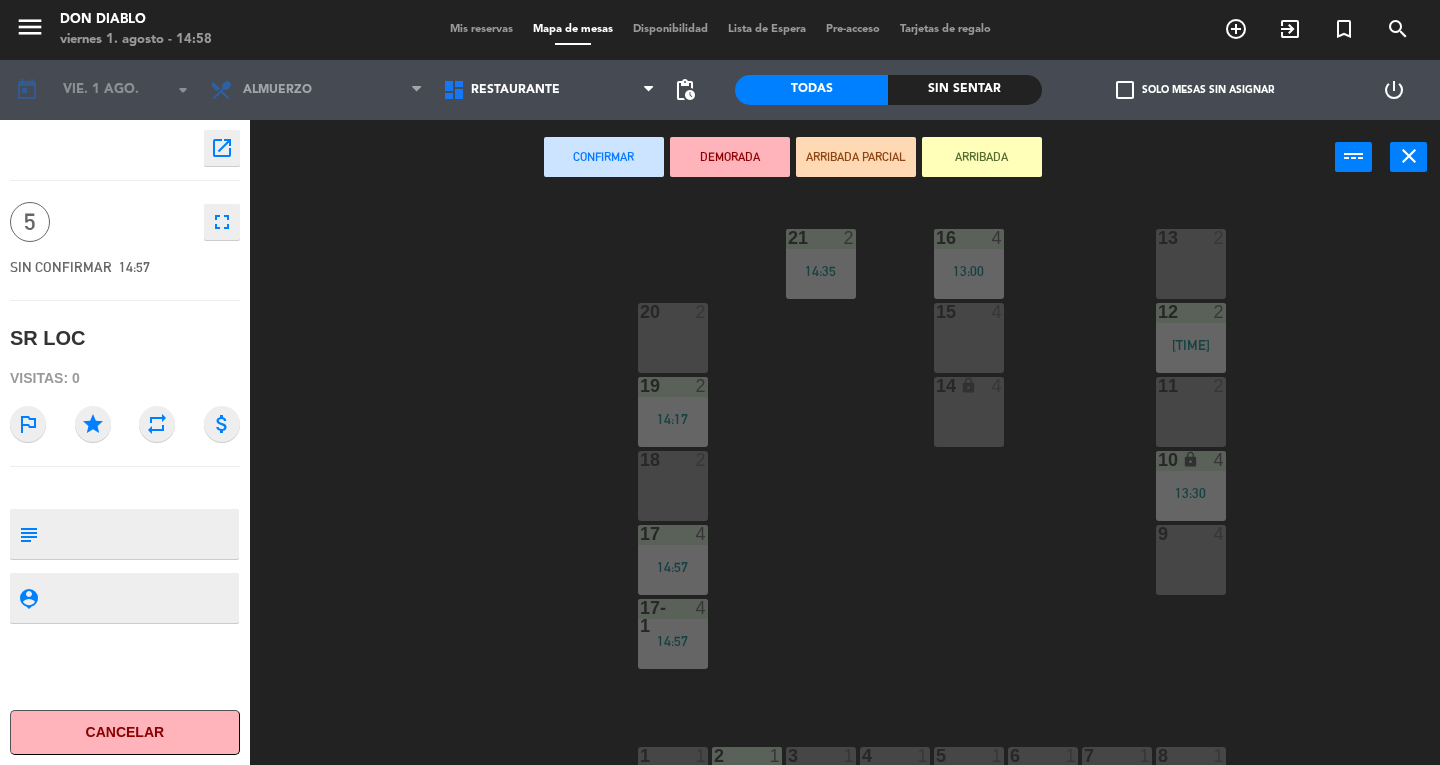 click on "9  4" at bounding box center (1191, 560) 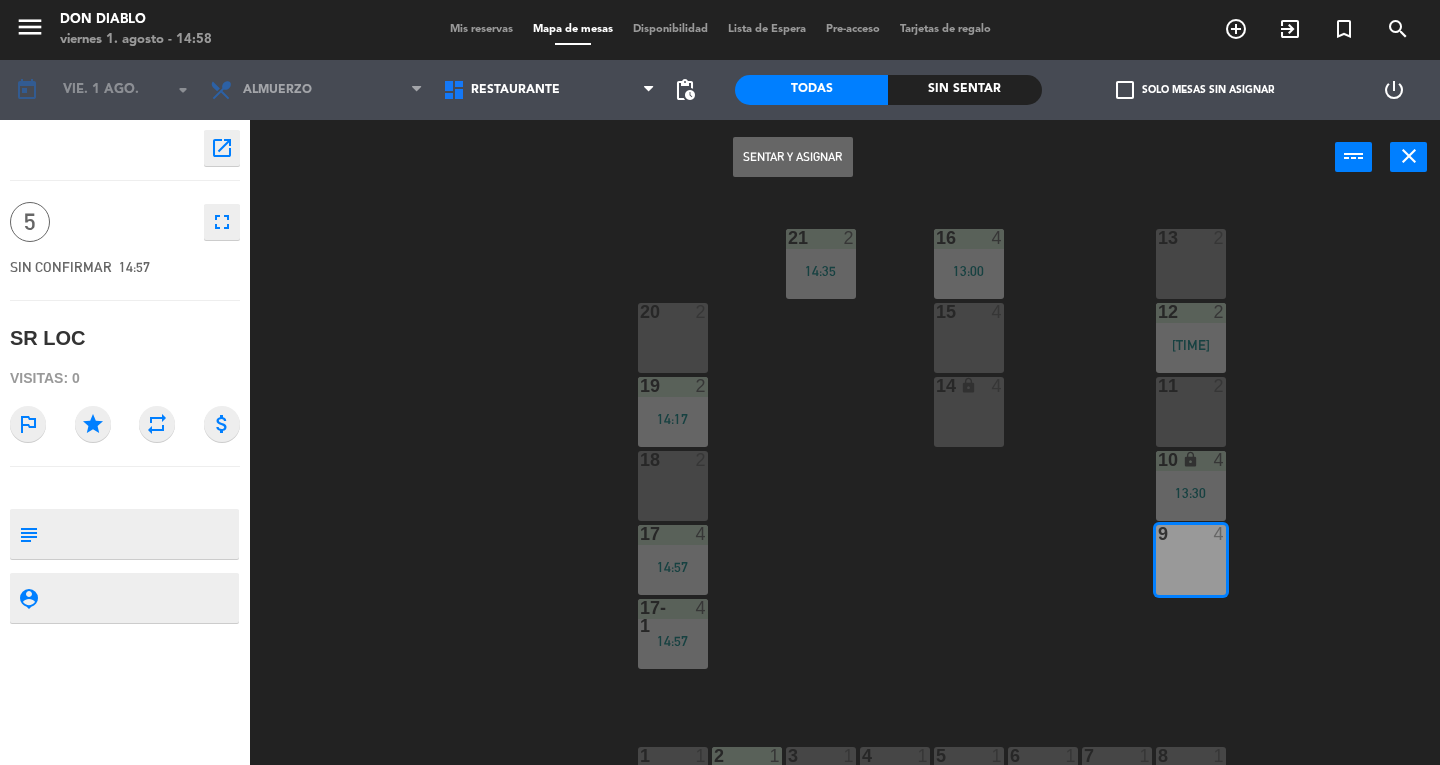 click on "Sentar y Asignar" at bounding box center (793, 157) 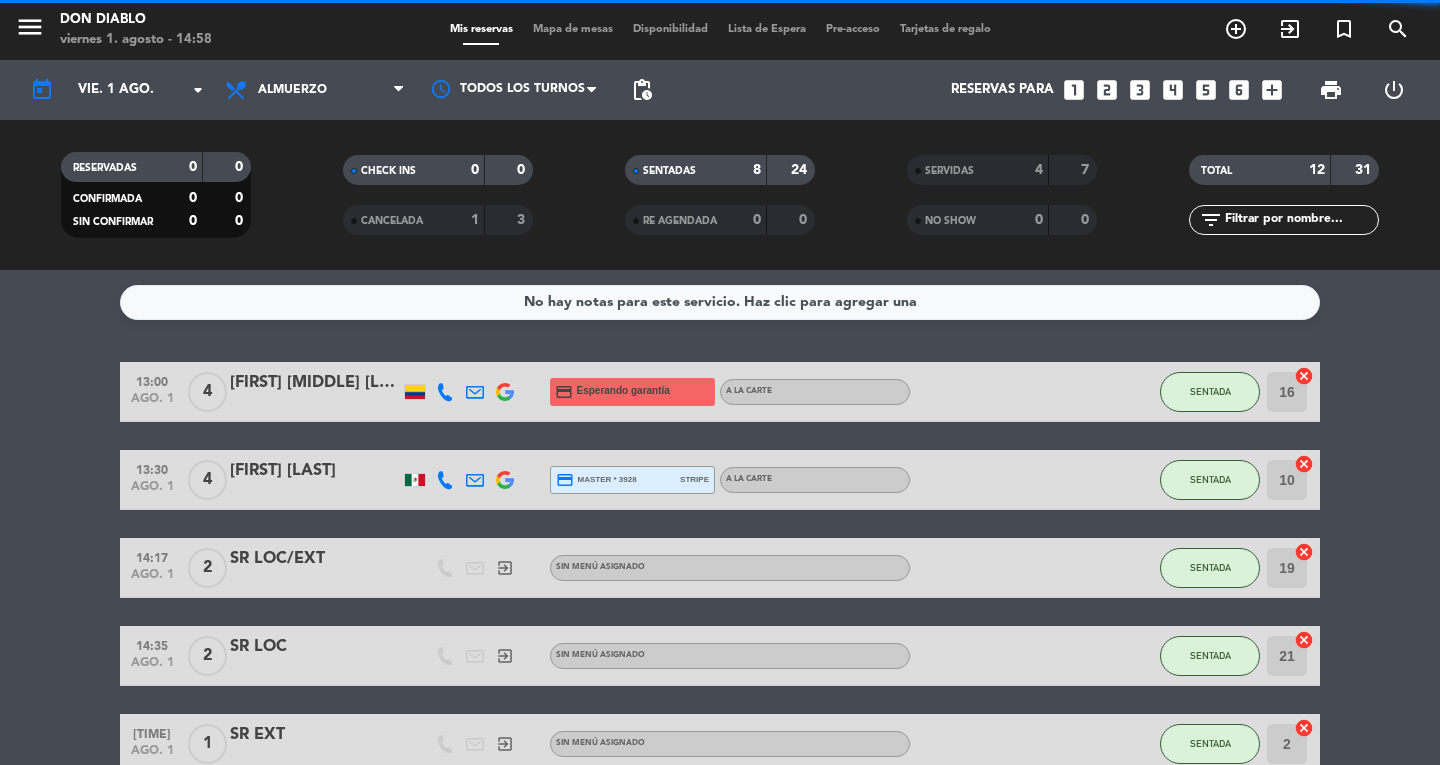 scroll, scrollTop: 316, scrollLeft: 0, axis: vertical 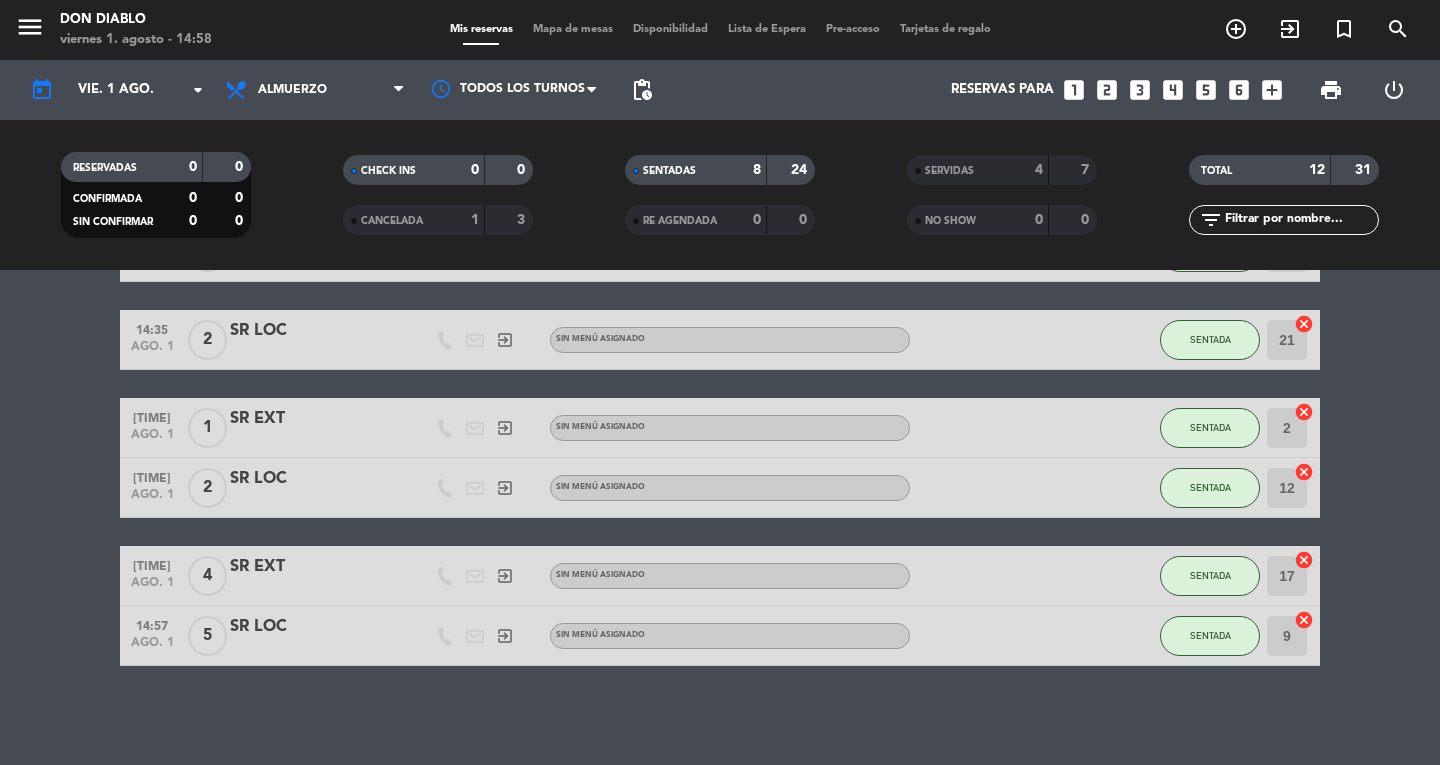 click on "SR LOC" 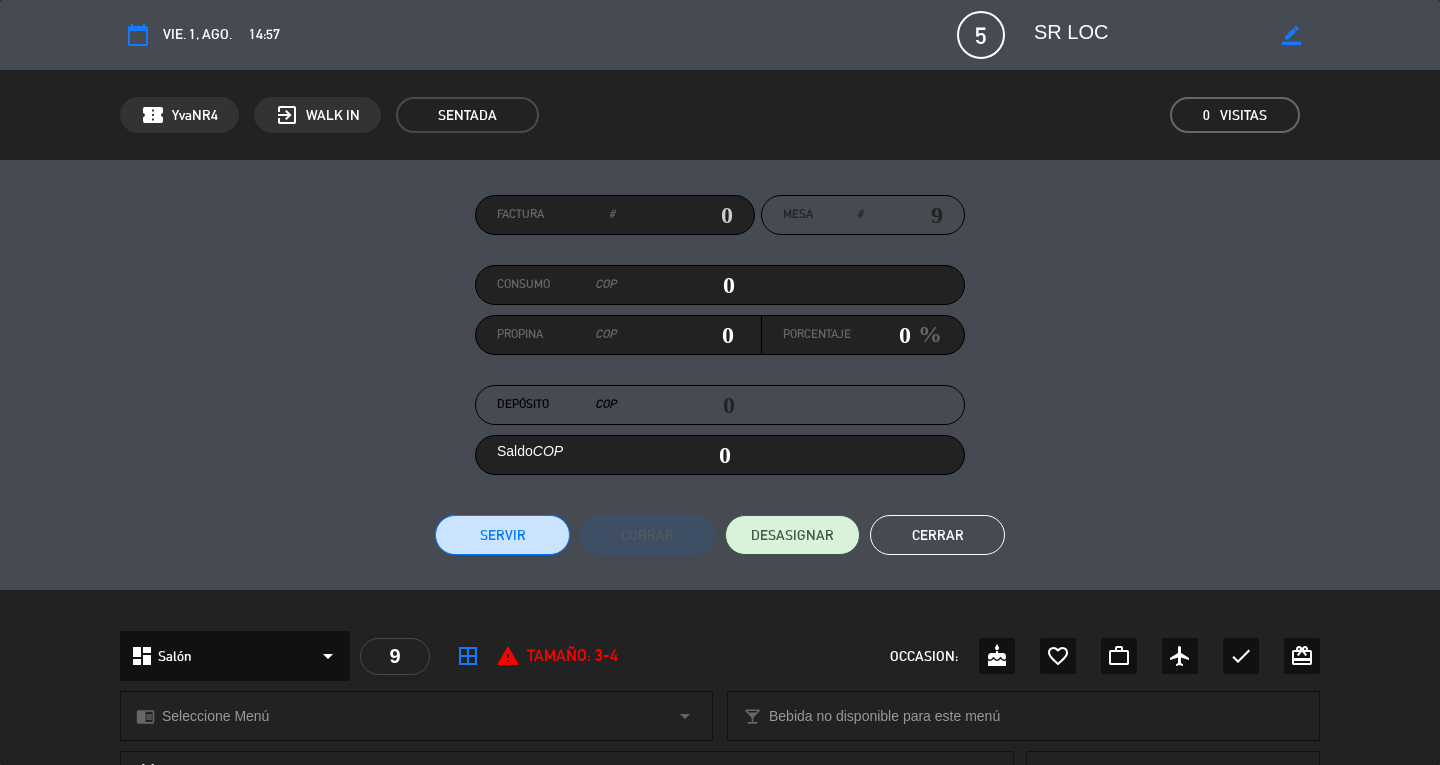 click 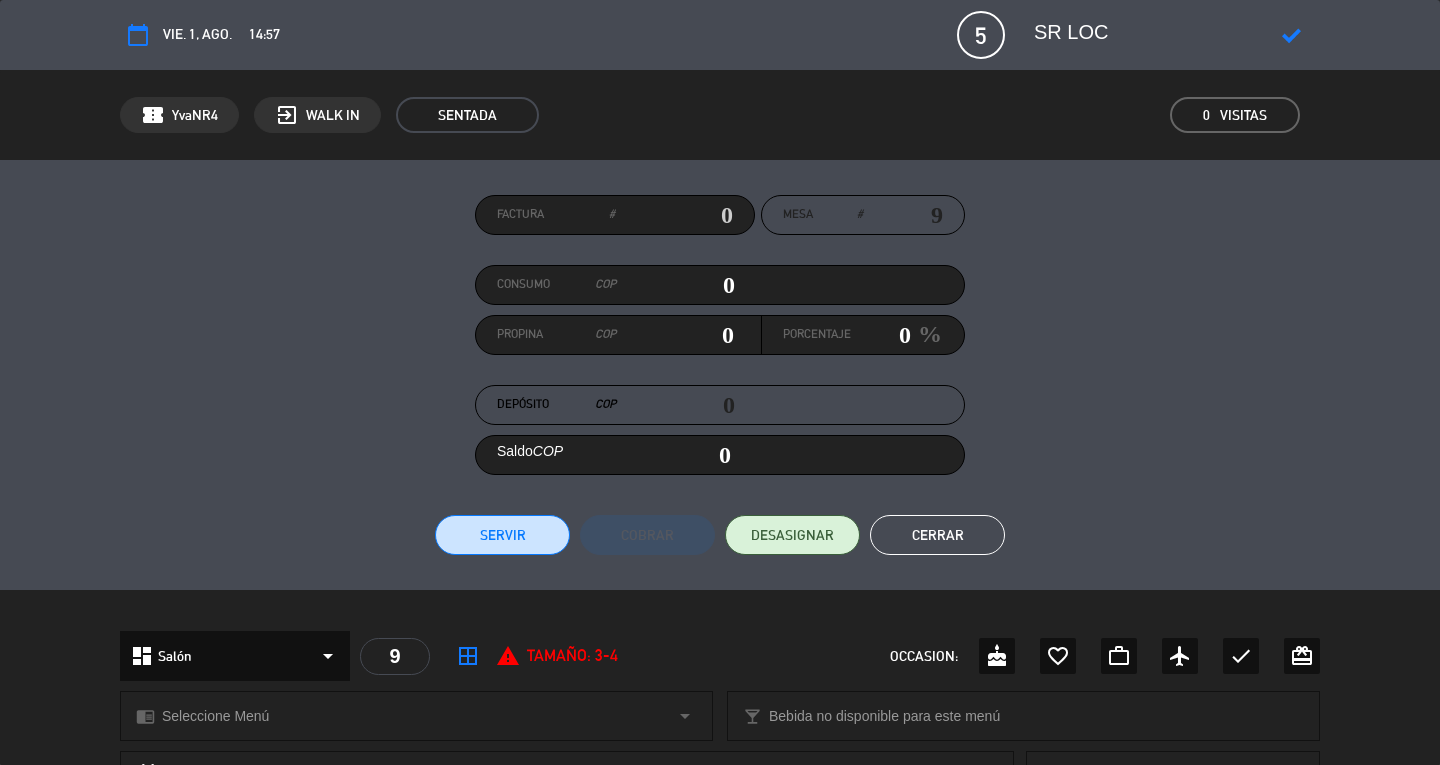 click 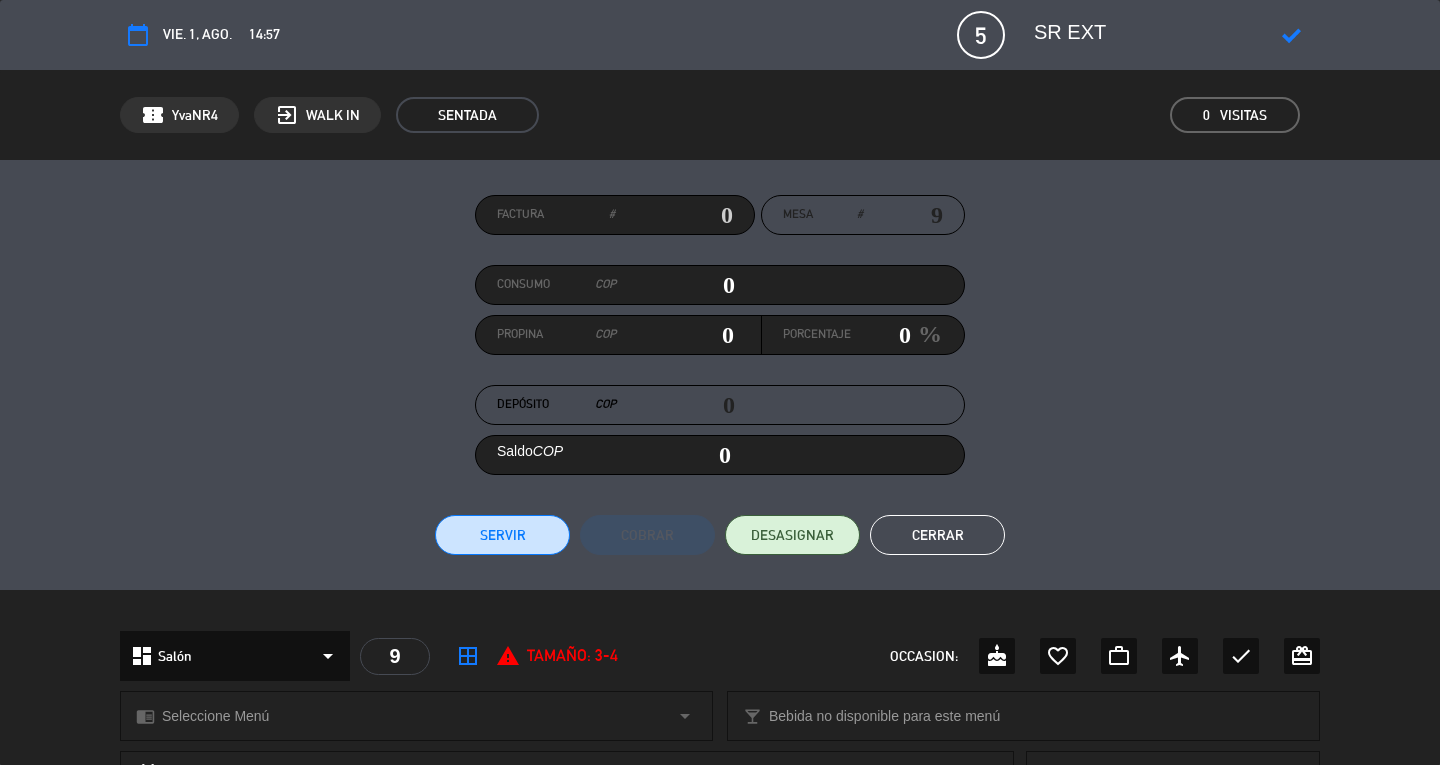 type on "SR EXT" 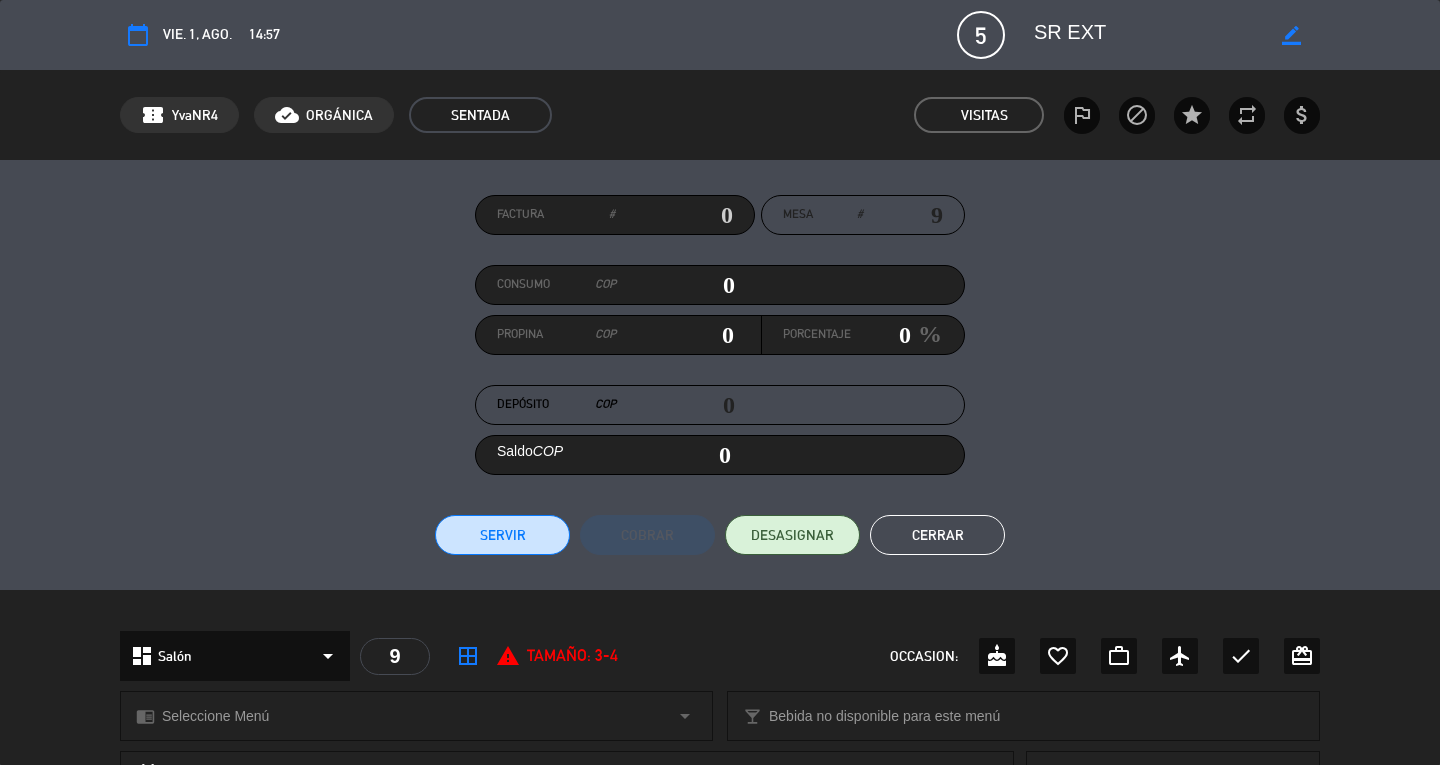 click on "Cerrar" 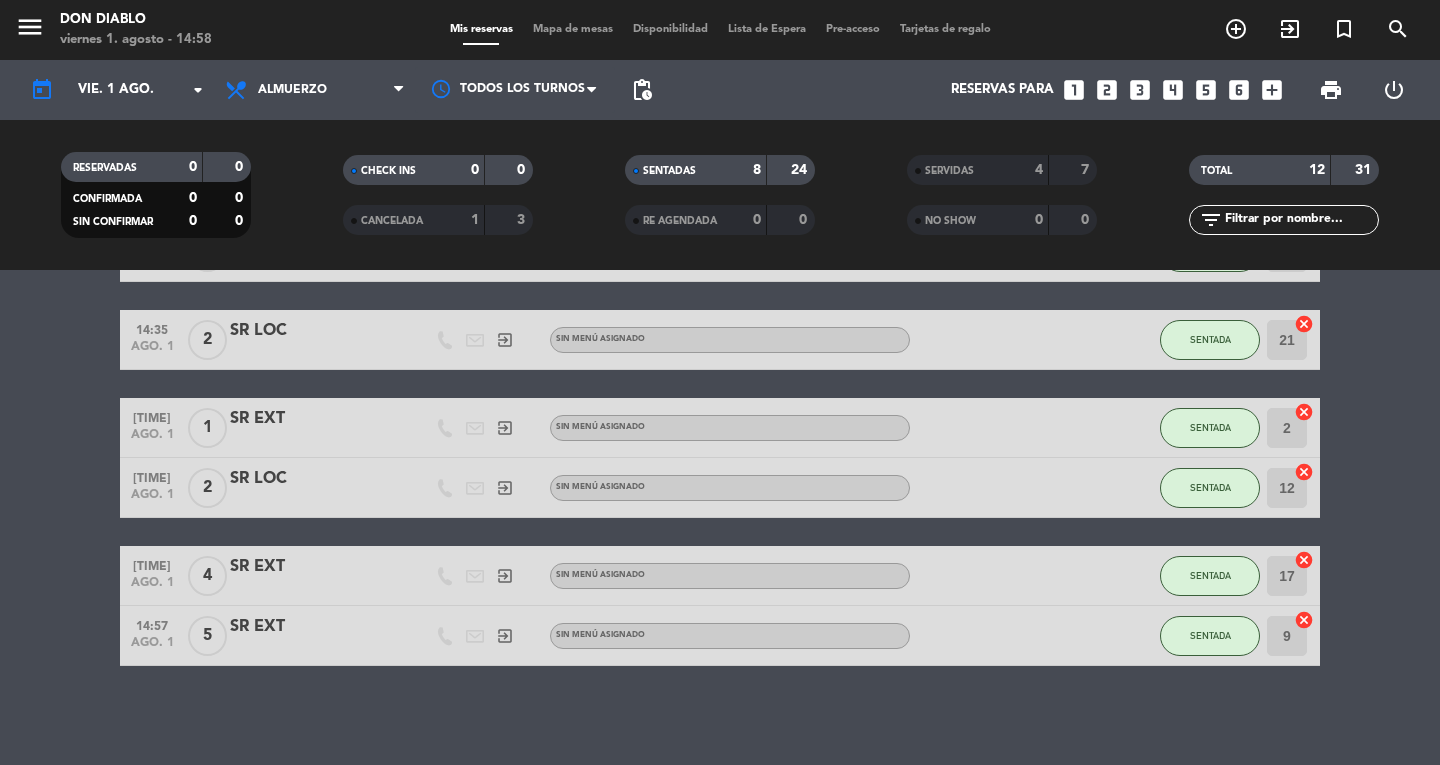 click on "SR EXT" 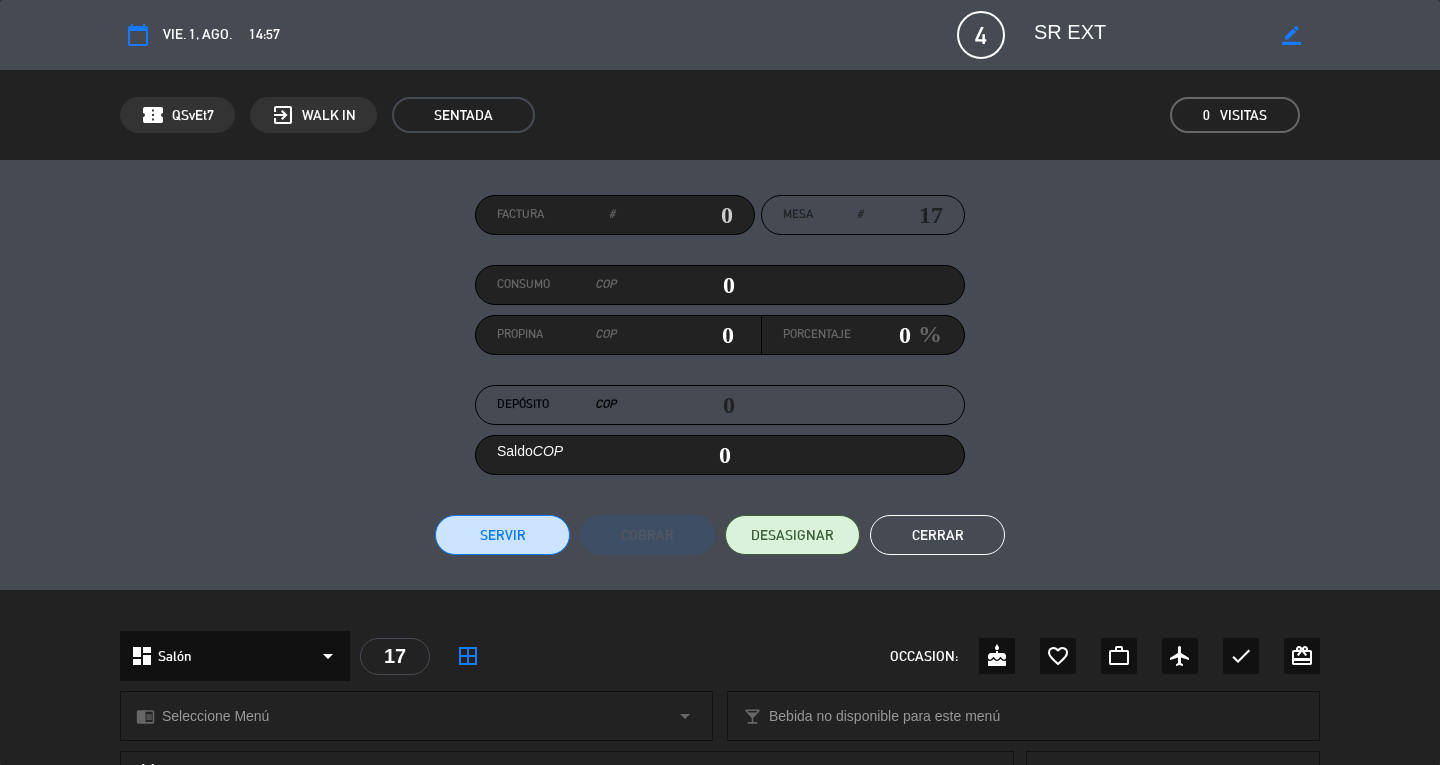 click 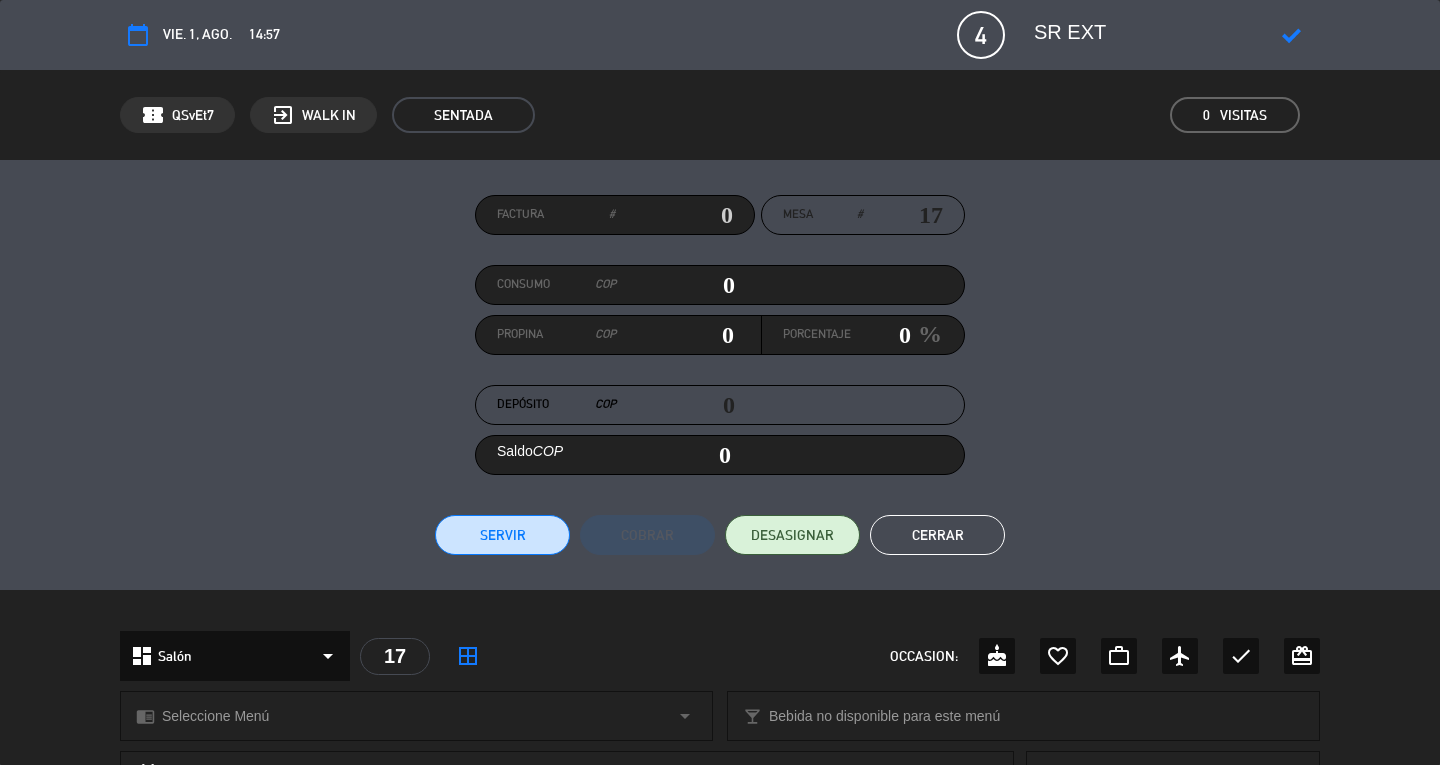 click 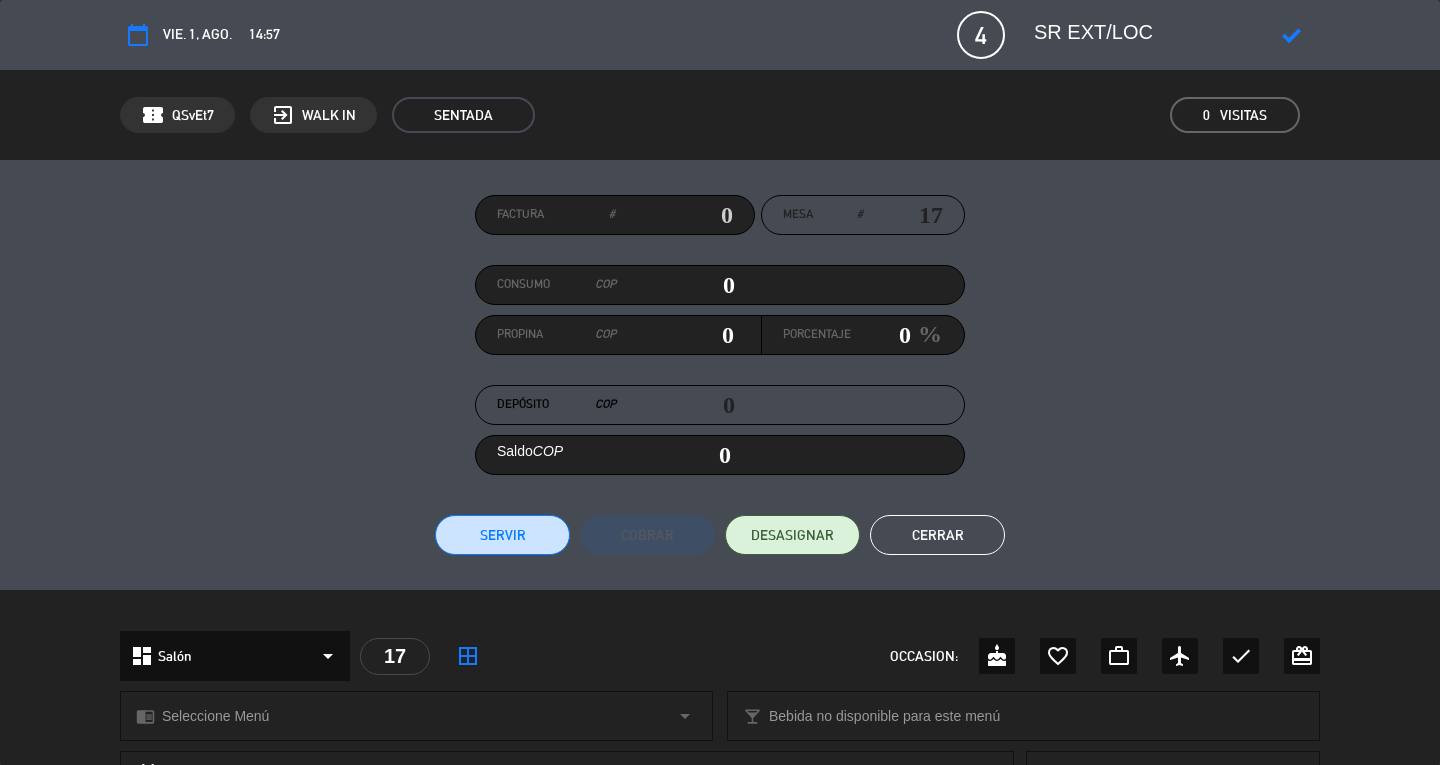 type on "SR EXT/LOC" 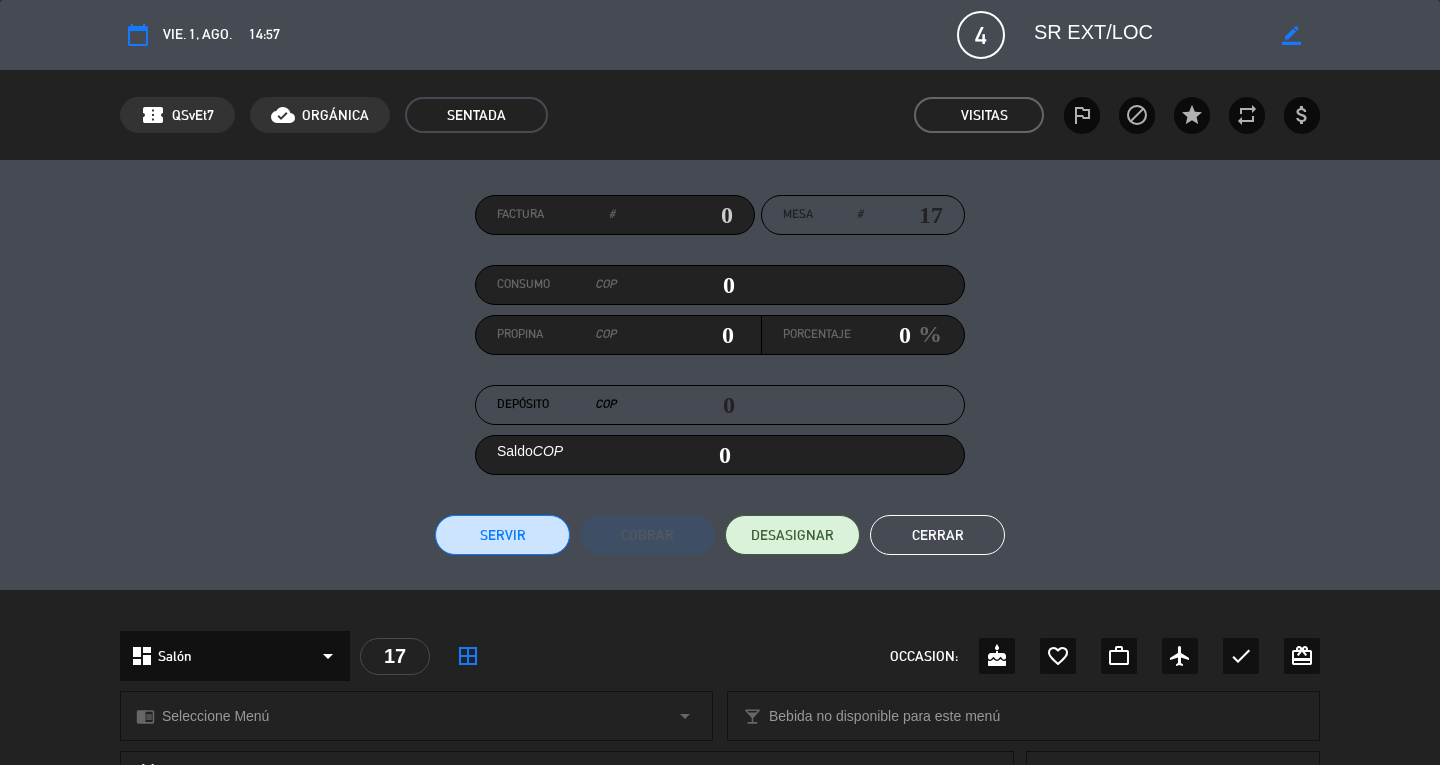 click on "Cerrar" 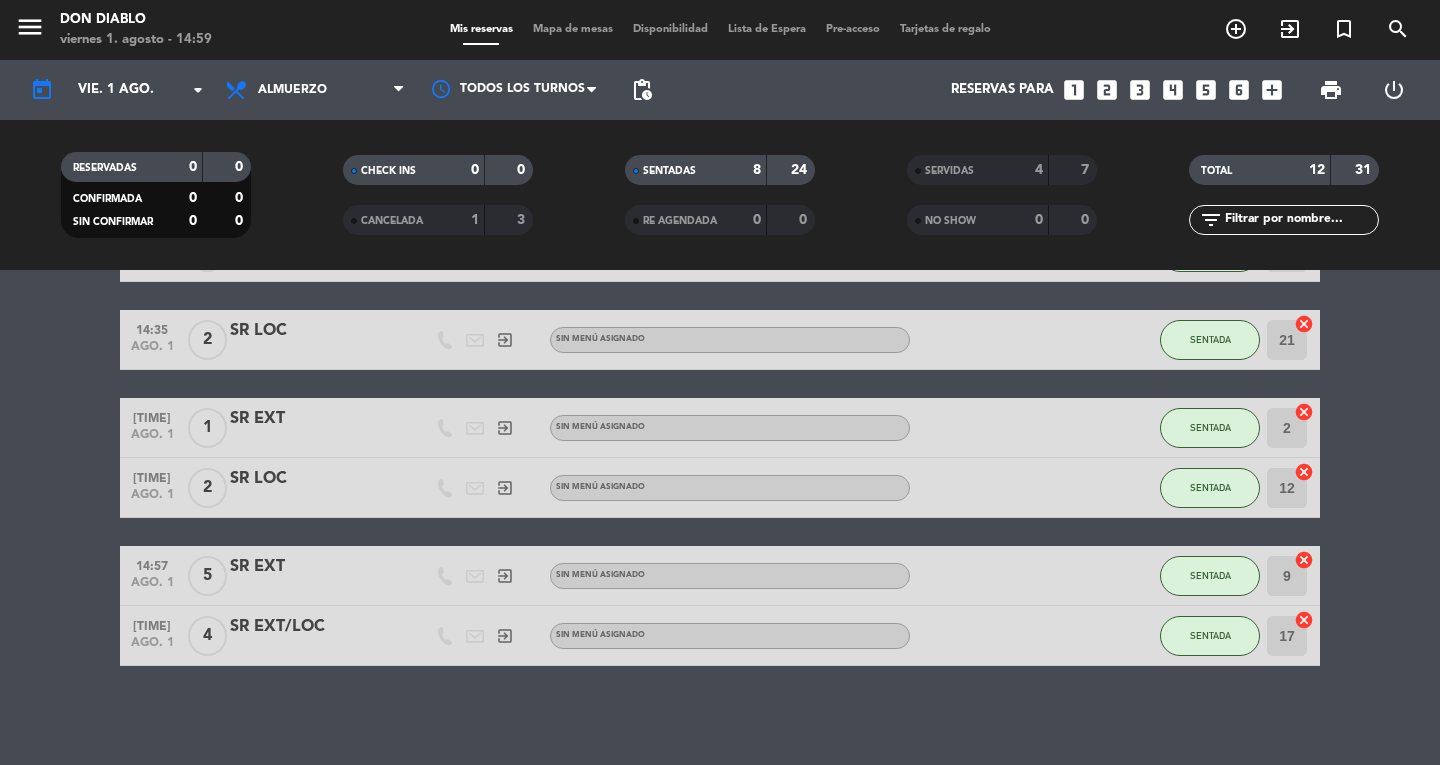 scroll, scrollTop: 0, scrollLeft: 0, axis: both 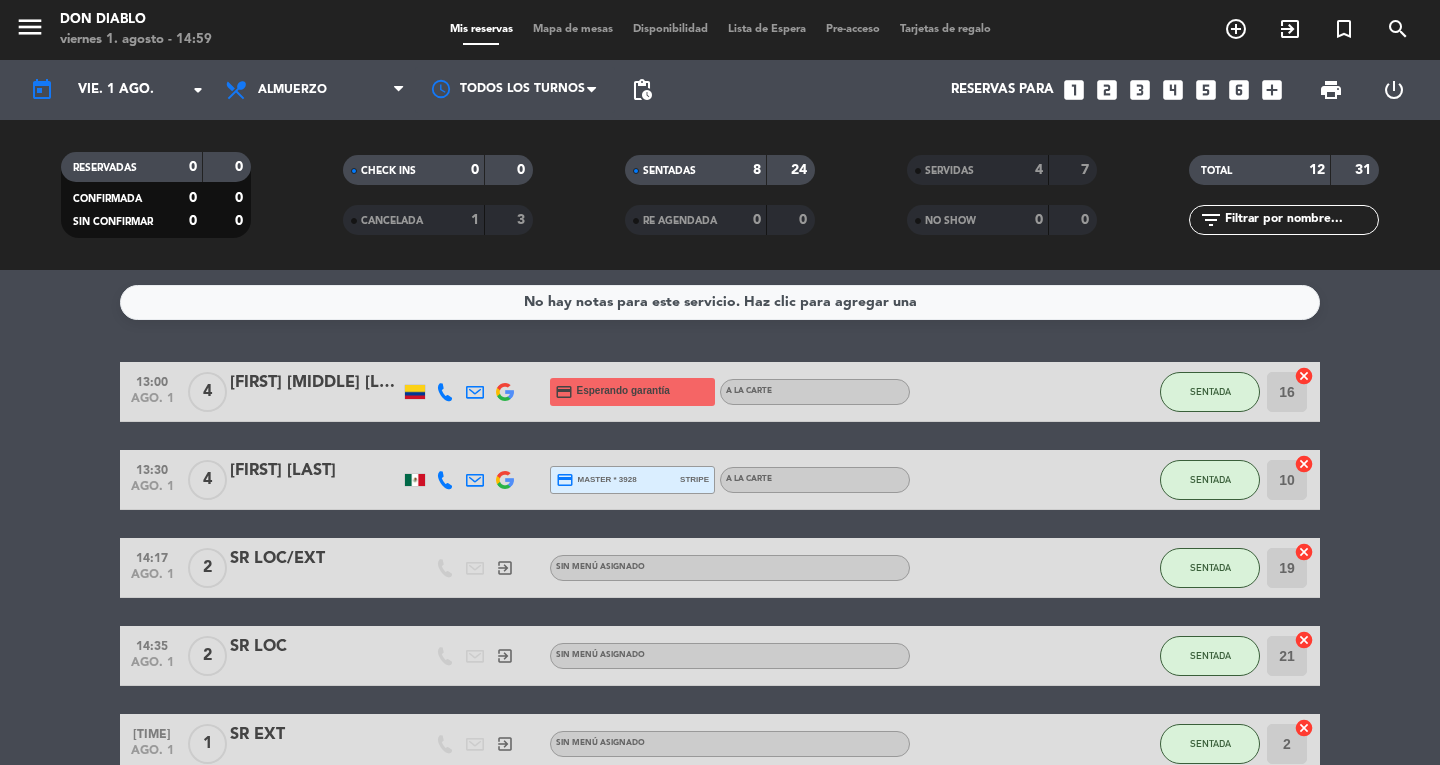 click on "Mapa de mesas" at bounding box center [573, 29] 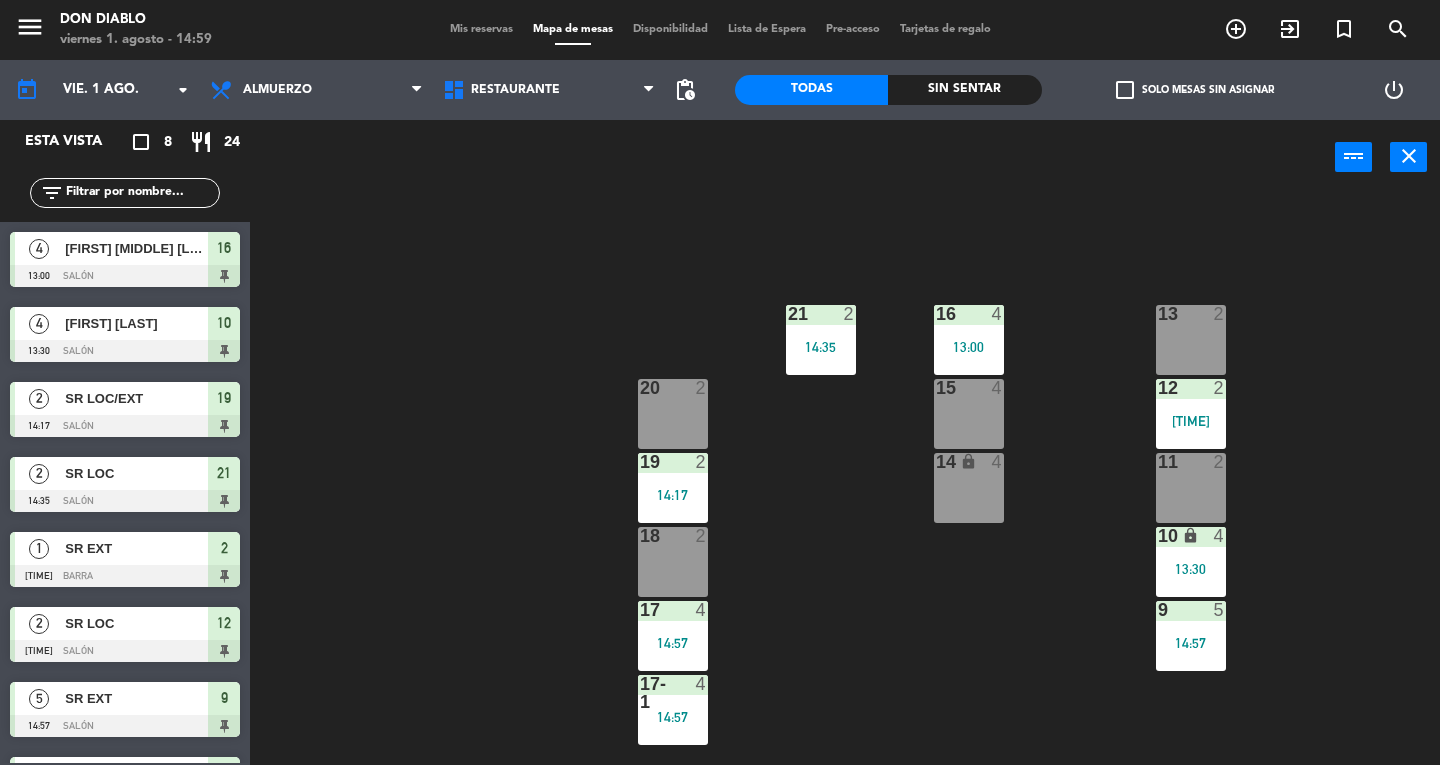 click on "2" at bounding box center (850, 314) 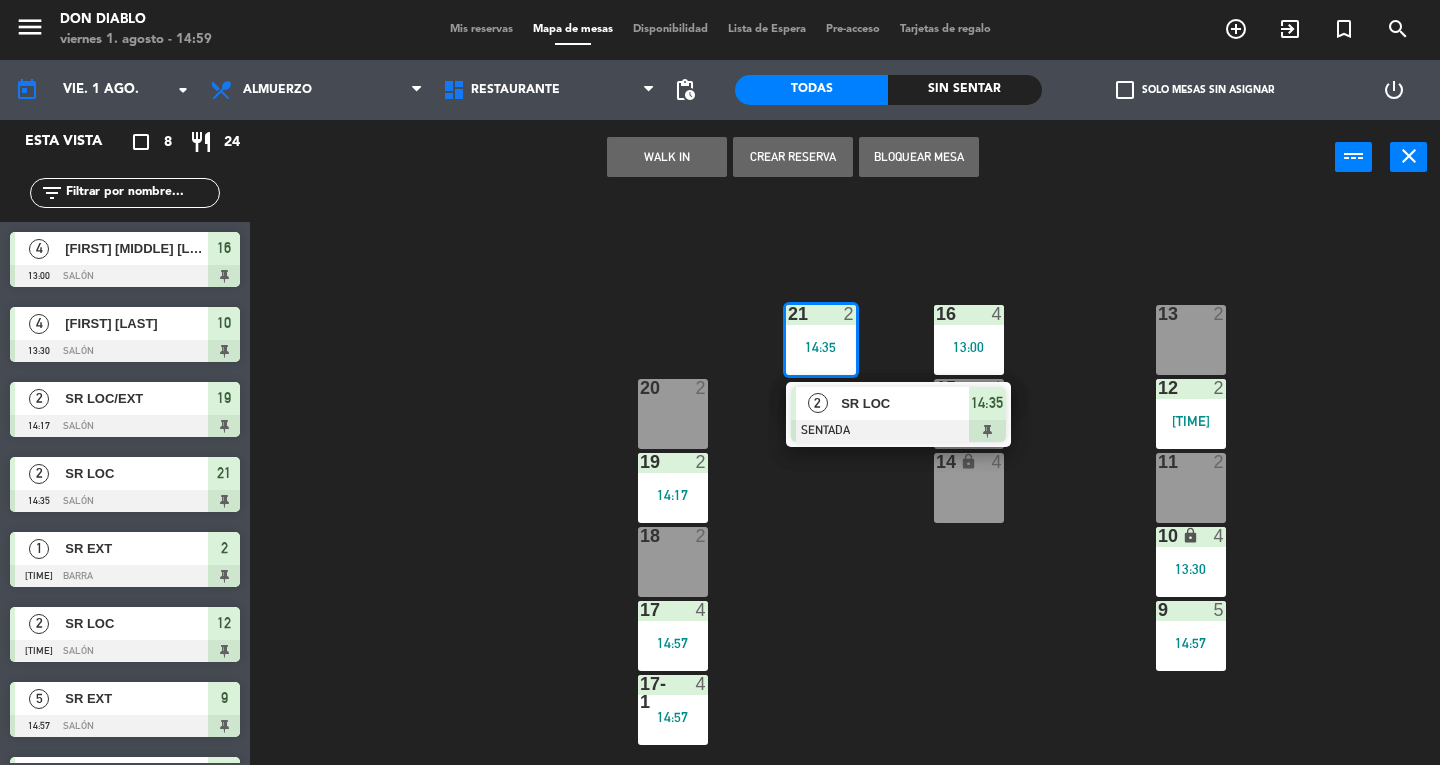 click on "SR LOC" at bounding box center (904, 403) 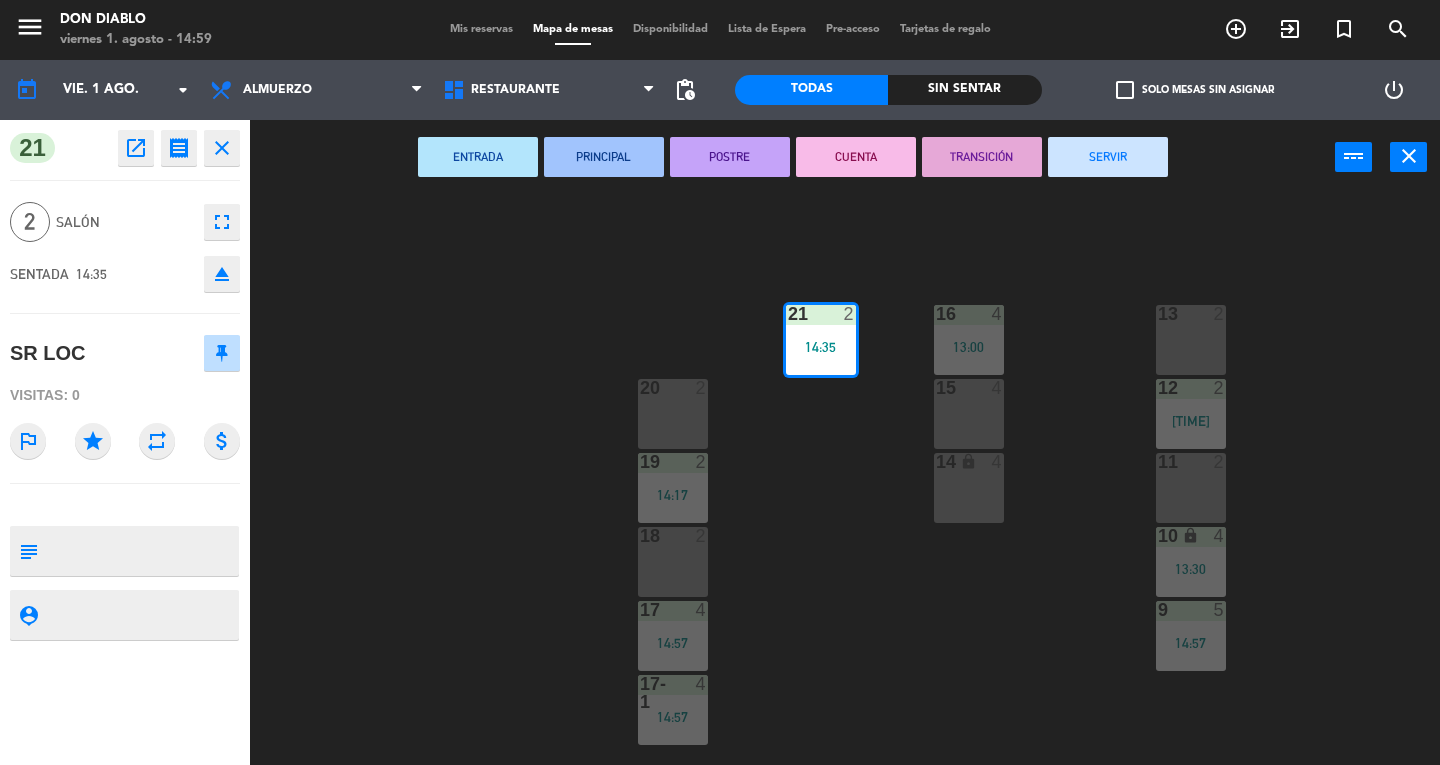 click on "SERVIR" at bounding box center [1108, 157] 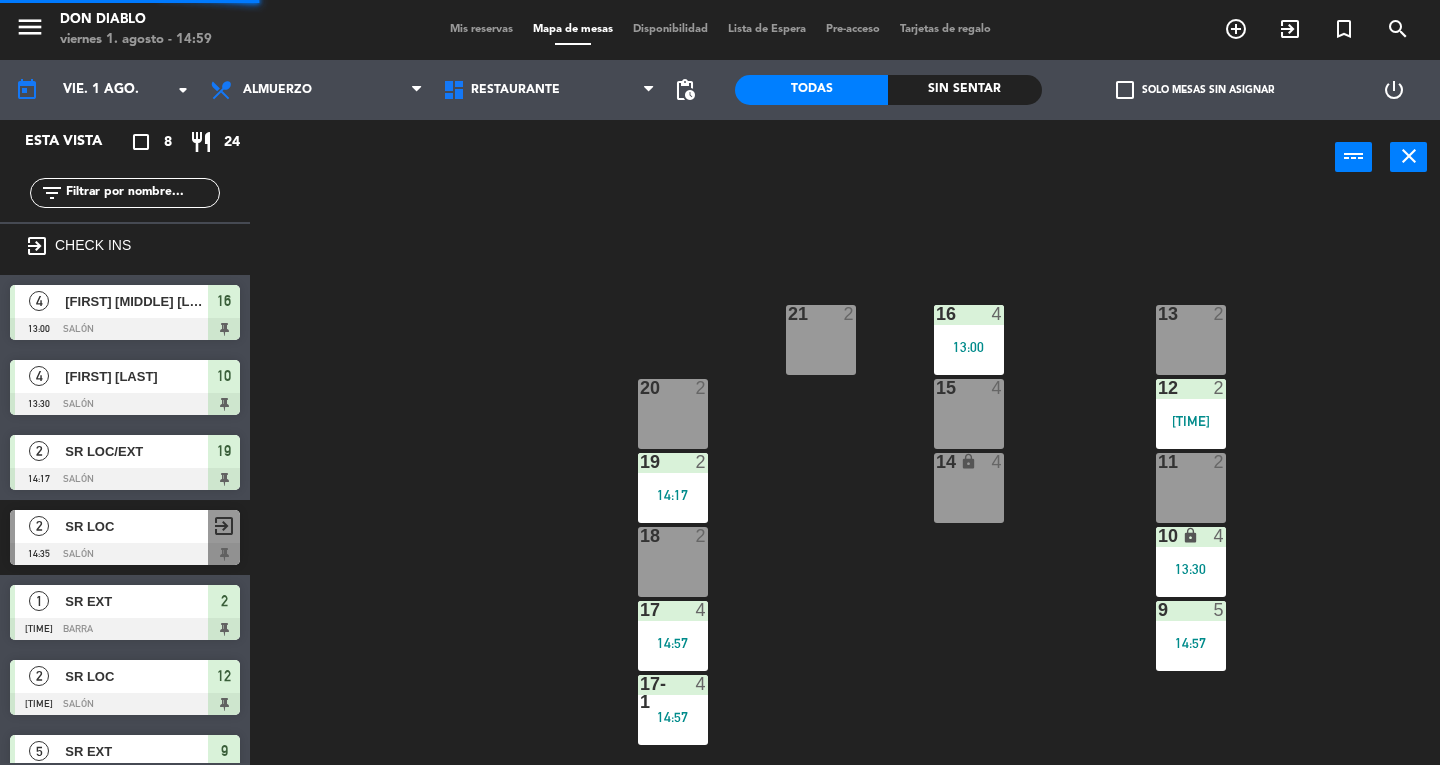click at bounding box center [968, 314] 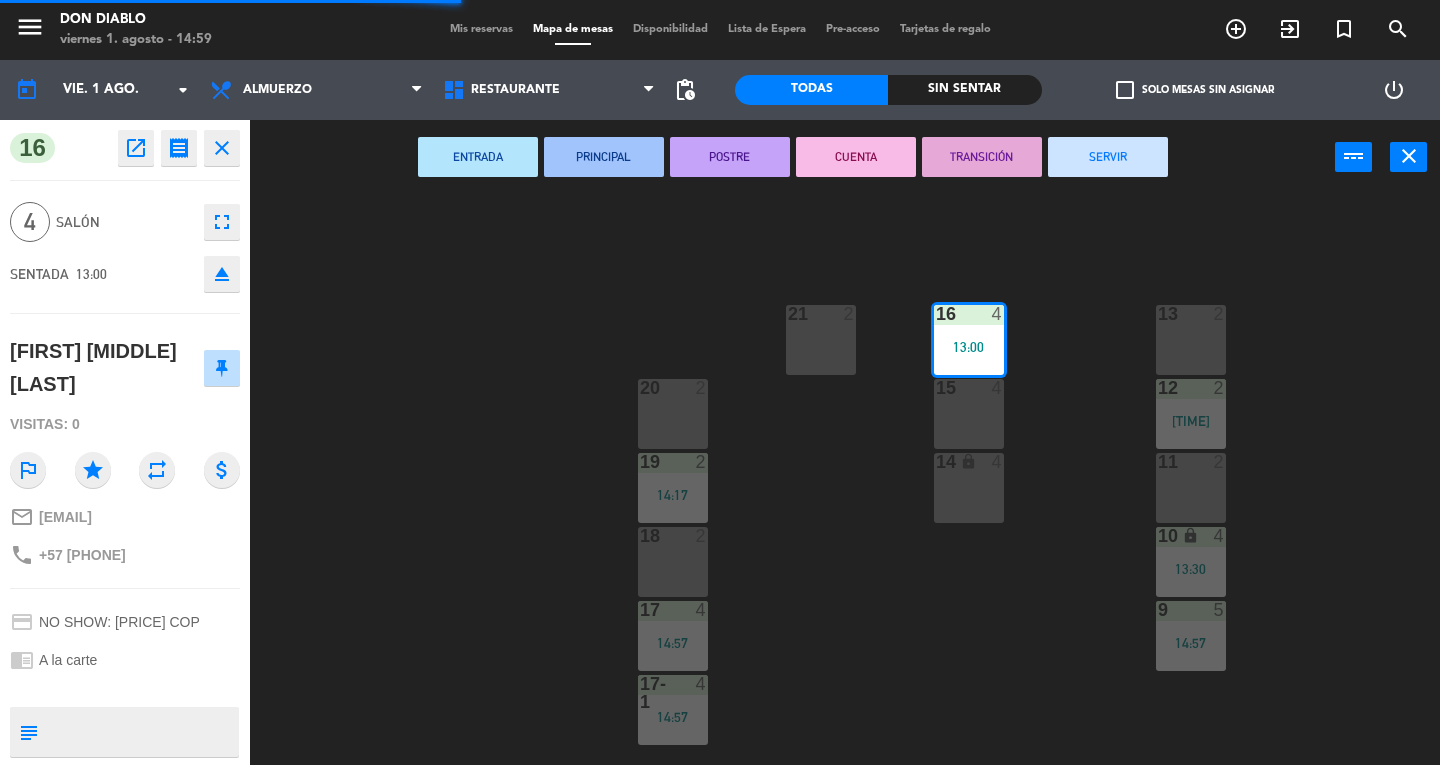 click on "SERVIR" at bounding box center [1108, 157] 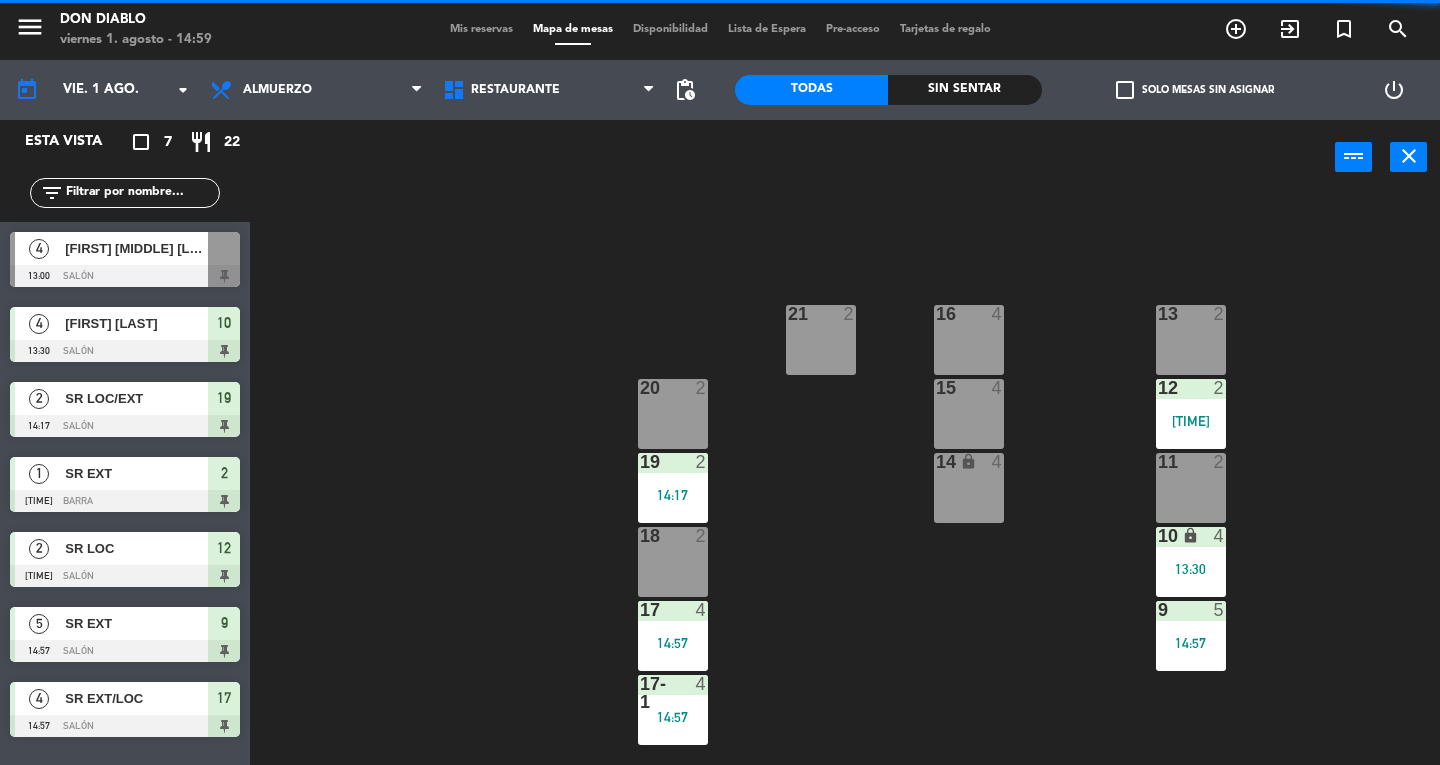 click on "19 2 14:17" at bounding box center [673, 488] 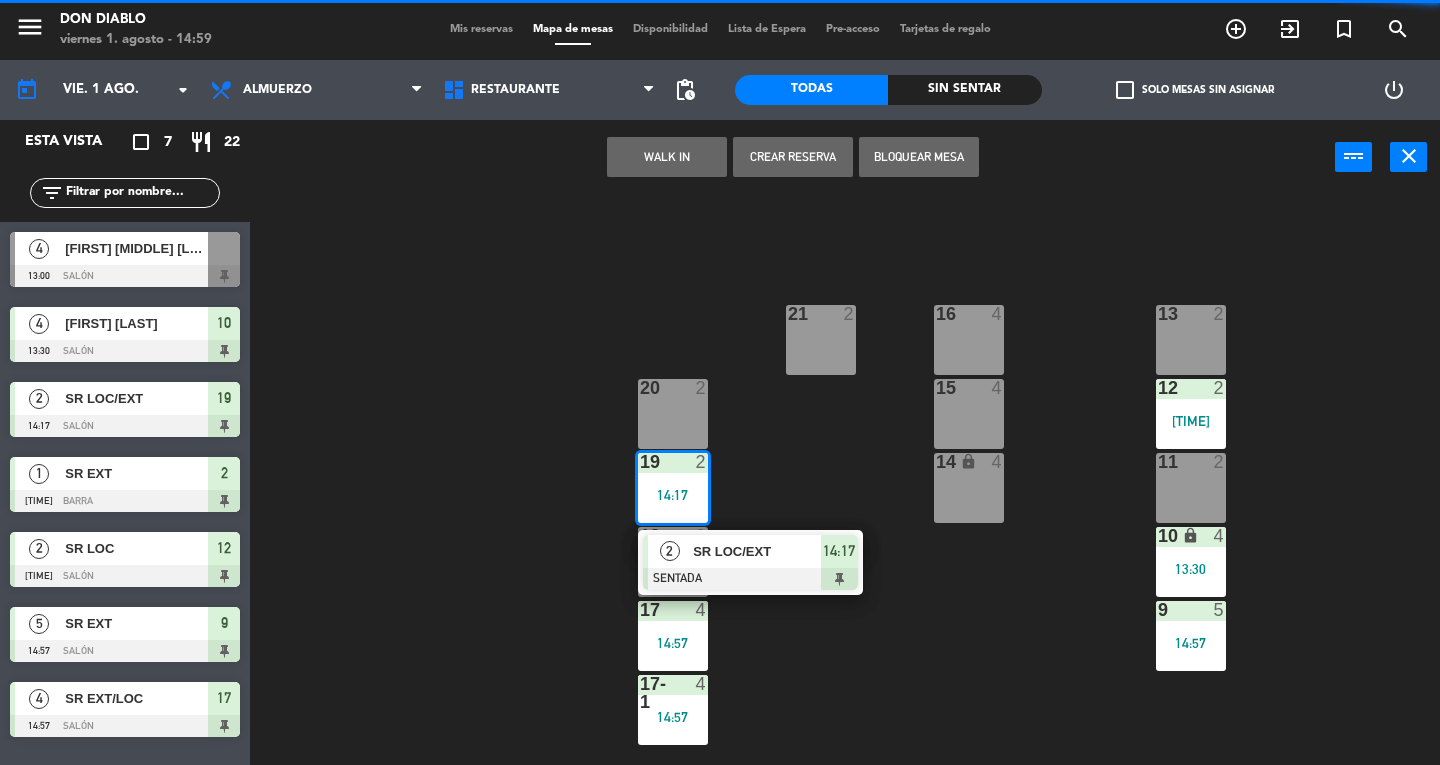 click on "SR LOC/EXT" at bounding box center [756, 551] 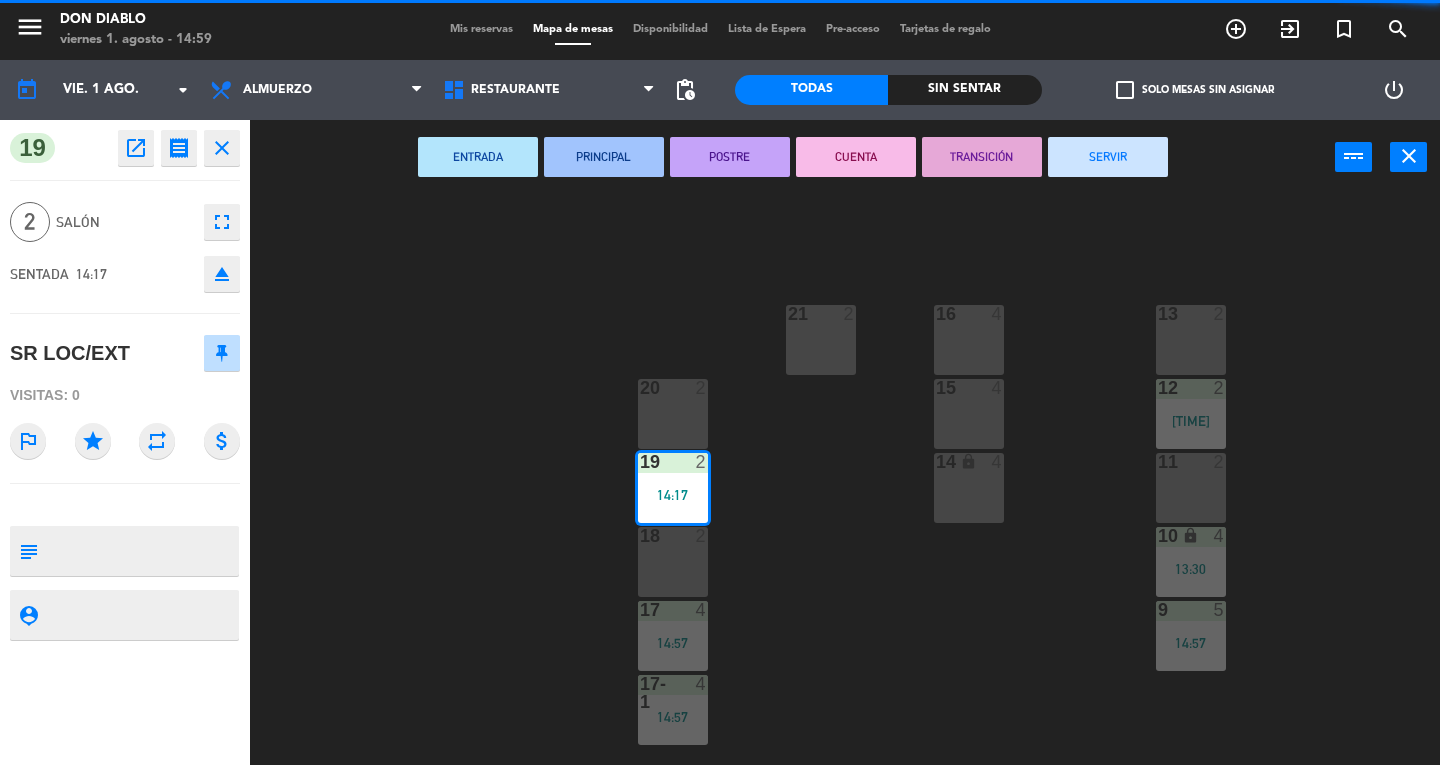 click on "SERVIR" at bounding box center (1108, 157) 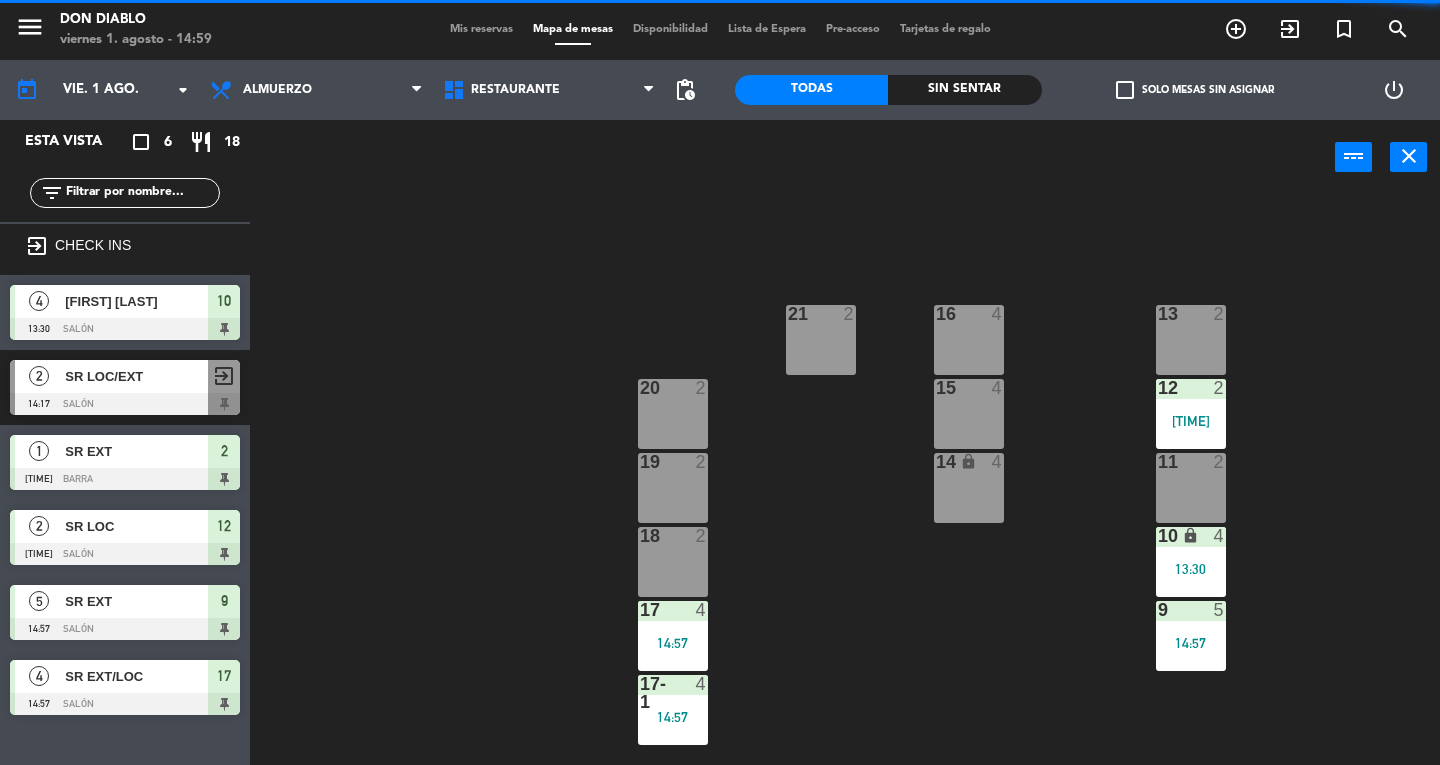 click on "12  2   14:48" at bounding box center [1191, 414] 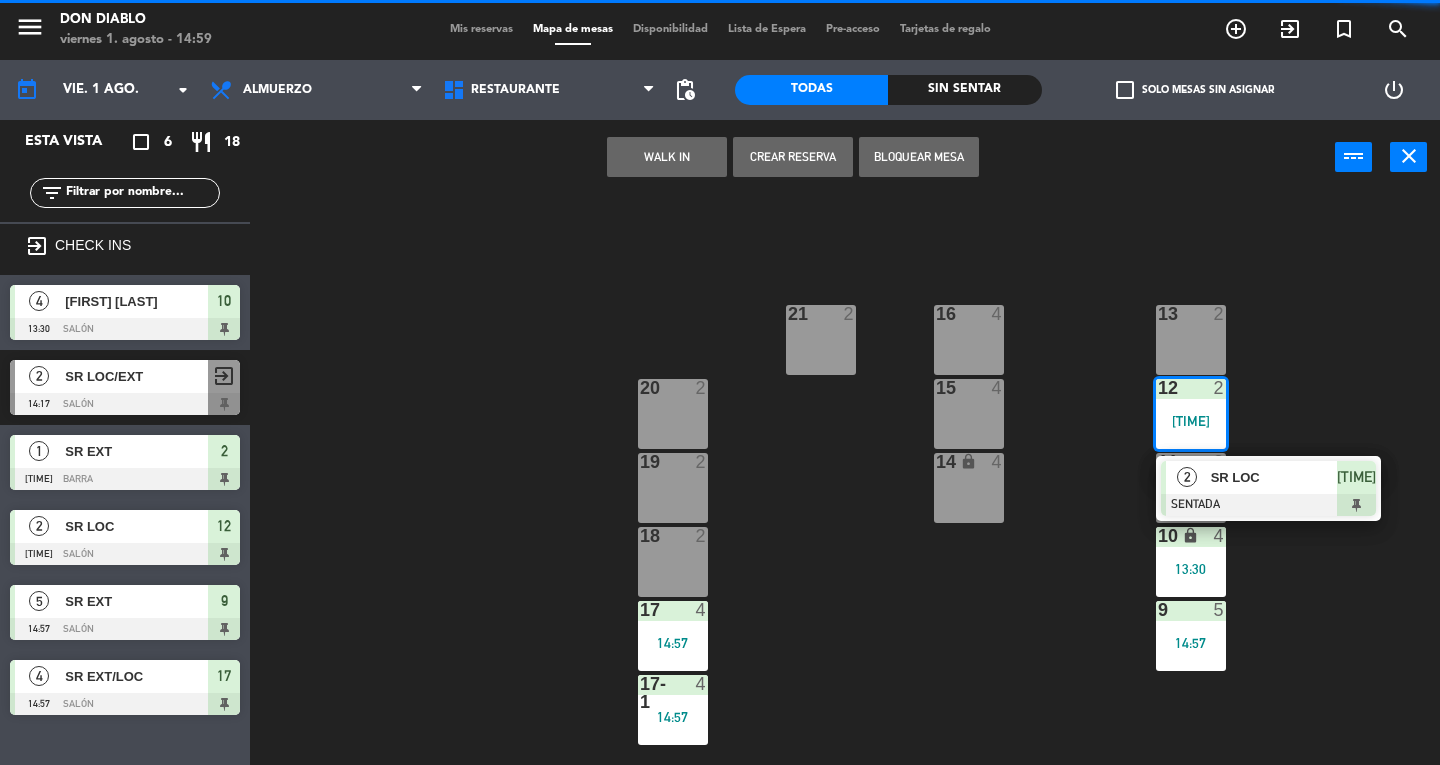 click on "SR LOC" at bounding box center [1274, 477] 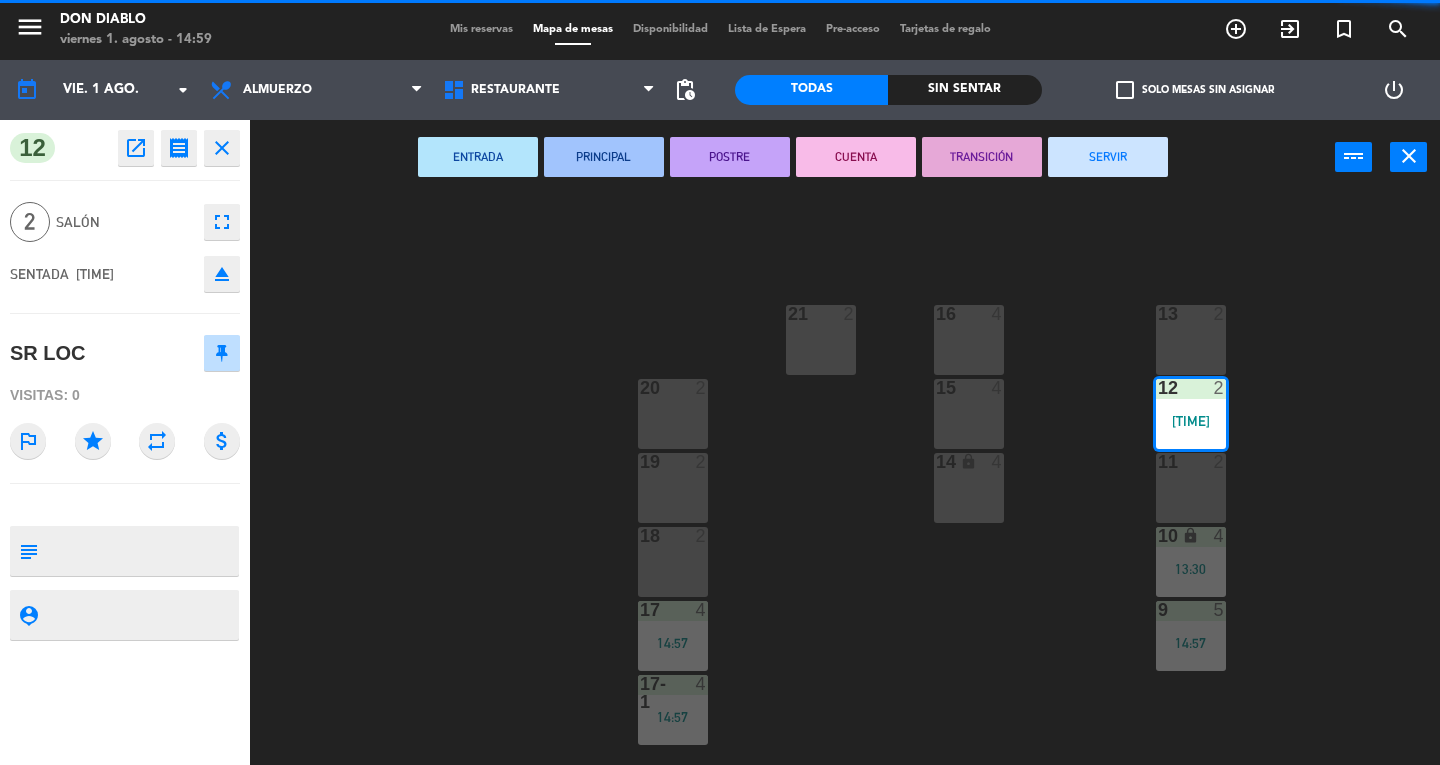 click on "SERVIR" at bounding box center (1108, 157) 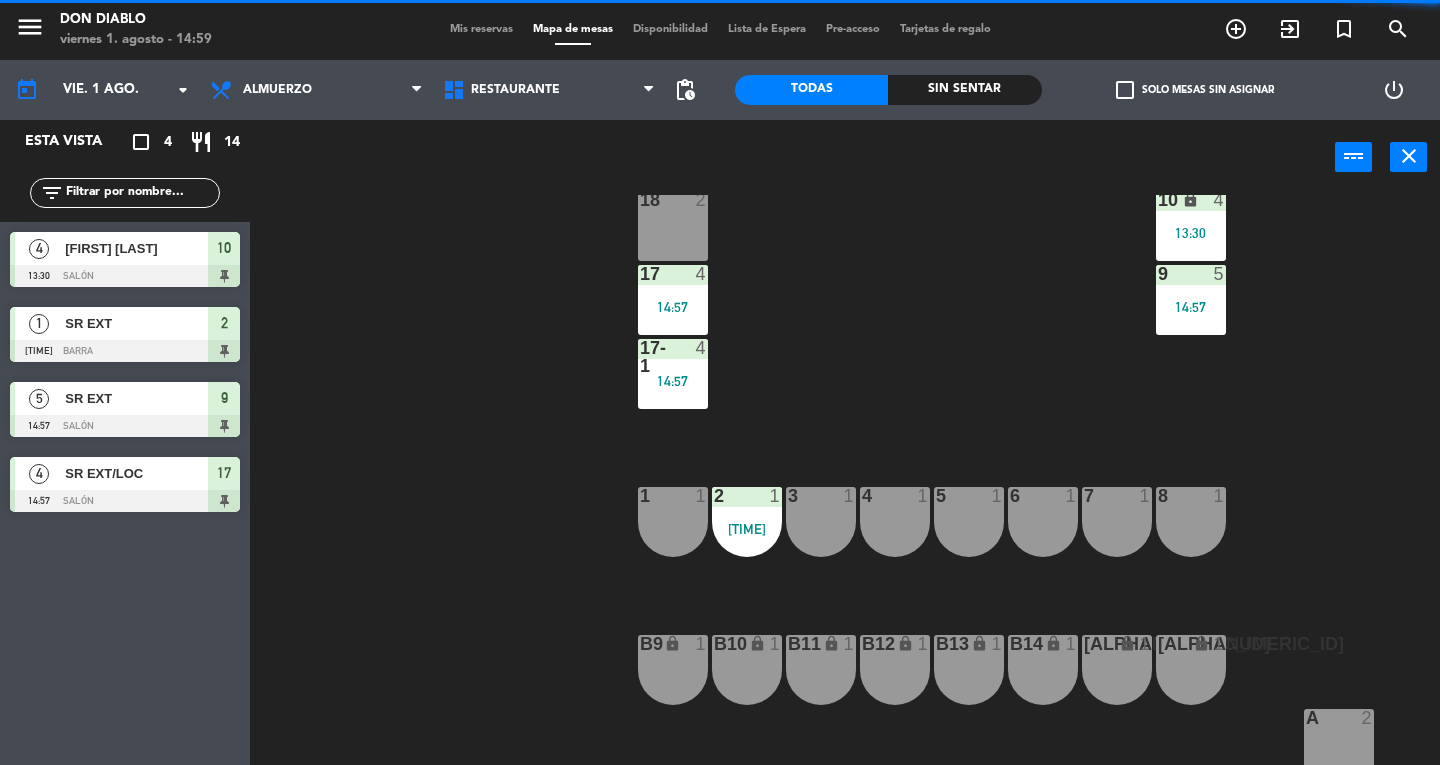 scroll, scrollTop: 339, scrollLeft: 0, axis: vertical 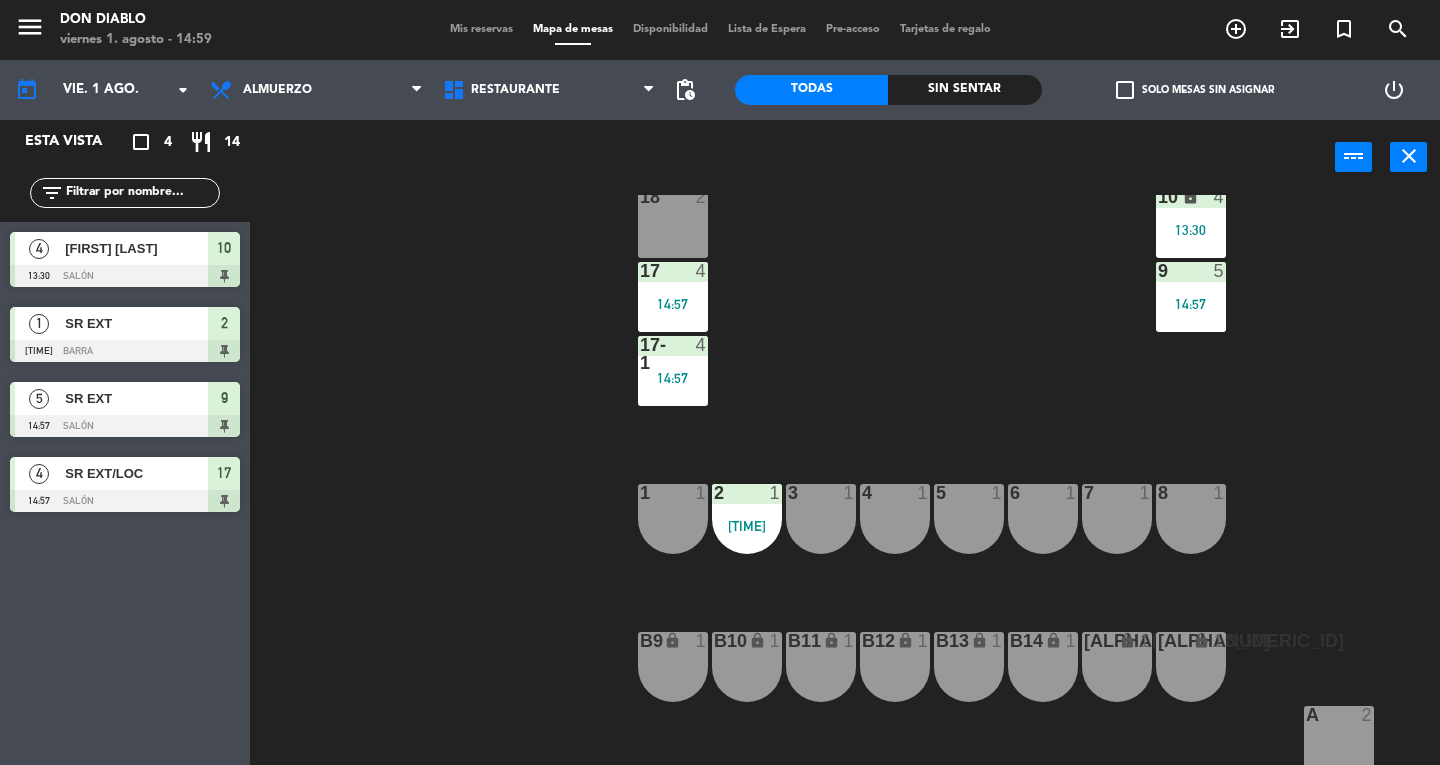 click on "2  1   14:48" at bounding box center (747, 519) 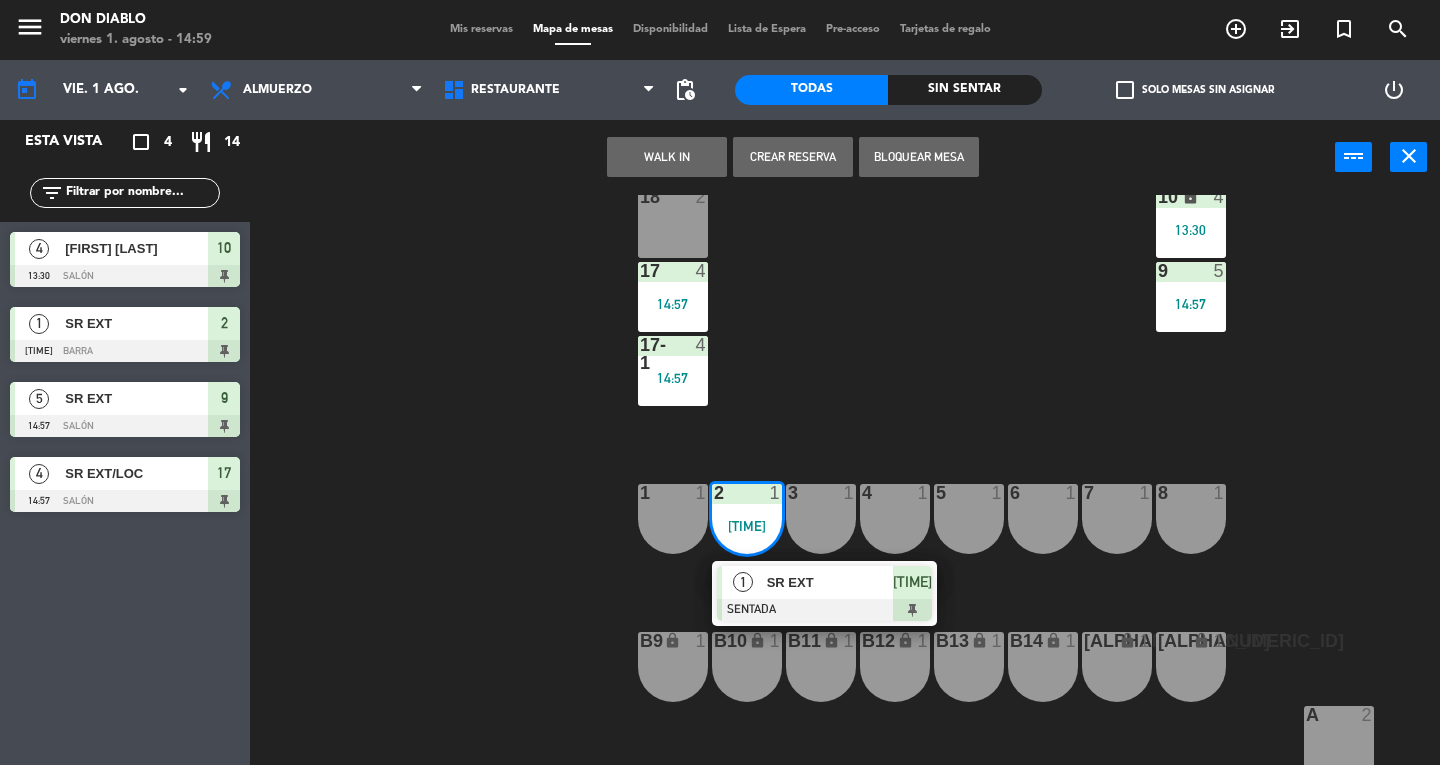 click on "SR EXT" at bounding box center (830, 582) 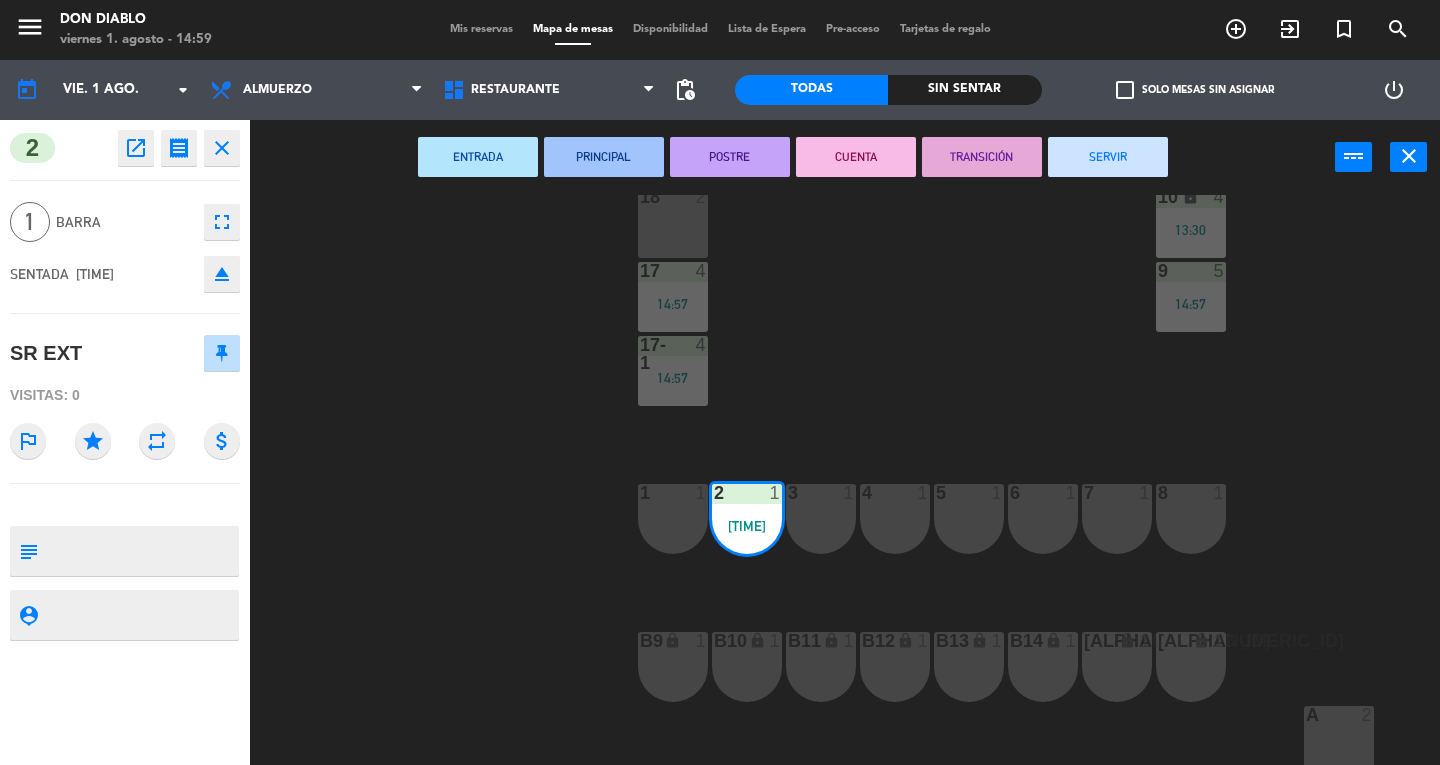 click on "SERVIR" at bounding box center [1108, 157] 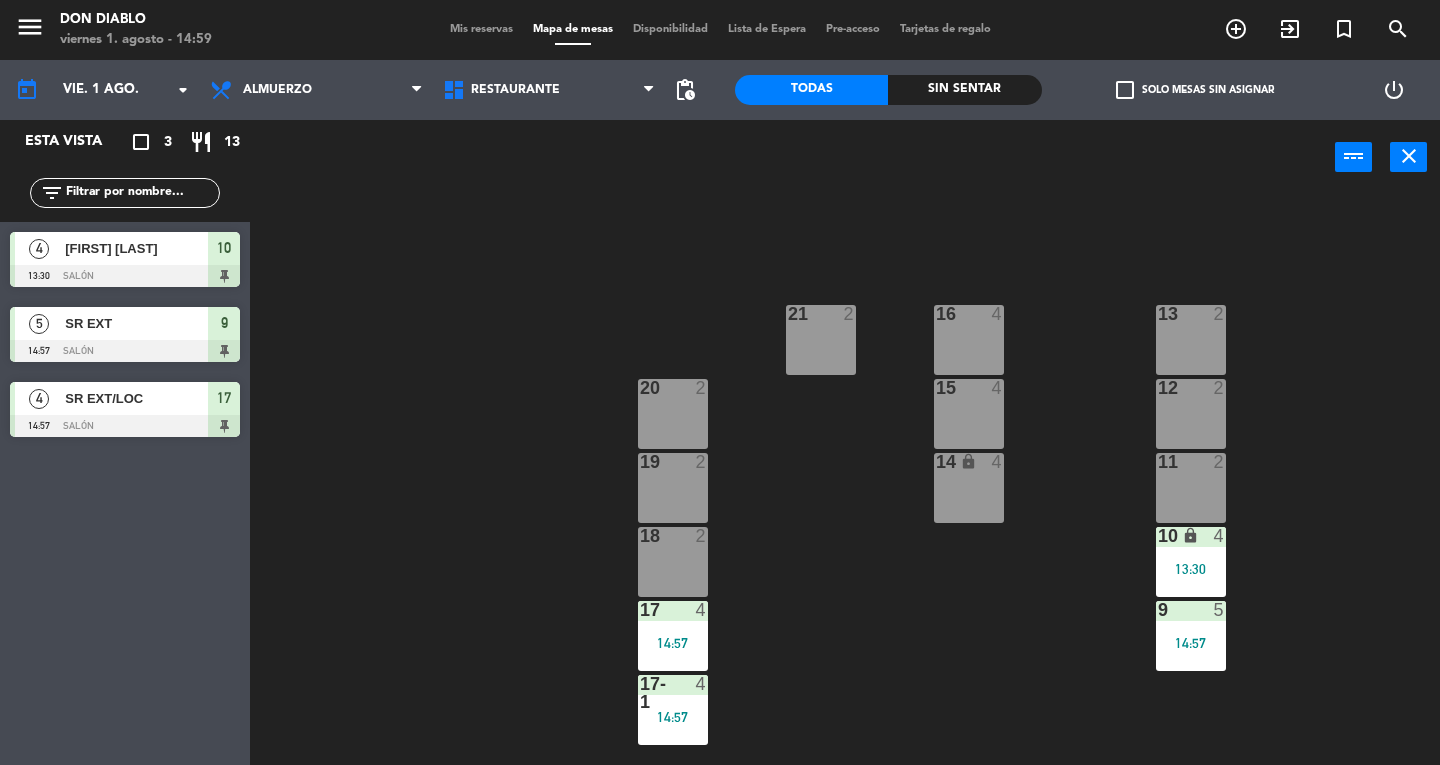 scroll, scrollTop: 167, scrollLeft: 0, axis: vertical 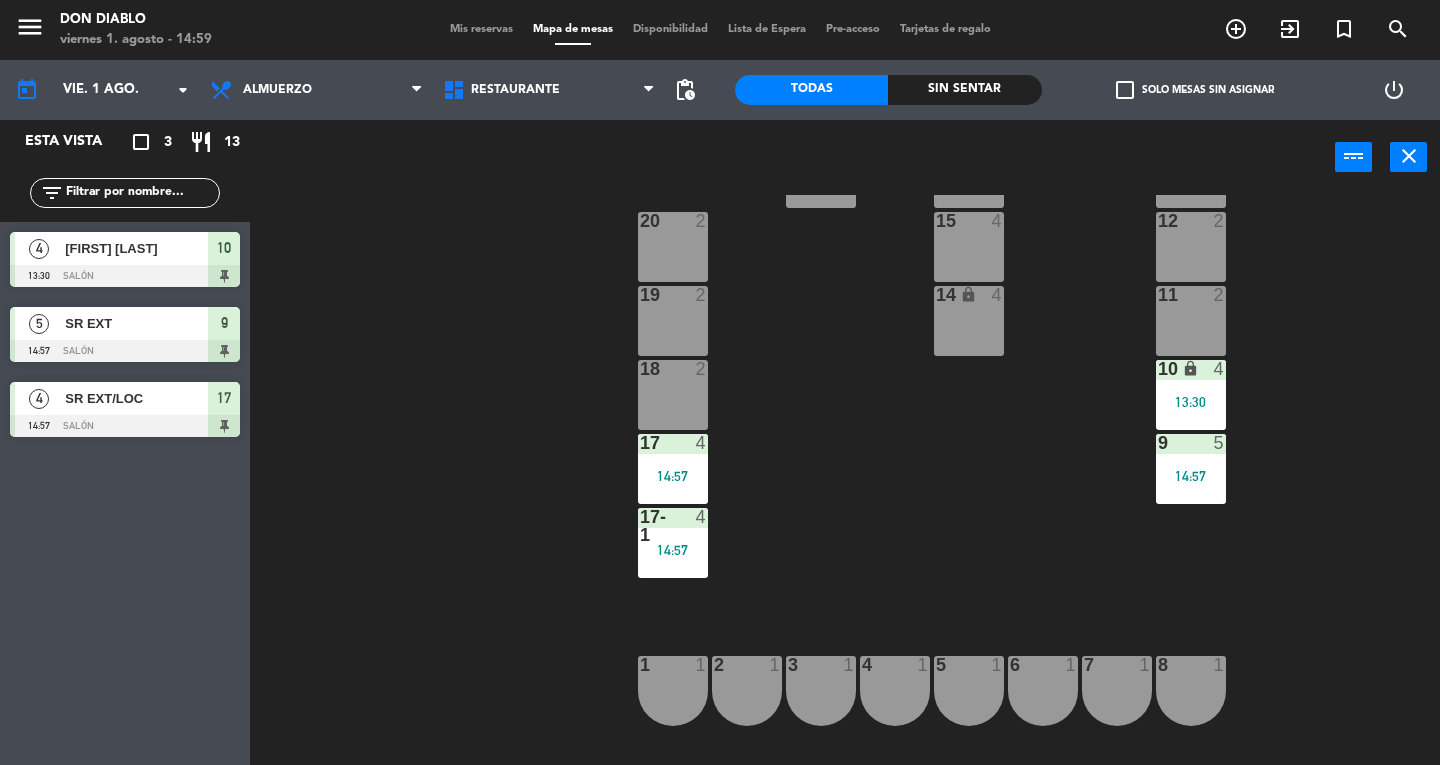 click on "10 lock  4   13:30" at bounding box center (1191, 395) 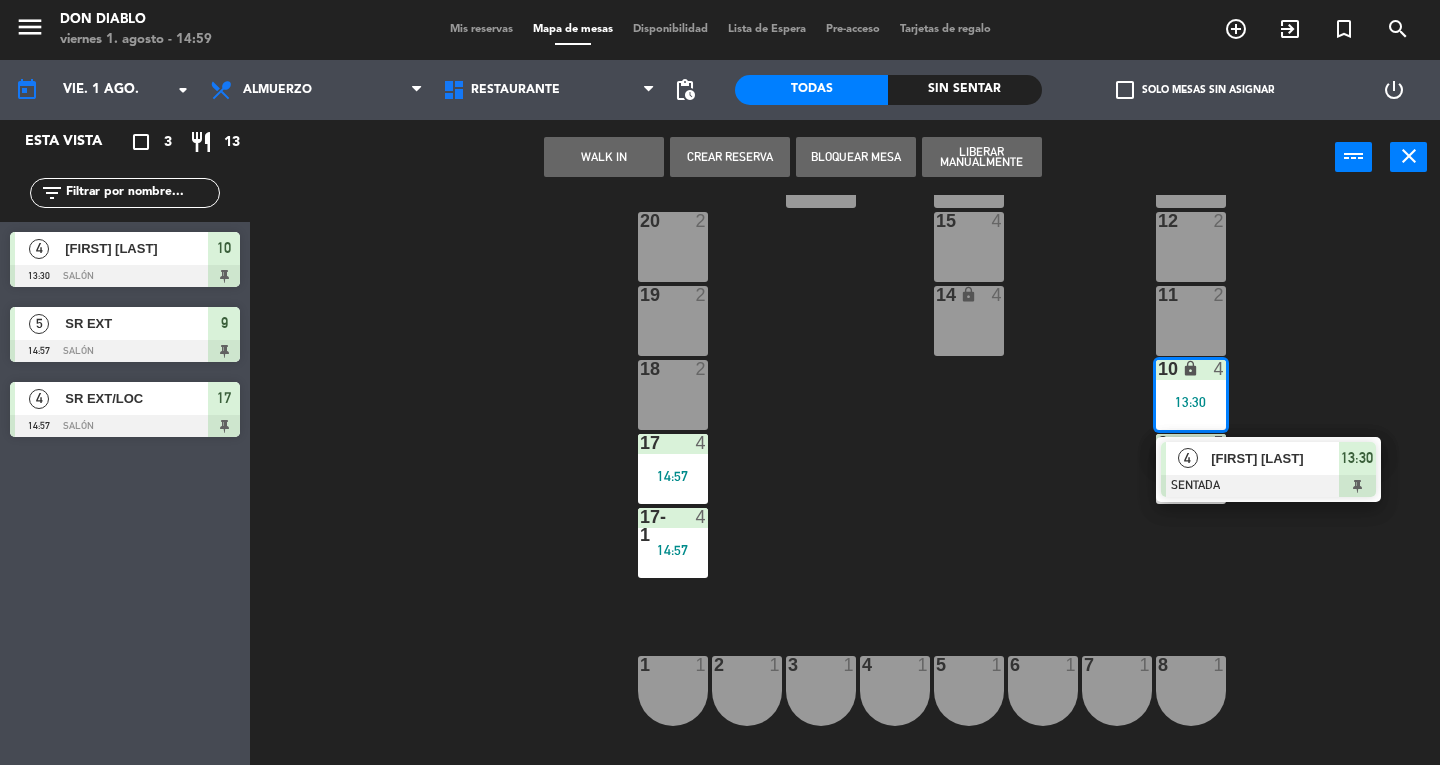 click on "13:30" at bounding box center [1357, 458] 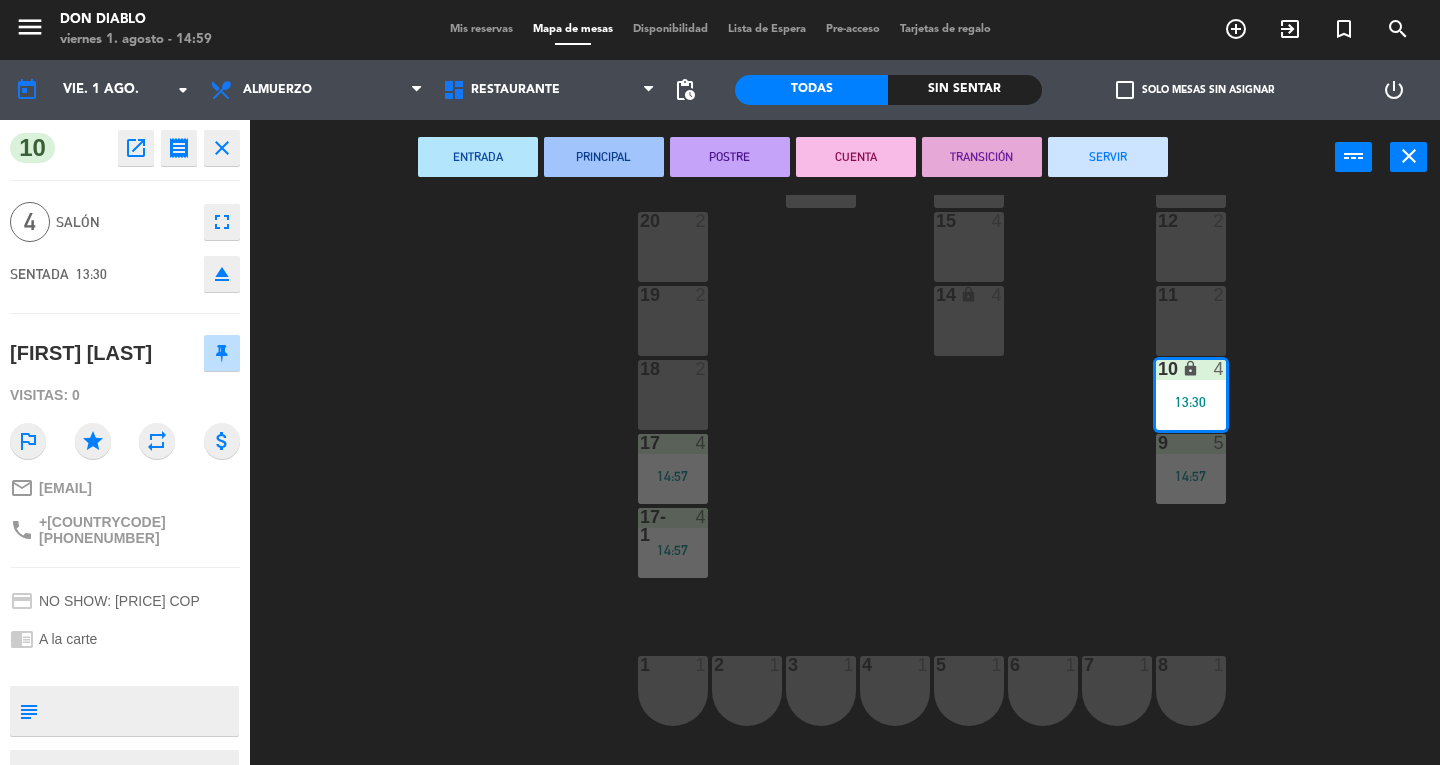click on "SERVIR" at bounding box center (1108, 157) 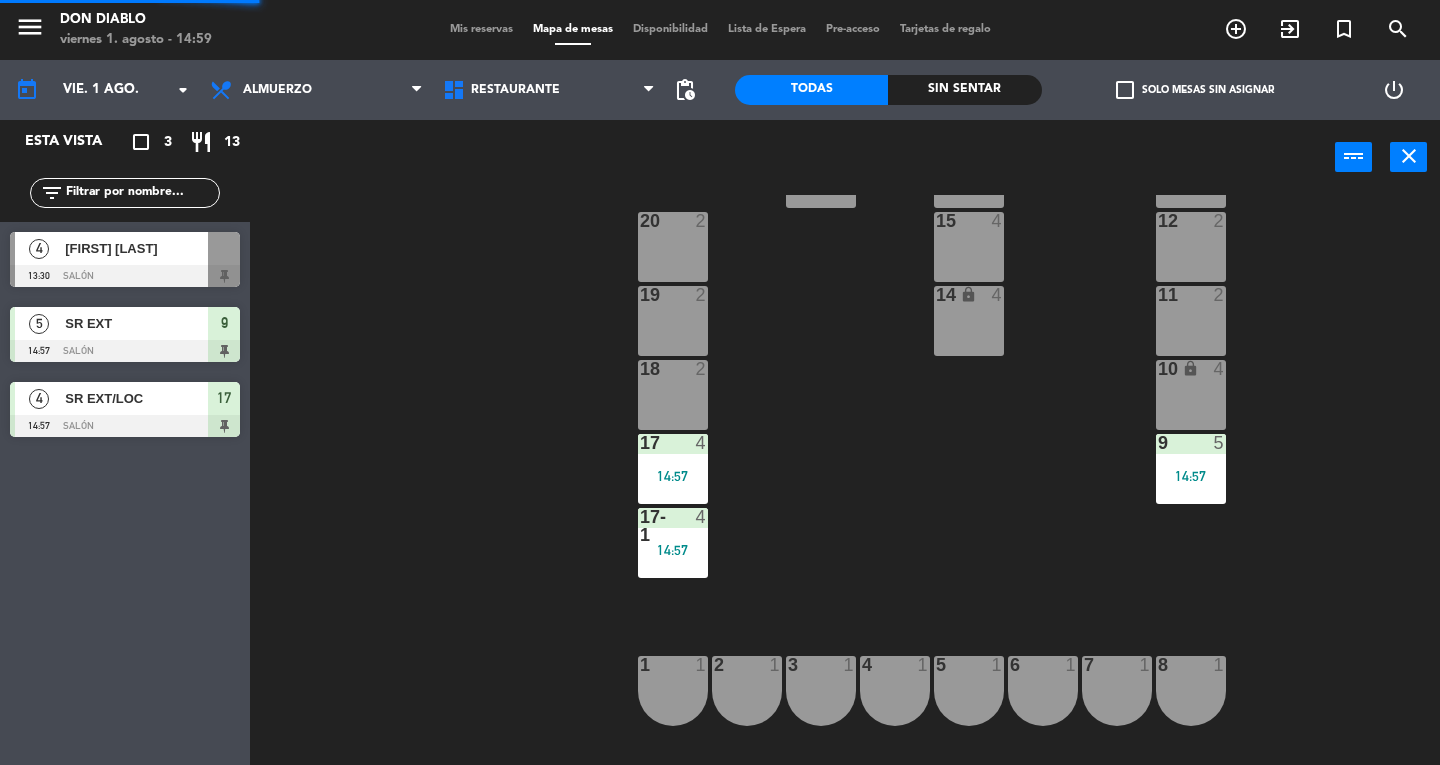 click on "14:57" at bounding box center [1191, 476] 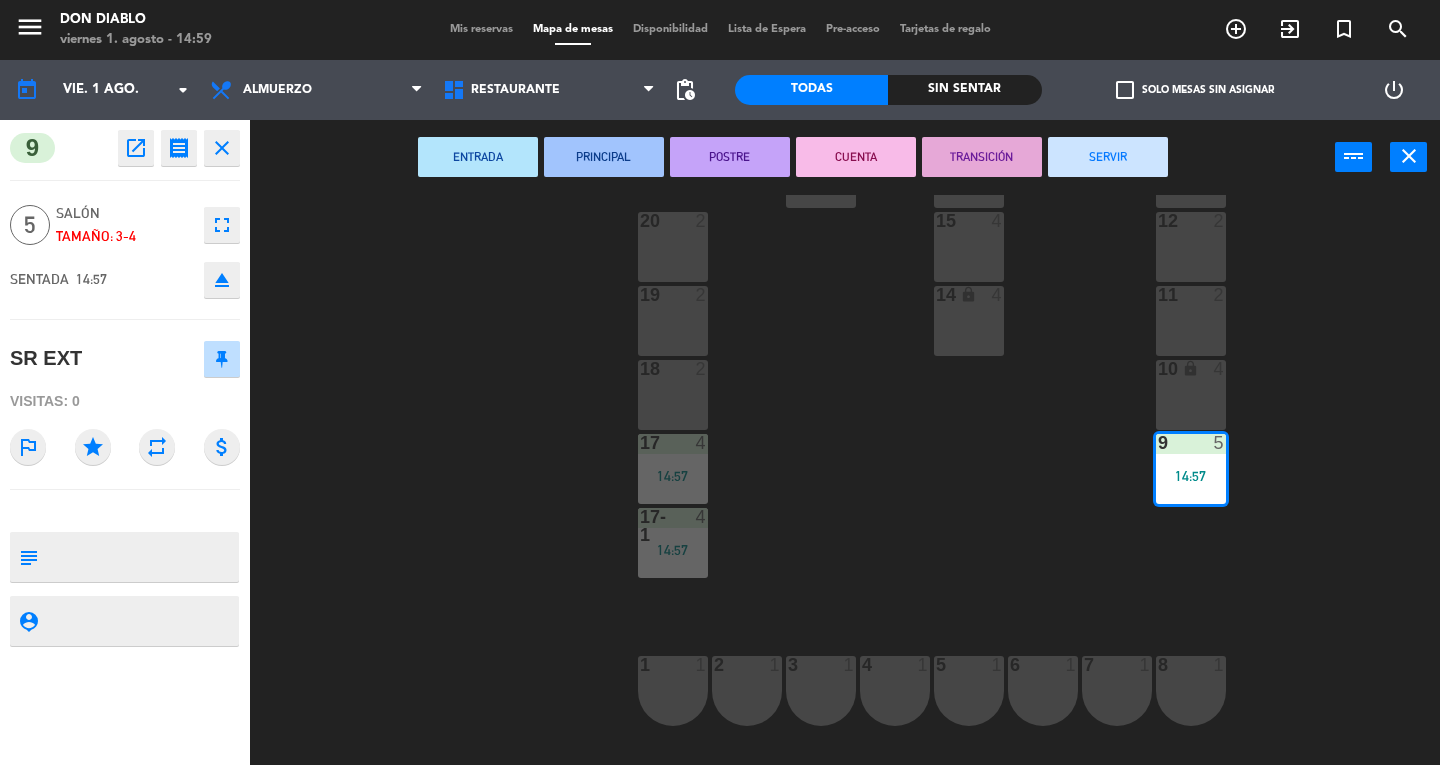 click on "SERVIR" at bounding box center [1108, 157] 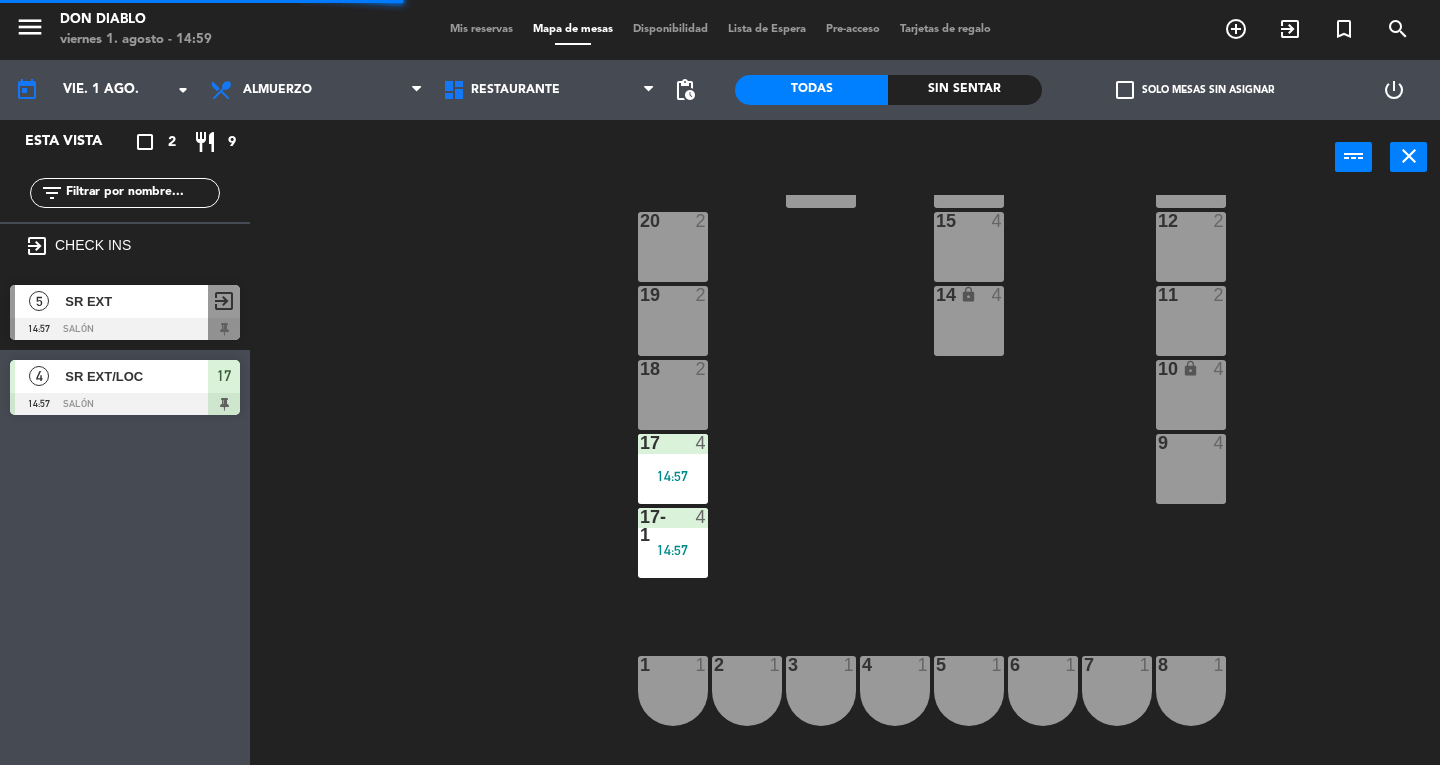 click on "17 4 14:57" at bounding box center (673, 469) 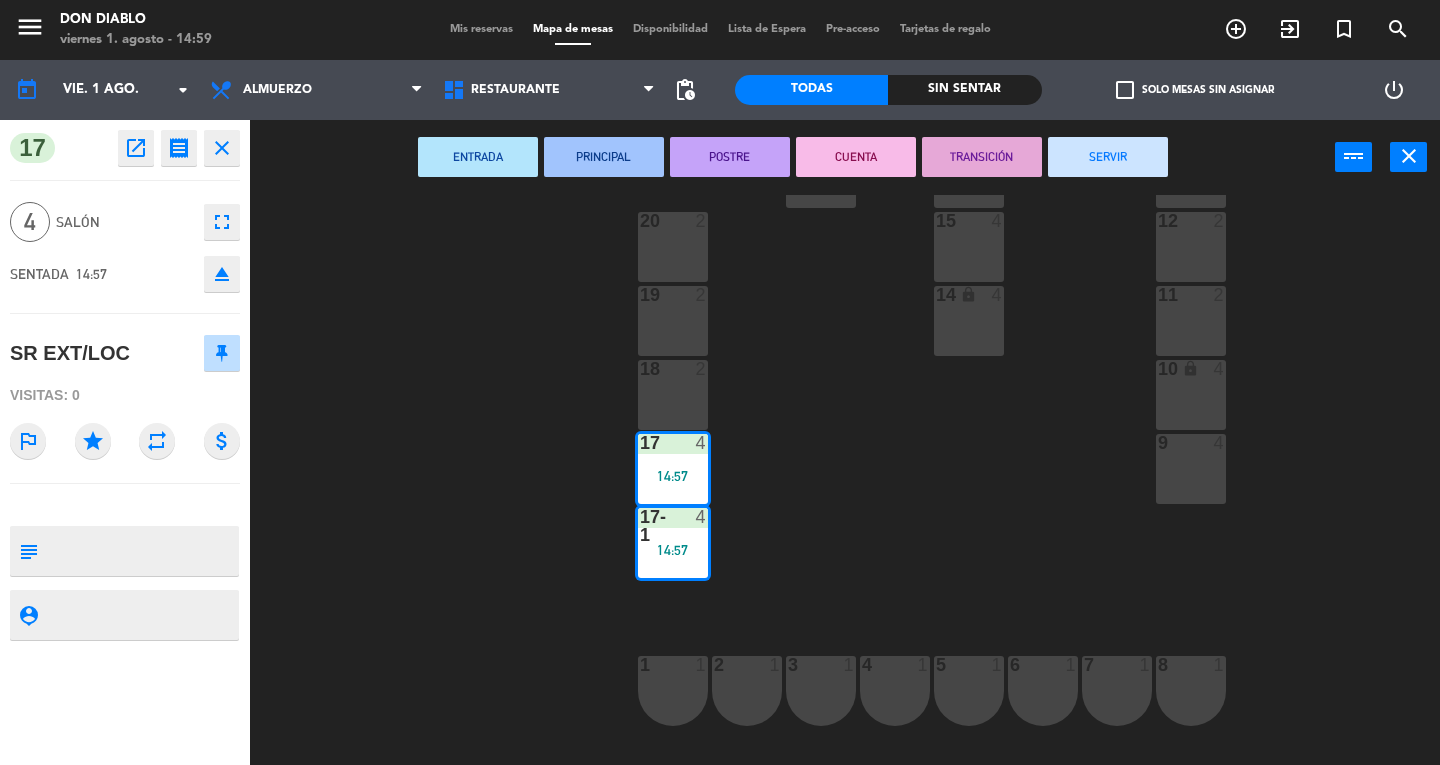 click on "SERVIR" at bounding box center [1108, 157] 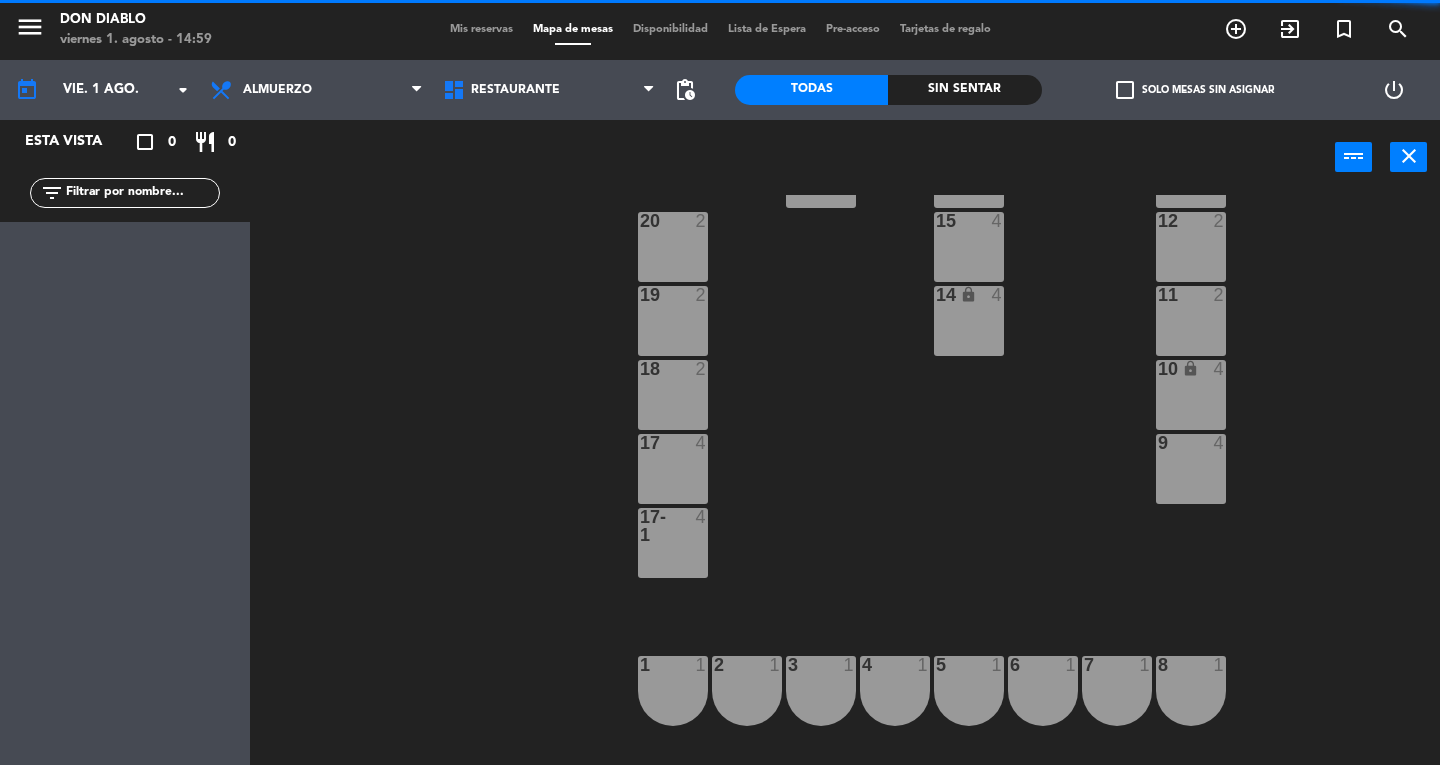 click on "close" at bounding box center (1409, 156) 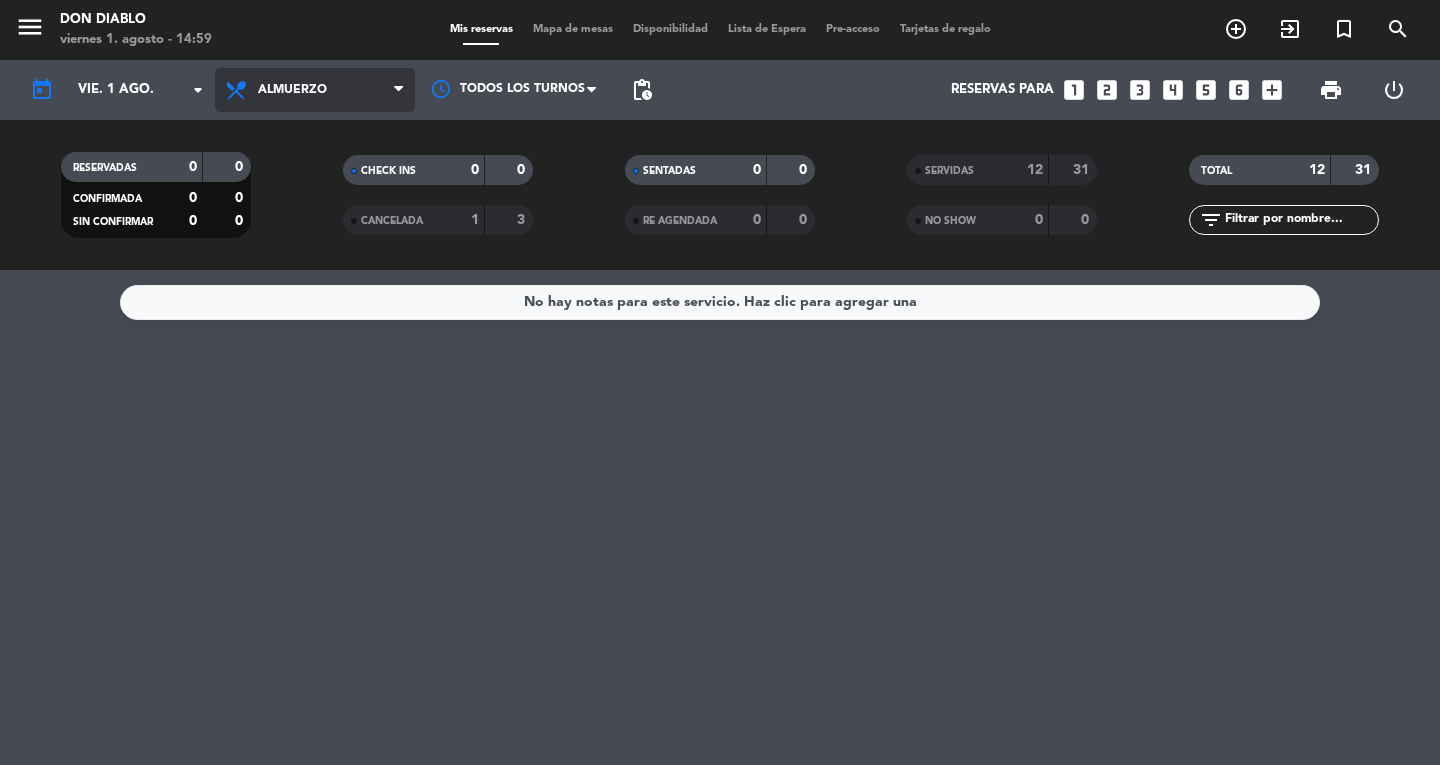 click on "Almuerzo" at bounding box center (315, 90) 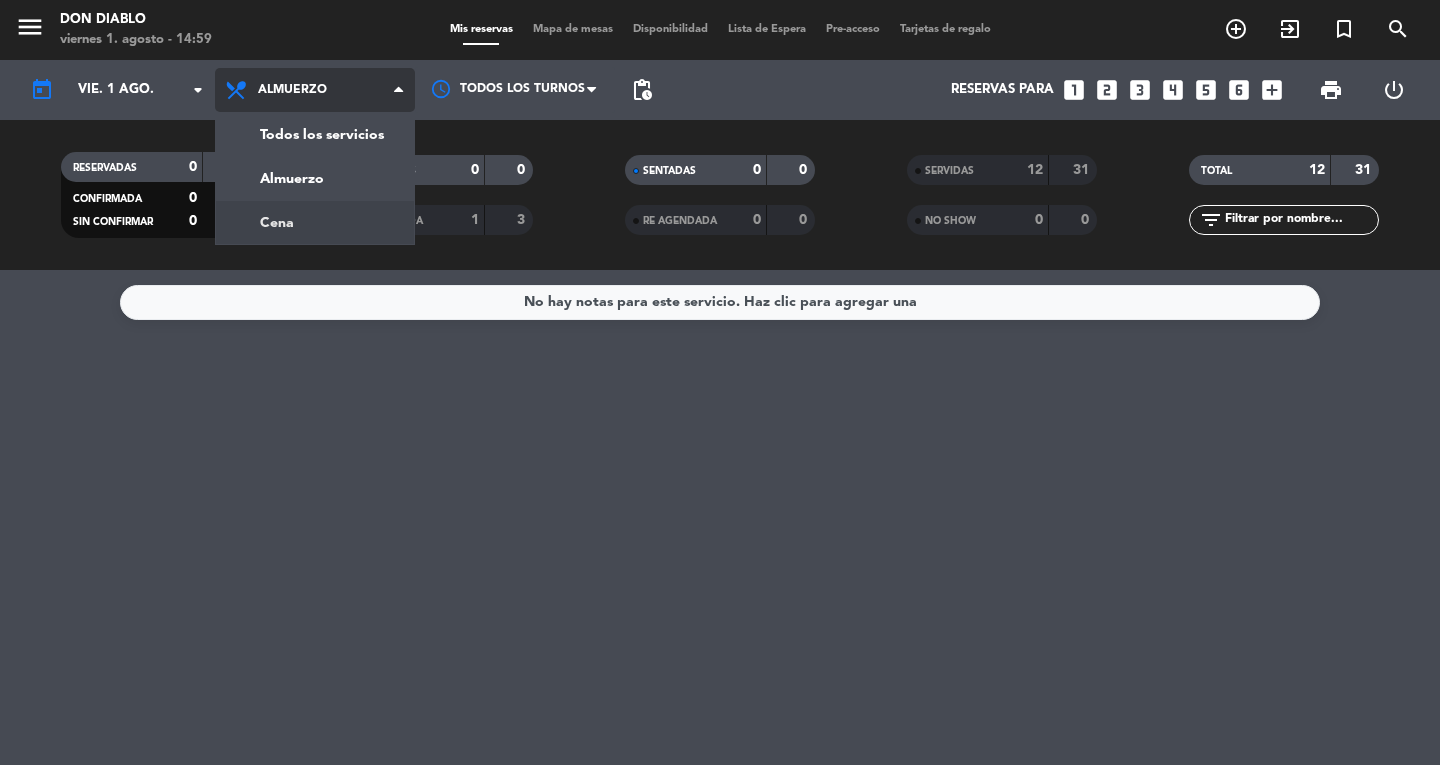 click on "menu  Don Diablo   viernes 1. agosto - 14:59   Mis reservas   Mapa de mesas   Disponibilidad   Lista de Espera   Pre-acceso   Tarjetas de regalo  add_circle_outline exit_to_app turned_in_not search today    vie. 1 ago. arrow_drop_down  Todos los servicios  Almuerzo  Cena  Almuerzo  Todos los servicios  Almuerzo  Cena Todos los turnos pending_actions  Reservas para   looks_one   looks_two   looks_3   looks_4   looks_5   looks_6   add_box  print  power_settings_new   RESERVADAS   0   0   CONFIRMADA   0   0   SIN CONFIRMAR   0   0   CHECK INS   0   0   CANCELADA   1   3   SENTADAS   0   0   RE AGENDADA   0   0   SERVIDAS   12   31   NO SHOW   0   0   TOTAL   12   31  filter_list" 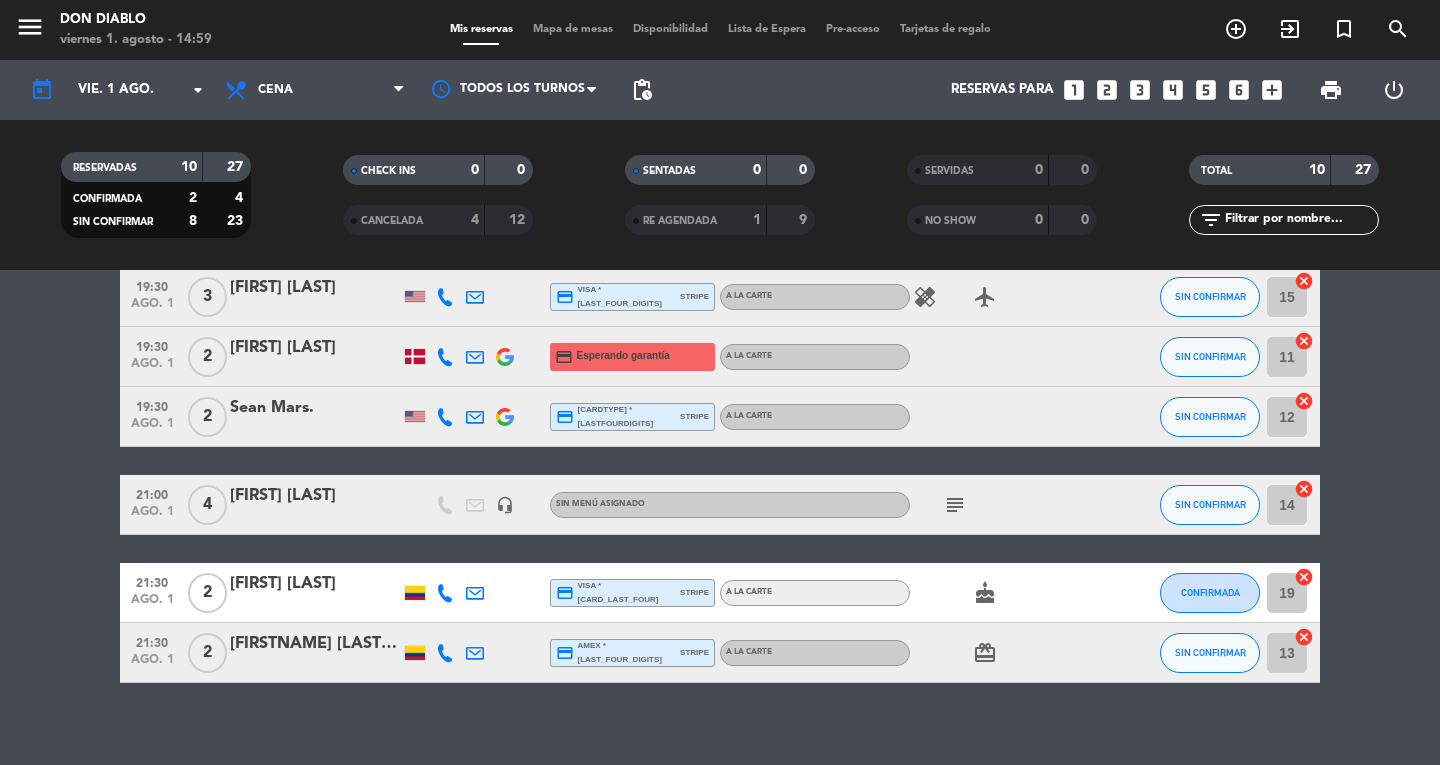 scroll, scrollTop: 408, scrollLeft: 0, axis: vertical 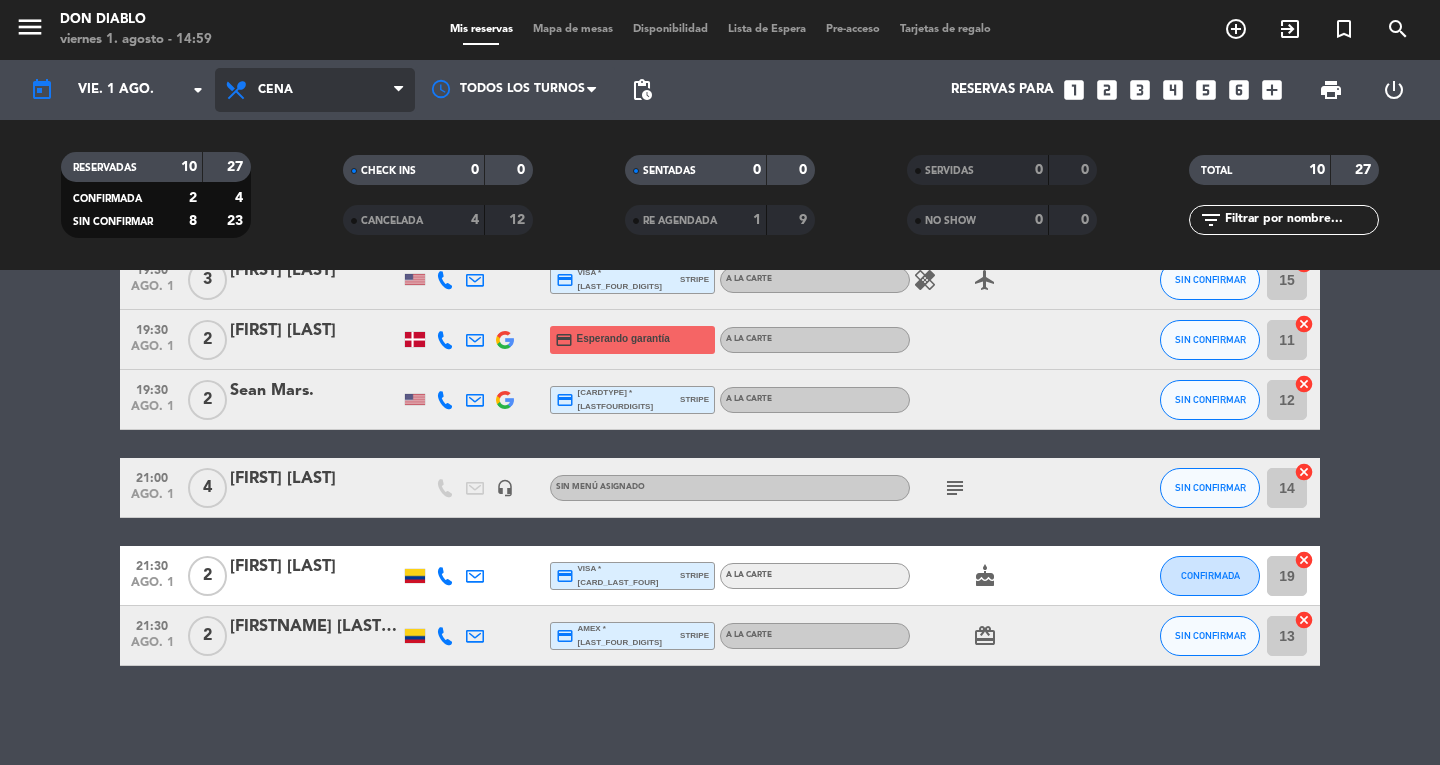 click on "Cena" at bounding box center [315, 90] 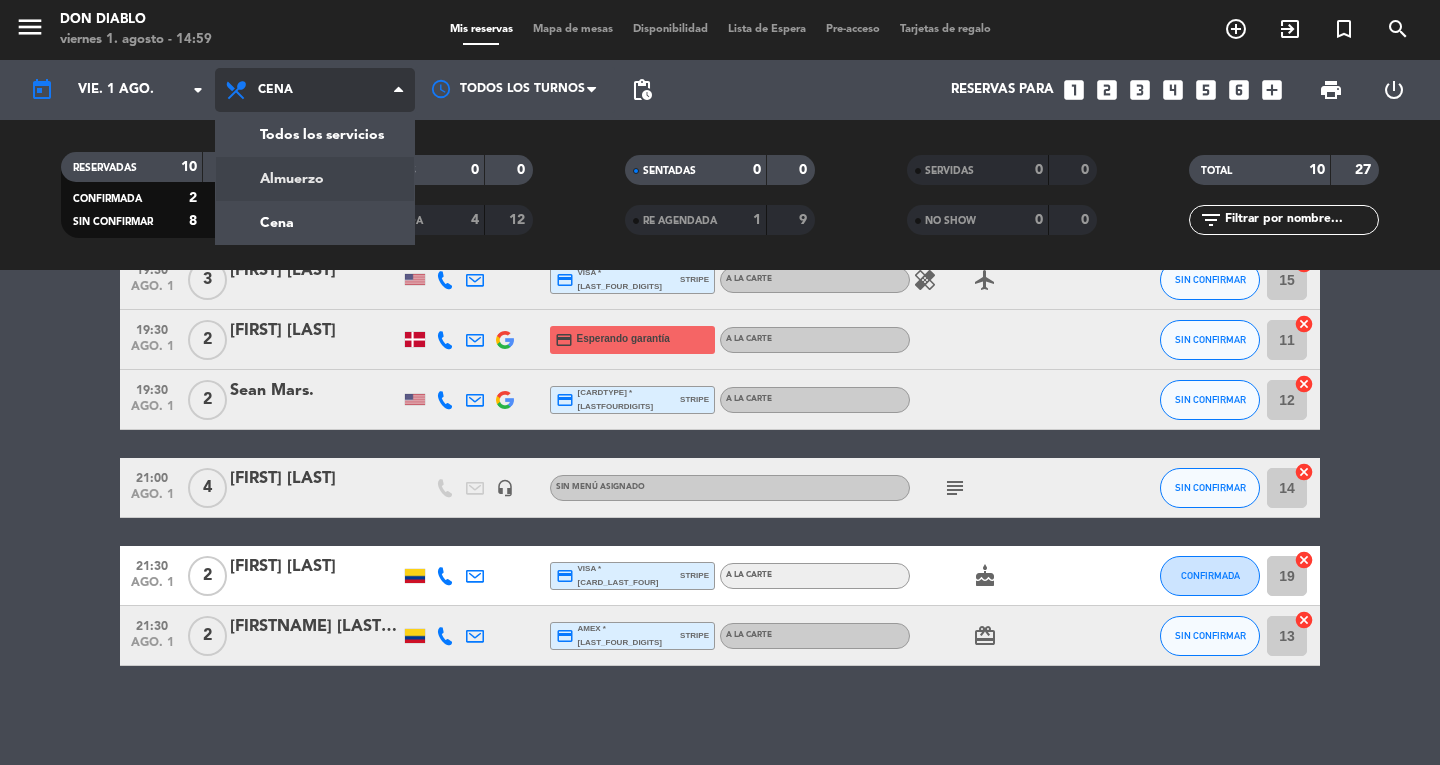 click on "menu  Don Diablo   viernes 1. agosto - 14:59   Mis reservas   Mapa de mesas   Disponibilidad   Lista de Espera   Pre-acceso   Tarjetas de regalo  add_circle_outline exit_to_app turned_in_not search today    vie. 1 ago. arrow_drop-down  Todos los servicios  Almuerzo  Cena  Cena  Todos los servicios  Almuerzo  Cena Todos los turnos pending_actions  Reservas para   looks_one   looks_two   looks_3   looks_4   looks_5   looks_6   add_box  print  power_settings_new   RESERVADAS   10   27   CONFIRMADA   2   4   SIN CONFIRMAR   8   23   CHECK INS   0   0   CANCELADA   4   12   SENTADAS   0   0   RE AGENDADA   1   9   SERVIDAS   0   0   NO SHOW   0   0   TOTAL   10   27  filter_list" 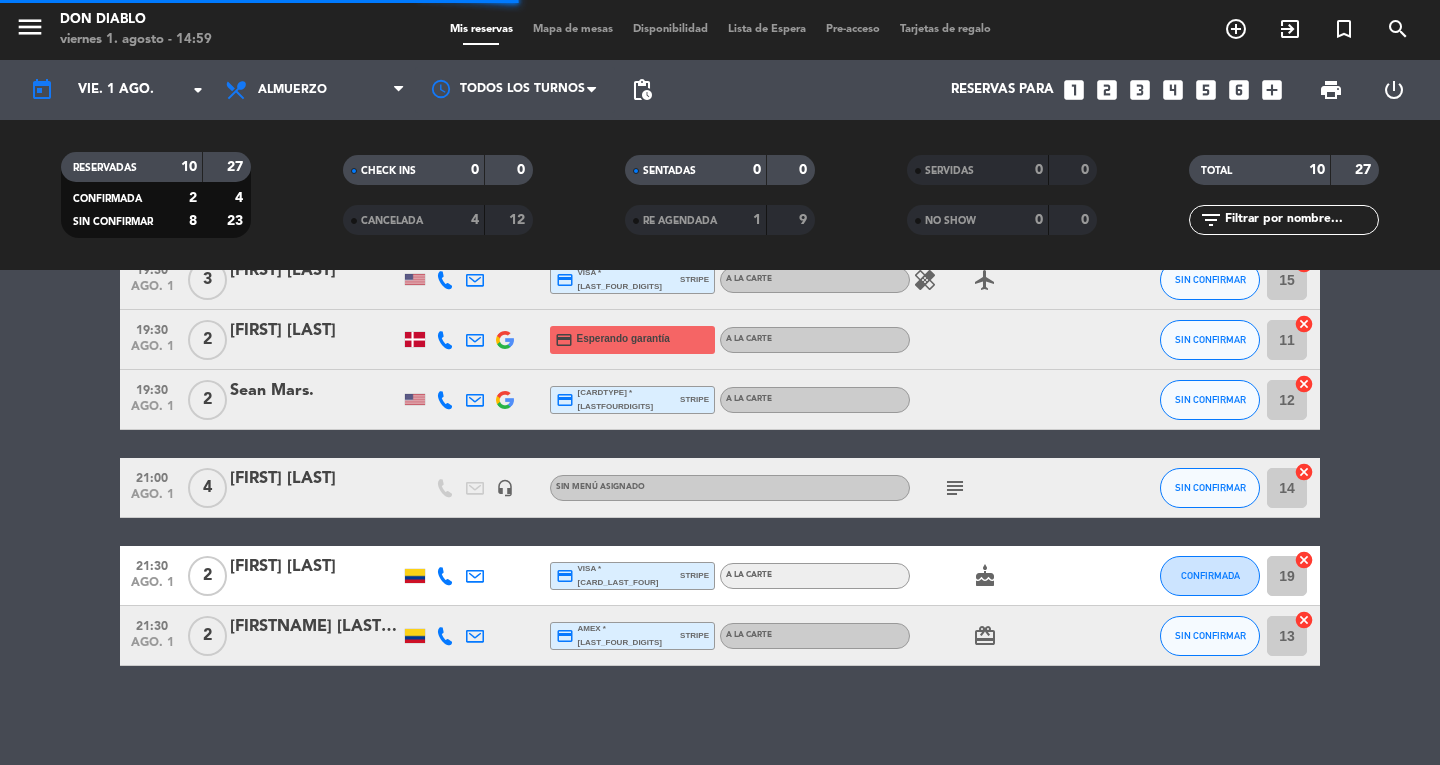 scroll, scrollTop: 0, scrollLeft: 0, axis: both 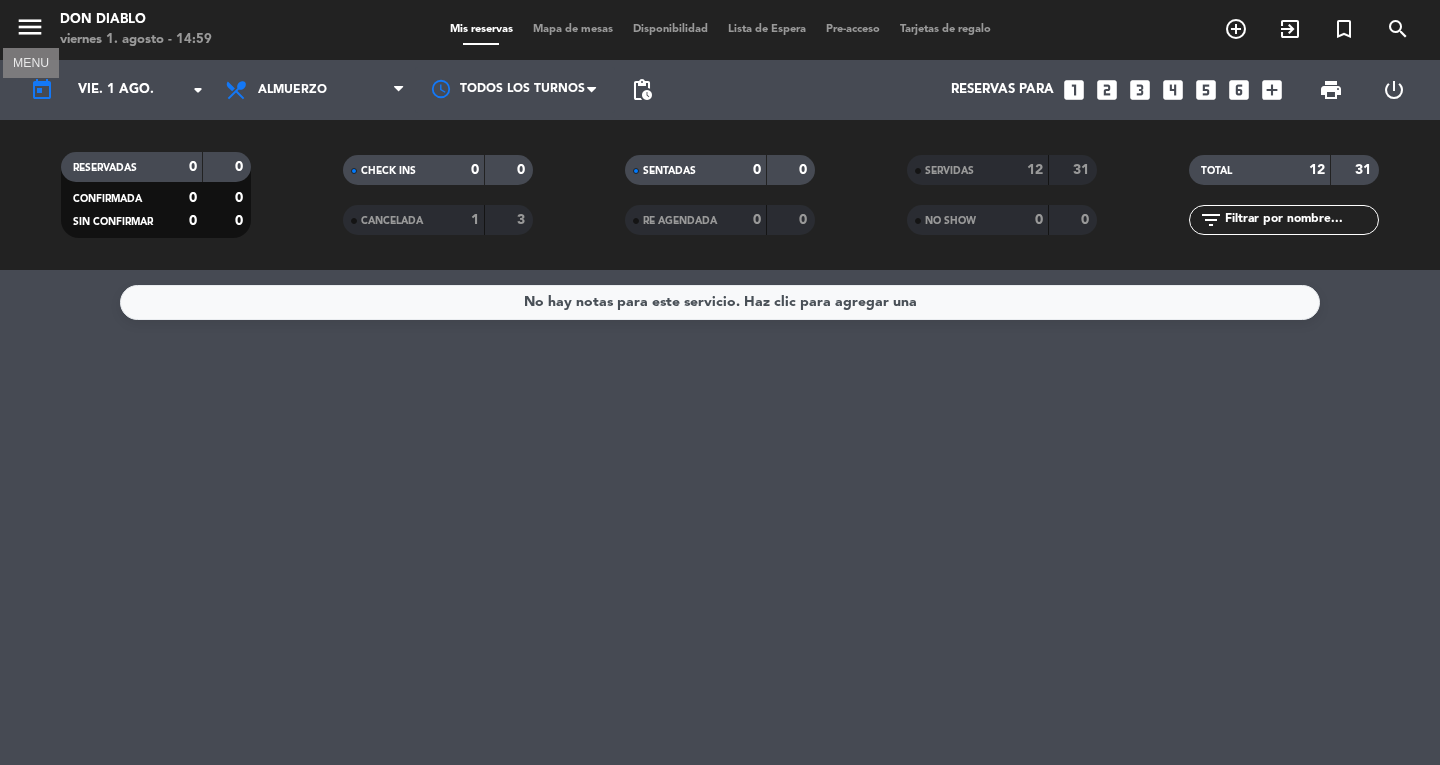 click on "menu" at bounding box center (30, 27) 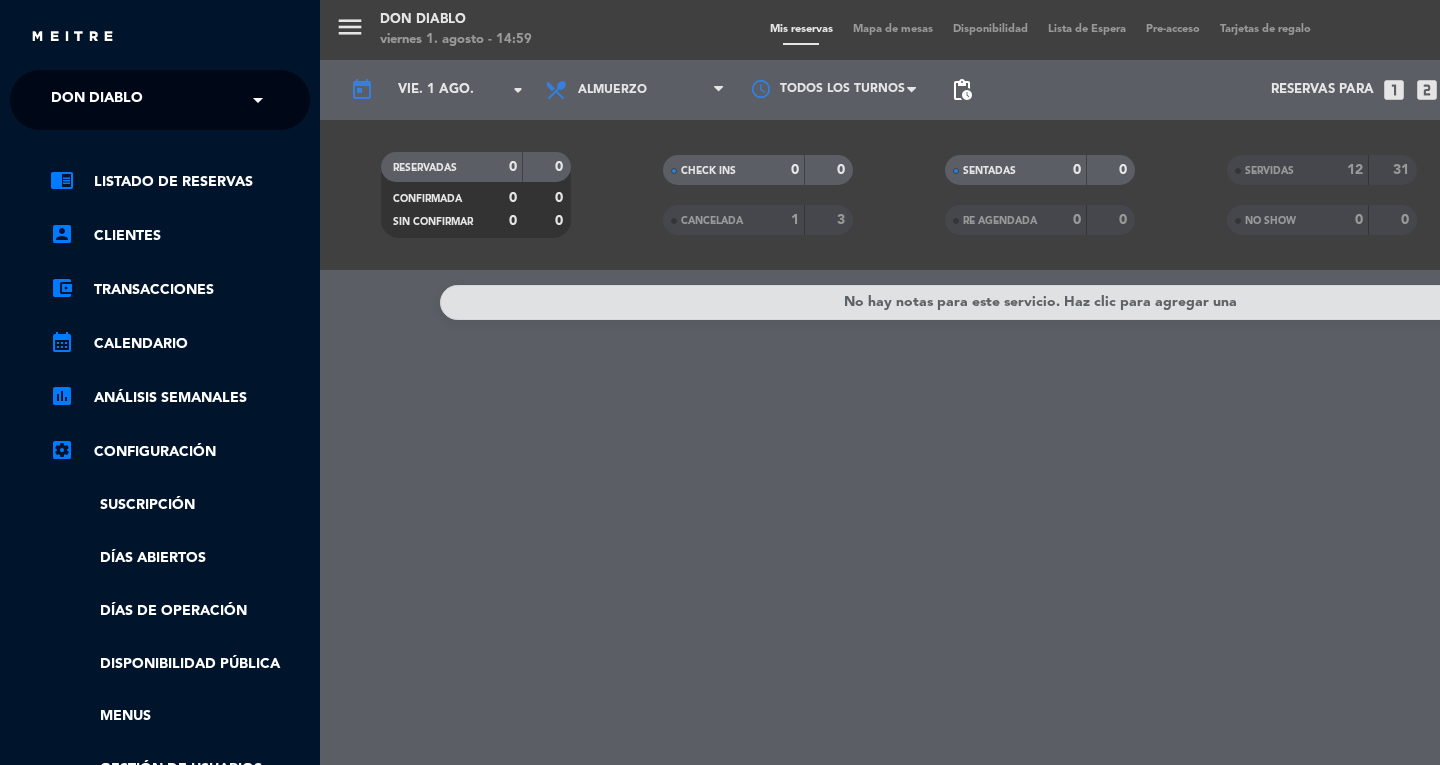 click on "× Don Diablo ×" 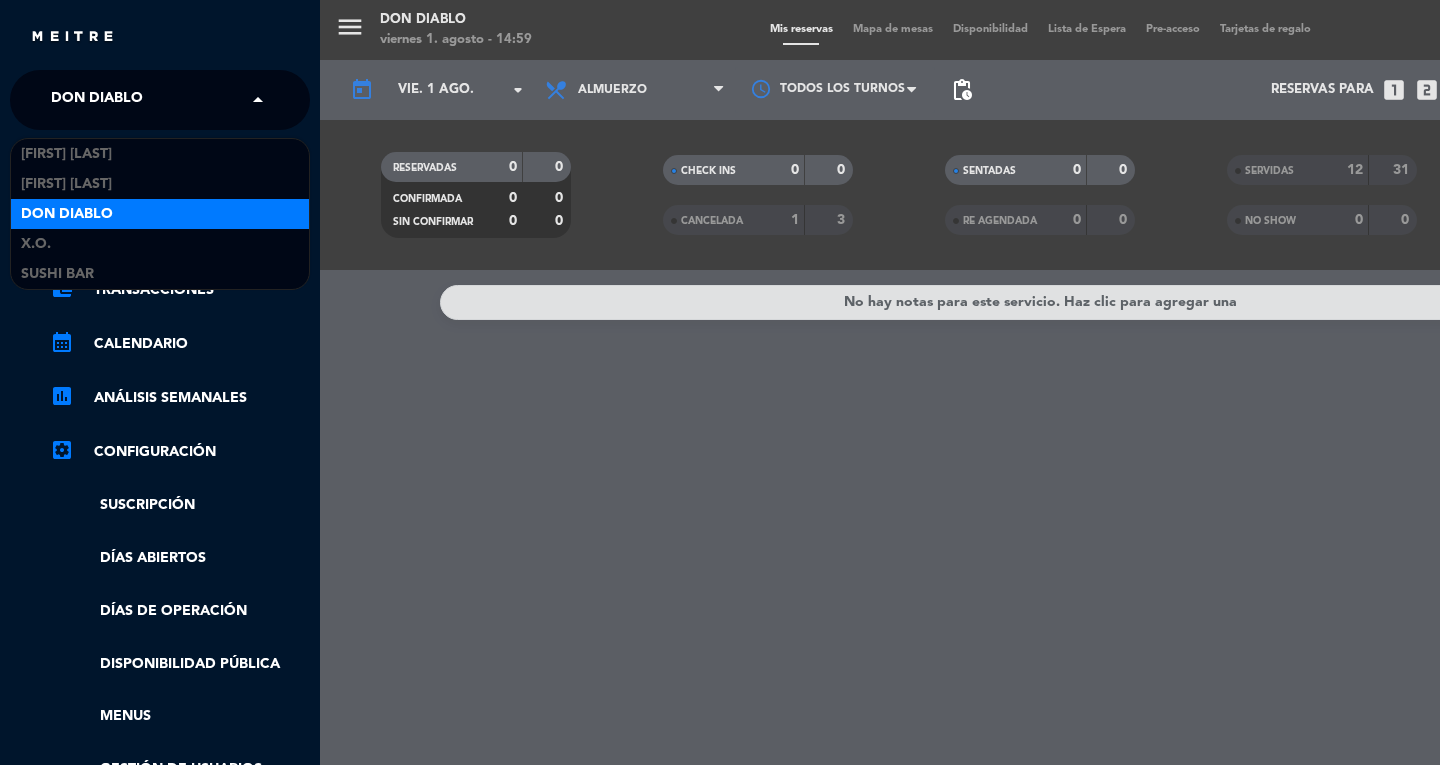 click on "Don Diablo" 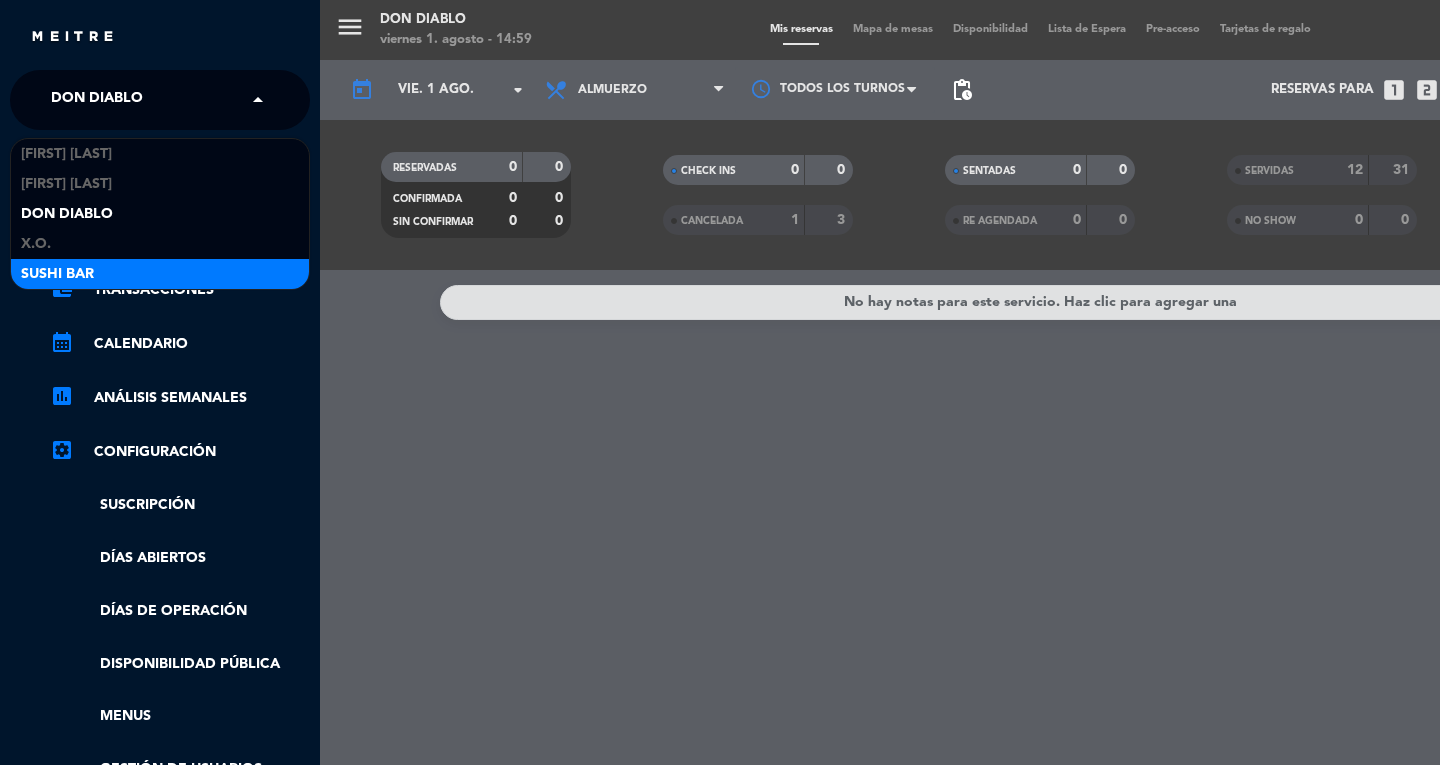 click on "SUSHI BAR" at bounding box center (160, 274) 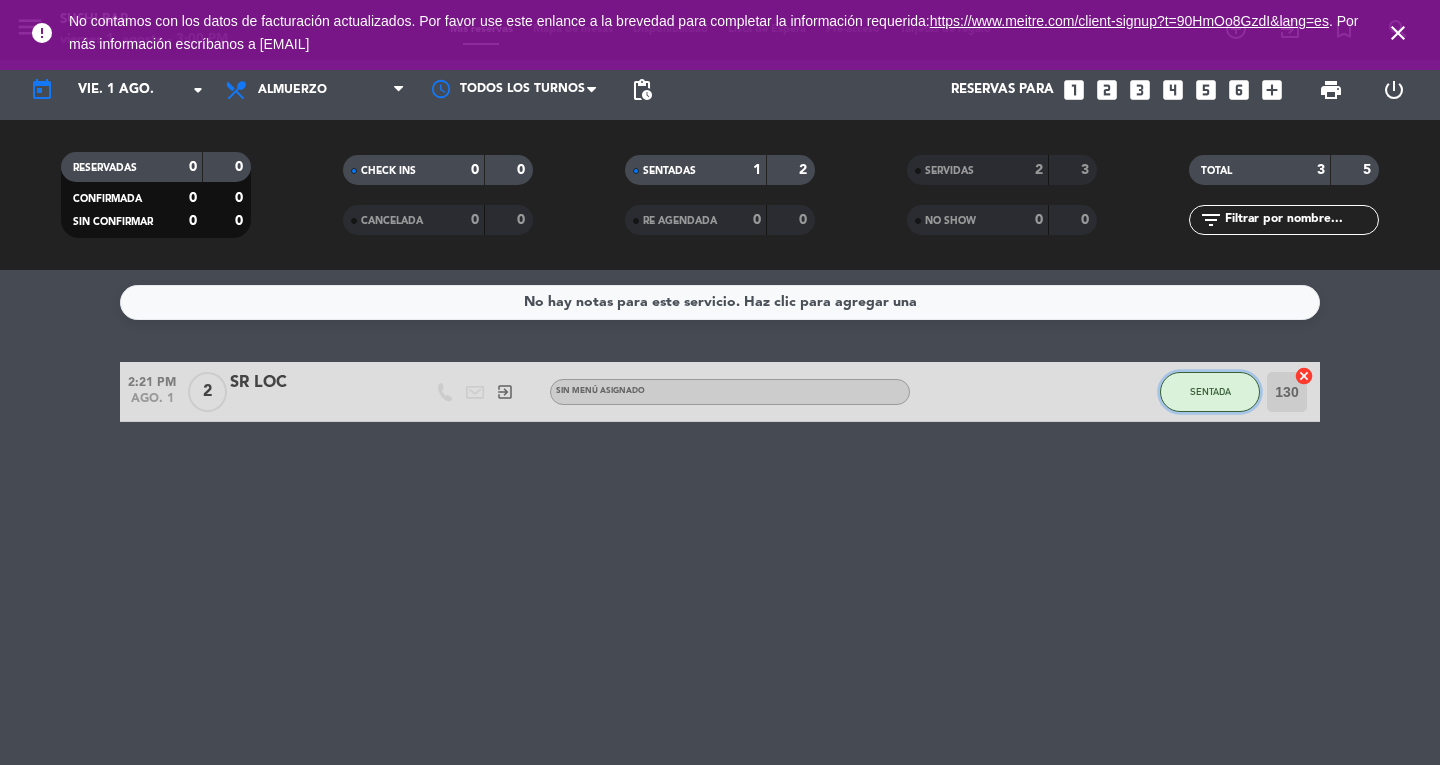 click on "SENTADA" 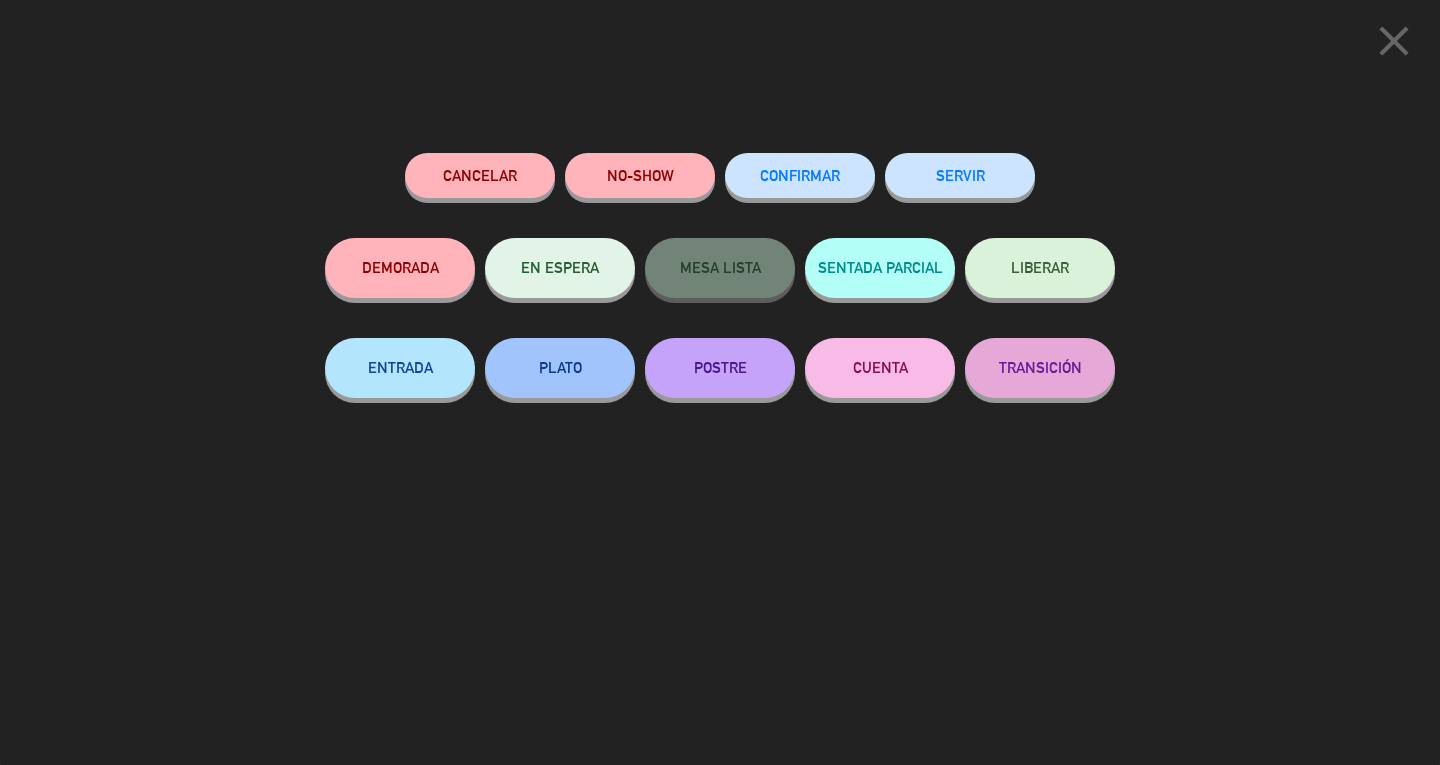 click on "SERVIR" 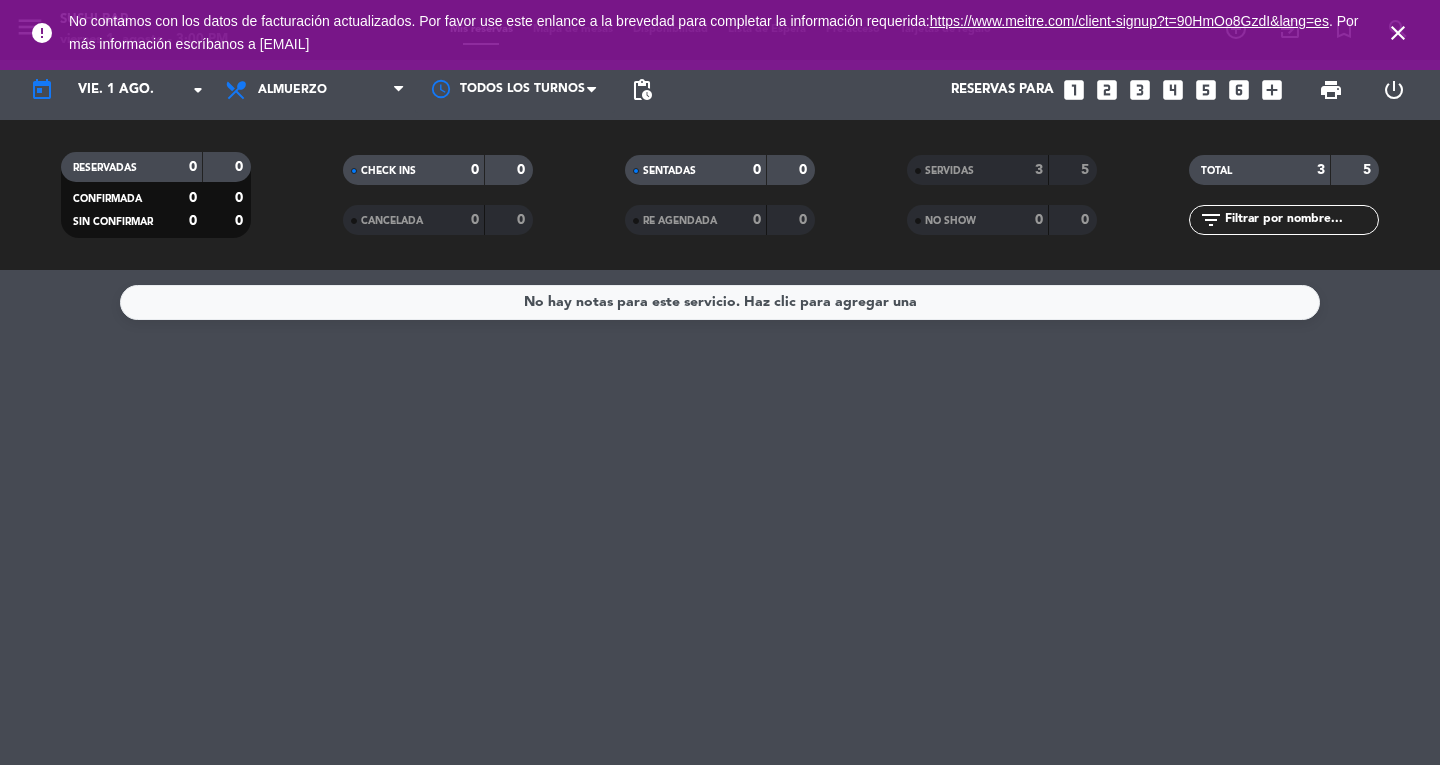 click on "close" at bounding box center [1398, 33] 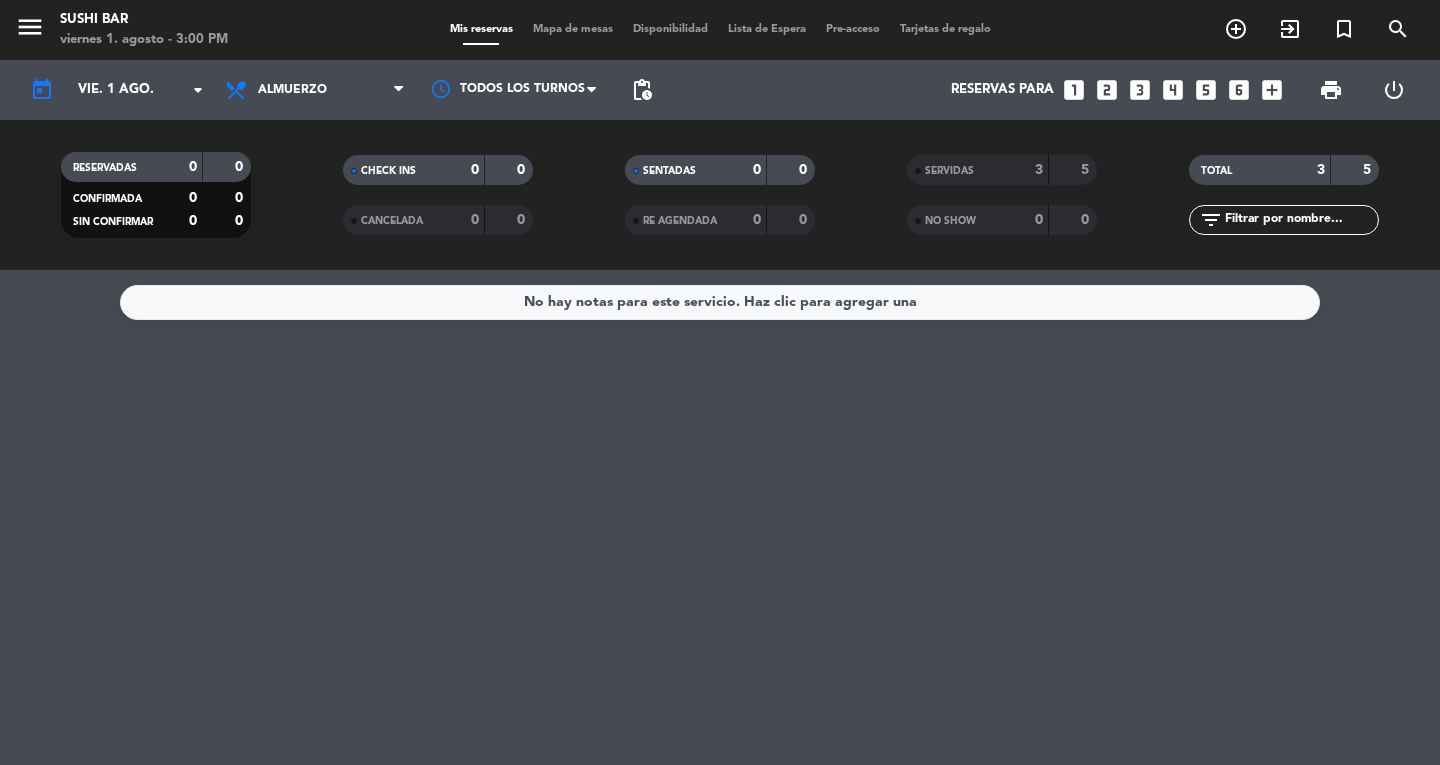 click on "menu" at bounding box center [37, 30] 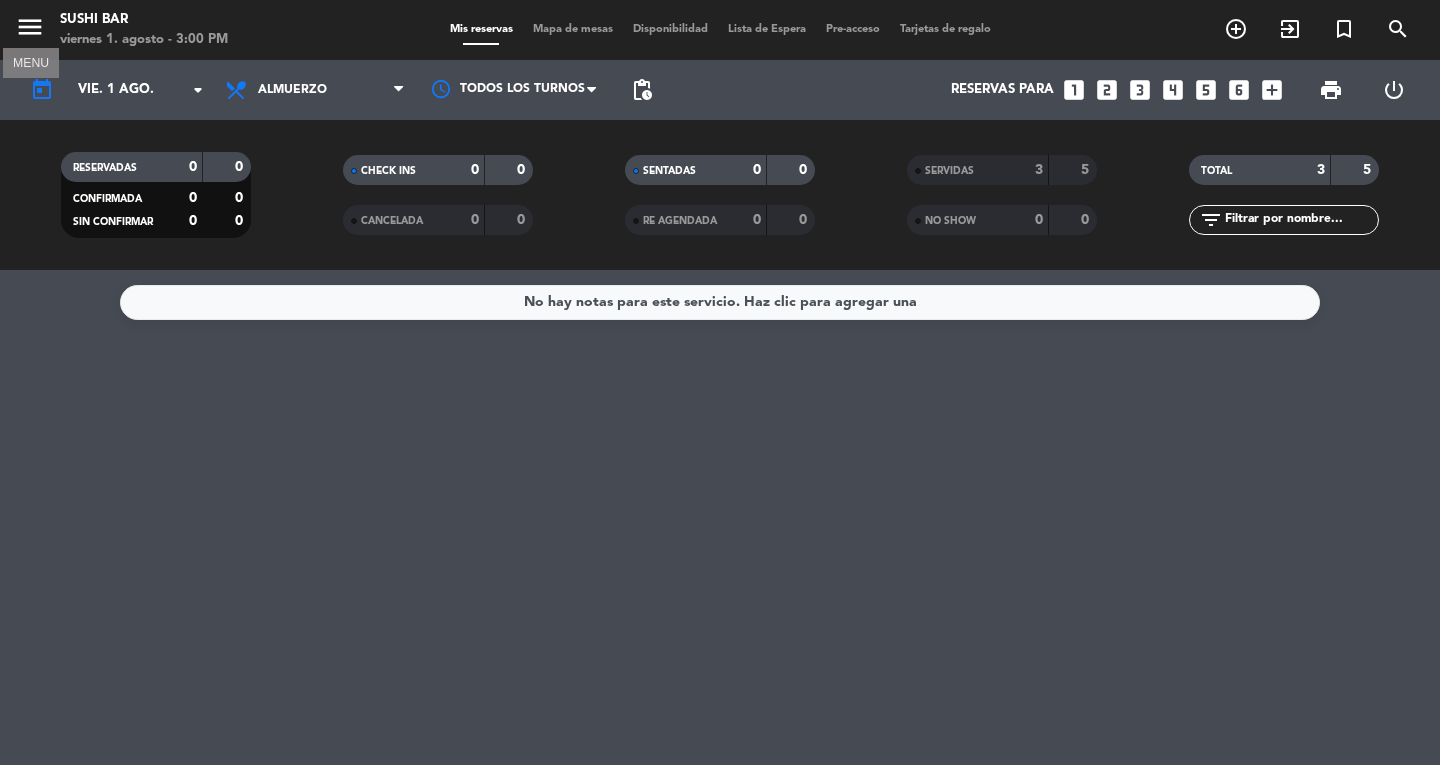 click on "menu" at bounding box center [30, 27] 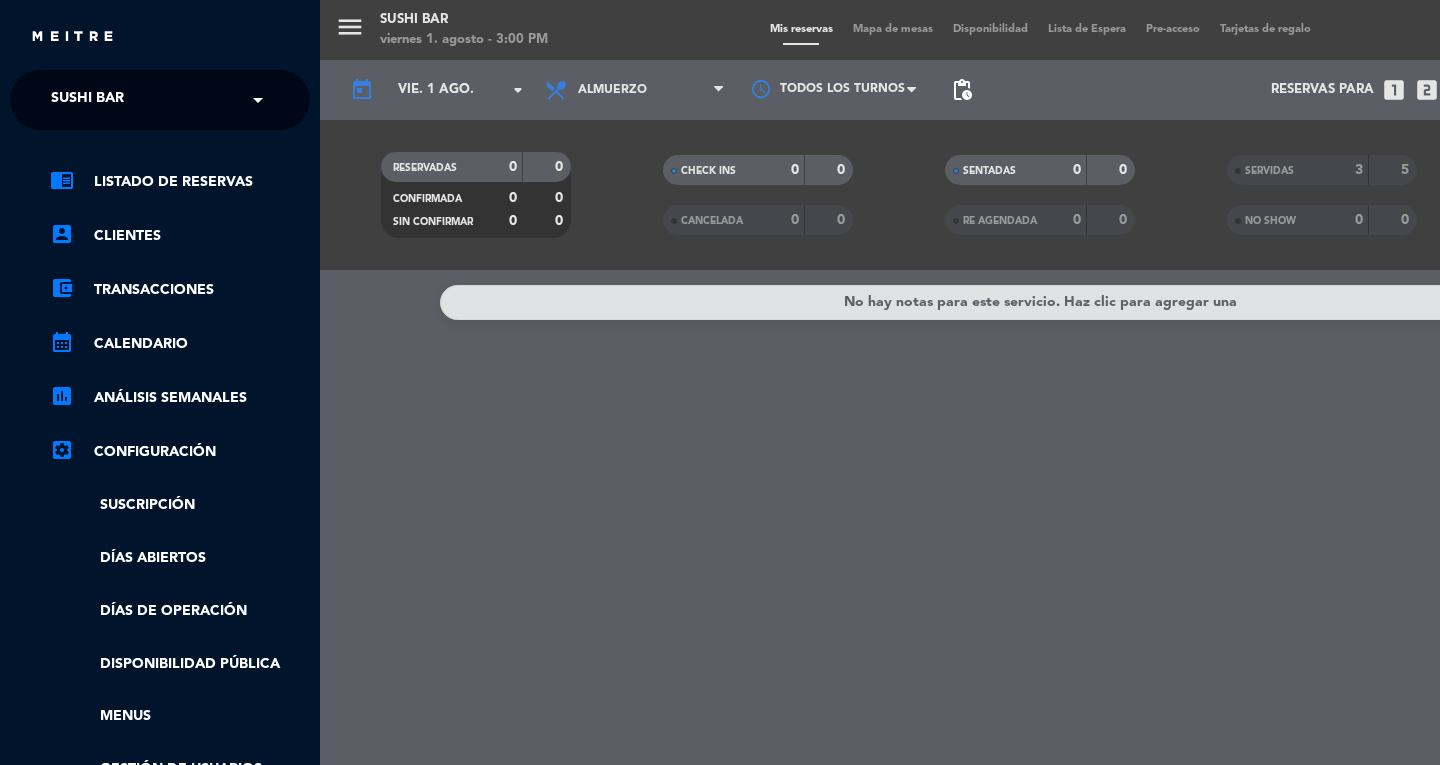 click on "× SUSHI BAR" 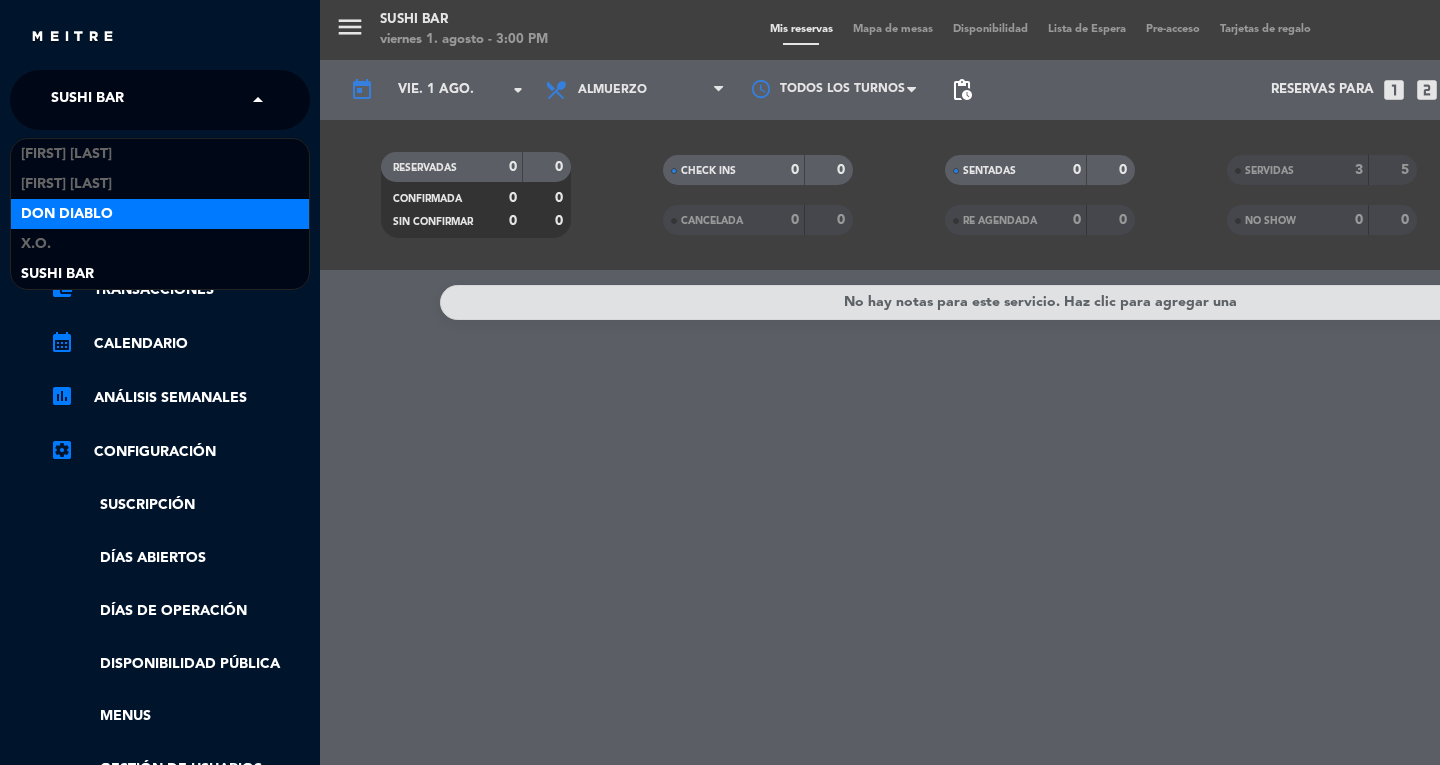 click on "Don Diablo" at bounding box center (67, 214) 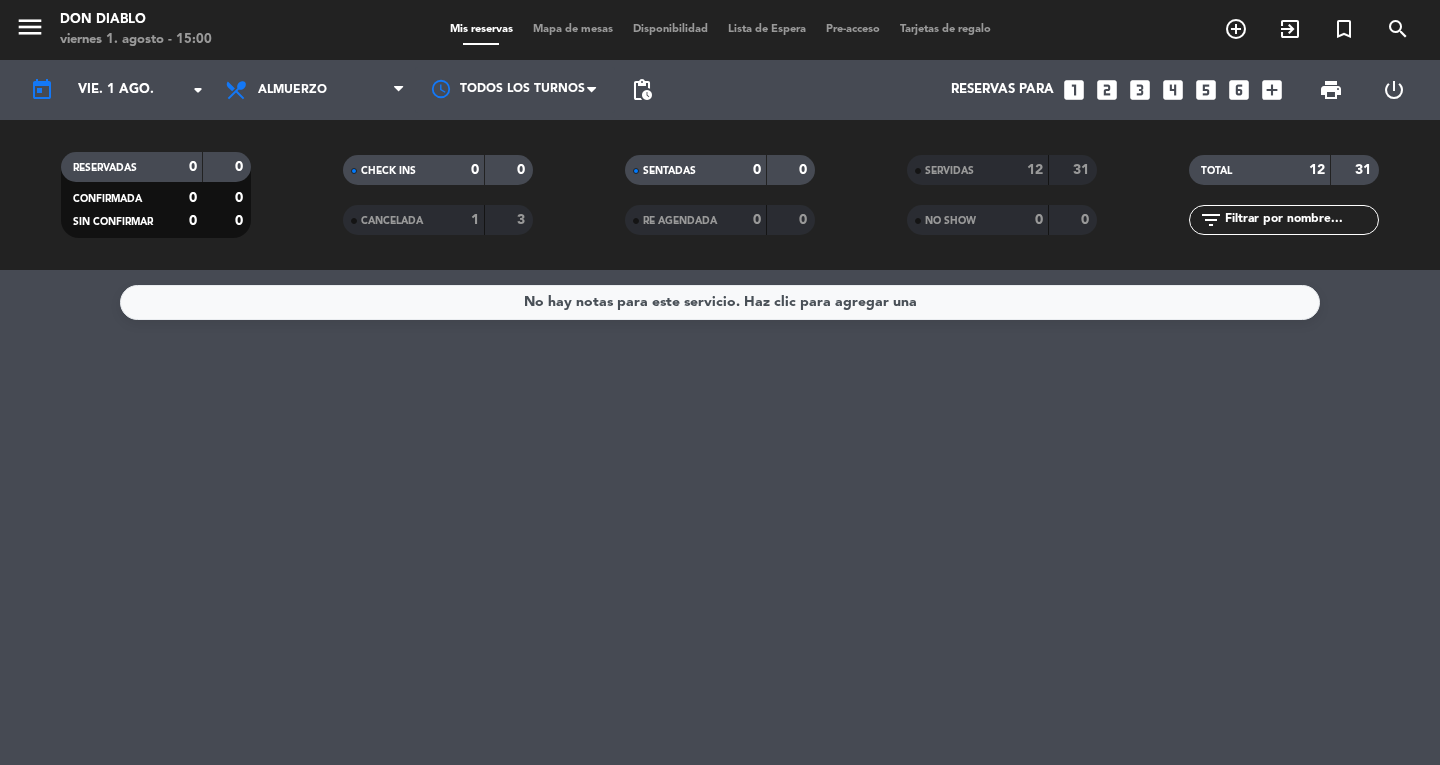drag, startPoint x: 515, startPoint y: 221, endPoint x: 394, endPoint y: 171, distance: 130.92365 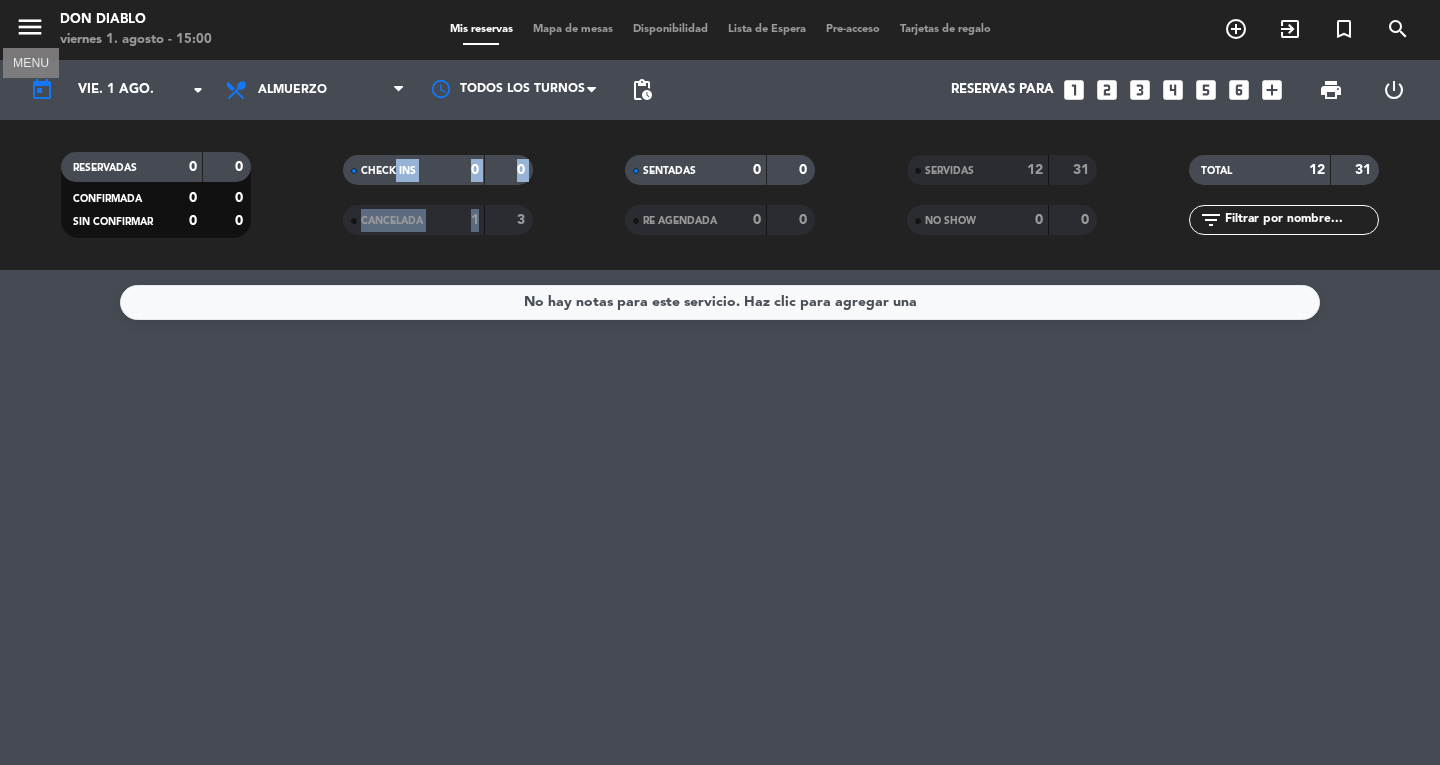 click on "menu" at bounding box center [30, 27] 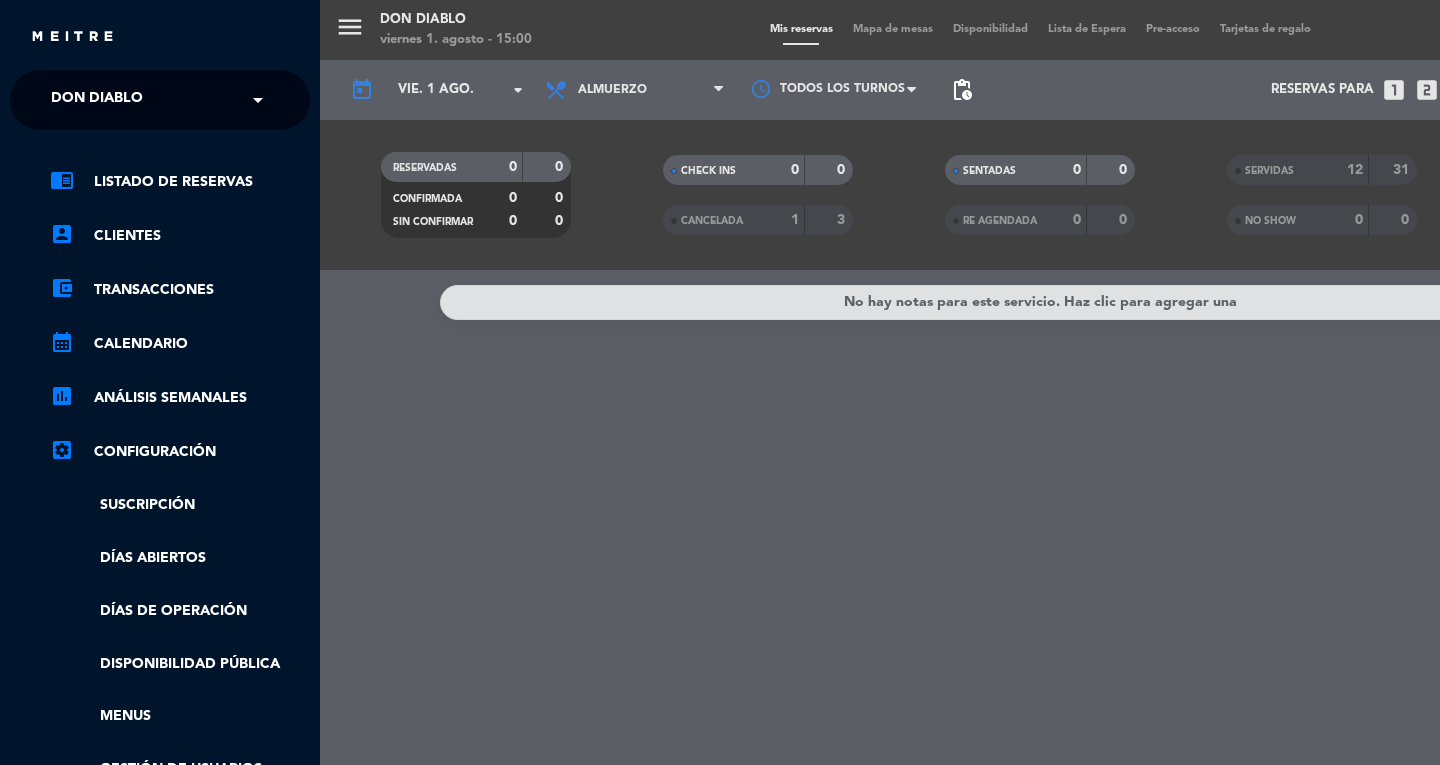 click on "menu  Don Diablo   viernes 1. agosto - 15:00   Mis reservas   Mapa de mesas   Disponibilidad   Lista de Espera   Pre-acceso   Tarjetas de regalo  add_circle_outline exit_to_app turned_in_not search today    vie. 1 ago. arrow_drop-down  Todos los servicios  Almuerzo  Cena  Almuerzo  Todos los servicios  Almuerzo  Cena Todos los turnos pending_actions  Reservas para   looks_one   looks_two   looks_3   looks_4   looks_5   looks_6   add_box  print  power_settings_new   RESERVADAS   0   0   CONFIRMADA   0   0   SIN CONFIRMAR   0   0   CHECK INS   0   0   CANCELADA   1   3   SENTADAS   0   0   RE AGENDADA   0   0   SERVIDAS   12   31   NO SHOW   0   0   TOTAL   12   31  filter_list  No hay notas para este servicio. Haz clic para agregar una" at bounding box center [1040, 382] 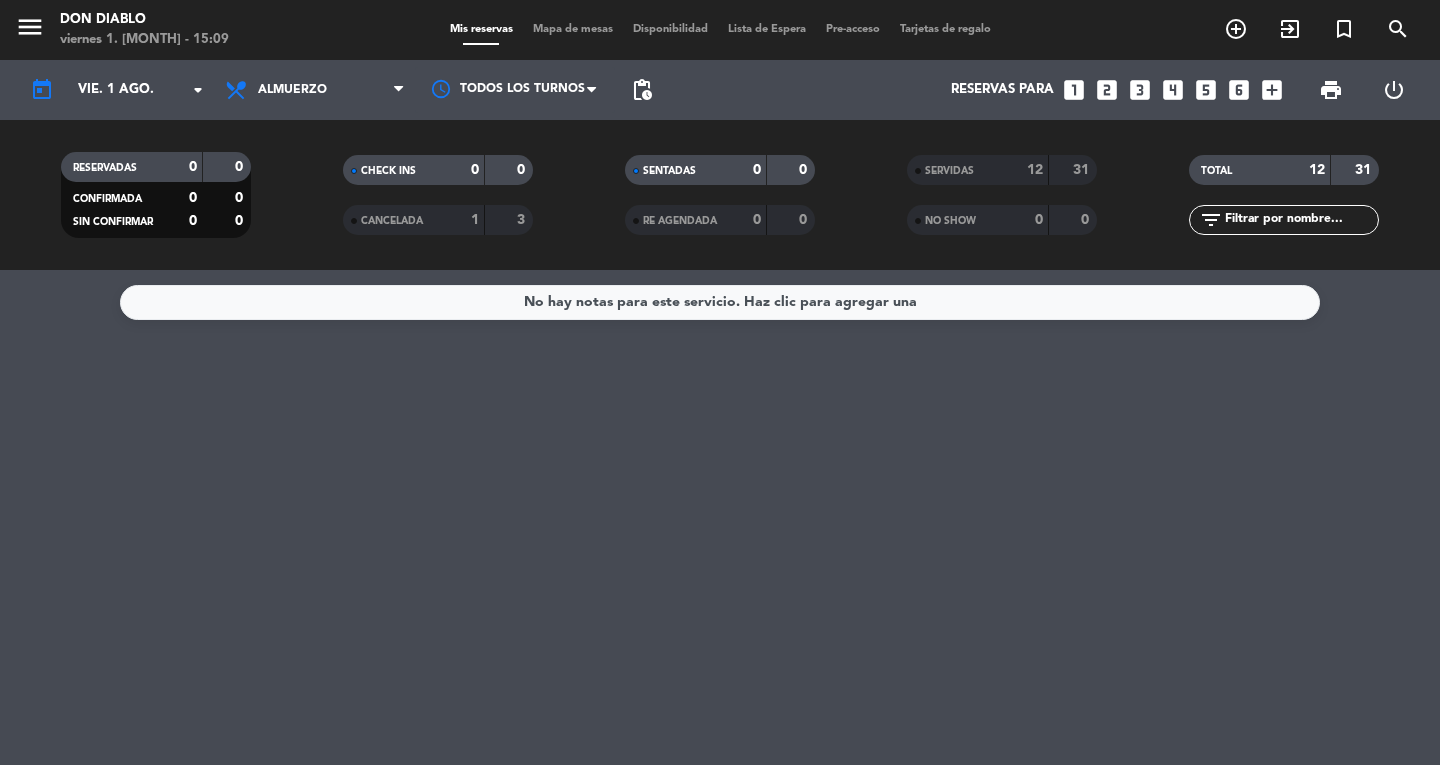 click on "menu" at bounding box center (30, 27) 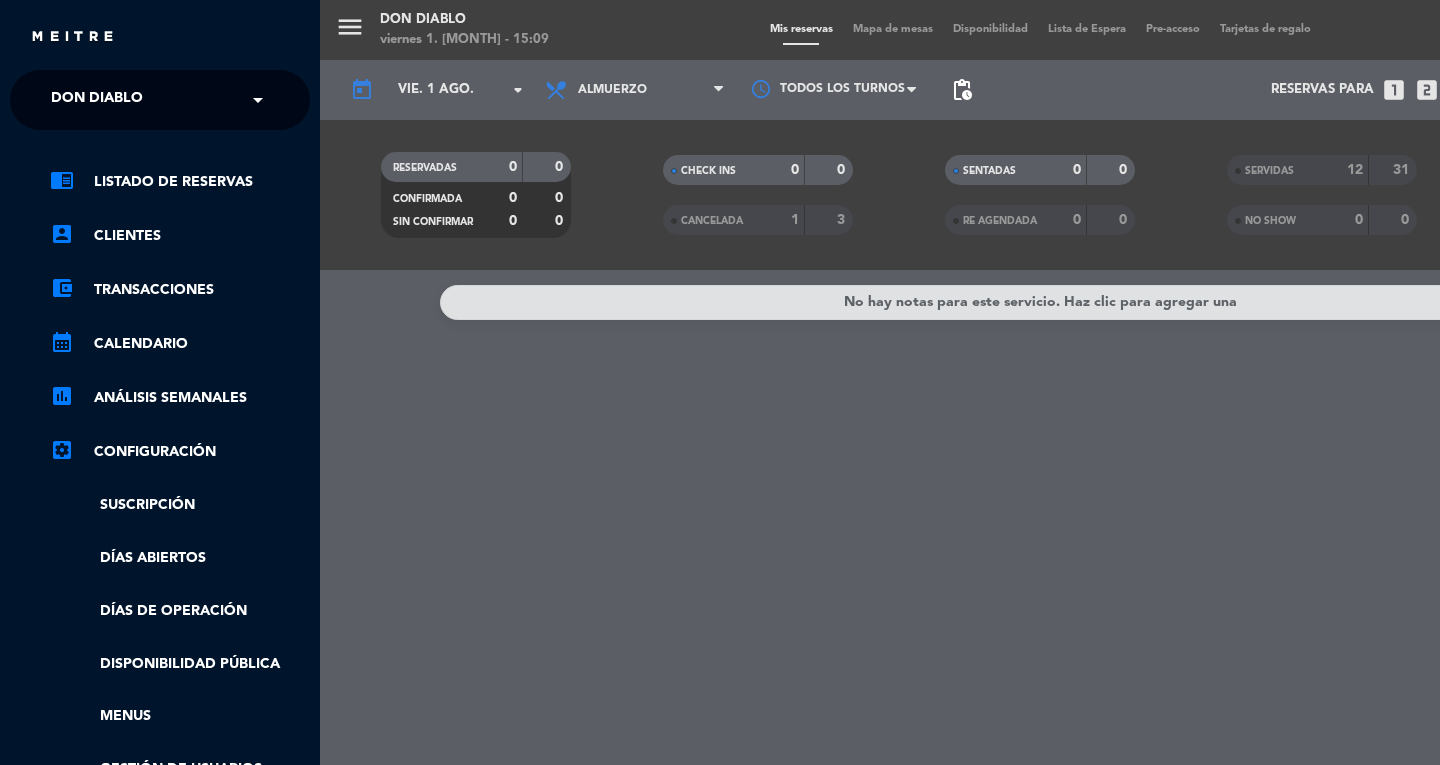 click on "× Don Diablo" 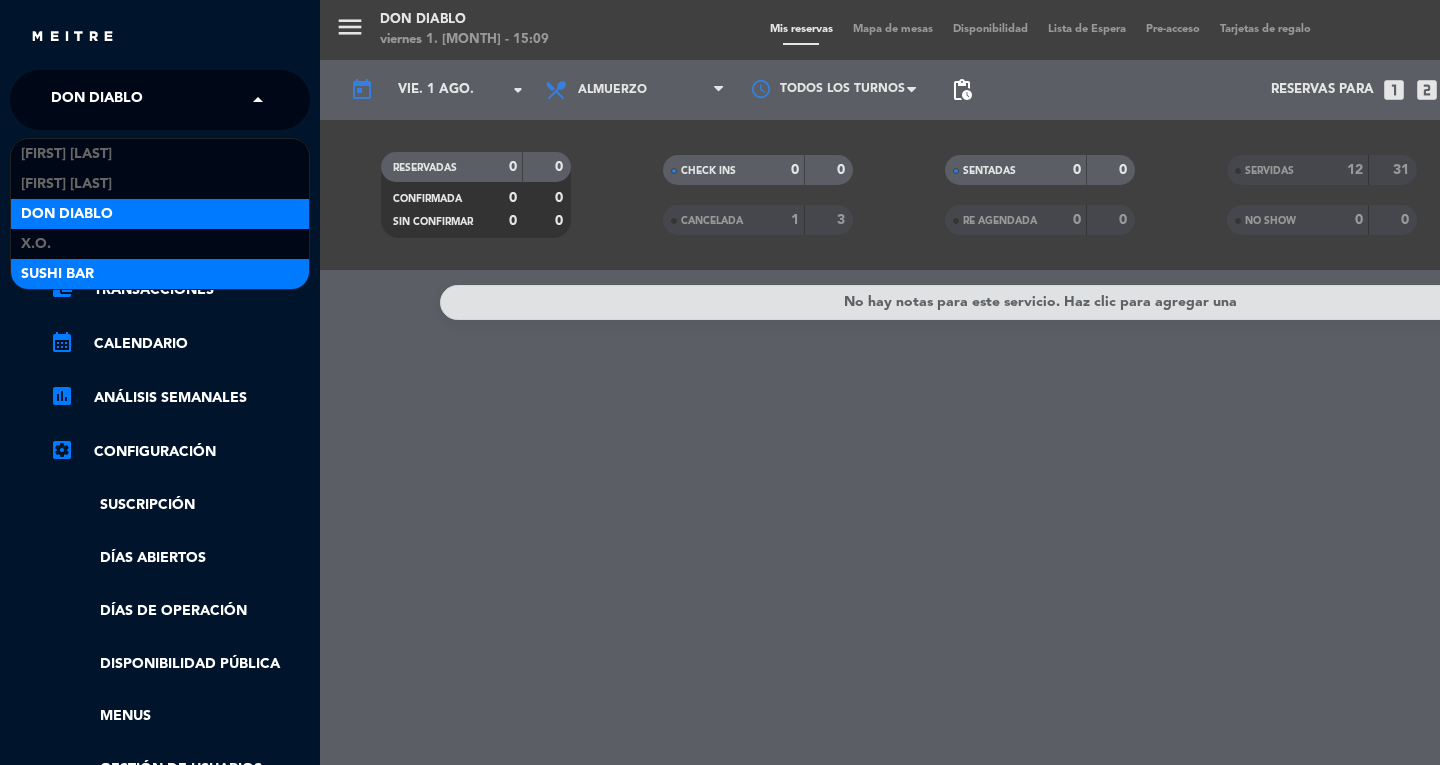 click on "SUSHI BAR" at bounding box center [160, 274] 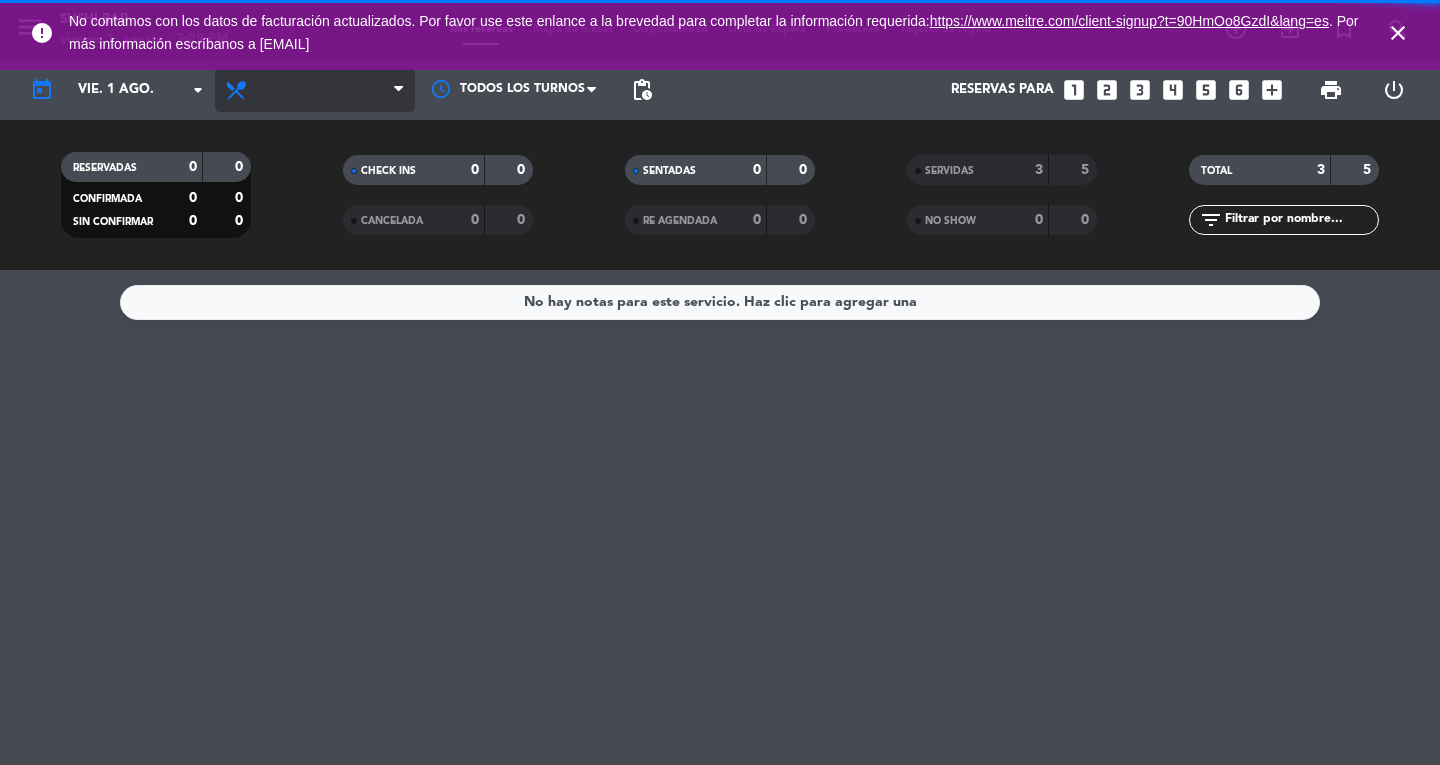 click on "Almuerzo" at bounding box center (315, 90) 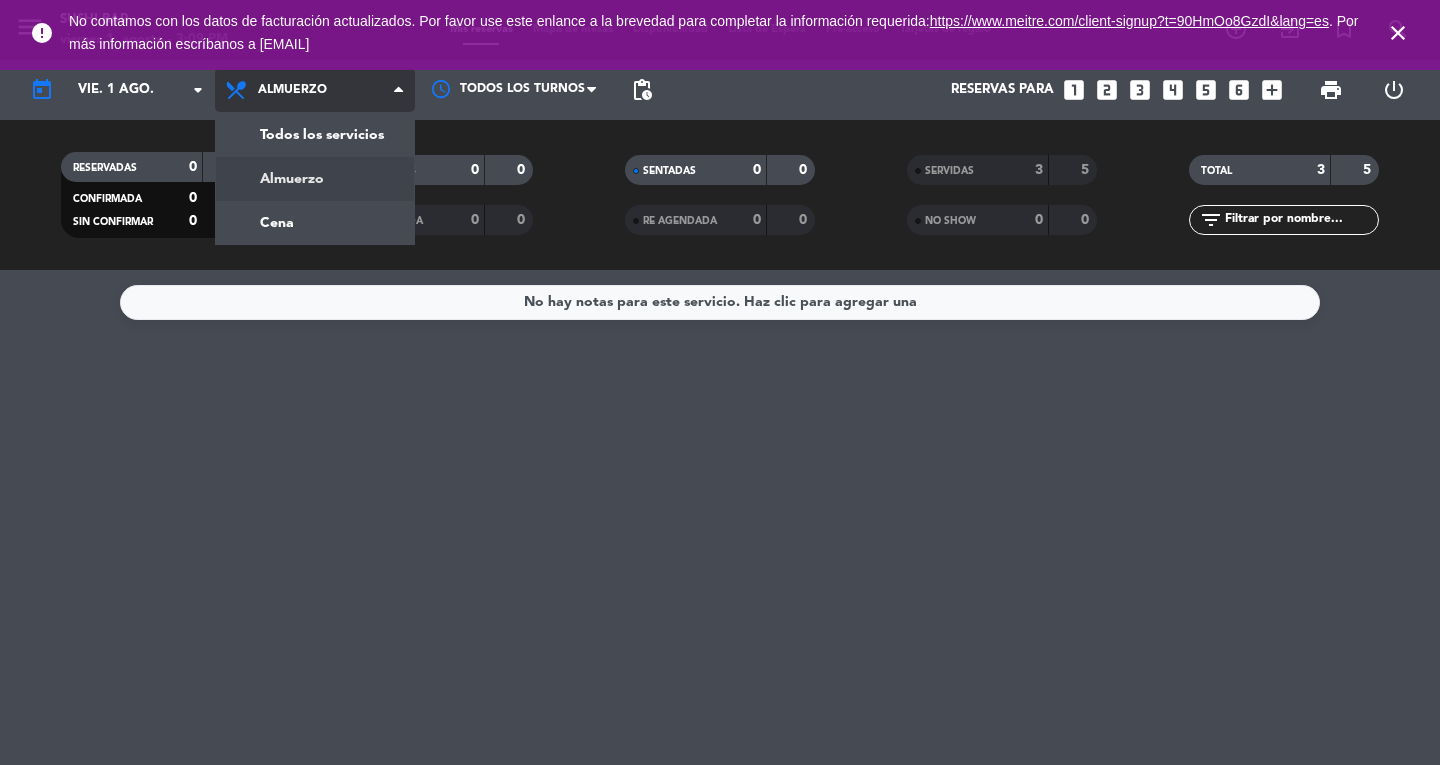 click on "menu  SUSHI BAR   viernes 1. [MONTH] - 3:09 PM   Mis reservas   Mapa de mesas   Disponibilidad   Lista de Espera   Pre-acceso   Tarjetas de regalo  add_circle_outline exit_to_app turned_in_not search today    vie. 1 [MONTH]  arrow_drop_down  Todos los servicios  Almuerzo  Cena  Almuerzo  Todos los servicios  Almuerzo  Cena Todos los turnos pending_actions  Reservas para   looks_one   looks_two   looks_3   looks_4   looks_5   looks_6   add_box  print  power_settings_new   RESERVADAS   0   0   CONFIRMADA   0   0   SIN CONFIRMAR   0   0   CHECK INS   0   0   CANCELADA   0   0   SENTADAS   0   0   RE AGENDADA   0   0   SERVIDAS   3   5   NO SHOW   0   0   TOTAL   3   5  filter_list" 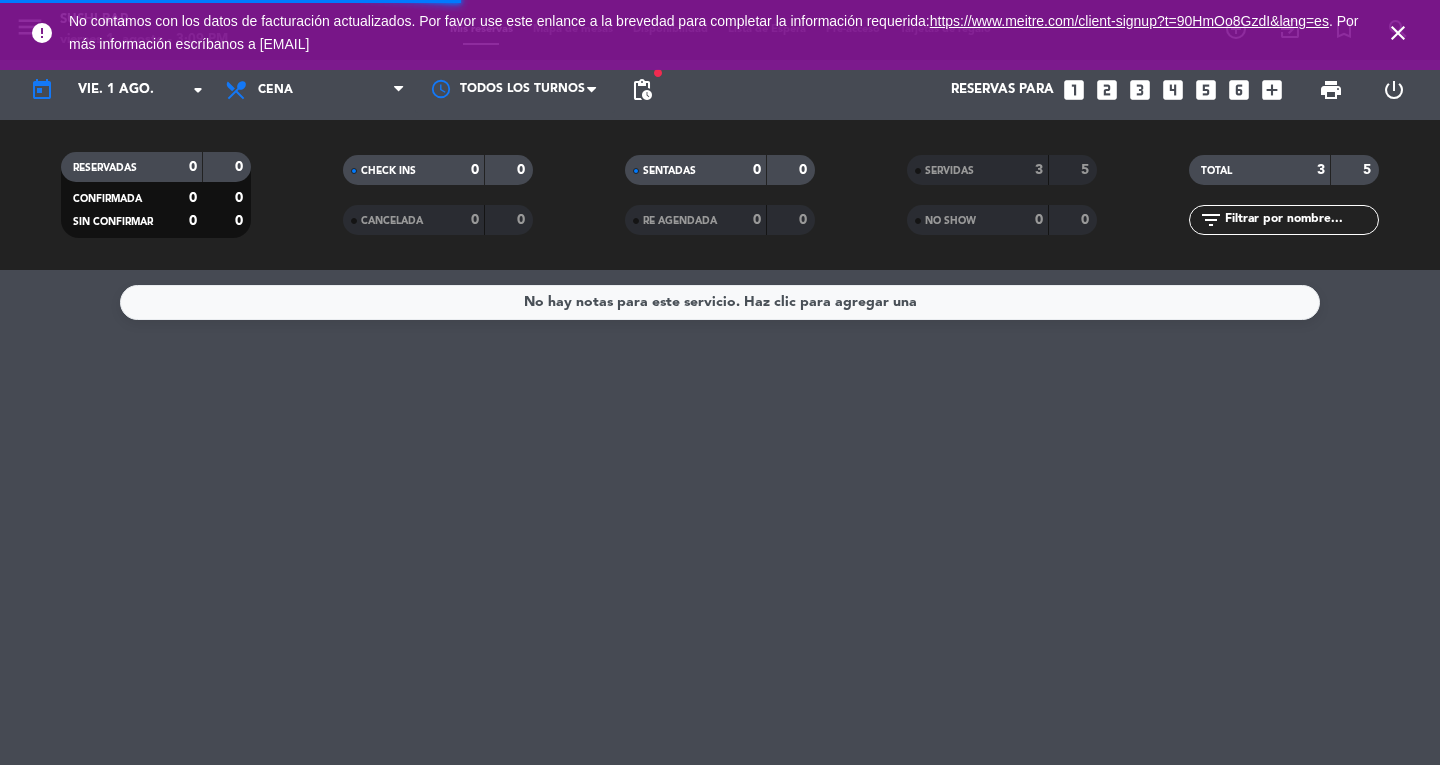 click on "close" at bounding box center [1398, 33] 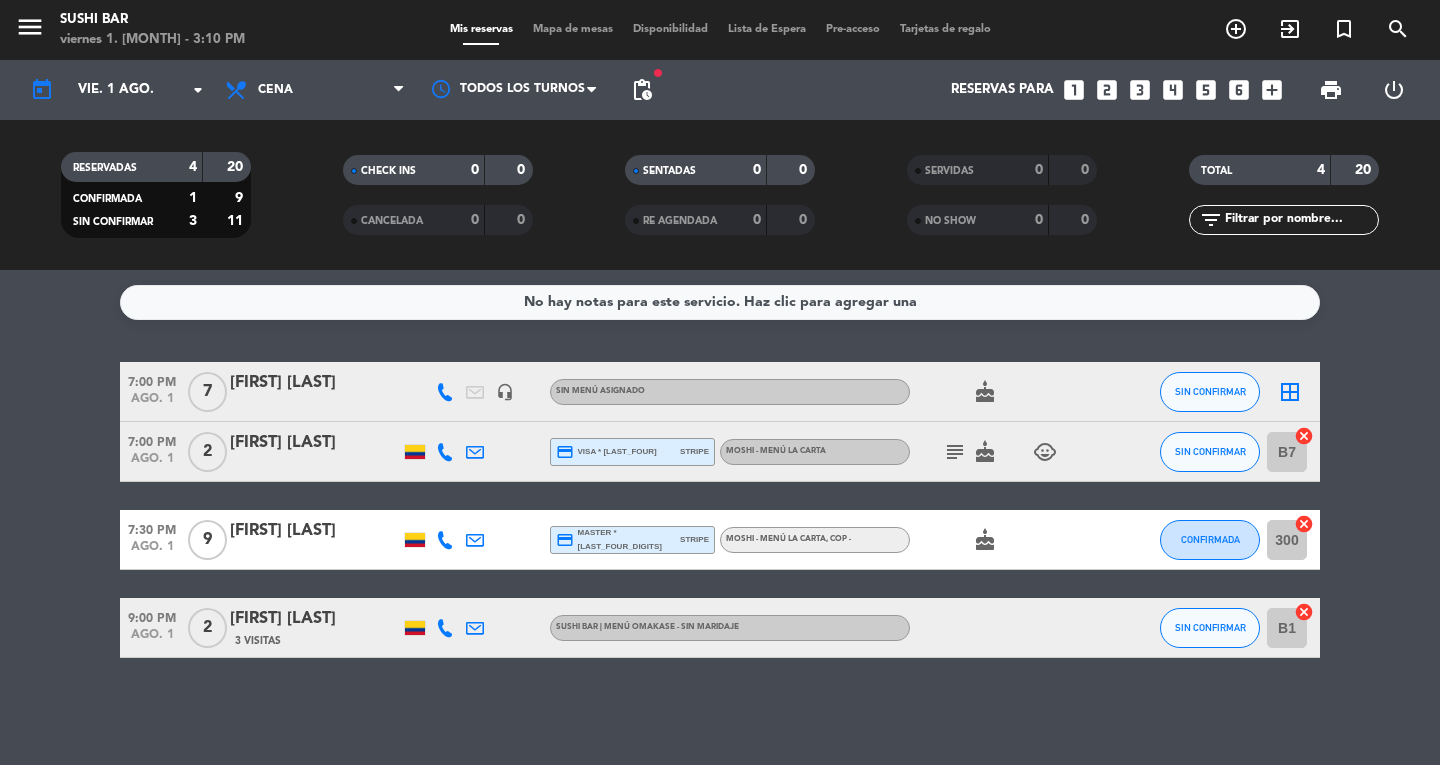 click on "menu" at bounding box center [30, 27] 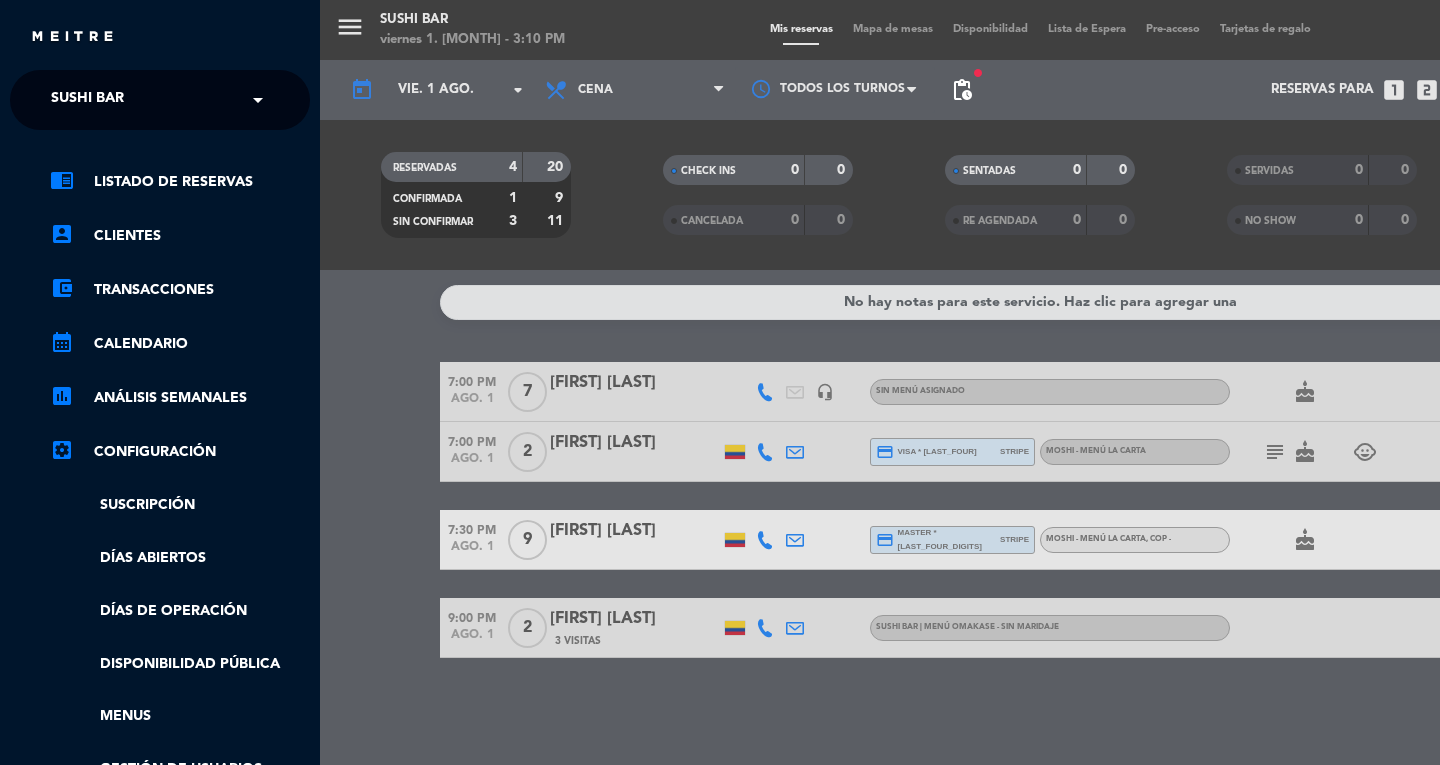 click on "× SUSHI BAR" 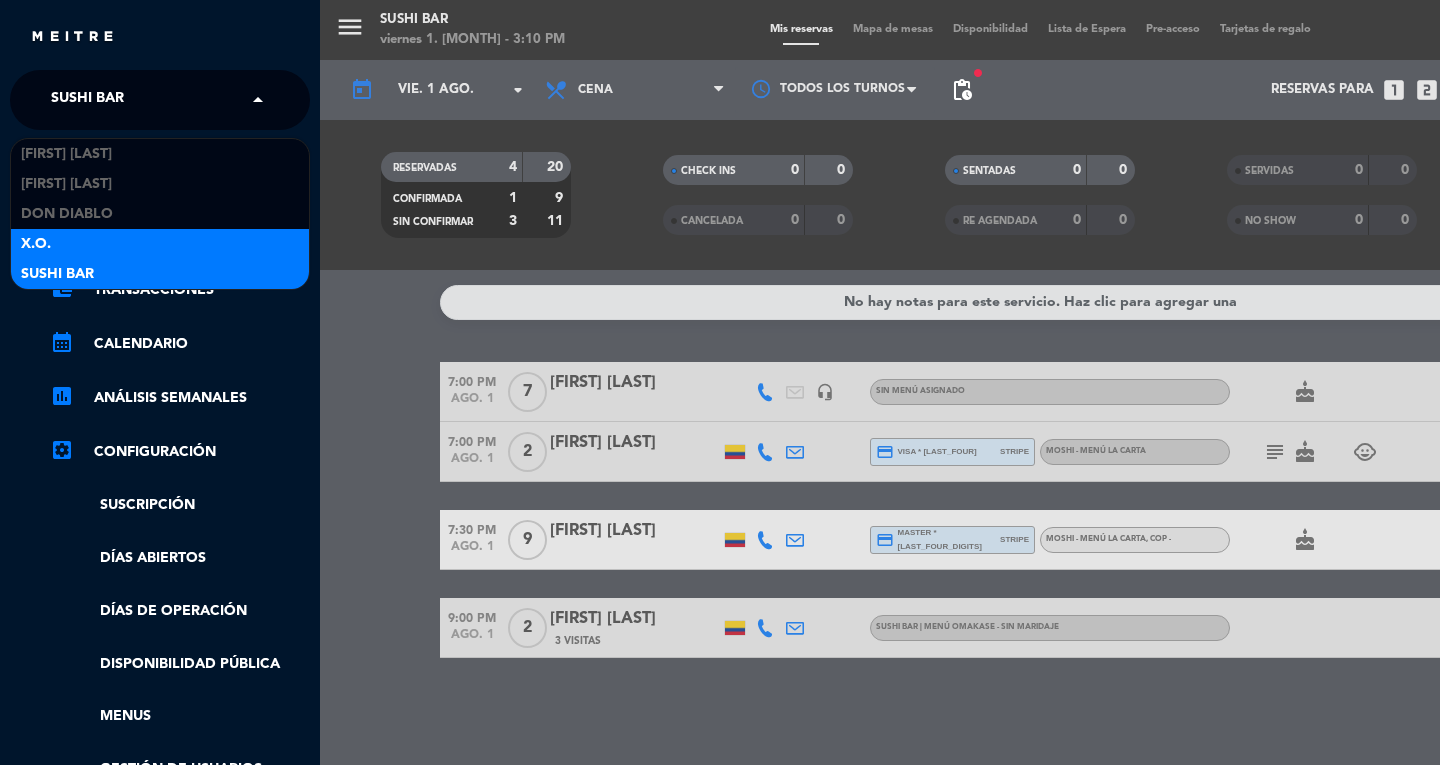 click on "X.O." at bounding box center [160, 244] 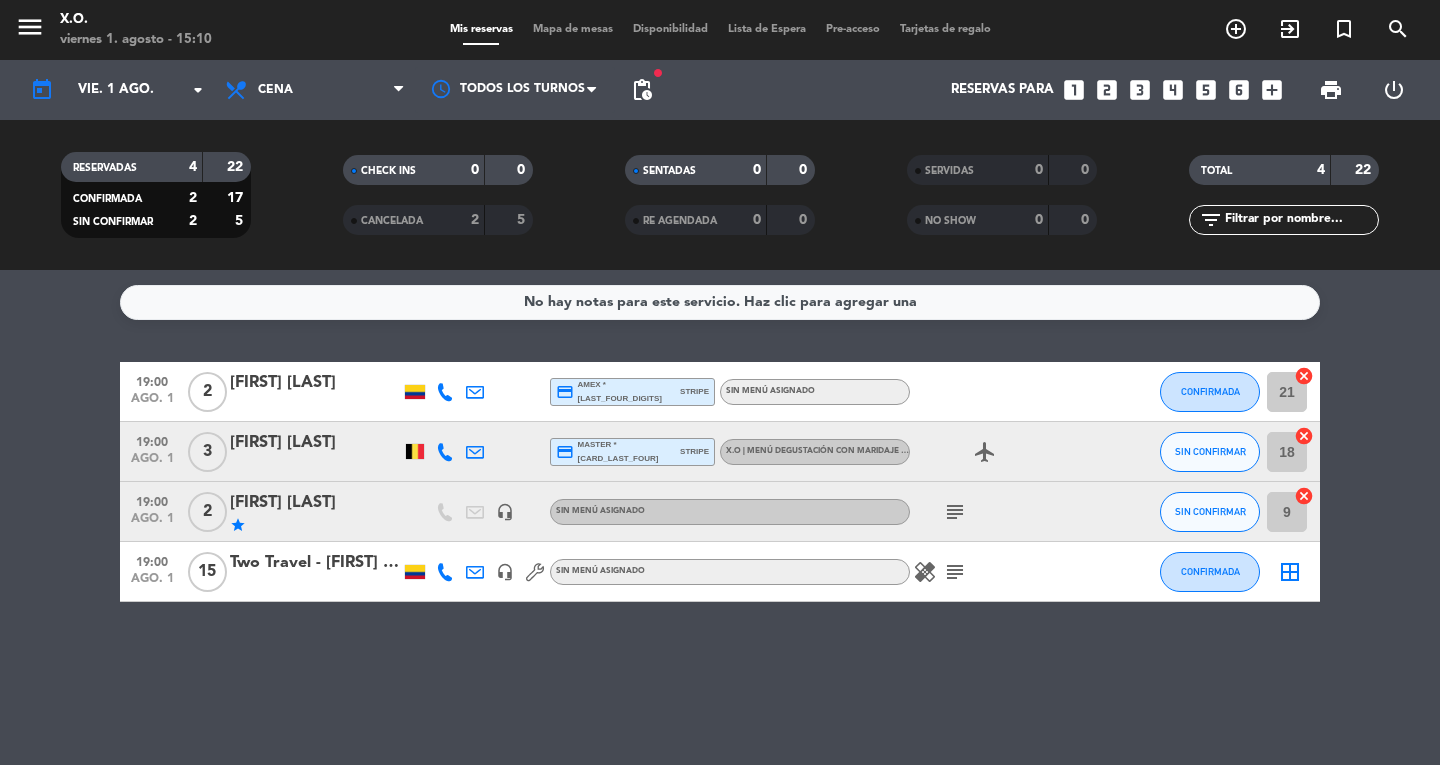click on "subject" 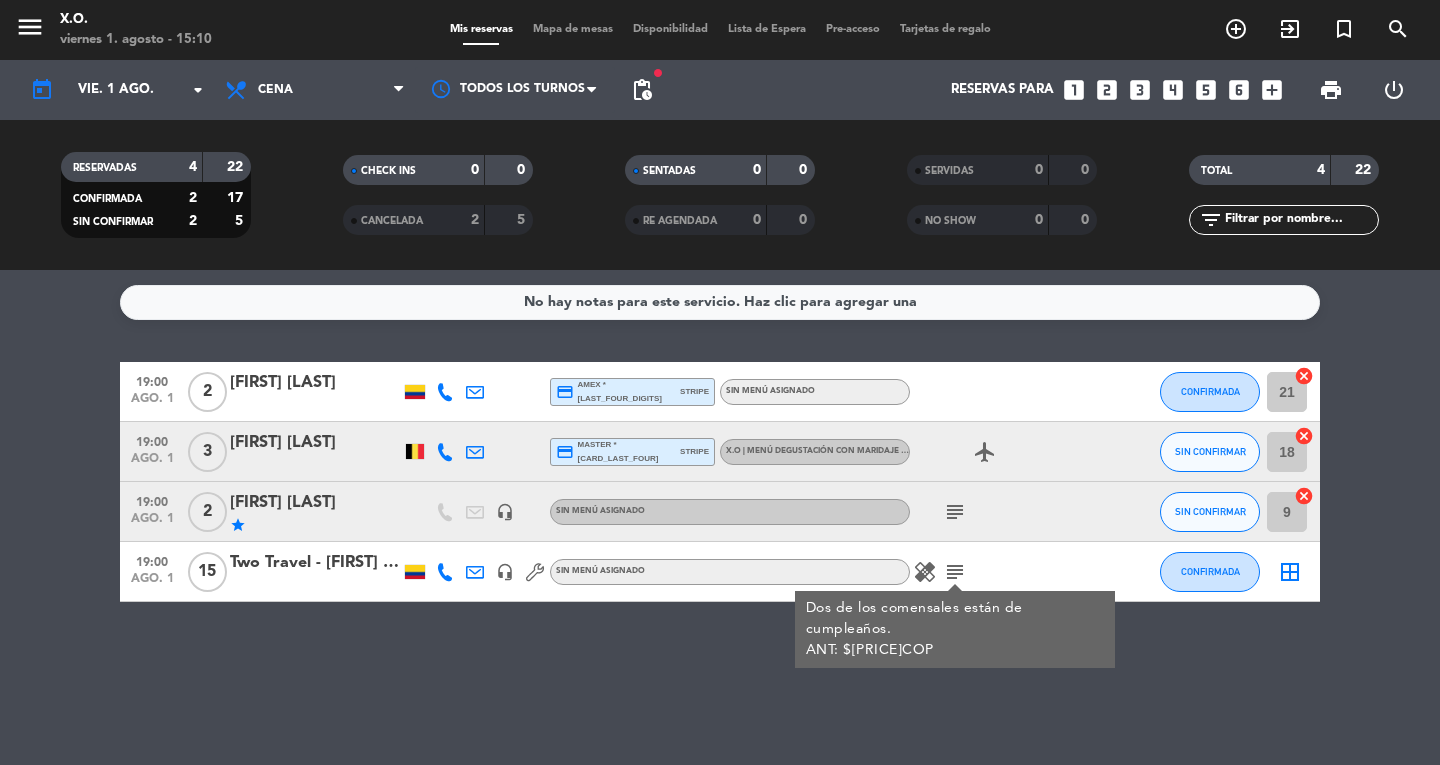click on "No hay notas para este servicio. Haz clic para agregar una   19:00   ago. 1   2   [FIRST] [LAST]  credit_card  amex * [CARD_LAST_FOUR]   stripe  Sin menú asignado CONFIRMADA 21  cancel   19:00   ago. 1   3   [FIRST] [LAST]  credit_card  master * [CARD_LAST_FOUR]   stripe   X.O | Menú degustación con maridaje | Pescetariano | COP 649.000 , COP 649.000  airplanemode_active  SIN CONFIRMAR 18  cancel   19:00   ago. 1   2   [FIRST] [LAST]   star   headset_mic  Sin menú asignado  subject  SIN CONFIRMAR 9  cancel   19:00   ago. 1   15   Two Travel - [FIRST] [LAST]   headset_mic  Sin menú asignado  healing   subject  Dos de los comensales están de cumpleaños.
ANT: $4'383.000COP CONFIRMADA  border_all" 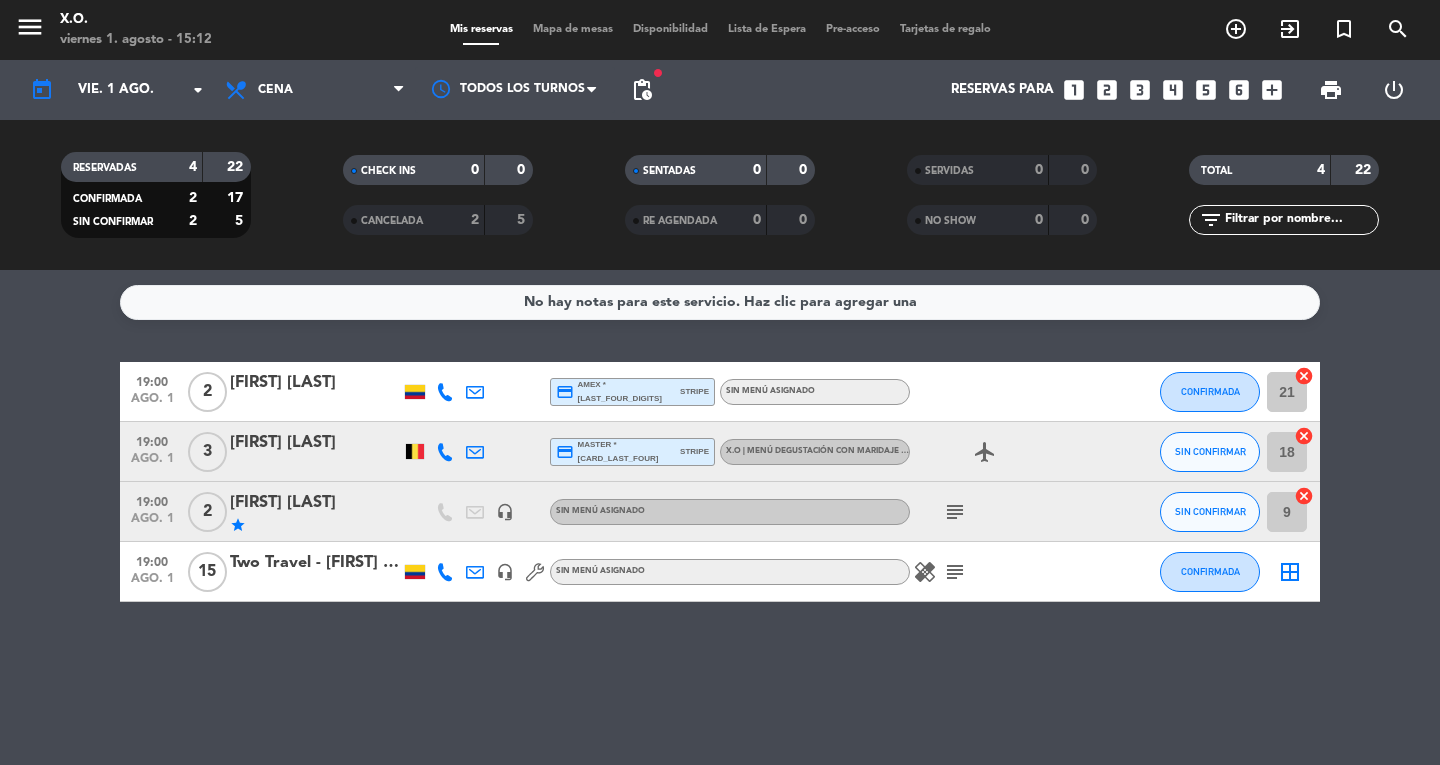 click on "menu" at bounding box center [30, 27] 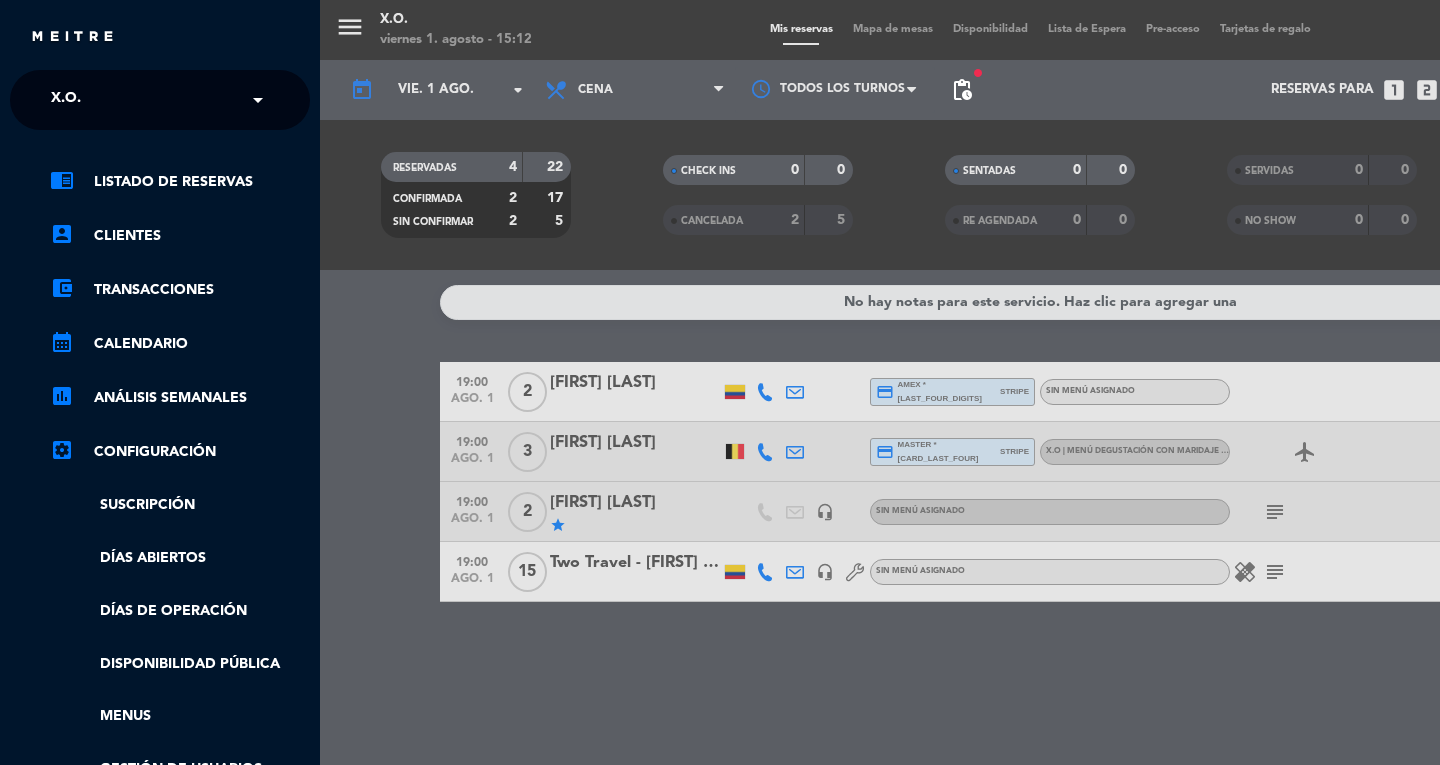 click 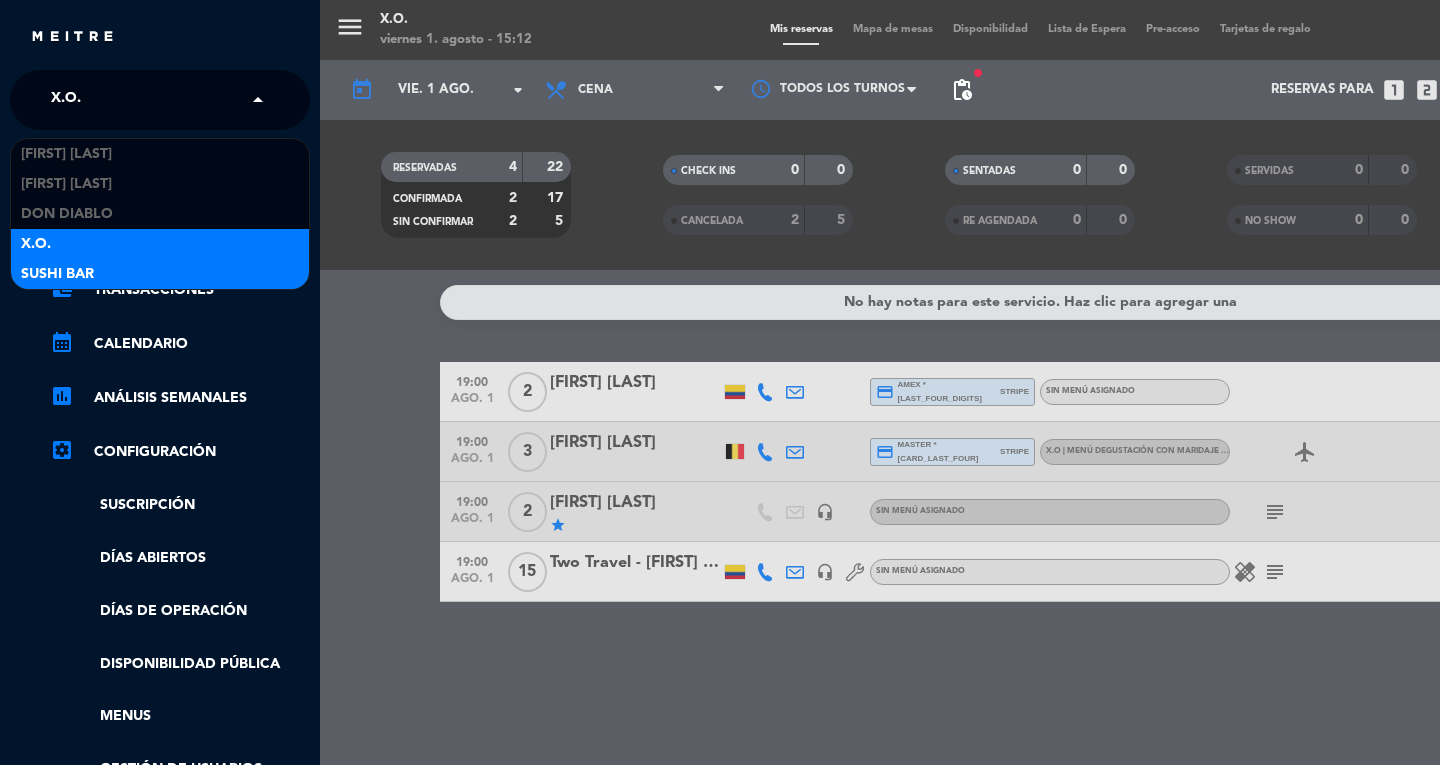 click on "SUSHI BAR" at bounding box center [160, 274] 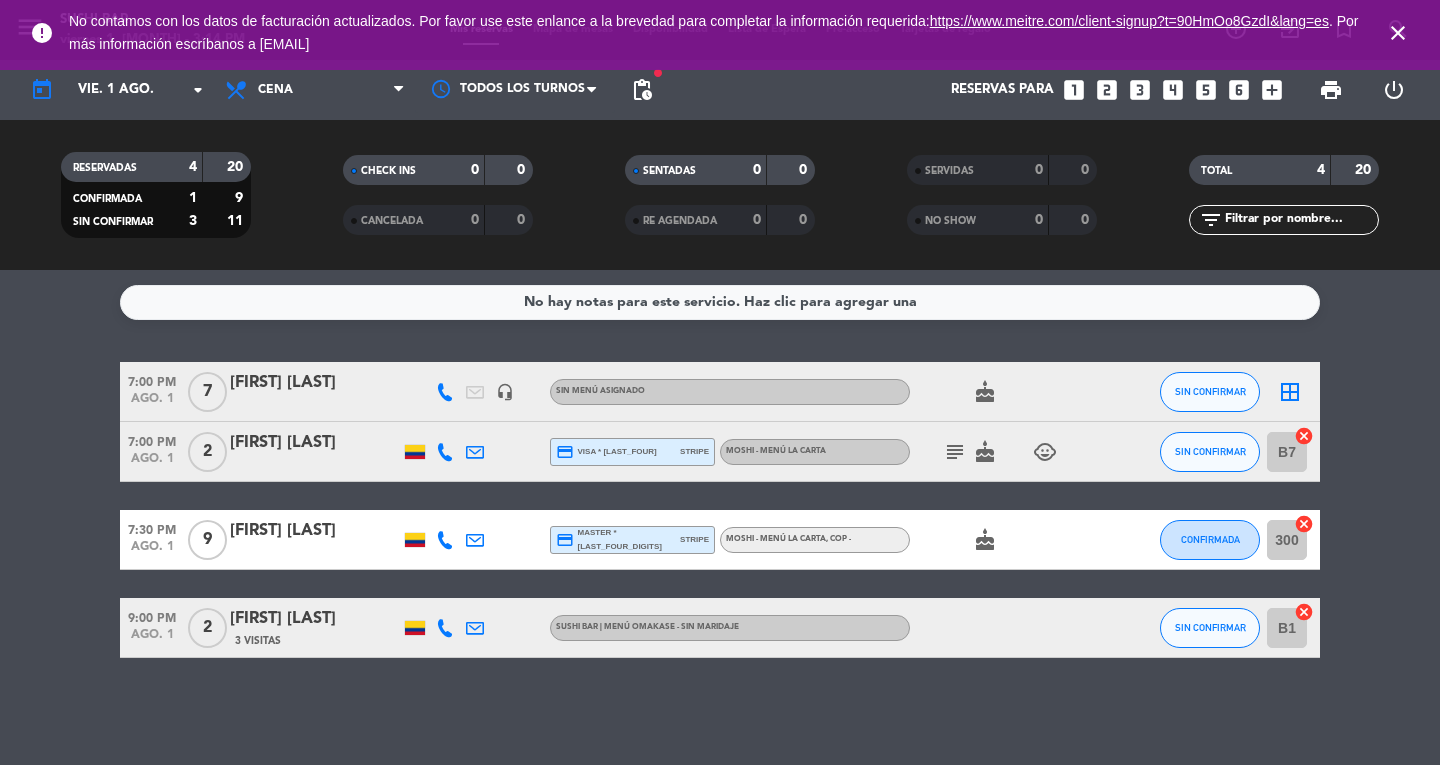 click on "close" at bounding box center [1398, 33] 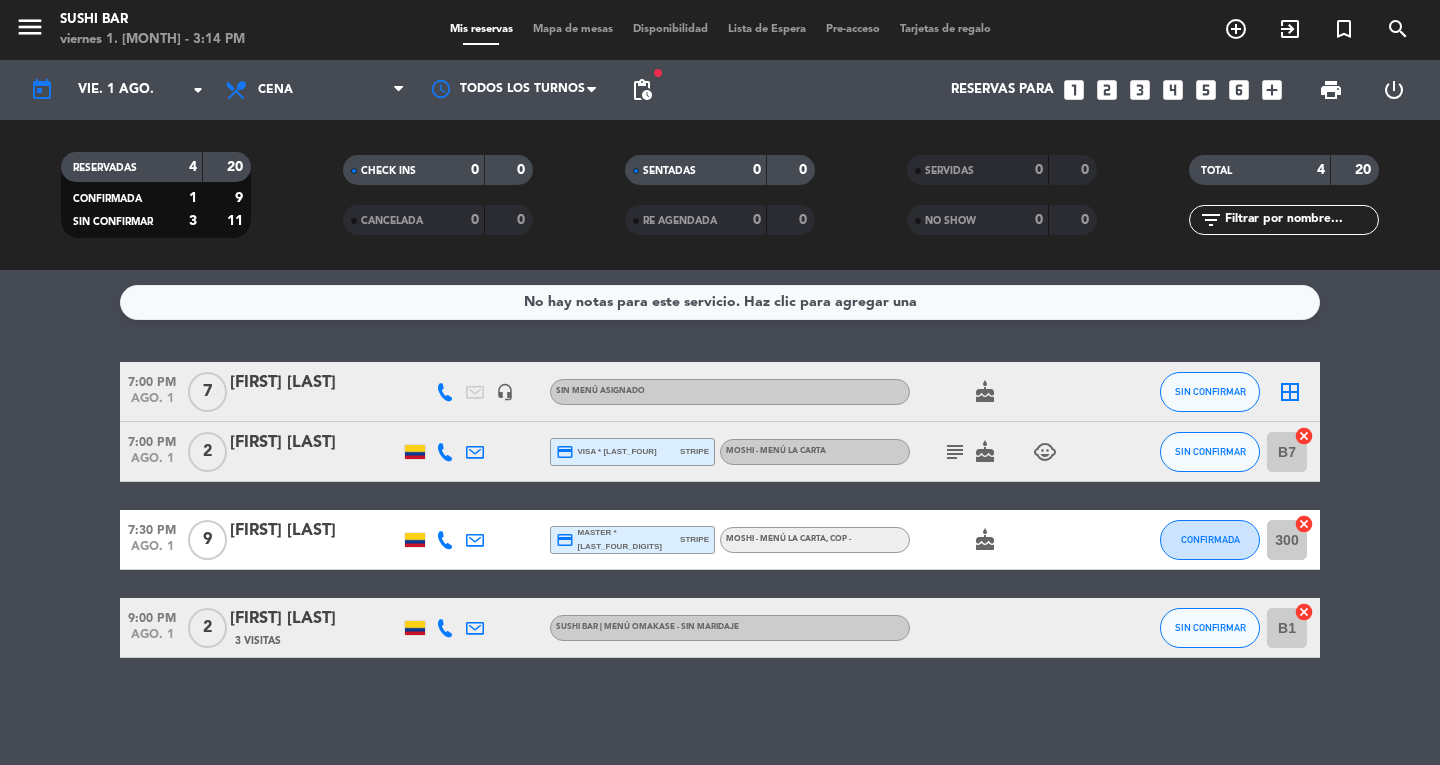 click on "menu" at bounding box center (30, 27) 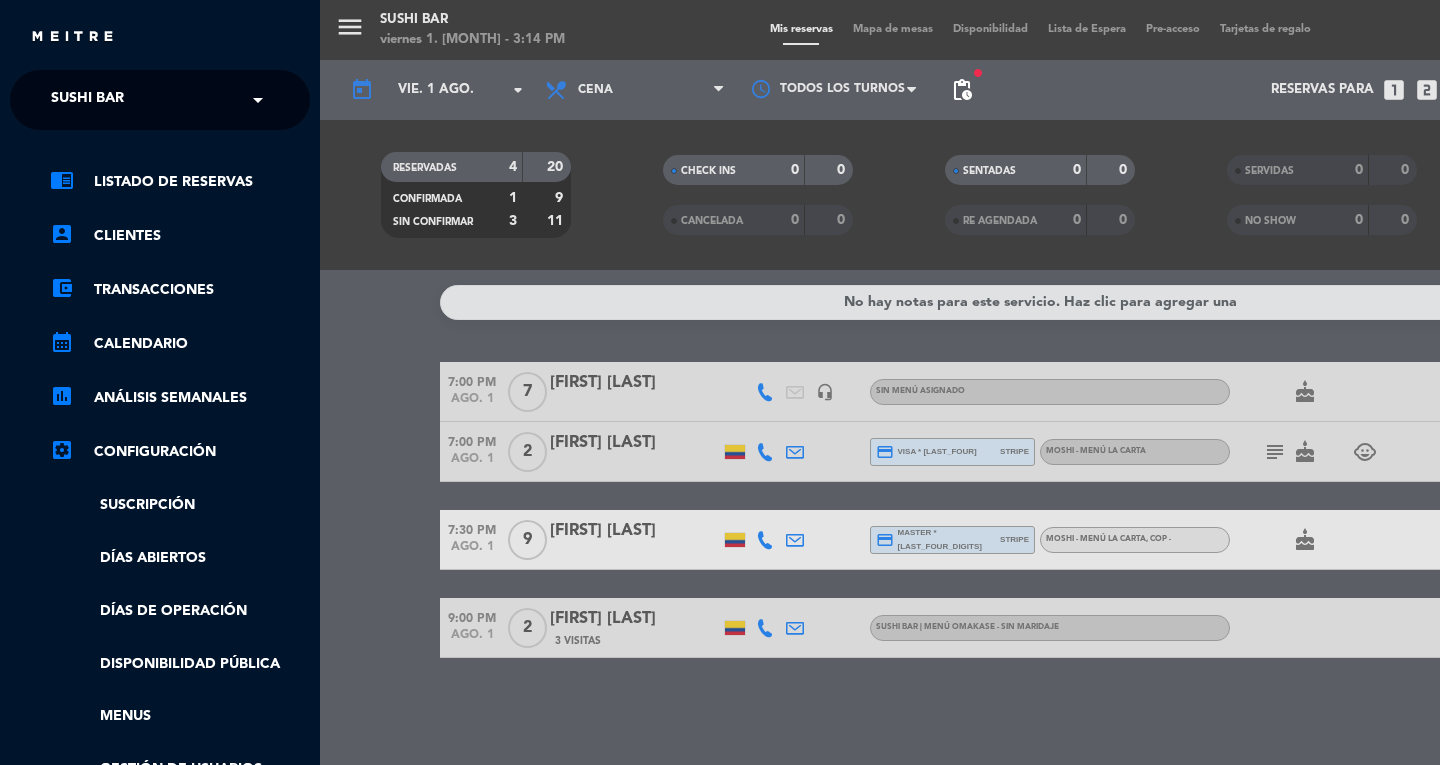 click on "× SUSHI BAR" 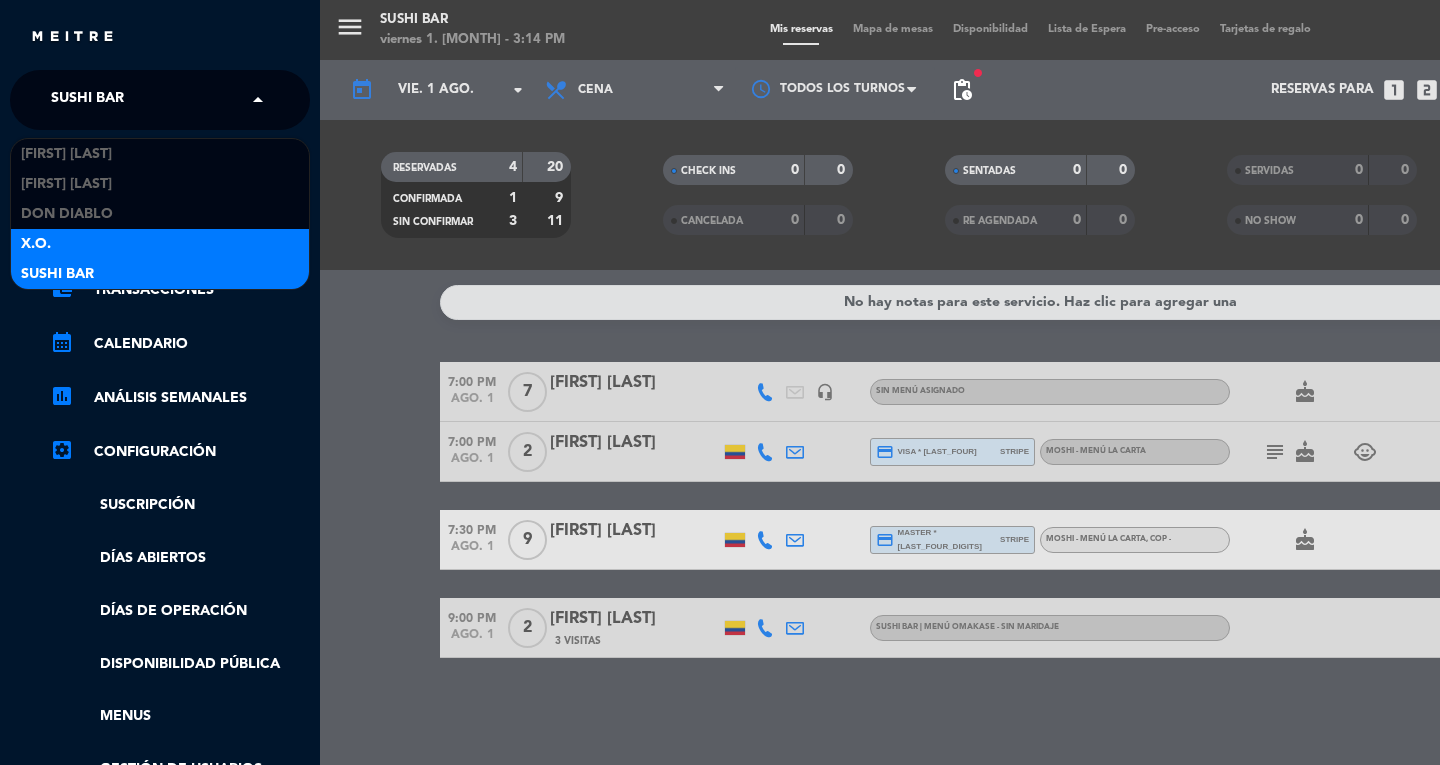 click on "X.O." at bounding box center (160, 244) 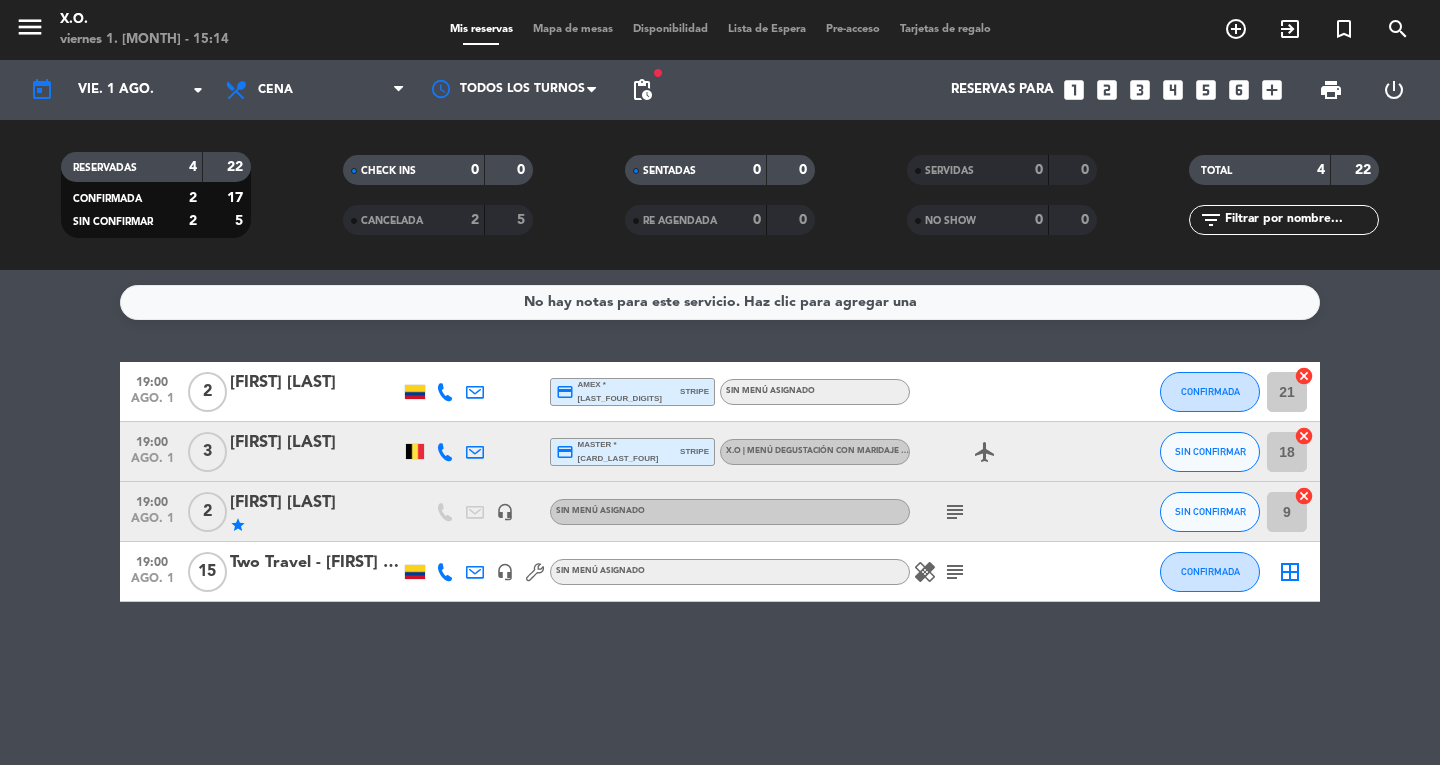 click on "healing" 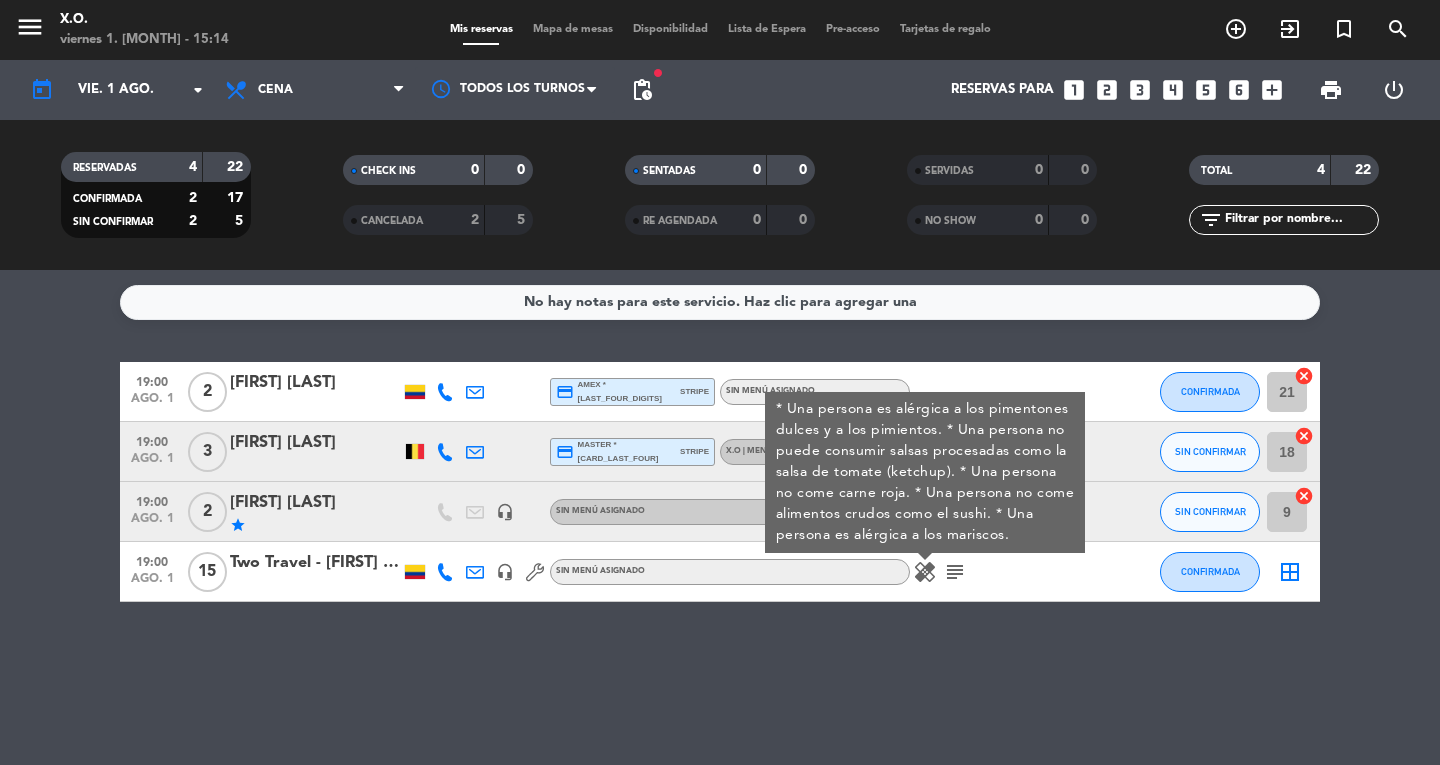 click on "subject" 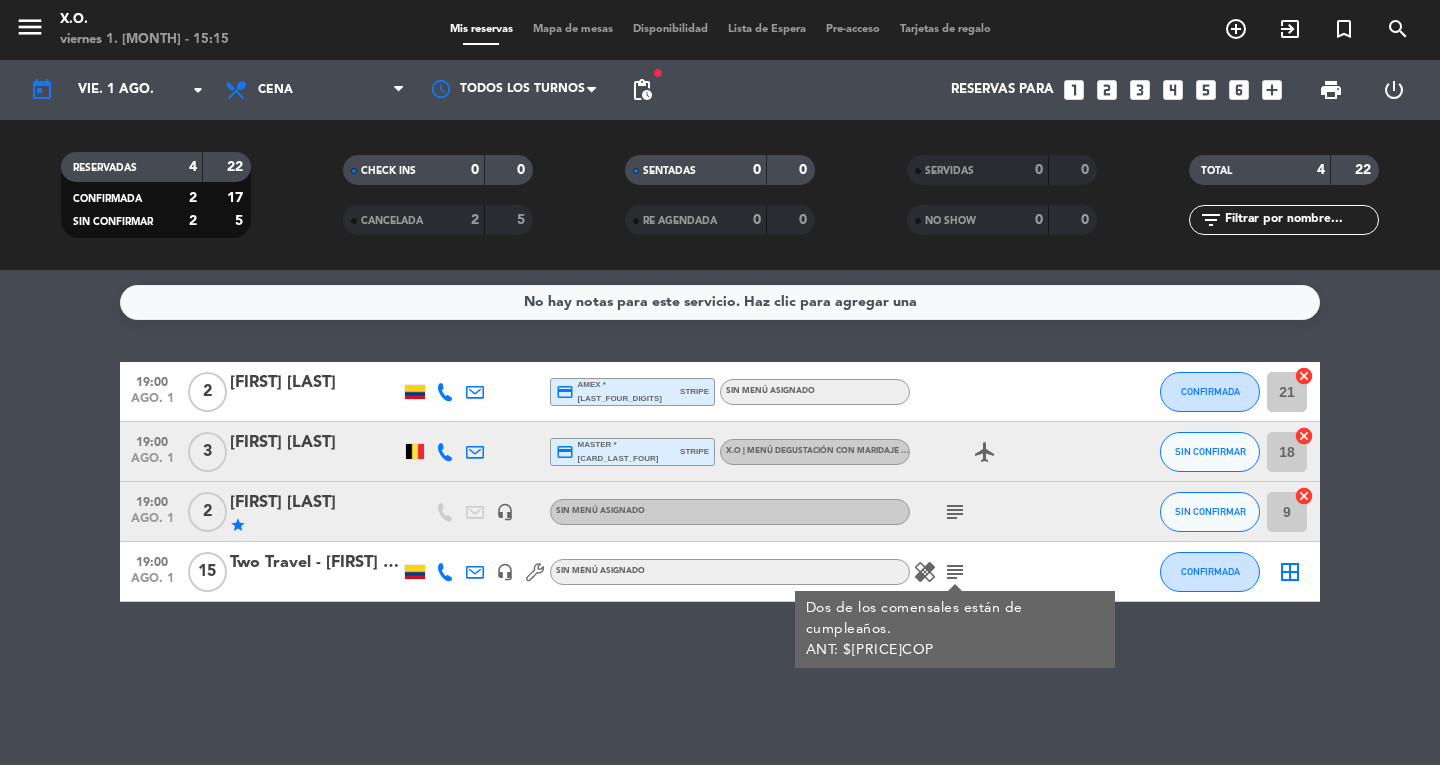 click on "healing" 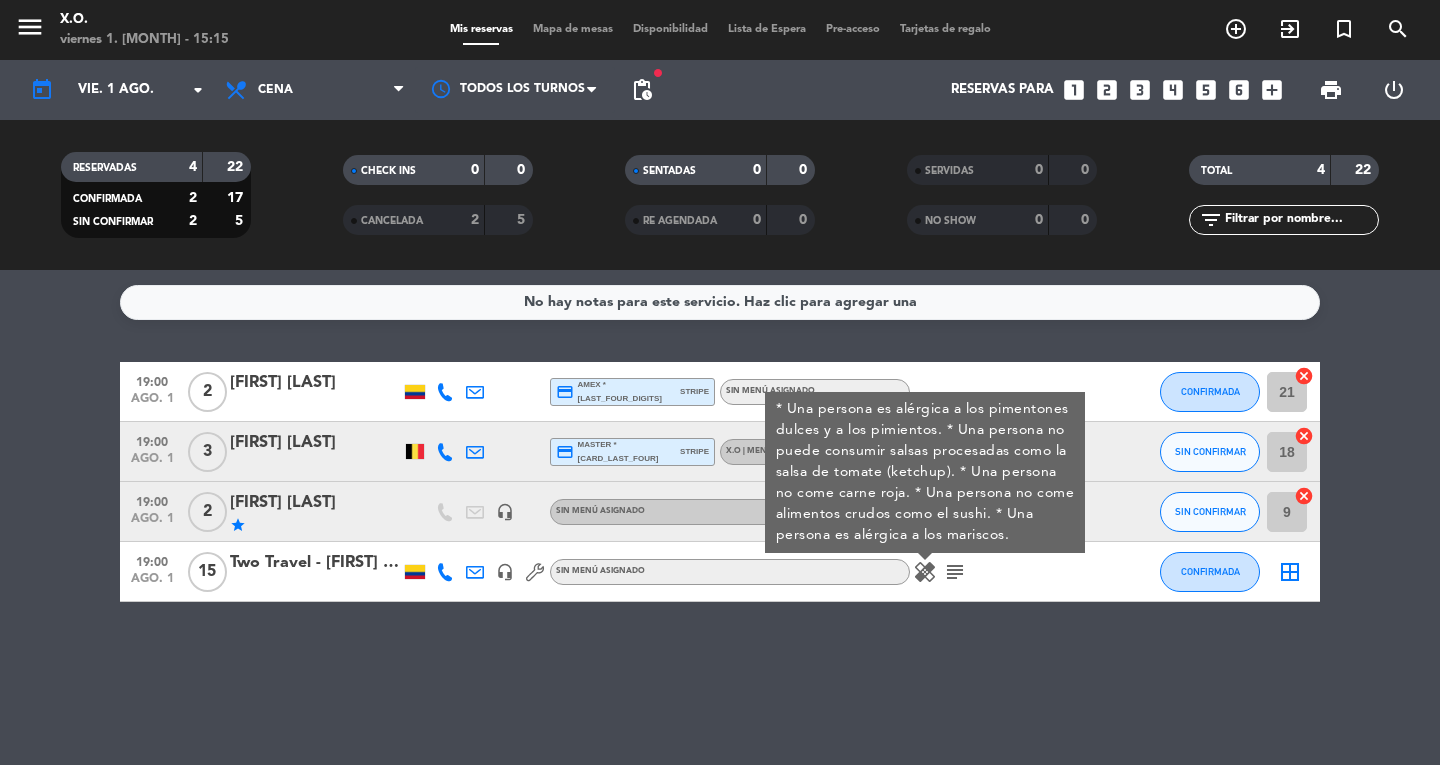 click on "No hay notas para este servicio. Haz clic para agregar una   19:00   ago. 1   2   [FIRST] [LAST]  credit_card  amex * [CARD_LAST_FOUR]   stripe  Sin menú asignado CONFIRMADA 21  cancel   19:00   ago. 1   3   [FIRST] [LAST]  credit_card  master * [CARD_LAST_FOUR]   stripe   X.O | Menú degustación con maridaje | Pescetariano | COP 649.000 , COP 649.000  airplanemode_active  SIN CONFIRMAR 18  cancel   19:00   ago. 1   2   [FIRST] [LAST]   star   headset_mic  Sin menú asignado  subject  SIN CONFIRMAR 9  cancel   19:00   ago. 1   15   Two Travel - [FIRST] [LAST]   headset_mic  Sin menú asignado  healing  * Una persona es alérgica a los pimentones dulces y a los pimientos.
* Una persona no puede consumir salsas procesadas como la salsa de tomate (ketchup).
* Una persona no come carne roja.
* Una persona no come alimentos crudos como el sushi.
* Una persona es alérgica a los mariscos.  subject  CONFIRMADA  border_all" 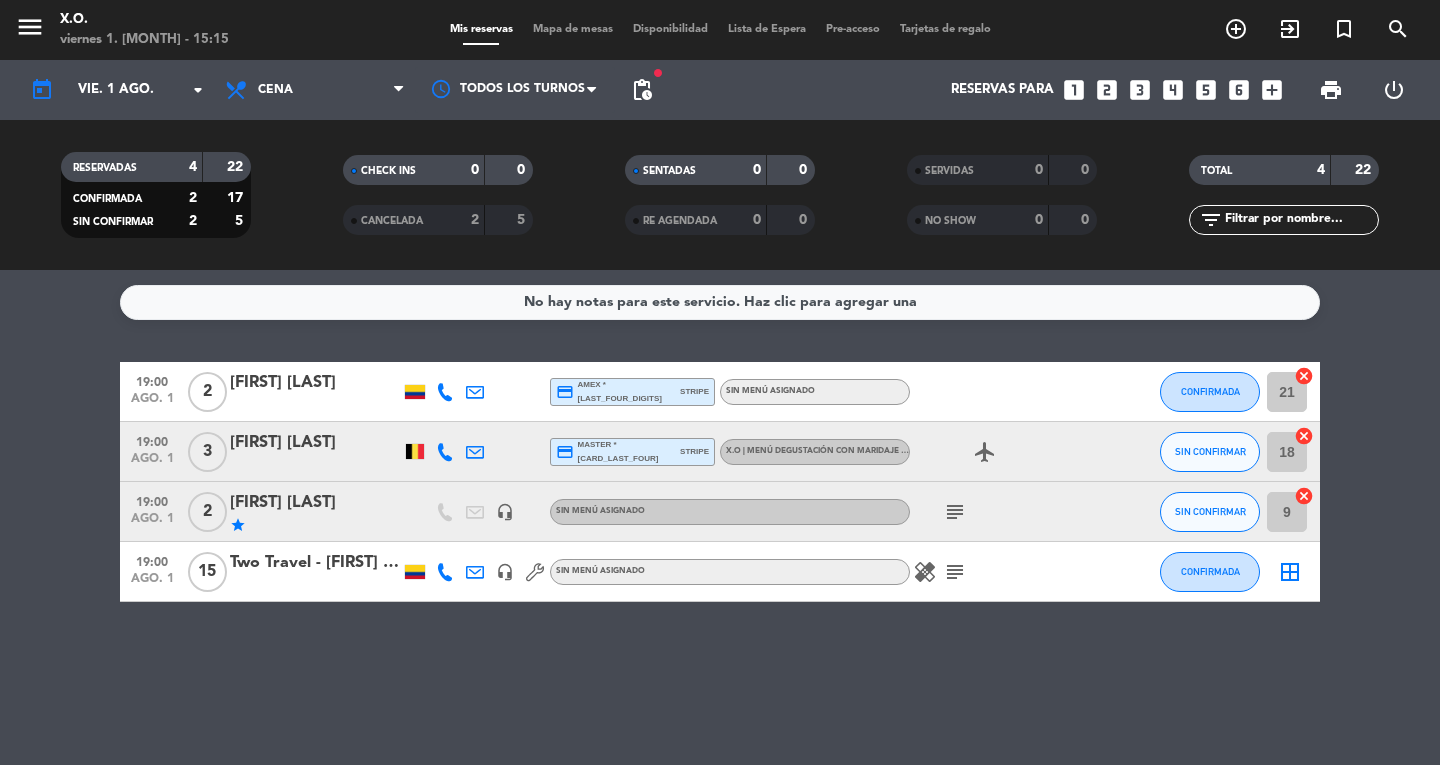 click on "Sin menú asignado" 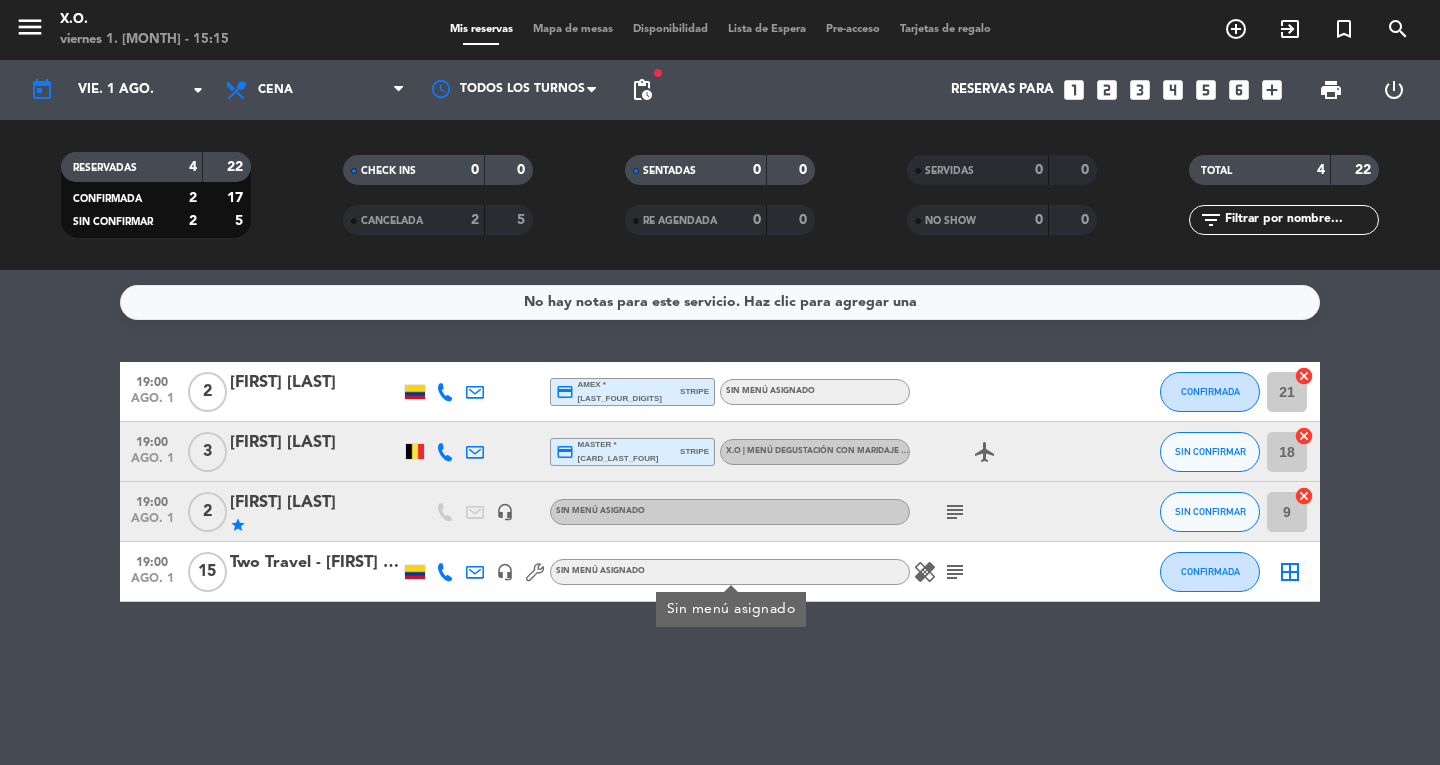 click on "[TIME]   ago. 1   15   Two Travel - [FIRST] [LAST]   headset_mic  Sin menú asignado  Sin menú asignado   healing   subject  CONFIRMADA  border_all" 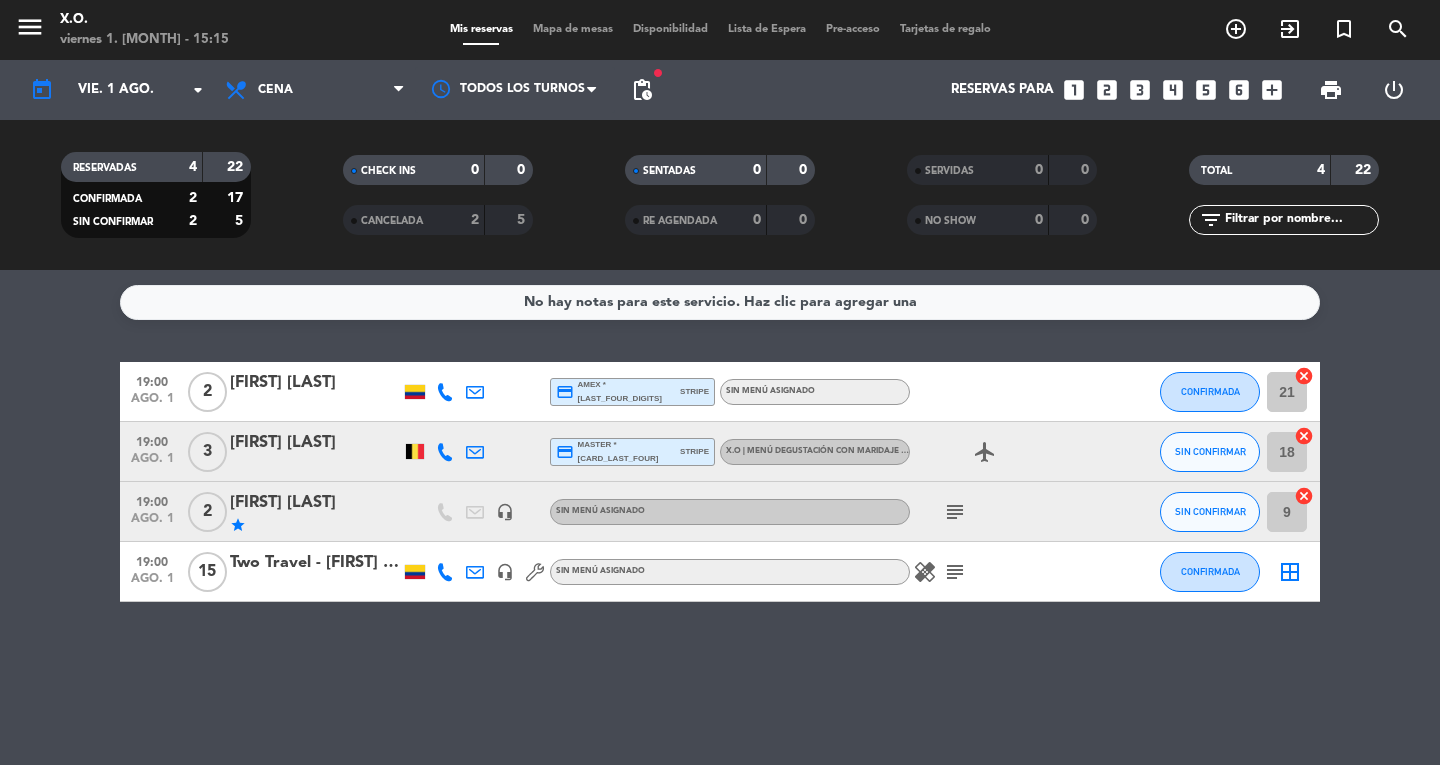 click on "Two Travel - [FIRST] [LAST]" 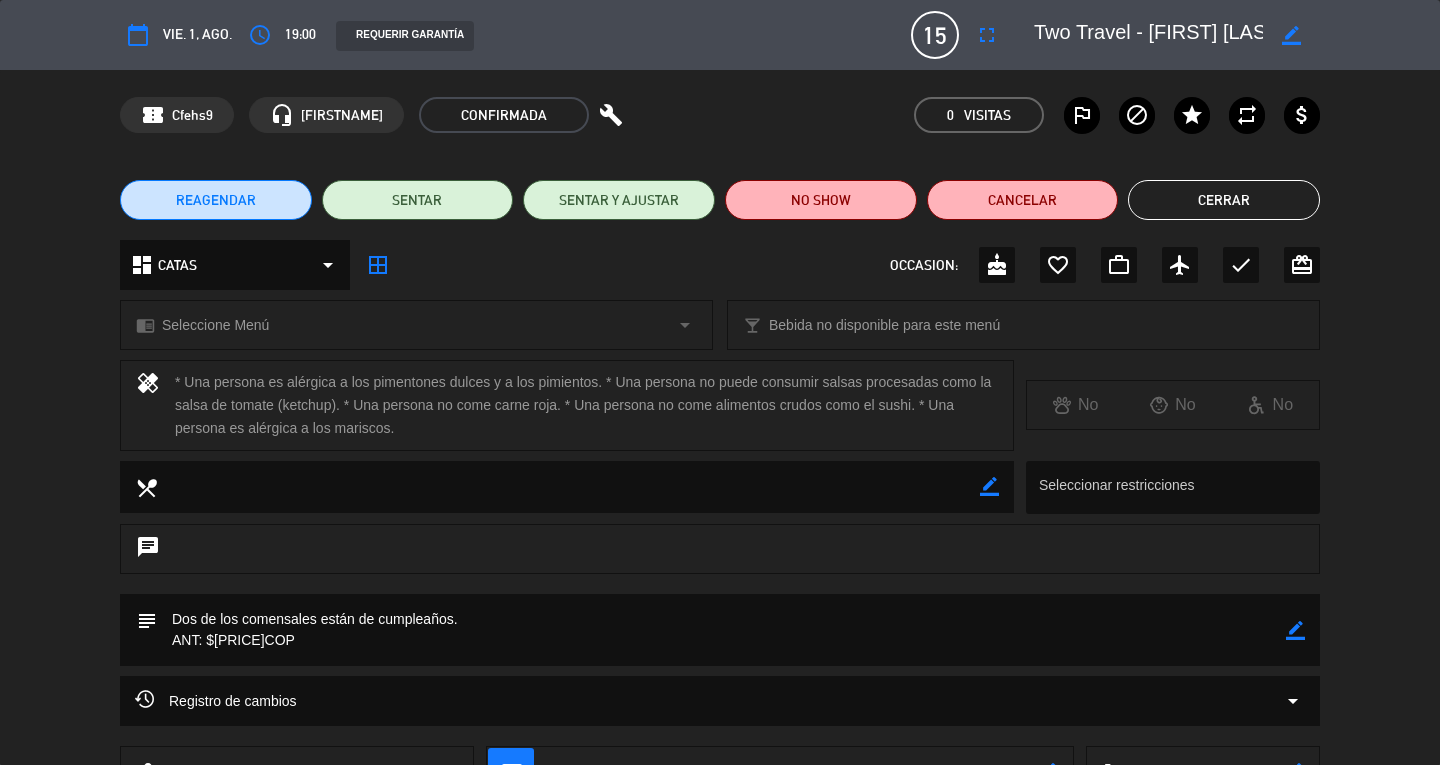 click on "Cerrar" 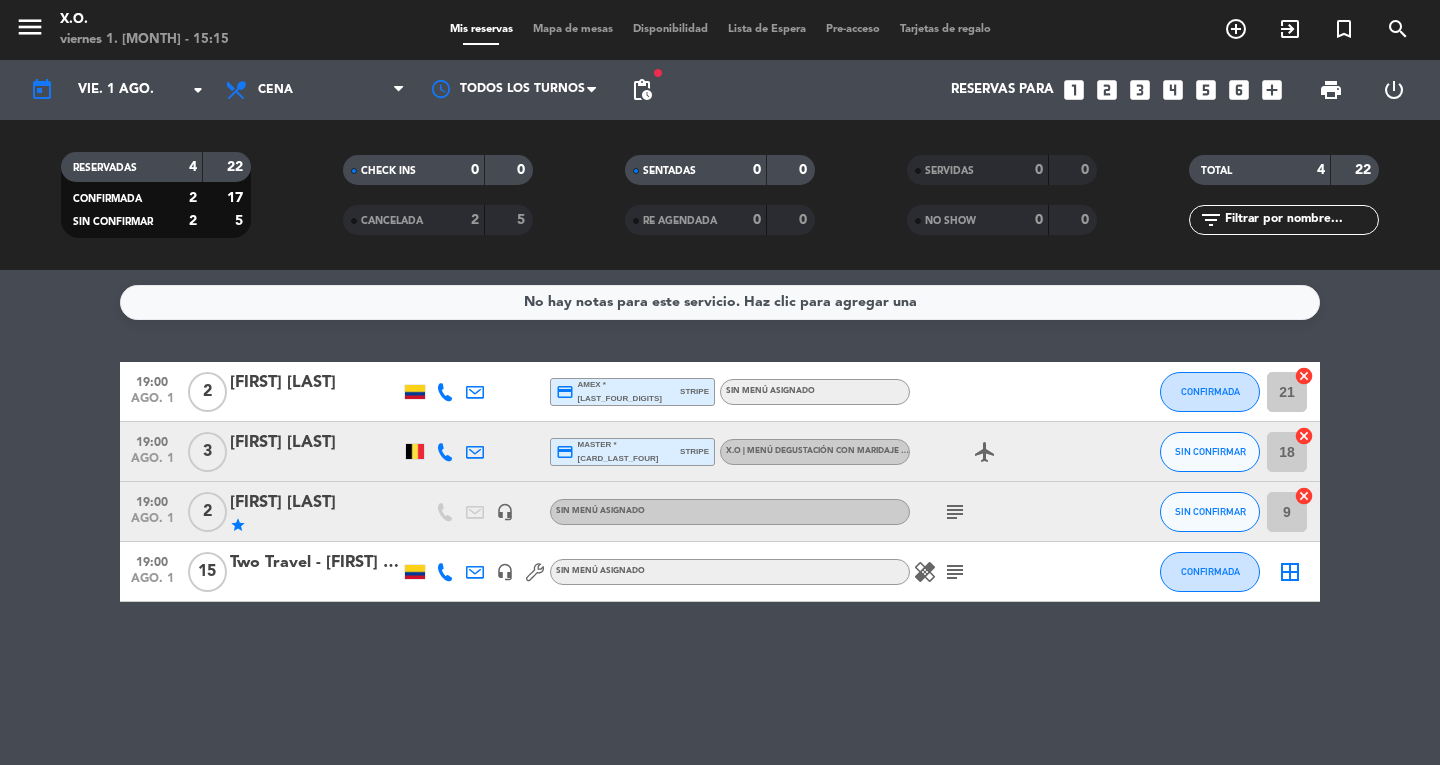 click 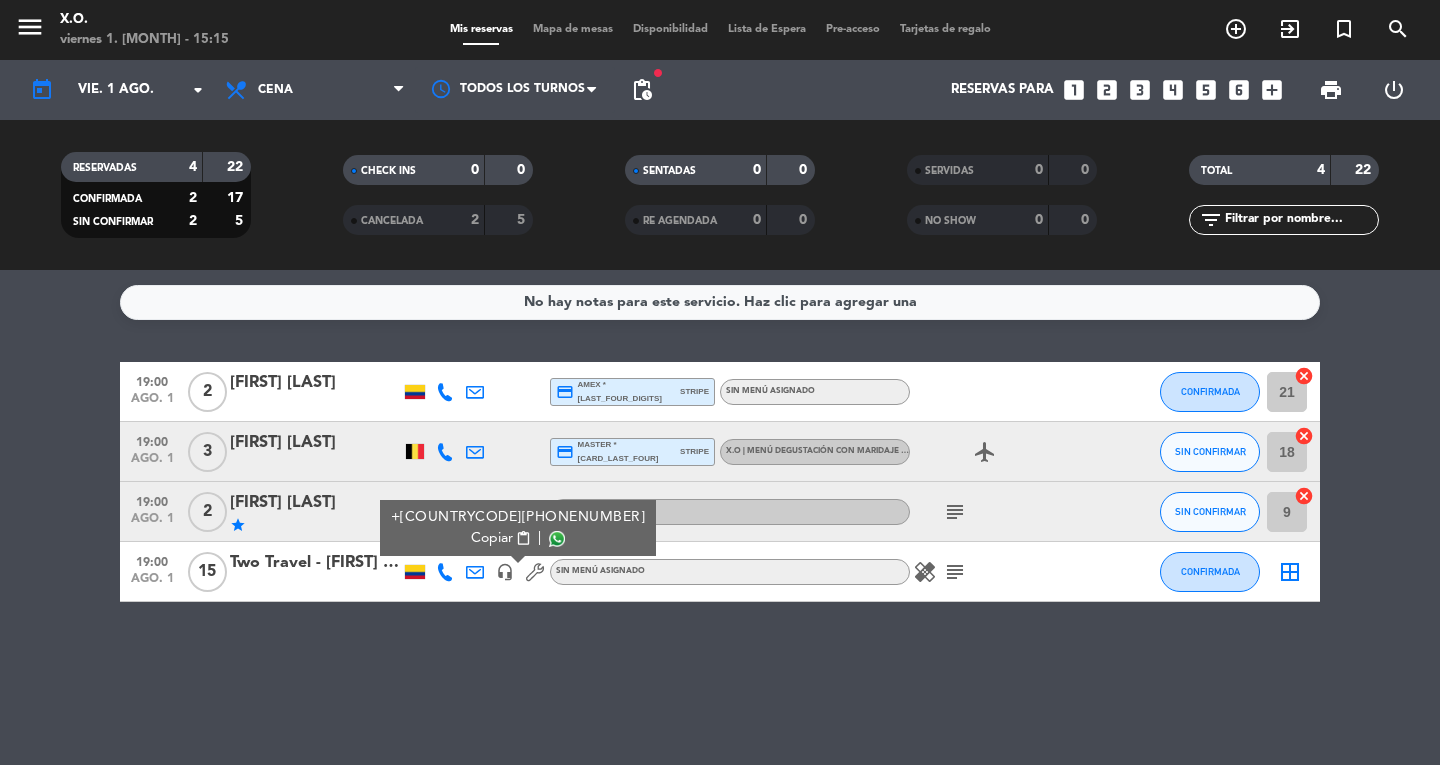 click 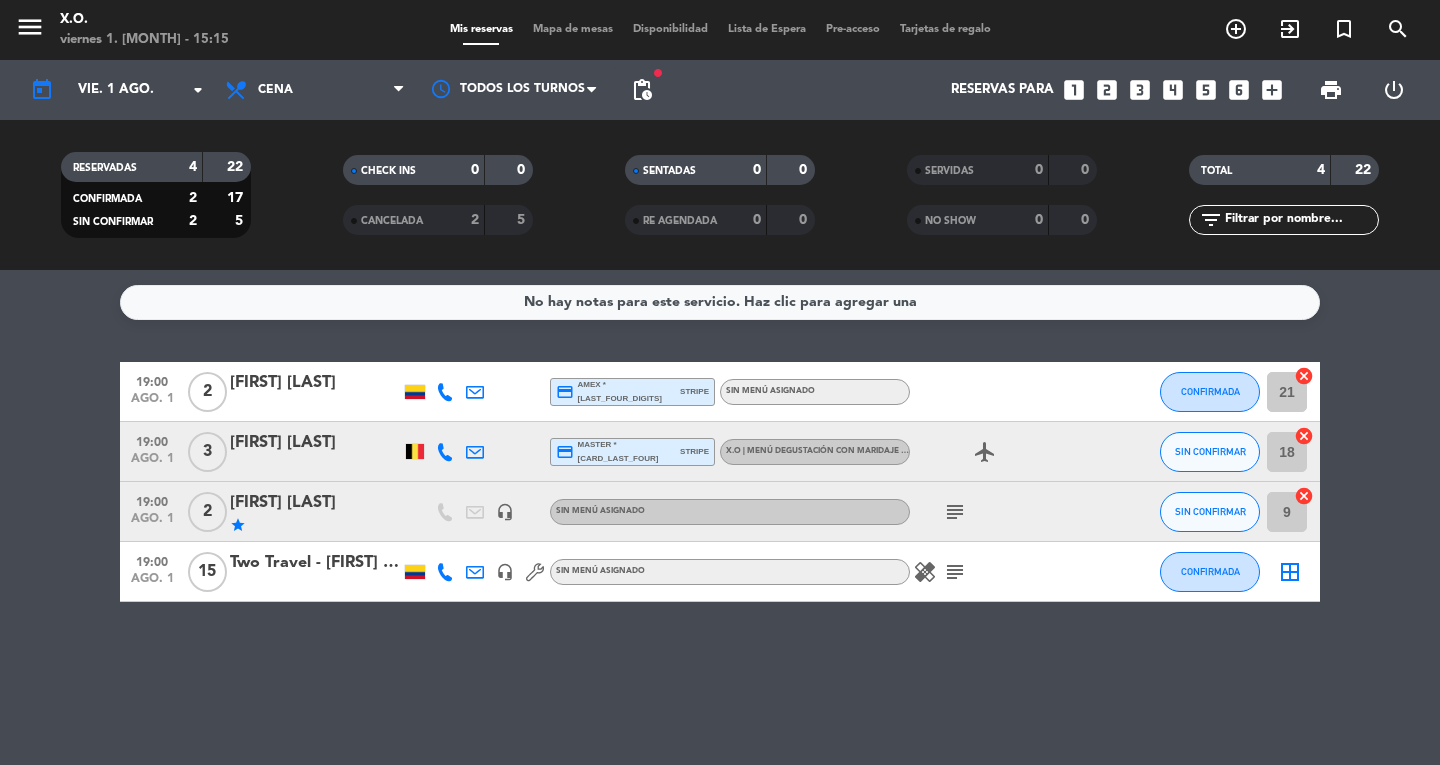 click 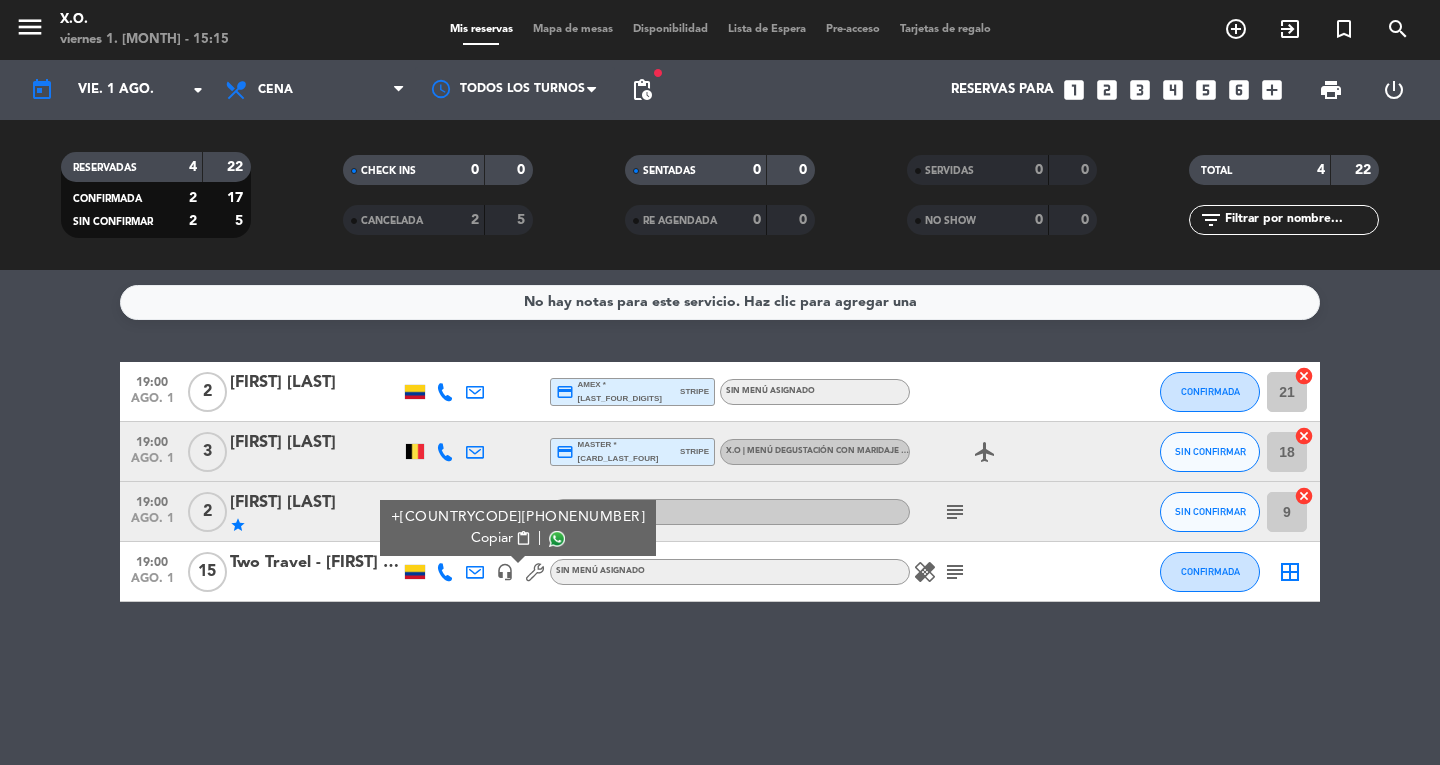 click on "Copiar" at bounding box center [492, 538] 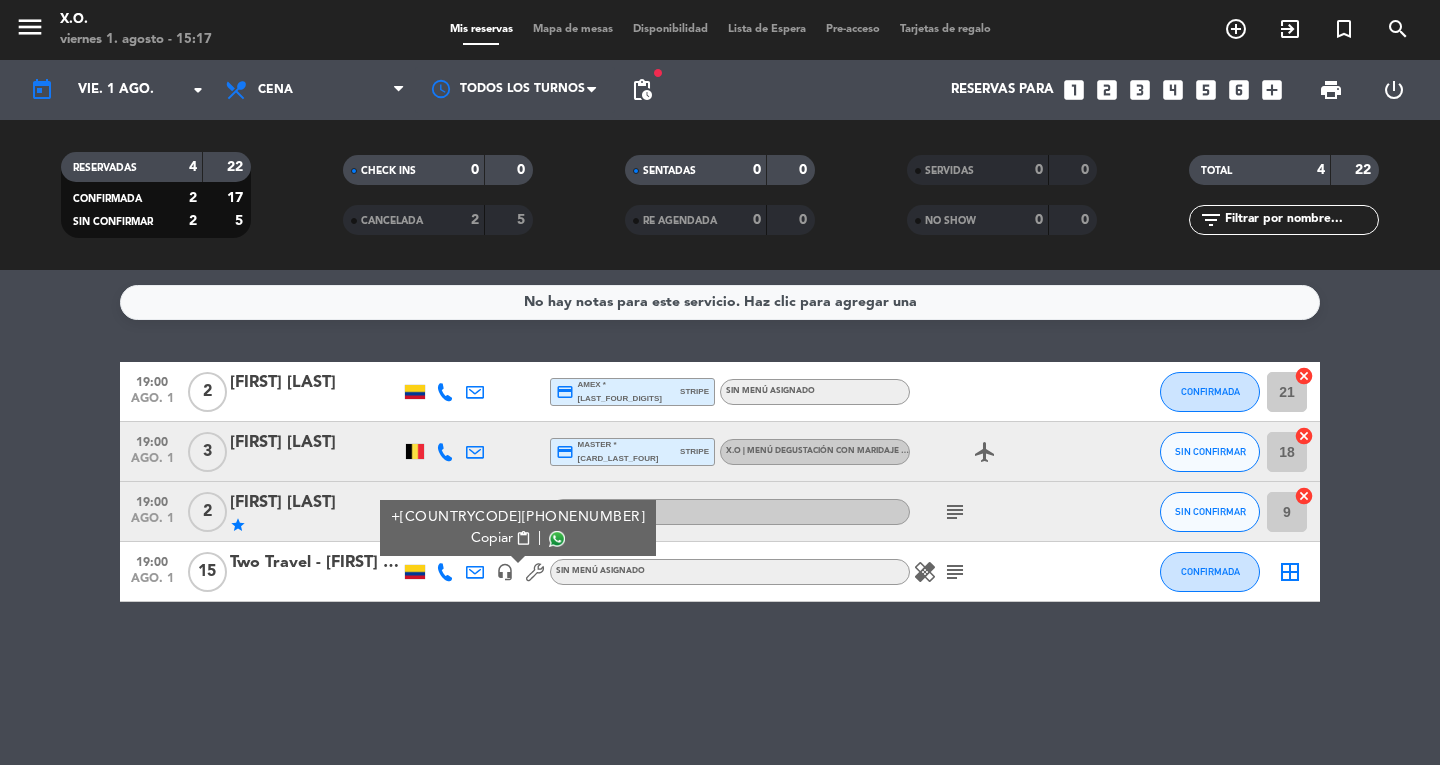 click on "19:00   ago. 1   2   [FIRSTNAME] [LASTNAME]  credit_card  [CARDTYPE] * [LASTFOURDIGITS]   stripe  Sin menú asignado CONFIRMADA 21  cancel   19:00   ago. 1   3   [FIRSTNAME] [LASTNAME]  credit_card  [CARDTYPE] * [LASTFOURDIGITS]   stripe   X.O | Menú degustación con maridaje | Pescetariano | COP 649.000 , COP 649.000  airplanemode_active  SIN CONFIRMAR 18  cancel   19:00   ago. 1   2   [FIRSTNAME] [LASTNAME]   star   headset_mic  Sin menú asignado  subject  SIN CONFIRMAR 9  cancel   19:00   ago. 1   15   Two Travel - [FIRSTNAME] [LASTNAME]   +[COUNTRYCODE][PHONENUMBER]  Copiar content_paste |  headset_mic  Sin menú asignado  healing   subject  CONFIRMADA  border_all" 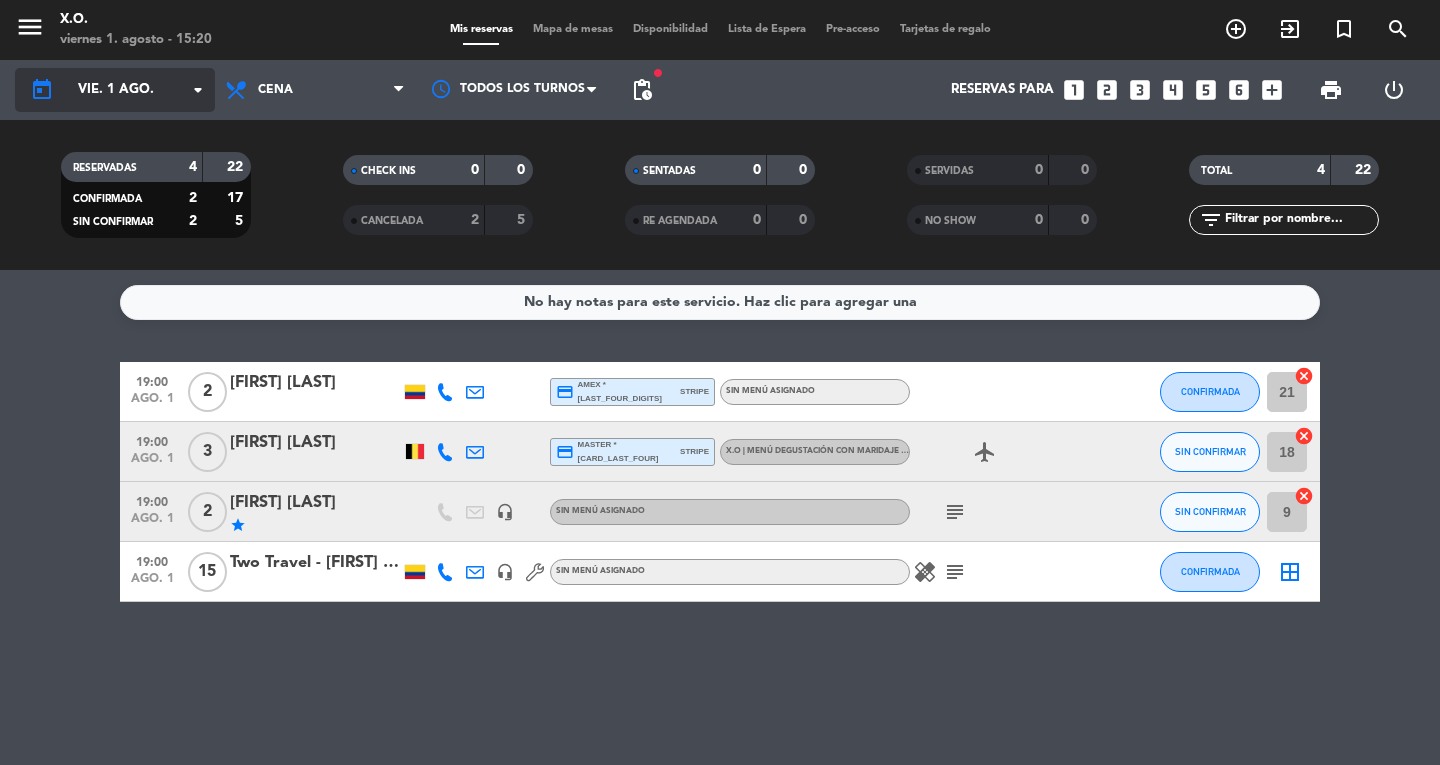 click on "vie. 1 ago." 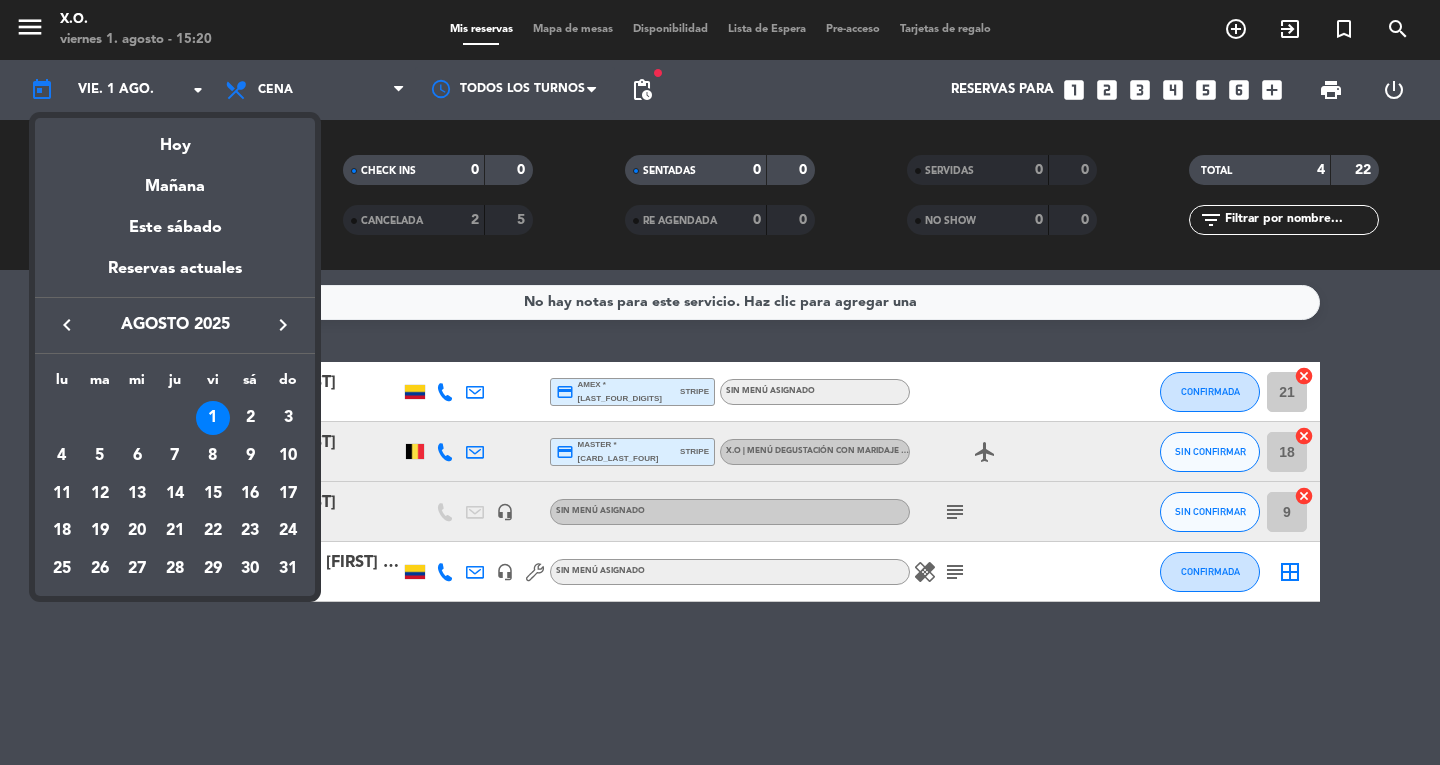 click at bounding box center [720, 382] 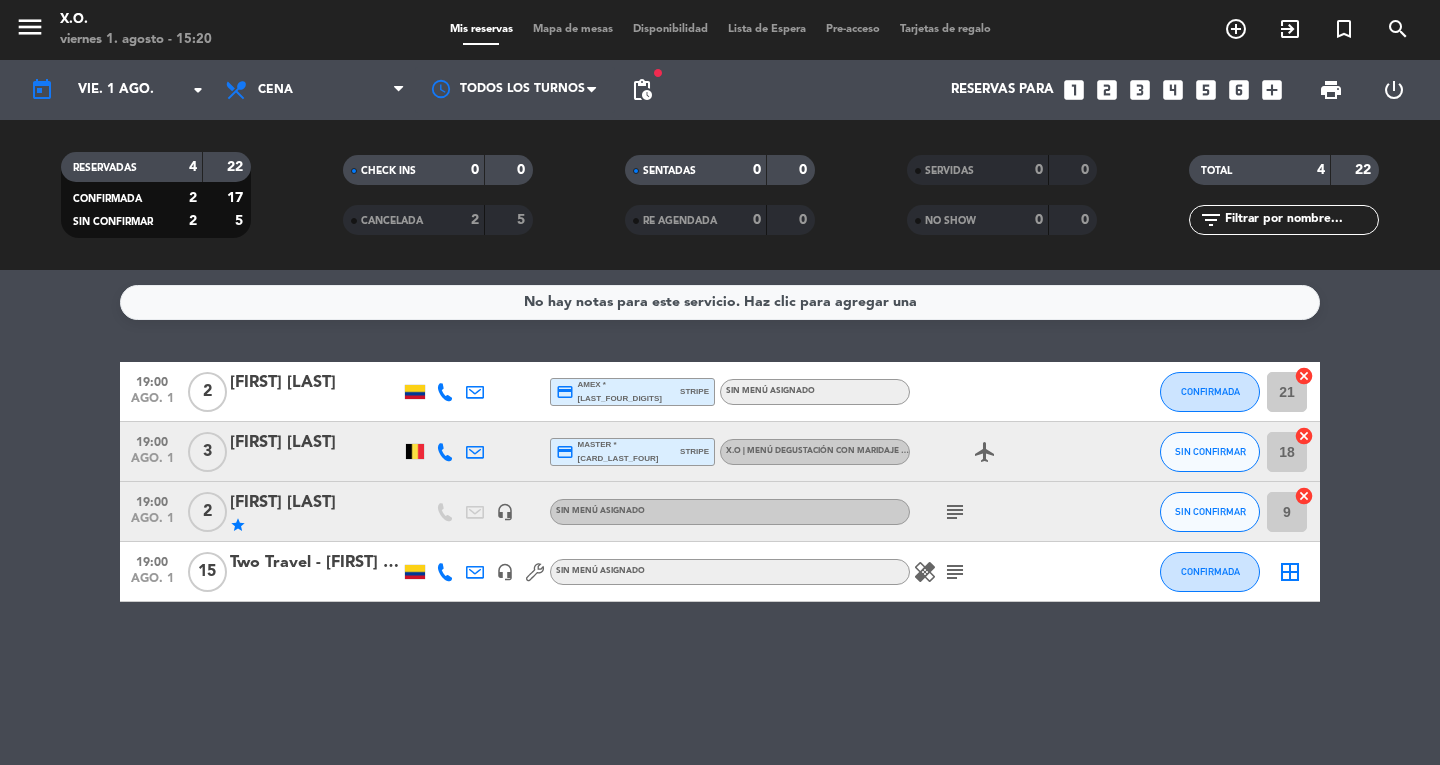 click on "[FIRST] [LAST]" 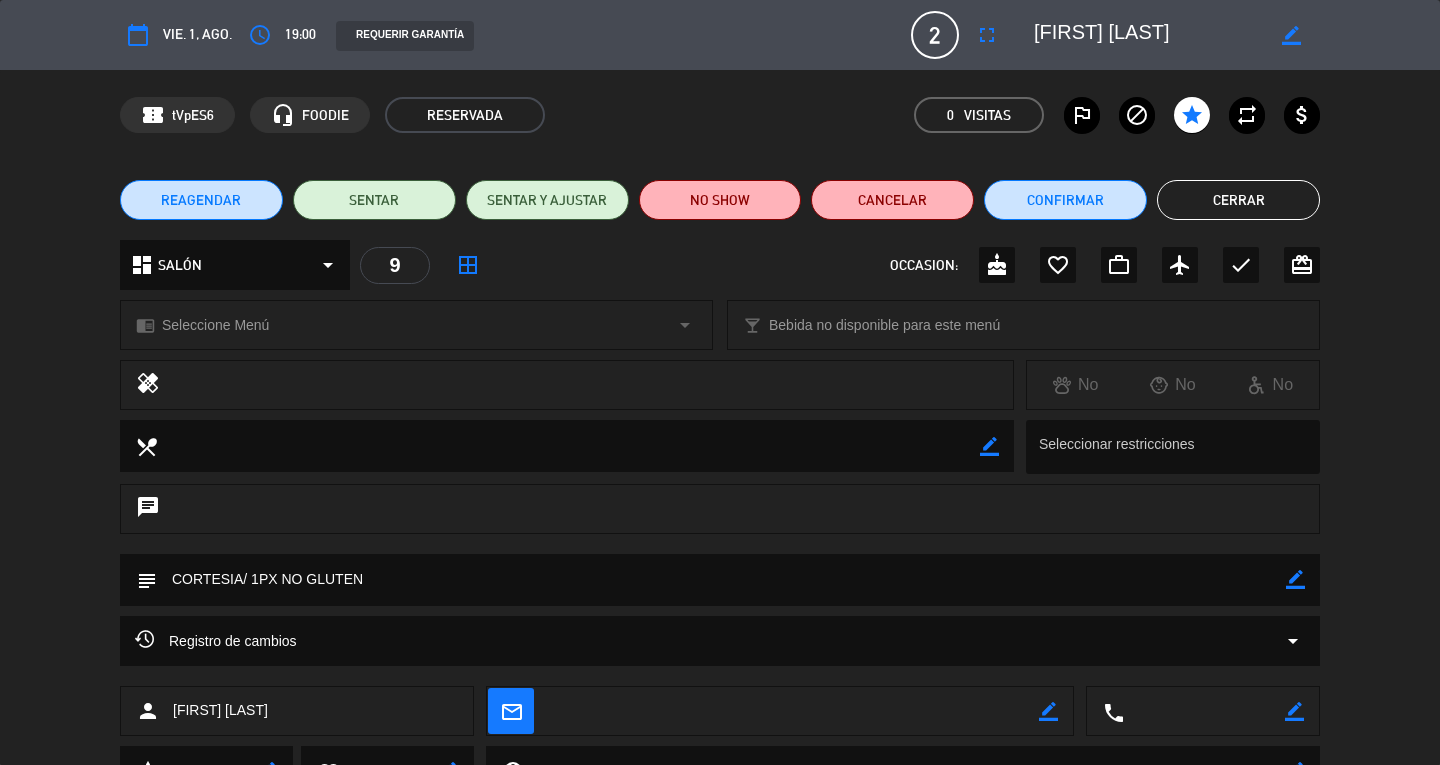 click on "Cerrar" 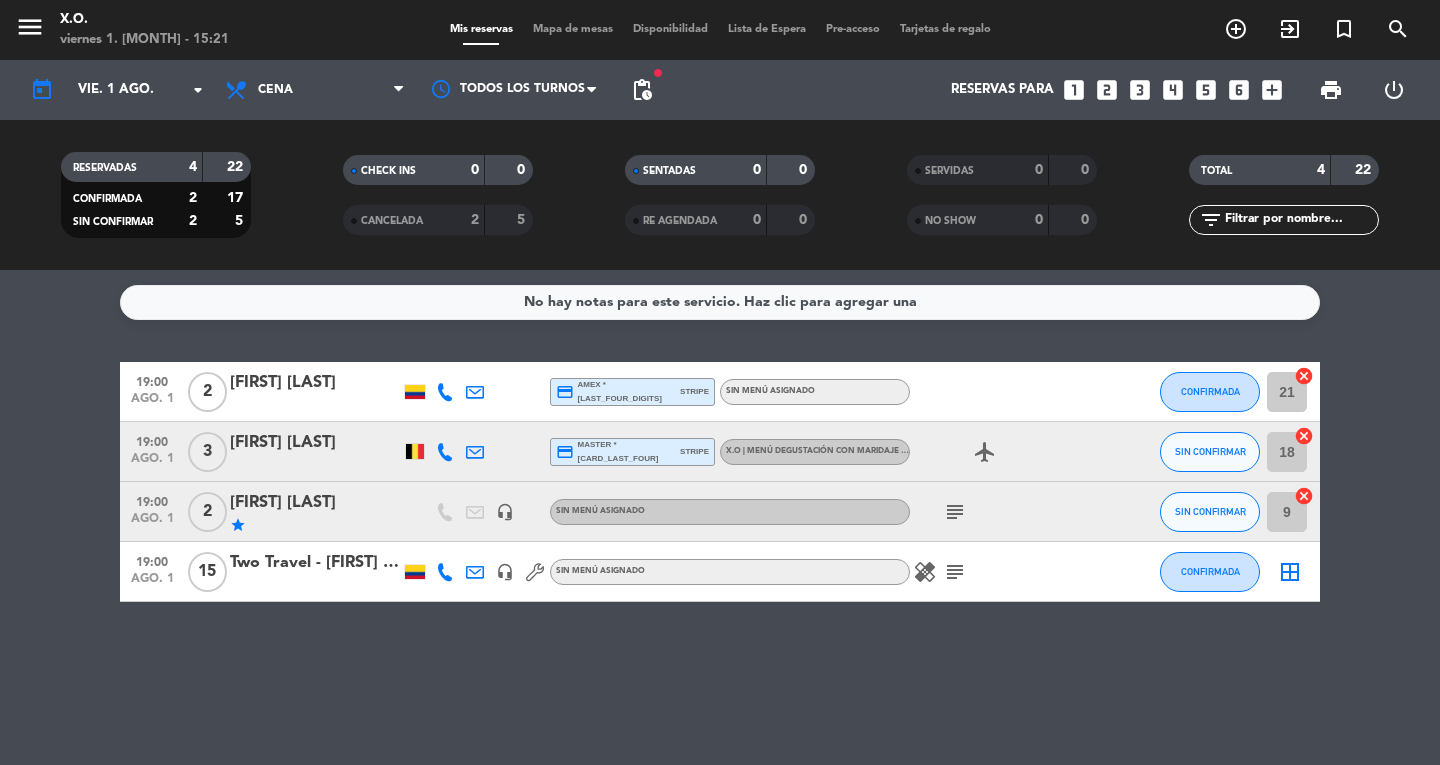 click on "[FIRST] [LAST]" 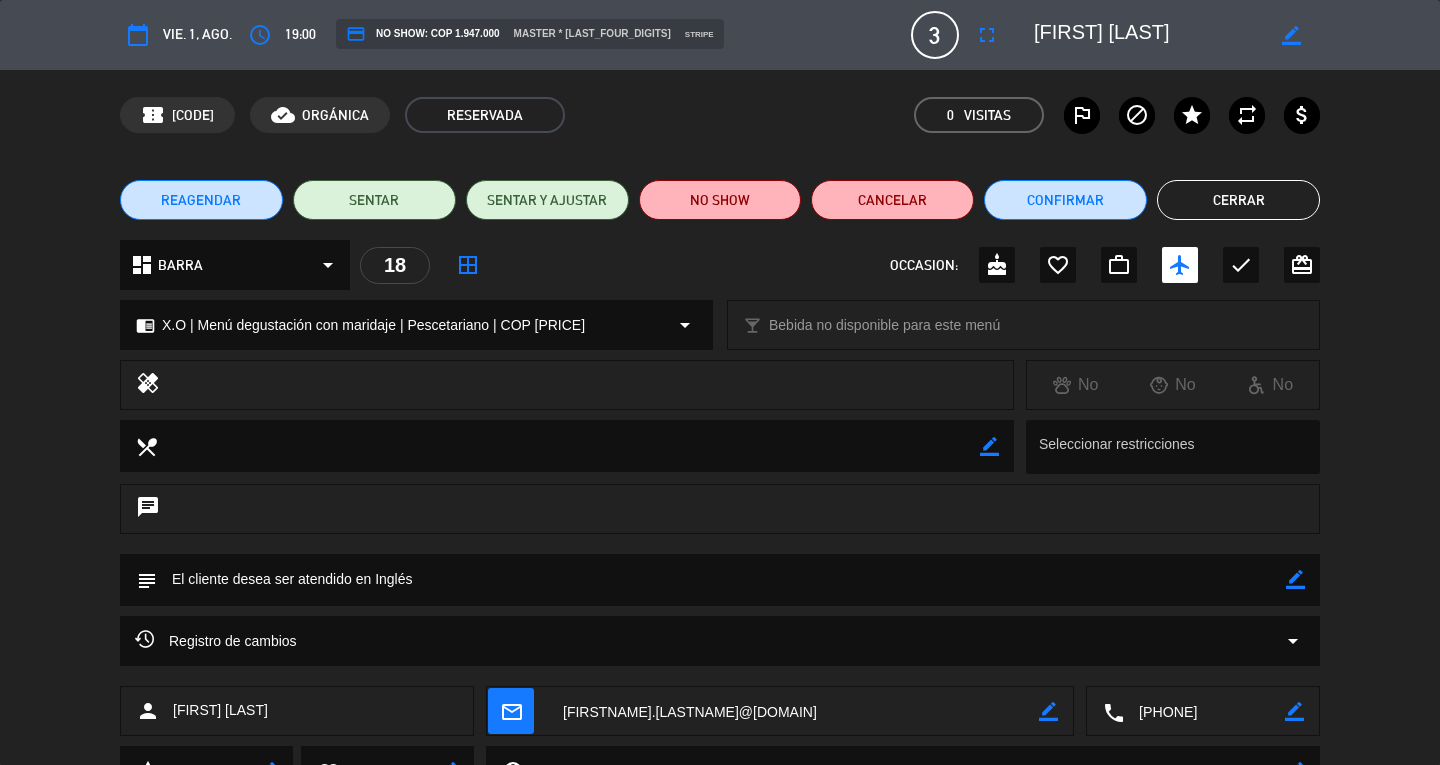 click on "Cerrar" 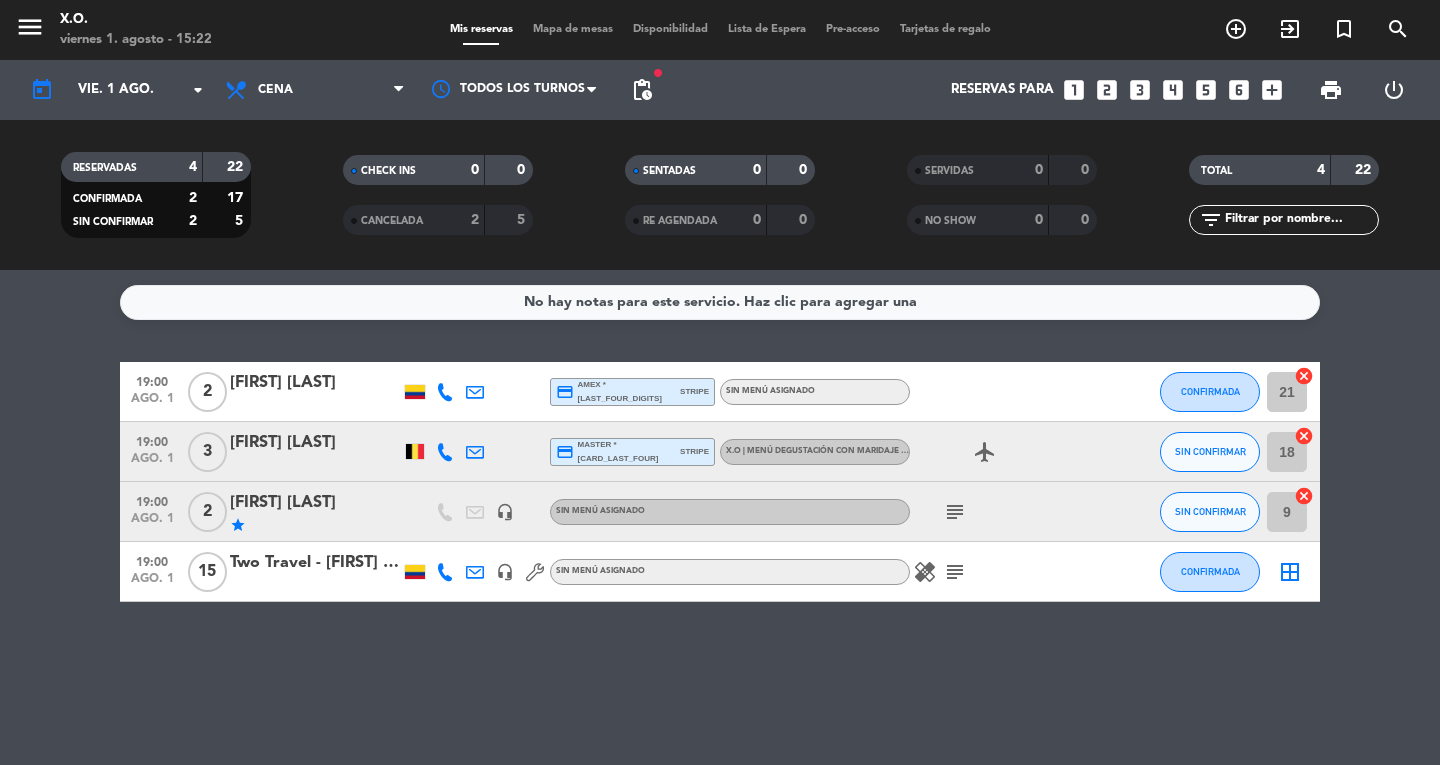 click on "[FIRST] [LAST]" 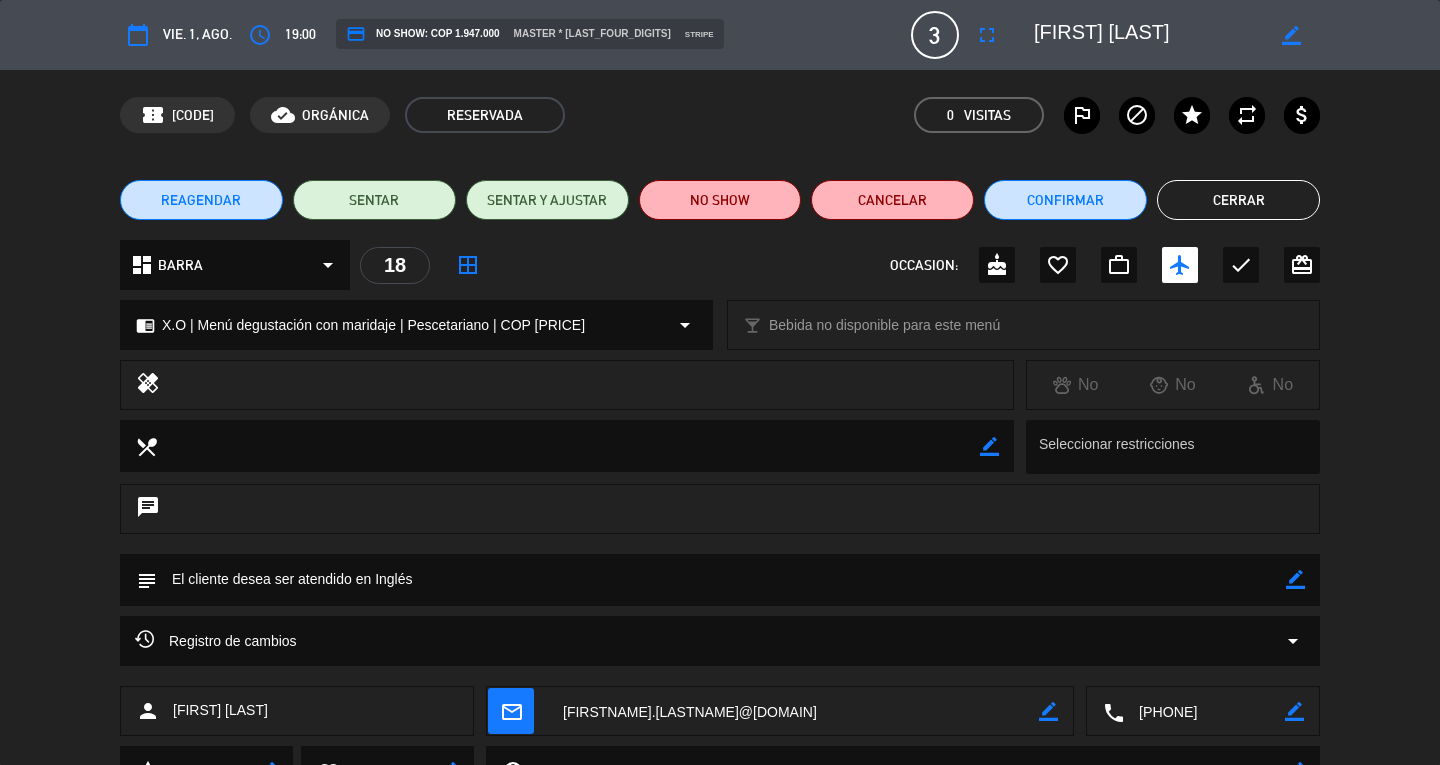 click on "Cerrar" 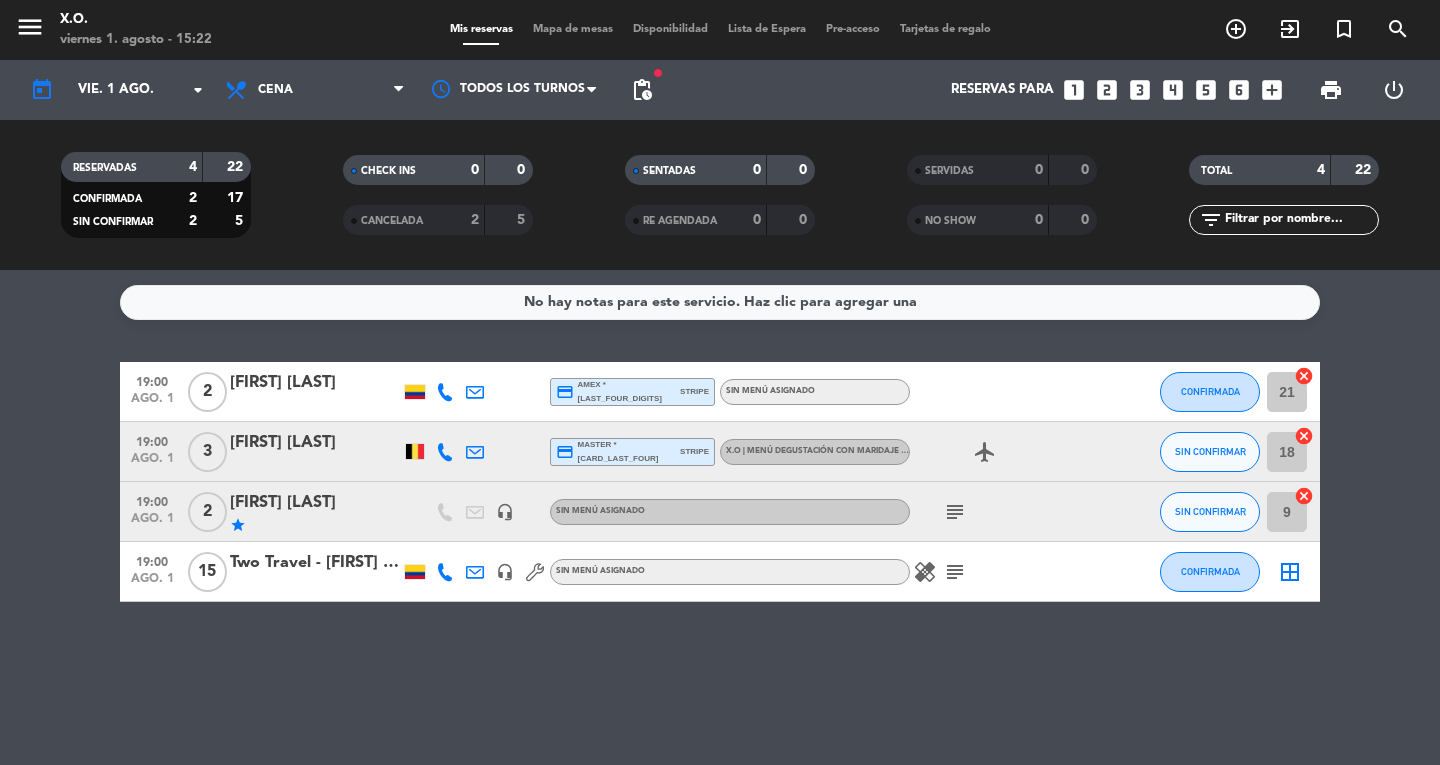 click on "[FIRST] [LAST]" 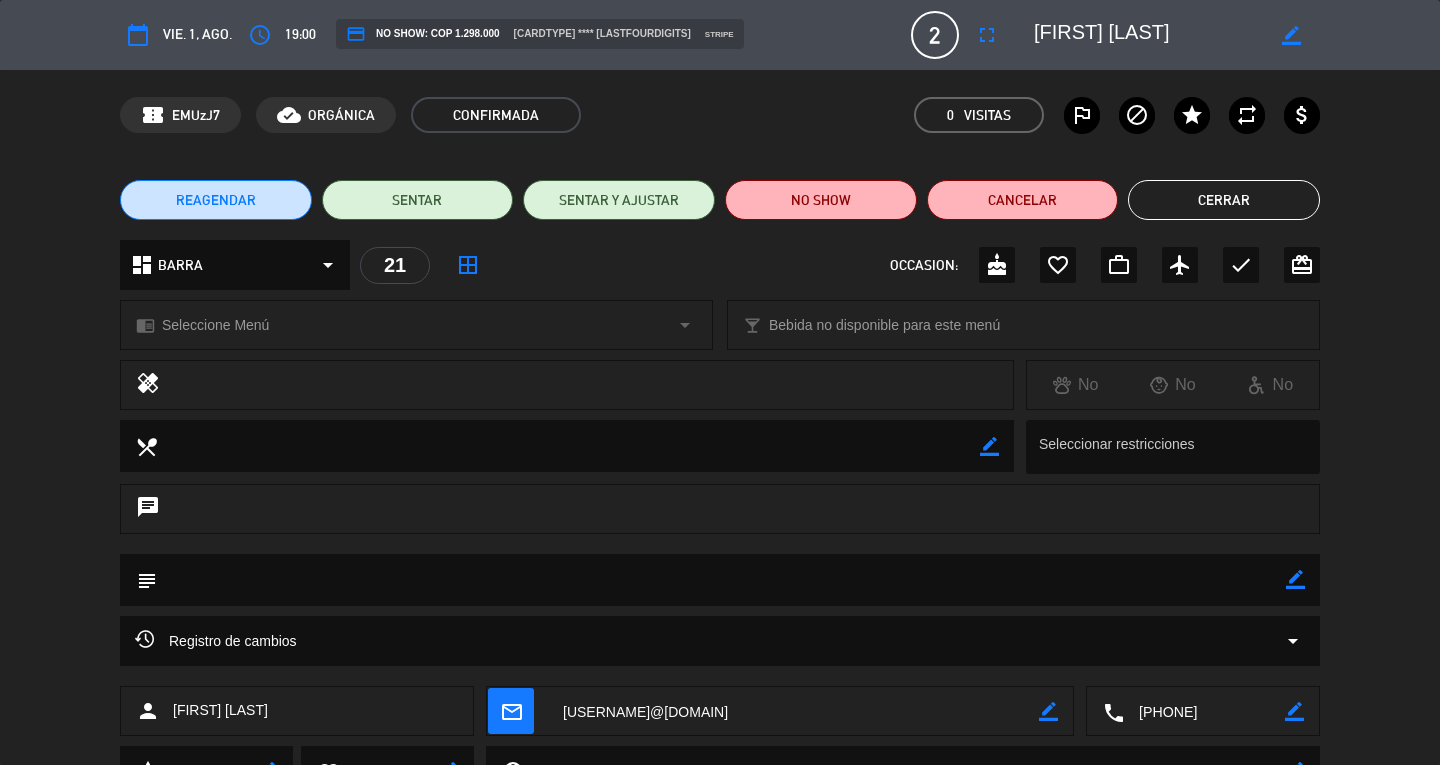 click on "Cerrar" 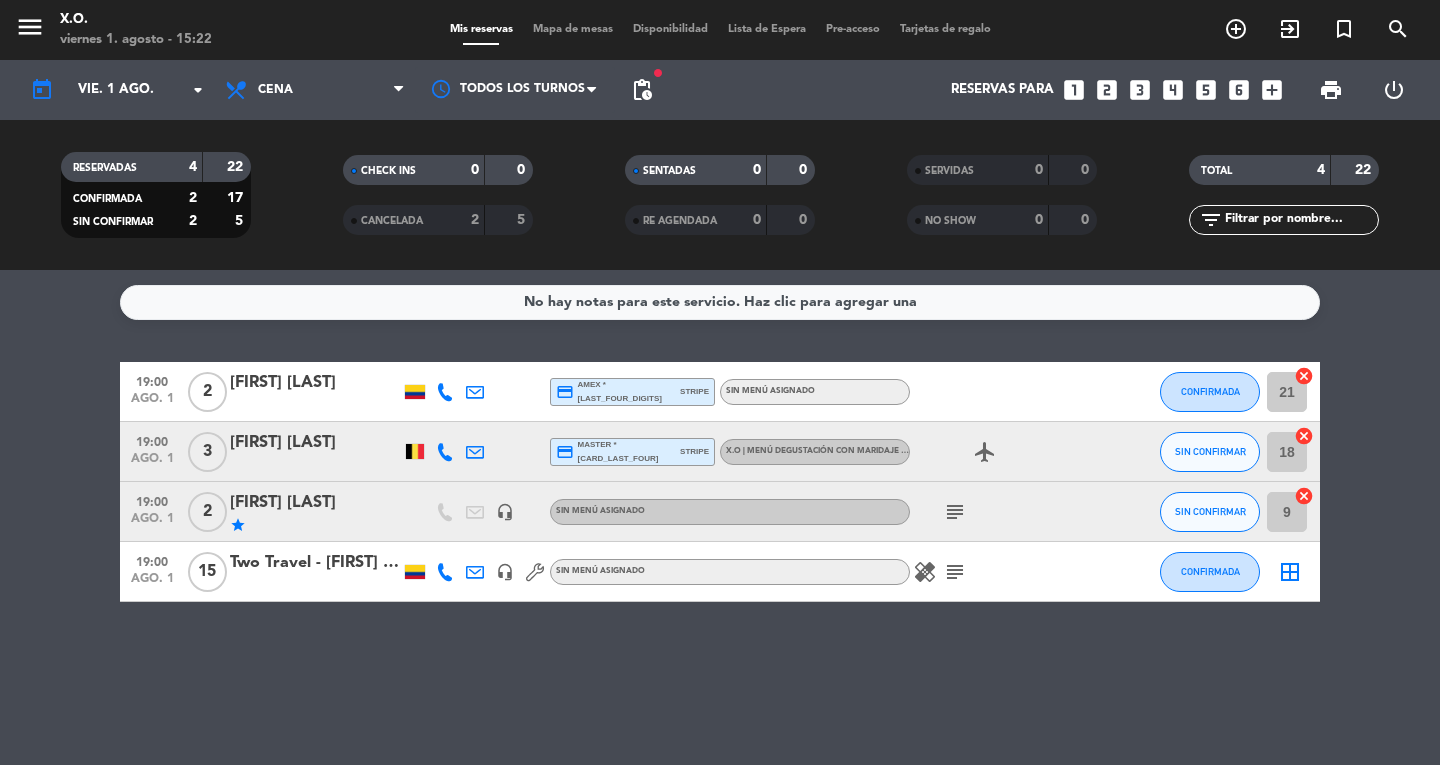 click on "[FIRST] [LAST]" 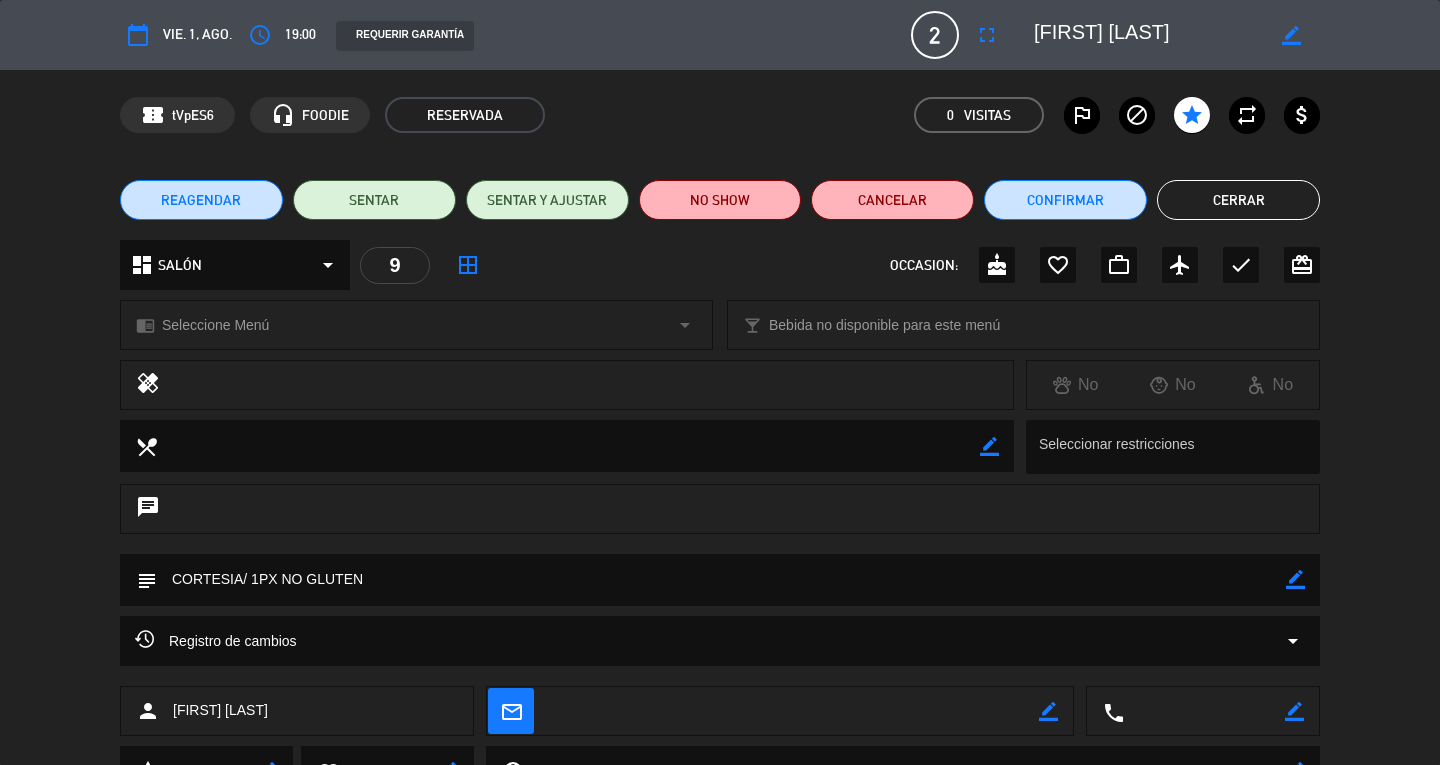 click on "Cerrar" 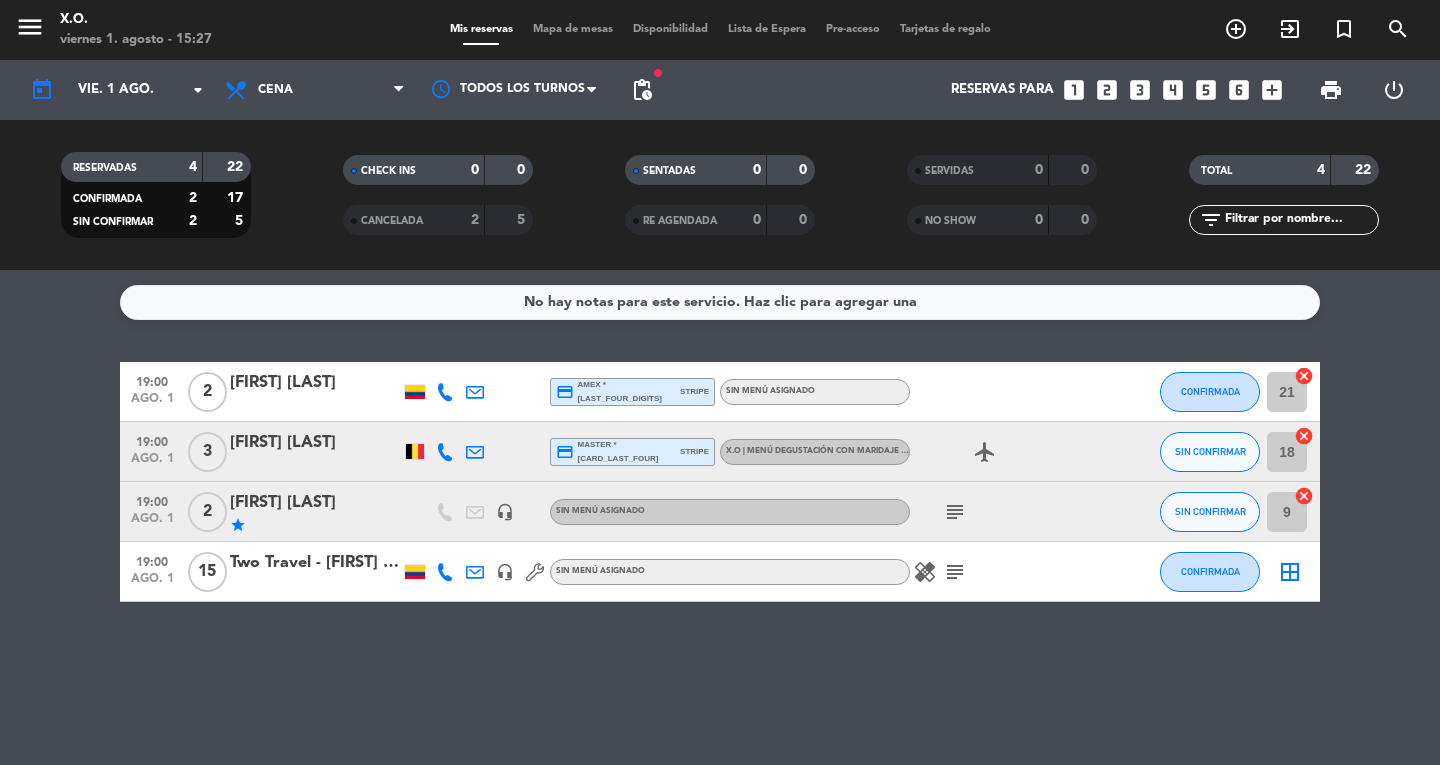 click on "Sin menú asignado" 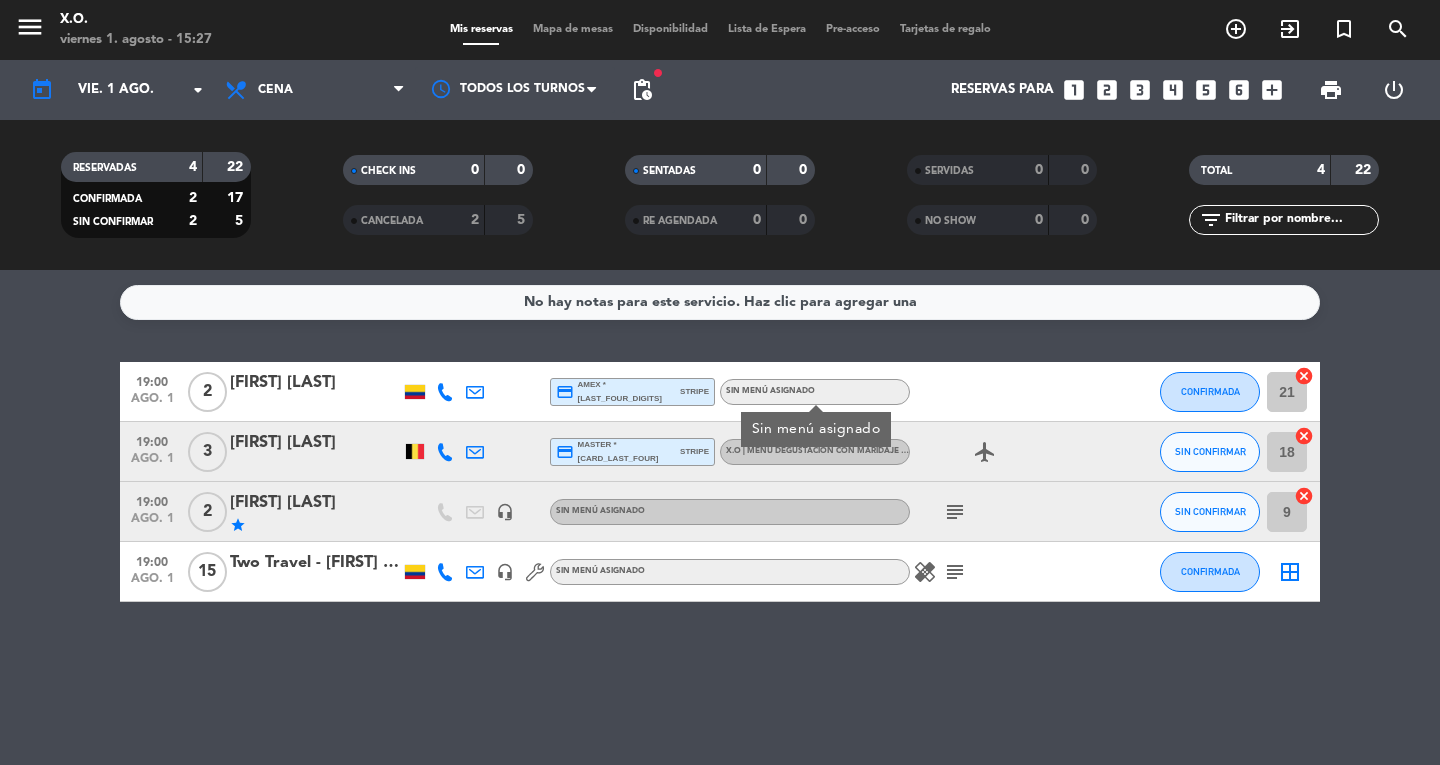 click 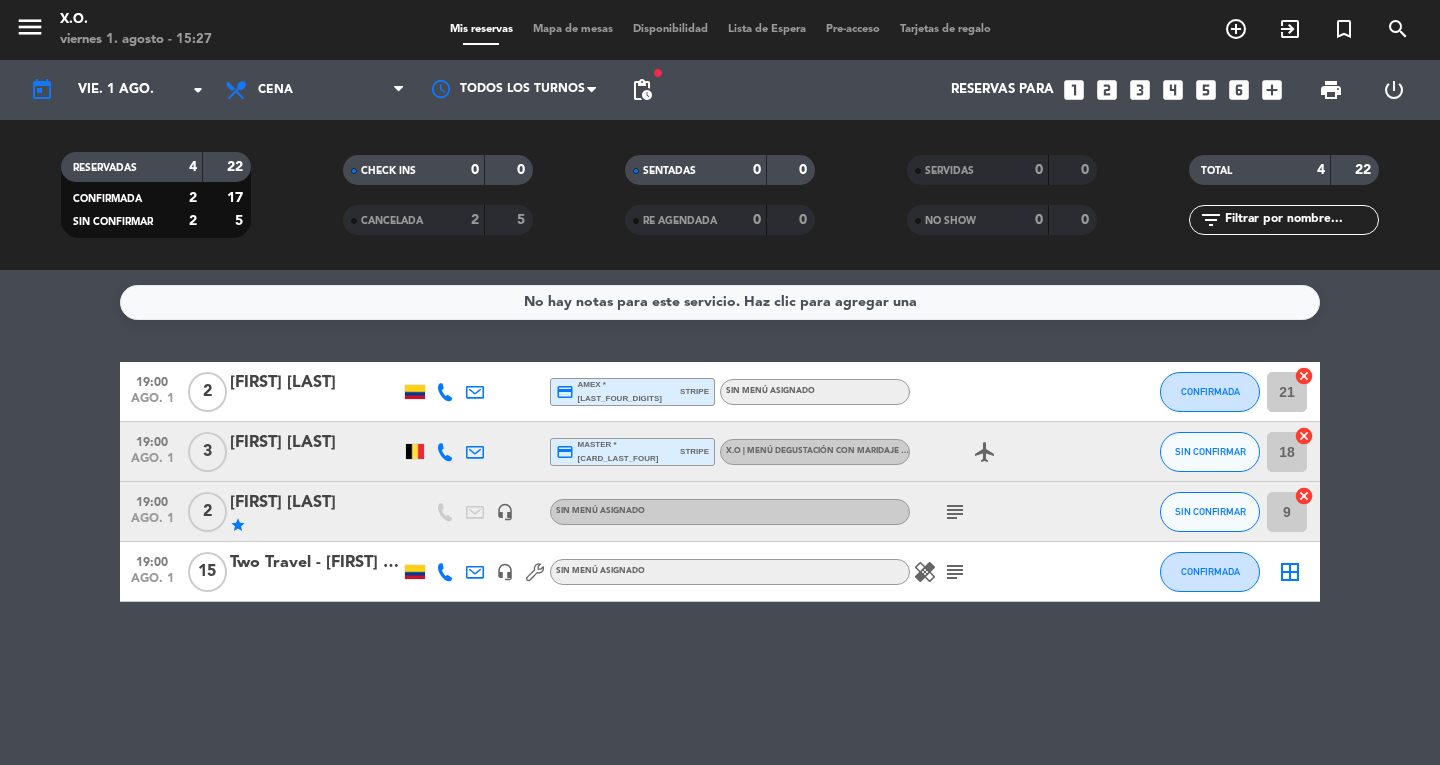 click on "[FIRST] [LAST]" 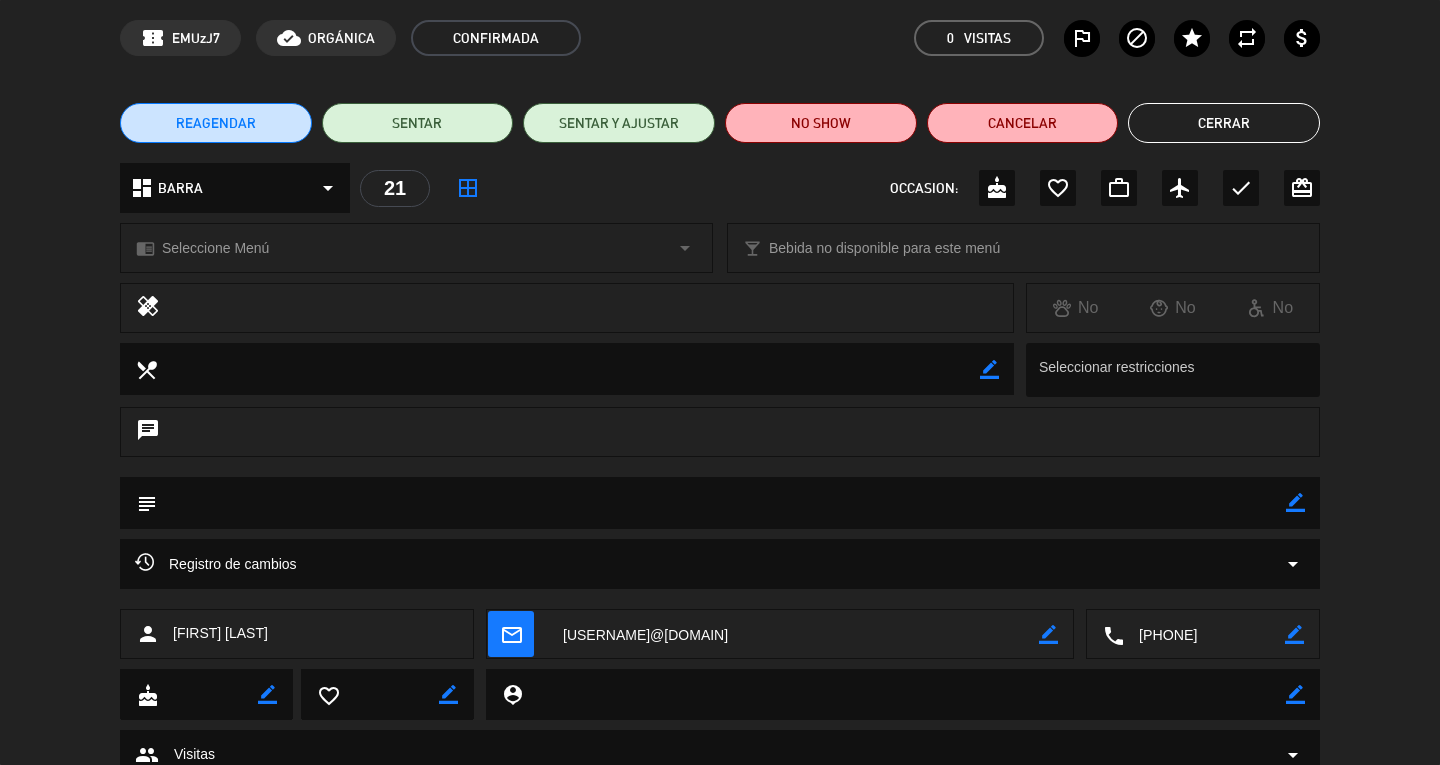 scroll, scrollTop: 0, scrollLeft: 0, axis: both 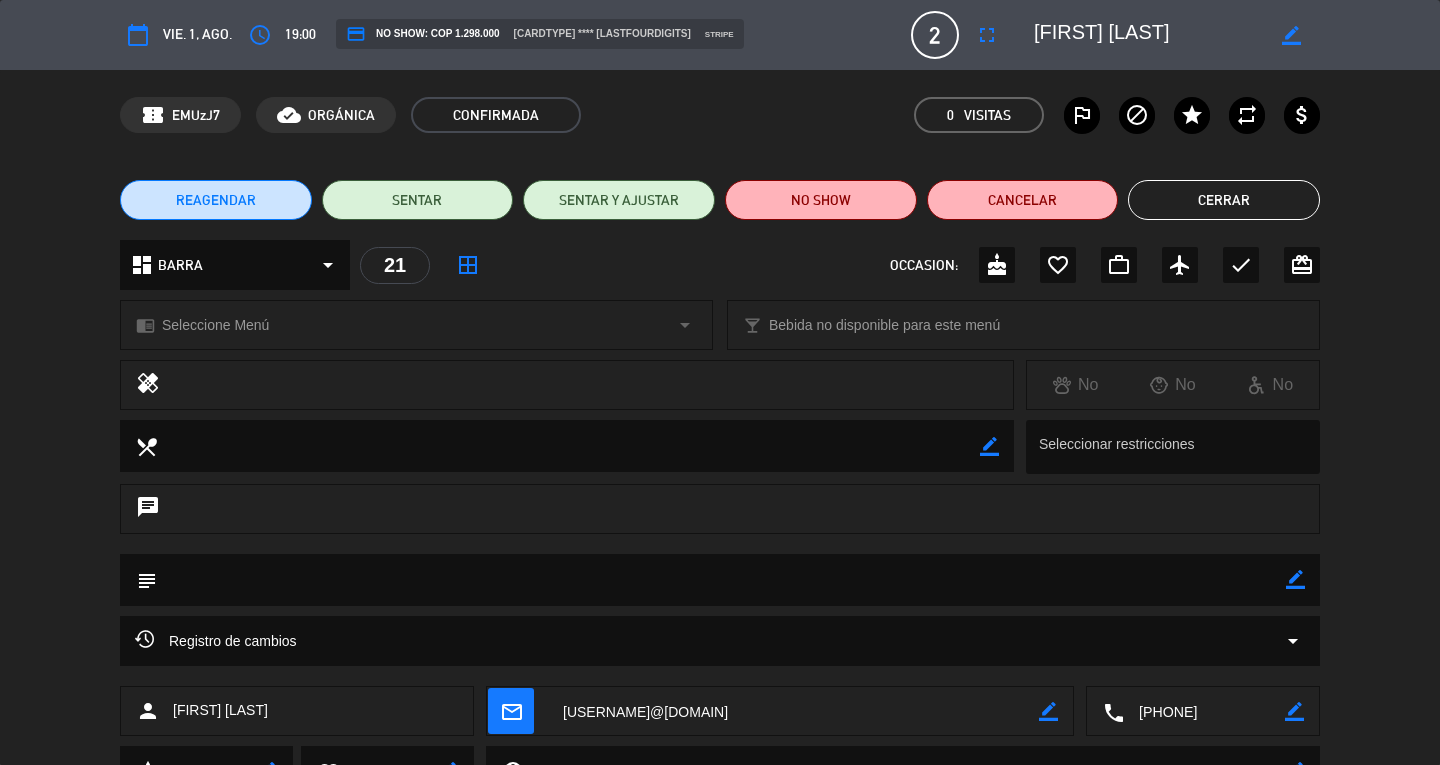 click on "Cerrar" 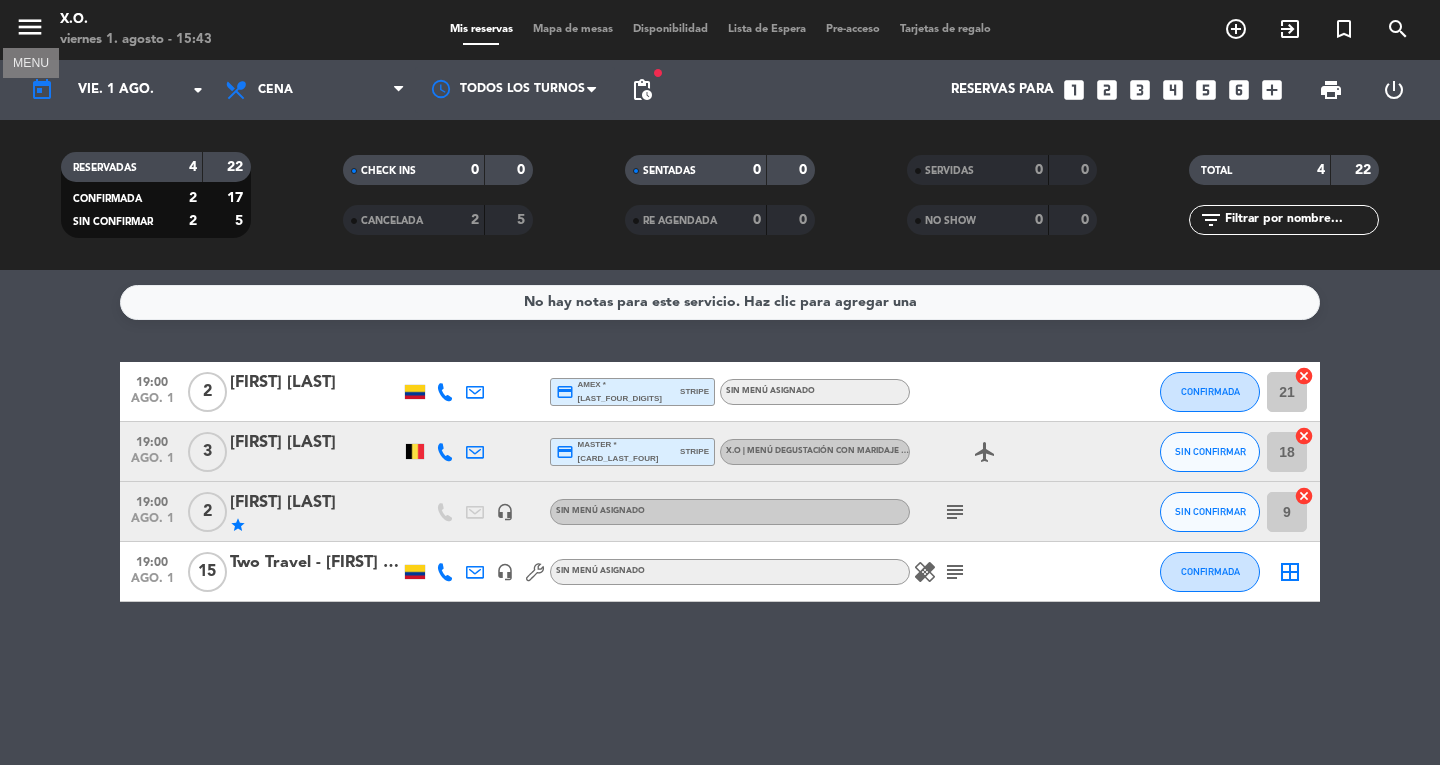 click on "menu" at bounding box center (30, 27) 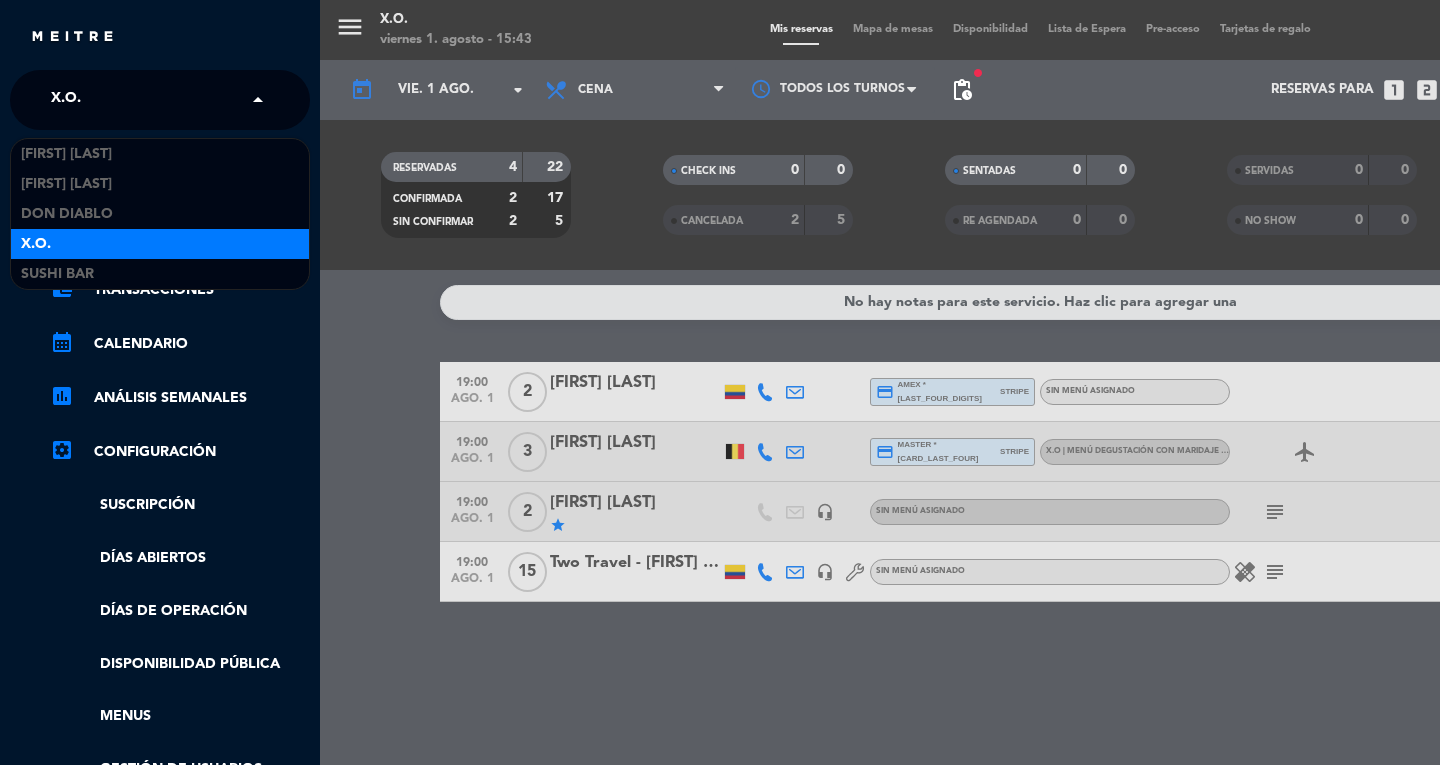 click 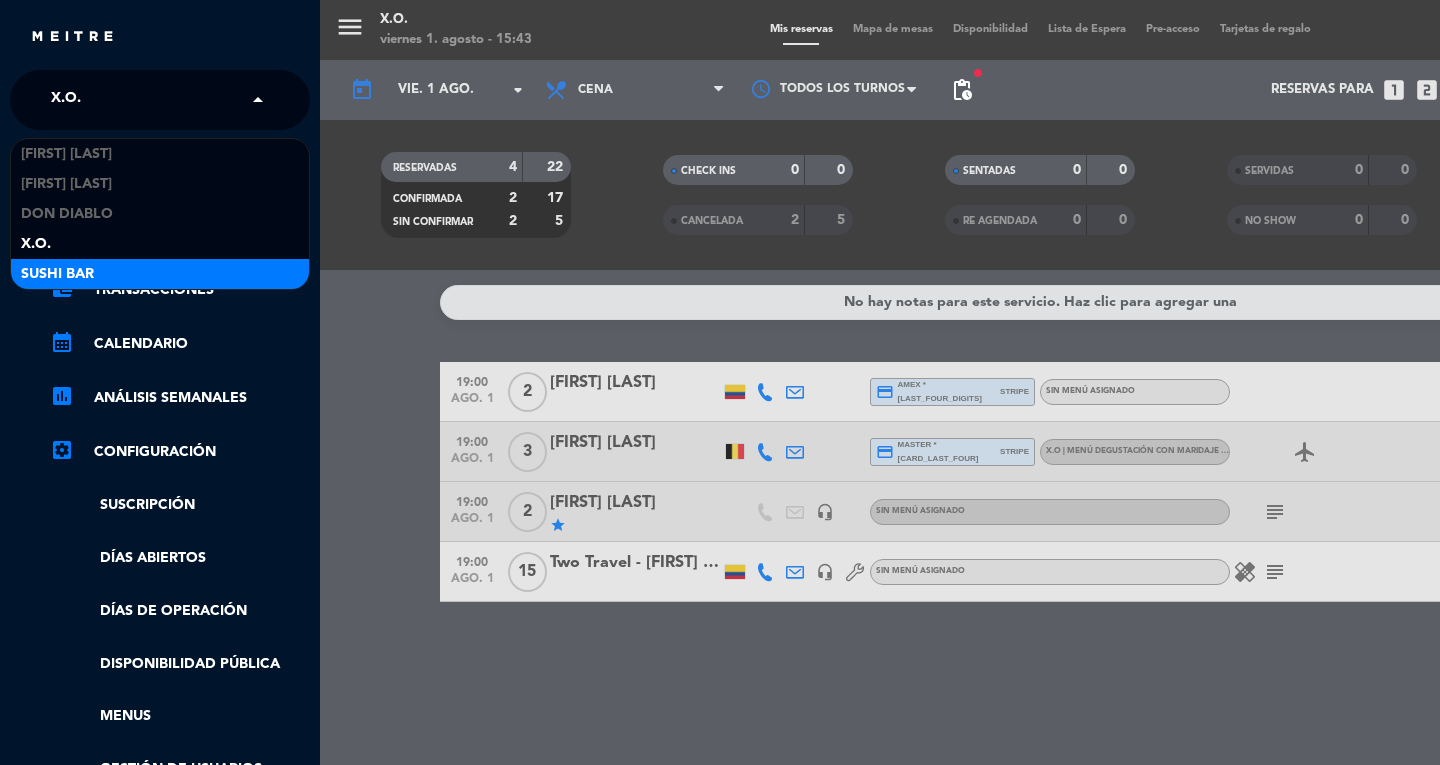 click on "SUSHI BAR" at bounding box center [160, 274] 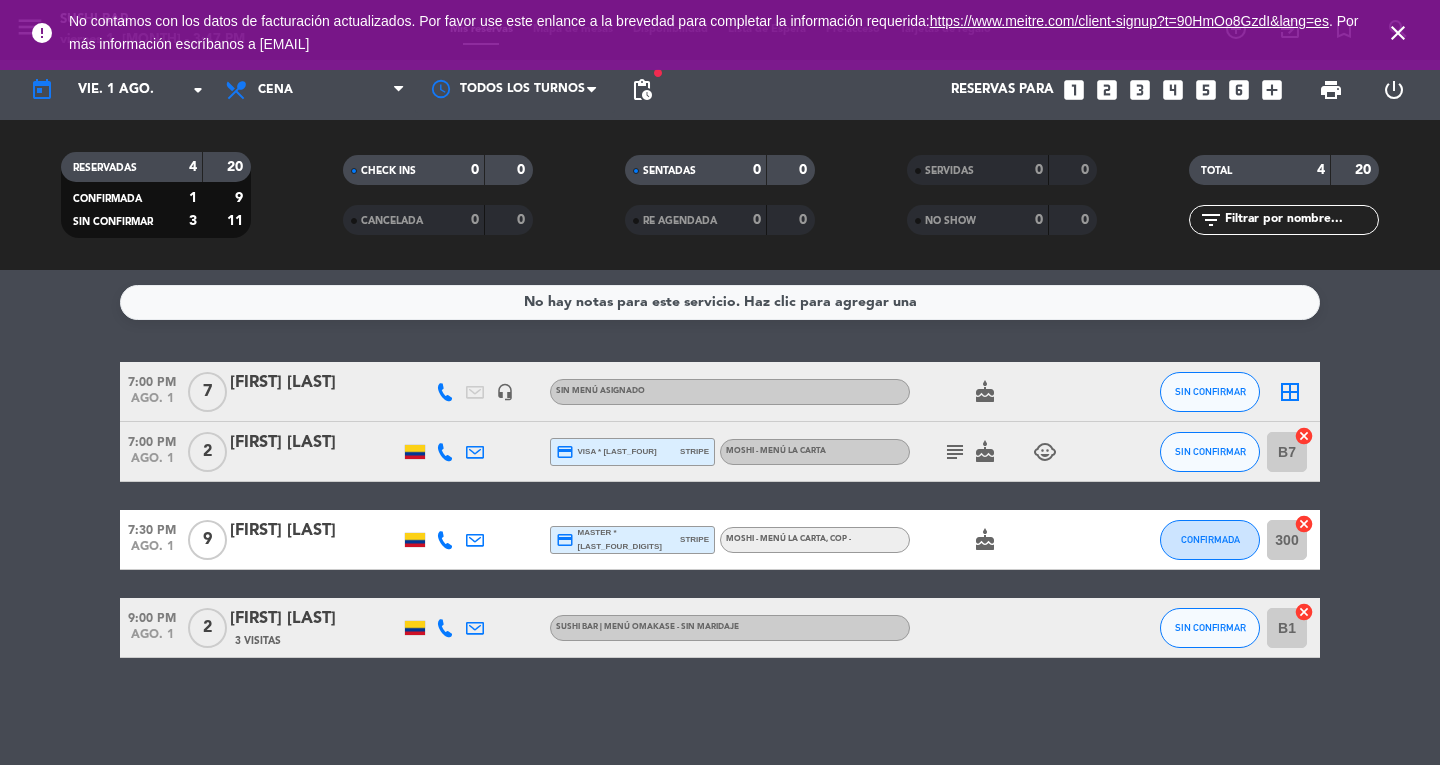 click on "close" at bounding box center (1398, 33) 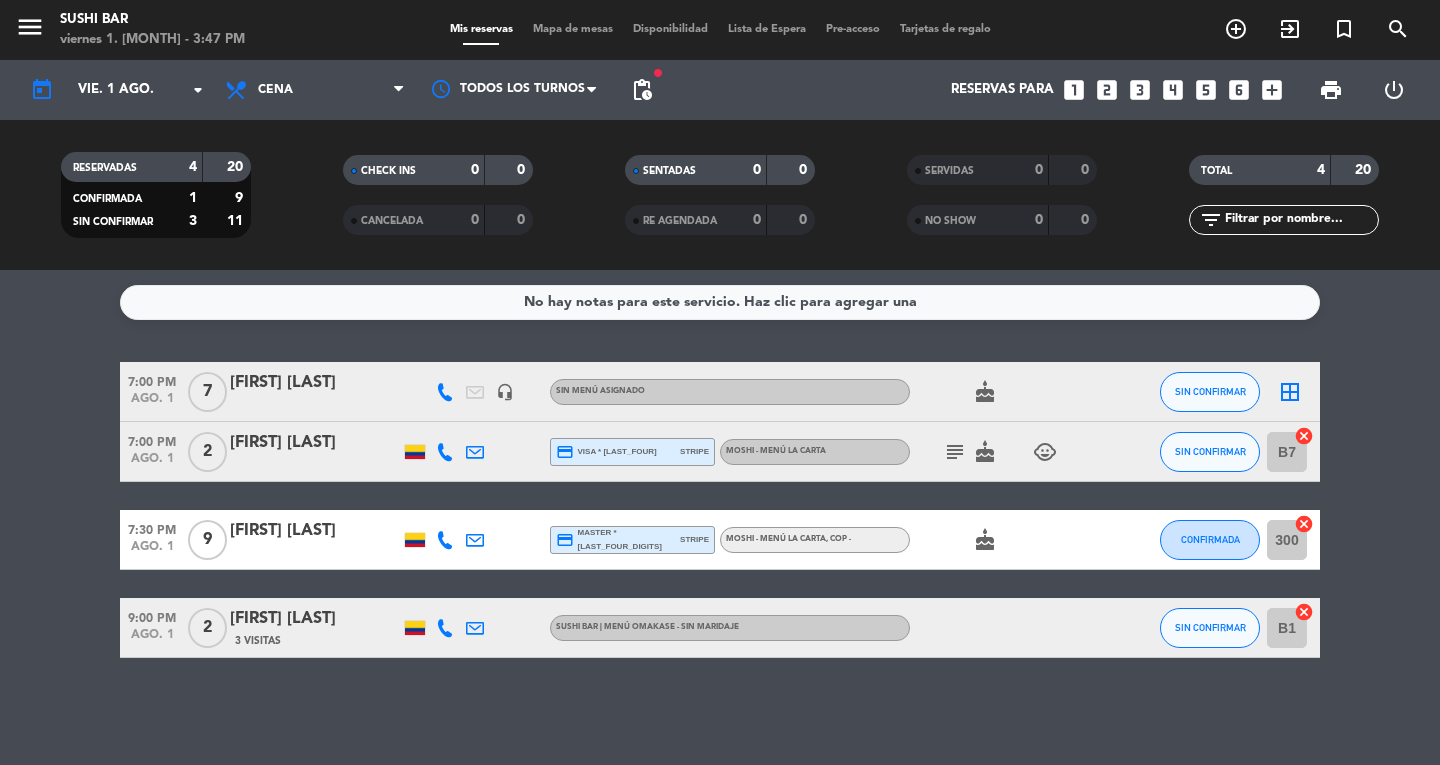 click on "looks_two" at bounding box center (1107, 90) 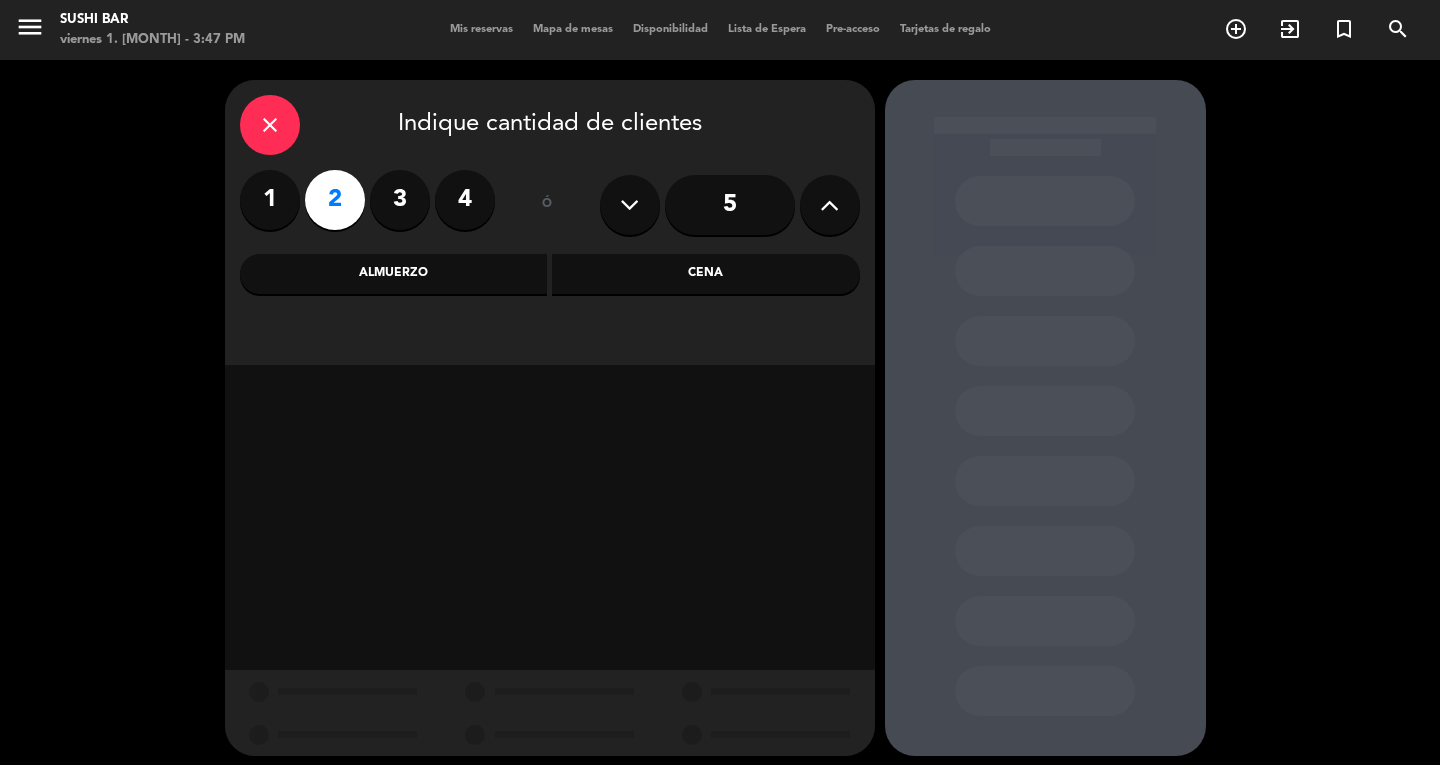 click on "Cena" at bounding box center [706, 274] 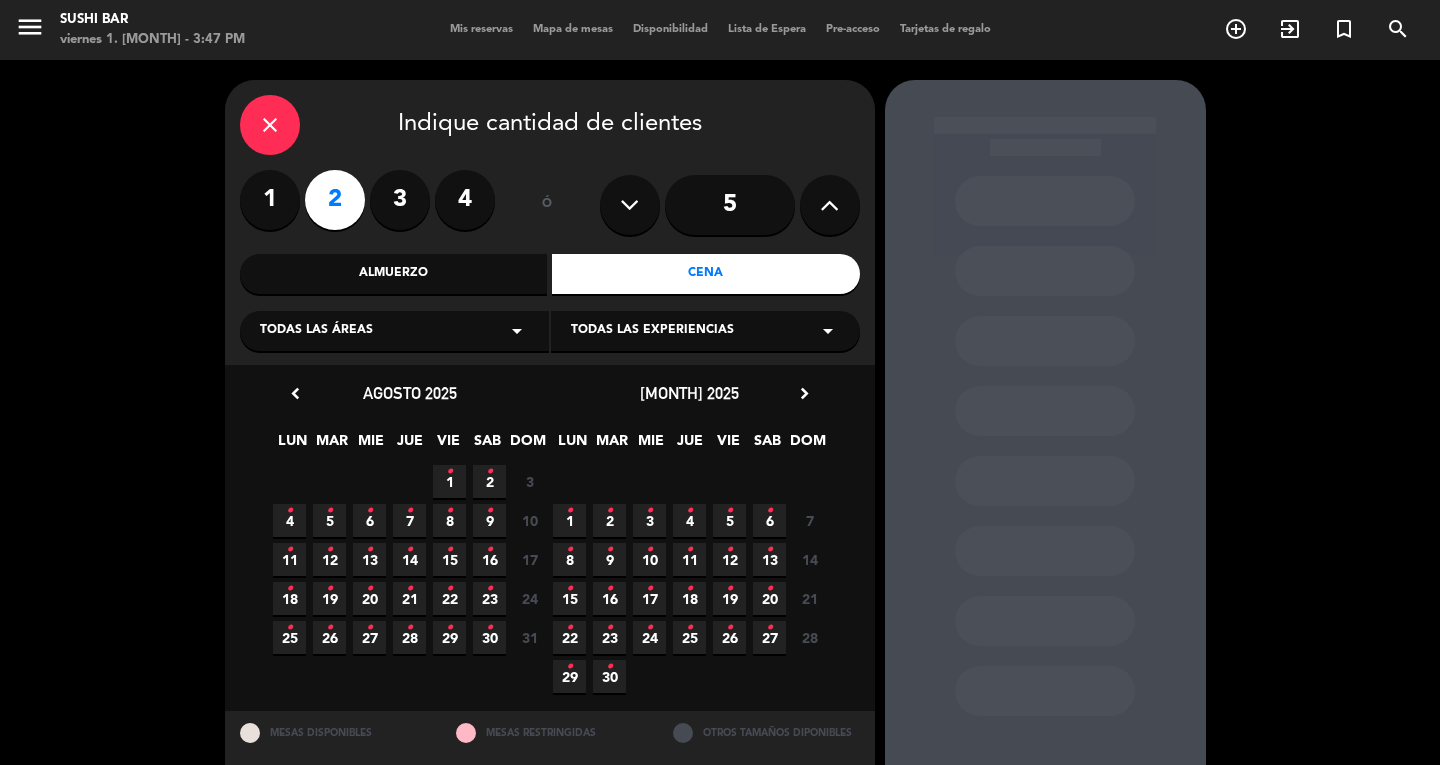 click on "•" at bounding box center (449, 472) 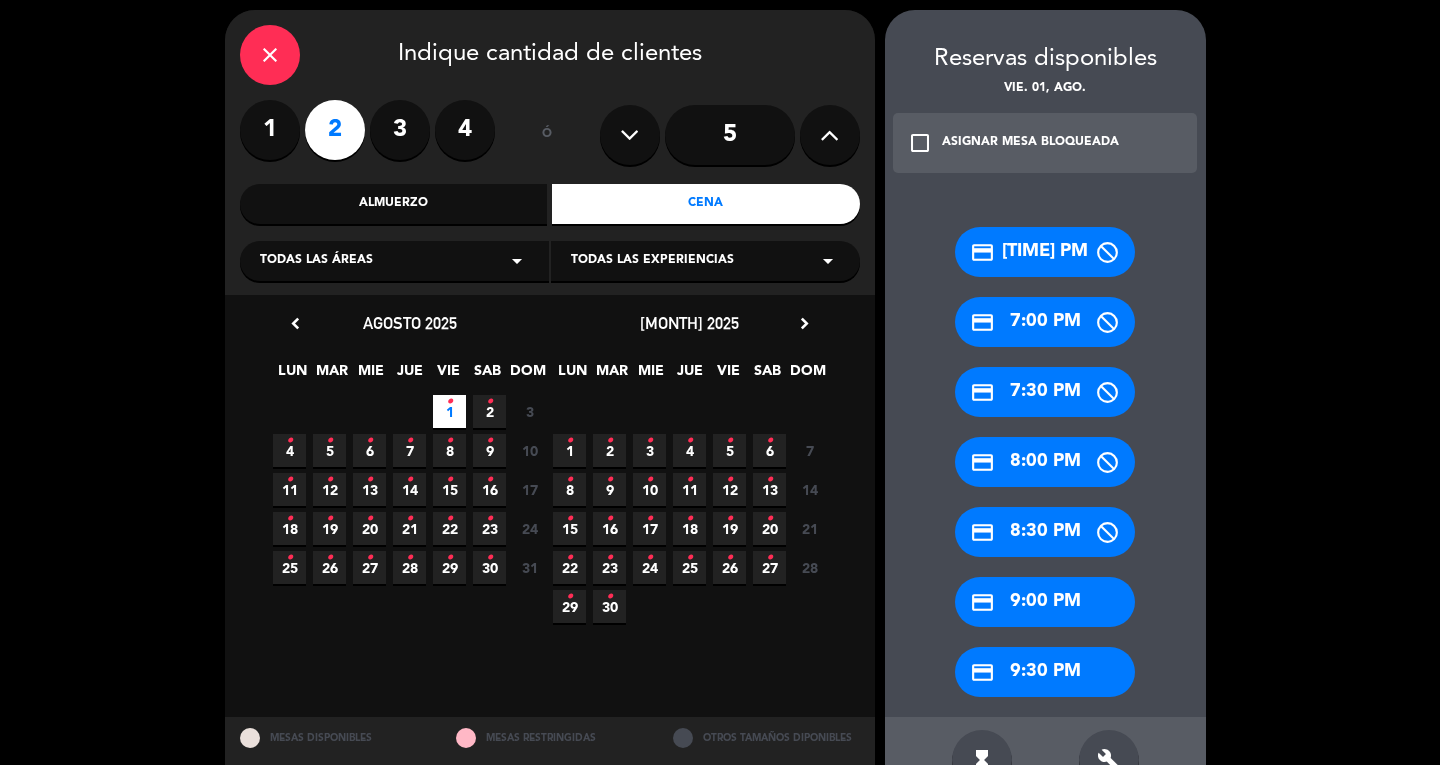 scroll, scrollTop: 72, scrollLeft: 0, axis: vertical 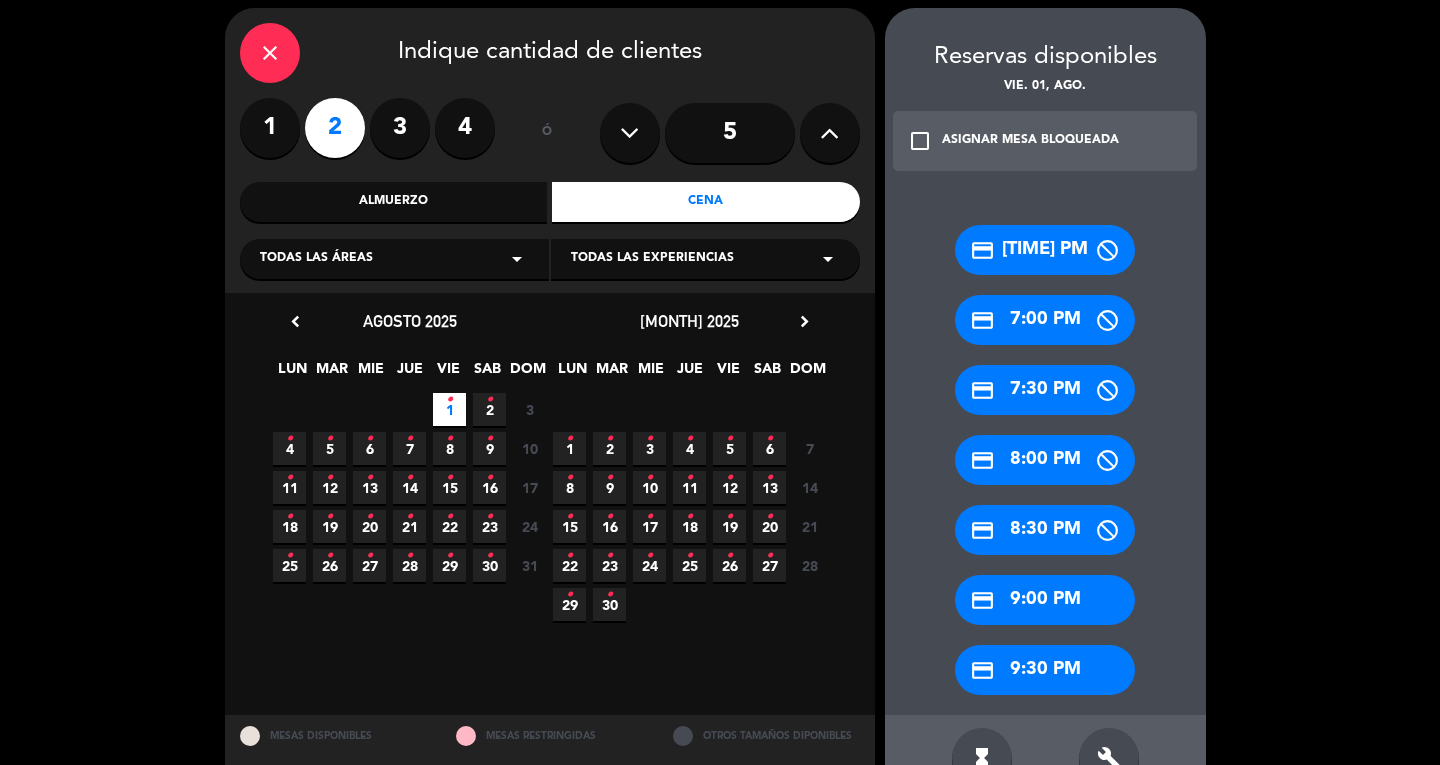 click on "credit_card  7:00 PM" at bounding box center [1045, 320] 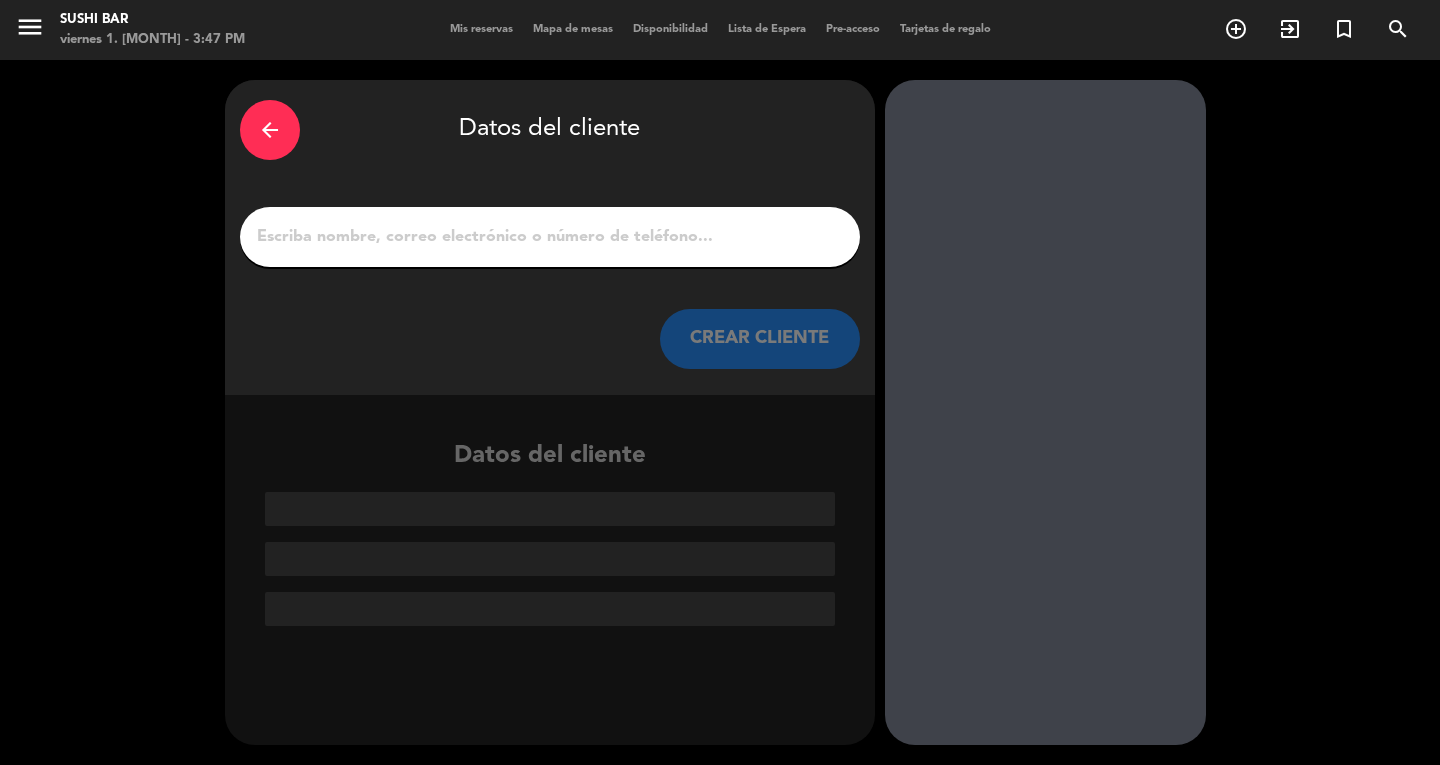 click on "1" at bounding box center (550, 237) 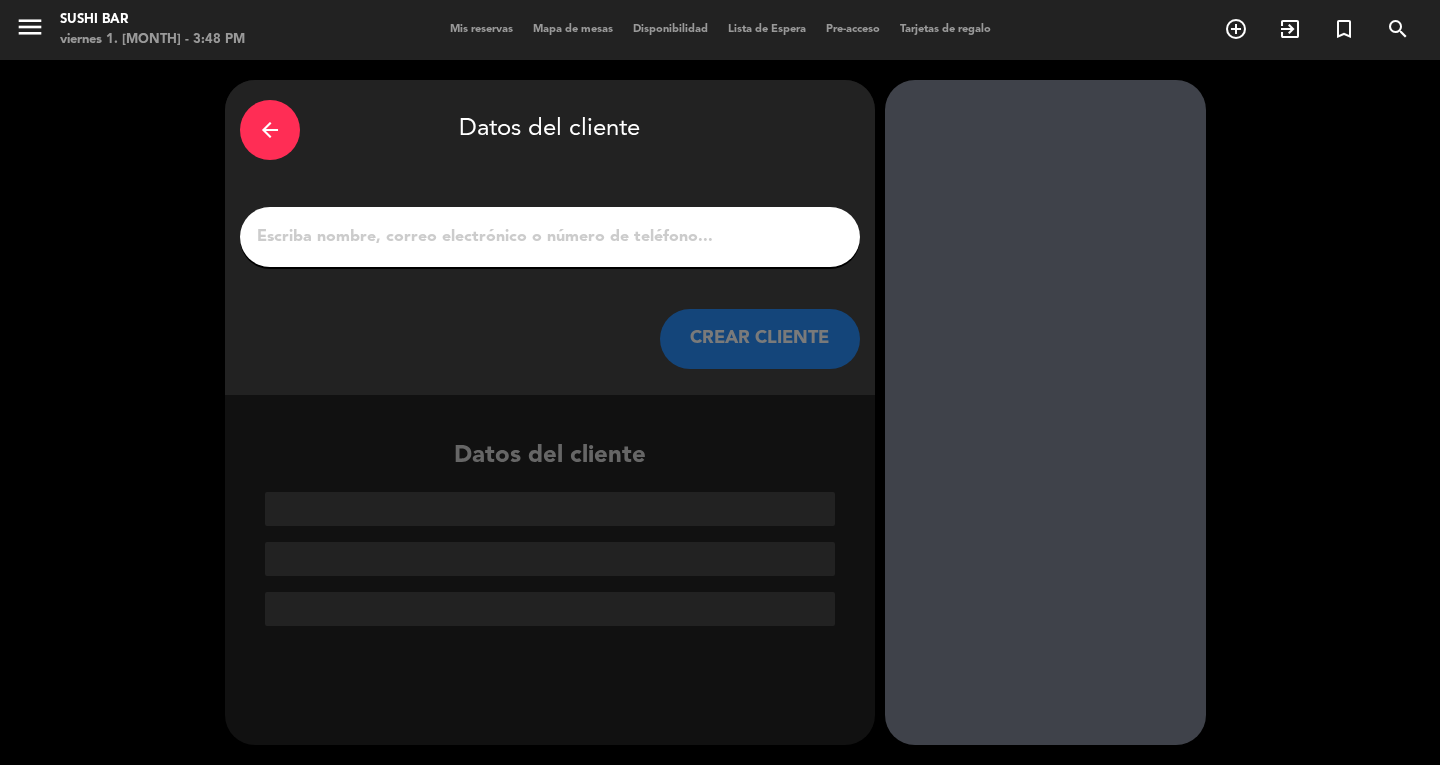 click on "1" at bounding box center (550, 237) 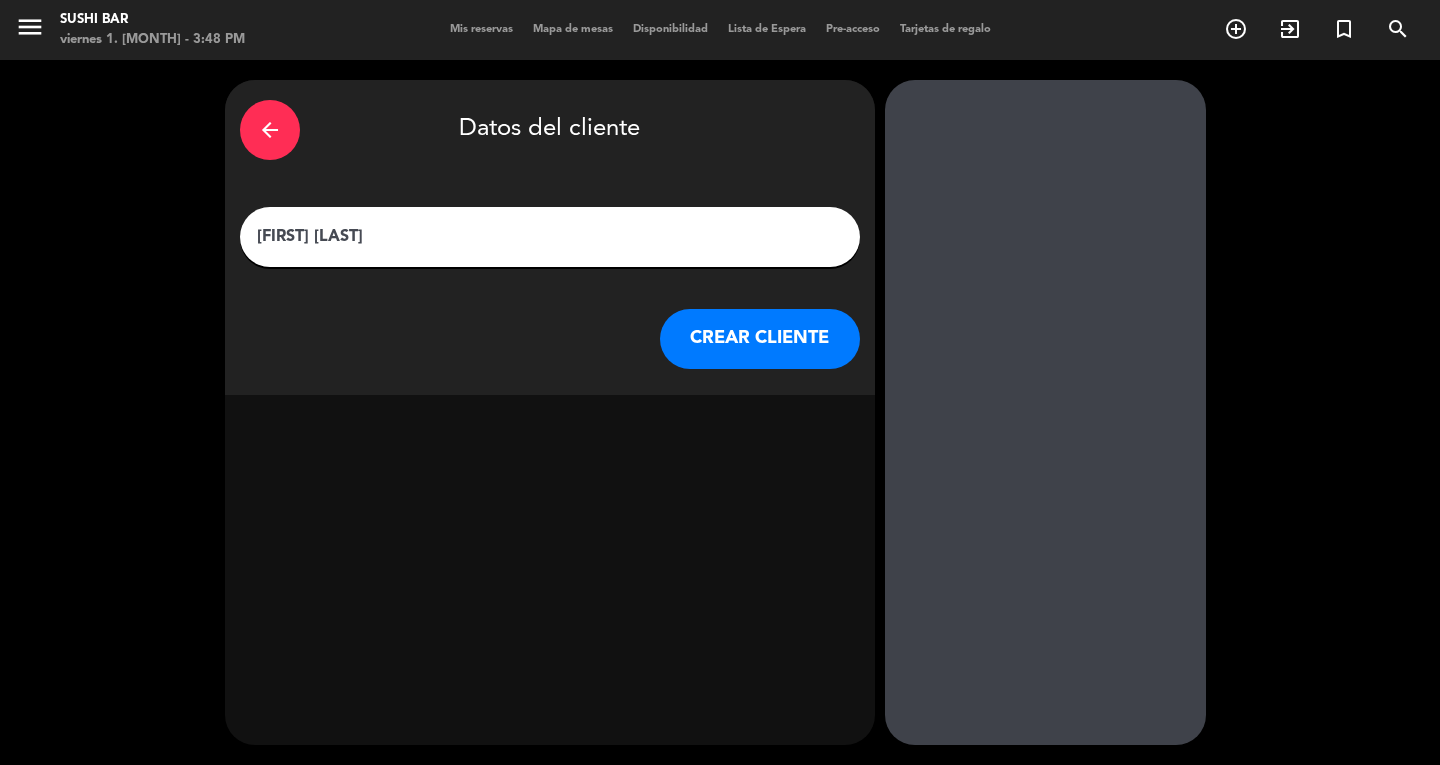 type on "[FIRST] [LAST]" 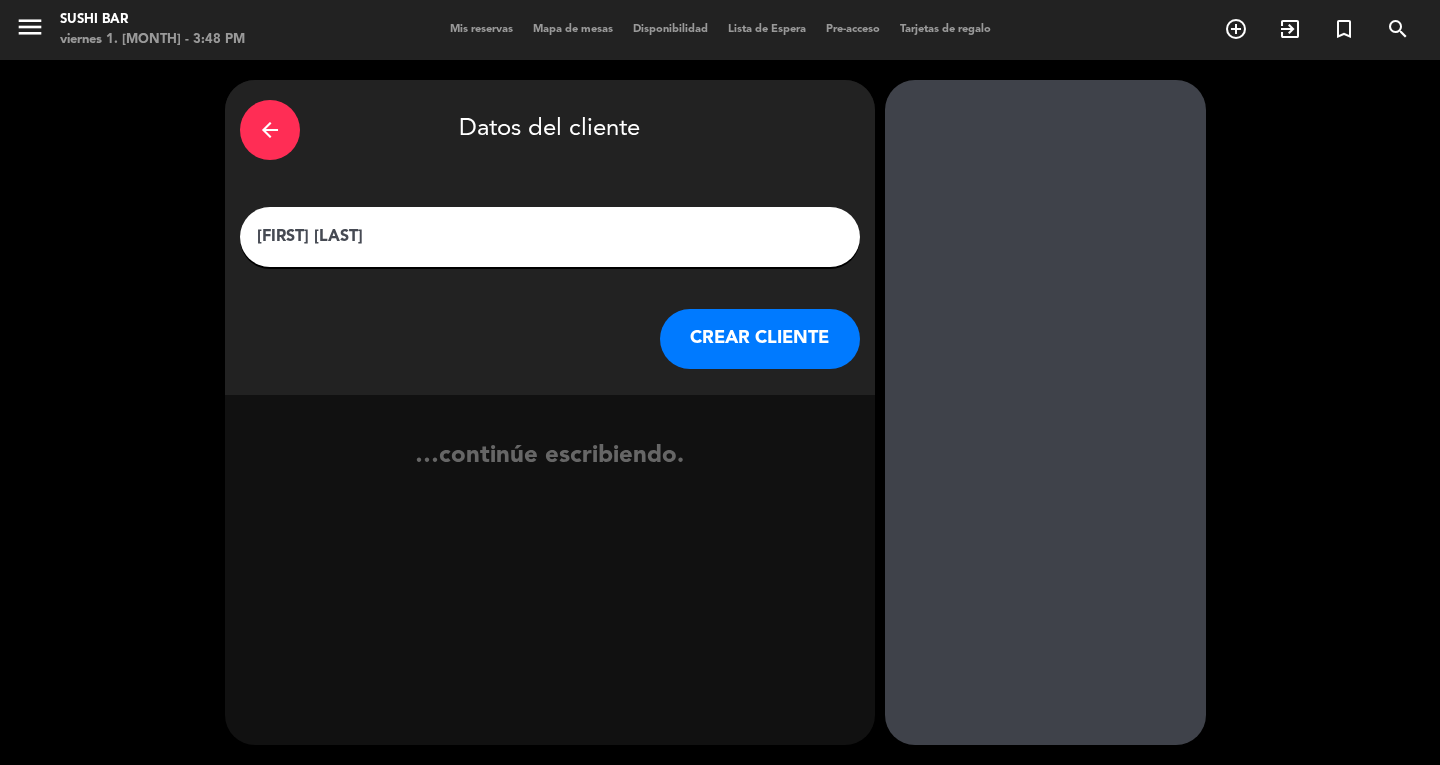 click on "CREAR CLIENTE" at bounding box center [760, 339] 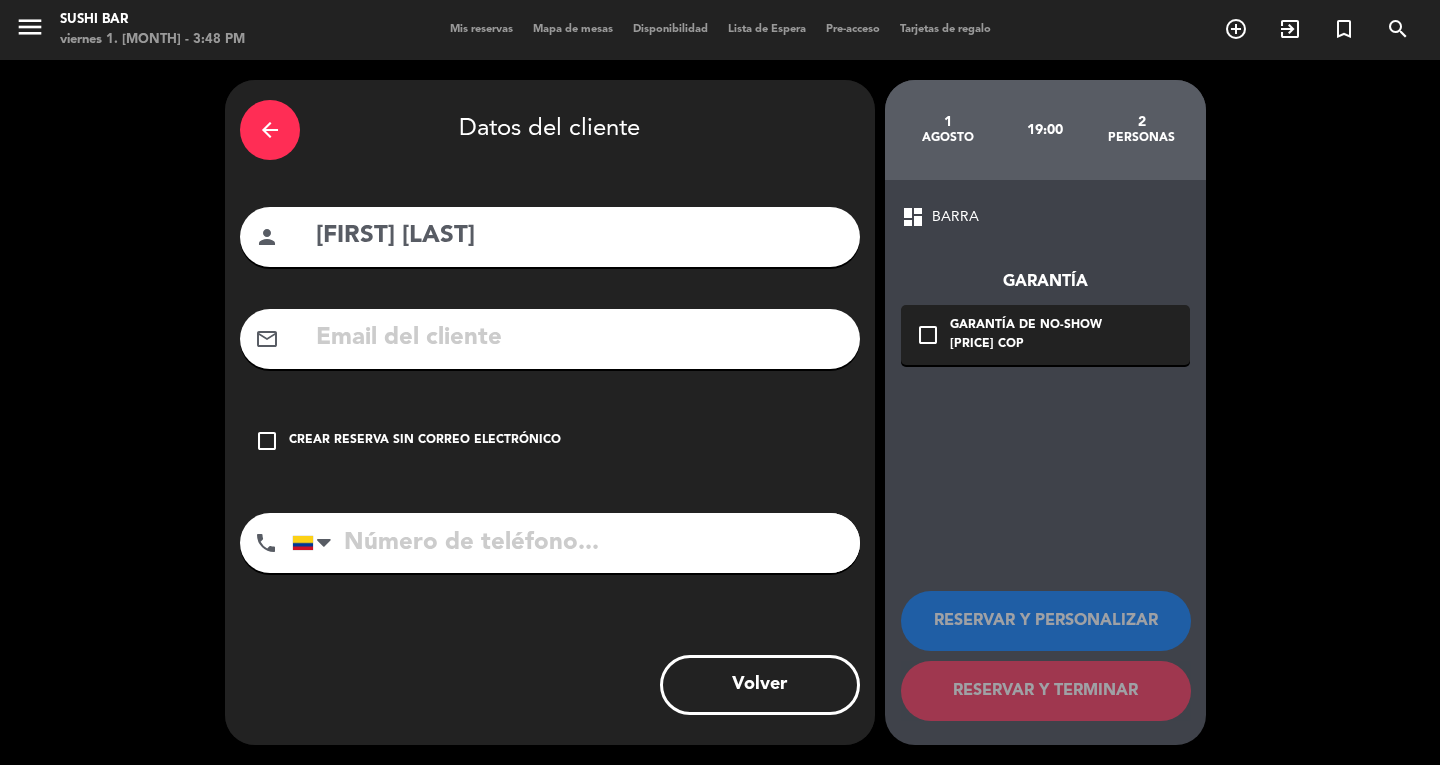 click at bounding box center [579, 338] 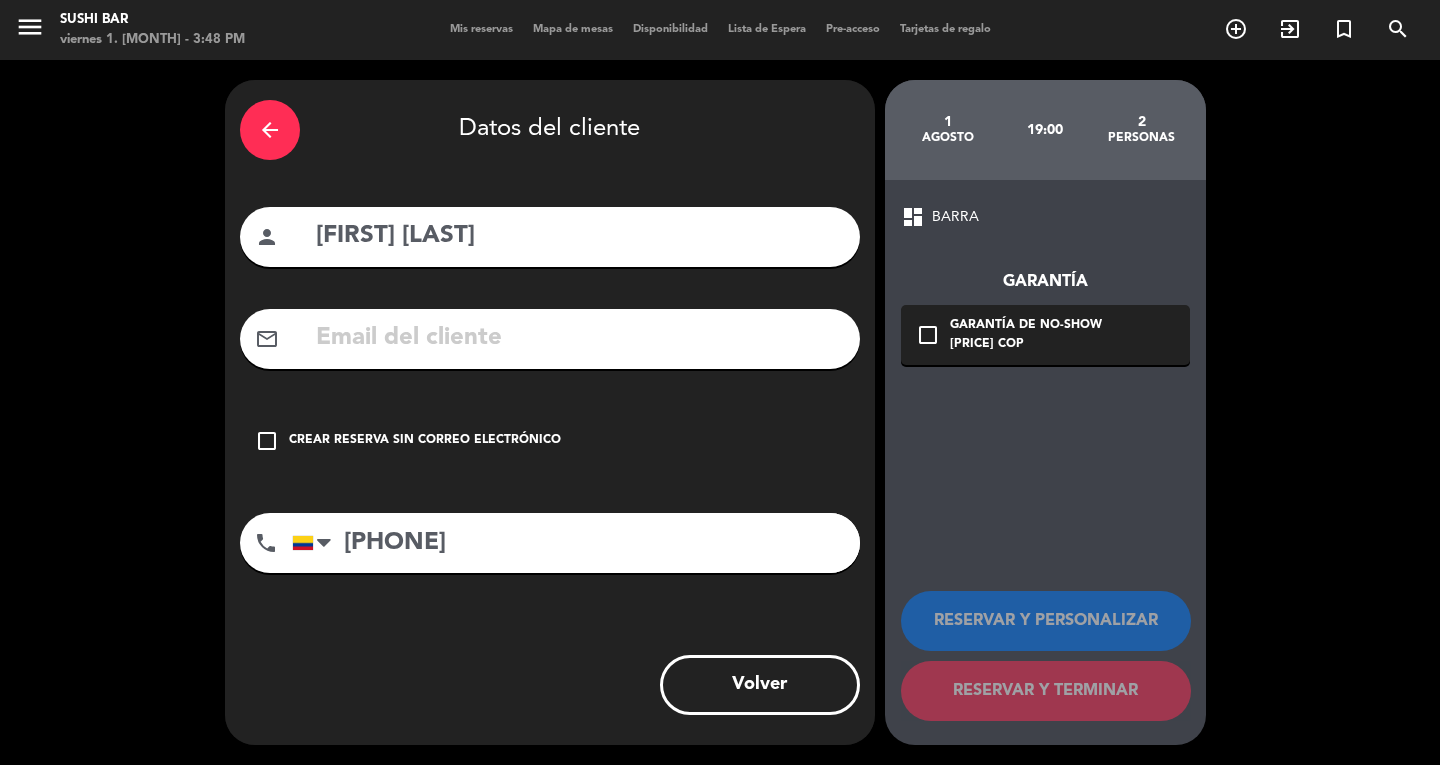 type on "[PHONE]" 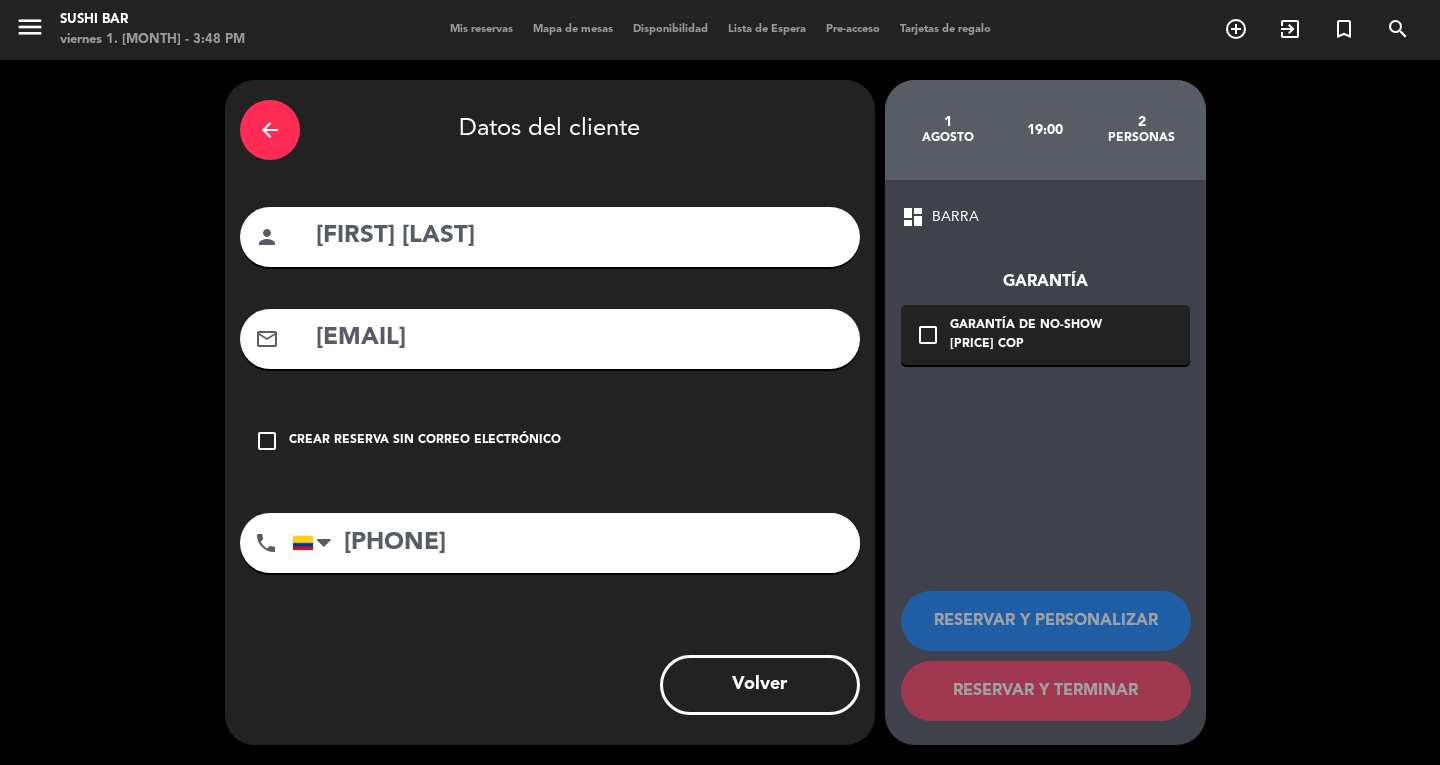 click on "[EMAIL]" at bounding box center (579, 338) 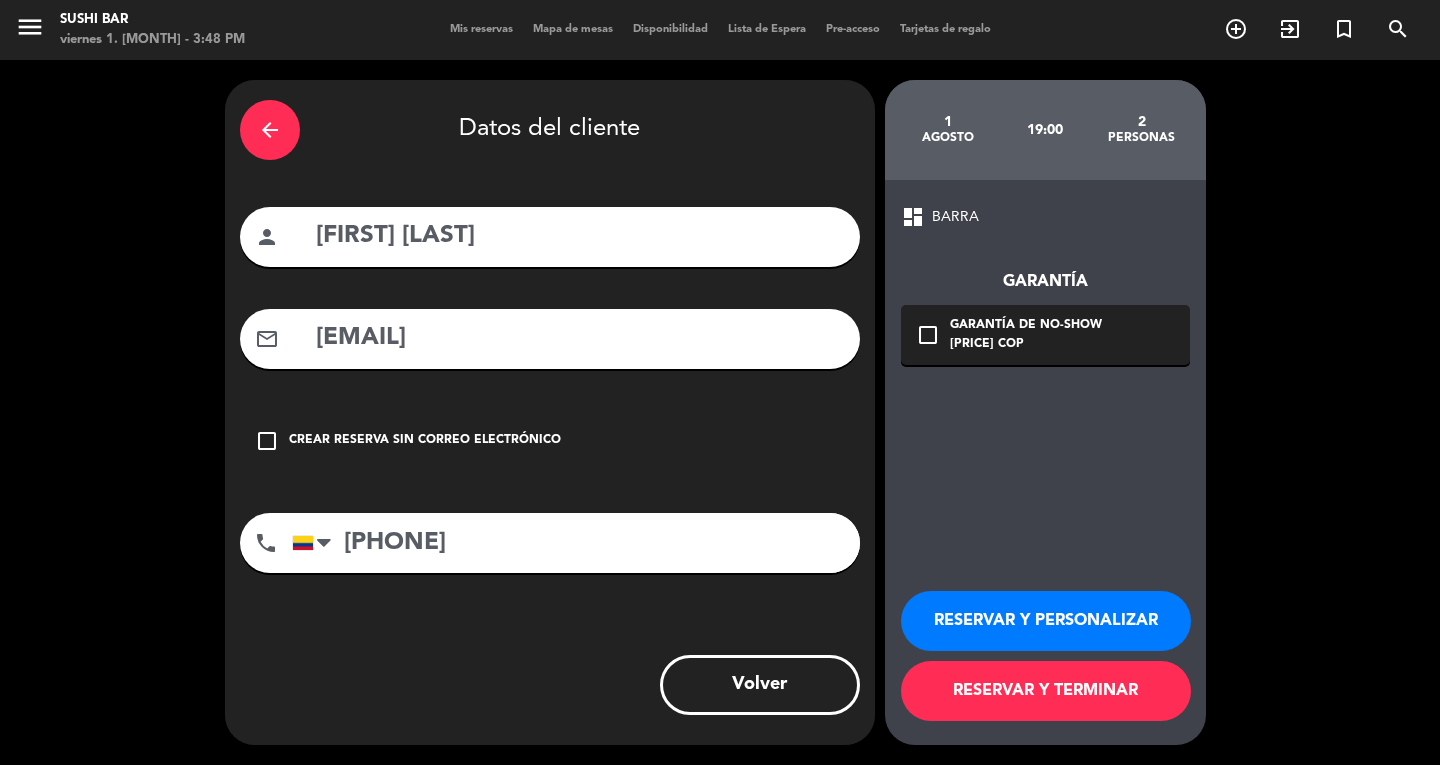 click on "[EMAIL]" at bounding box center (579, 338) 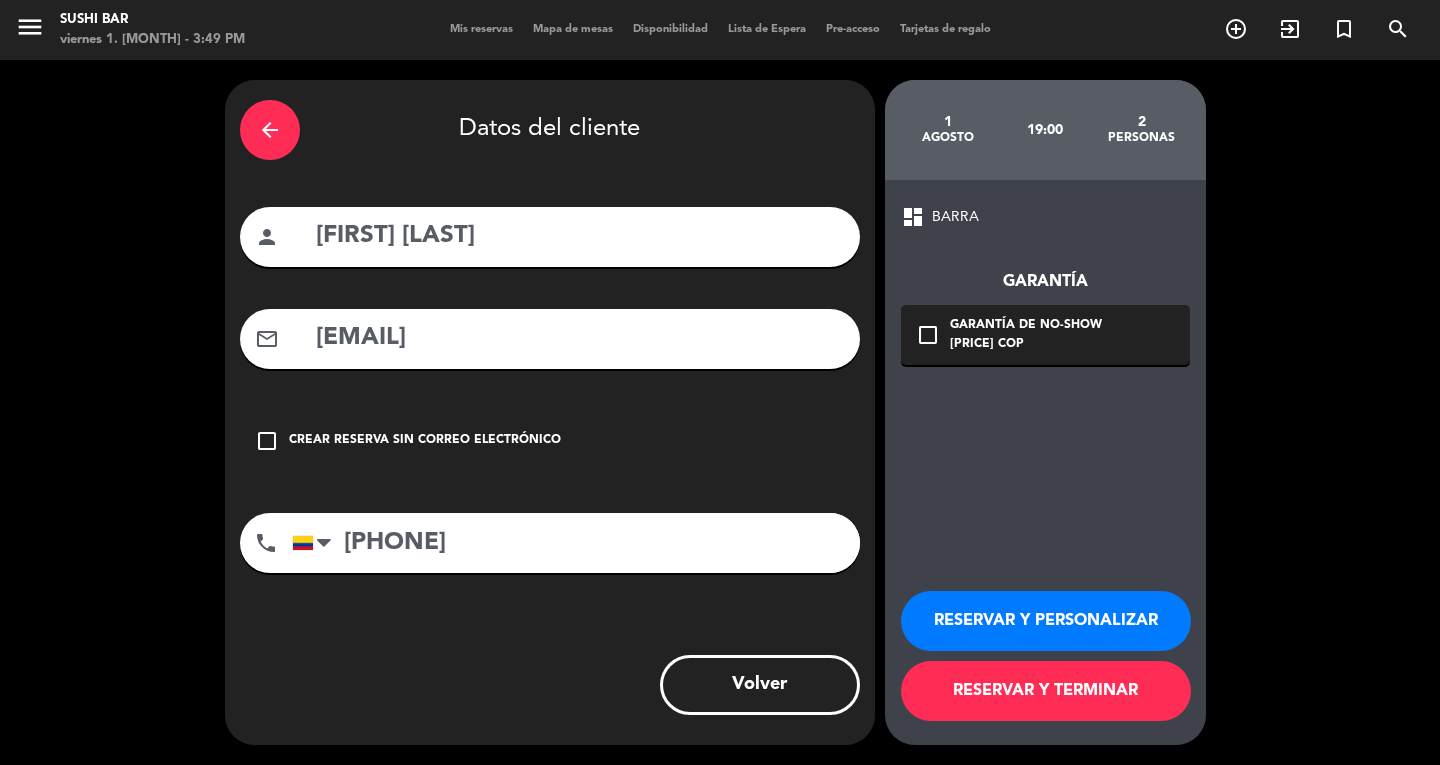 type on "[EMAIL]" 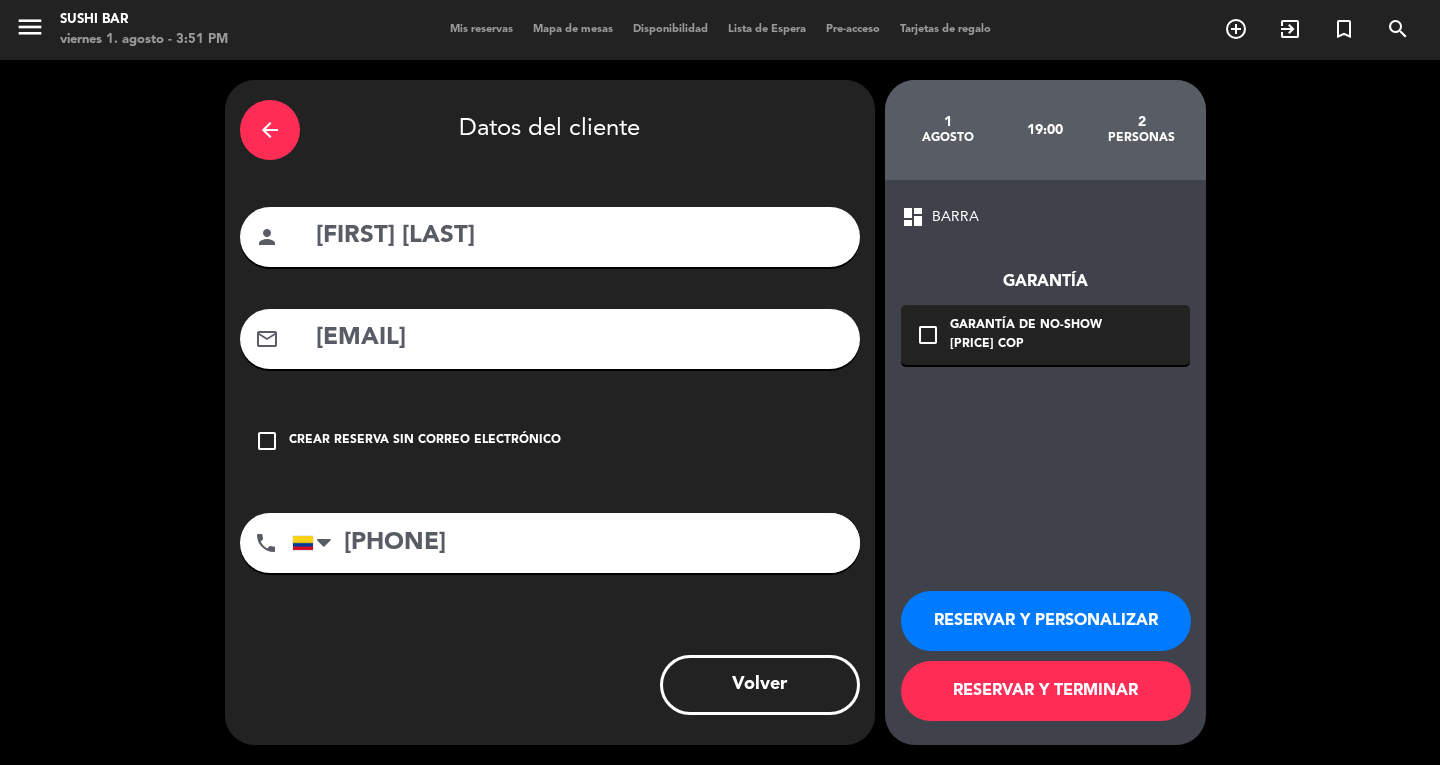 click on "RESERVAR Y TERMINAR" at bounding box center (1046, 691) 